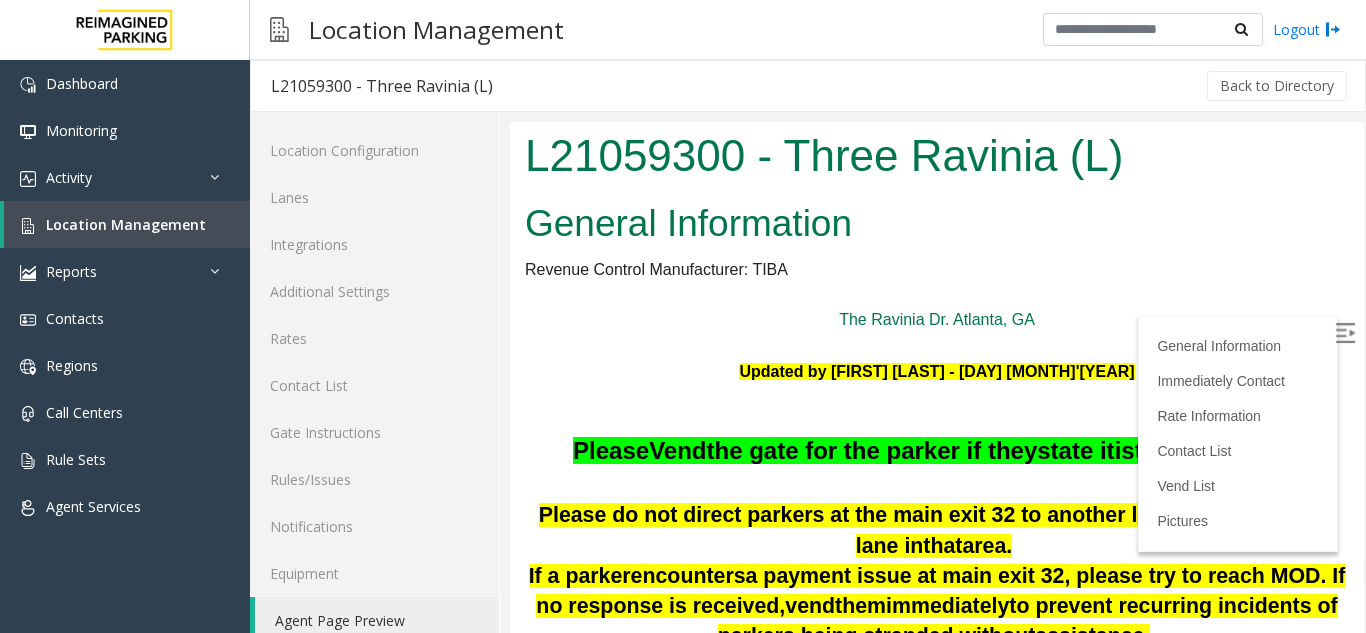 scroll, scrollTop: 1100, scrollLeft: 0, axis: vertical 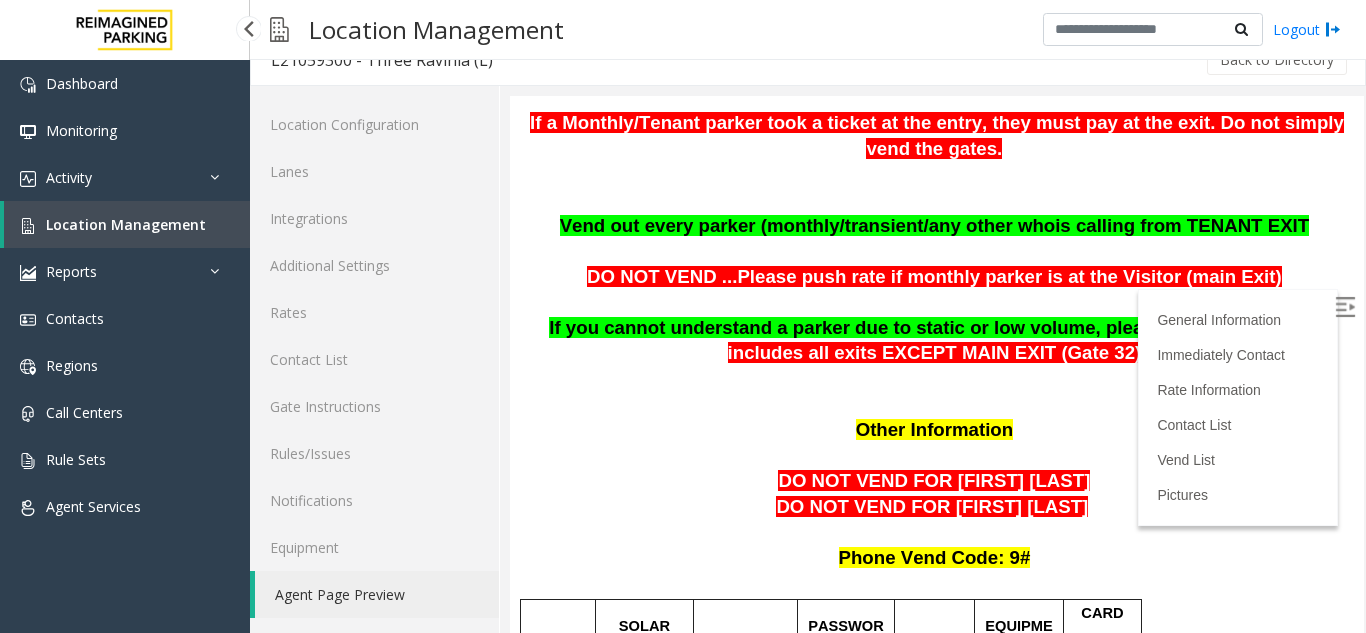 click on "Location Management" at bounding box center [127, 224] 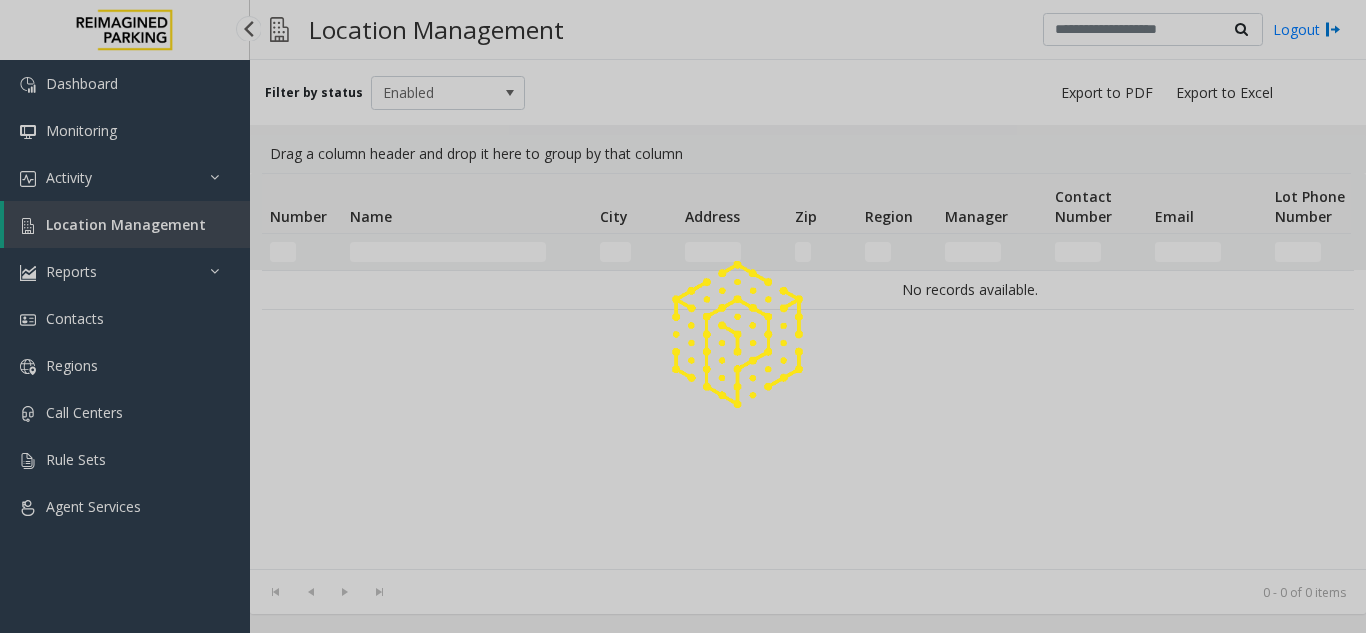 scroll, scrollTop: 0, scrollLeft: 0, axis: both 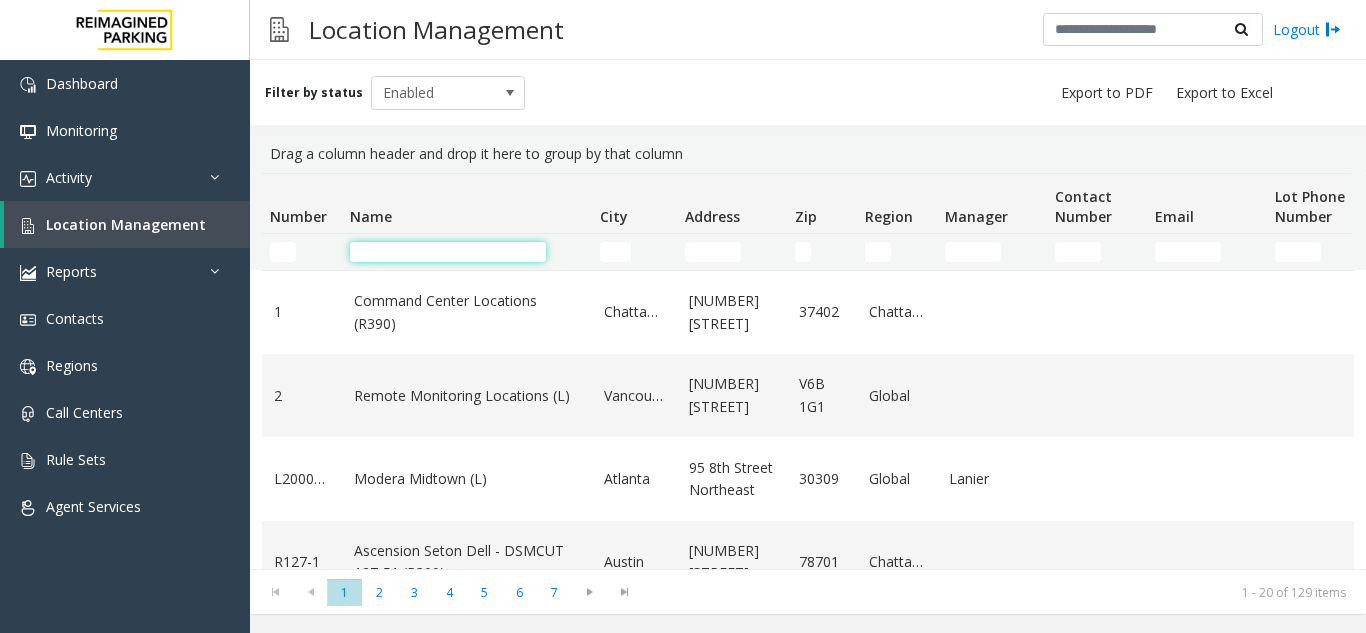 click 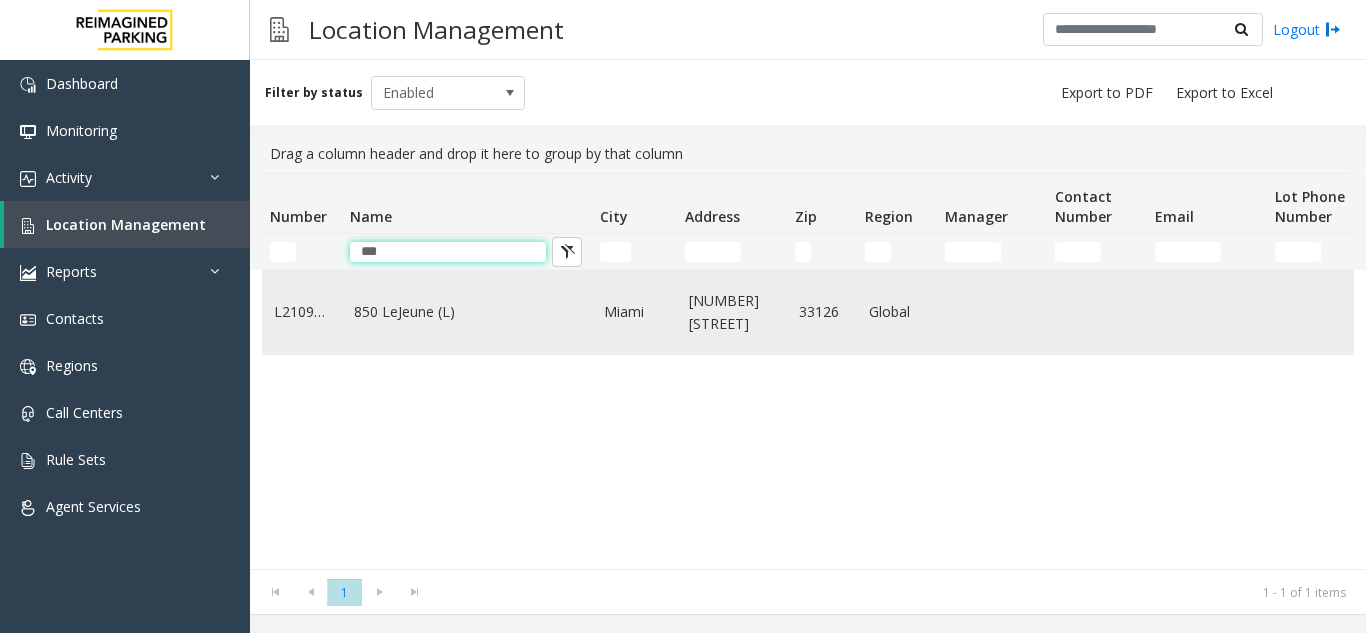 type on "***" 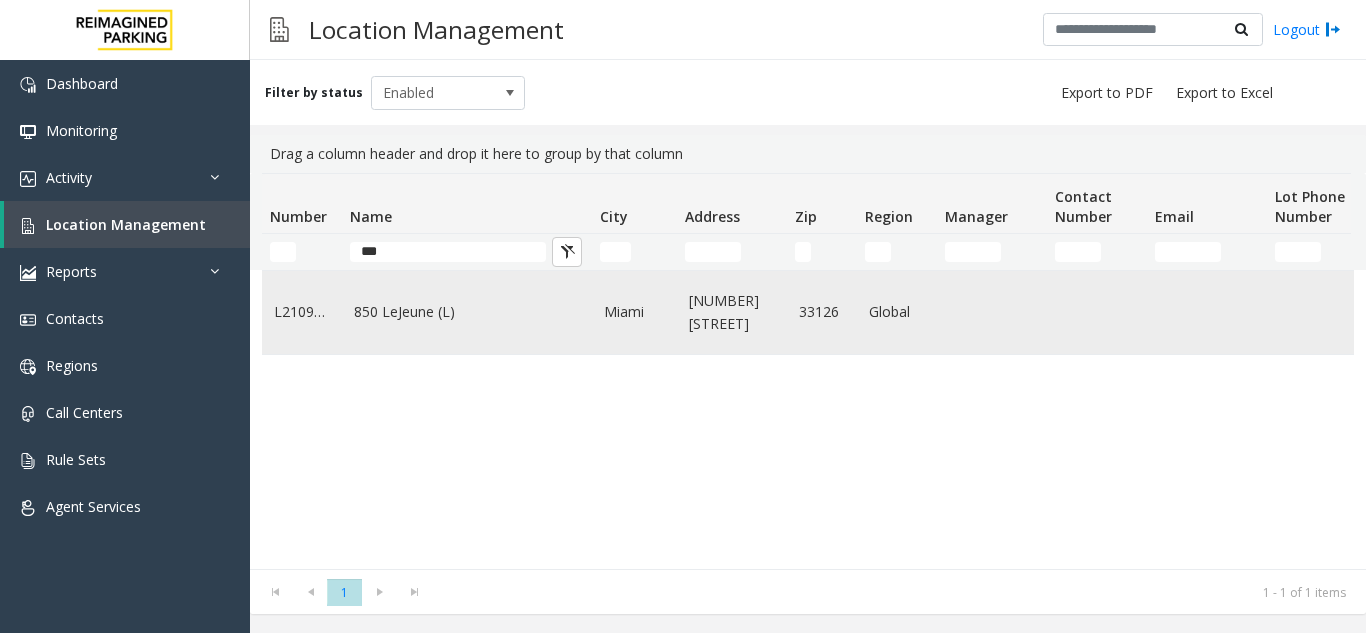 click on "850 LeJeune (L)" 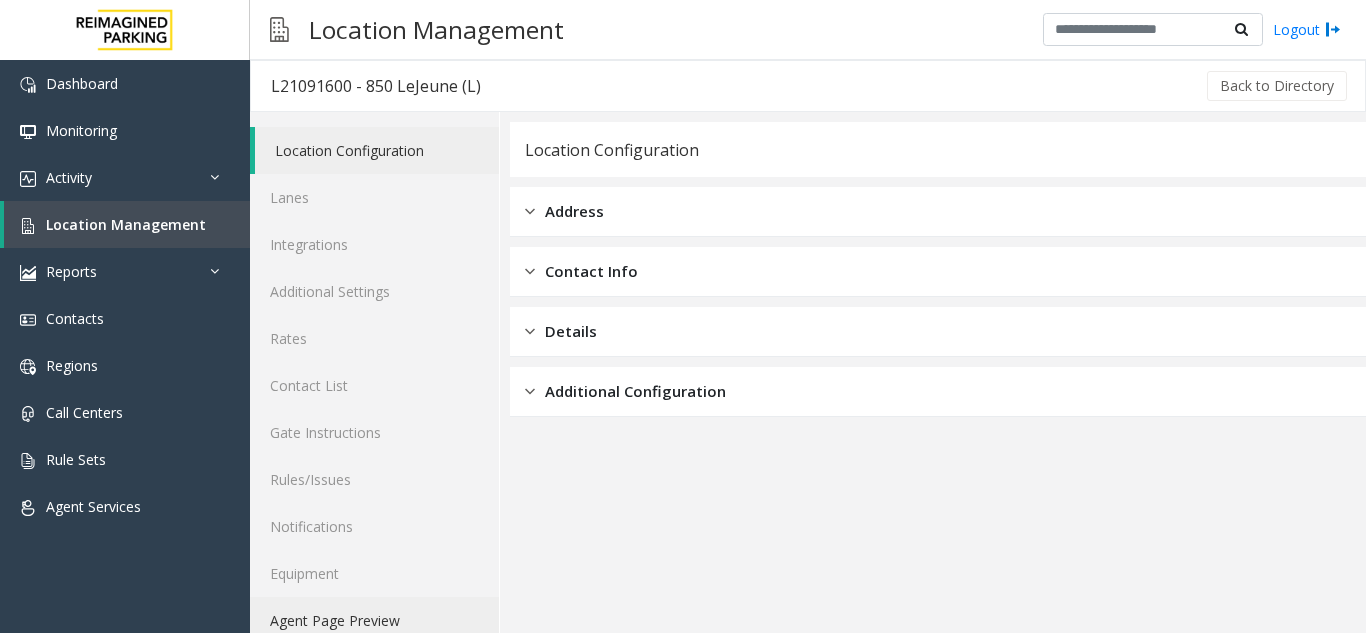 click on "Agent Page Preview" 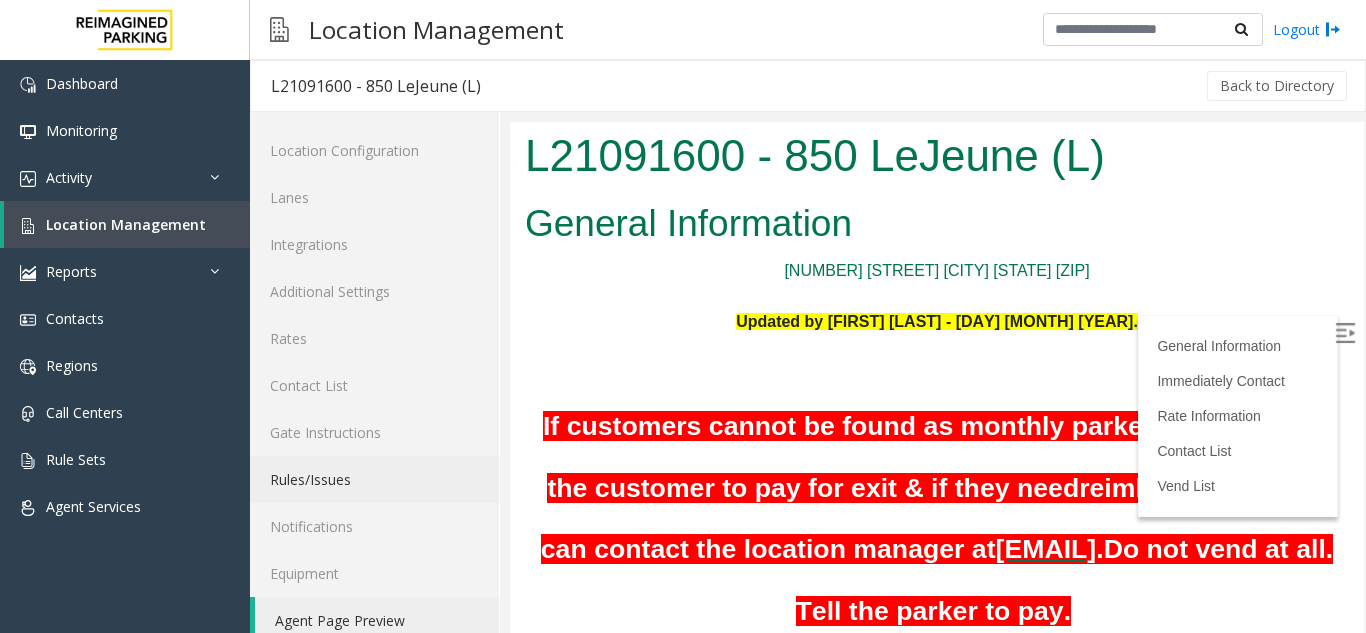 scroll, scrollTop: 0, scrollLeft: 0, axis: both 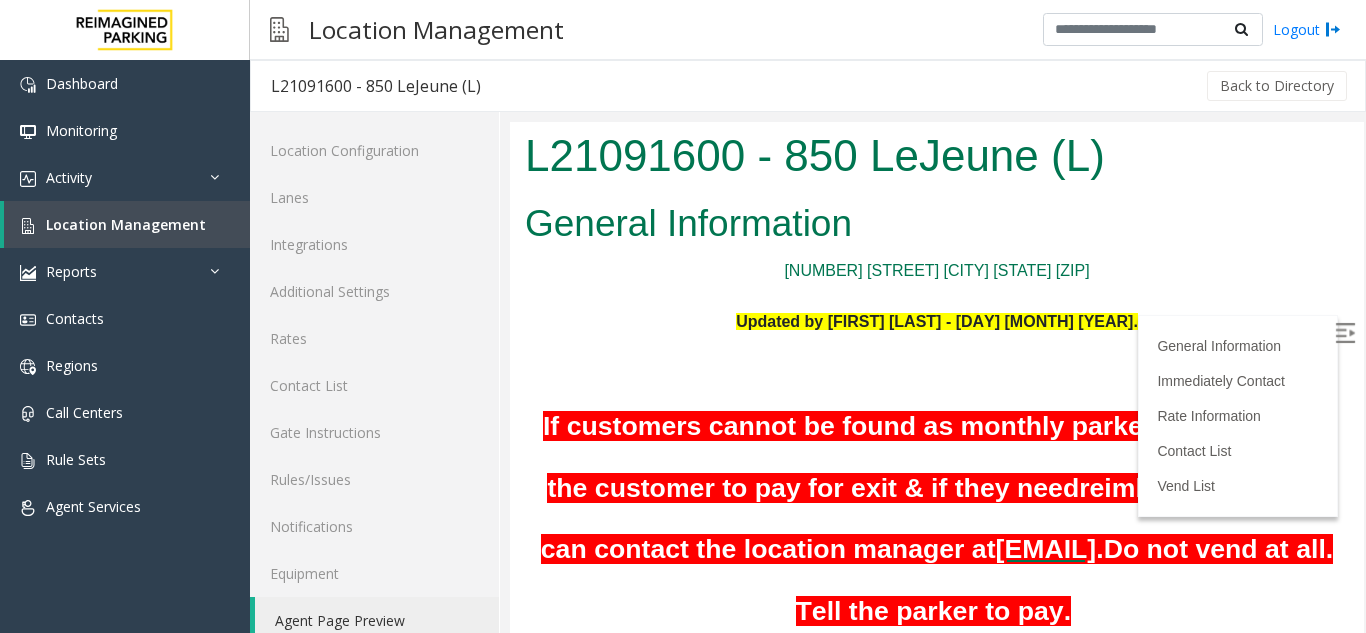 click at bounding box center [1345, 333] 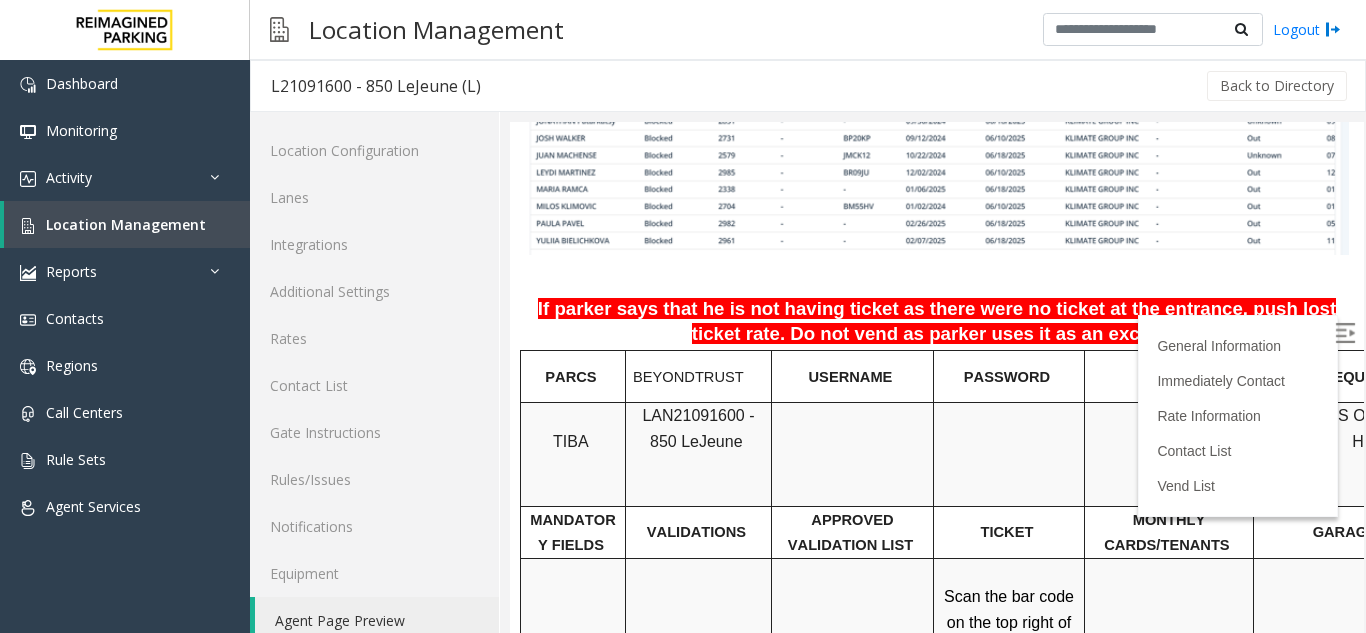 scroll, scrollTop: 1400, scrollLeft: 0, axis: vertical 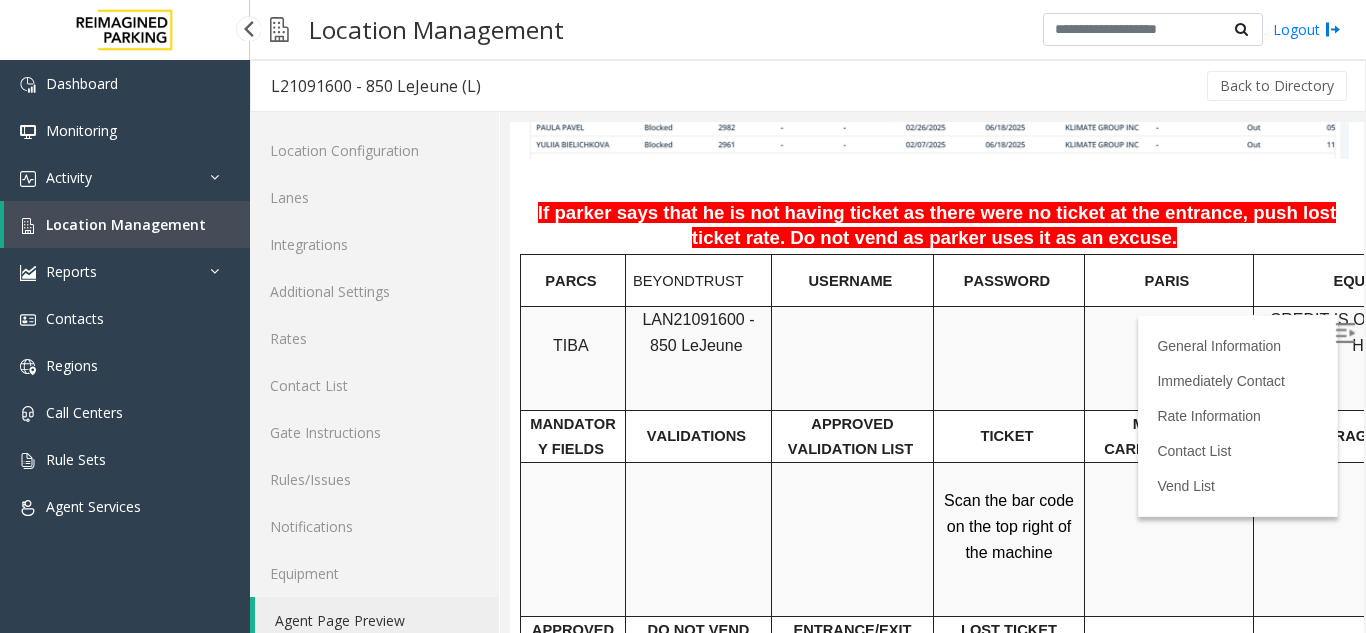 click on "Location Management" at bounding box center (126, 224) 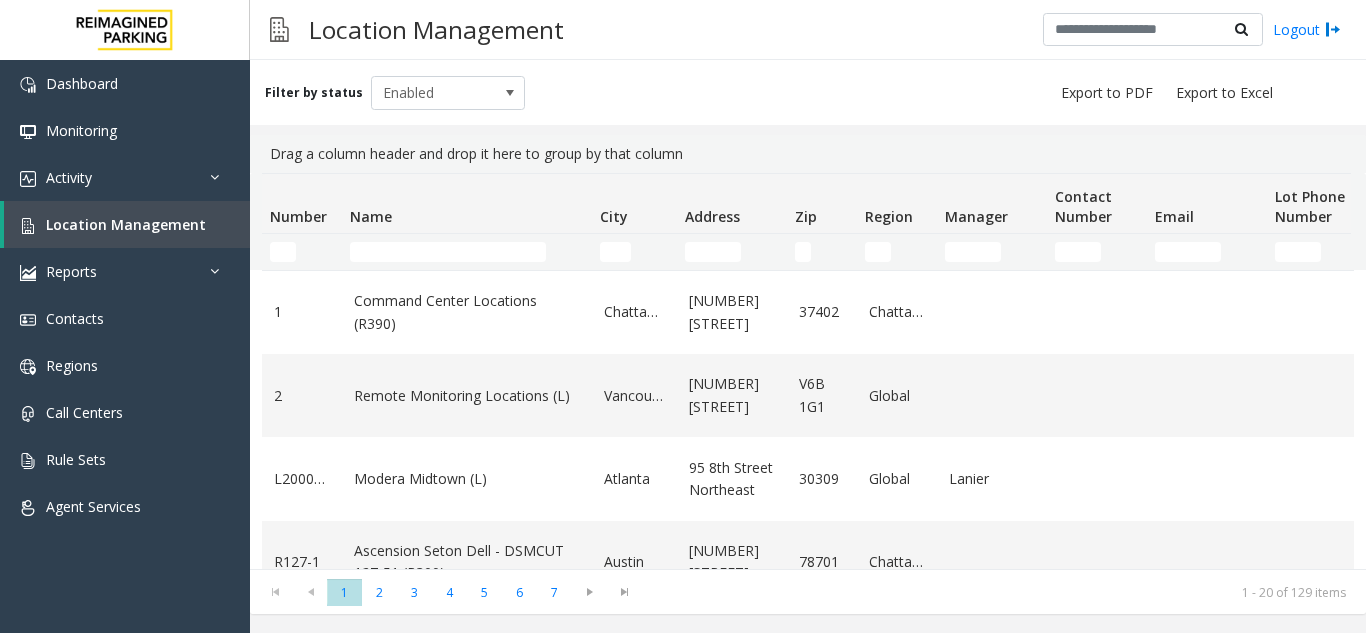 scroll, scrollTop: 100, scrollLeft: 0, axis: vertical 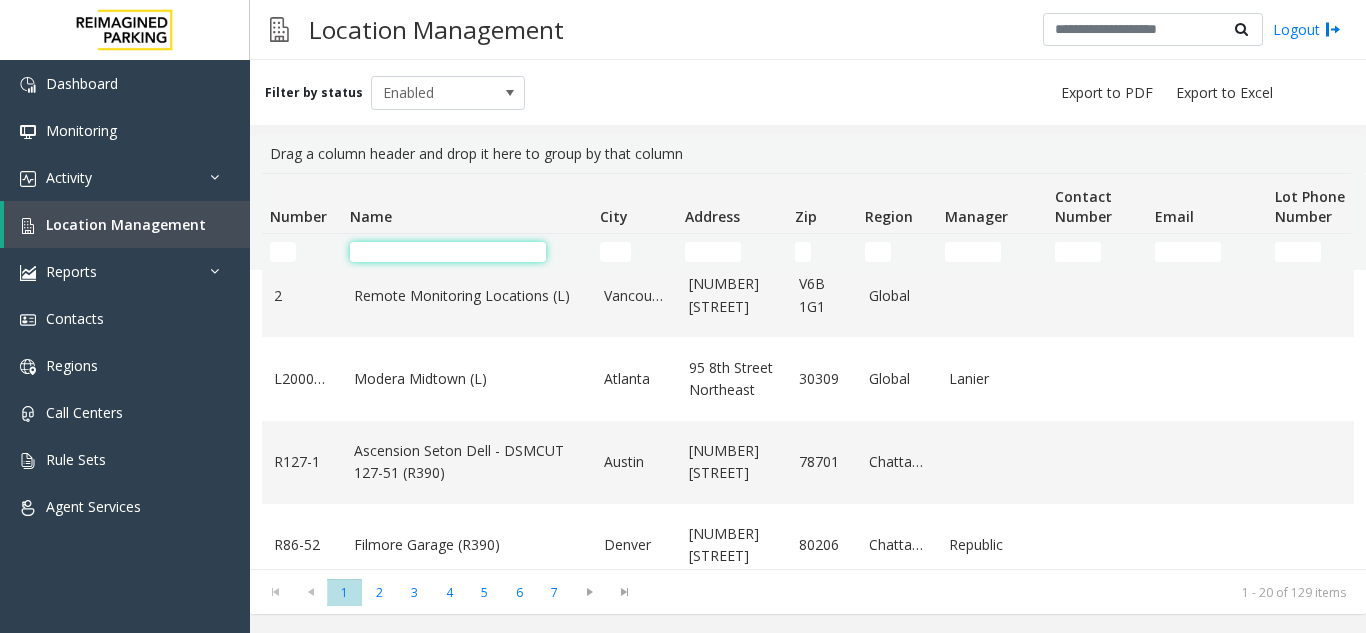click 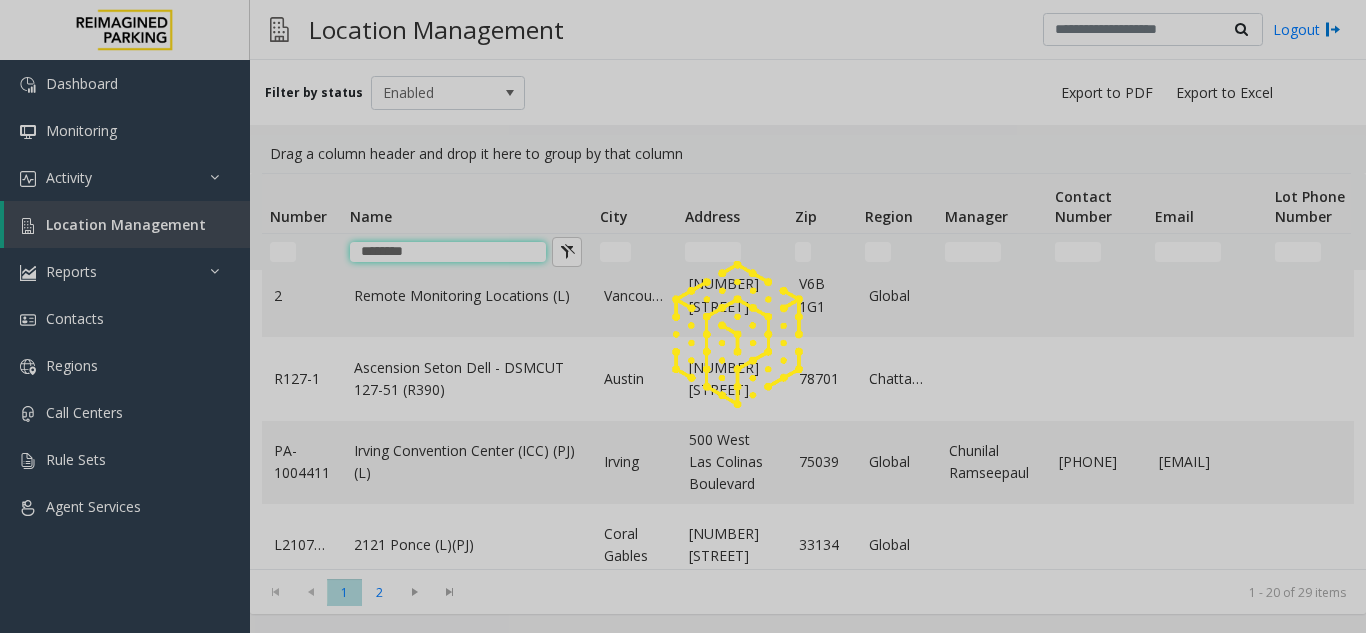scroll, scrollTop: 0, scrollLeft: 0, axis: both 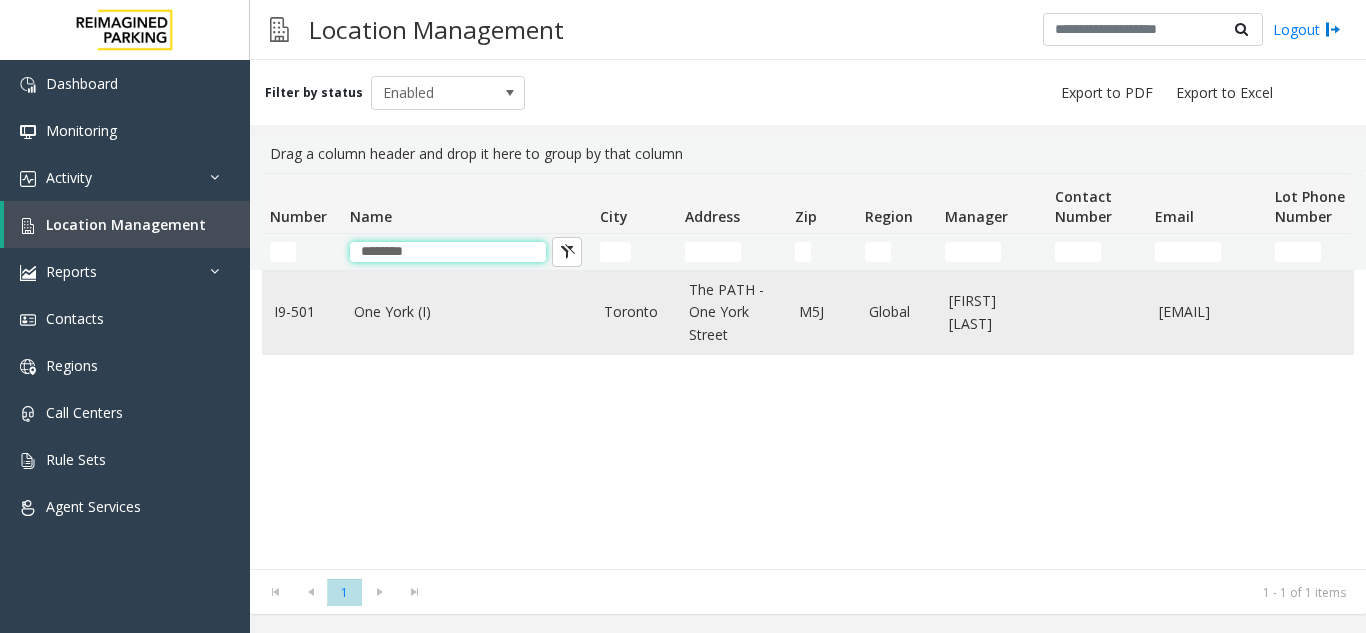 type on "********" 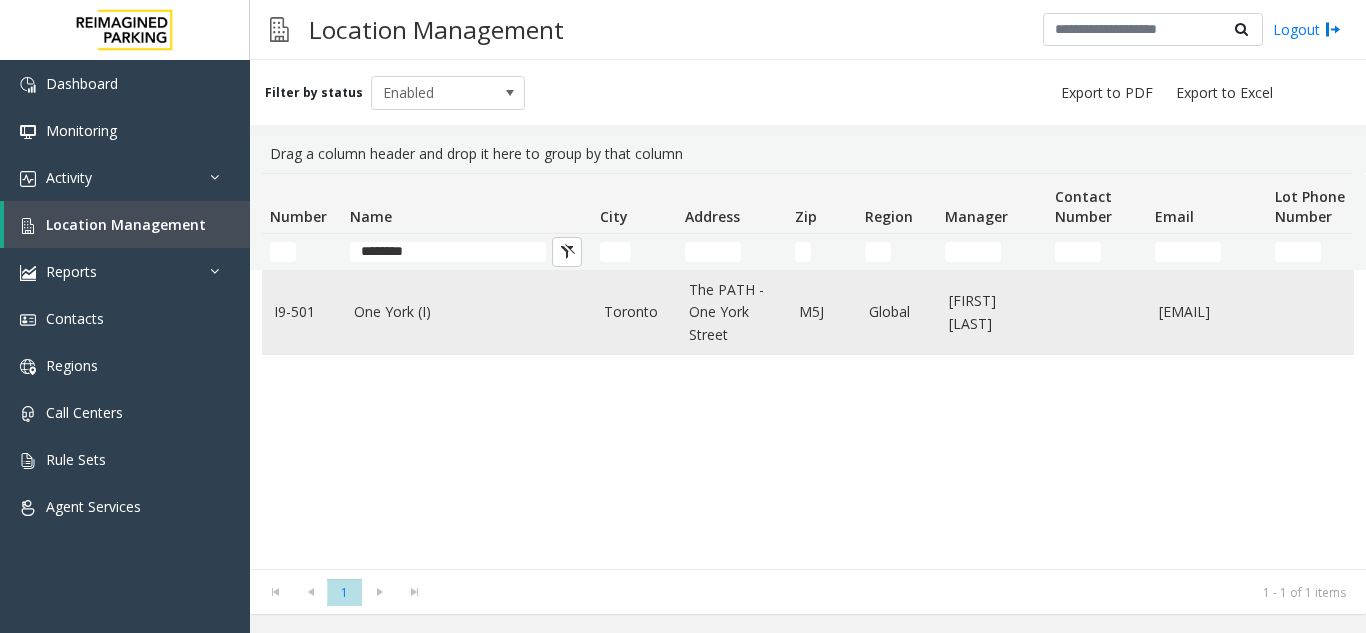 click on "One York (I)" 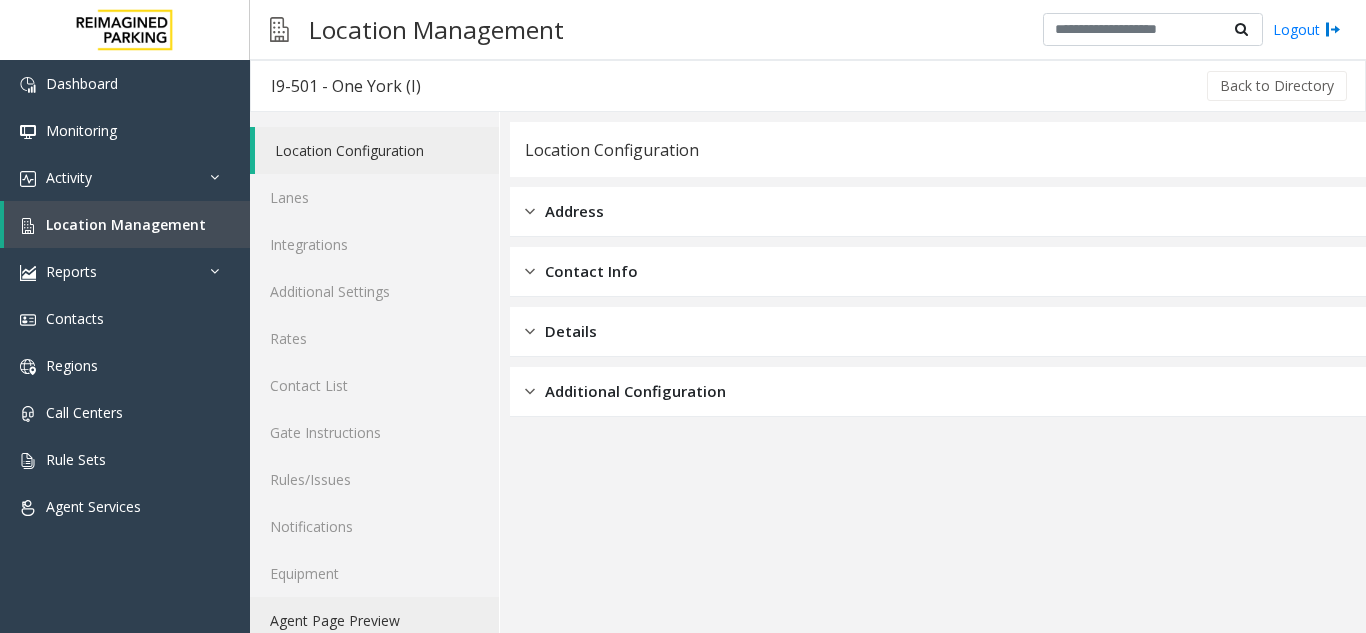 click on "Agent Page Preview" 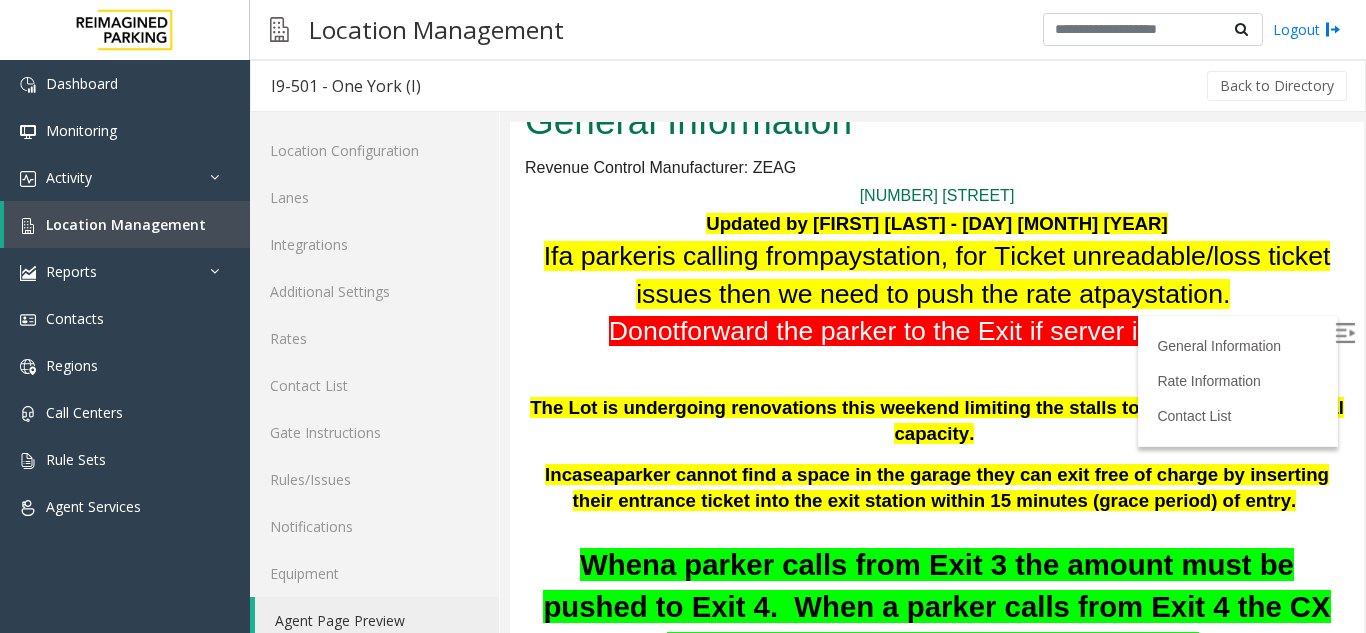 scroll, scrollTop: 100, scrollLeft: 0, axis: vertical 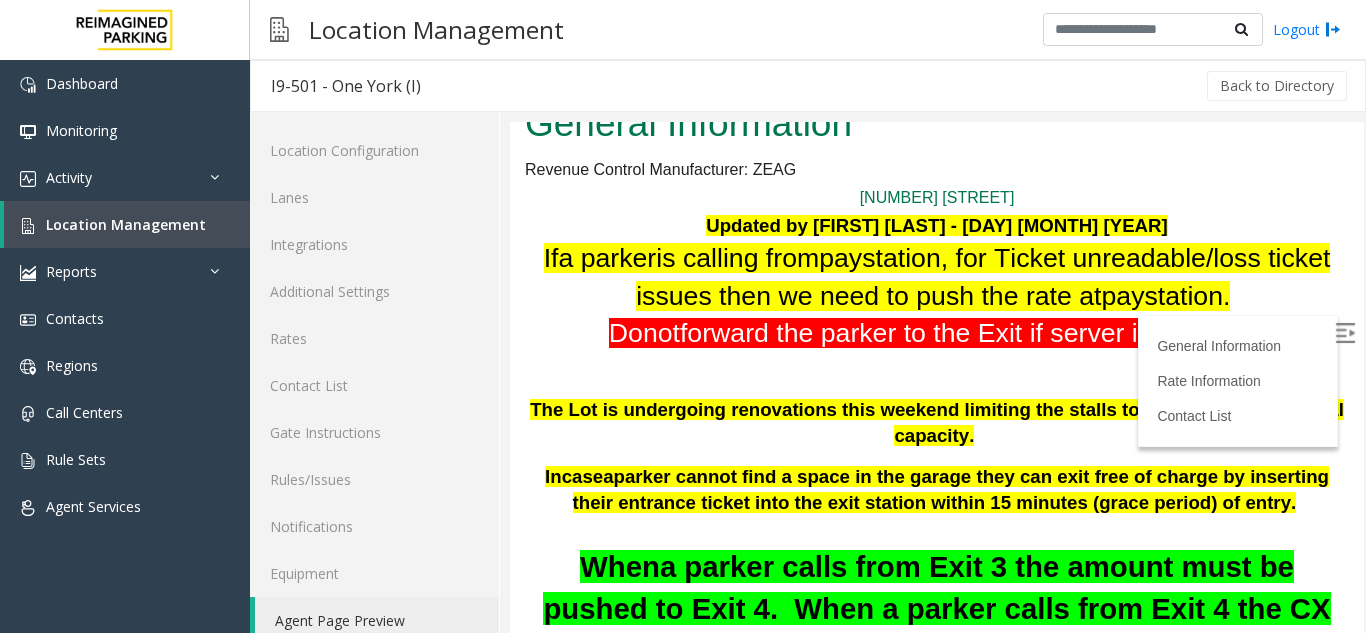 click at bounding box center [1345, 333] 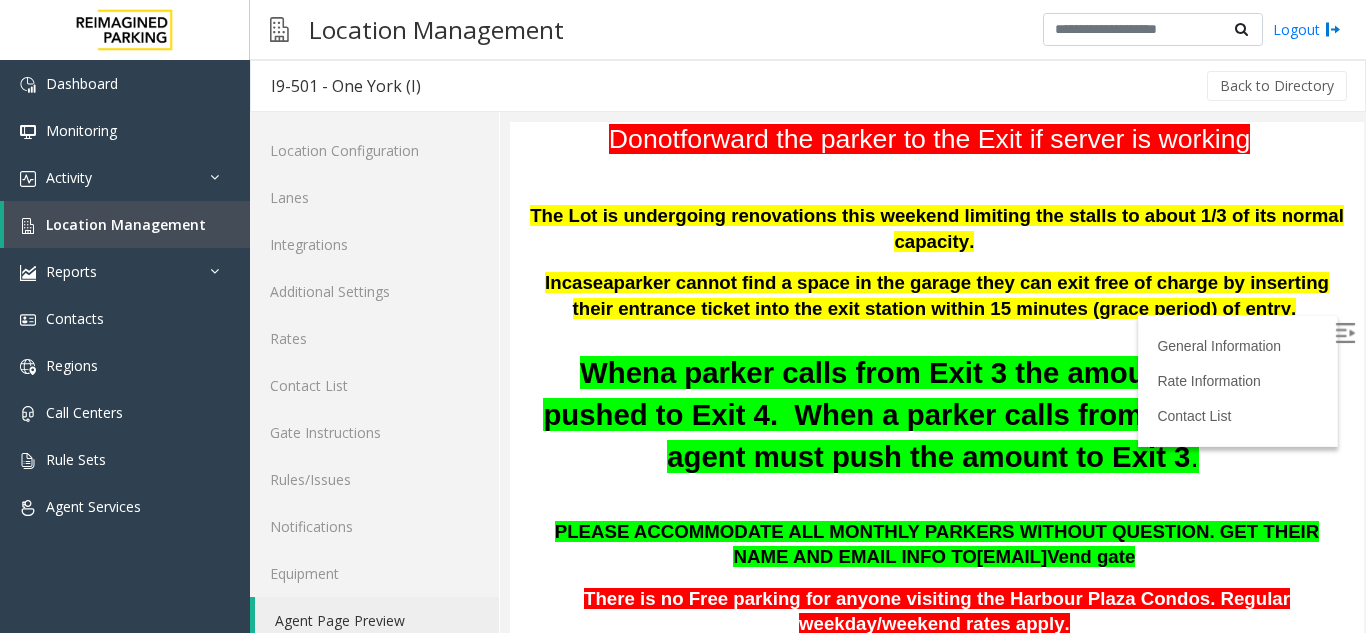scroll, scrollTop: 100, scrollLeft: 0, axis: vertical 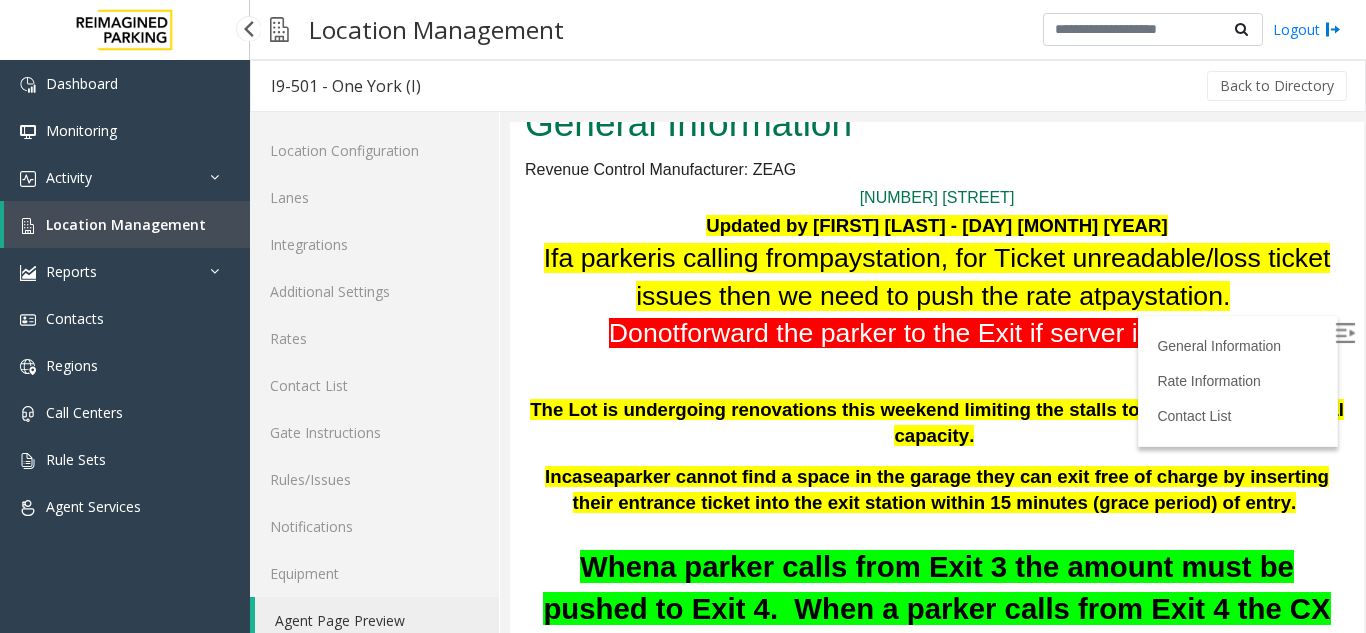 click on "Location Management" at bounding box center [127, 224] 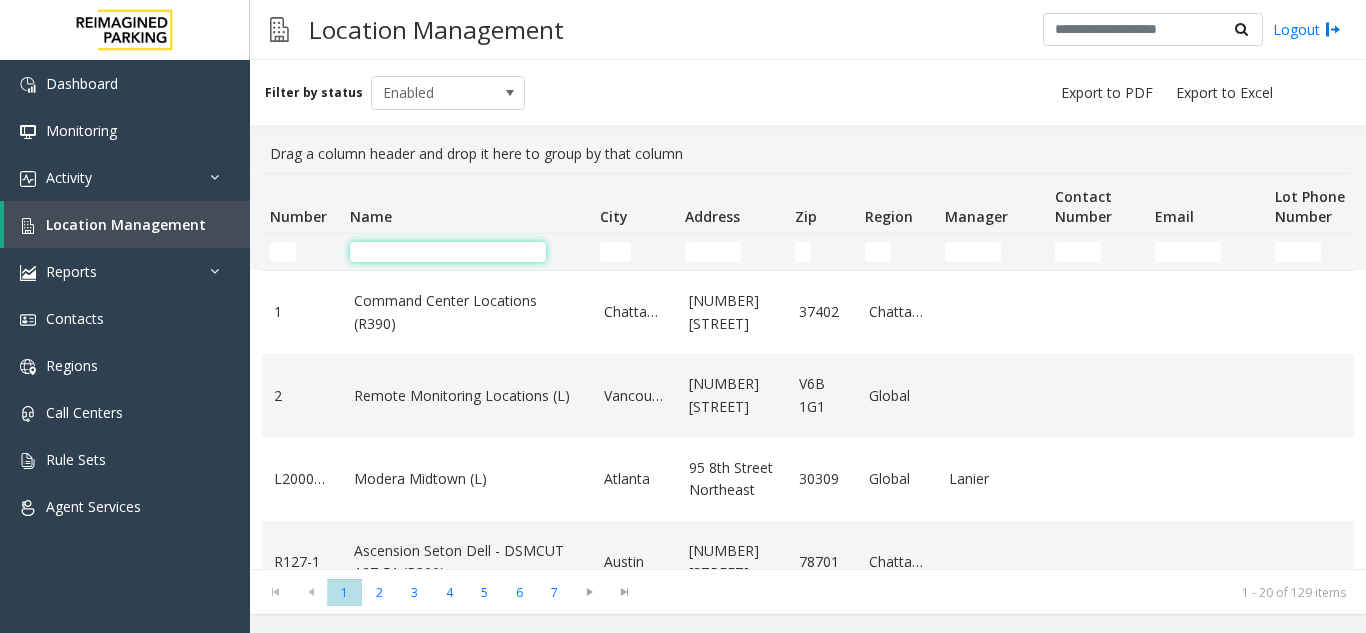 click 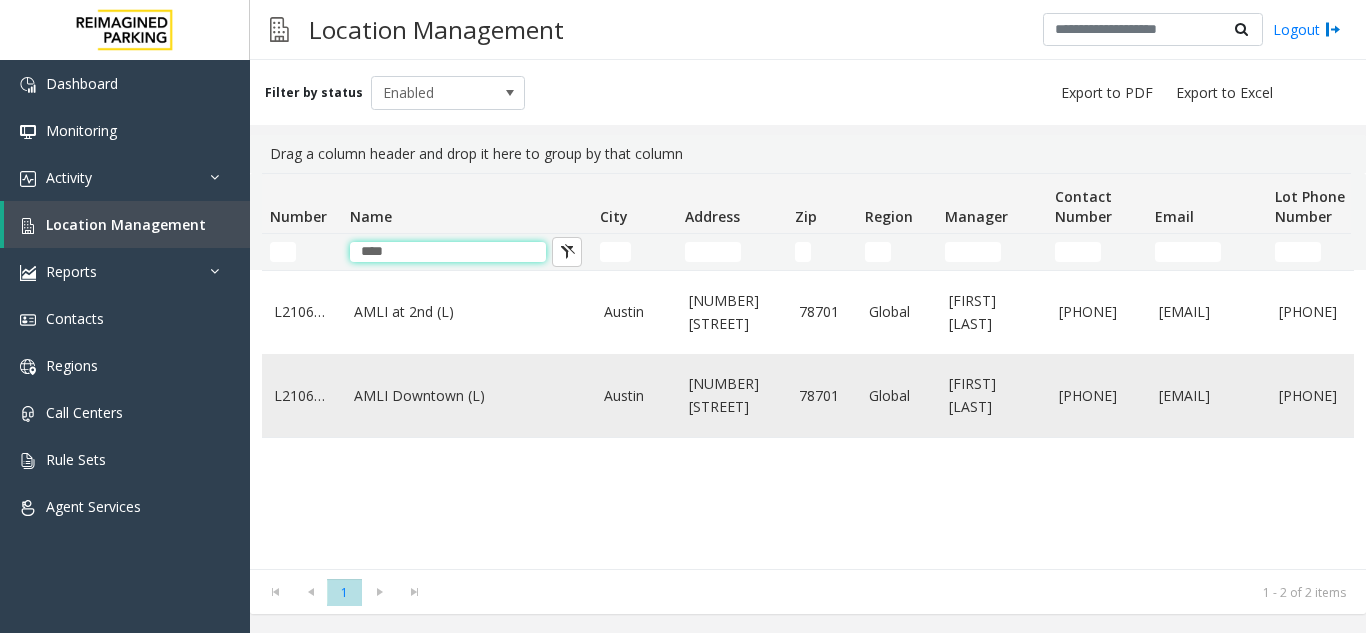 type on "****" 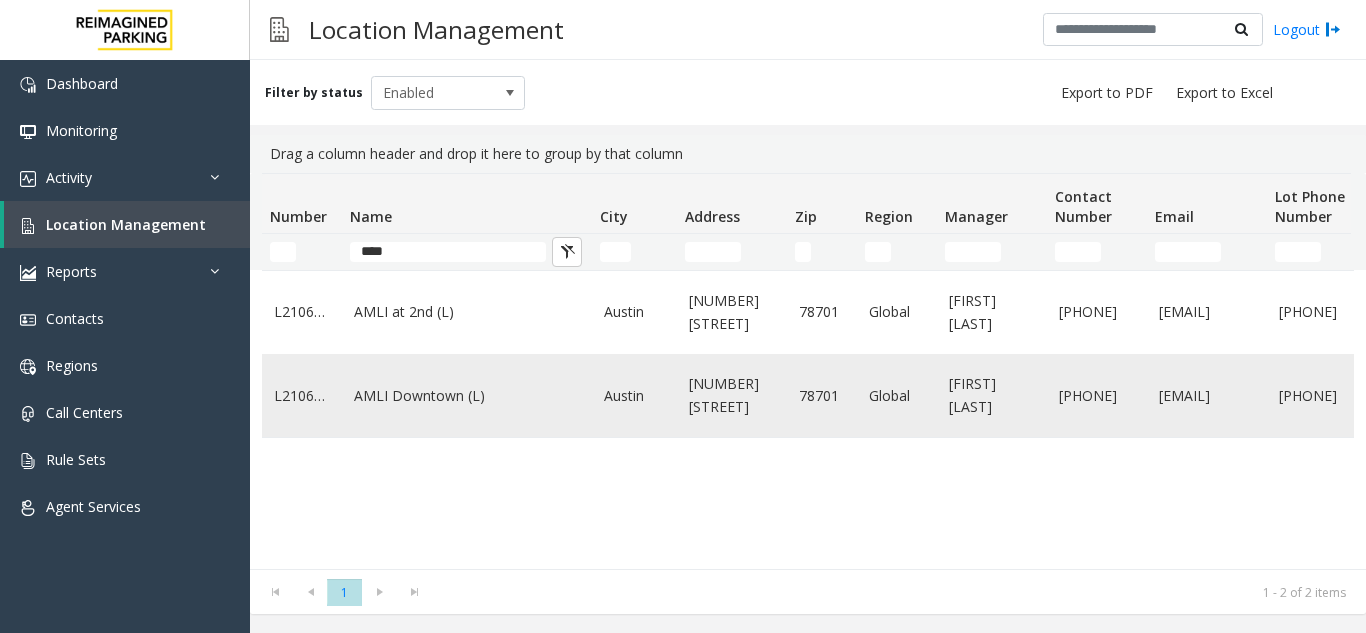 click on "AMLI Downtown (L)" 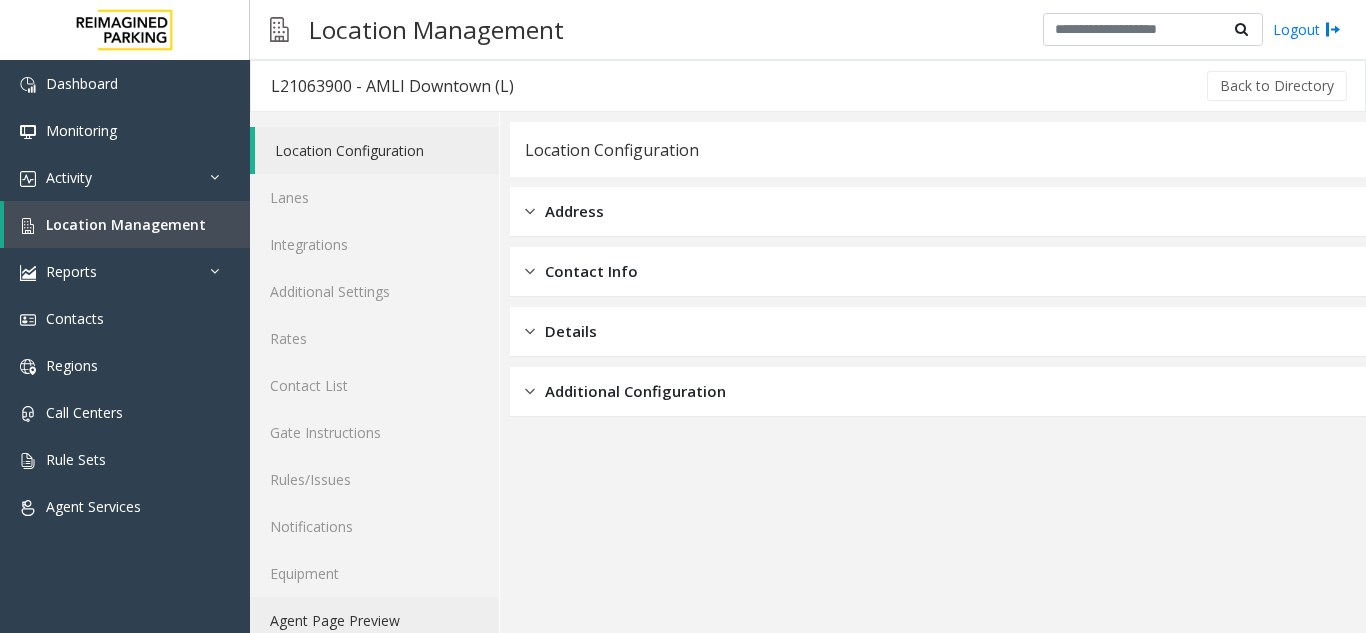 click on "Agent Page Preview" 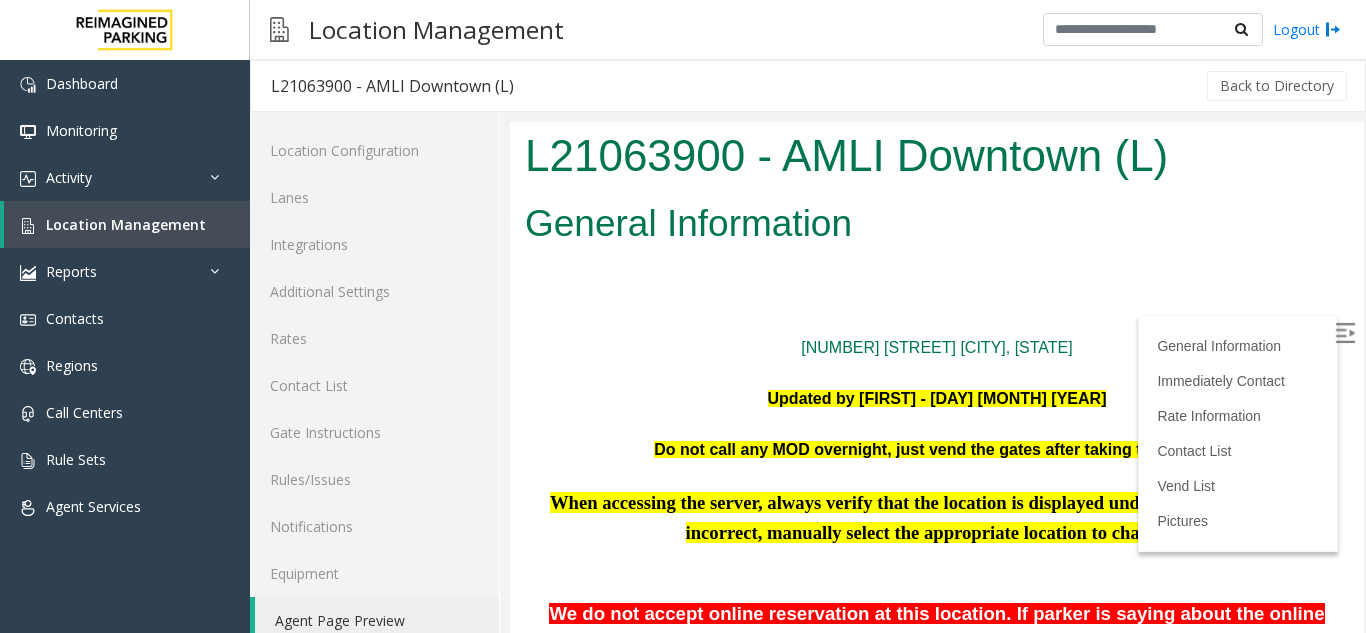 scroll, scrollTop: 400, scrollLeft: 0, axis: vertical 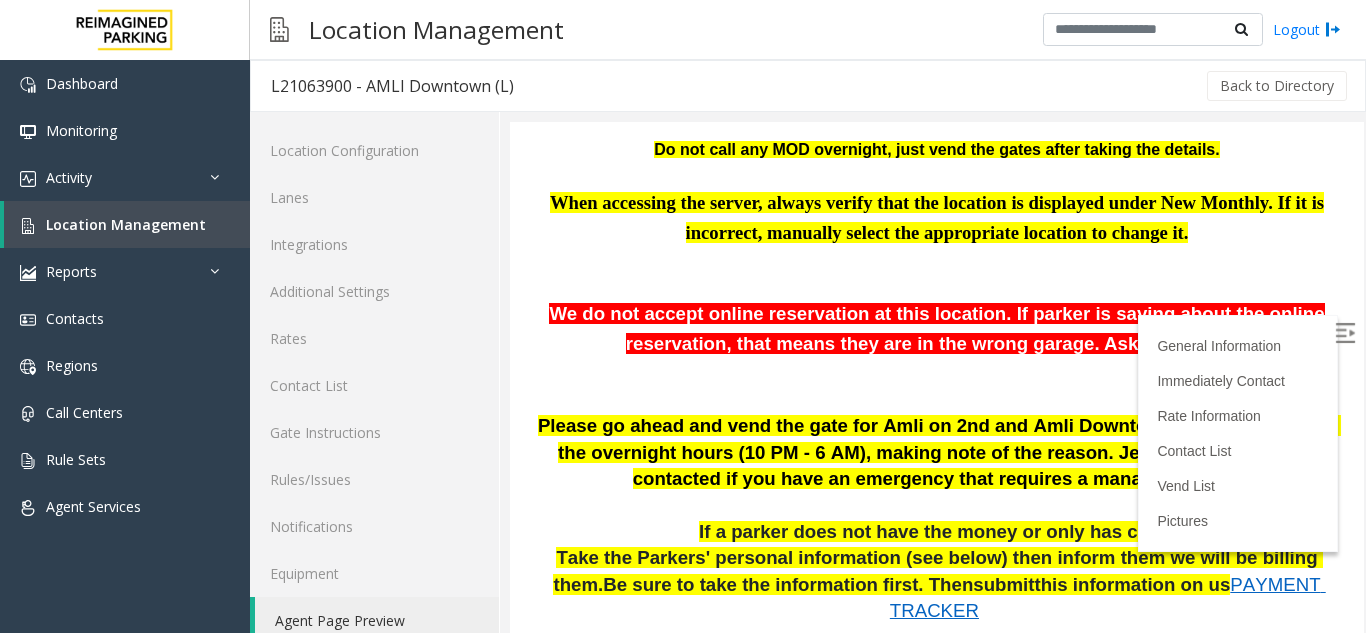 click on "General Information
Immediately Contact
Rate Information
Contact List
Vend List
Pictures" at bounding box center [1238, 433] 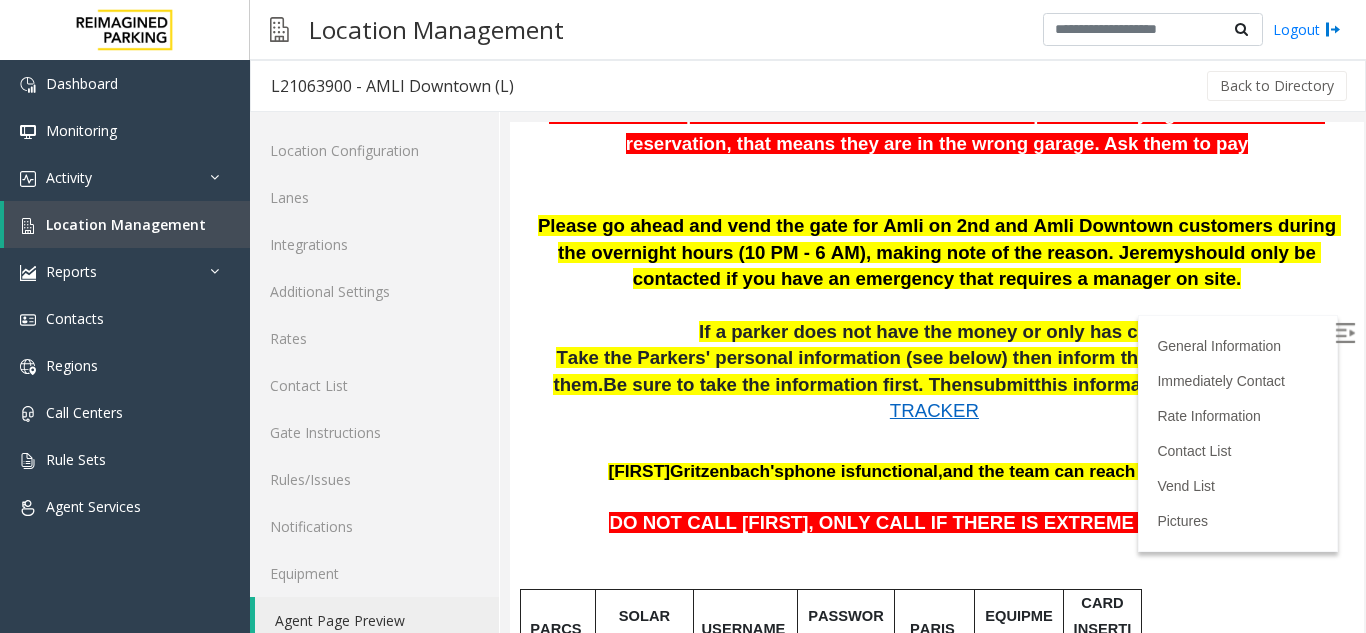 scroll, scrollTop: 600, scrollLeft: 0, axis: vertical 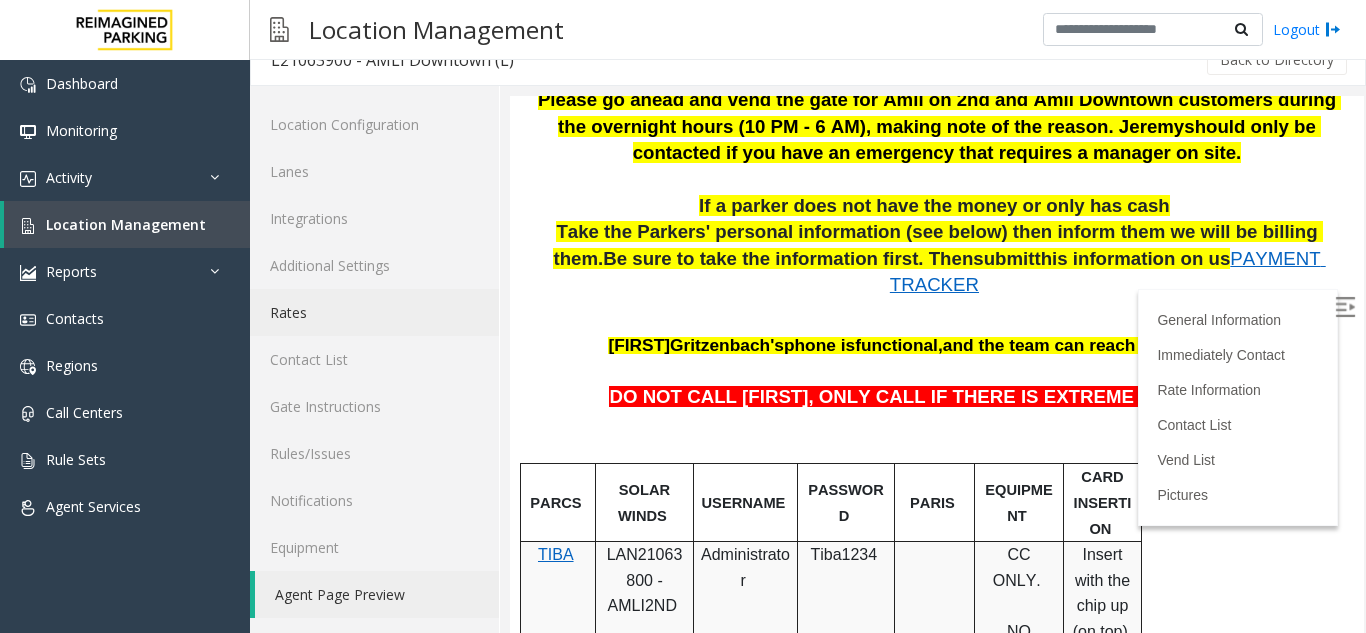click on "Rates" 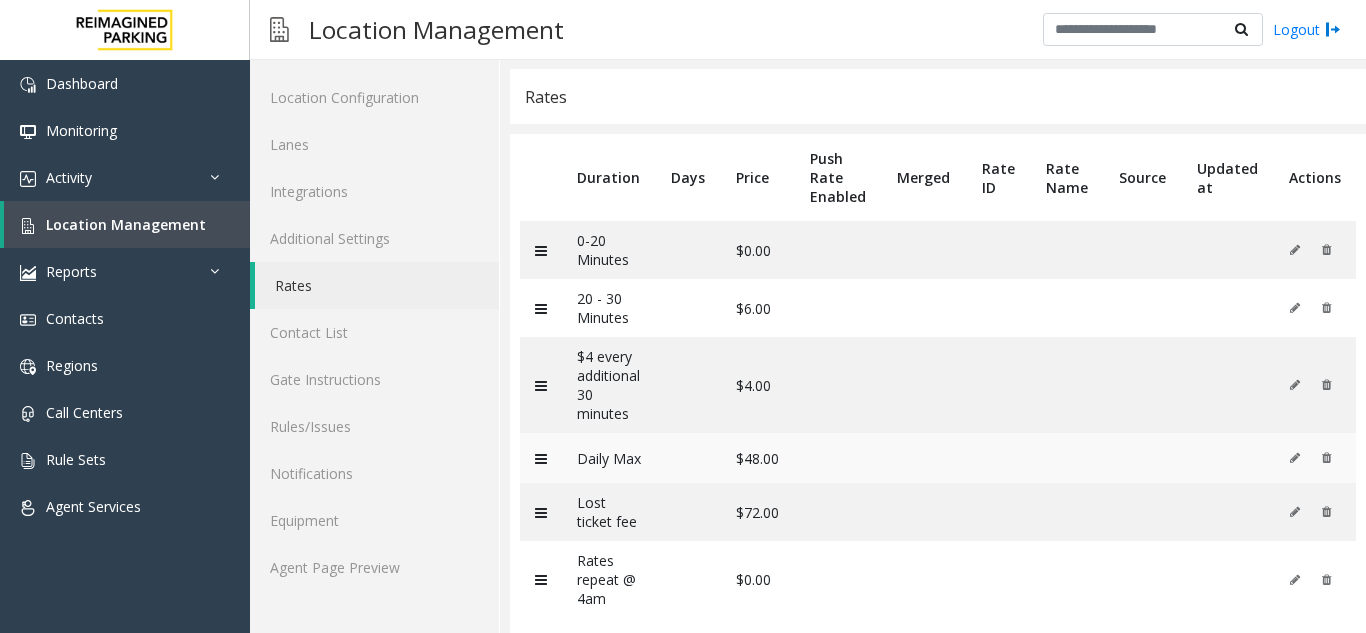 scroll, scrollTop: 78, scrollLeft: 0, axis: vertical 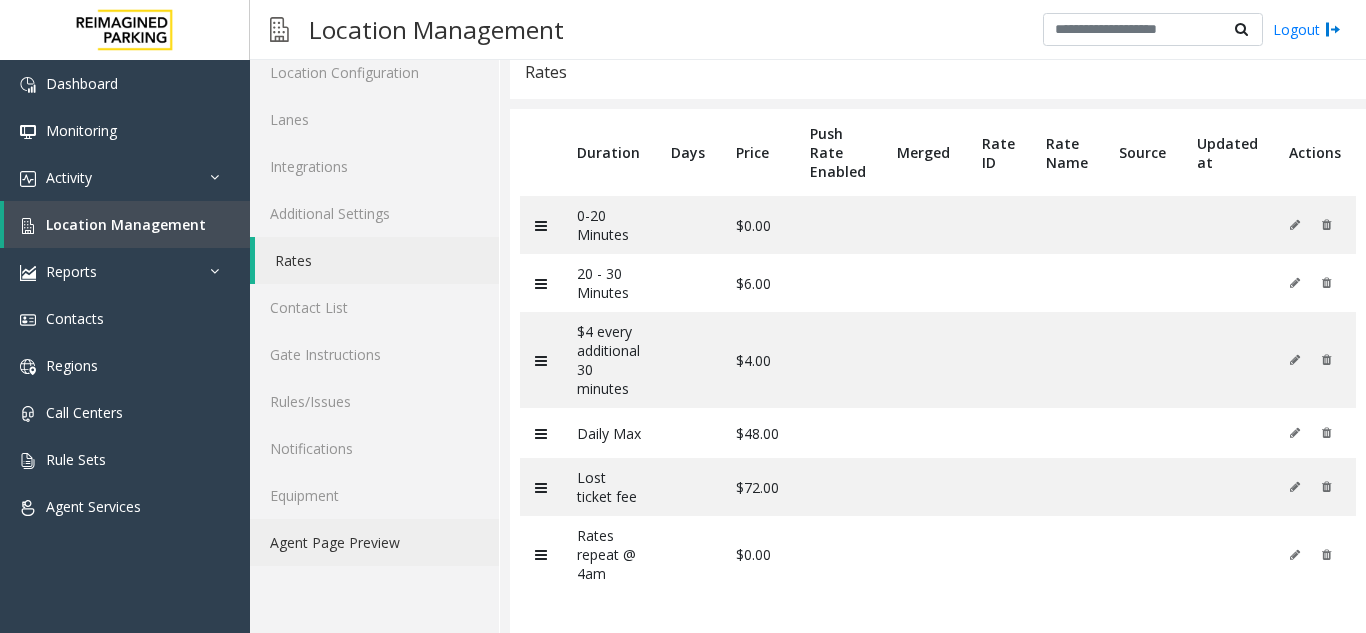 click on "Agent Page Preview" 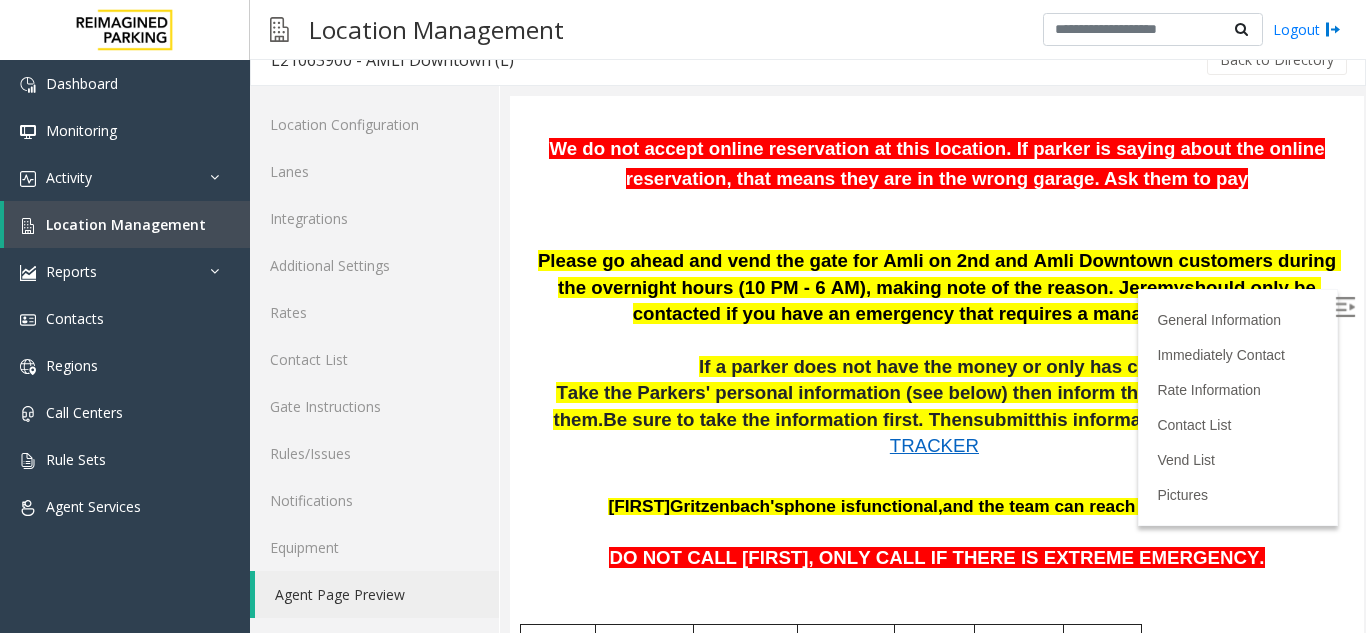 scroll, scrollTop: 500, scrollLeft: 0, axis: vertical 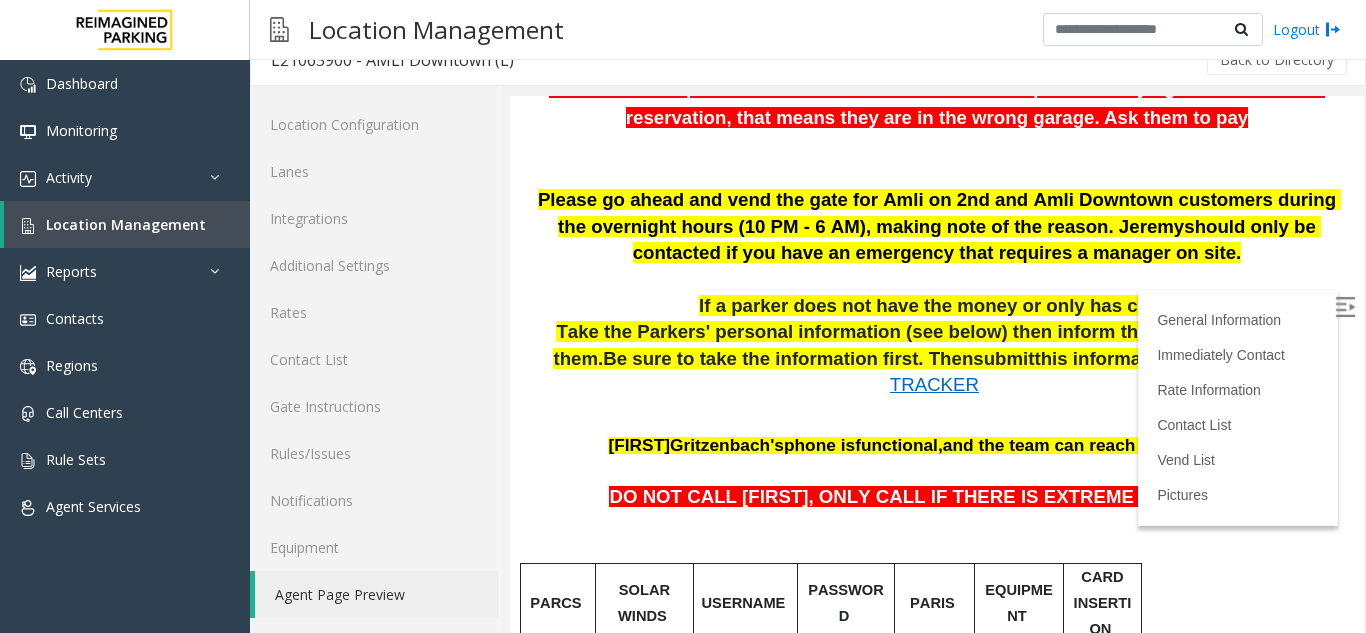click at bounding box center [1345, 307] 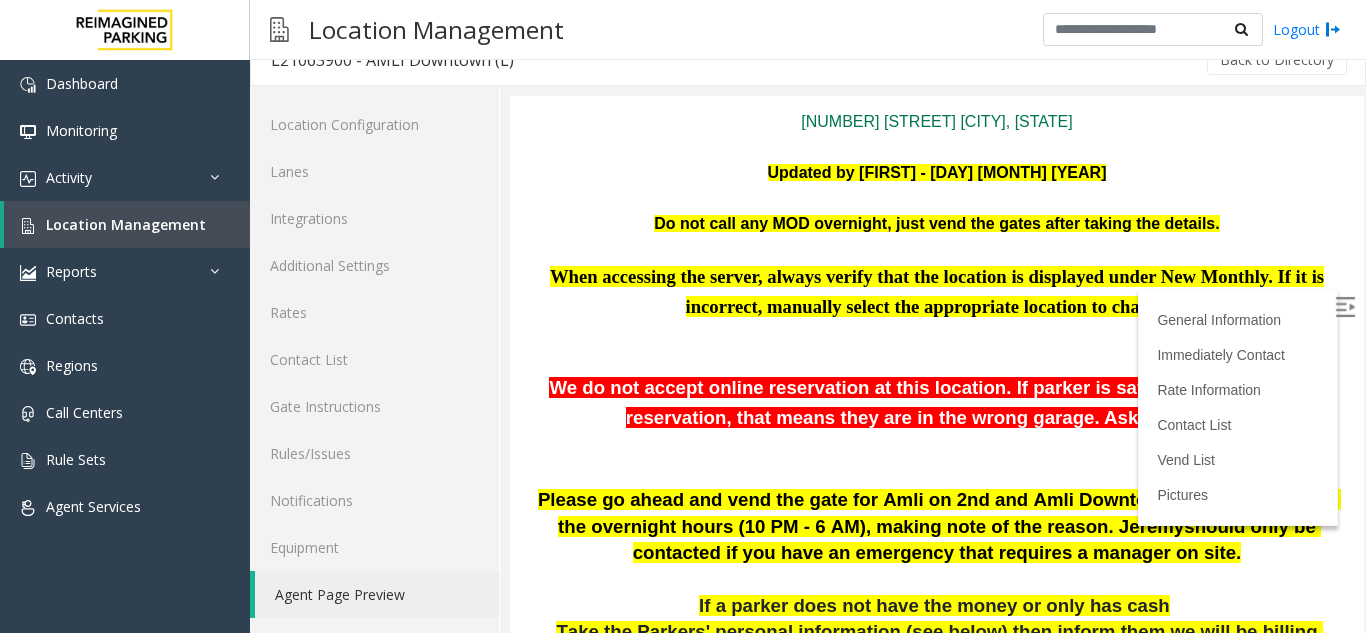 scroll, scrollTop: 0, scrollLeft: 0, axis: both 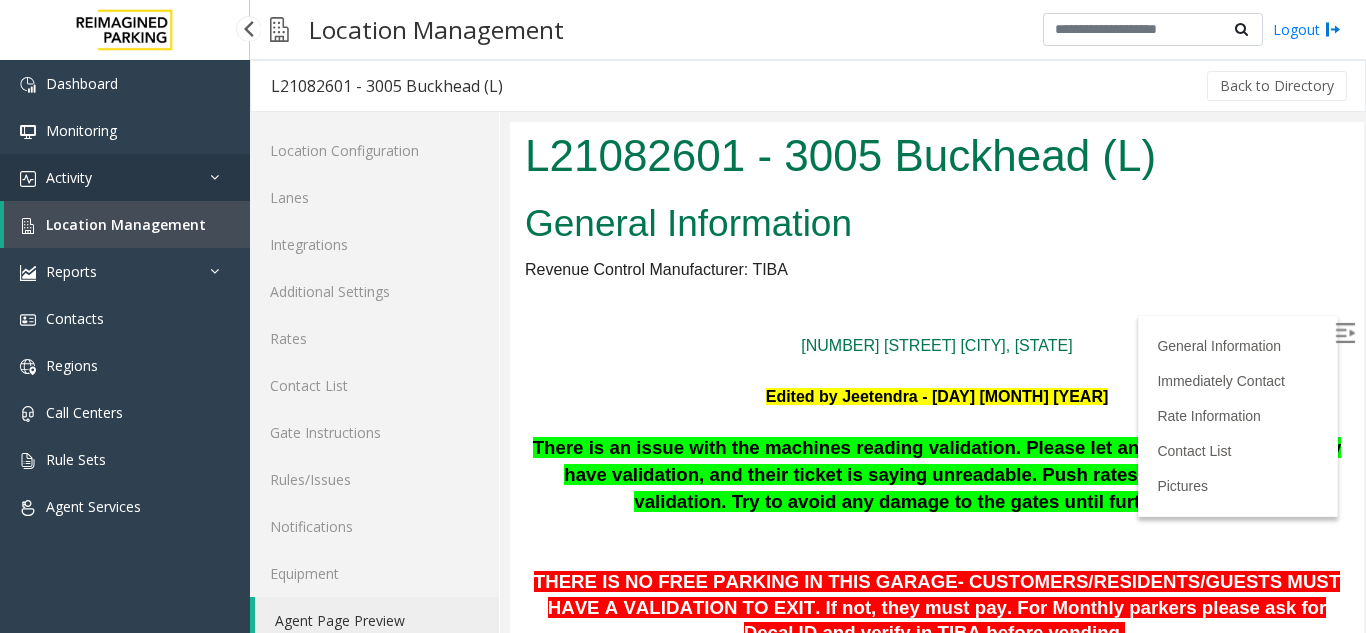 drag, startPoint x: 129, startPoint y: 175, endPoint x: 140, endPoint y: 193, distance: 21.095022 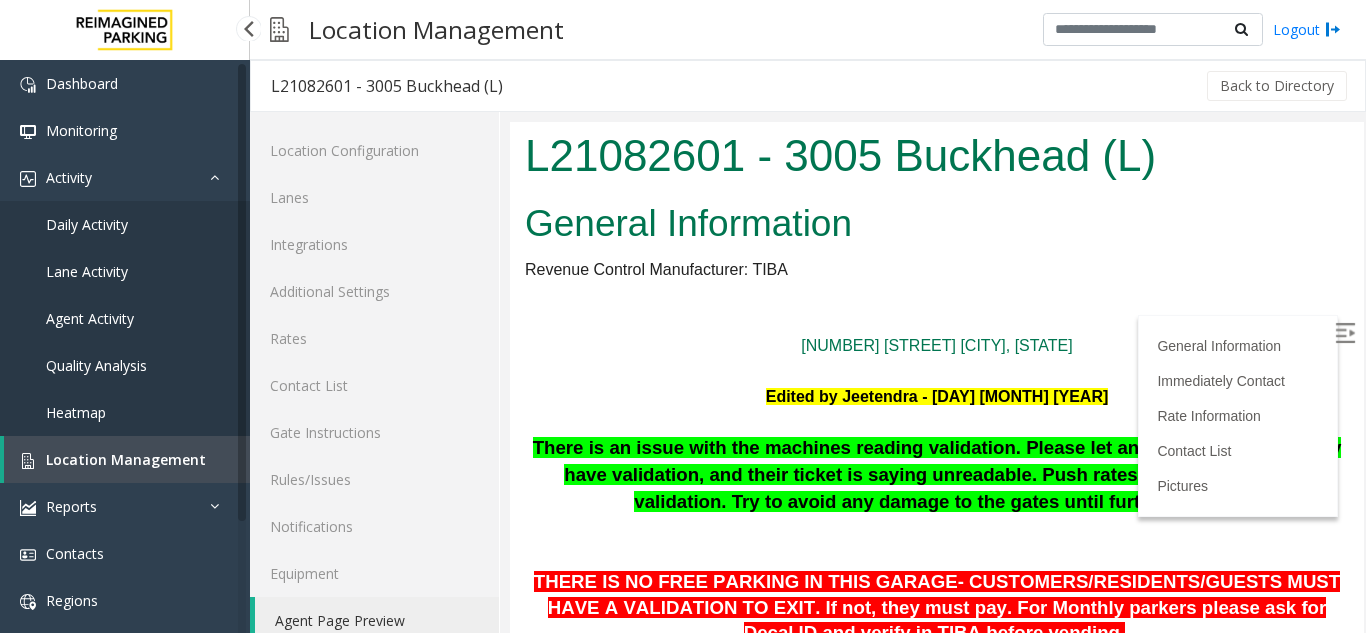 click on "Daily Activity" at bounding box center [125, 224] 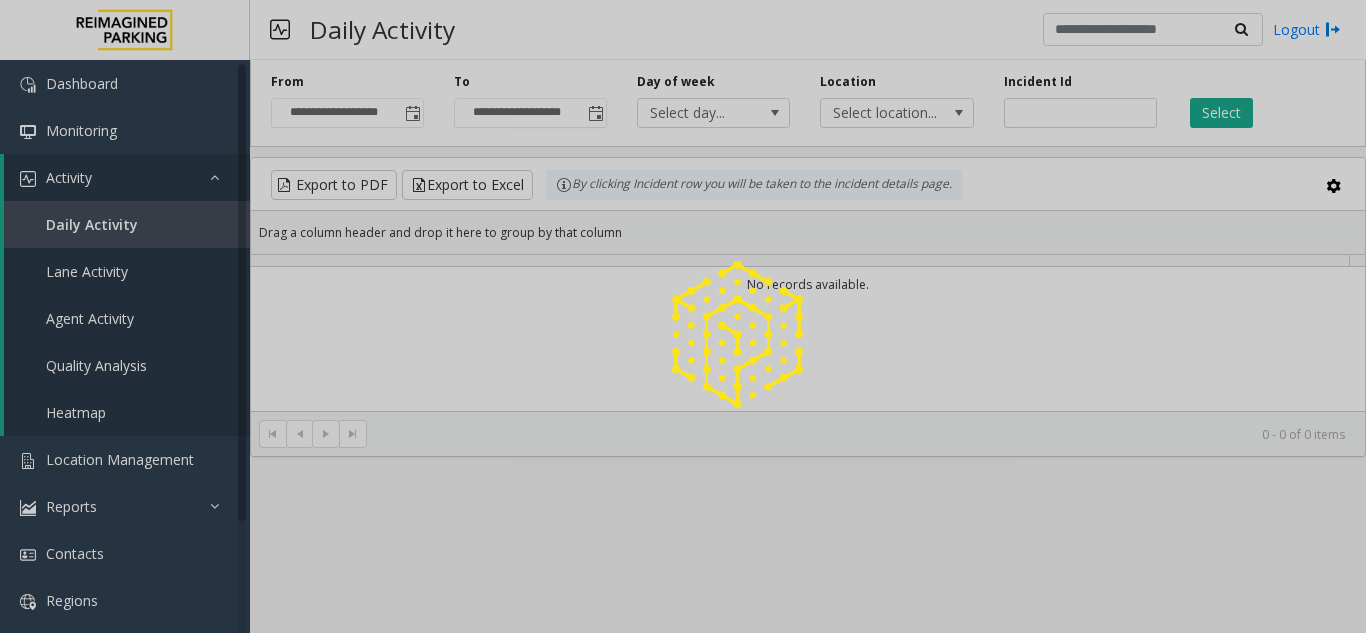click 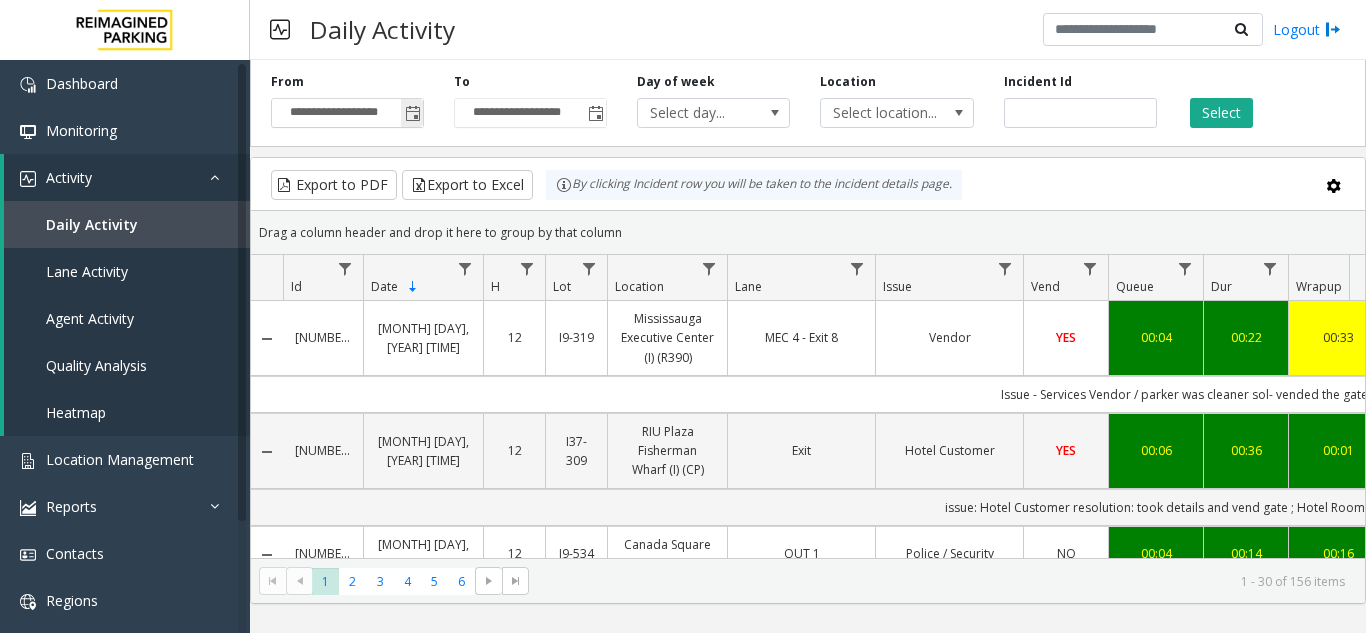 click on "**********" at bounding box center (347, 113) 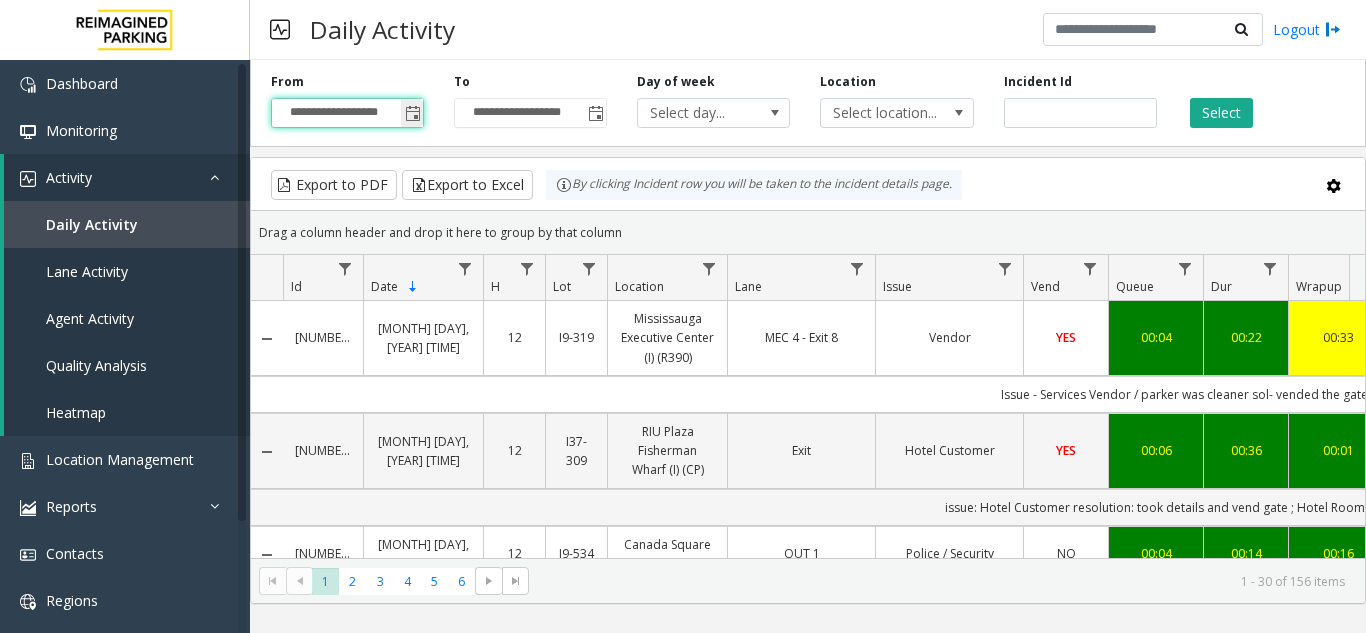click 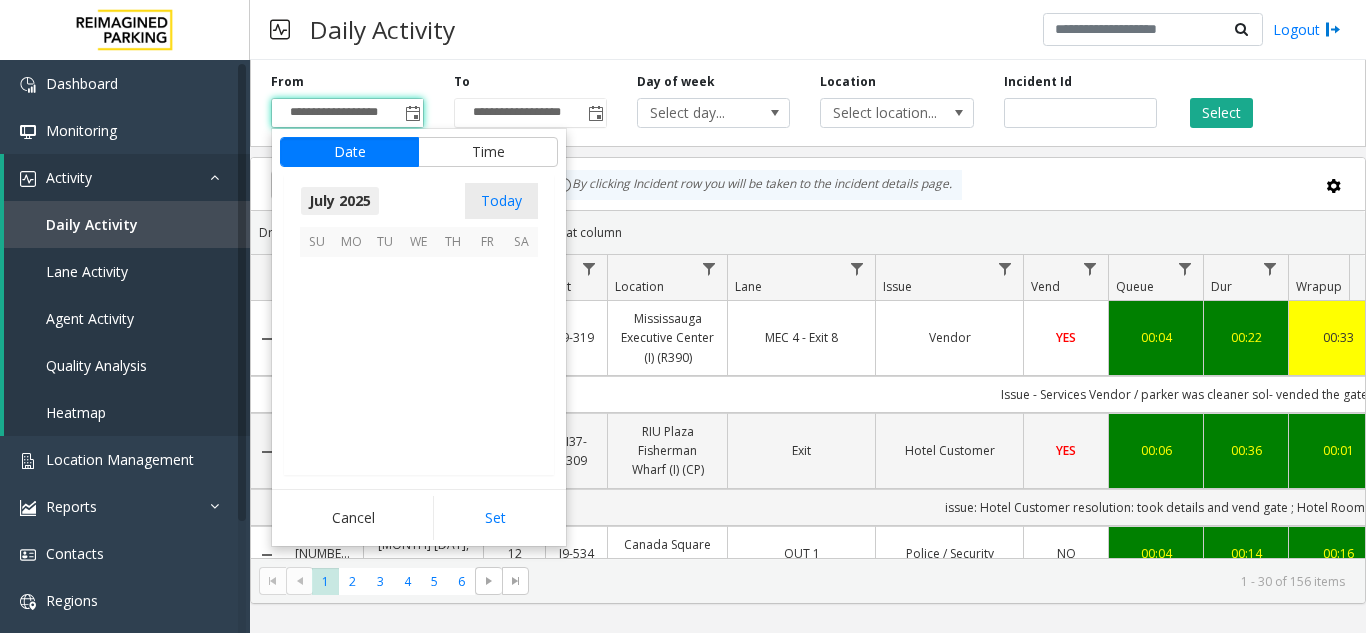 scroll, scrollTop: 358428, scrollLeft: 0, axis: vertical 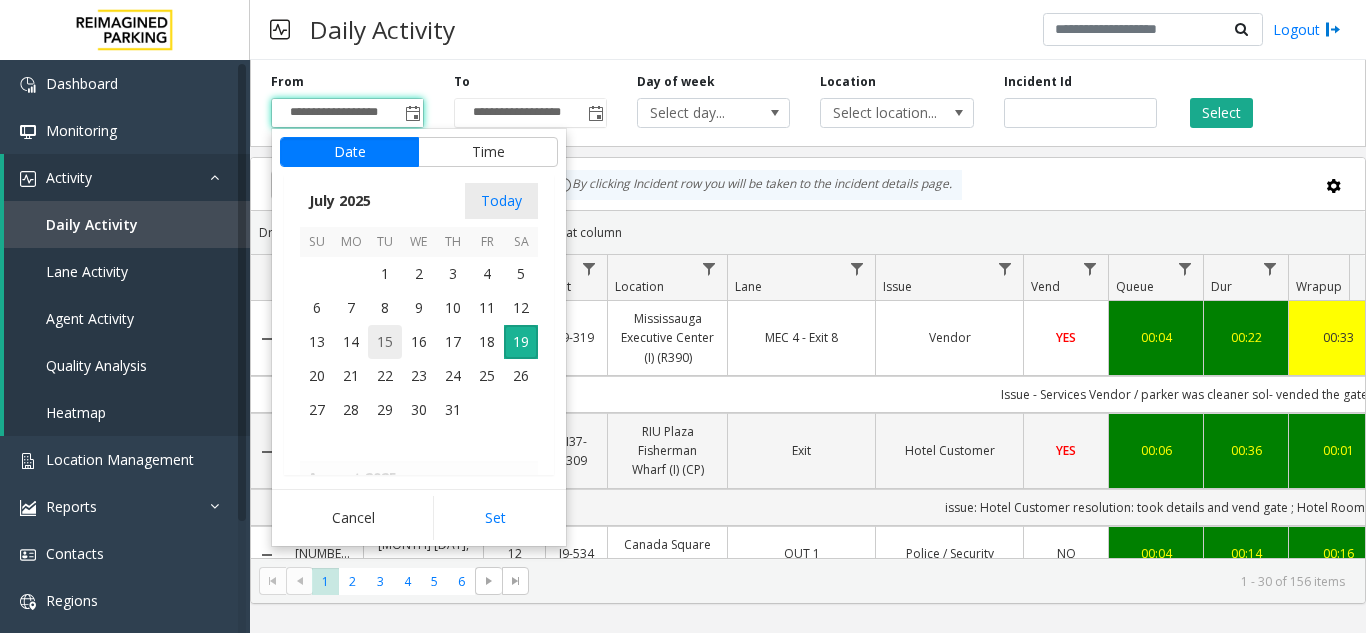 click on "15" at bounding box center (385, 342) 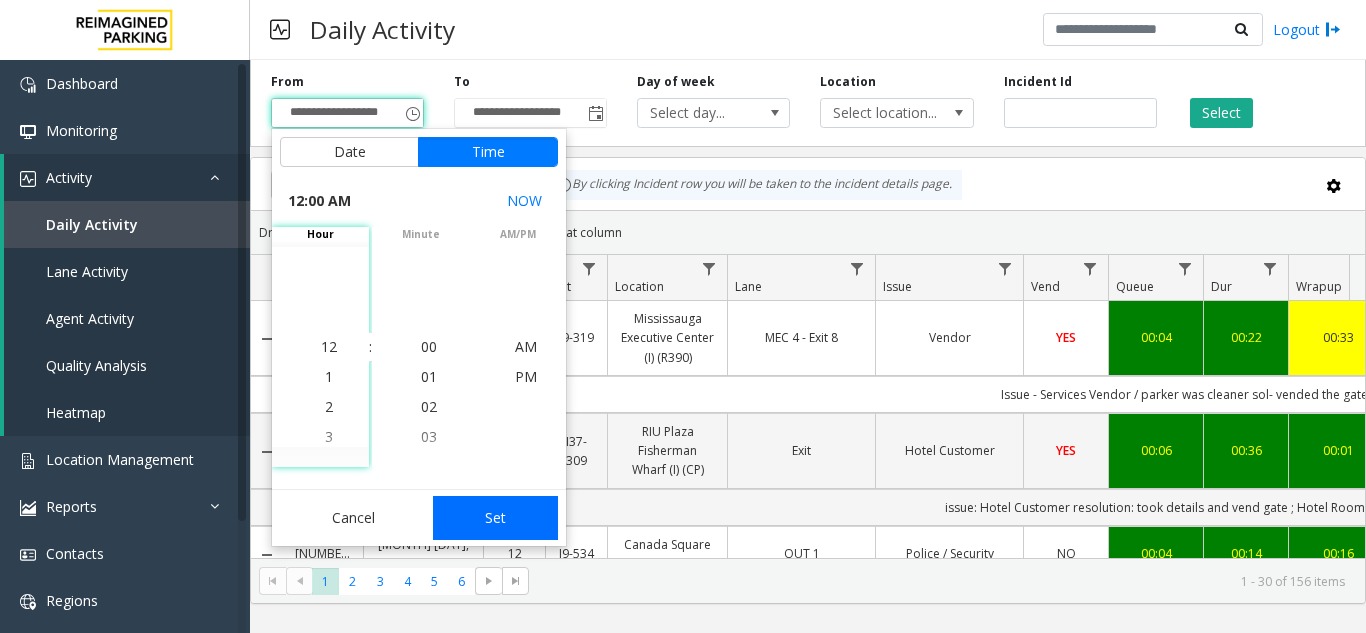 drag, startPoint x: 511, startPoint y: 513, endPoint x: 541, endPoint y: 445, distance: 74.323616 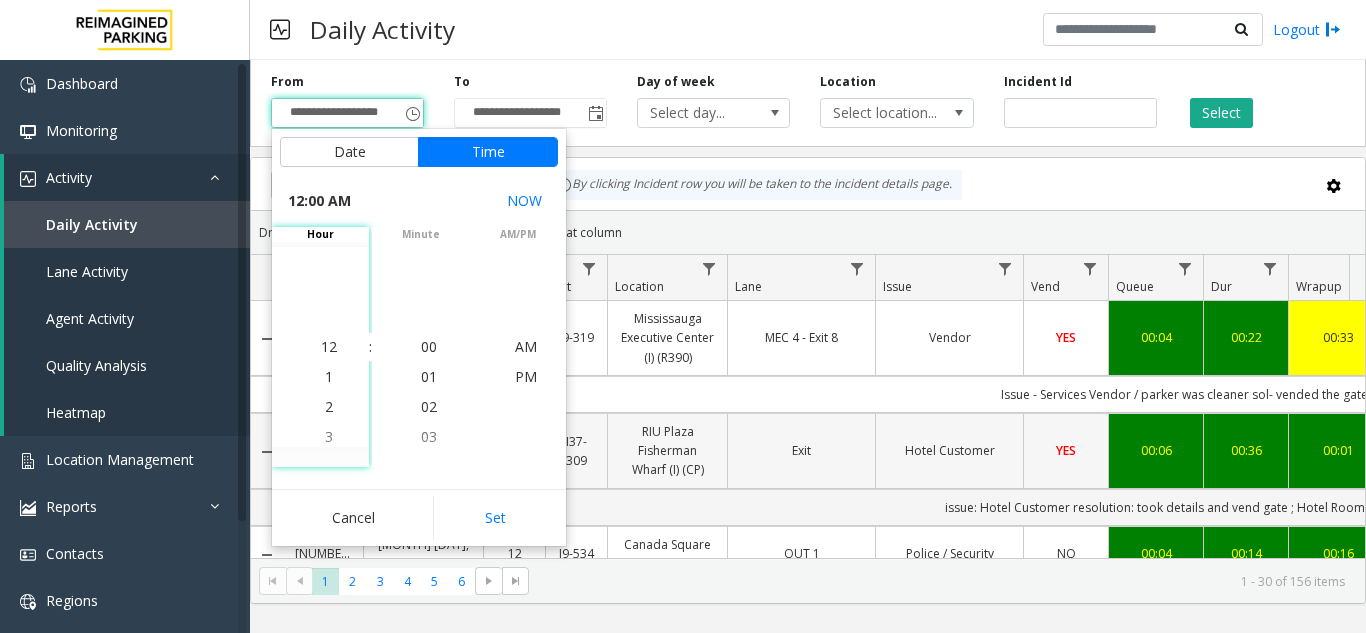type on "**********" 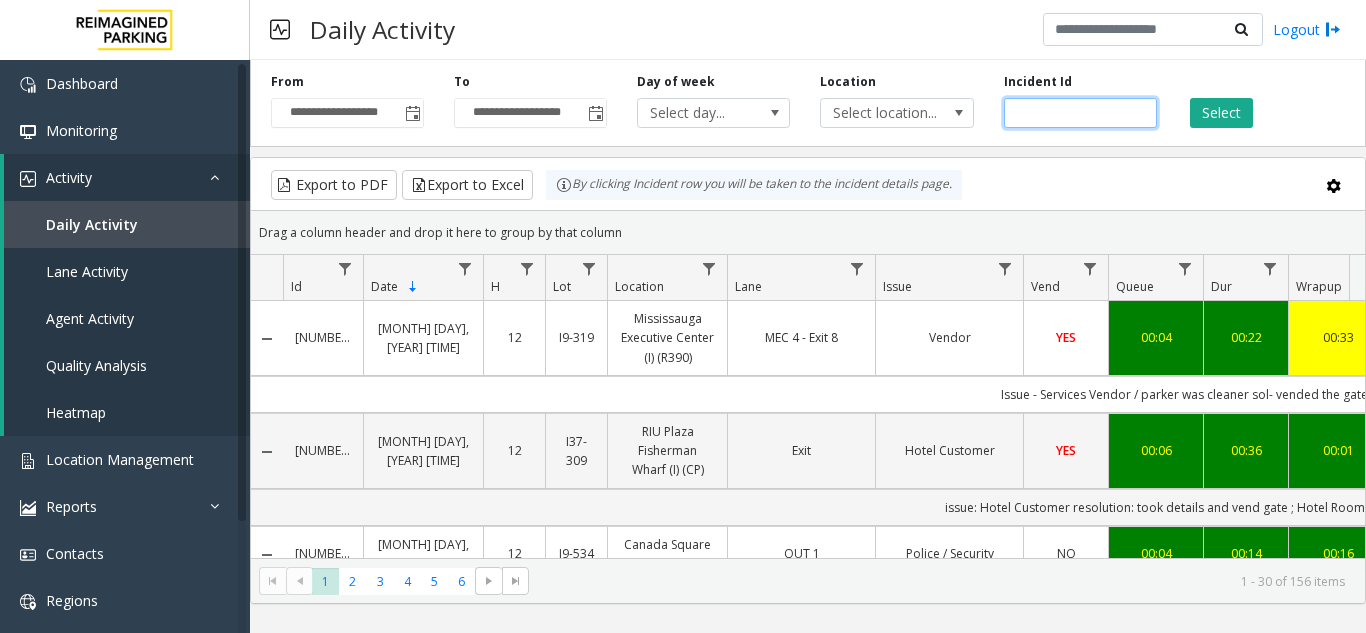 click 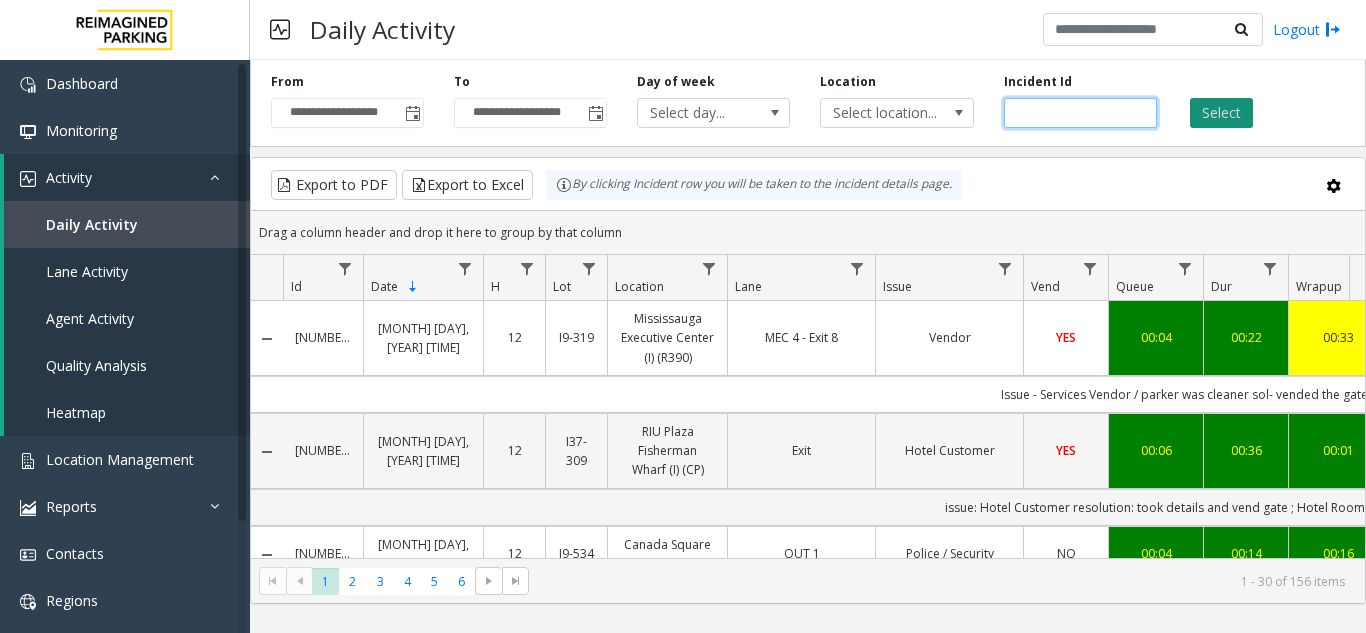 type on "*******" 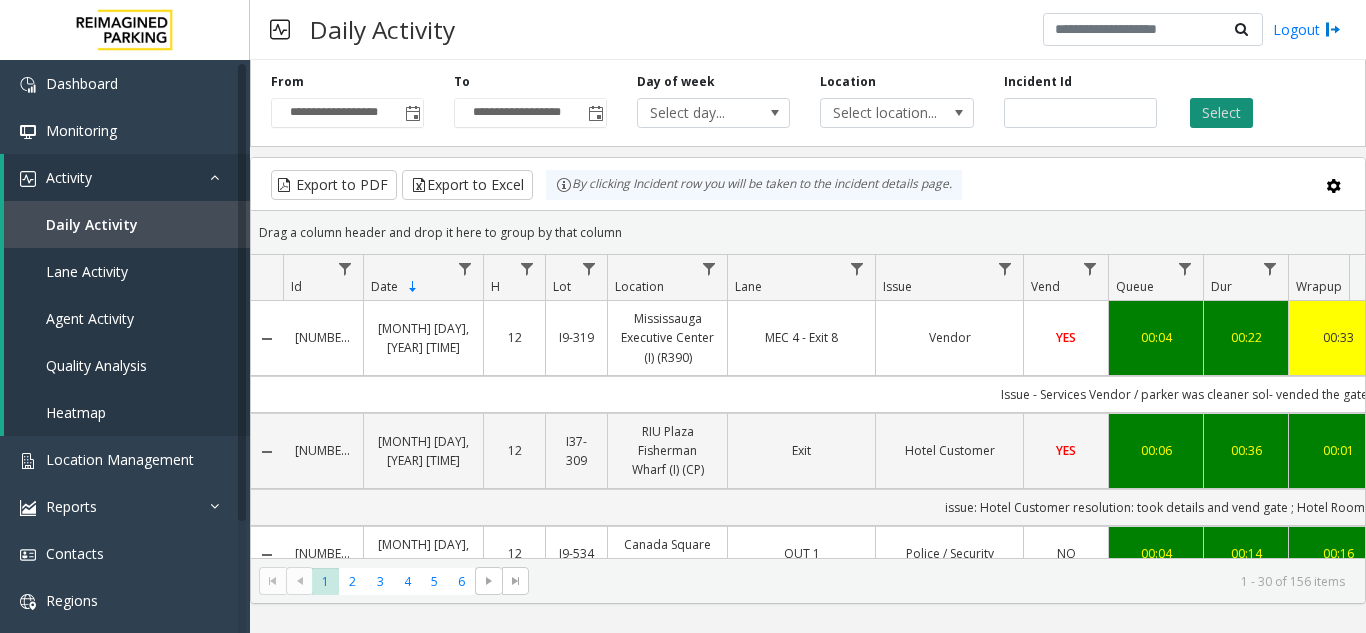 click on "Select" 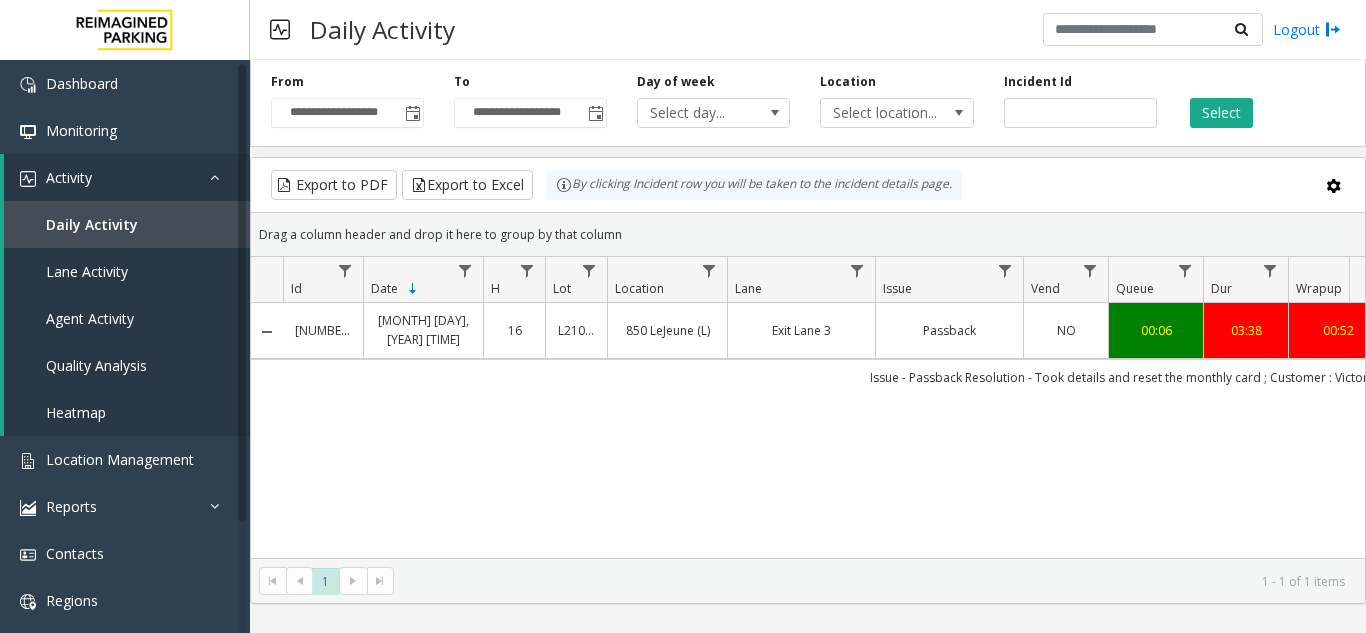 scroll, scrollTop: 0, scrollLeft: 344, axis: horizontal 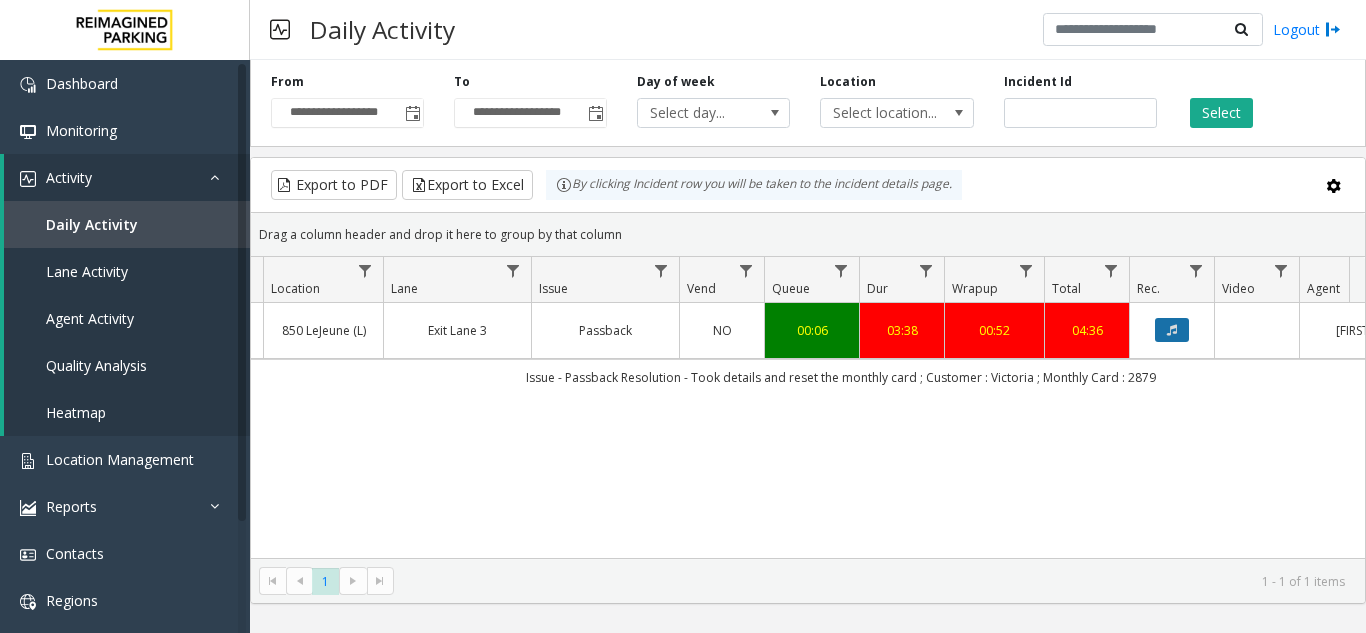 click 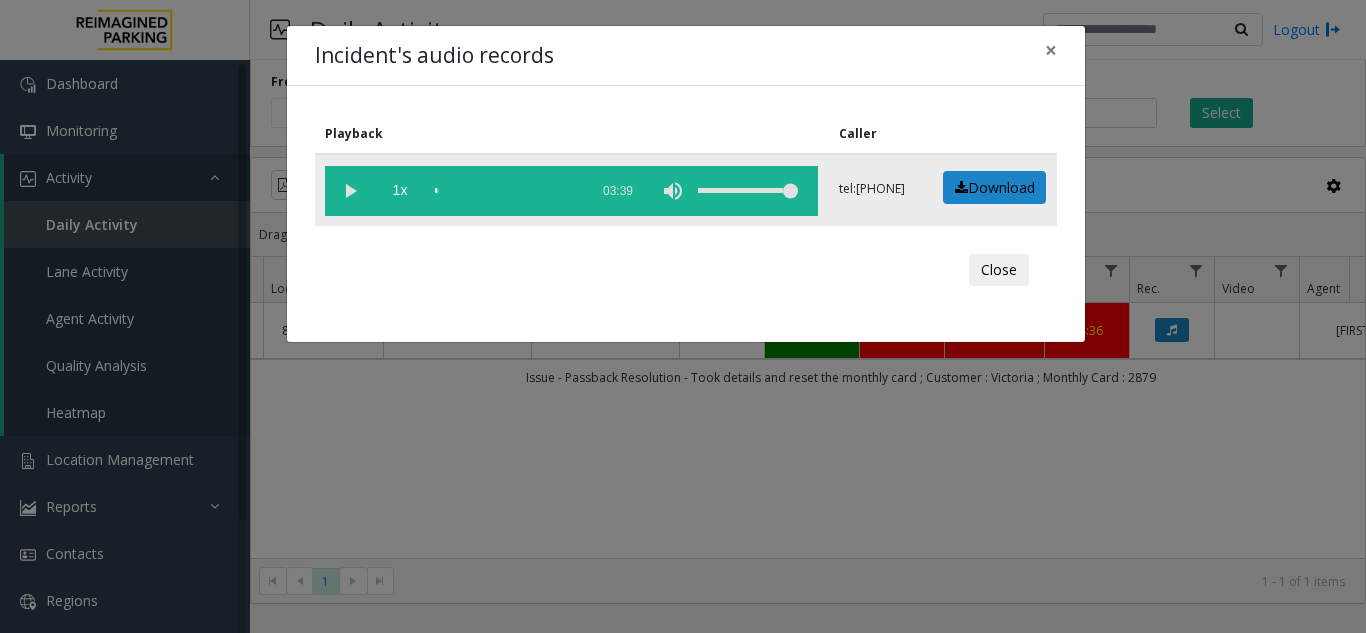 click 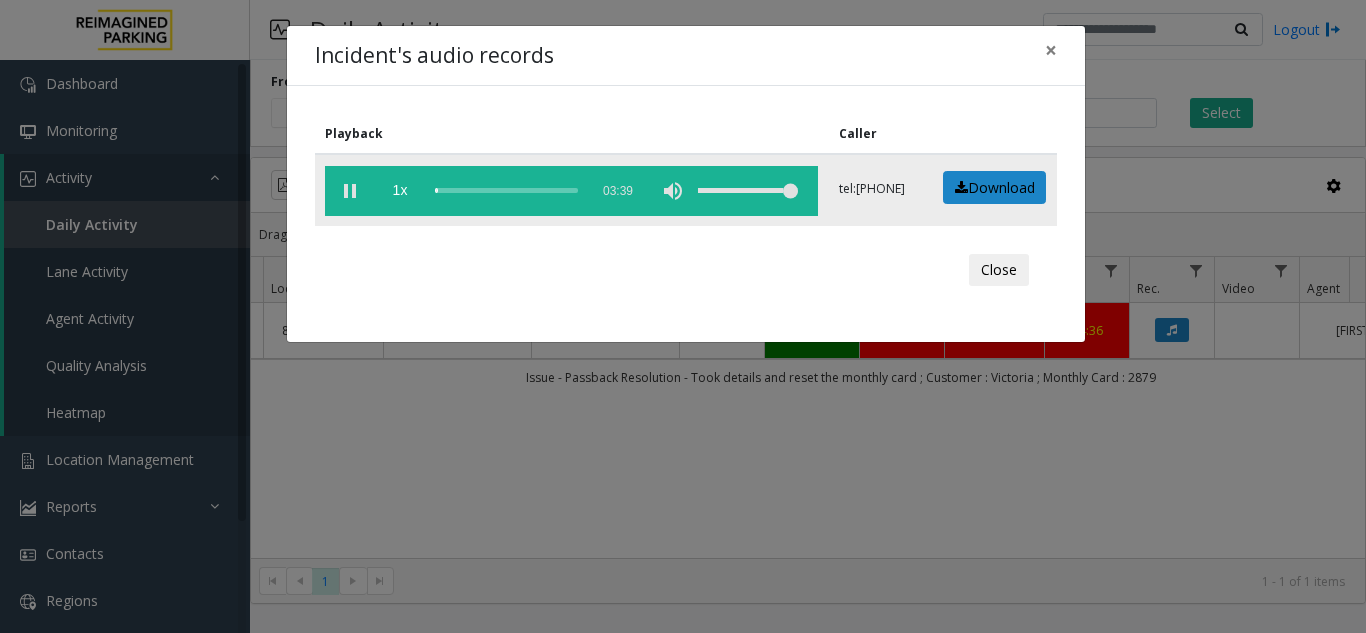 click 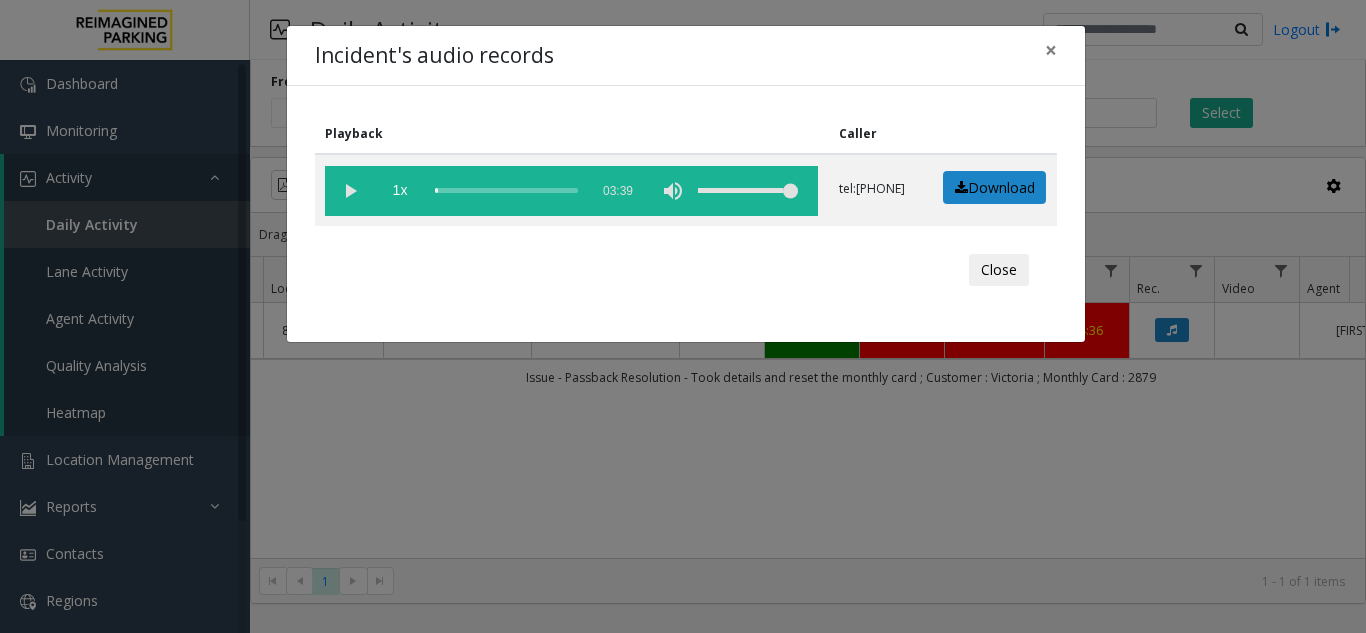 click on "Incident's audio records × Playback Caller  1x  03:39 tel:+10109169006  Download  Close" 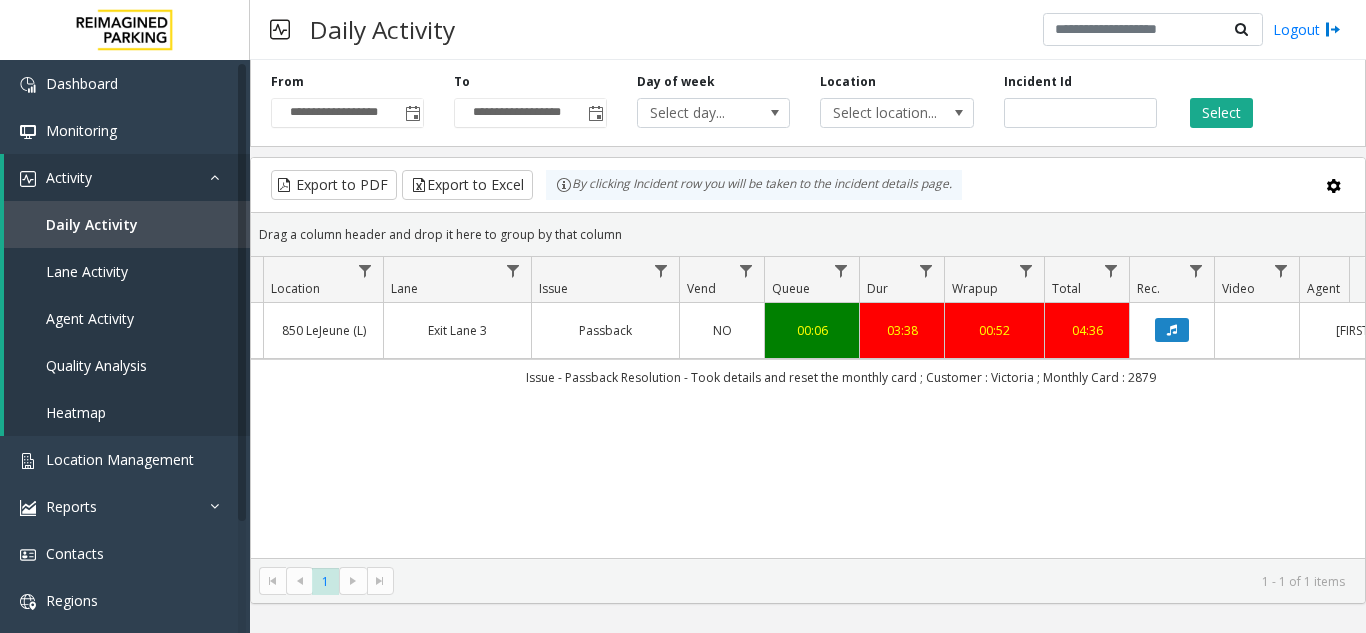 scroll, scrollTop: 0, scrollLeft: 117, axis: horizontal 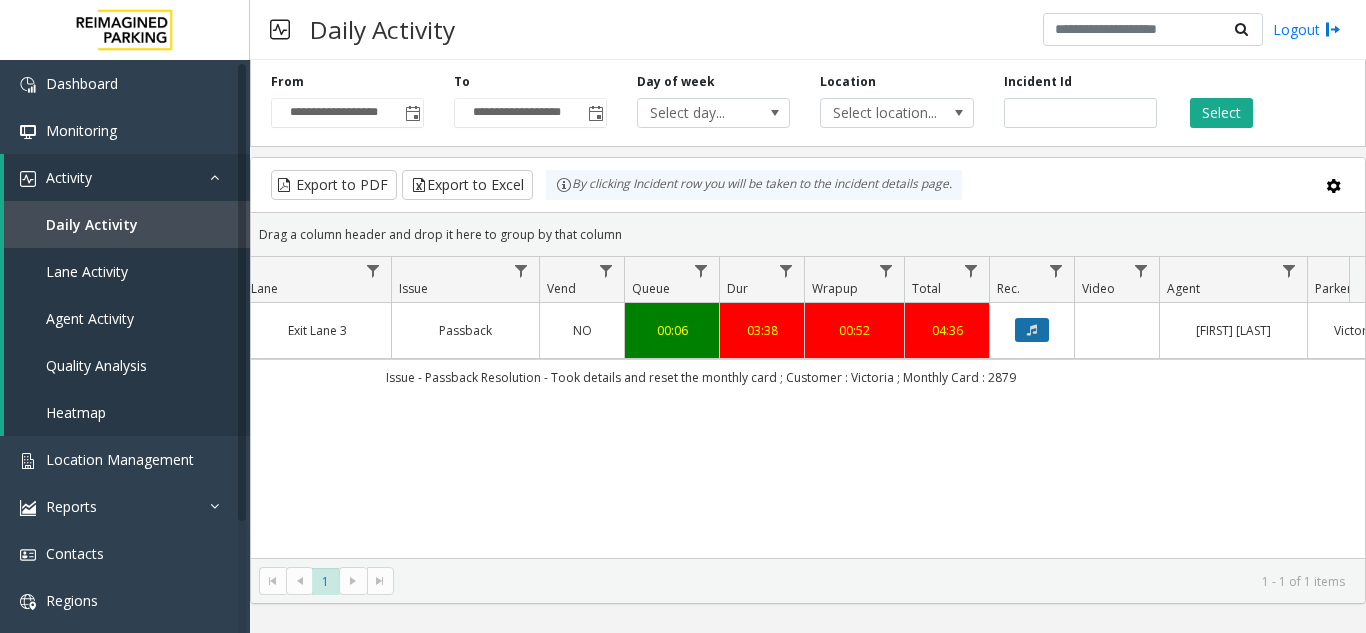 click 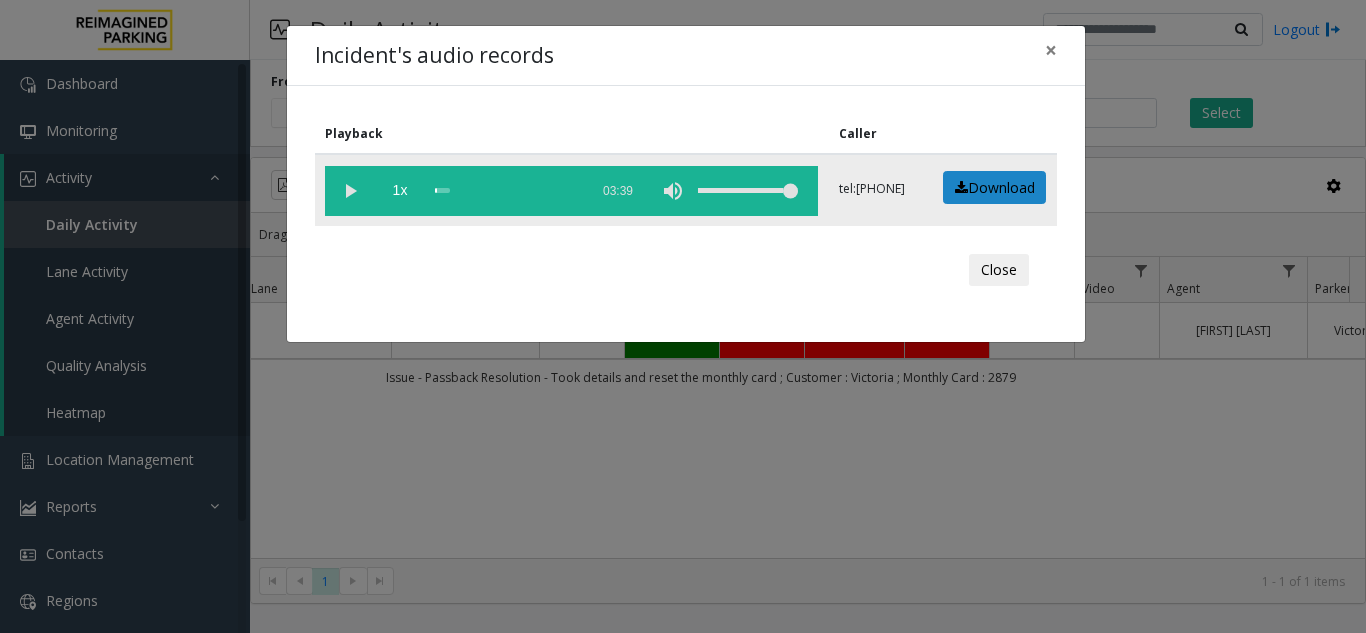 click 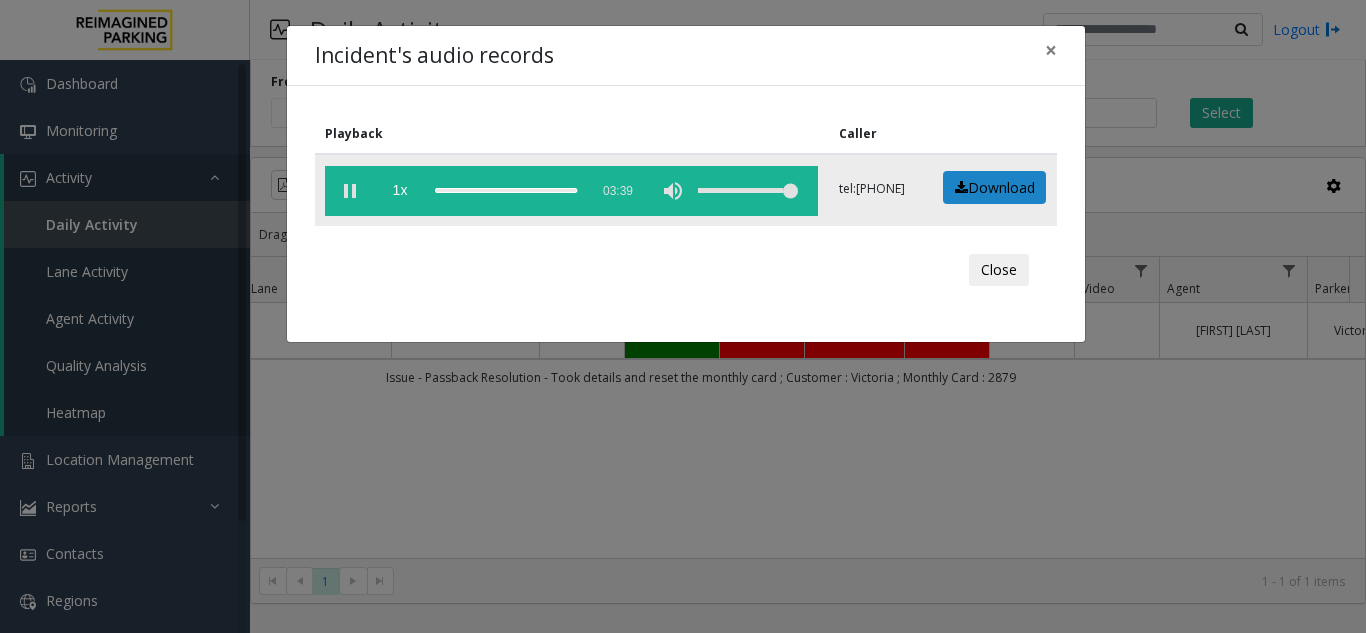 click 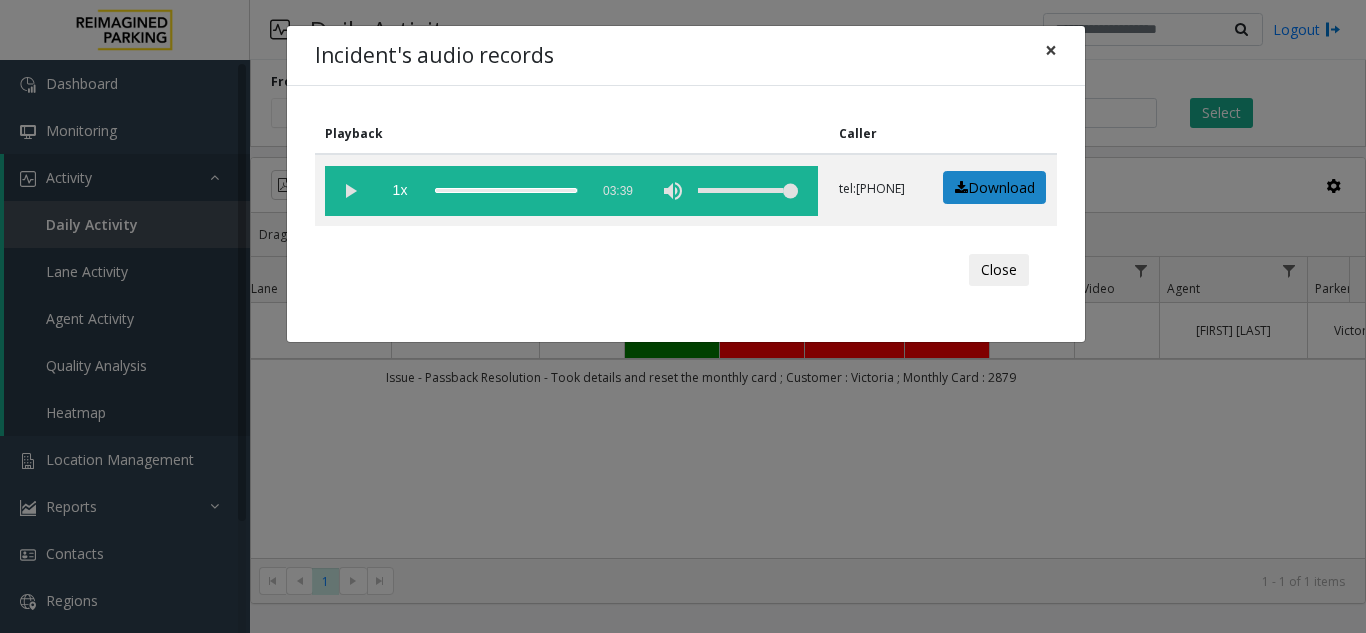 click on "×" 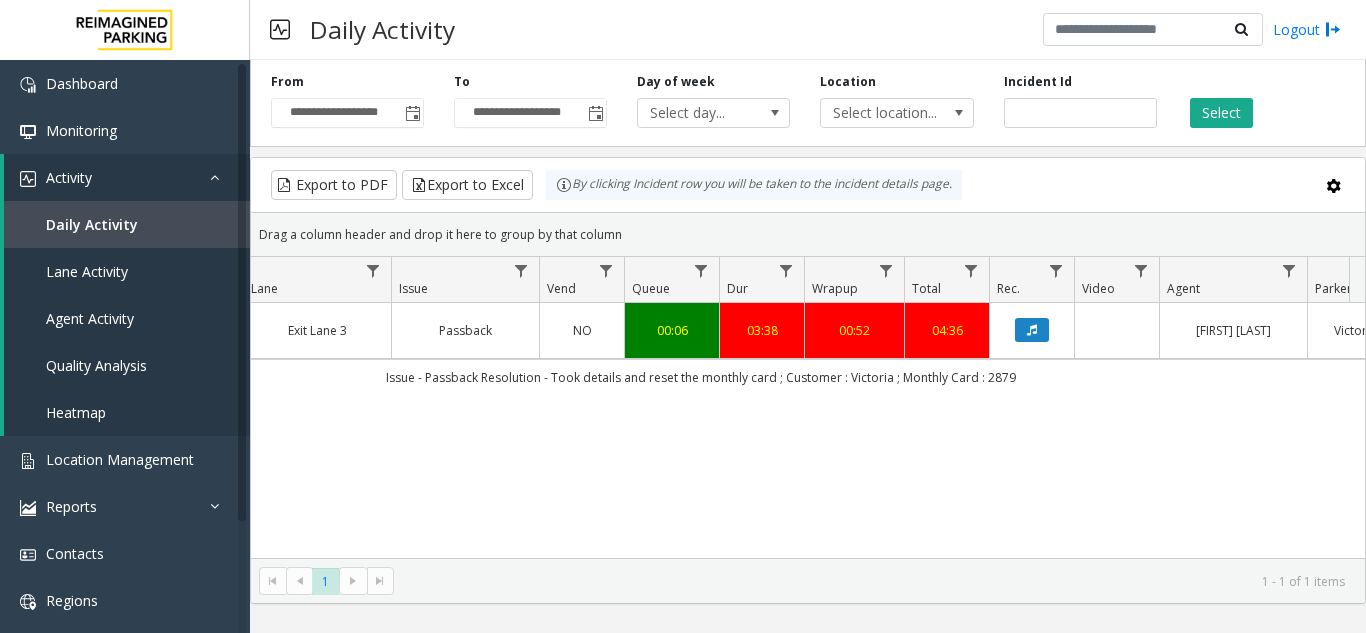 scroll, scrollTop: 0, scrollLeft: 314, axis: horizontal 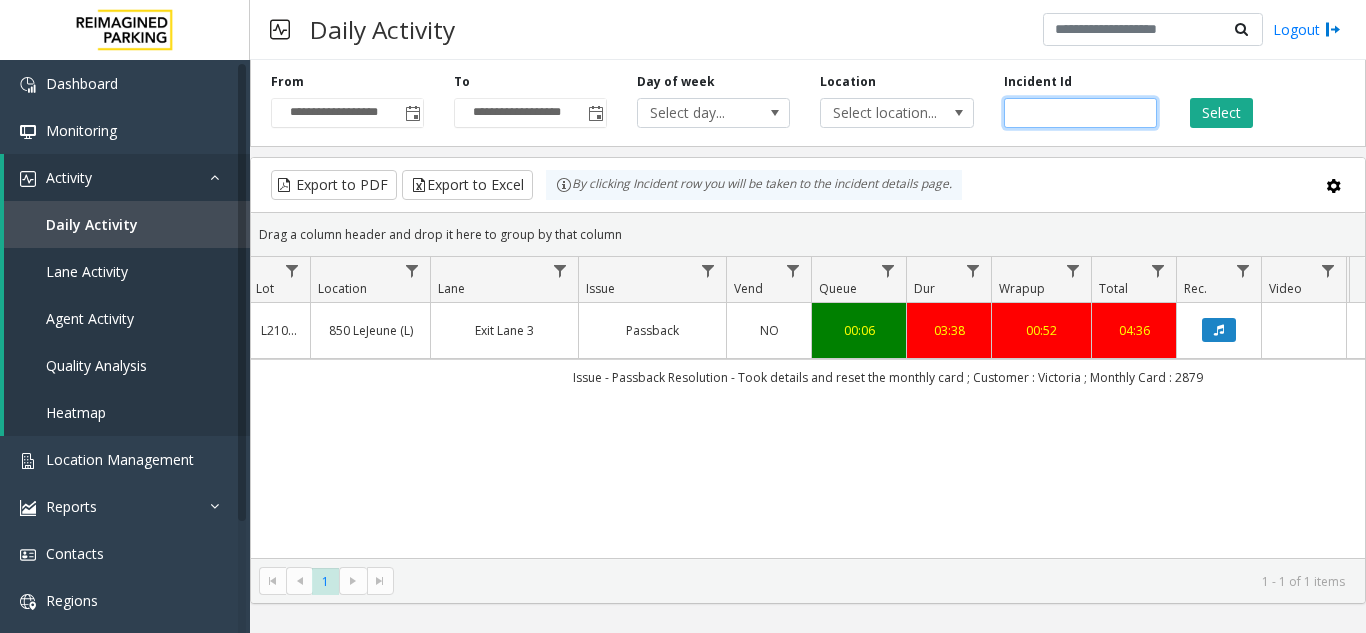 drag, startPoint x: 1078, startPoint y: 106, endPoint x: 981, endPoint y: 121, distance: 98.15294 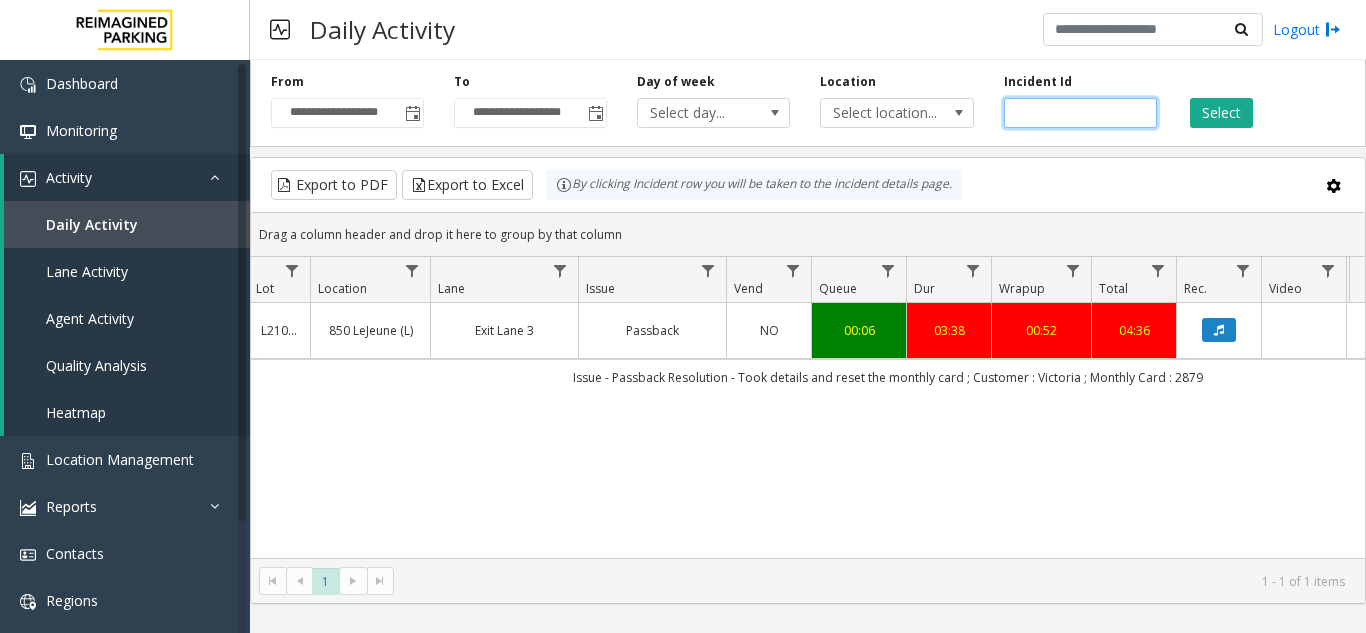click 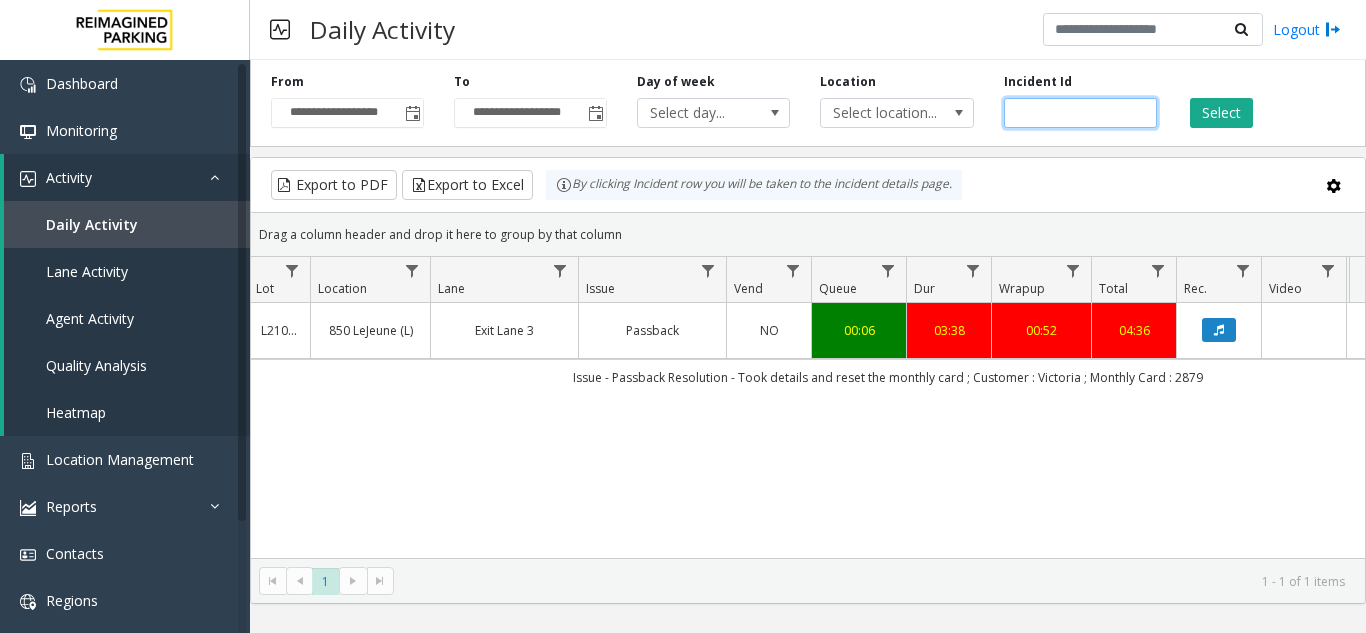 type on "*******" 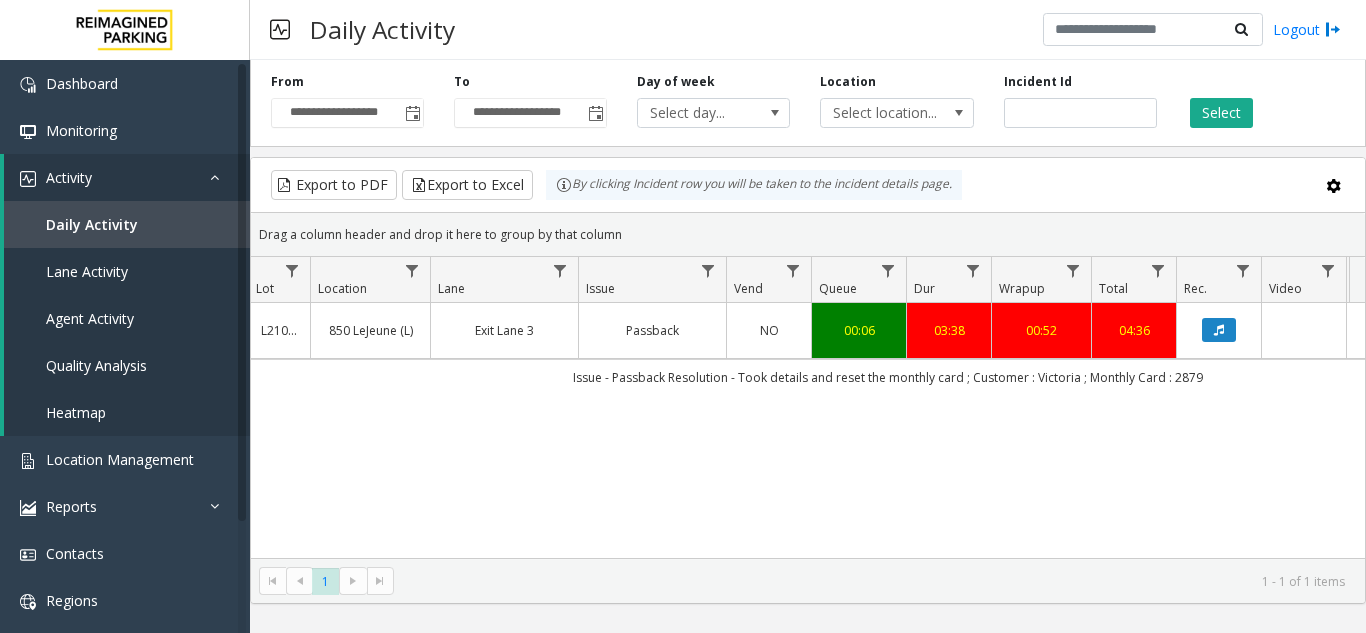 click on "Select" 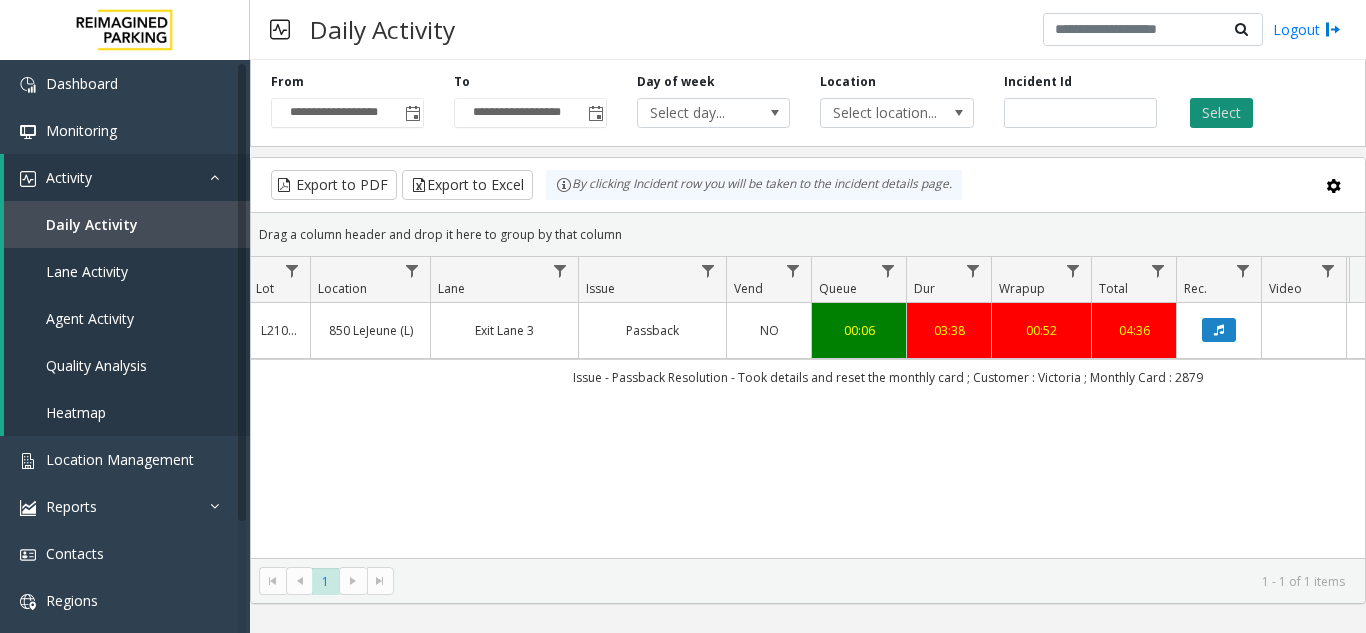 click on "Select" 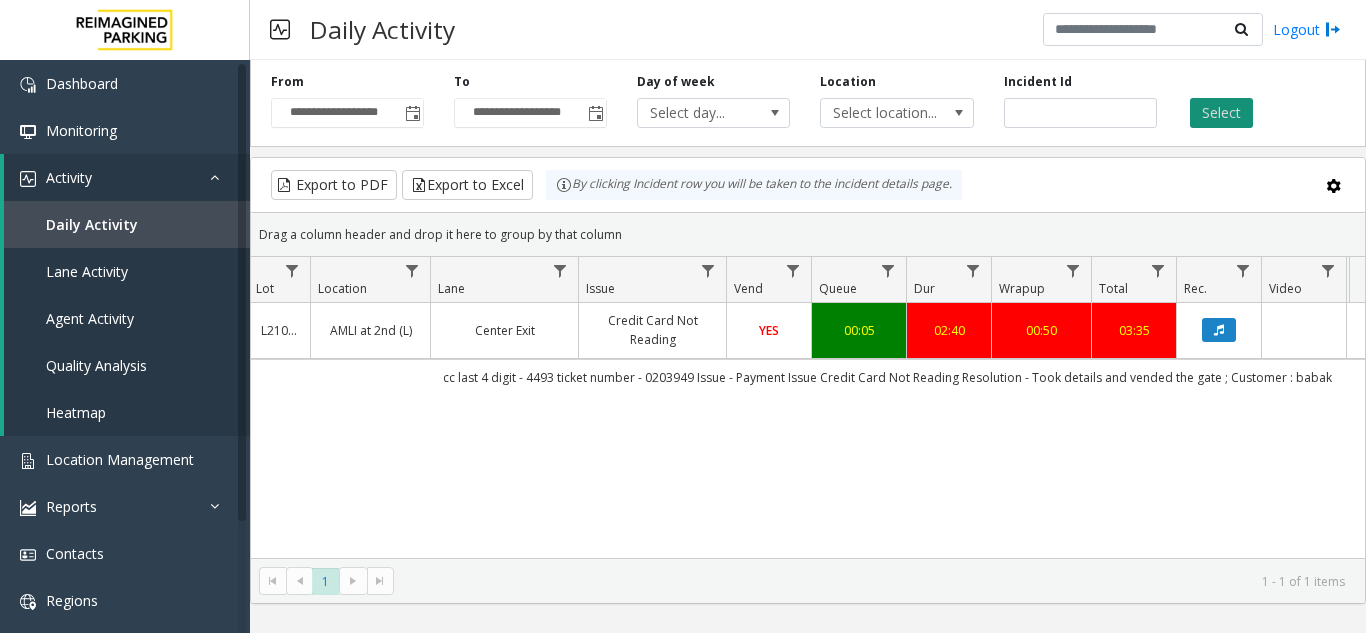 click on "Select" 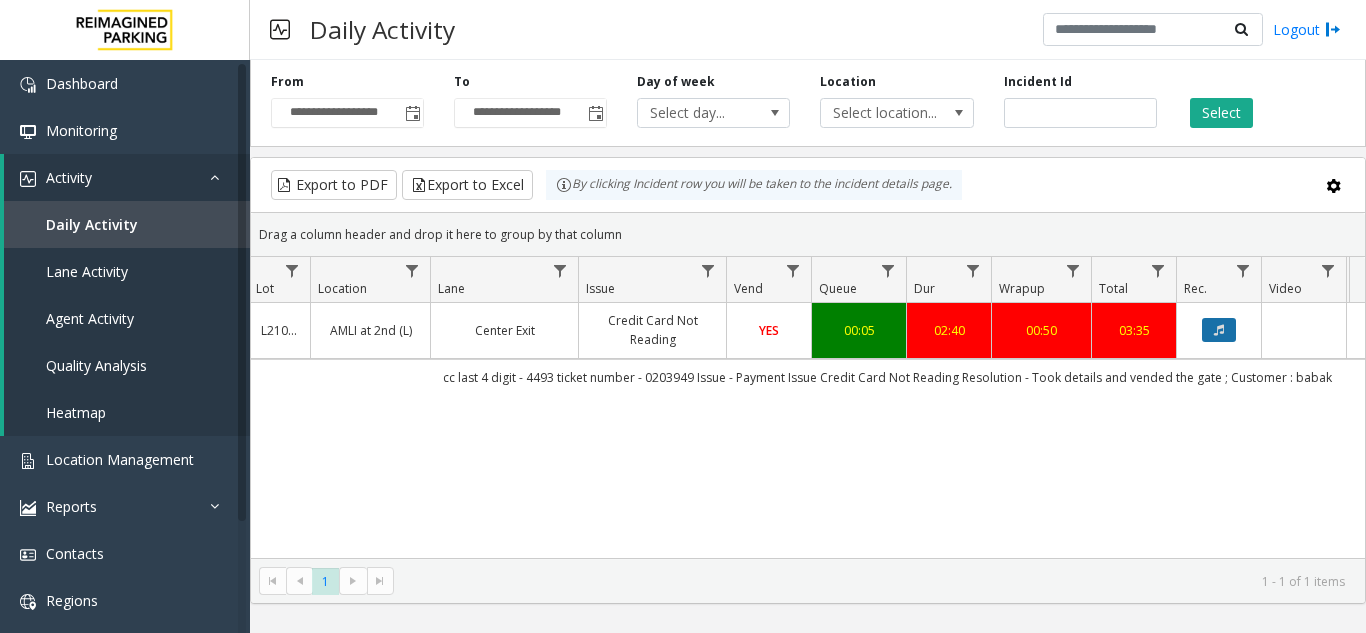 click 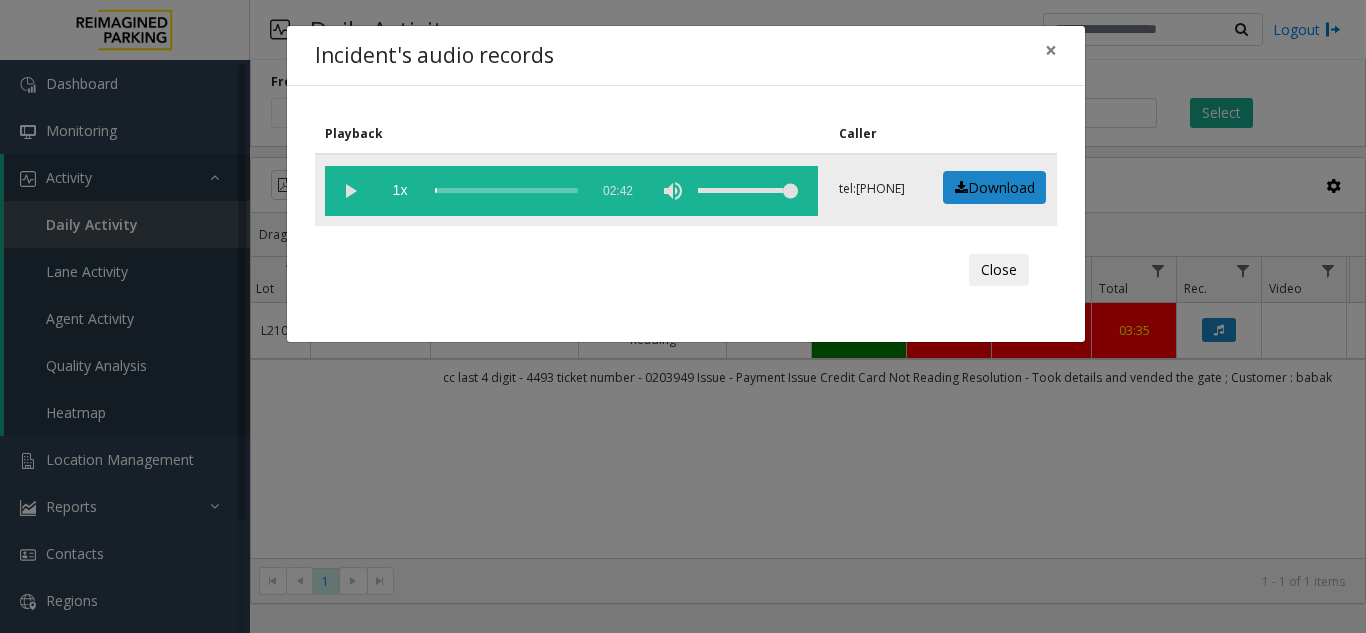 click 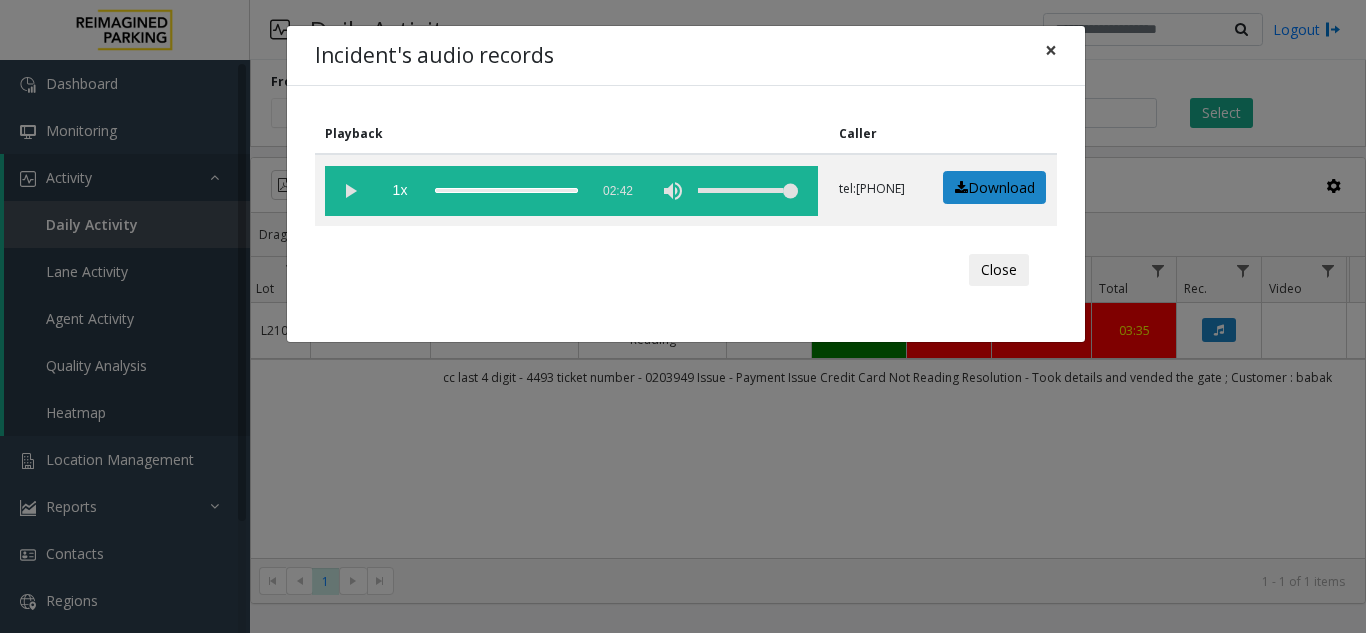 click on "×" 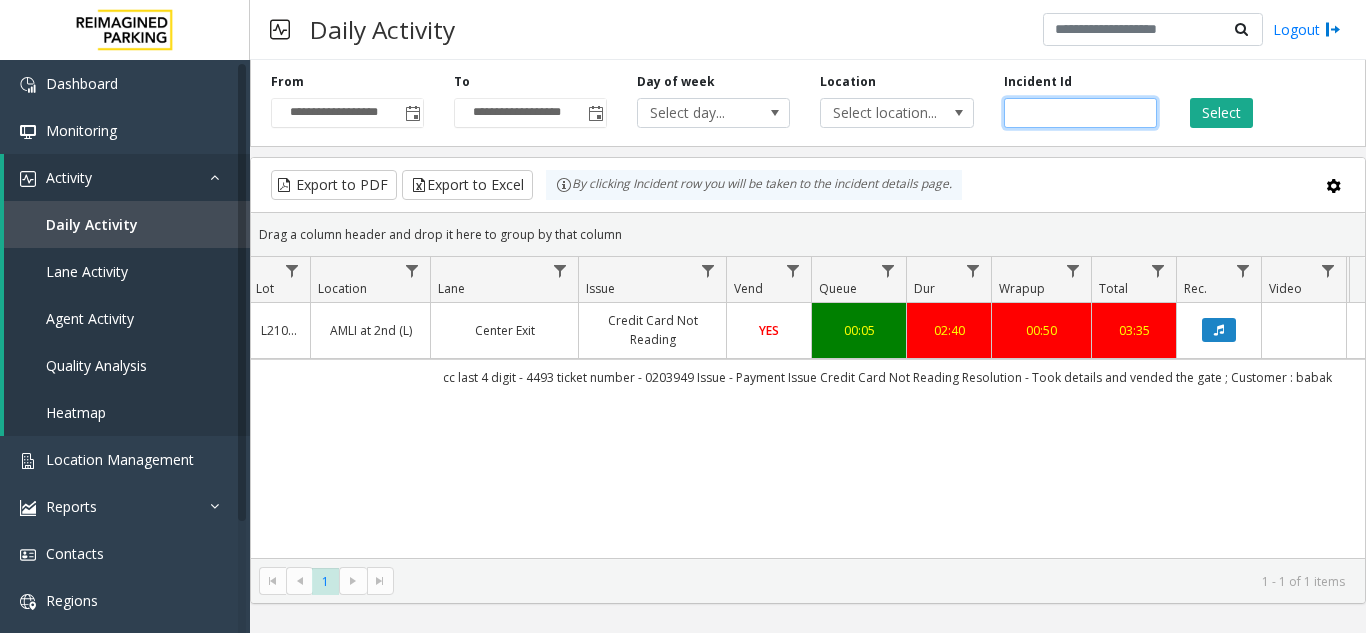 drag, startPoint x: 1060, startPoint y: 110, endPoint x: 974, endPoint y: 106, distance: 86.09297 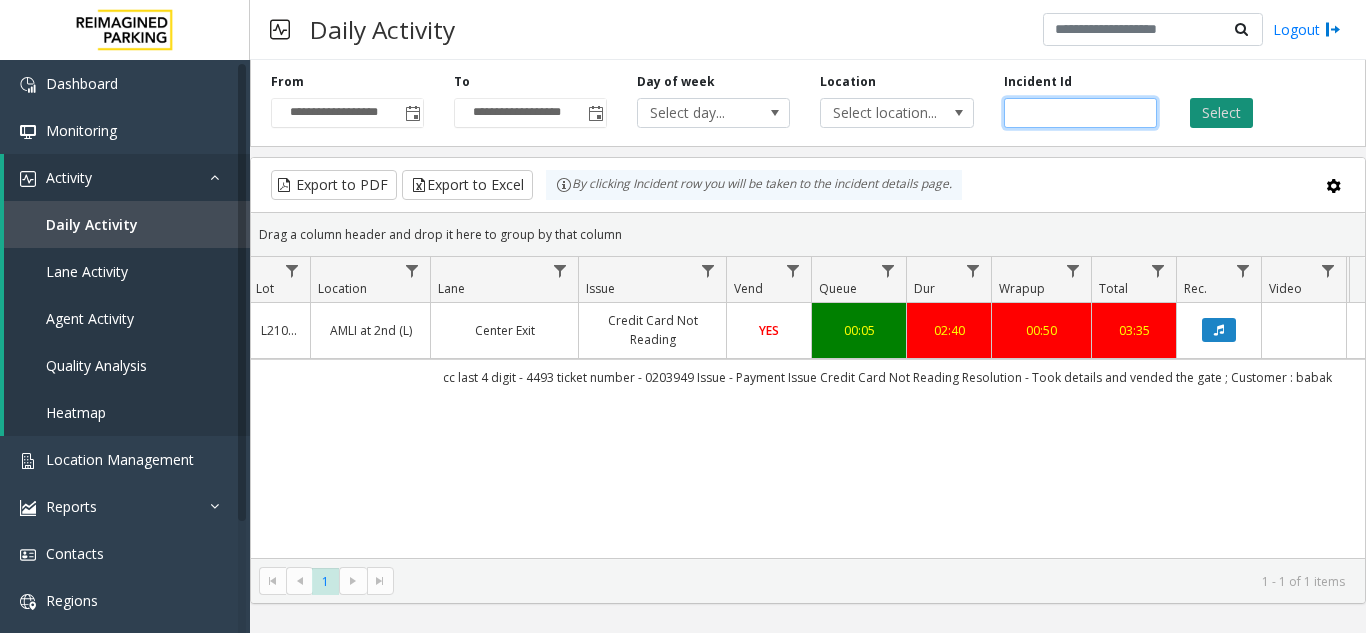 type on "*******" 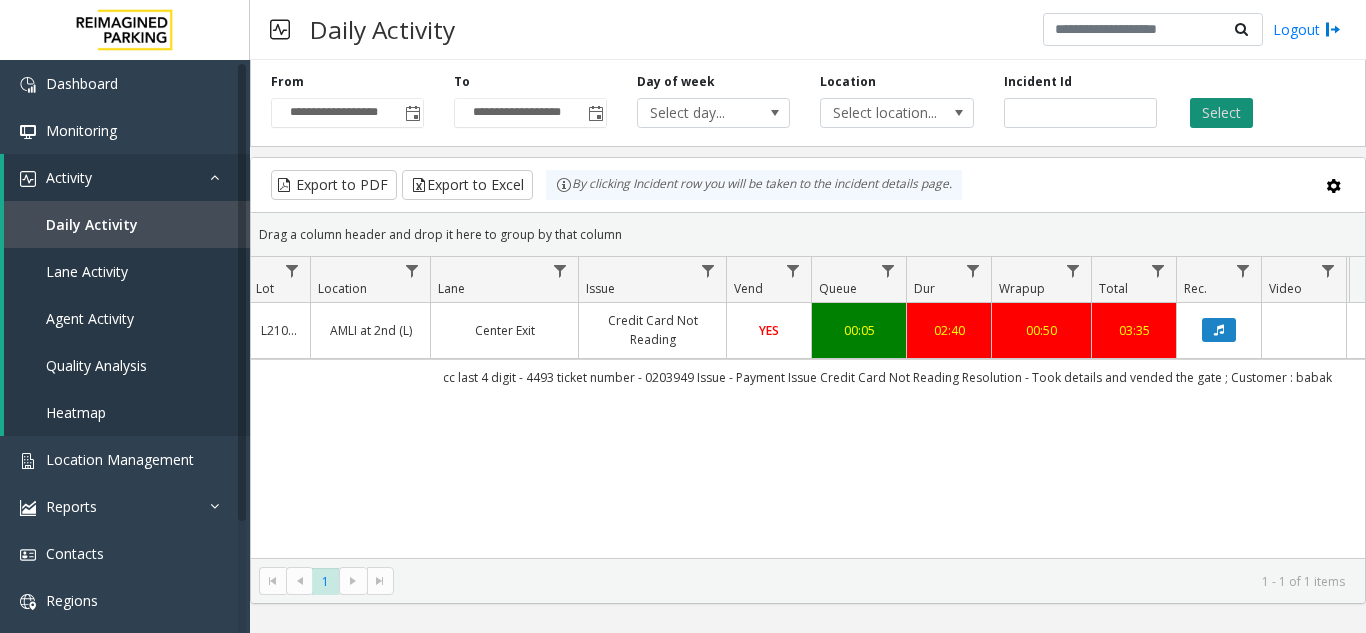 click on "Select" 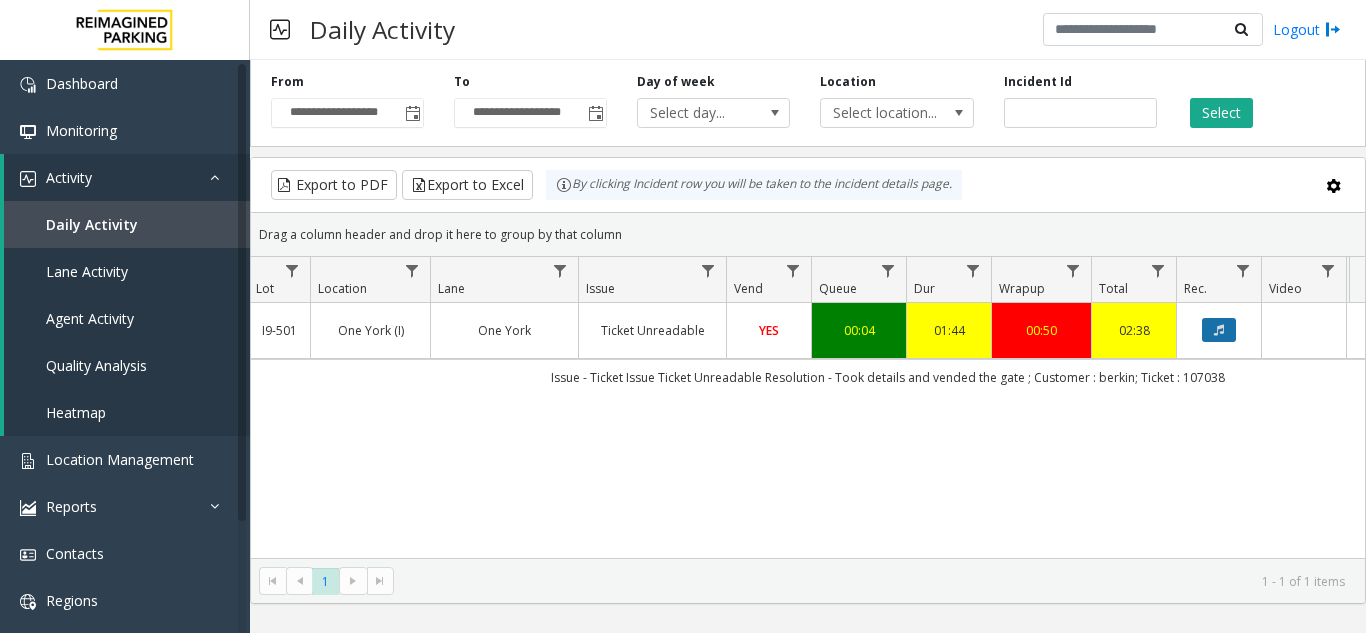 click 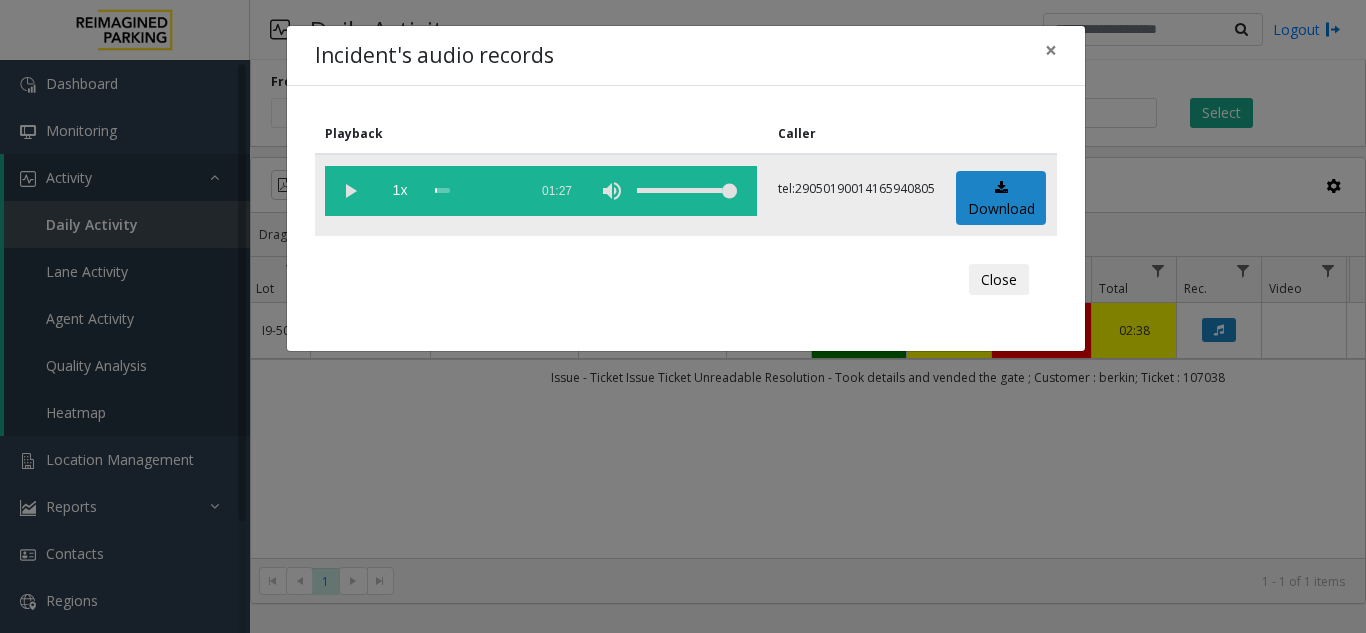 click 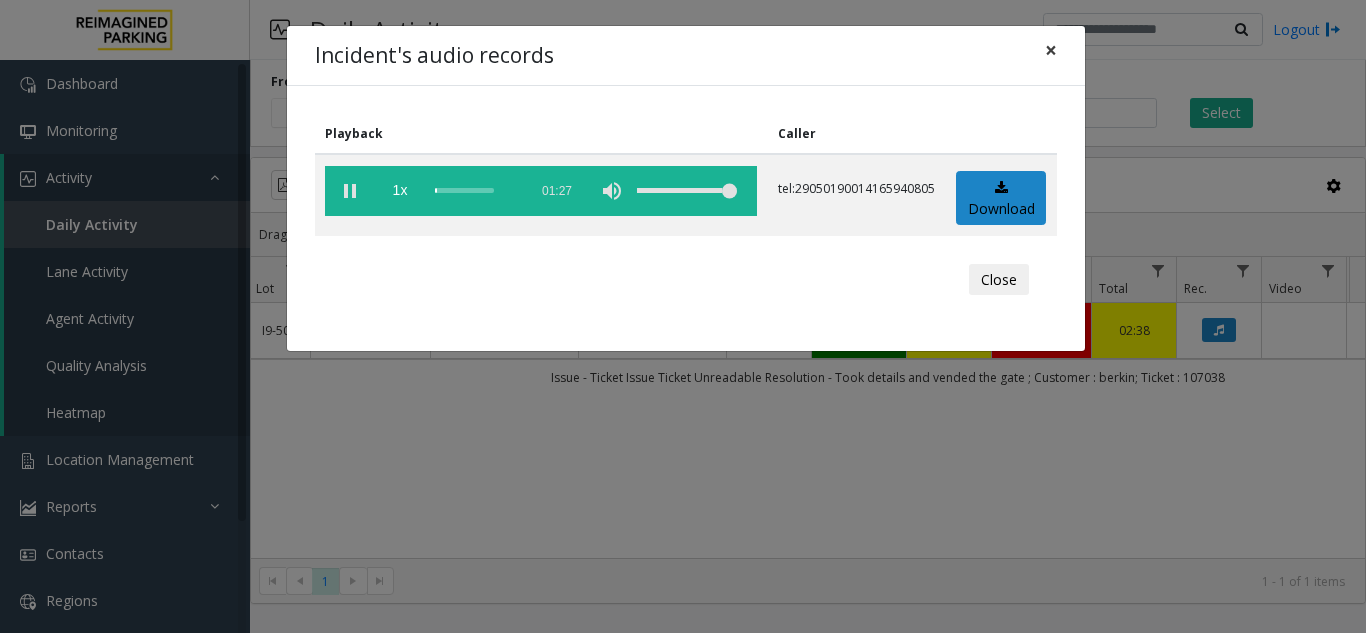click on "×" 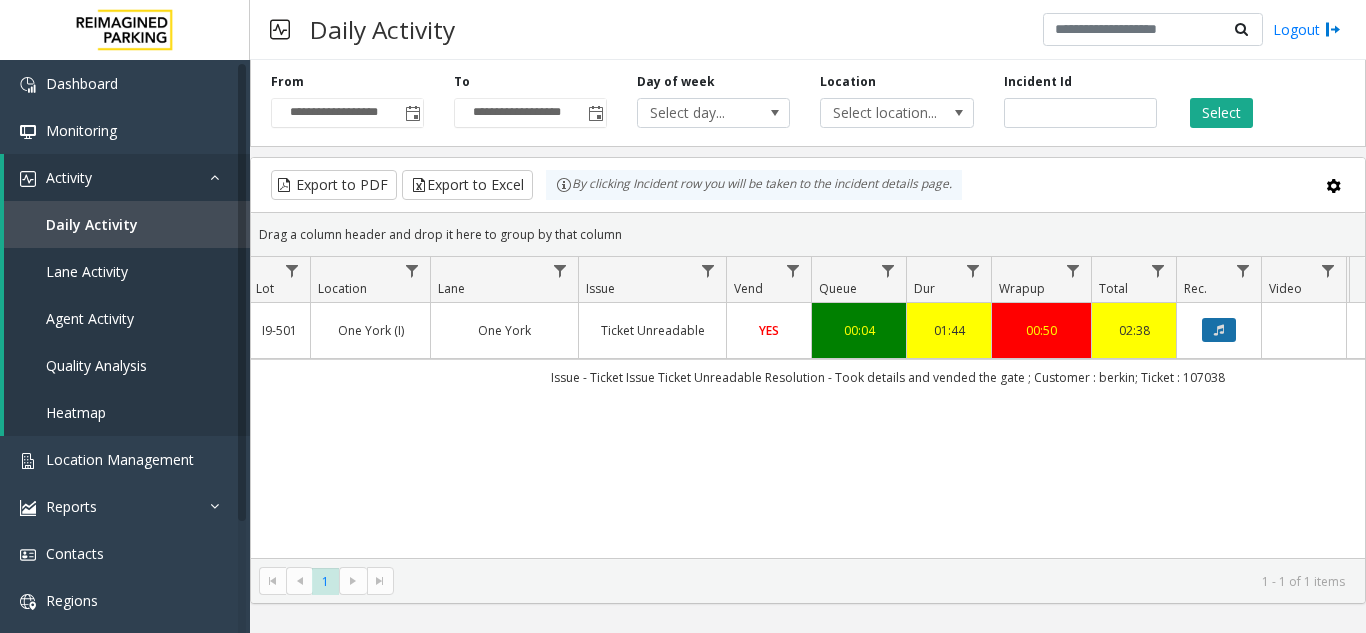 click 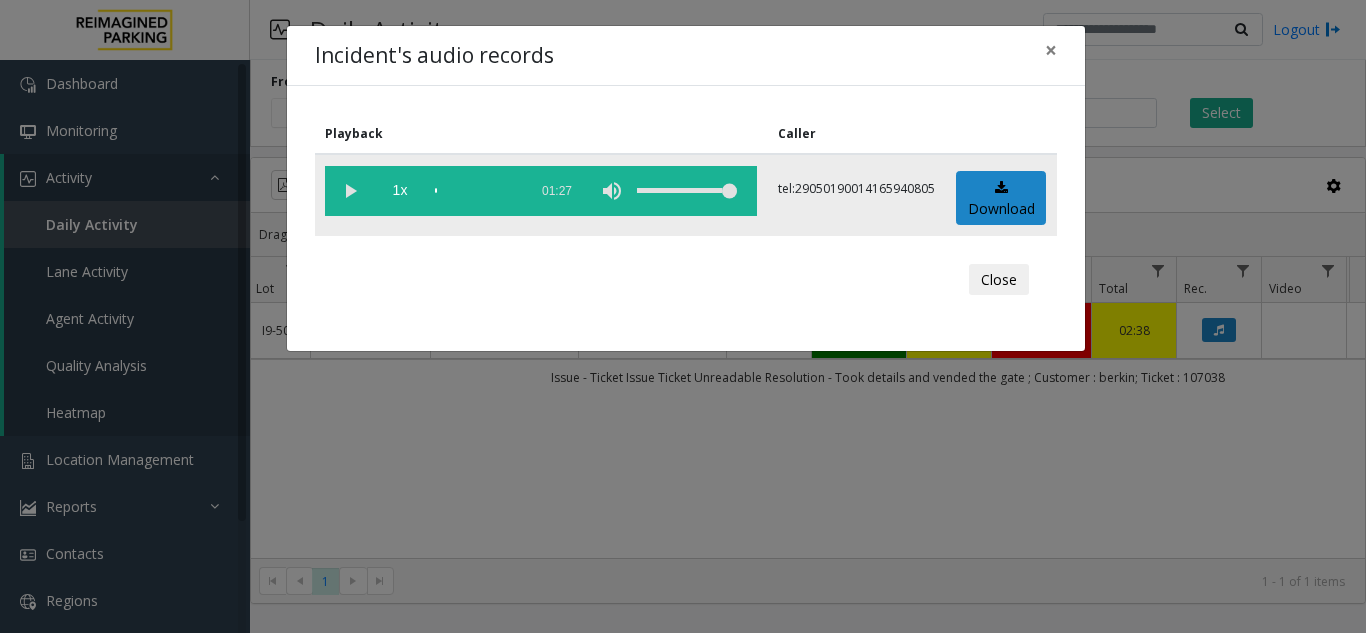 click 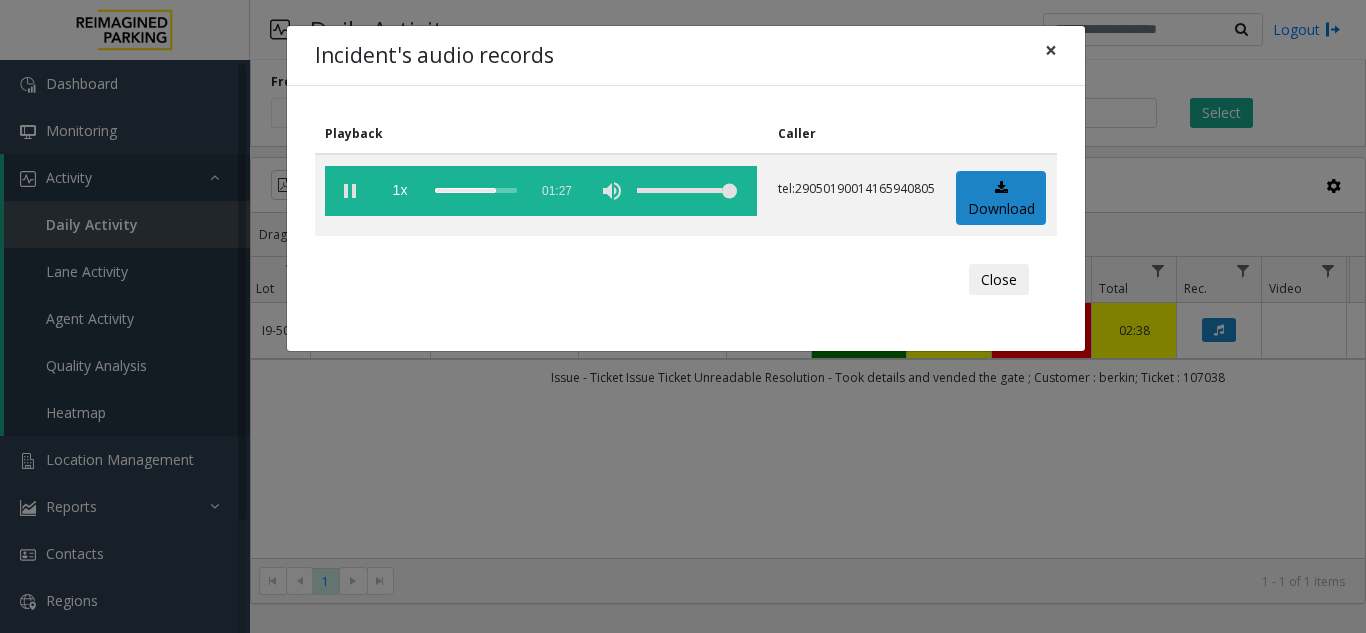 click on "×" 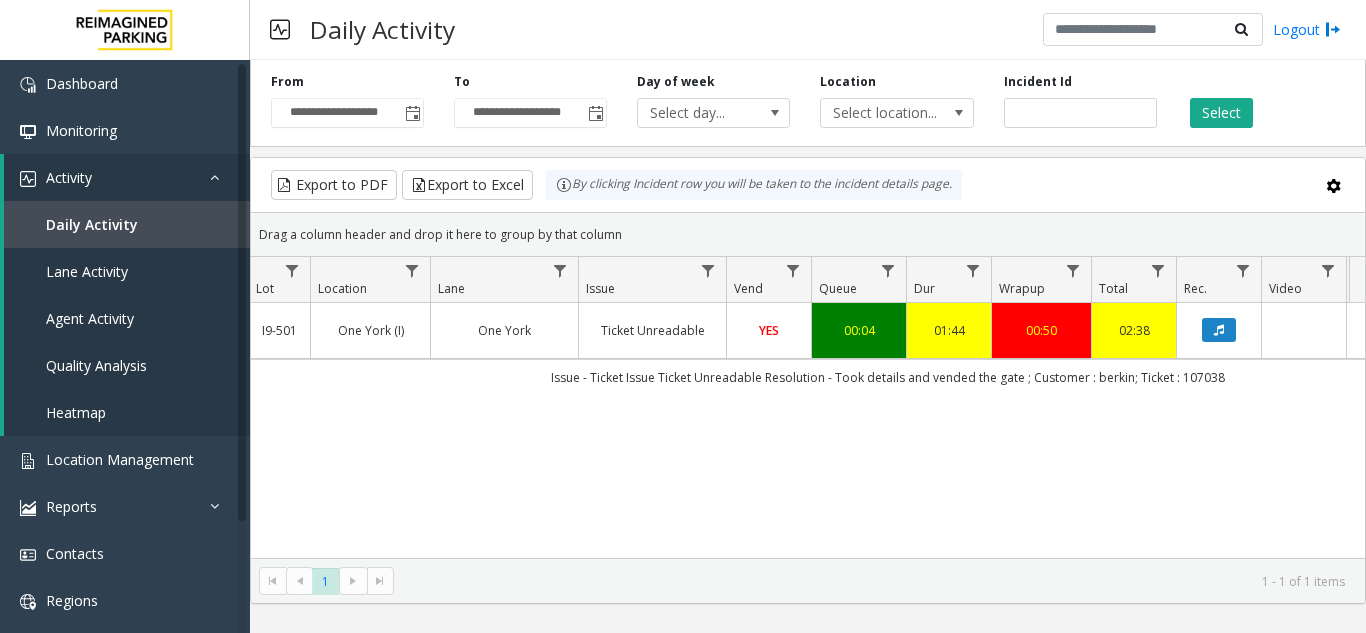 drag, startPoint x: 777, startPoint y: 542, endPoint x: 701, endPoint y: 544, distance: 76.02631 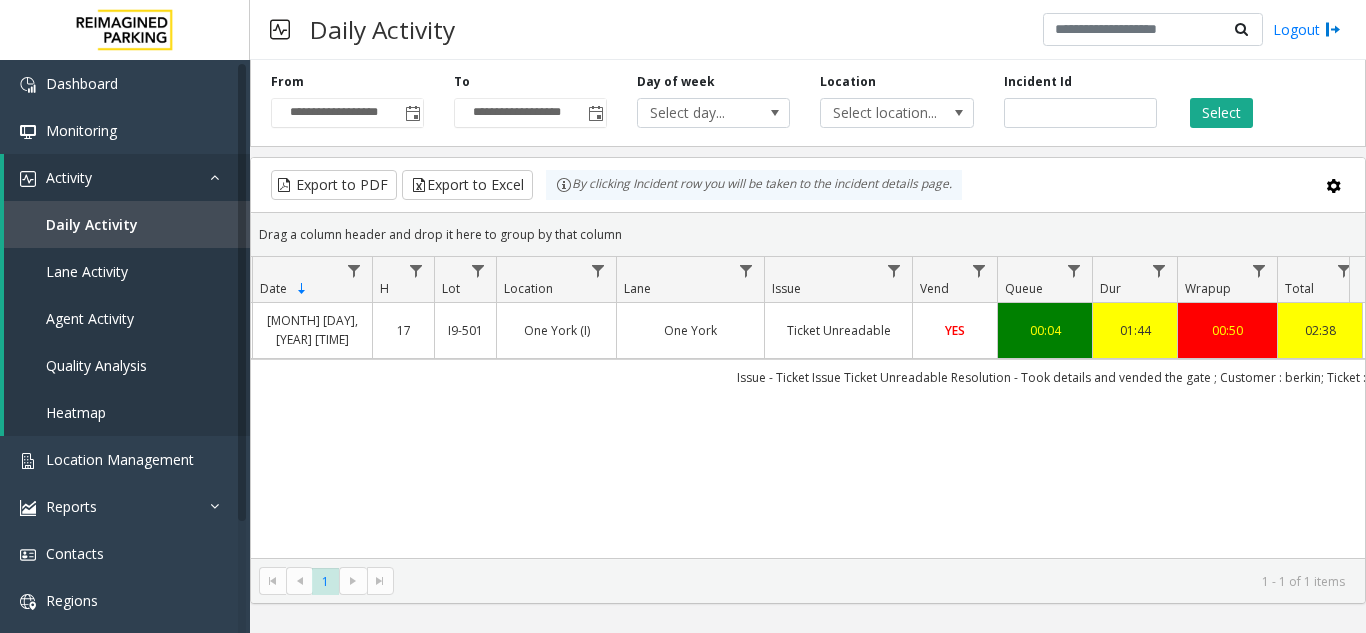 scroll, scrollTop: 0, scrollLeft: 64, axis: horizontal 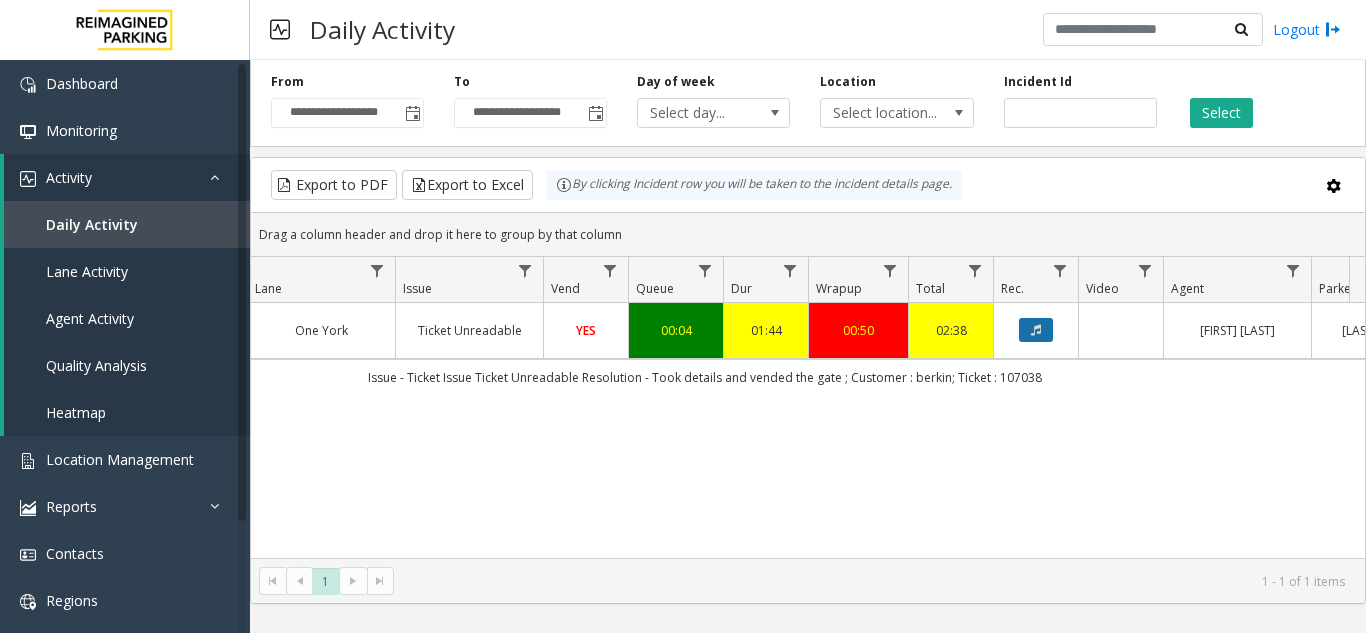 click 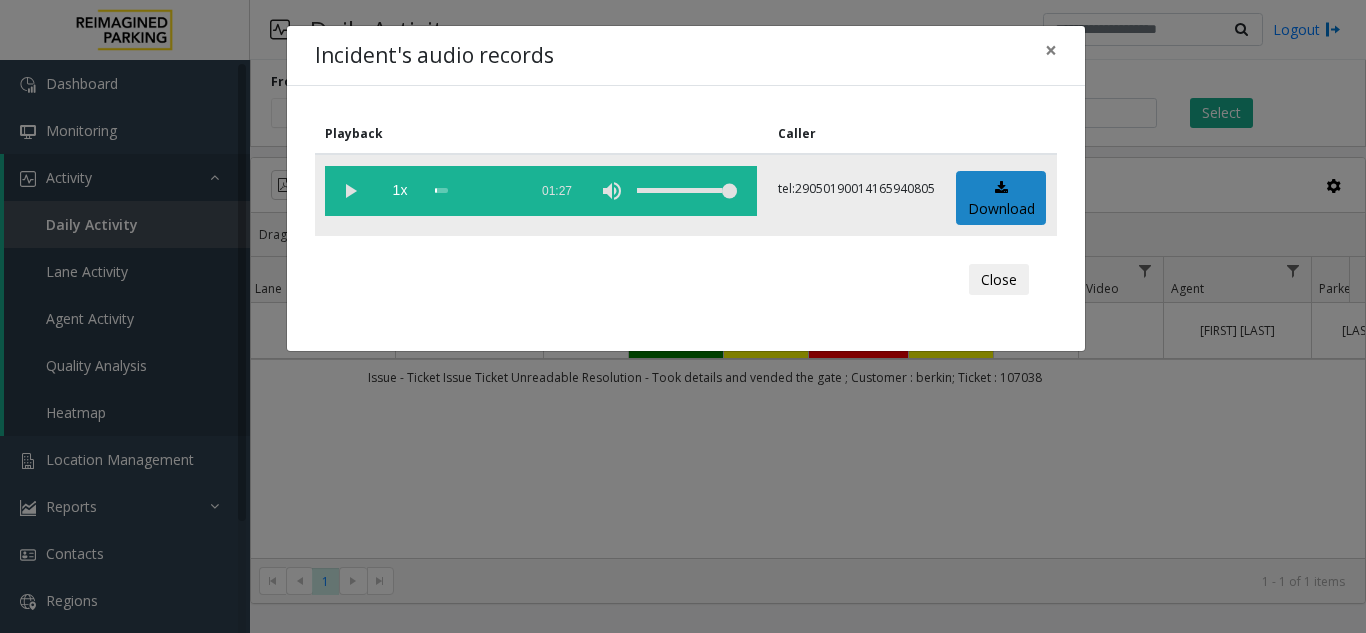 click 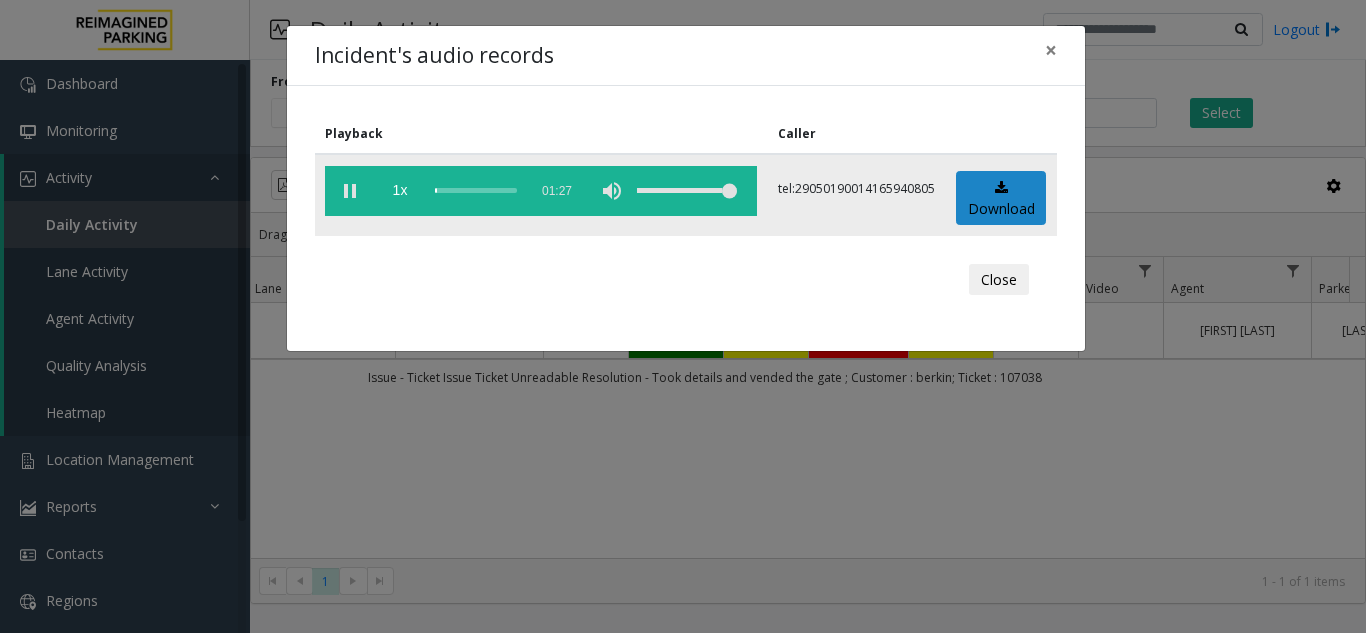 click 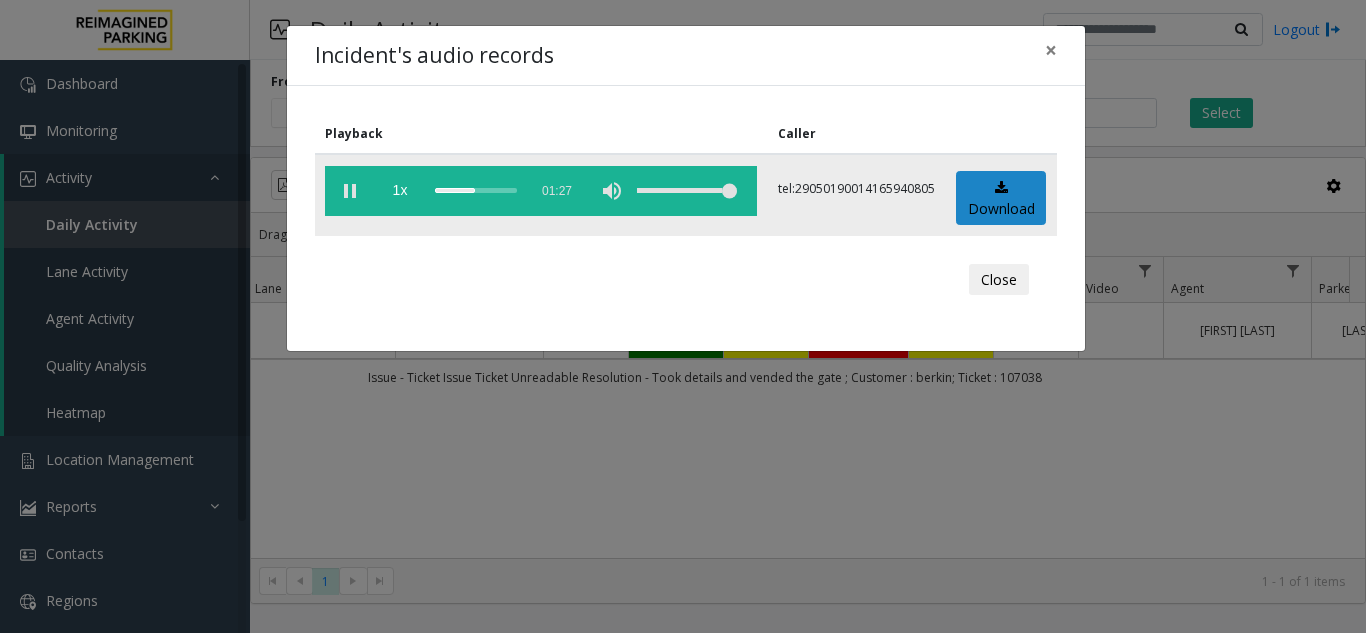 click 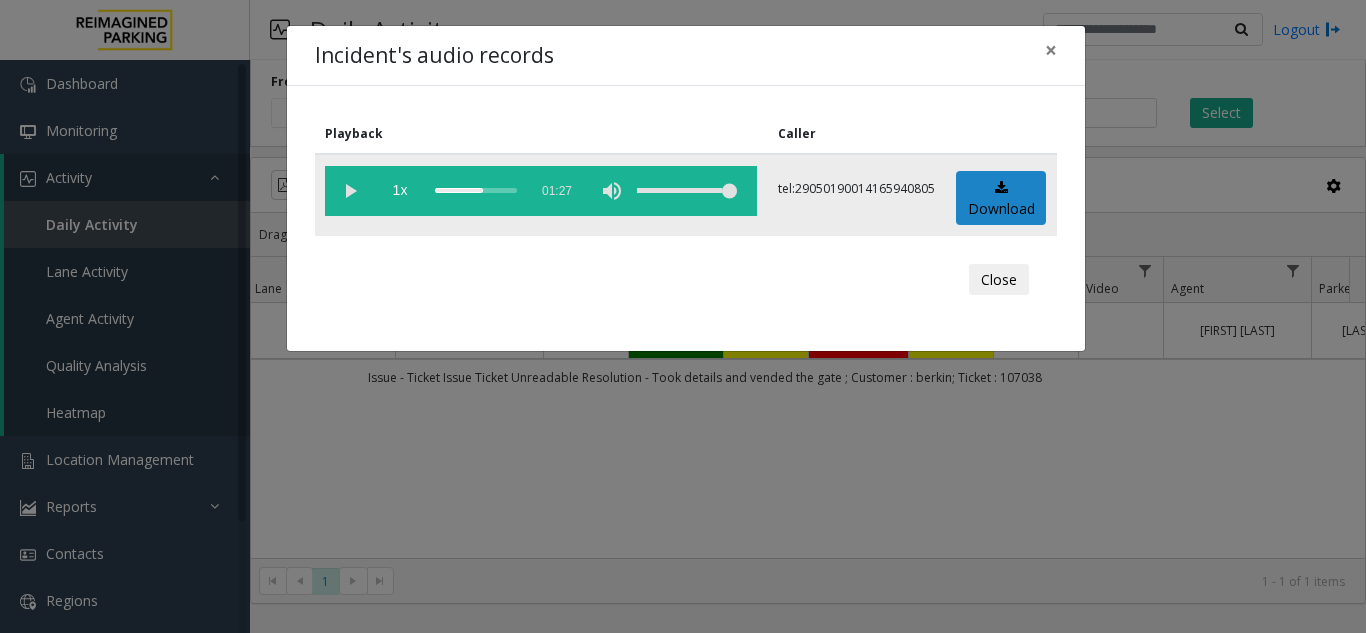 click 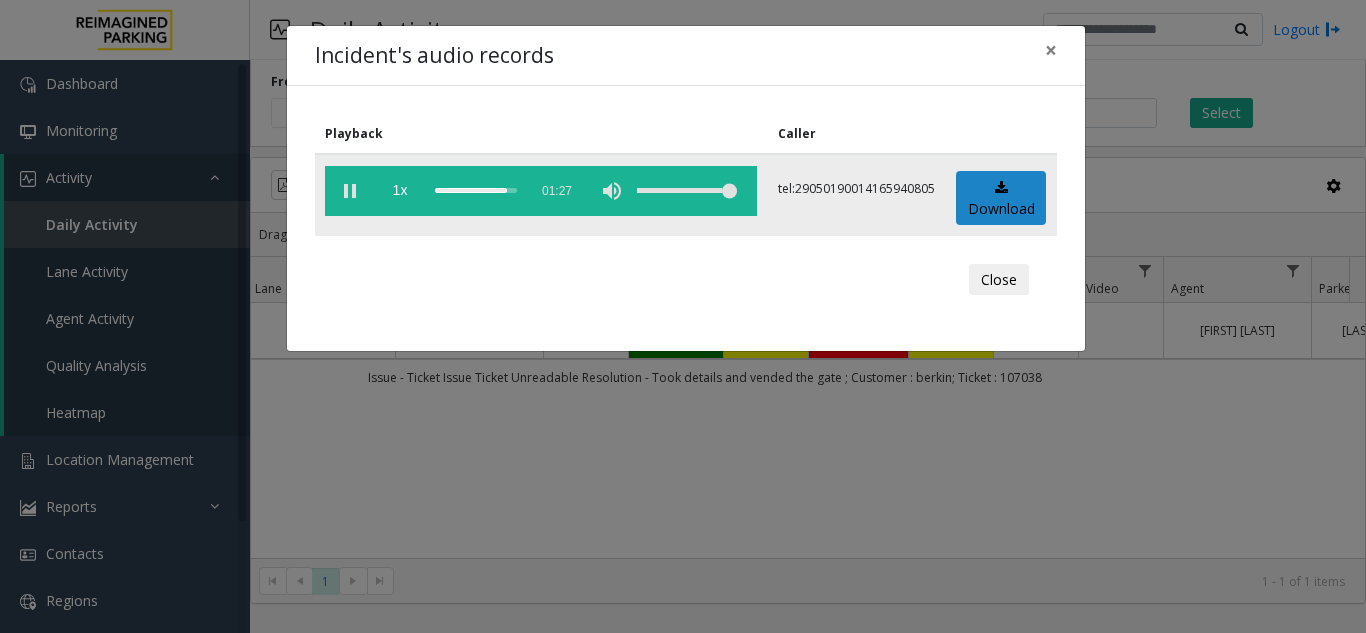 click 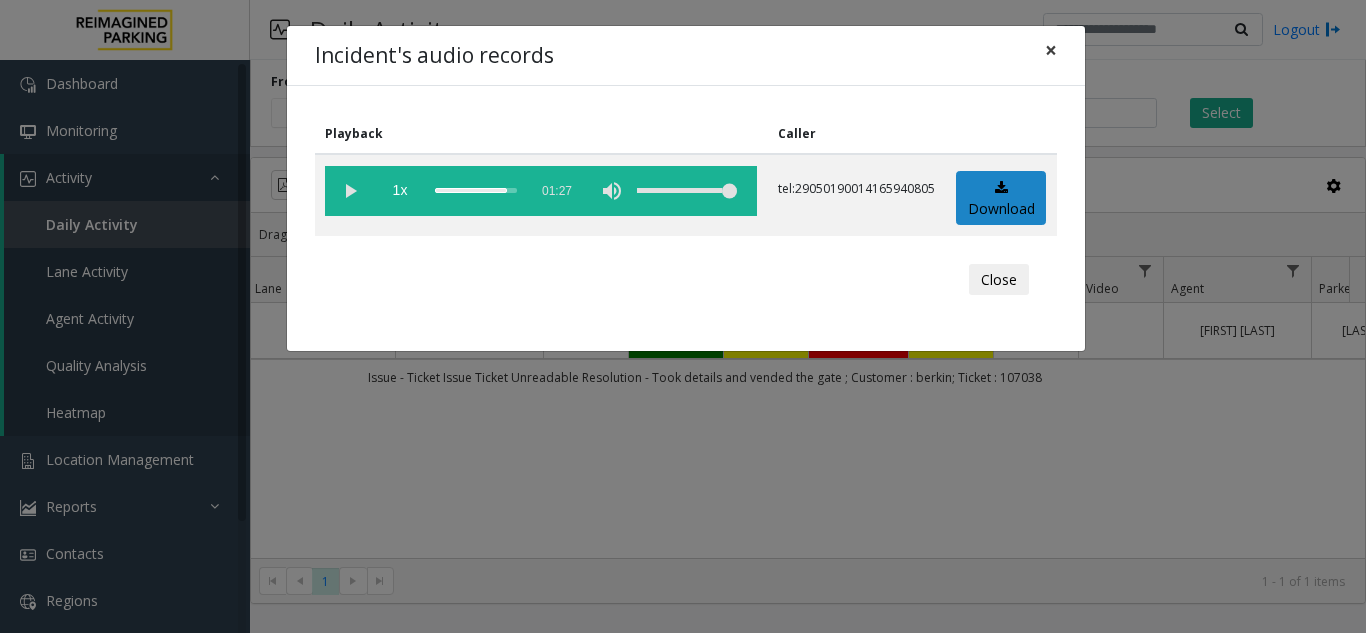 click on "×" 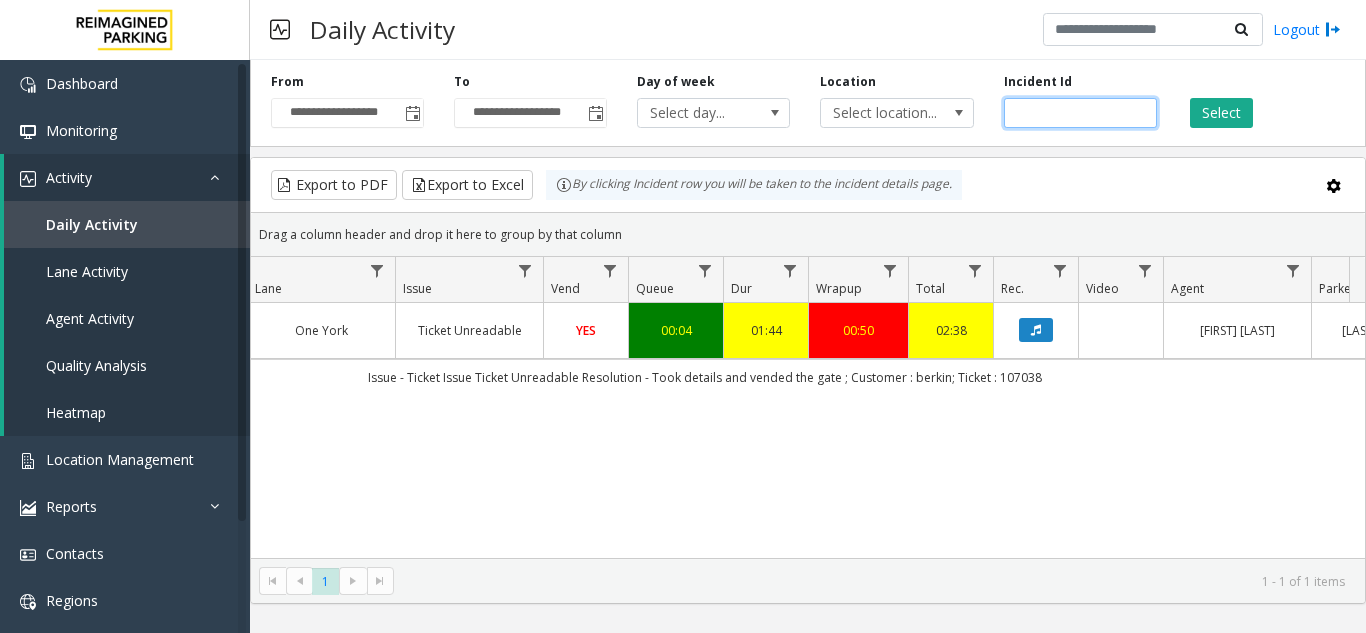 click on "*******" 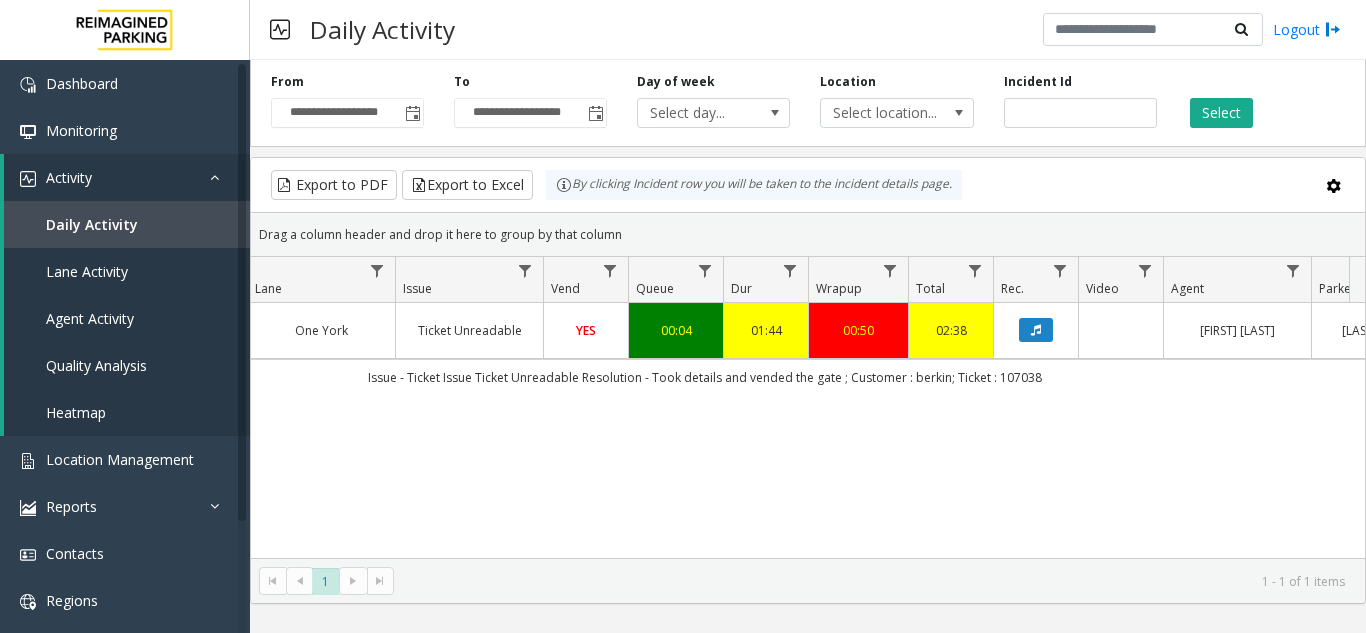 click on "Select" 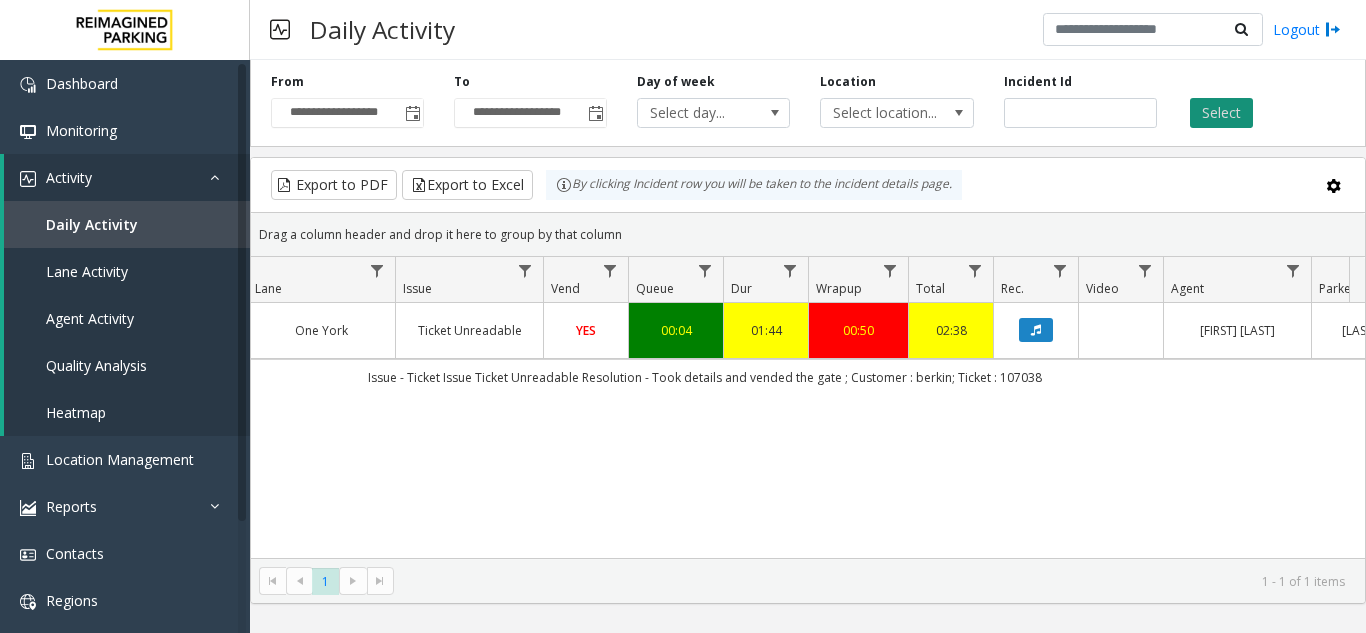click on "Select" 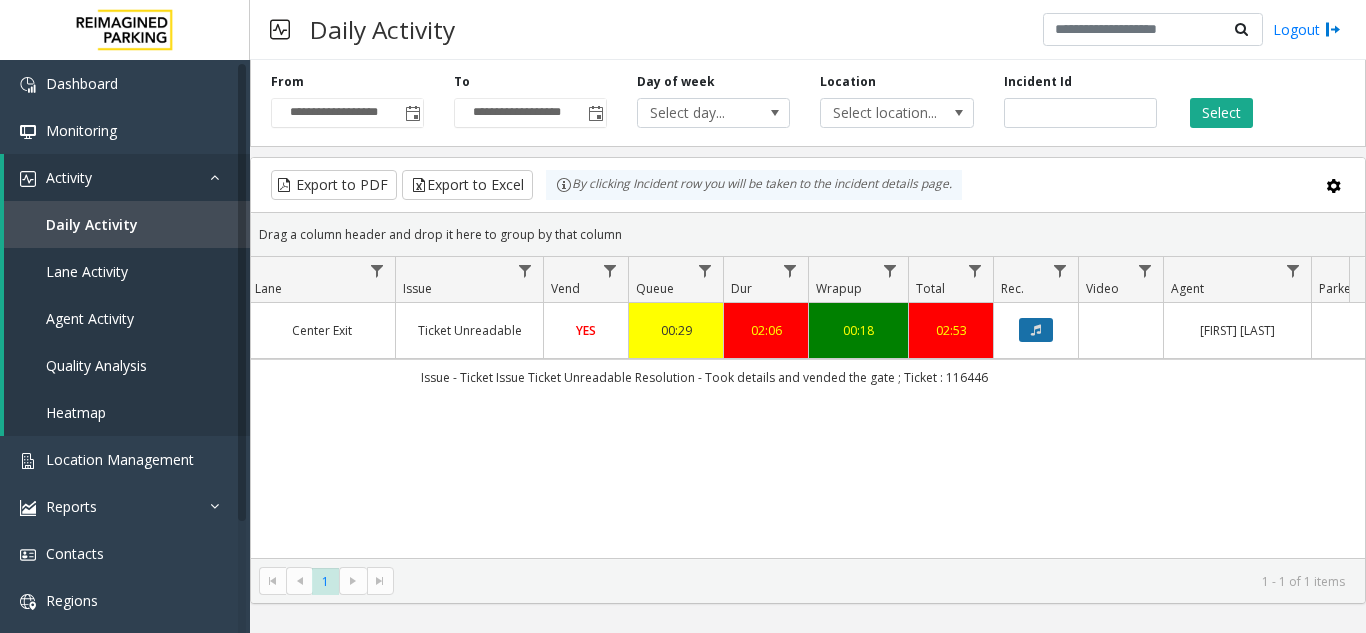 click 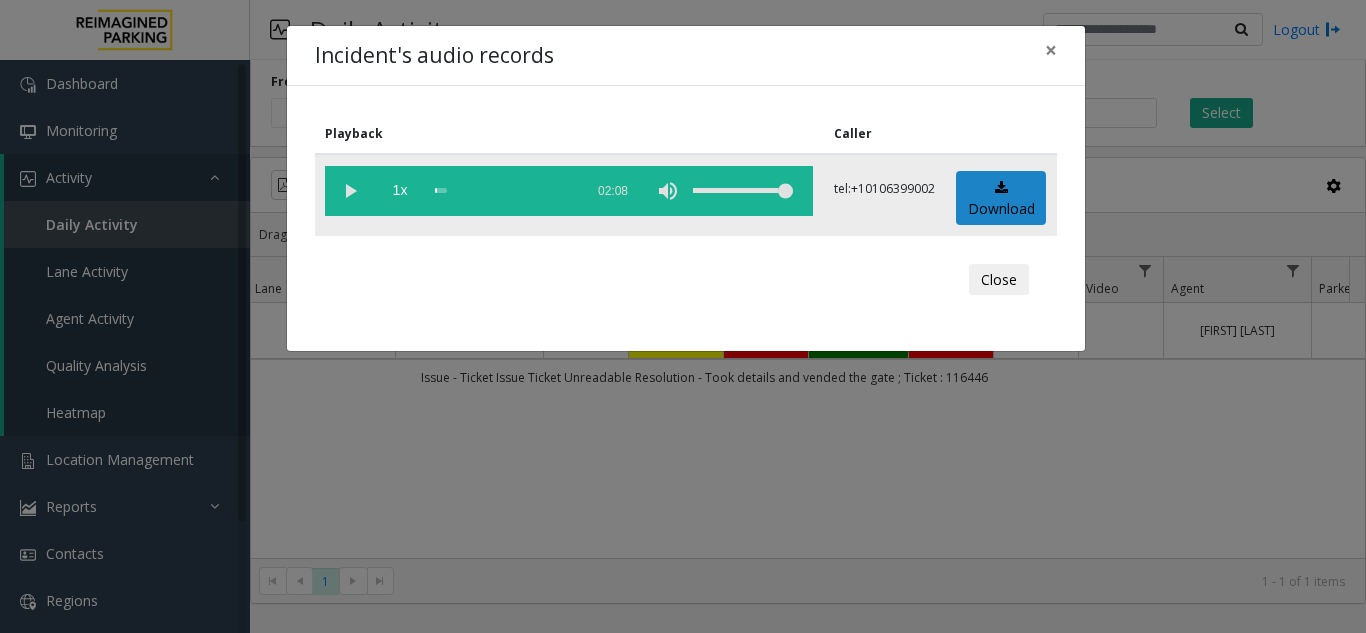 click 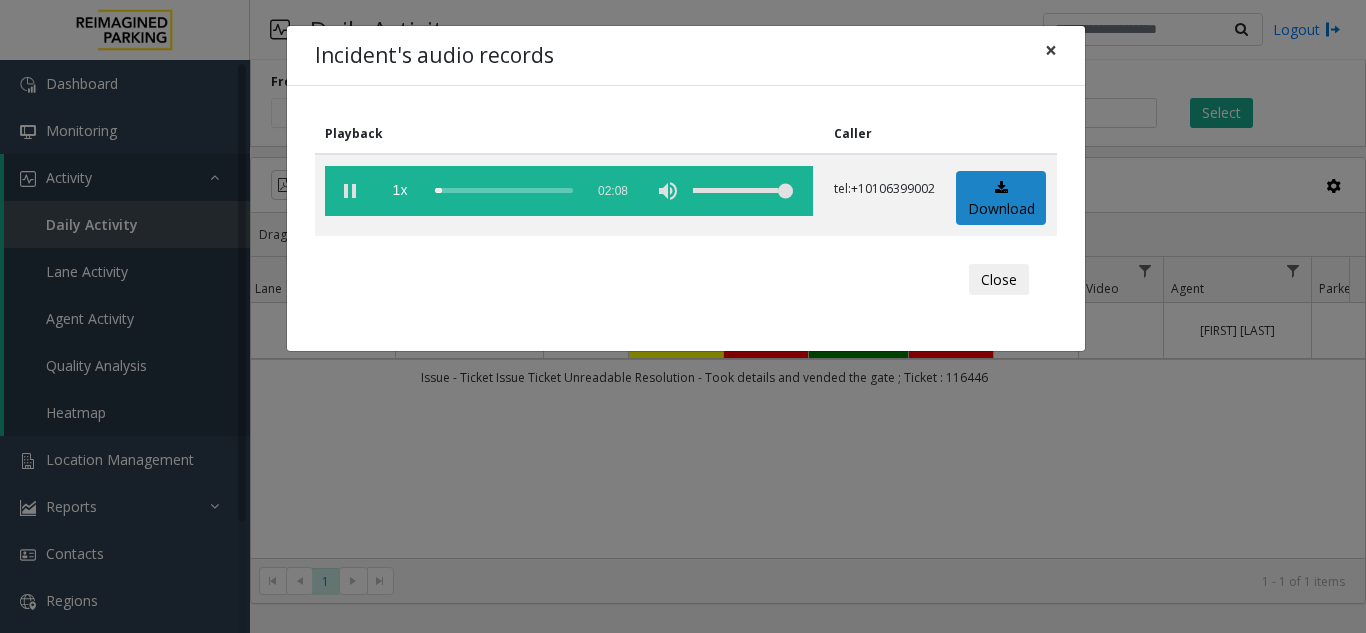 click on "×" 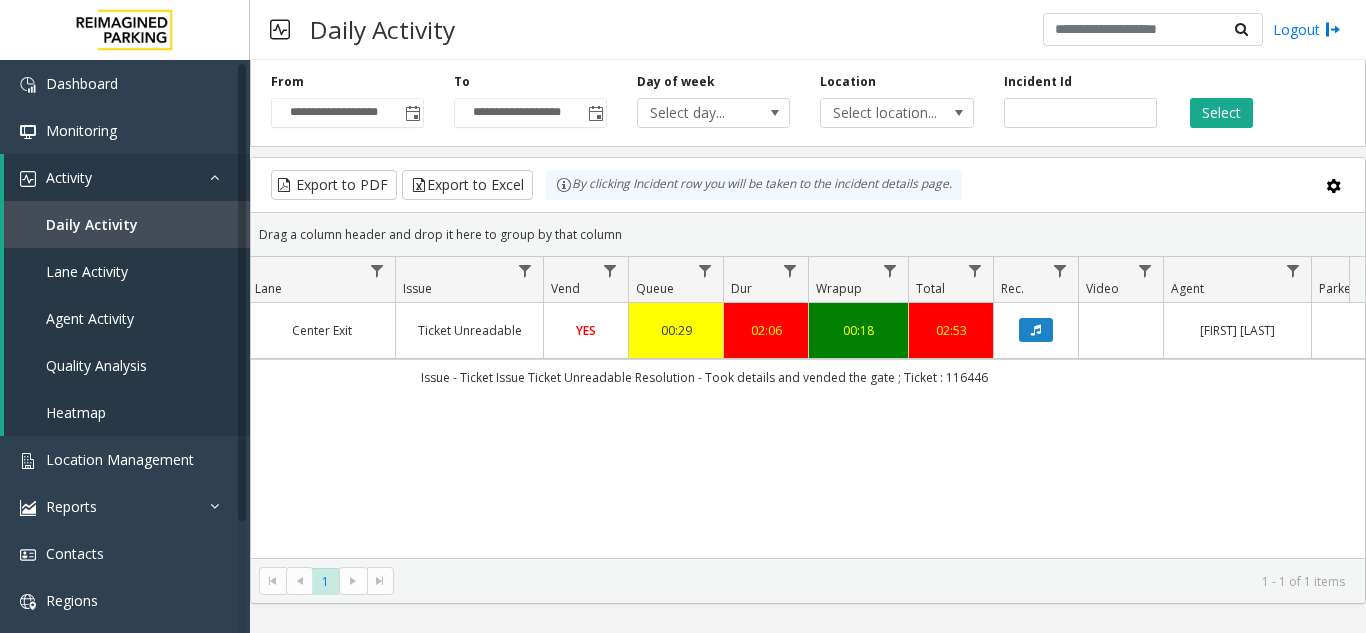 scroll, scrollTop: 0, scrollLeft: 162, axis: horizontal 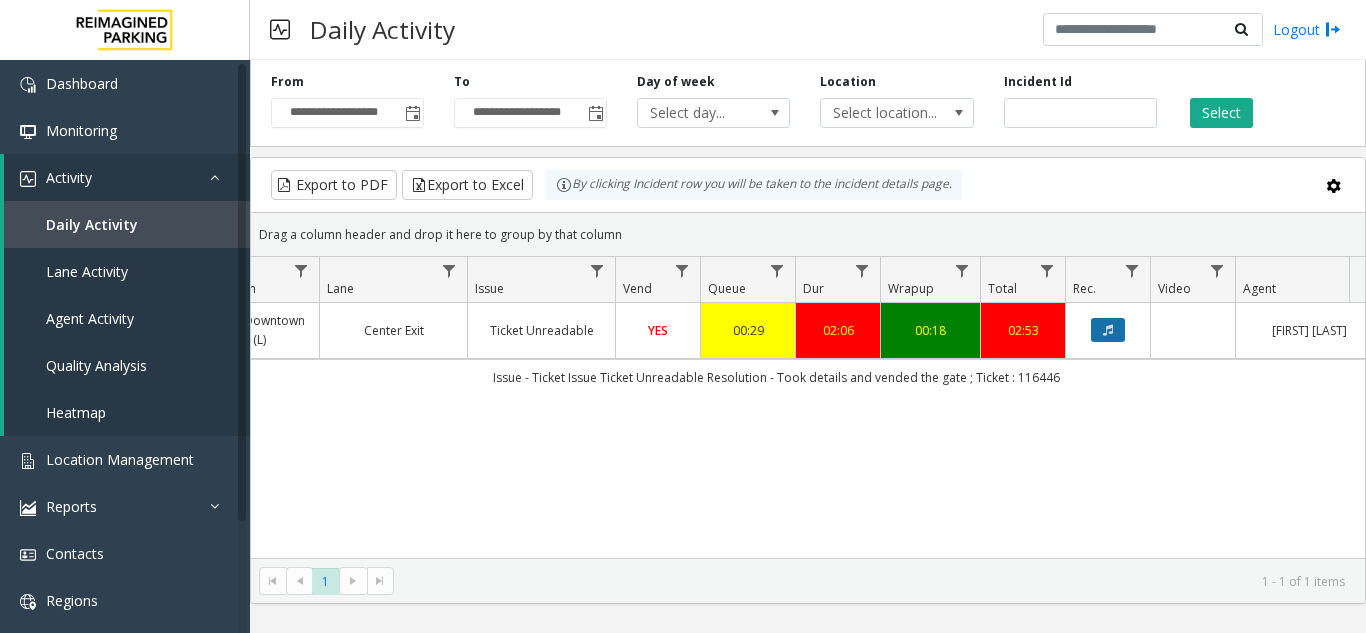 click 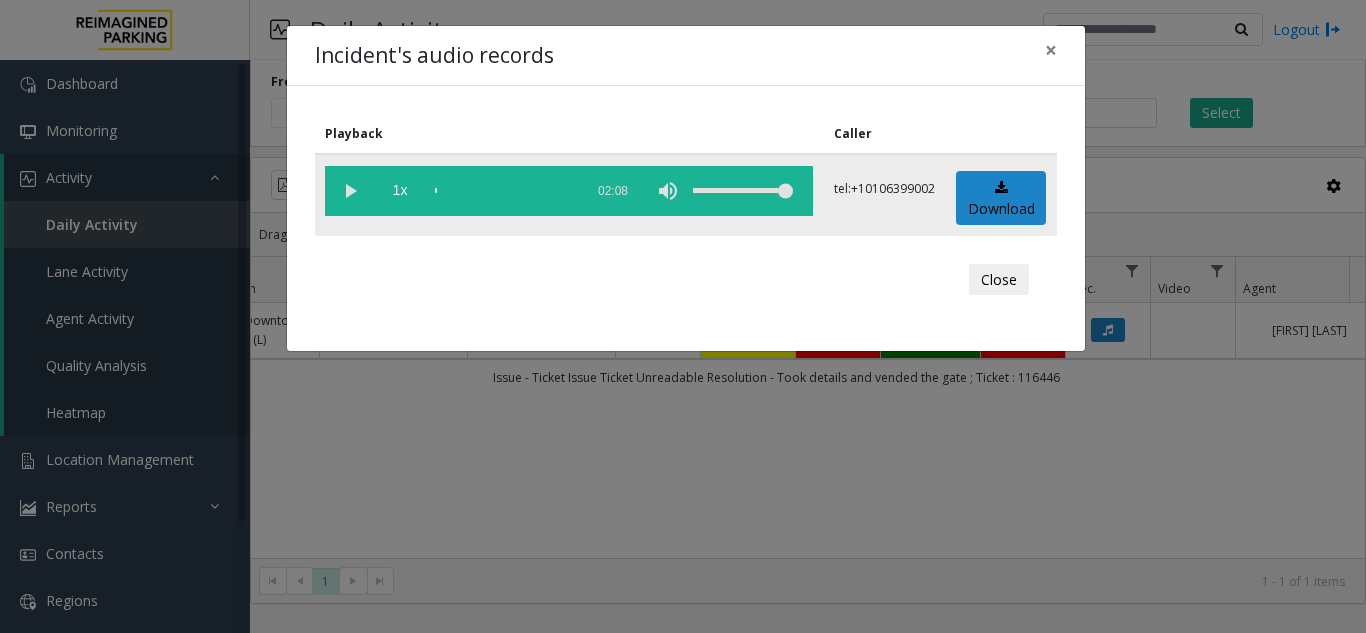 click 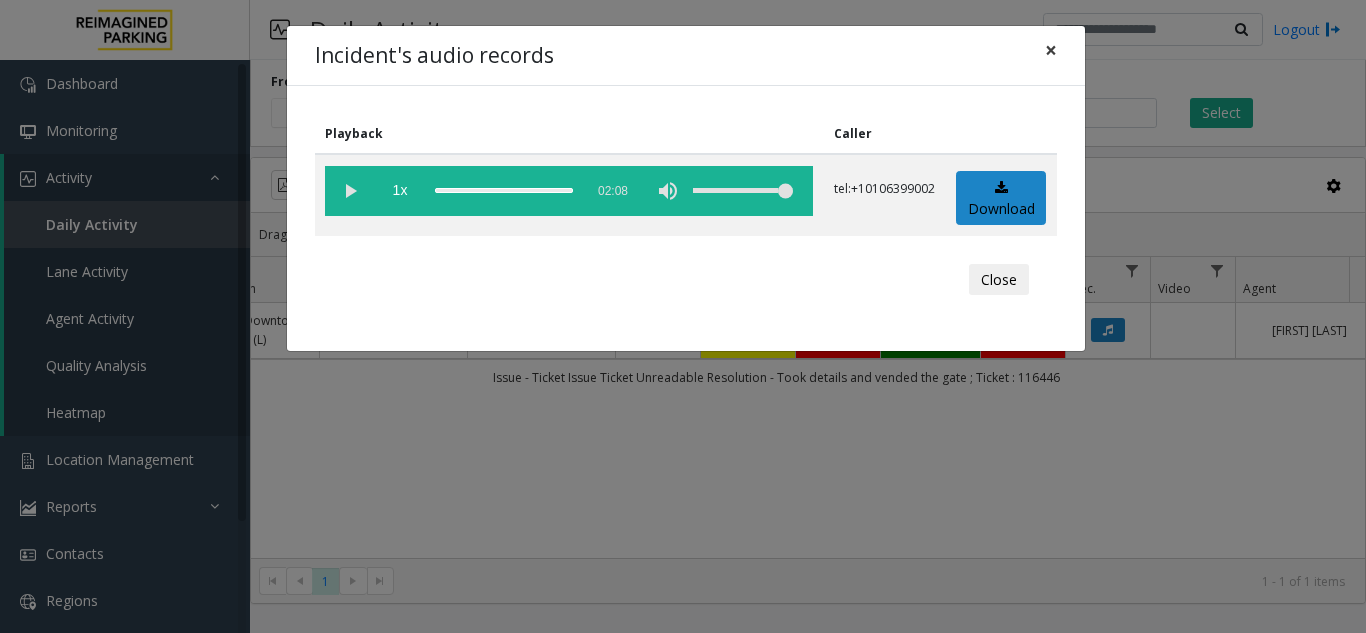 click on "×" 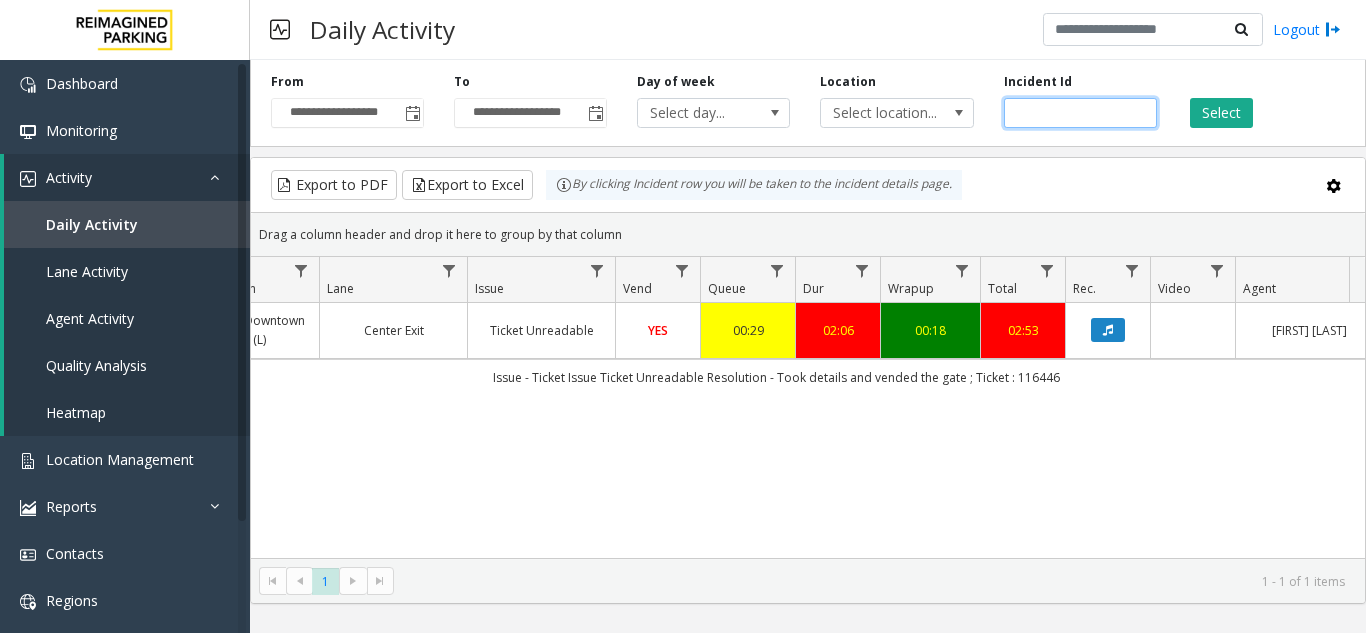drag, startPoint x: 1076, startPoint y: 104, endPoint x: 1000, endPoint y: 109, distance: 76.1643 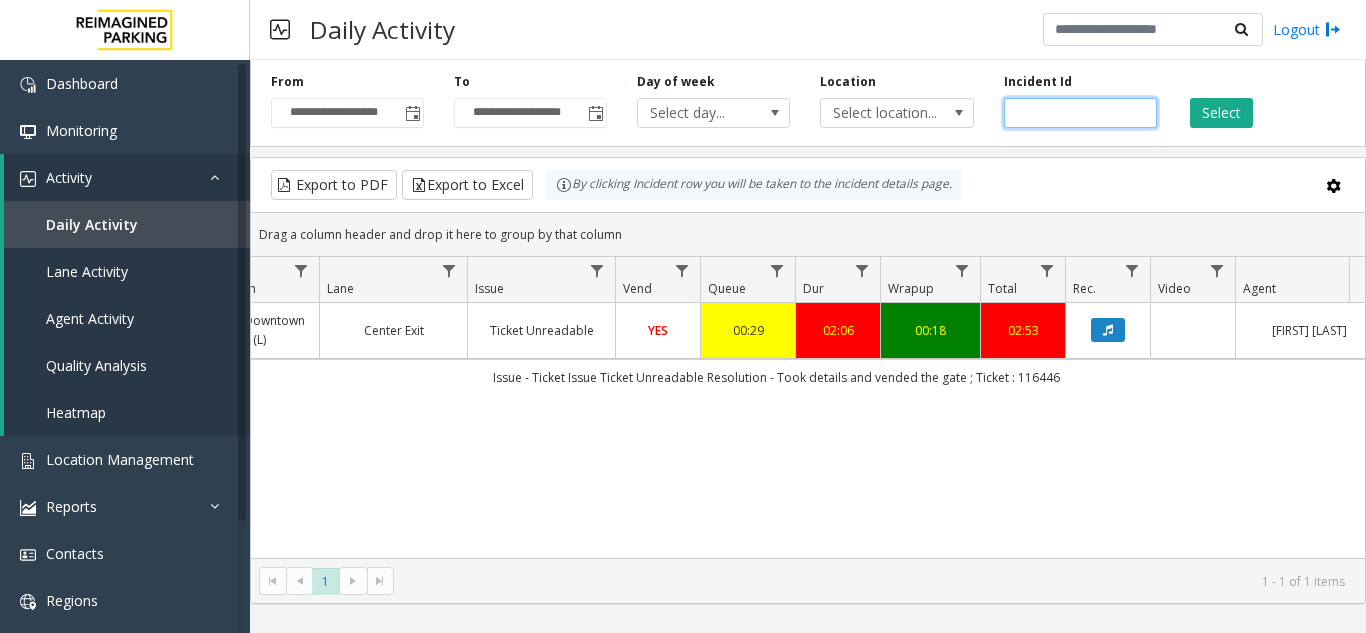 paste on "*******" 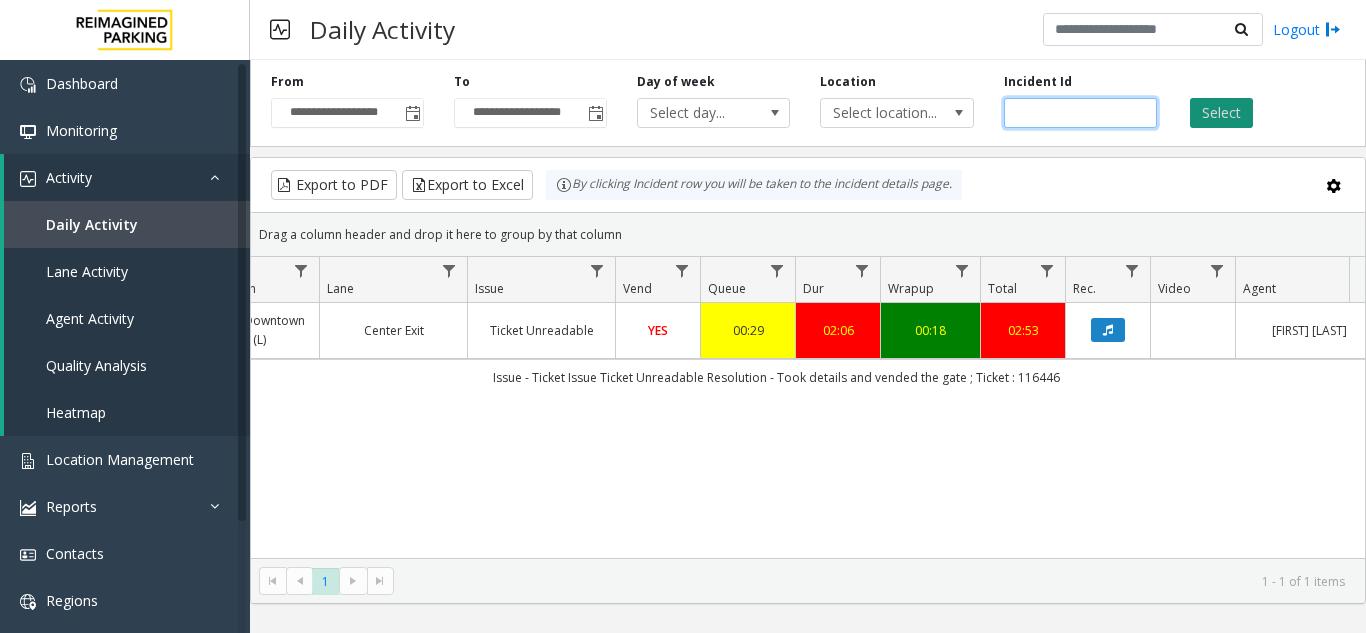 type on "*******" 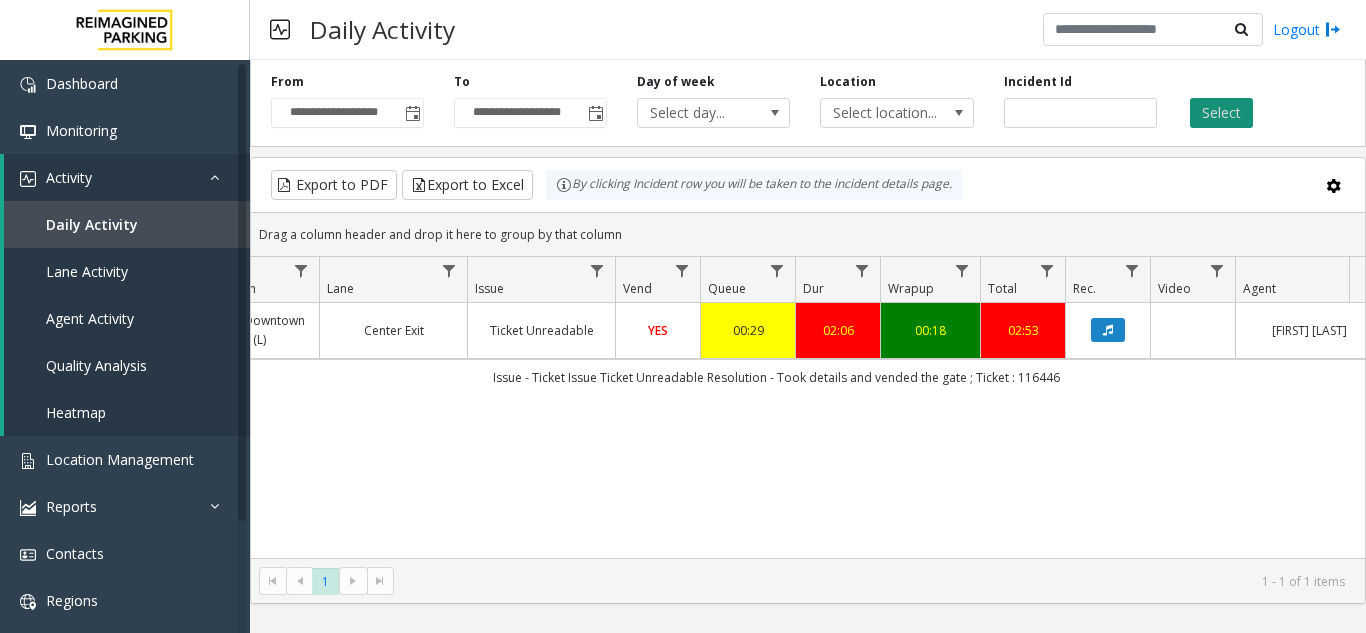 click on "Select" 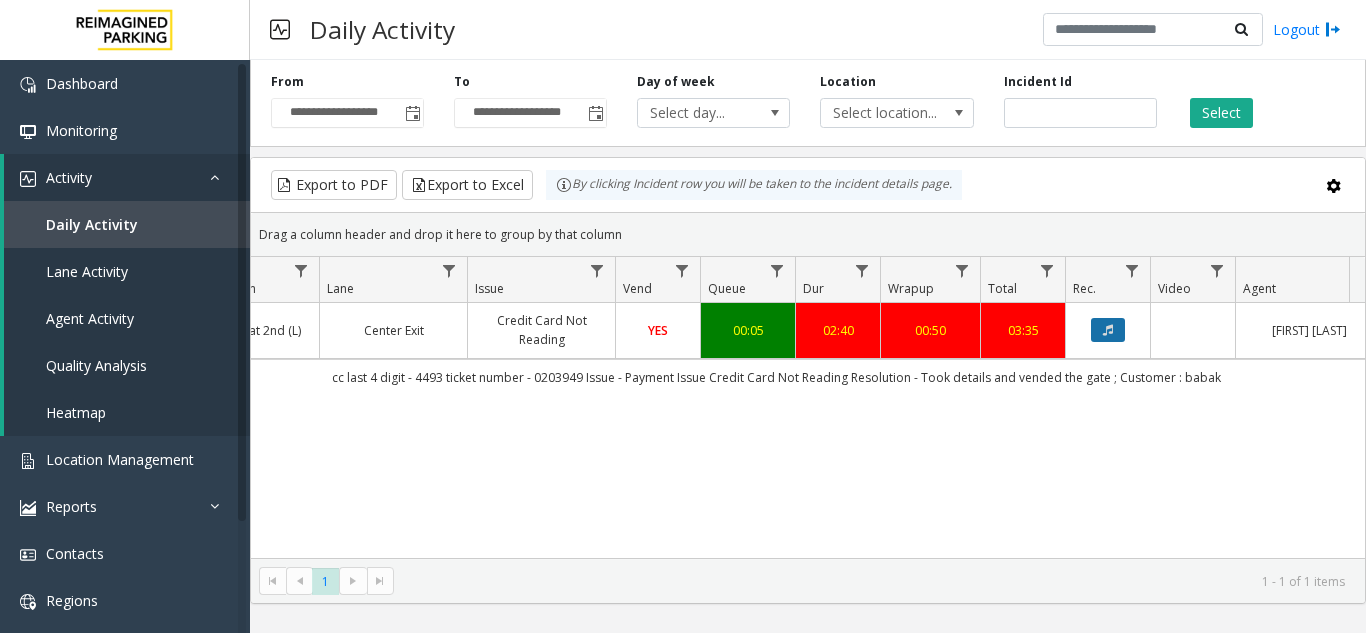 click 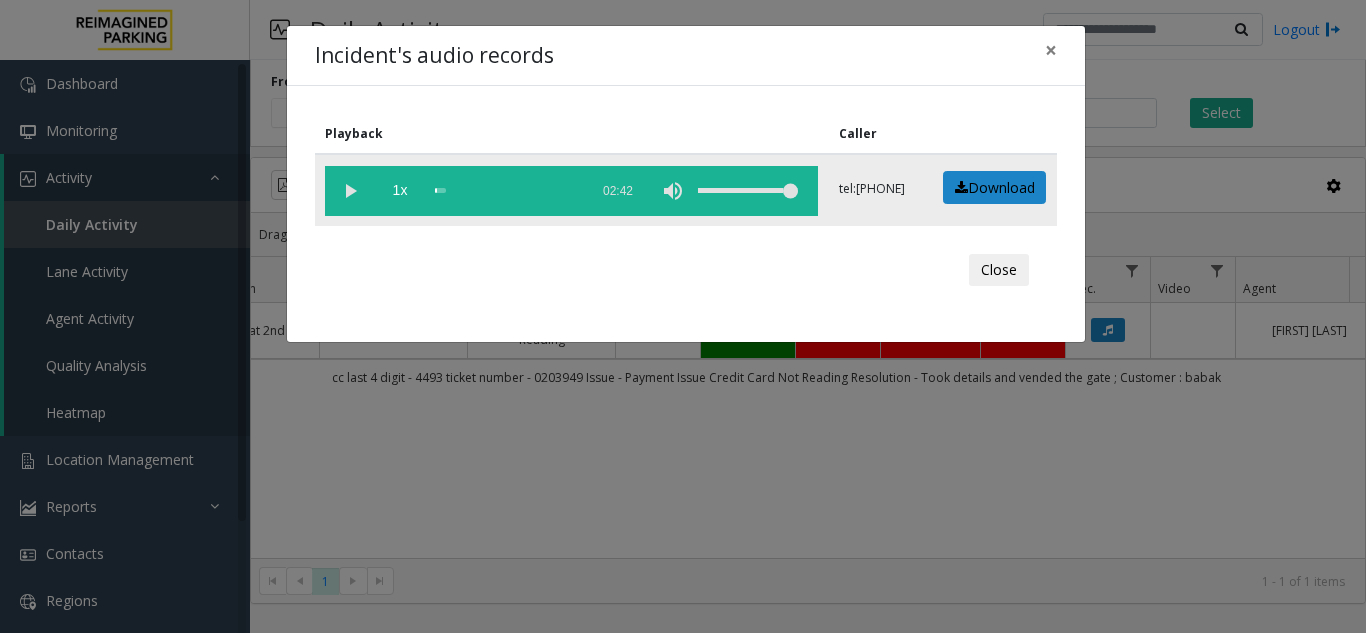 click 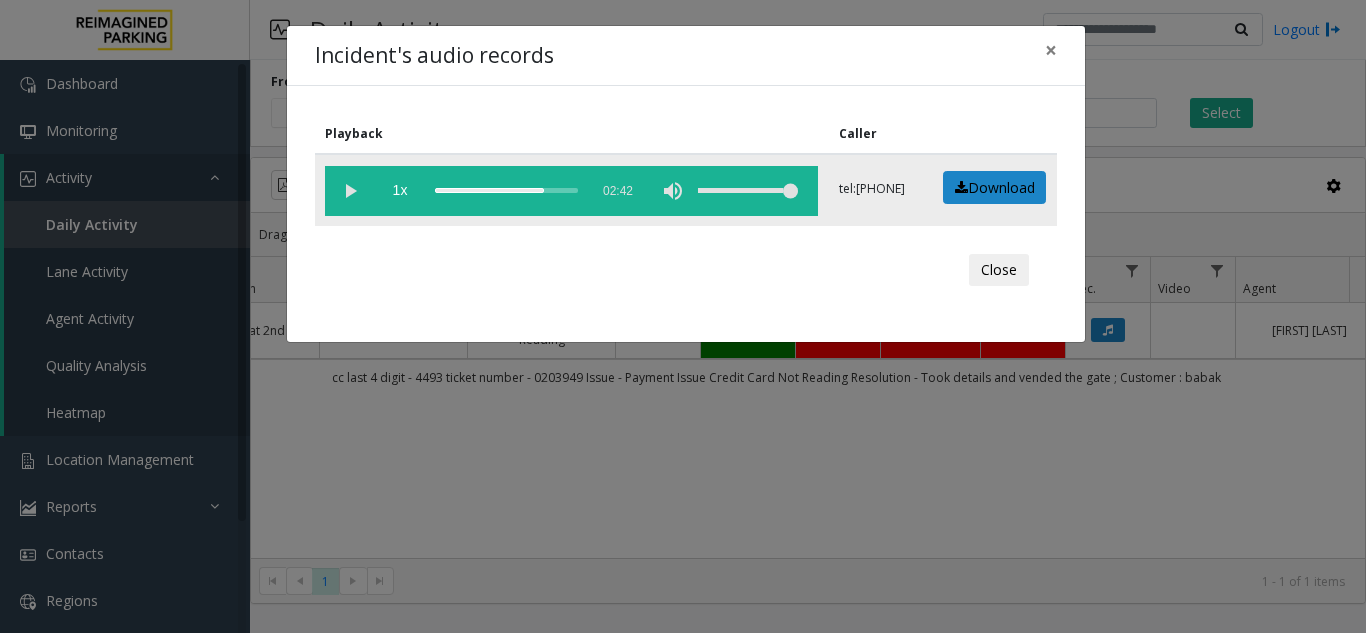 click 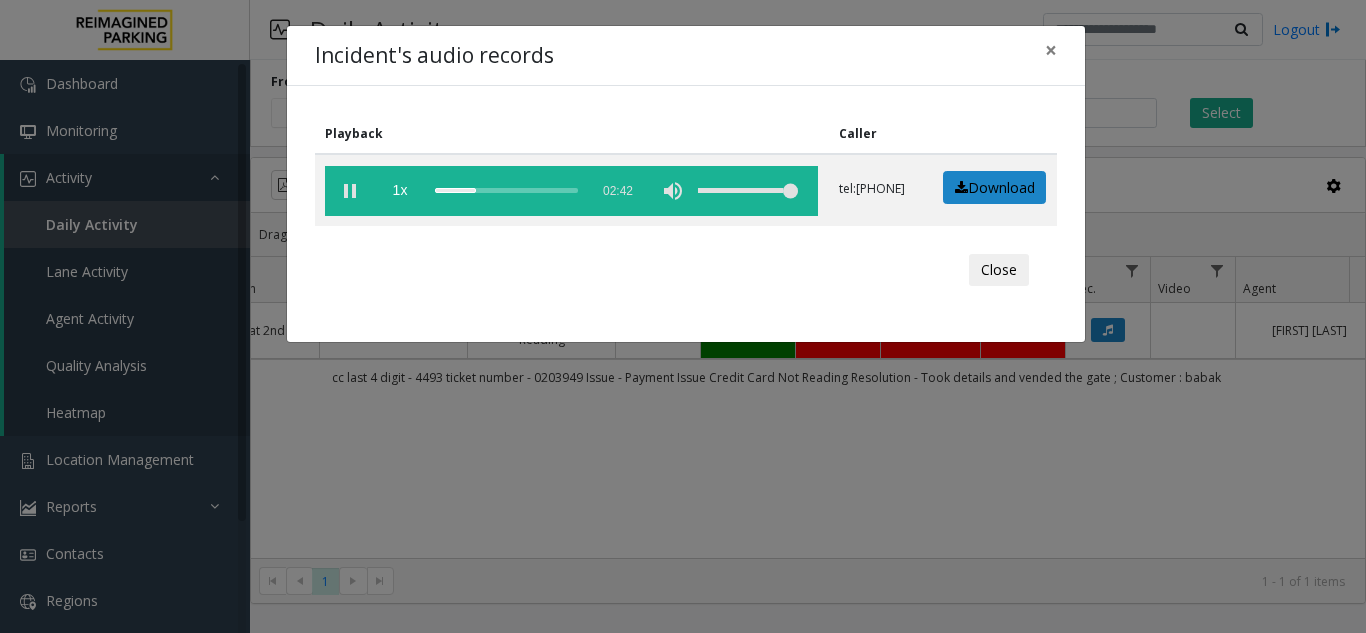 click on "Incident's audio records ×" 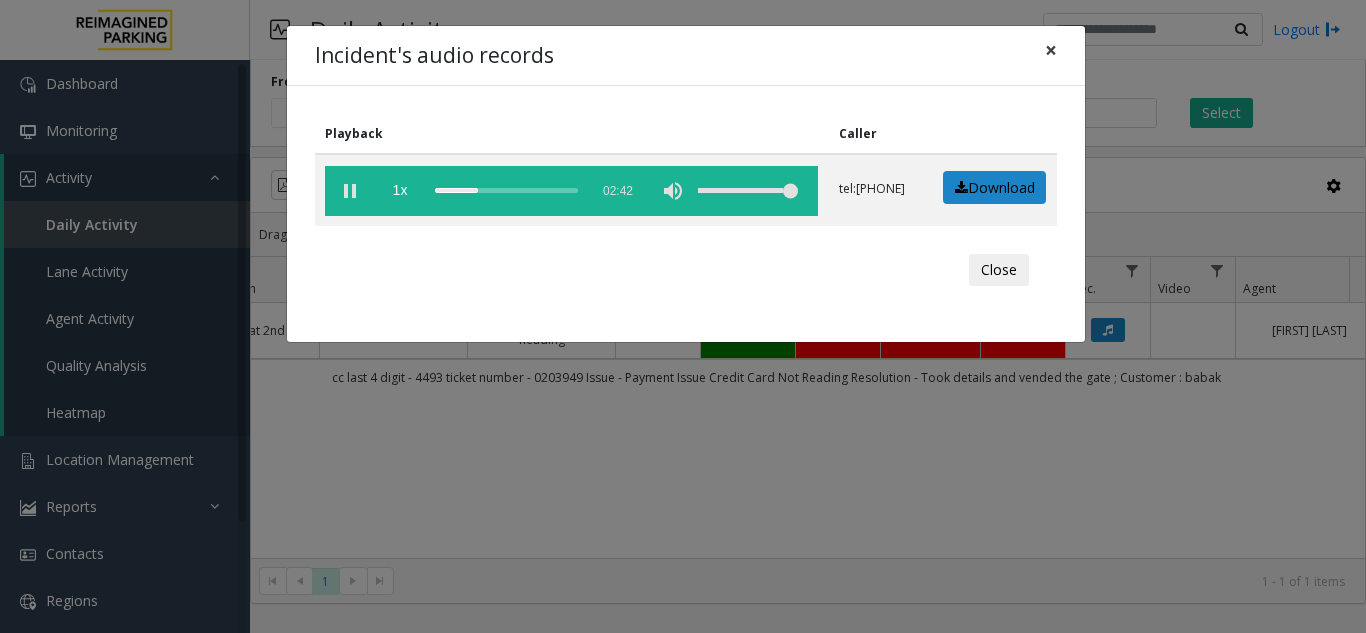 click on "×" 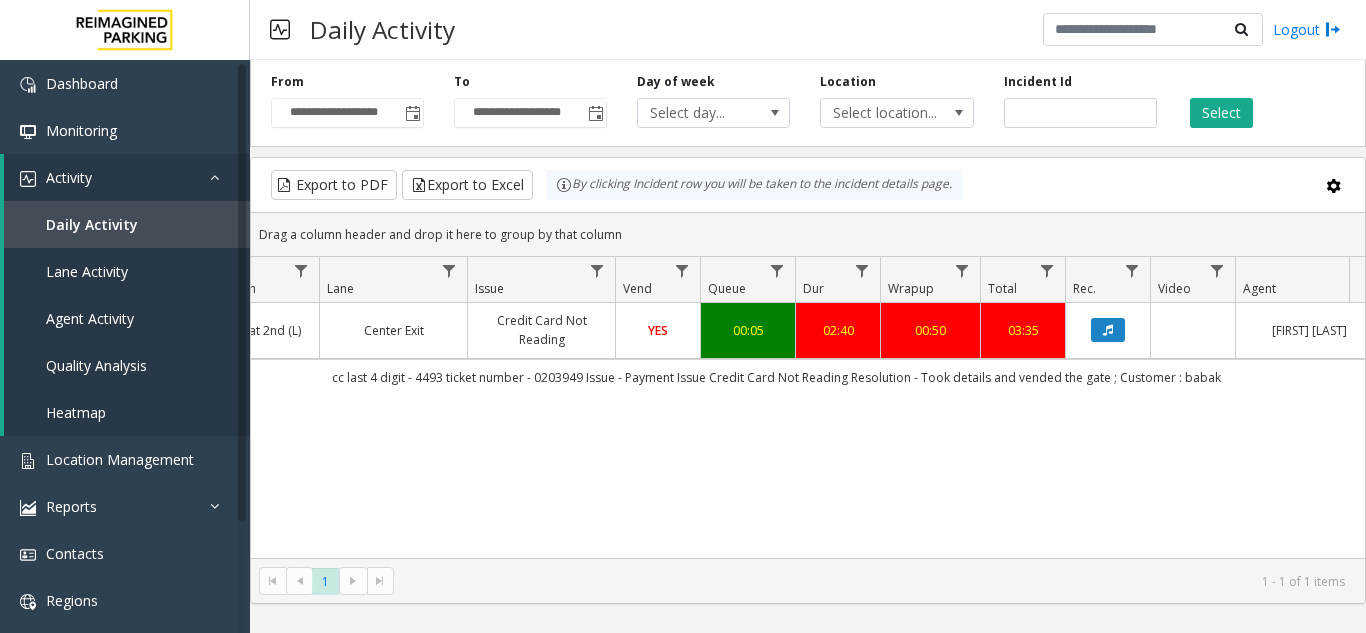 drag, startPoint x: 780, startPoint y: 538, endPoint x: 554, endPoint y: 542, distance: 226.0354 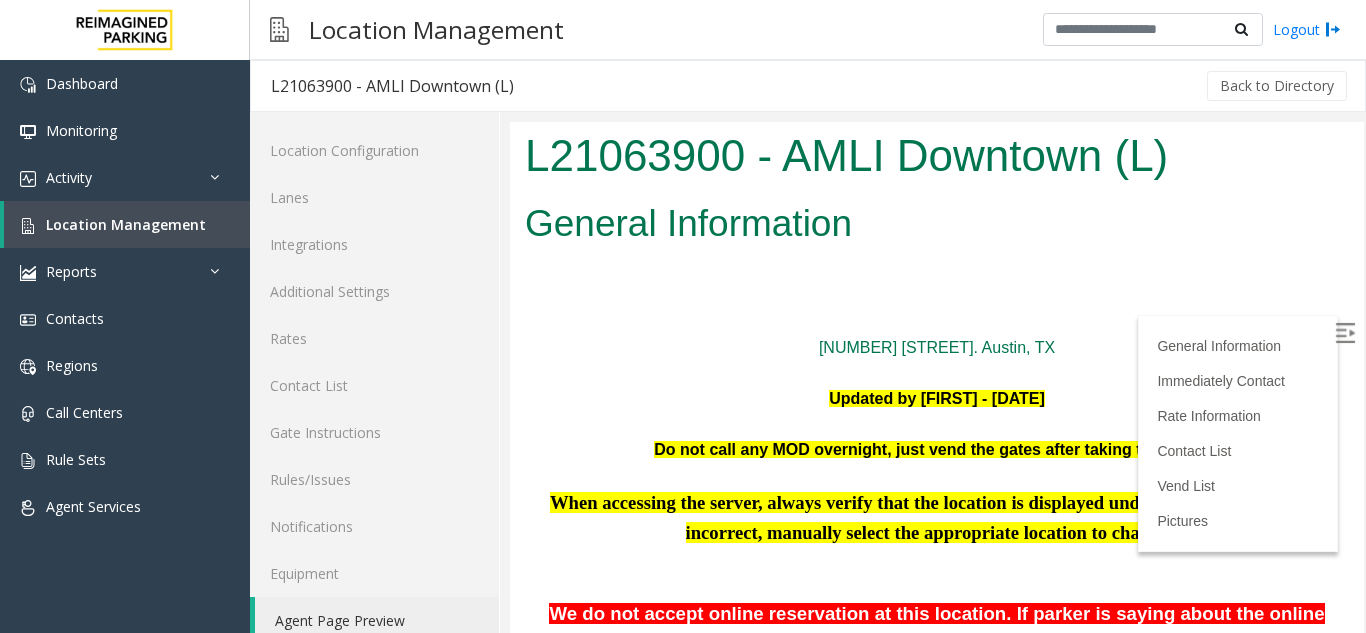 scroll, scrollTop: 0, scrollLeft: 0, axis: both 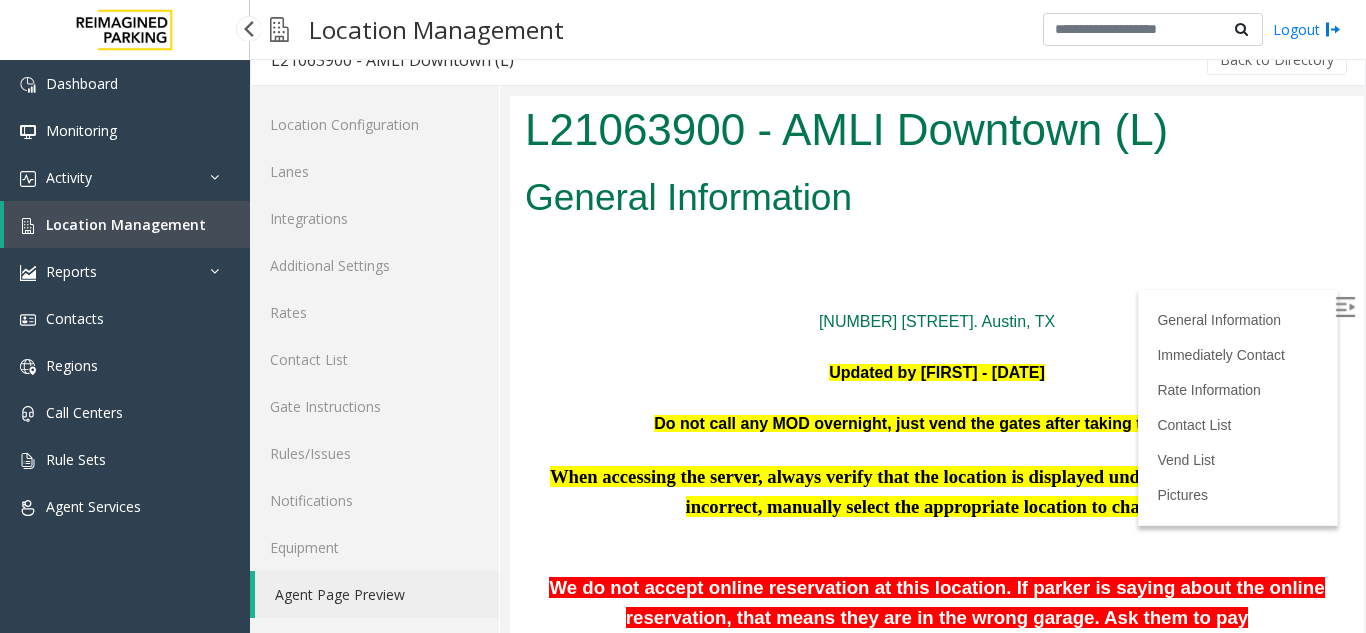 click on "Location Management" at bounding box center [126, 224] 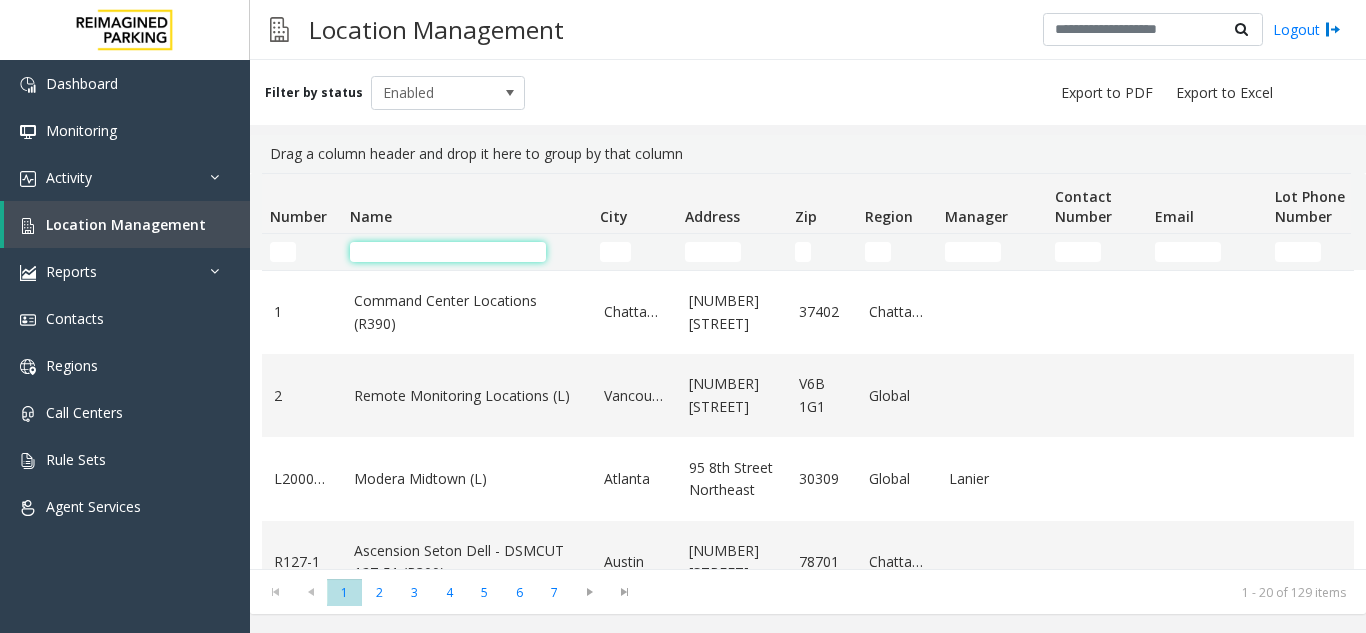 click 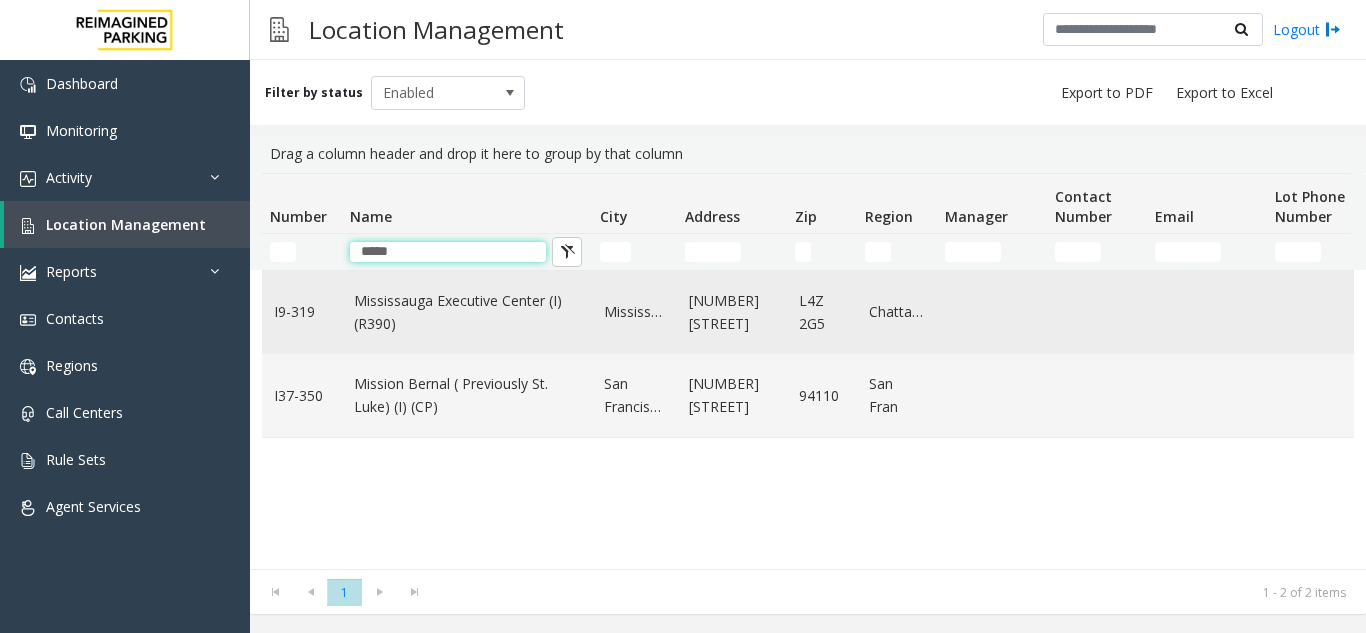 type on "*****" 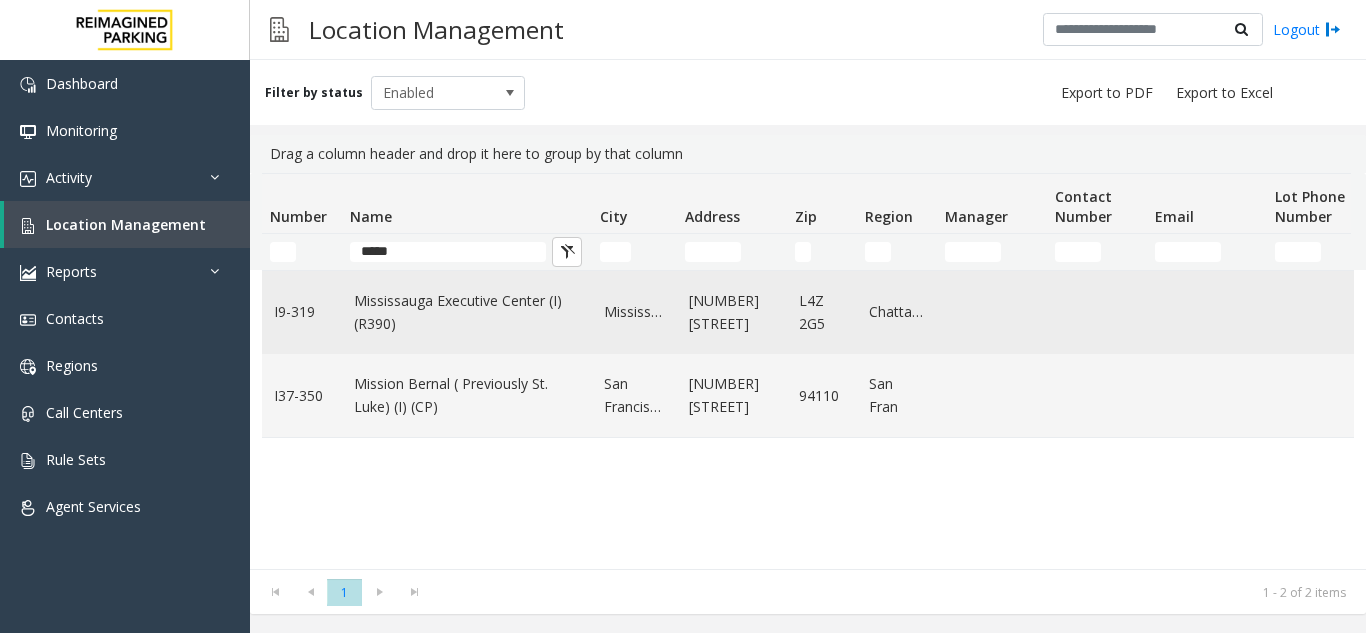 click on "Mississauga Executive Center (I) (R390)" 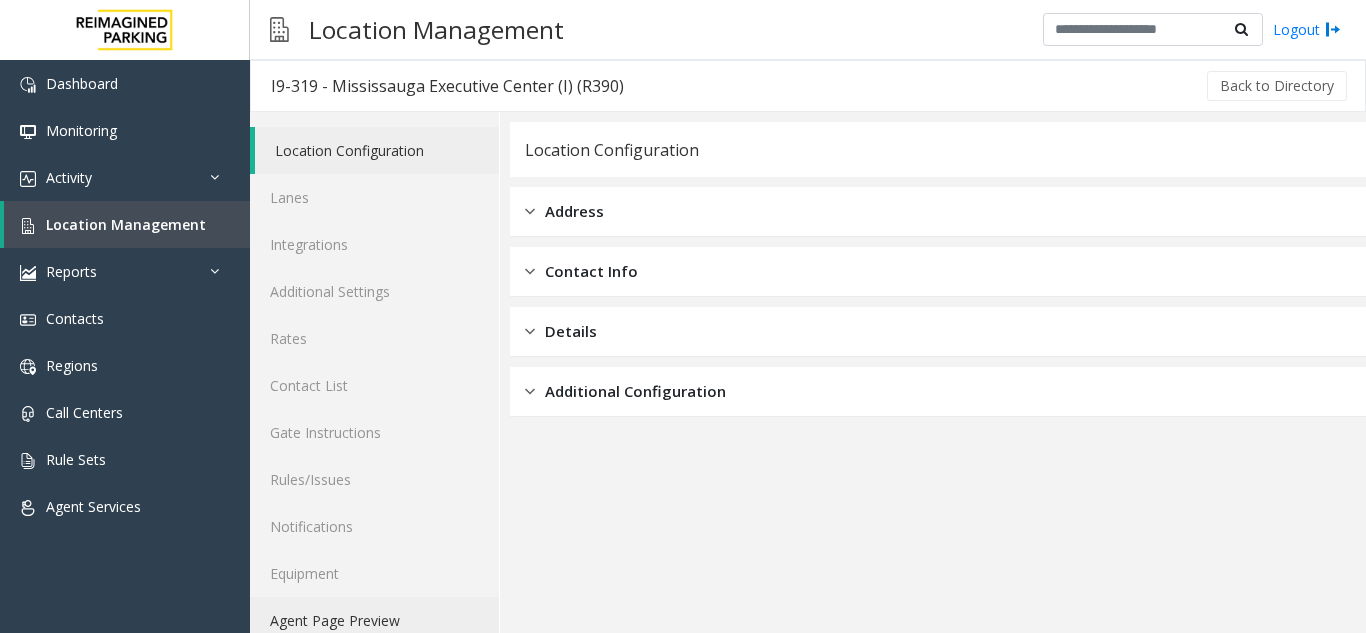 click on "Agent Page Preview" 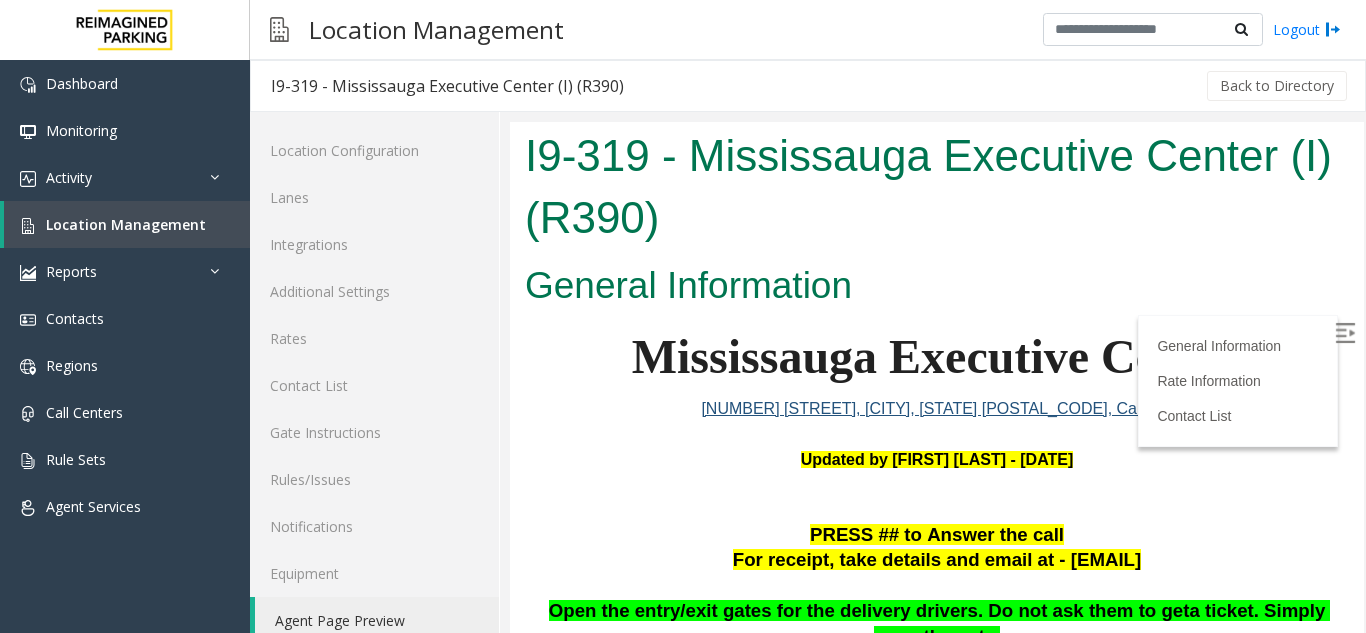 scroll, scrollTop: 200, scrollLeft: 0, axis: vertical 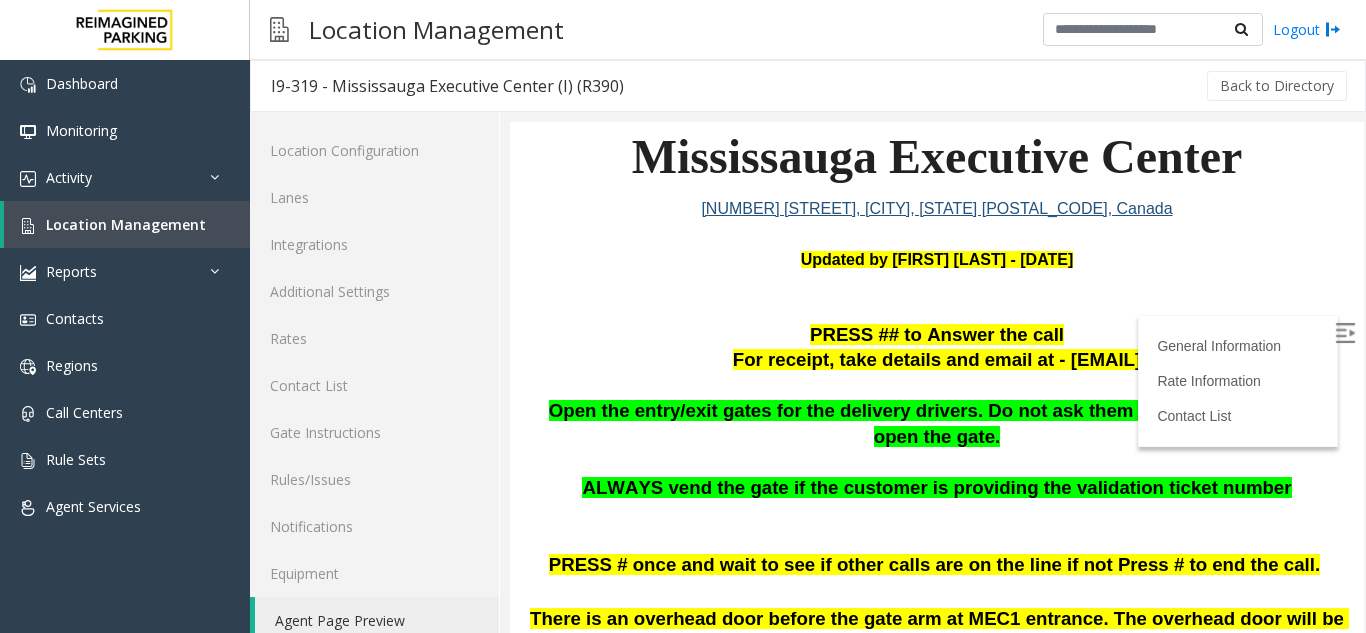 click at bounding box center (1345, 333) 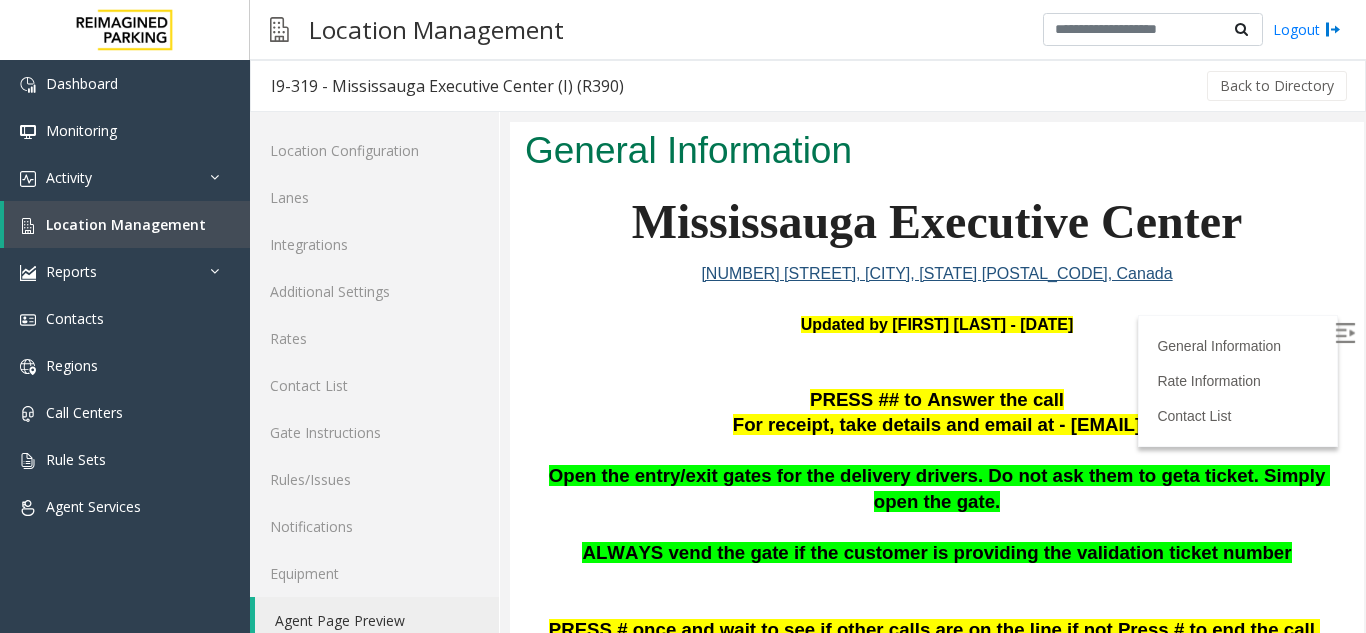 scroll, scrollTop: 100, scrollLeft: 0, axis: vertical 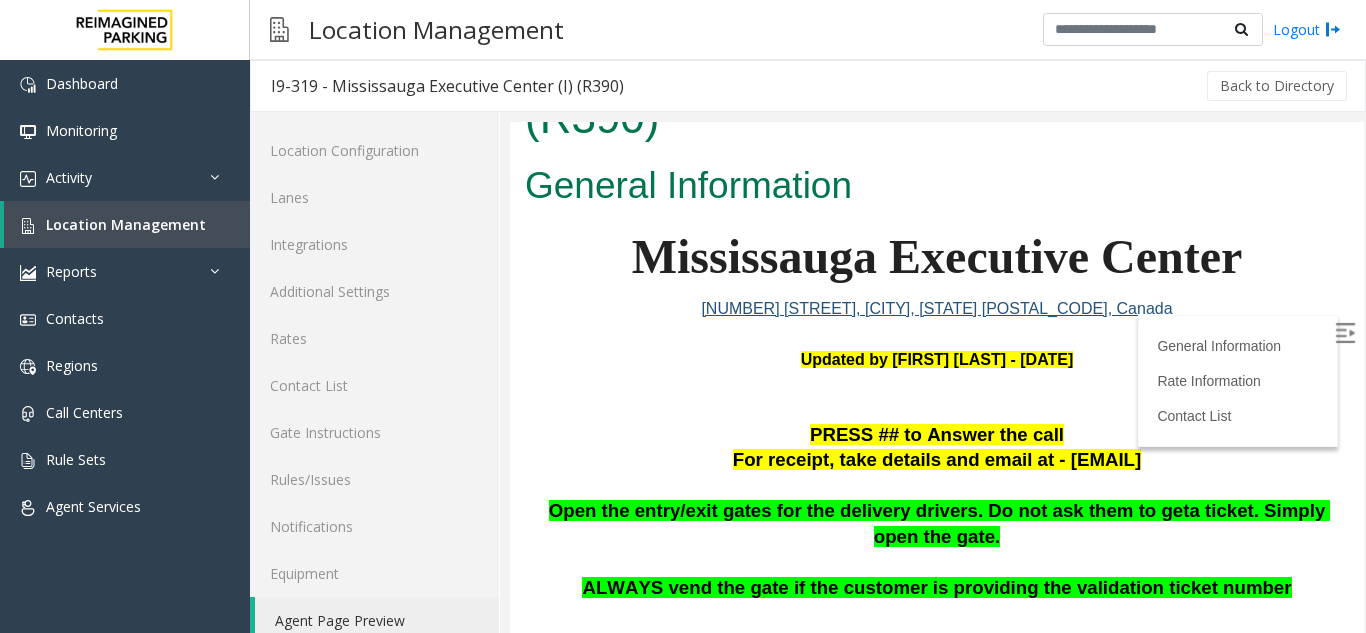 click on "Agent Page Preview" 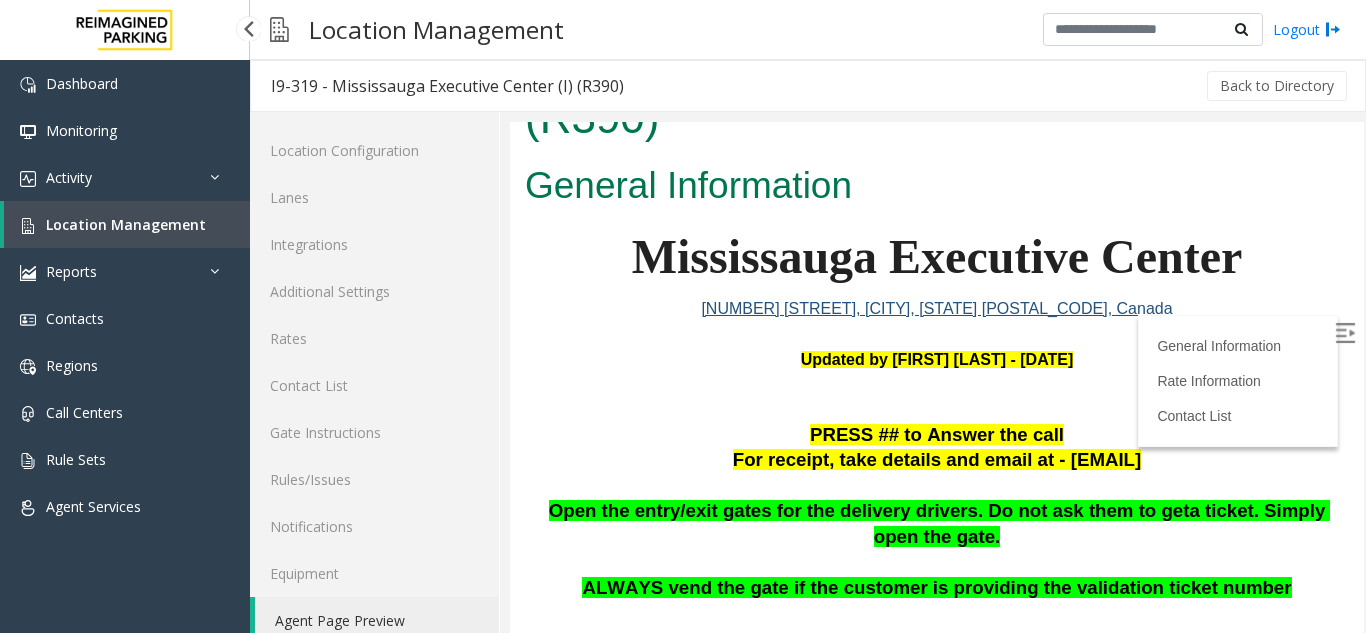 click on "Location Management" at bounding box center [127, 224] 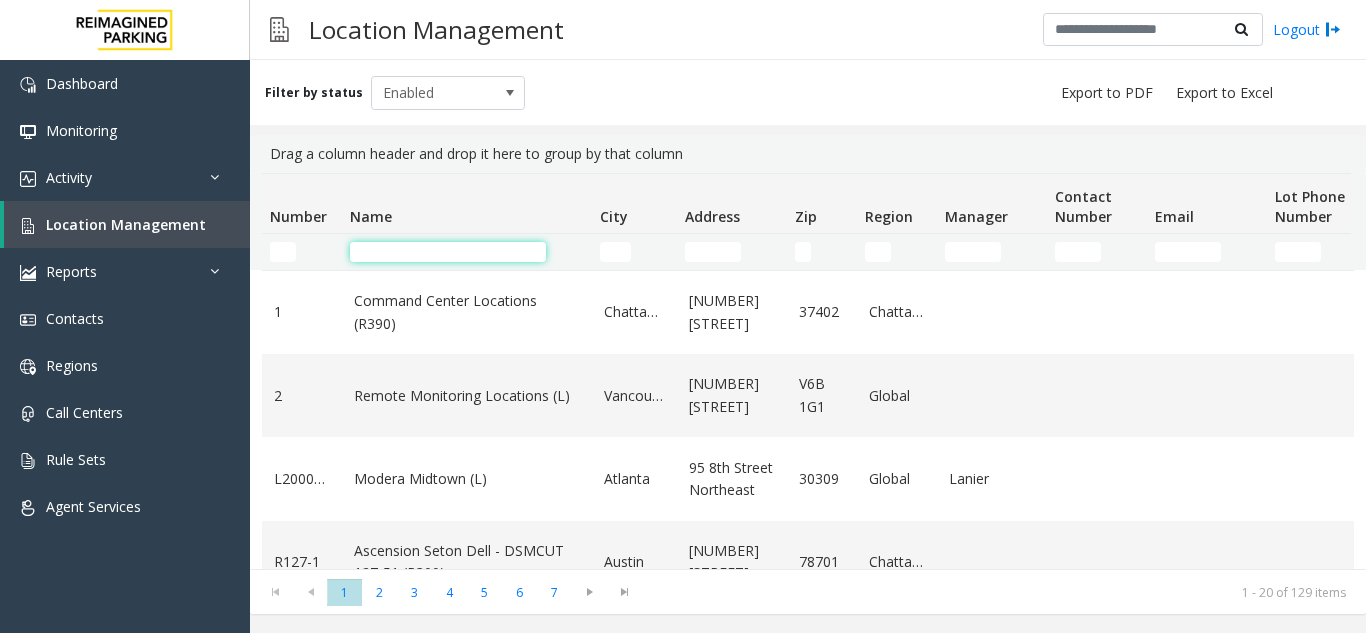 click 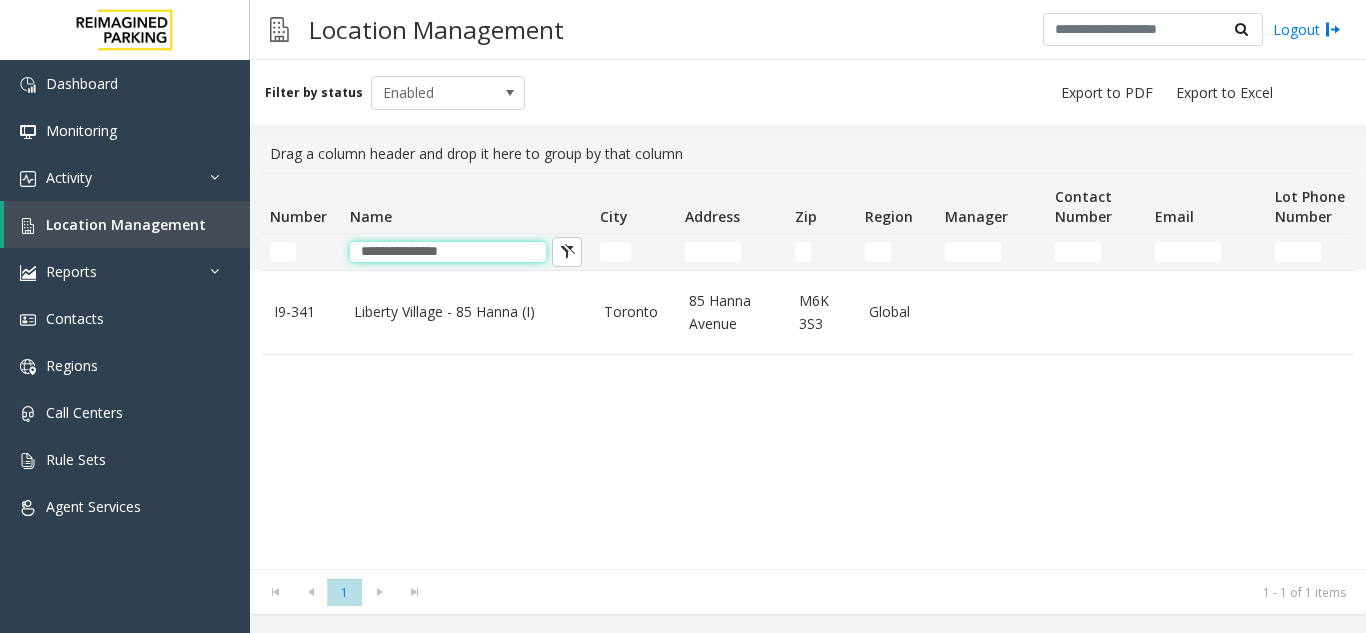 type on "**********" 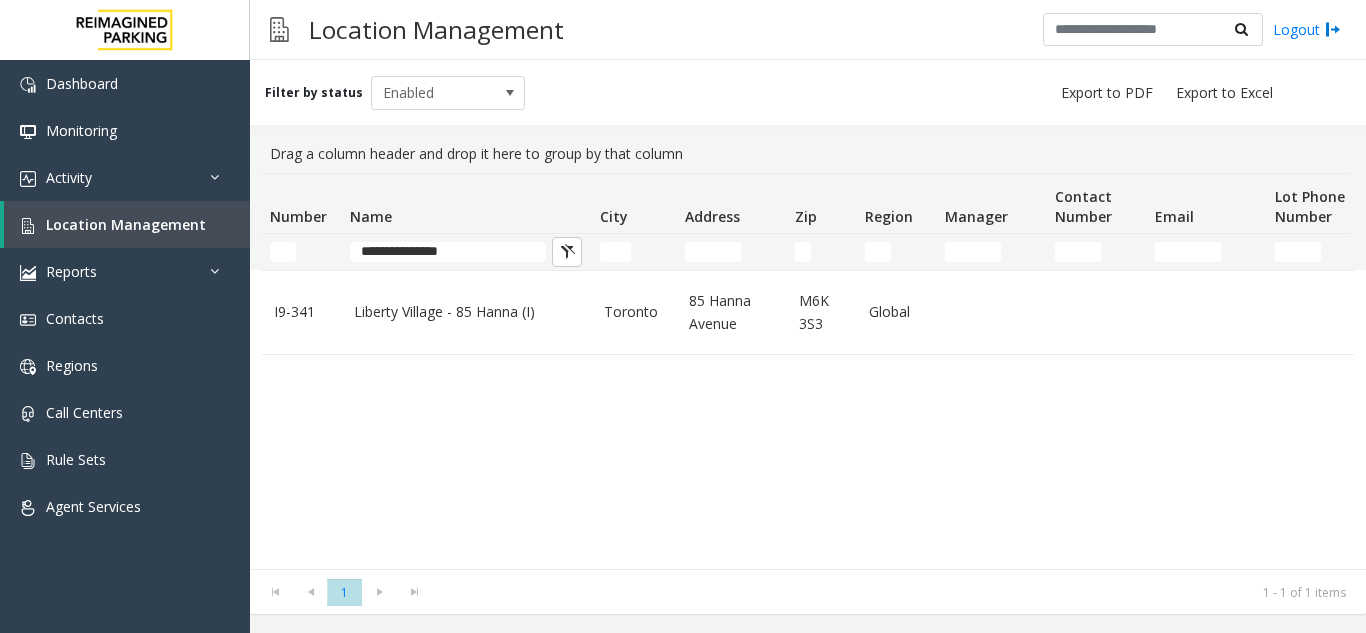 click on "I9-341   Liberty Village - 85 Hanna (I)   Toronto   85 Hanna Avenue   M6K 3S3   Global               647901   Enabled   Dec 19 11:14:41 PM" 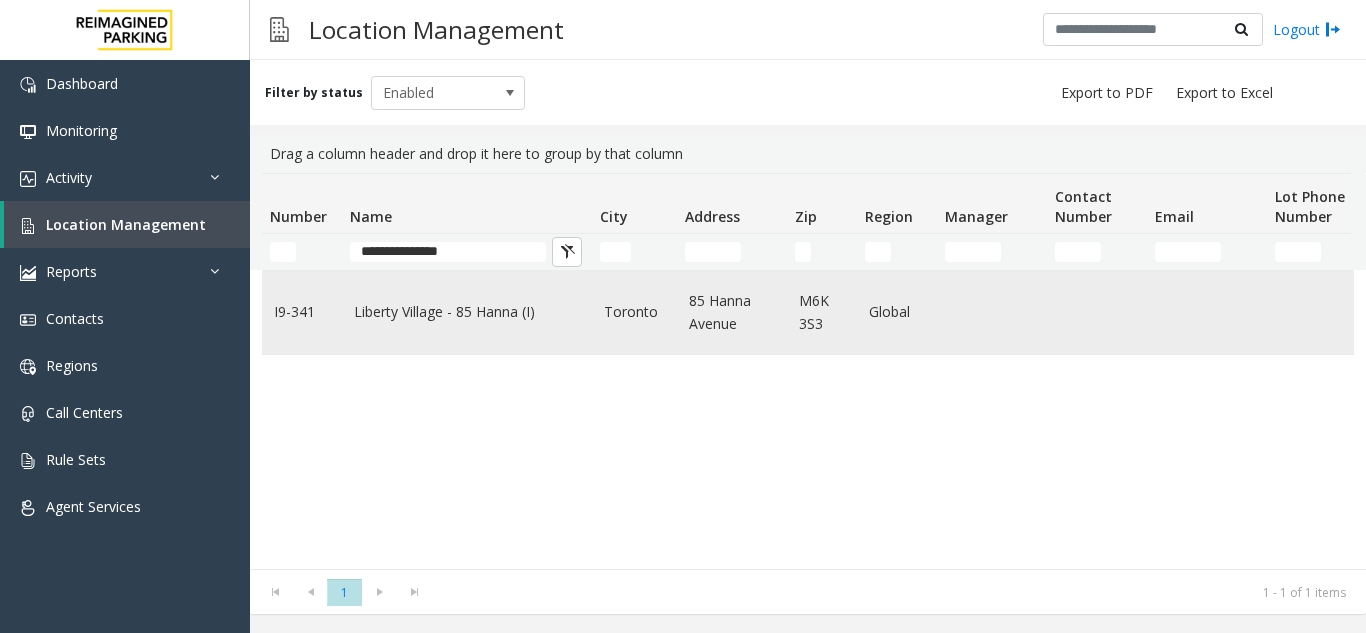 click on "Liberty Village - 85 Hanna (I)" 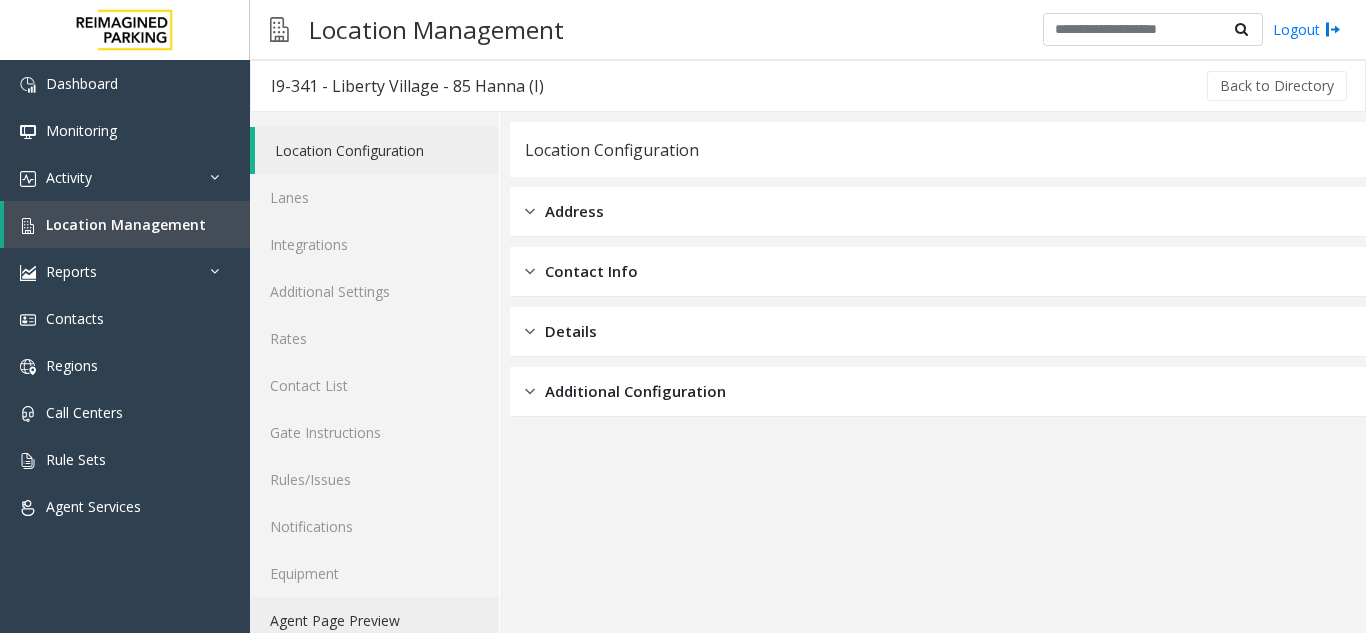 click on "Agent Page Preview" 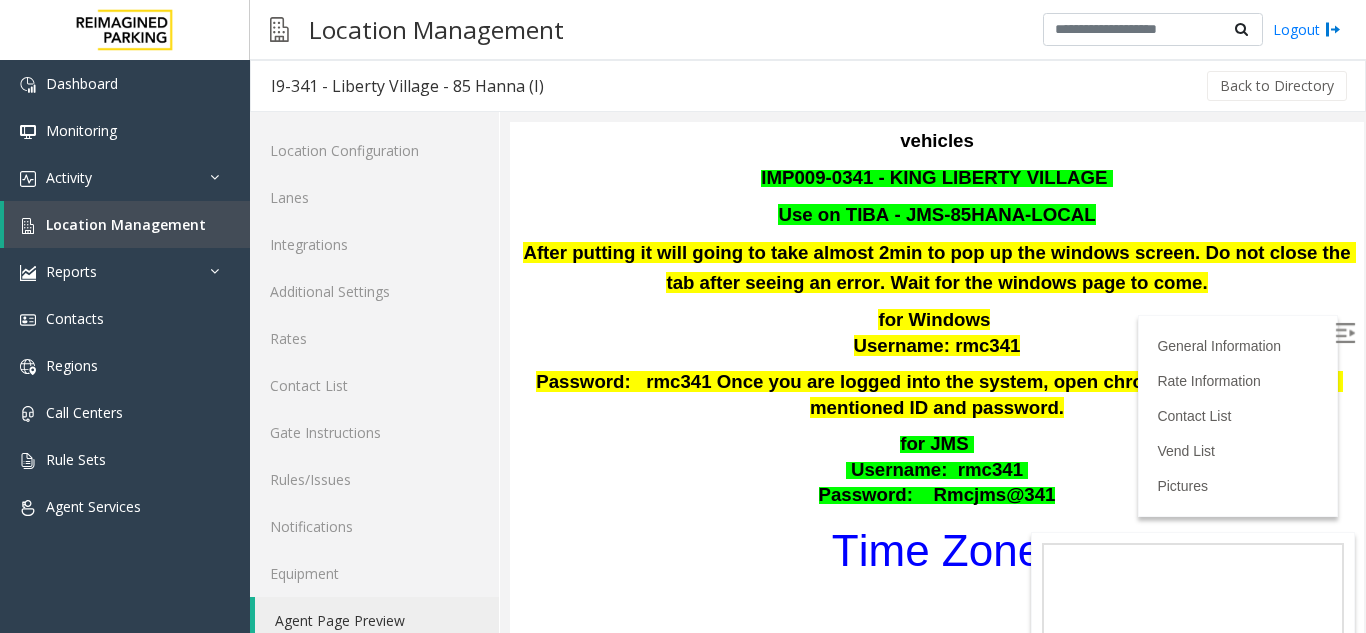 scroll, scrollTop: 300, scrollLeft: 0, axis: vertical 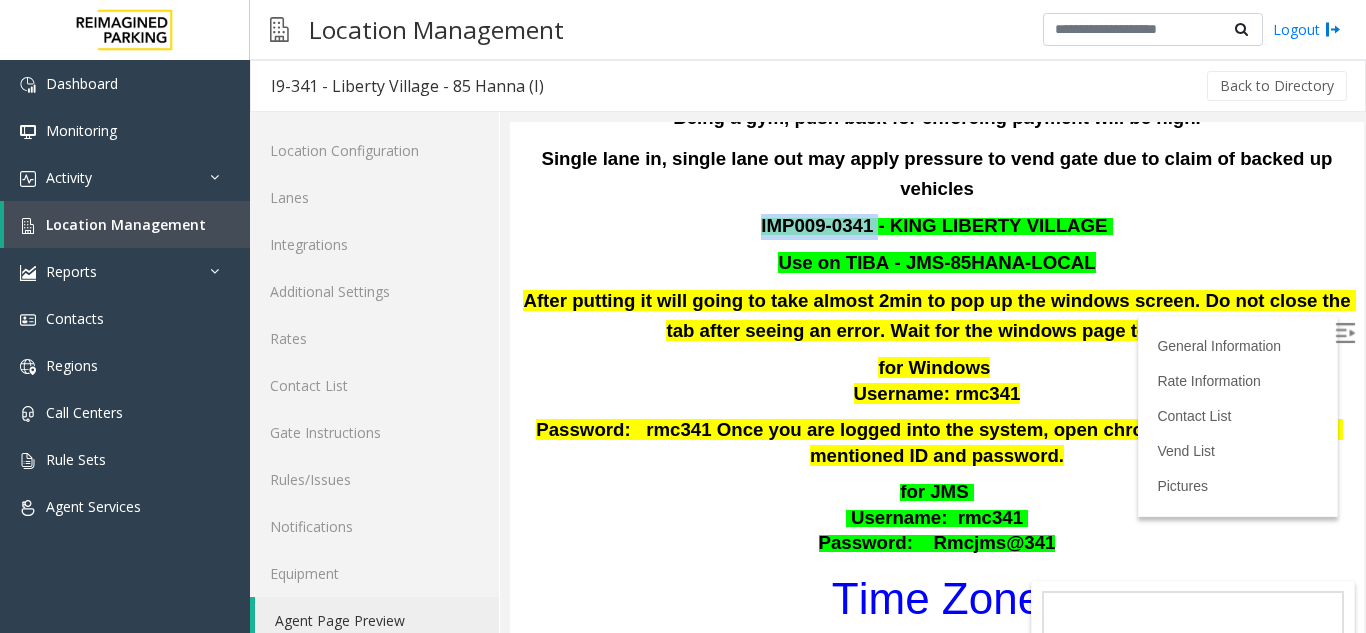 drag, startPoint x: 762, startPoint y: 192, endPoint x: 884, endPoint y: 192, distance: 122 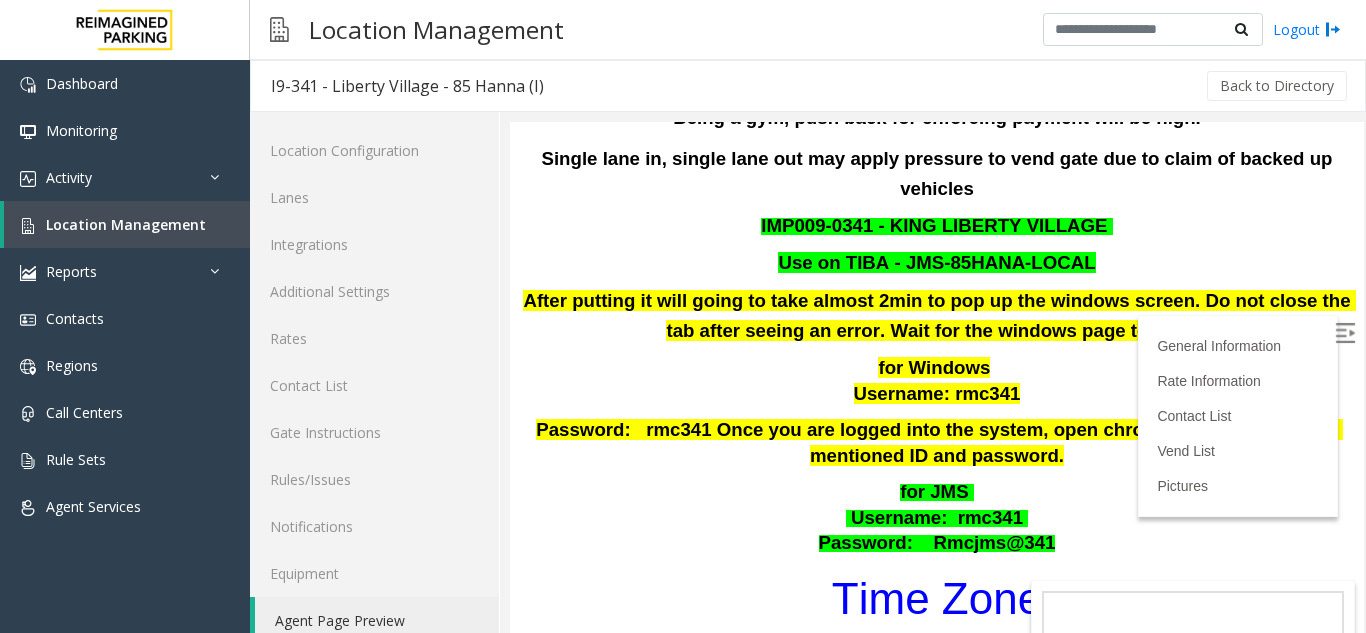 click on "for Windows    Username: rmc341" at bounding box center (937, 381) 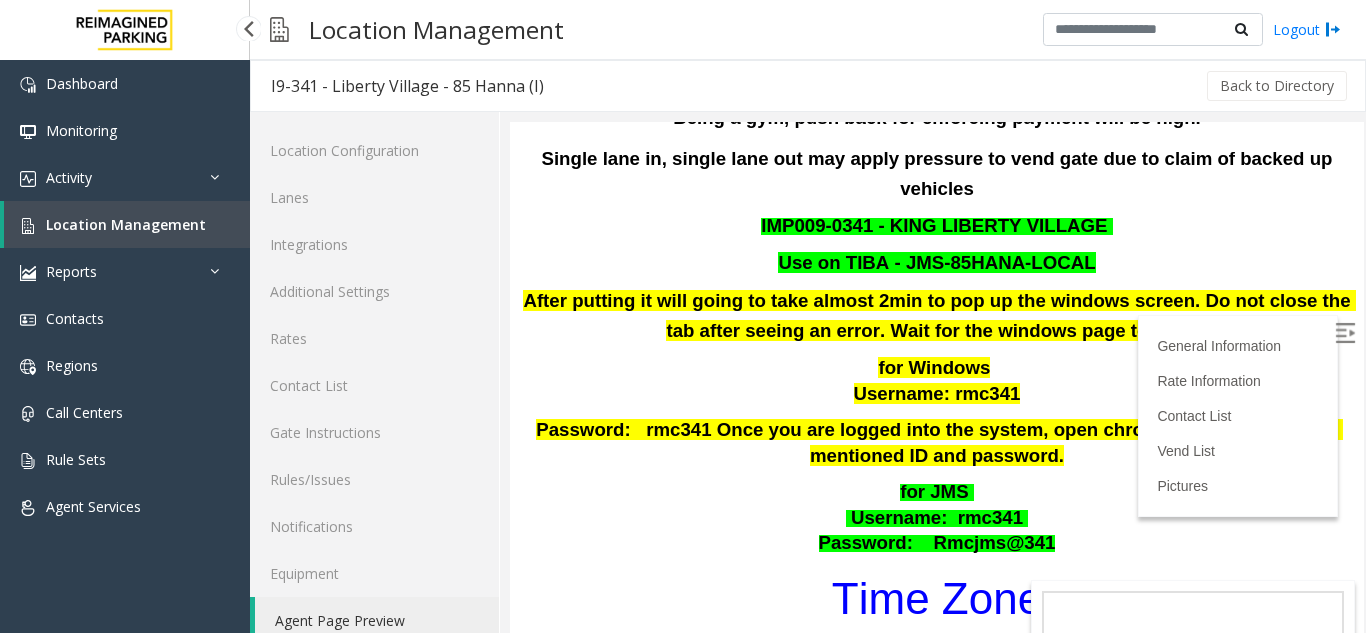 click on "Location Management" at bounding box center [126, 224] 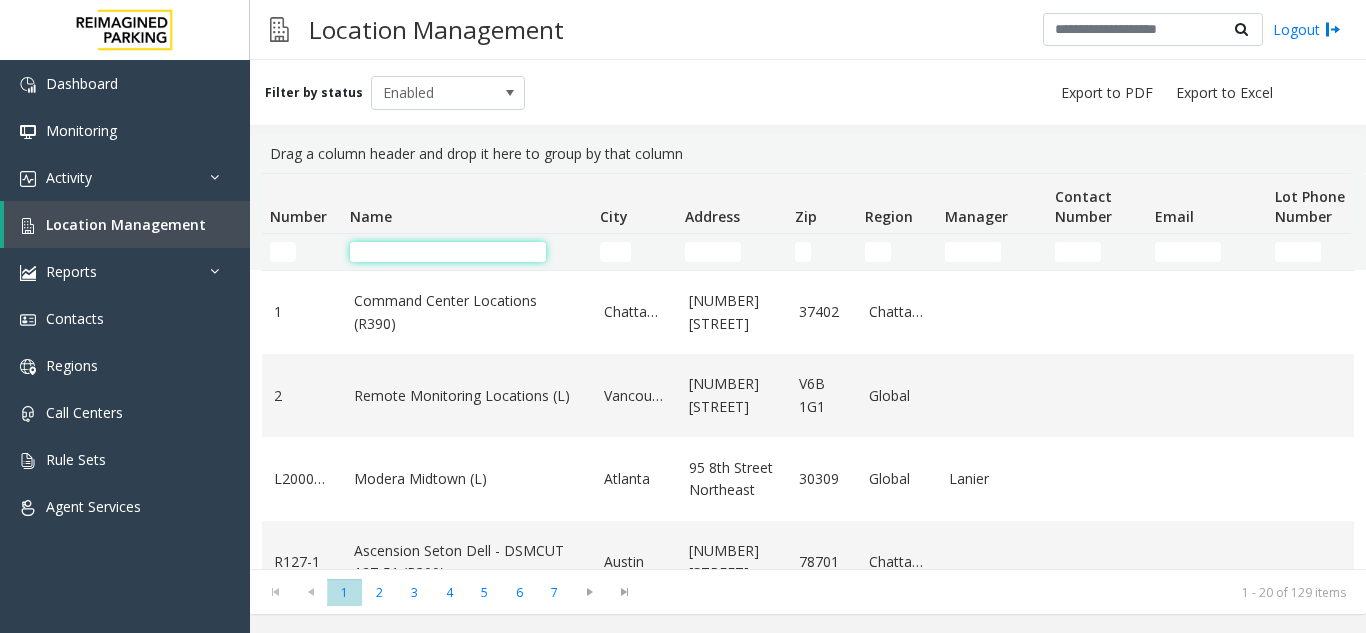 click 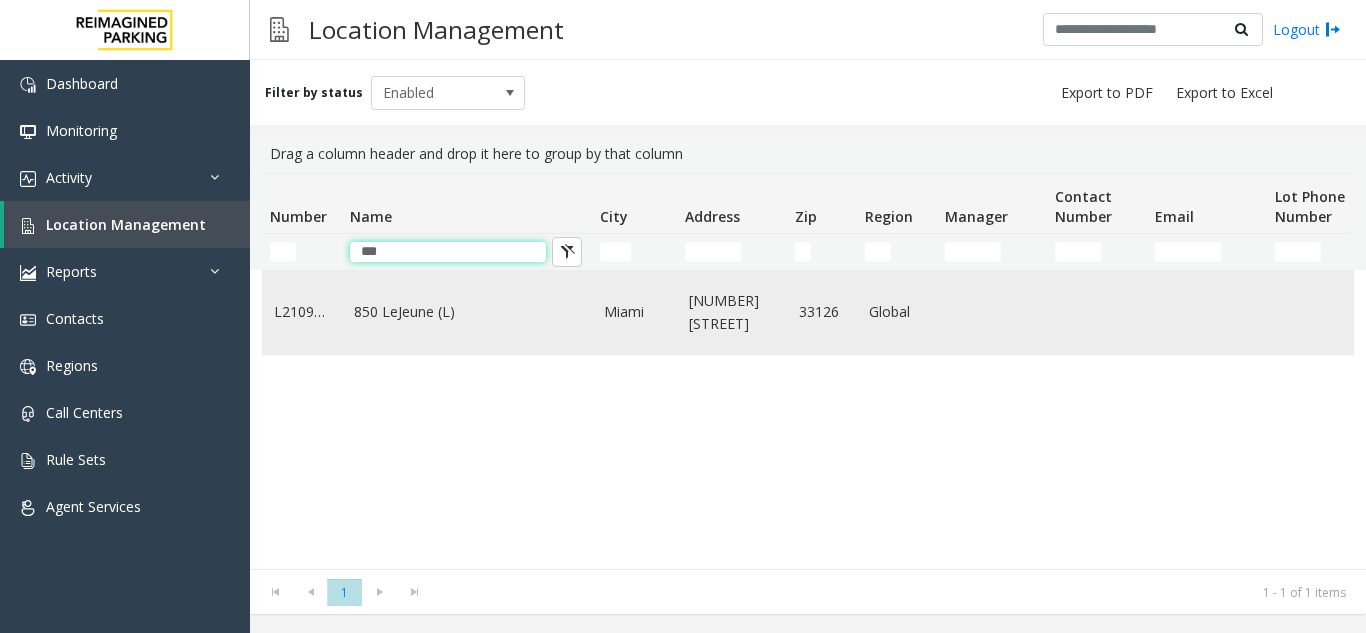 type on "***" 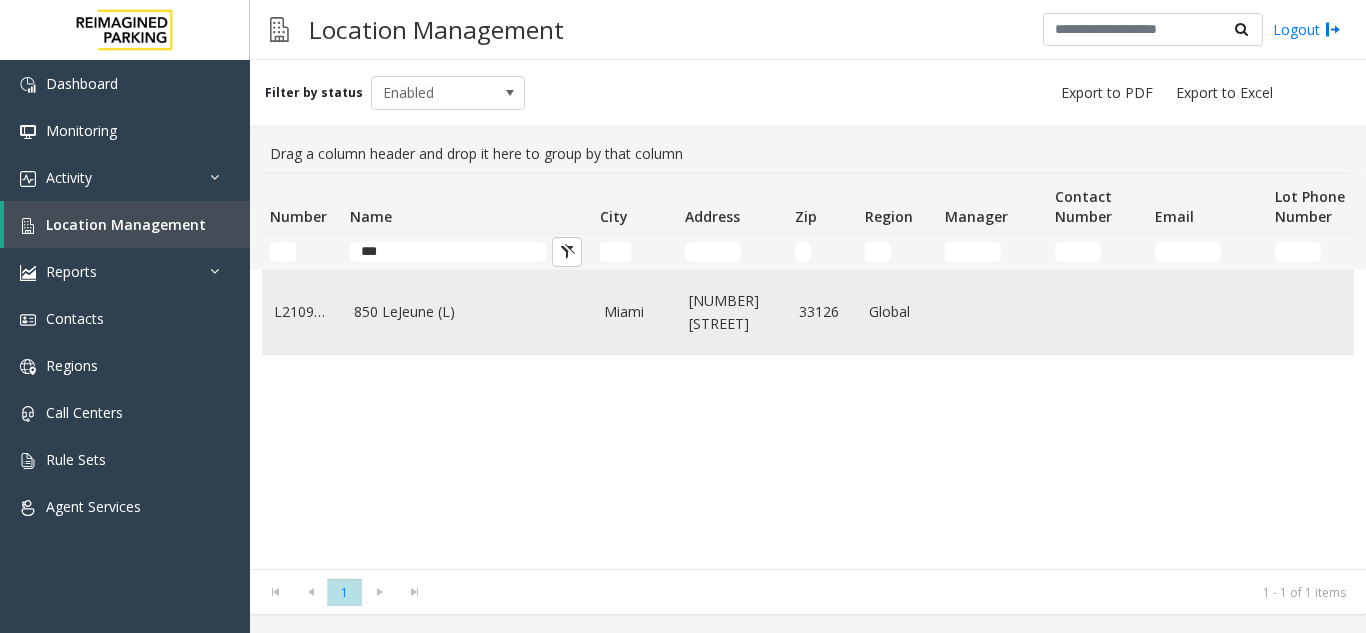 click on "850 LeJeune (L)" 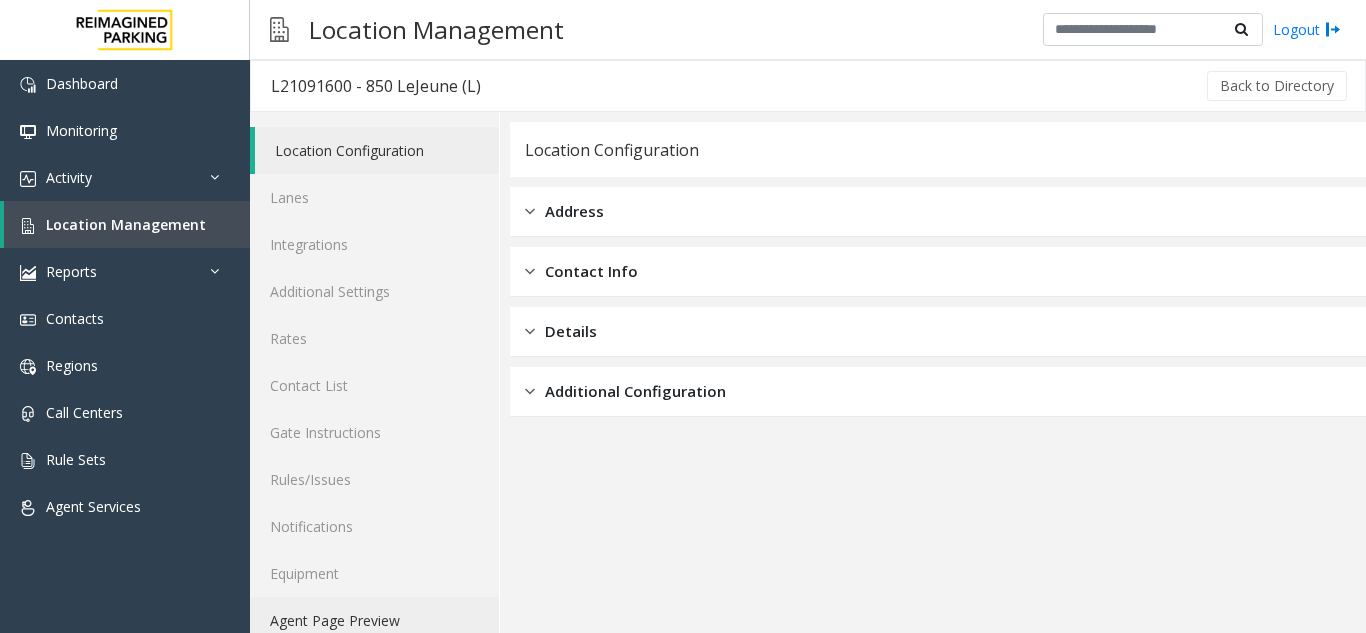 click on "Agent Page Preview" 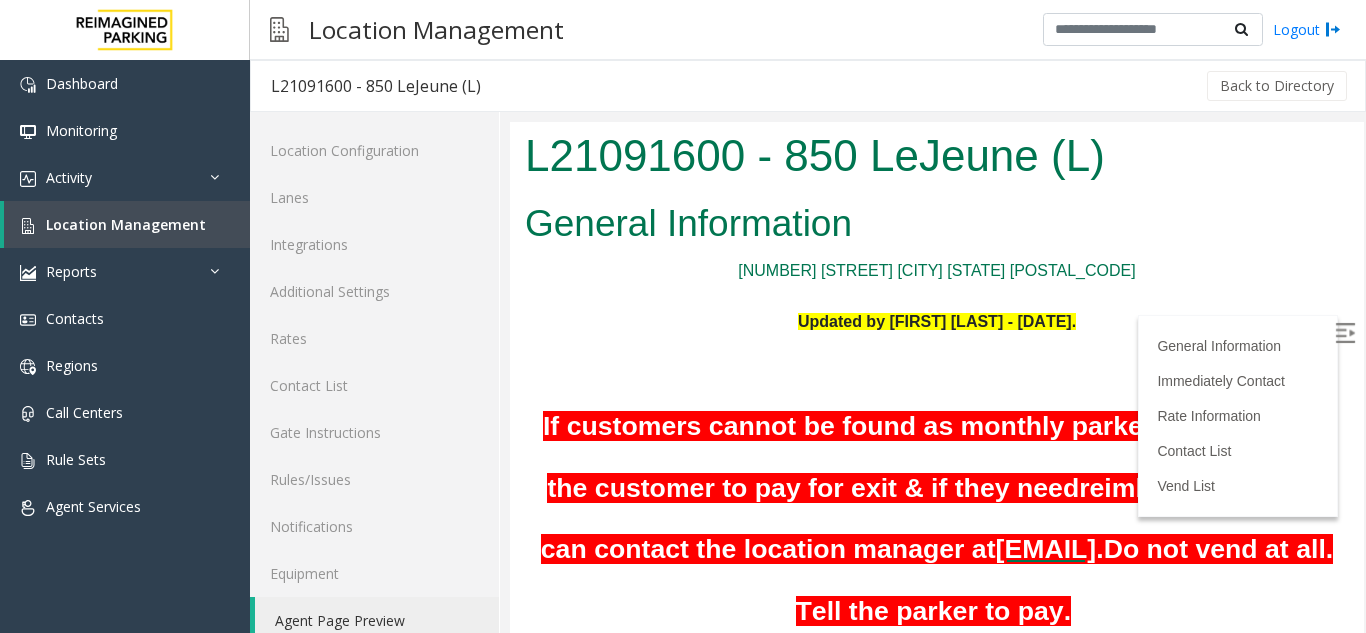 scroll, scrollTop: 0, scrollLeft: 0, axis: both 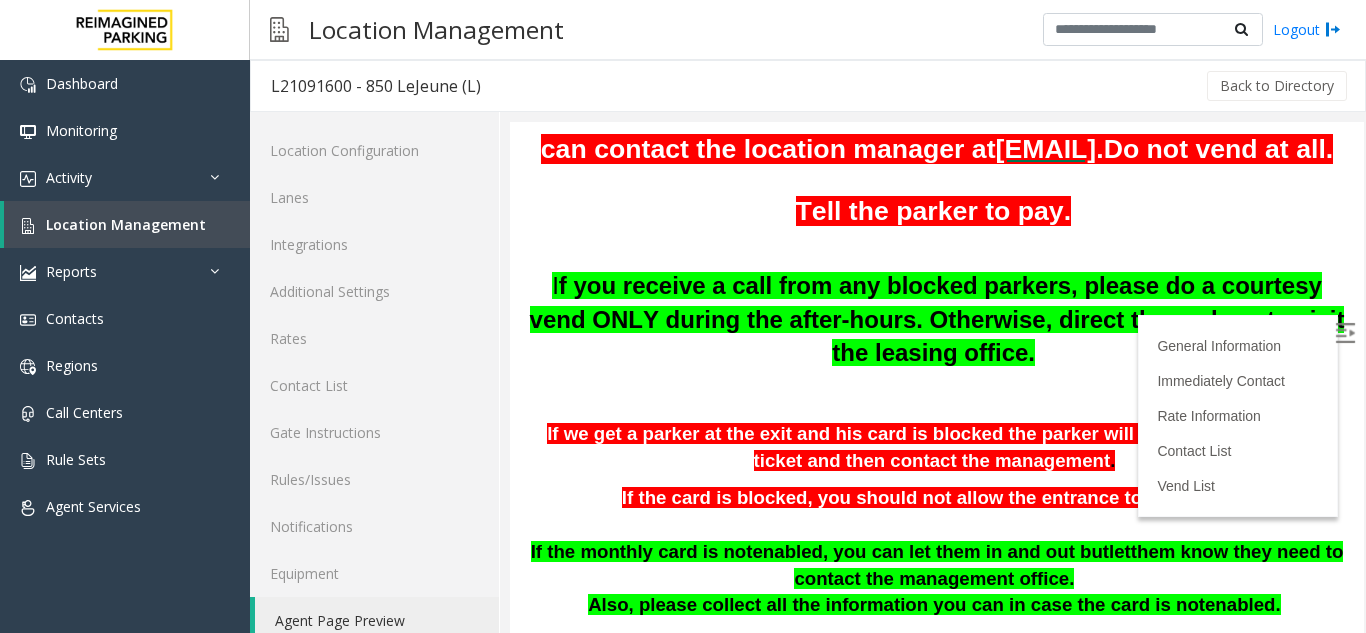 click on "Agent Page Preview" 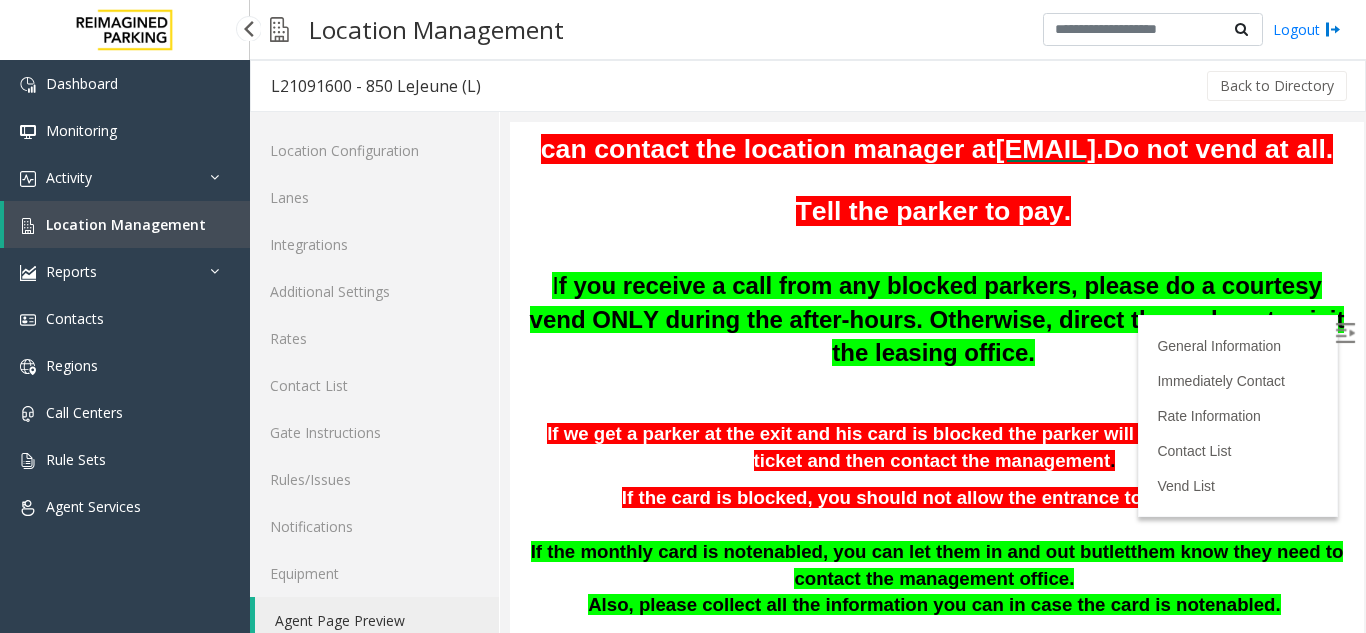 click on "Location Management" at bounding box center (127, 224) 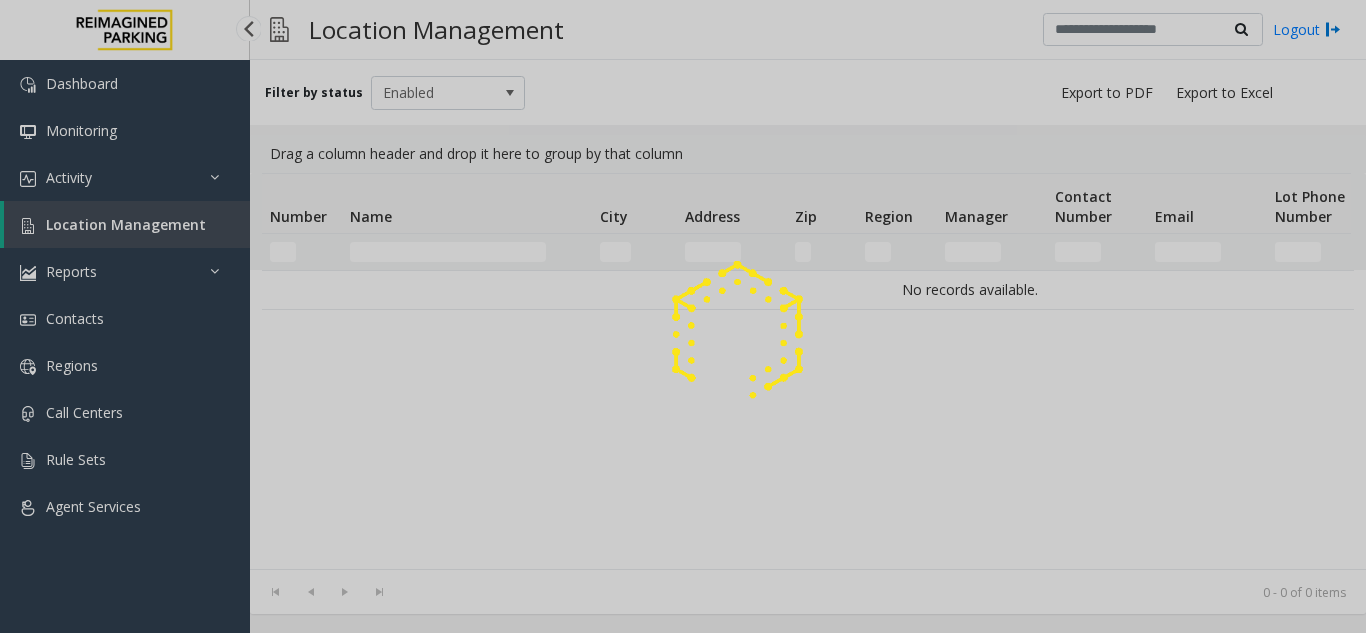 click 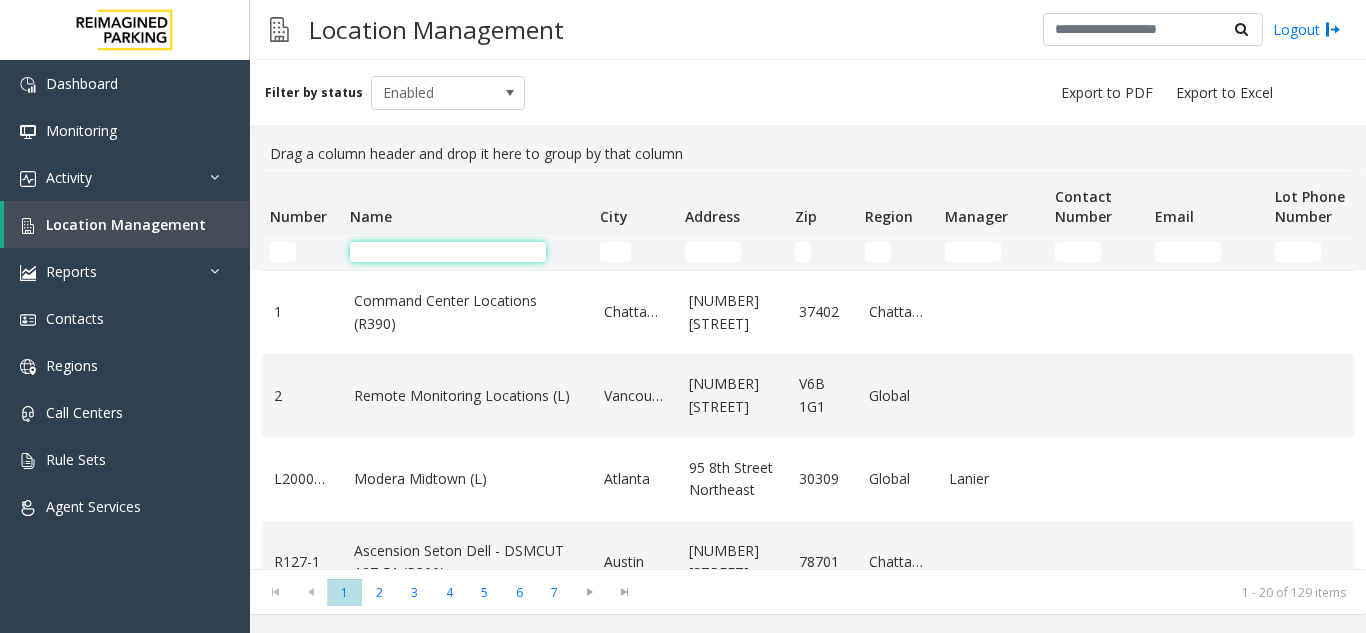 click 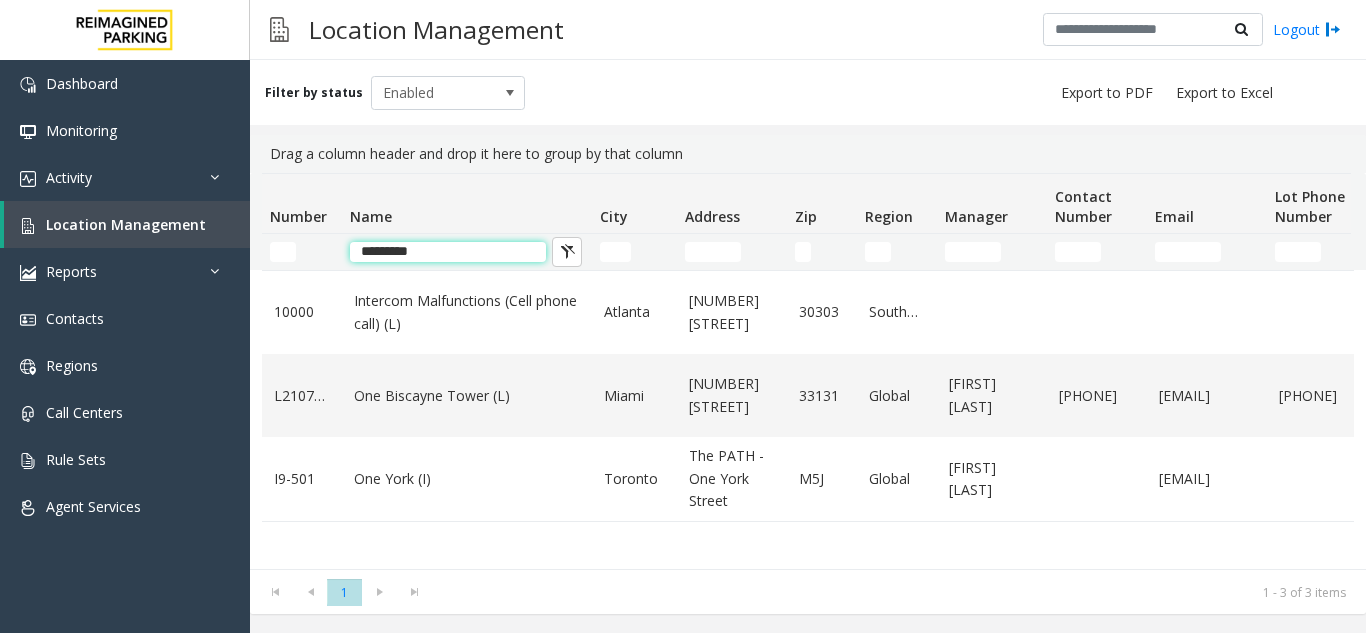 type on "********" 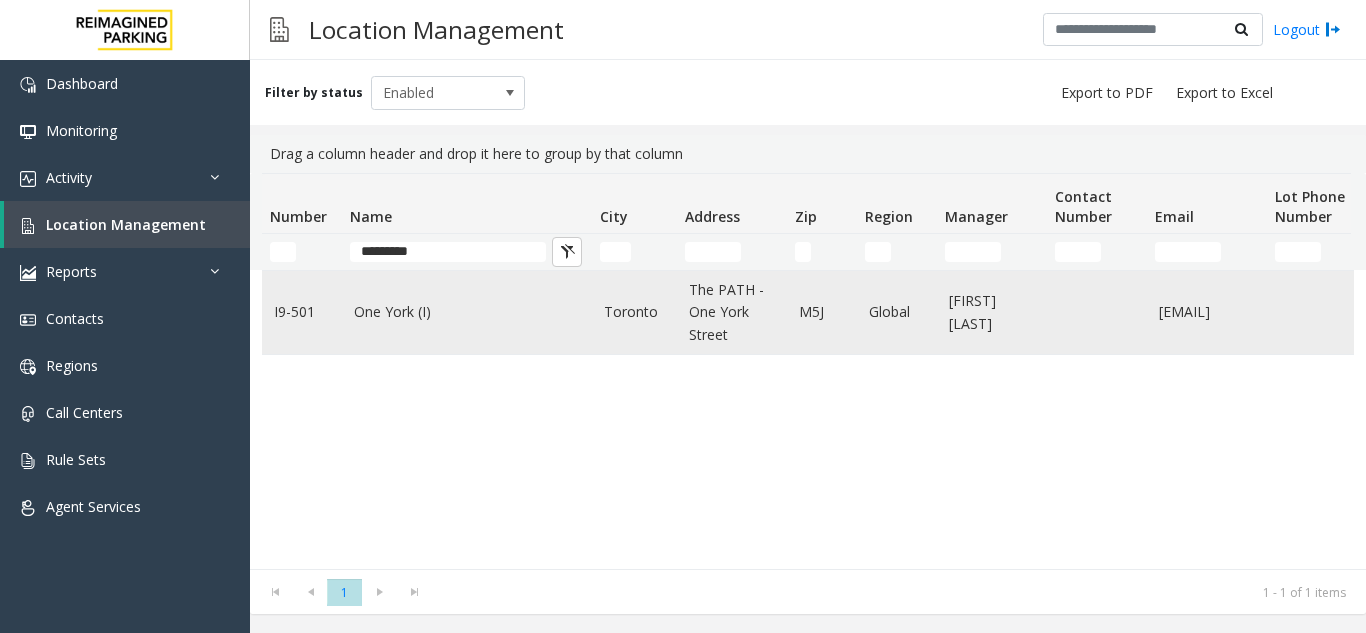 click on "One York (I)" 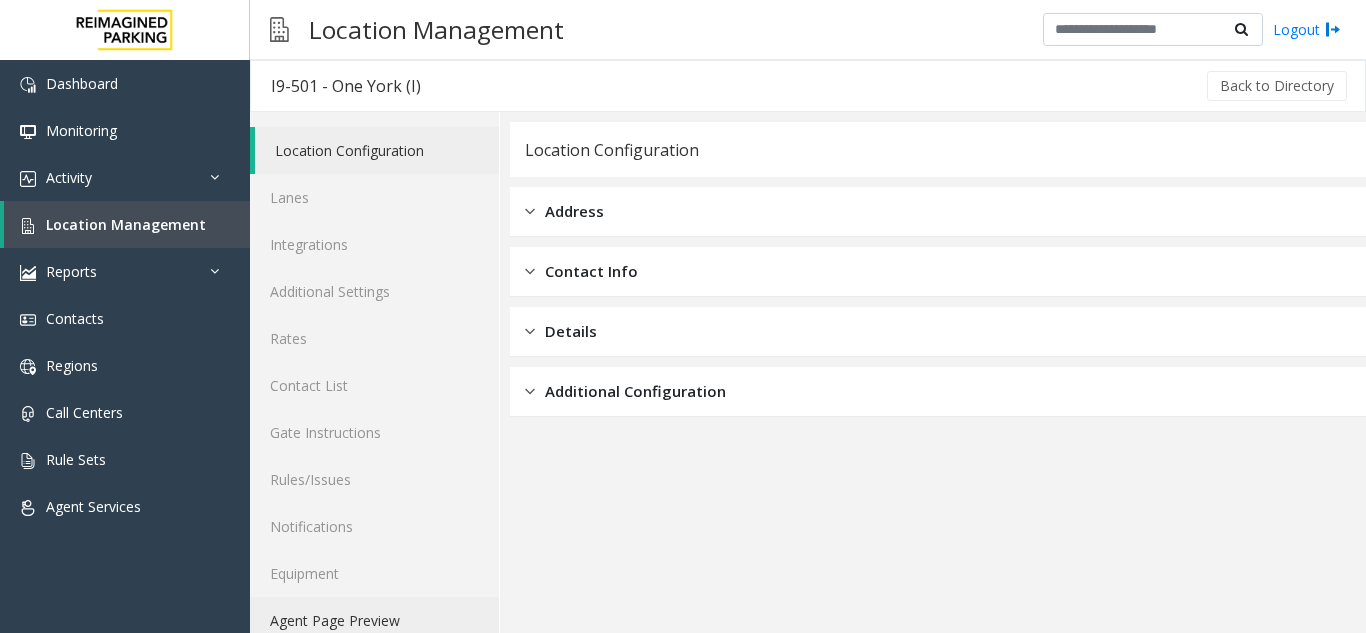click on "Agent Page Preview" 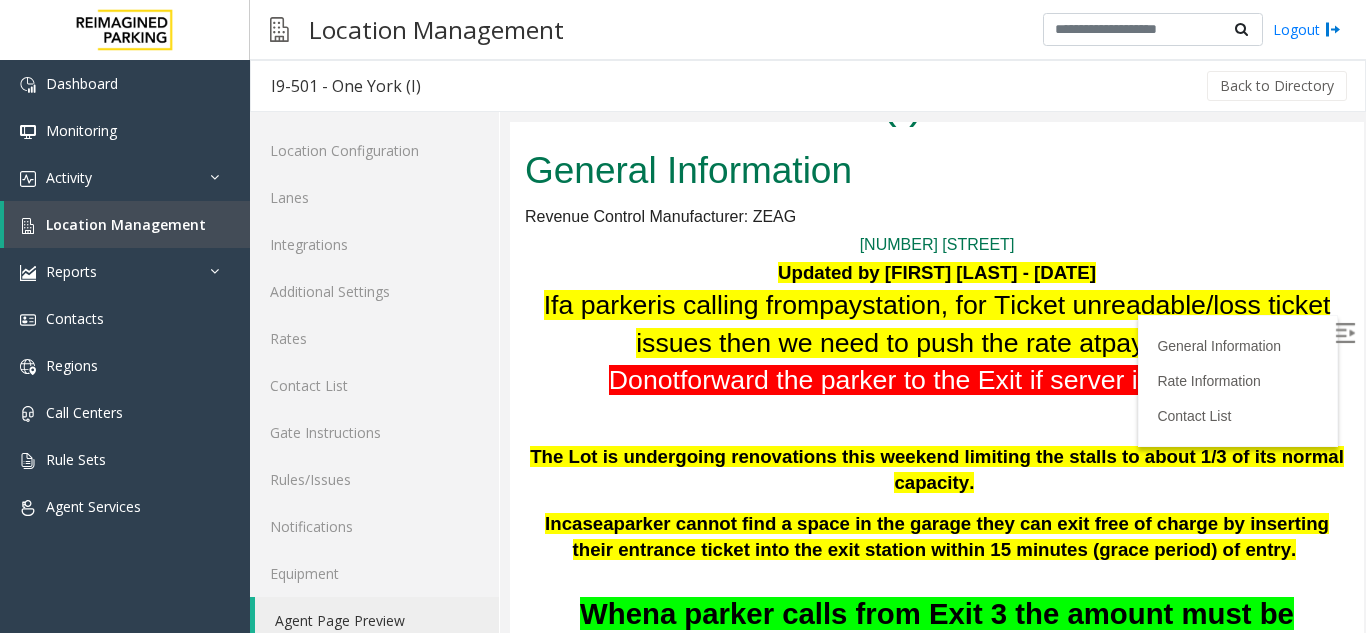 scroll, scrollTop: 100, scrollLeft: 0, axis: vertical 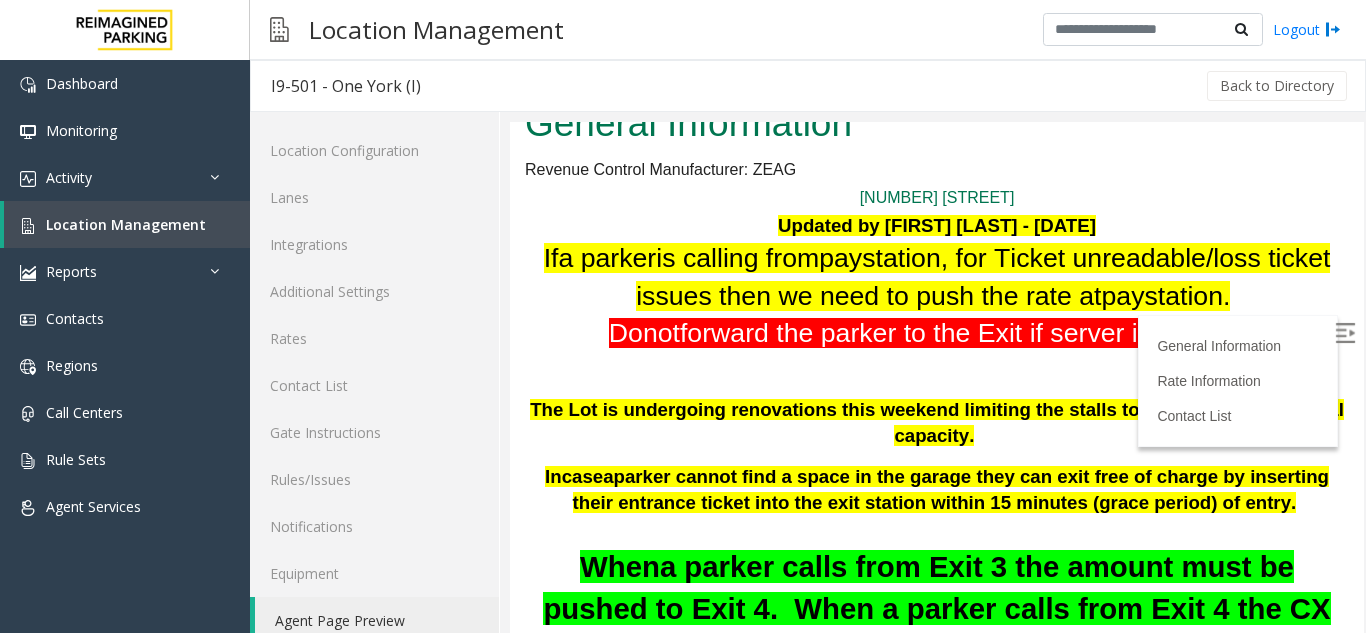 click at bounding box center [1345, 333] 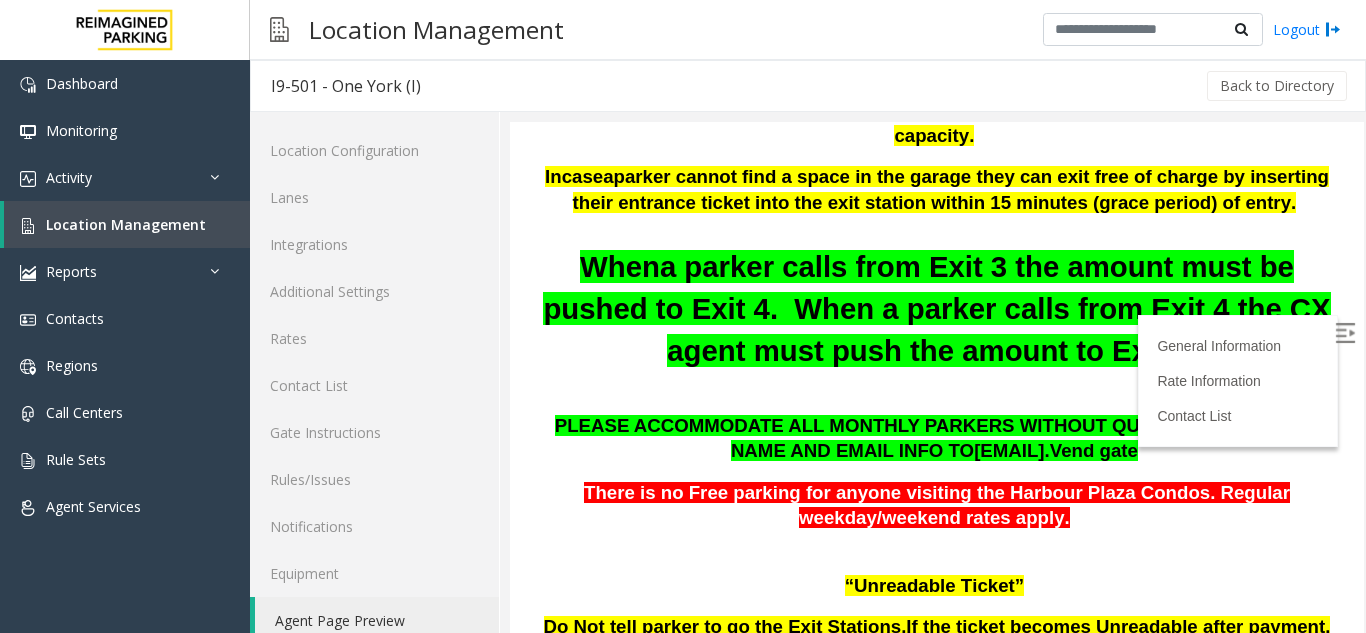 scroll, scrollTop: 200, scrollLeft: 0, axis: vertical 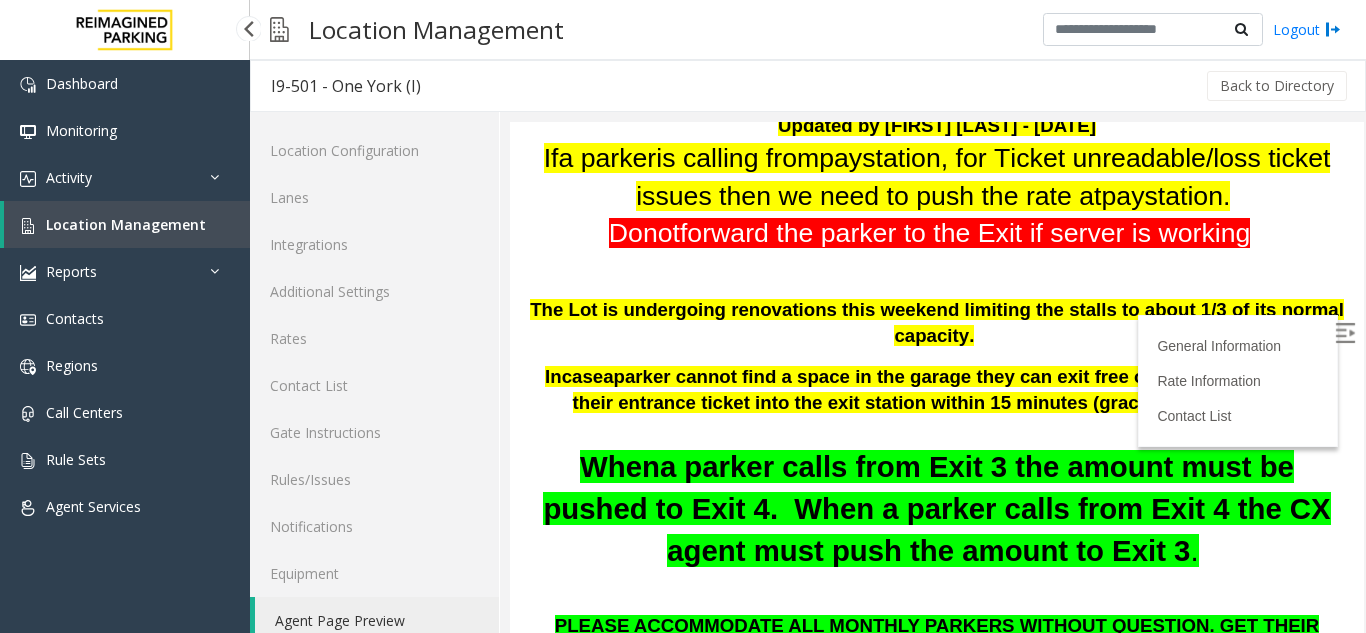click on "Location Management" at bounding box center (126, 224) 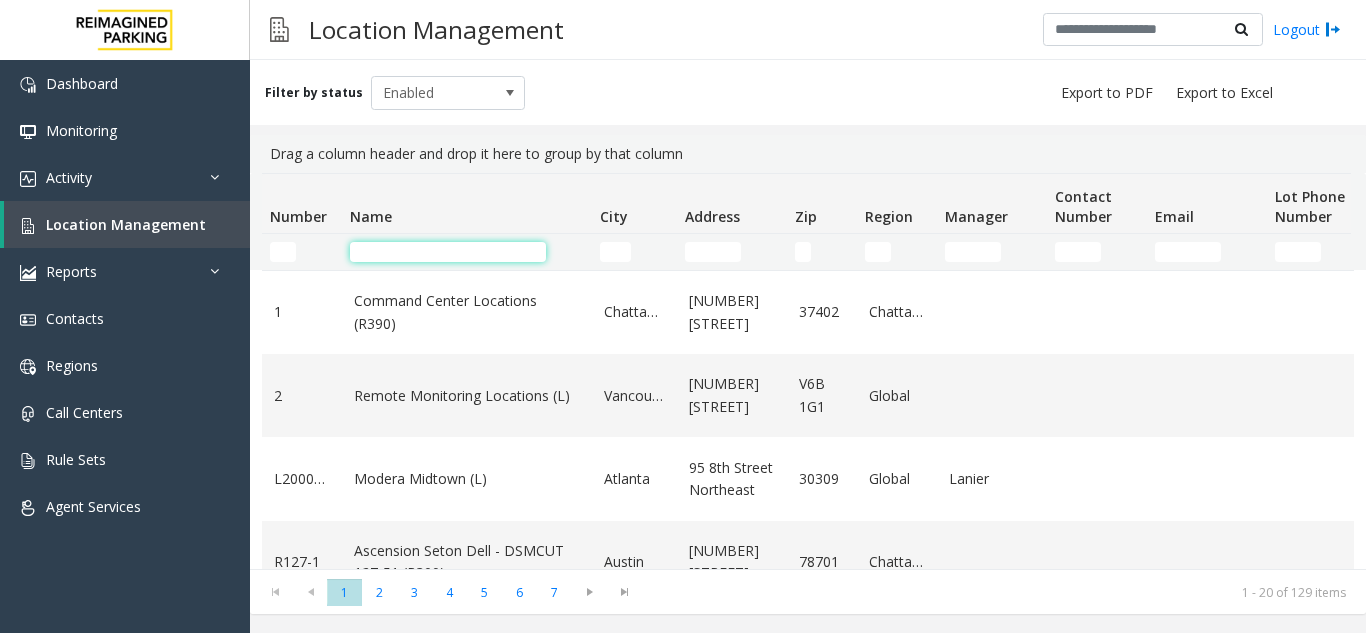 click 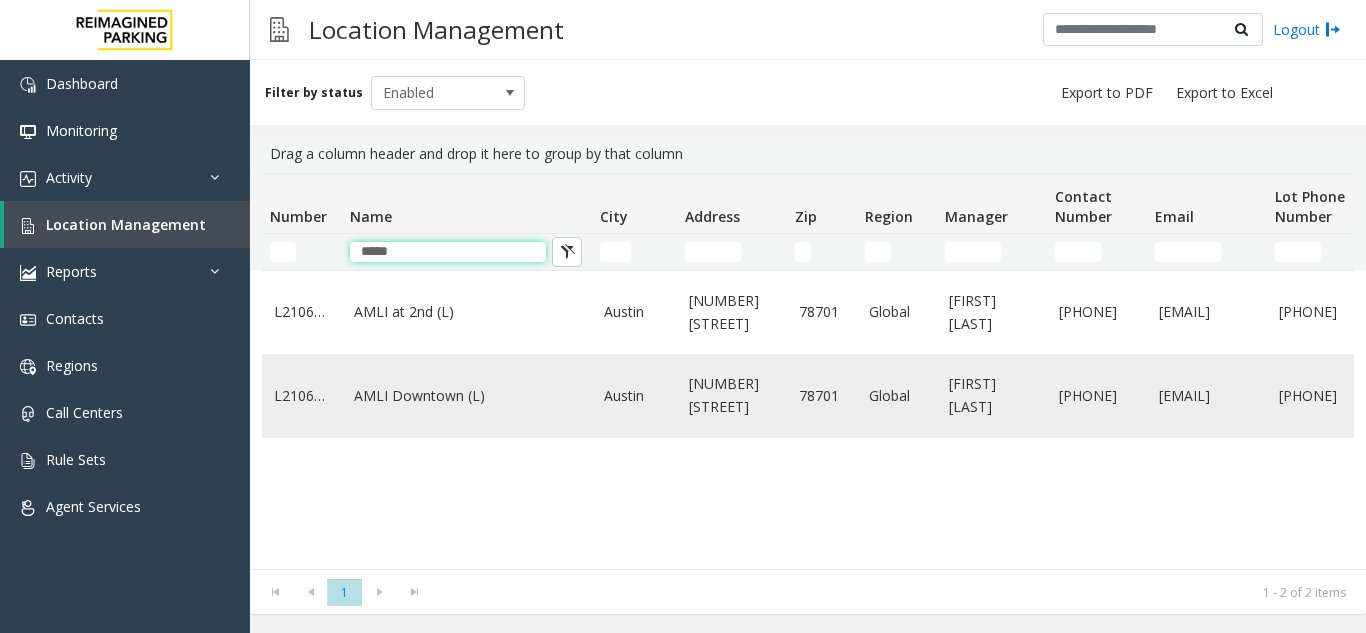 type on "****" 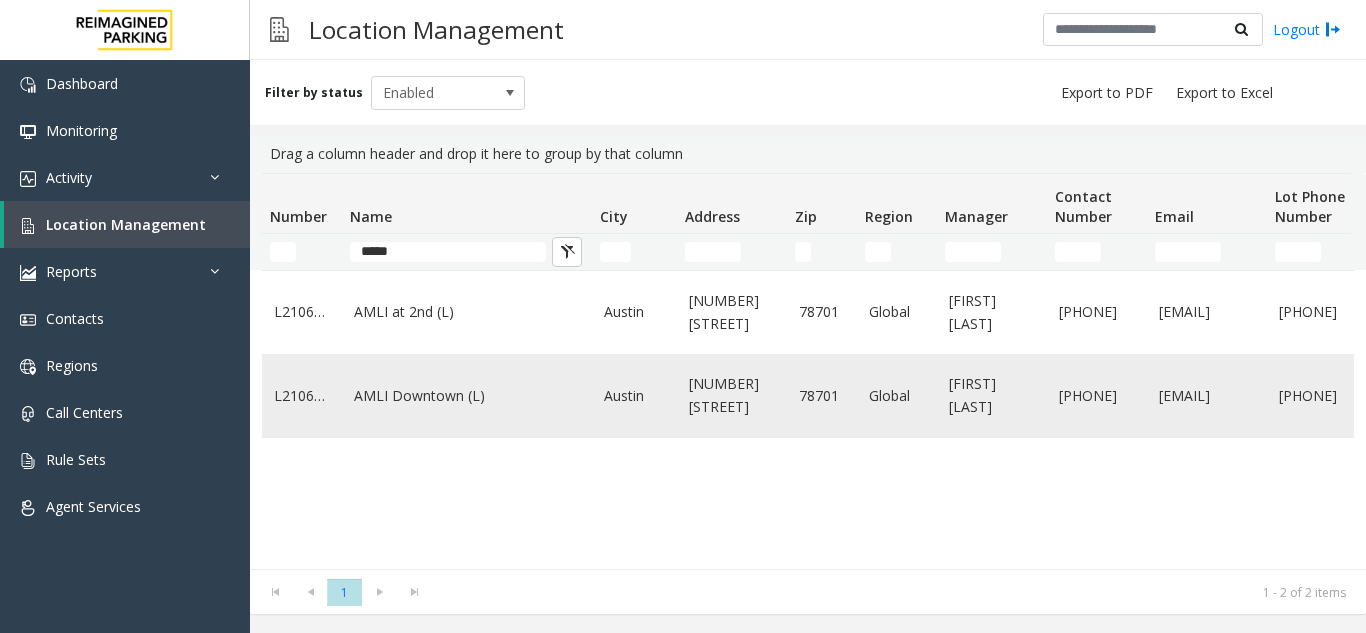 click on "AMLI Downtown (L)" 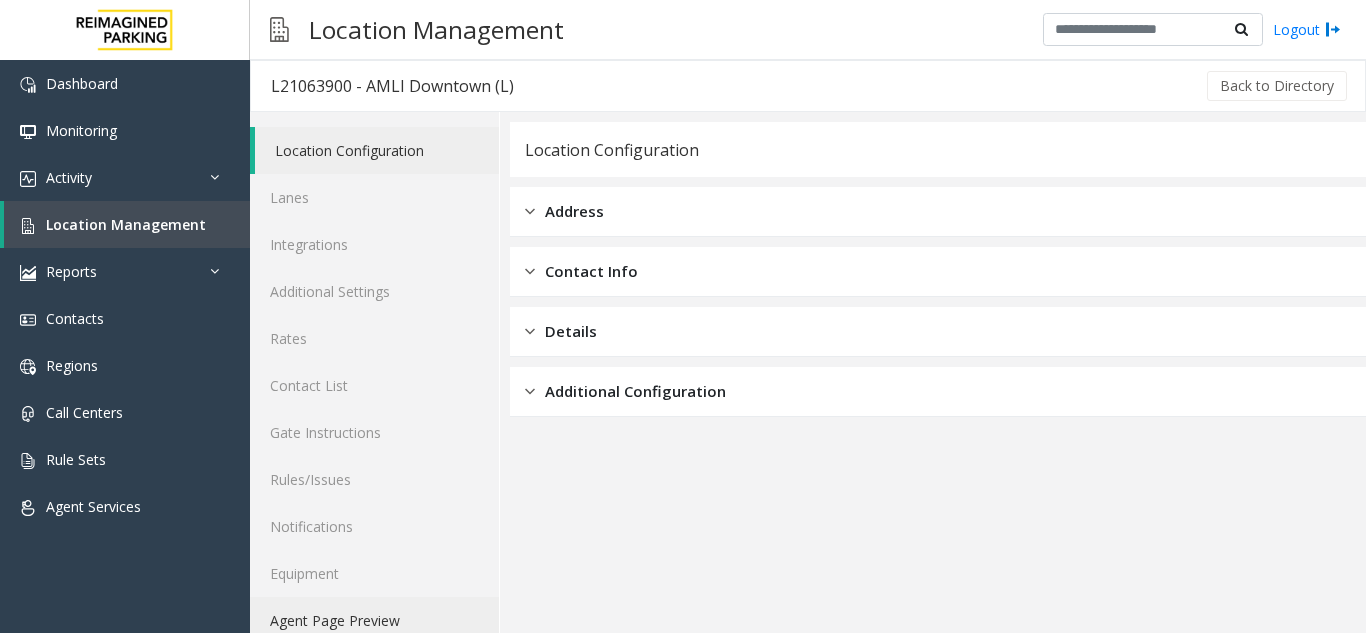 click on "Agent Page Preview" 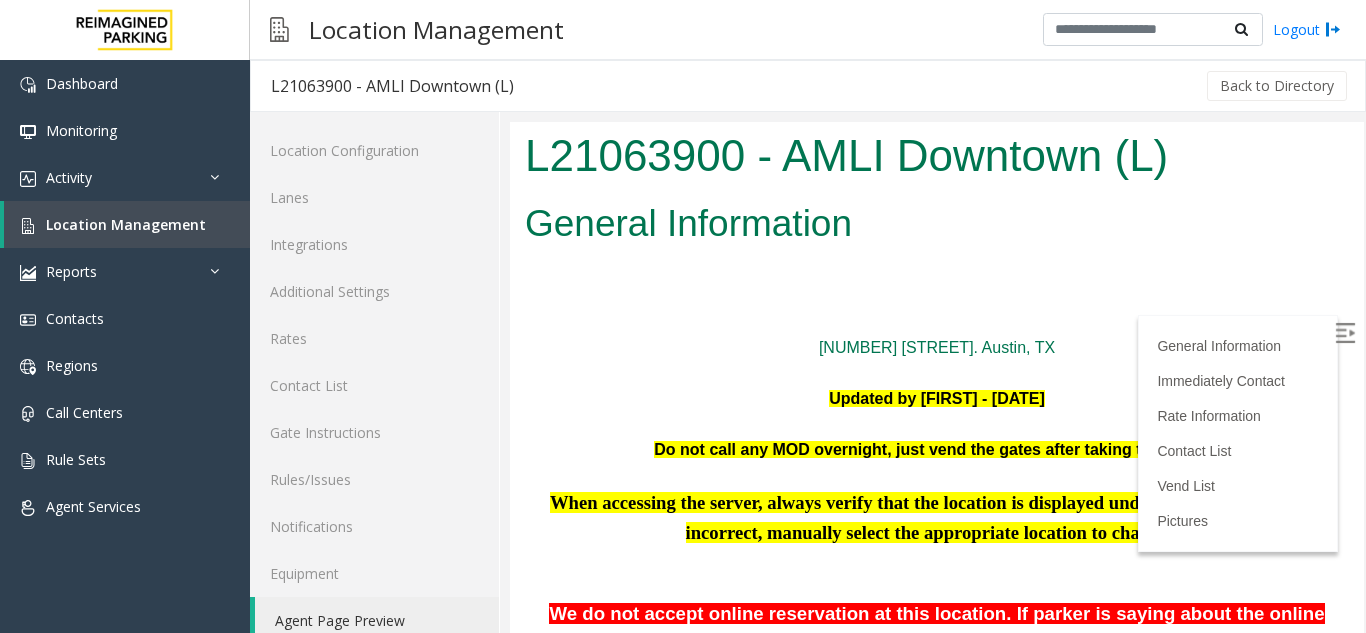 scroll, scrollTop: 0, scrollLeft: 0, axis: both 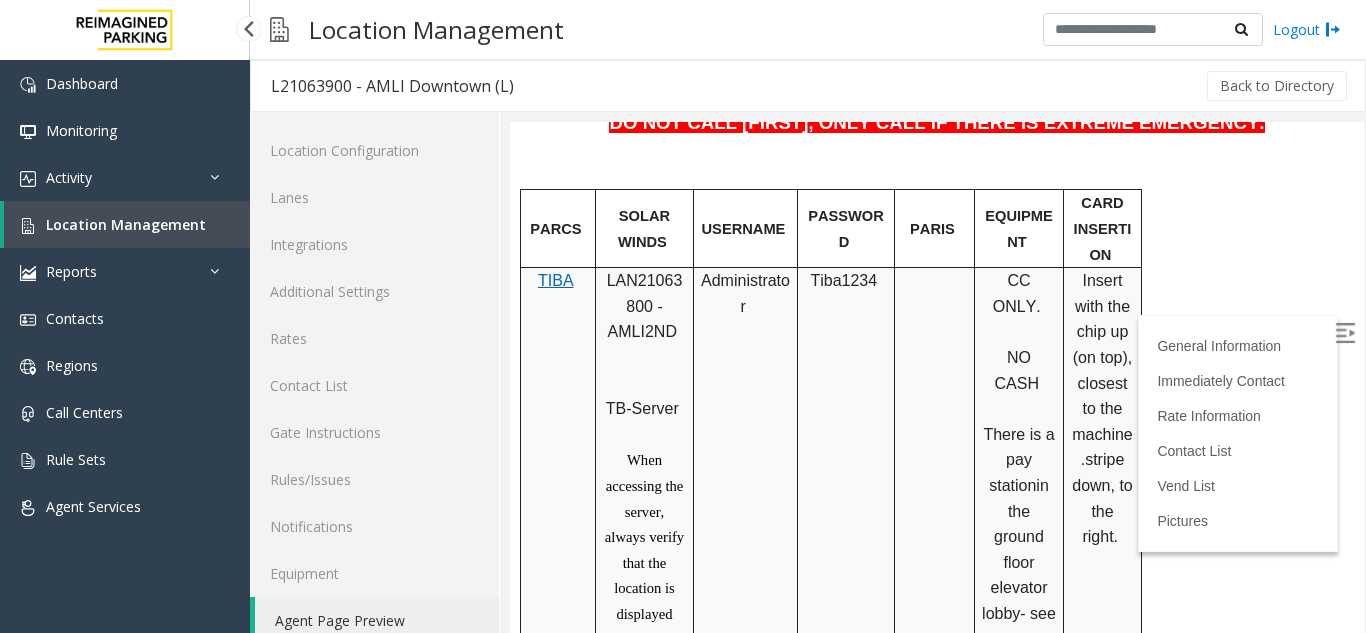 click on "Location Management" at bounding box center [126, 224] 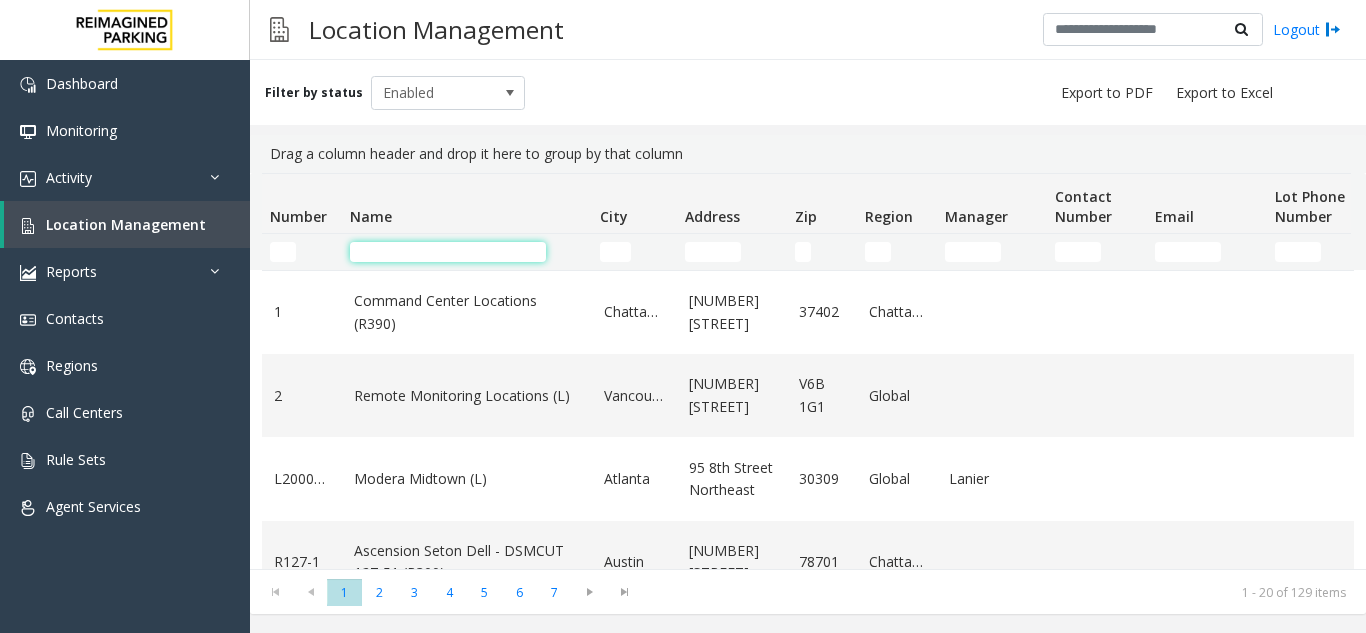 click 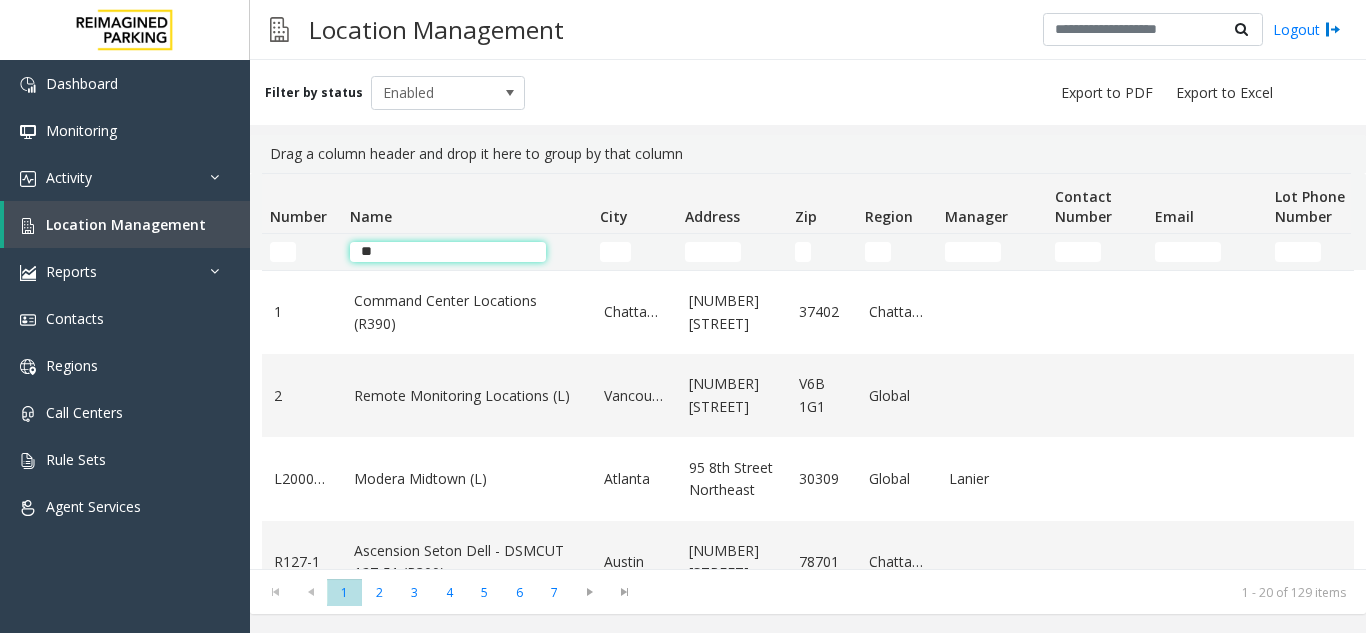 type on "*" 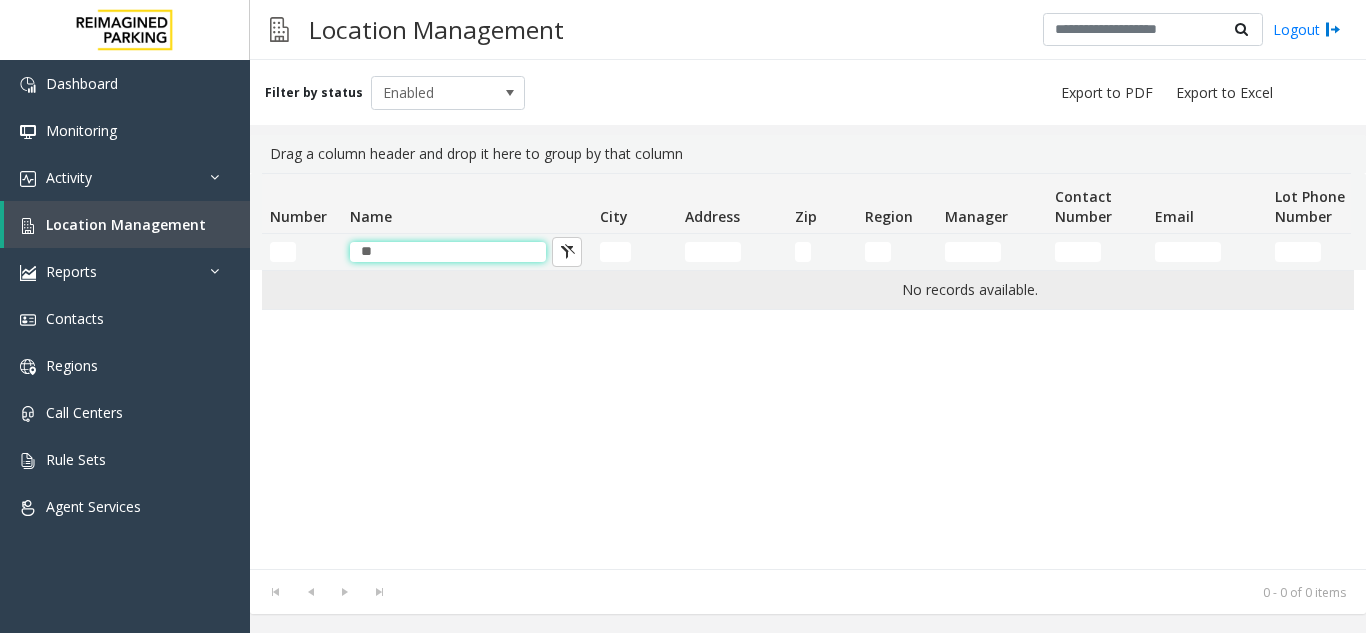 type on "*" 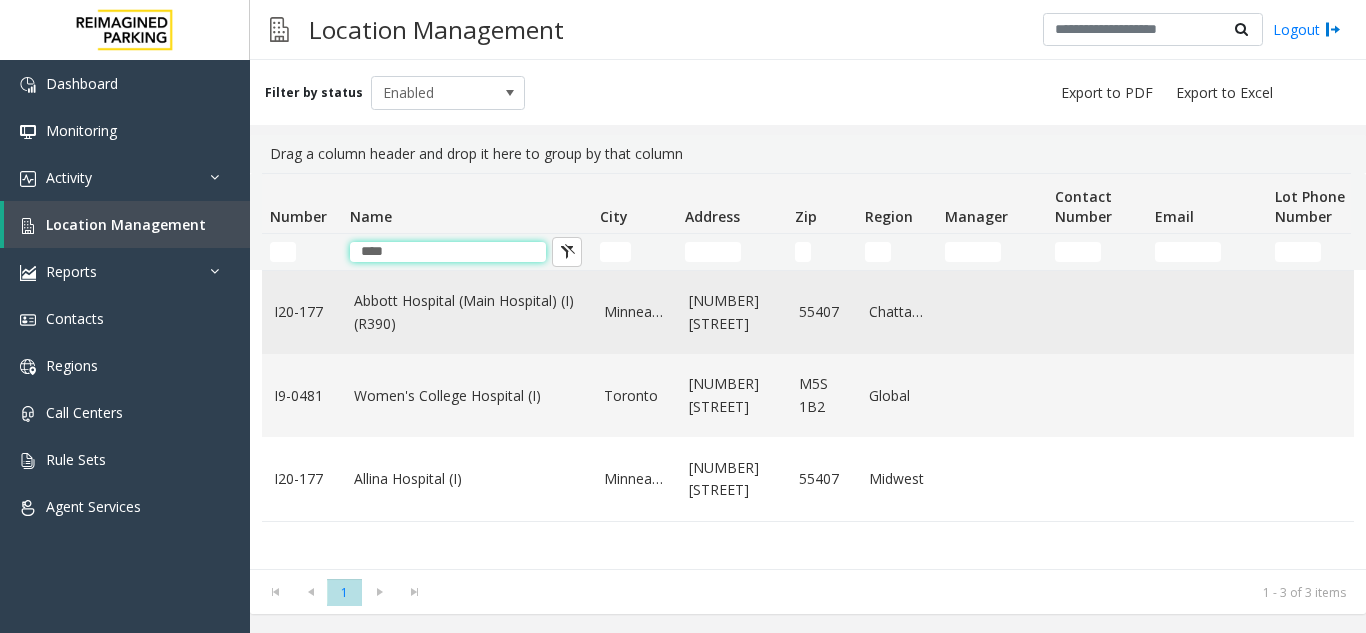 type on "****" 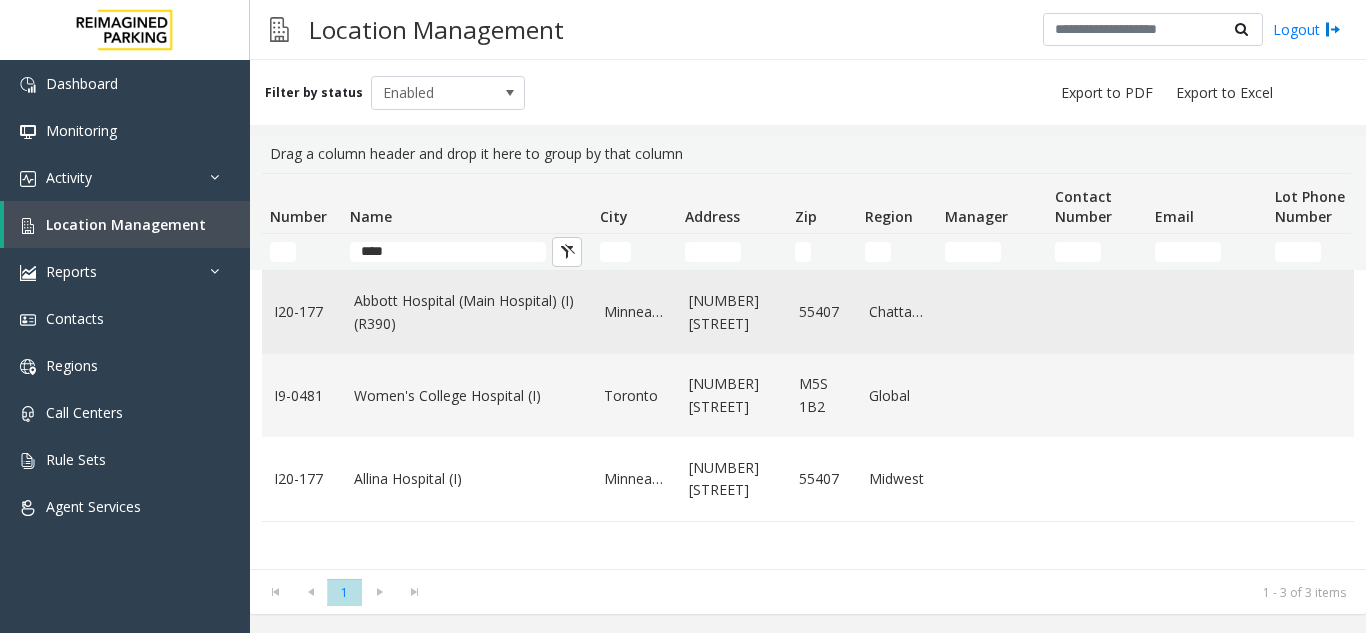 click on "Abbott Hospital (Main Hospital) (I) (R390)" 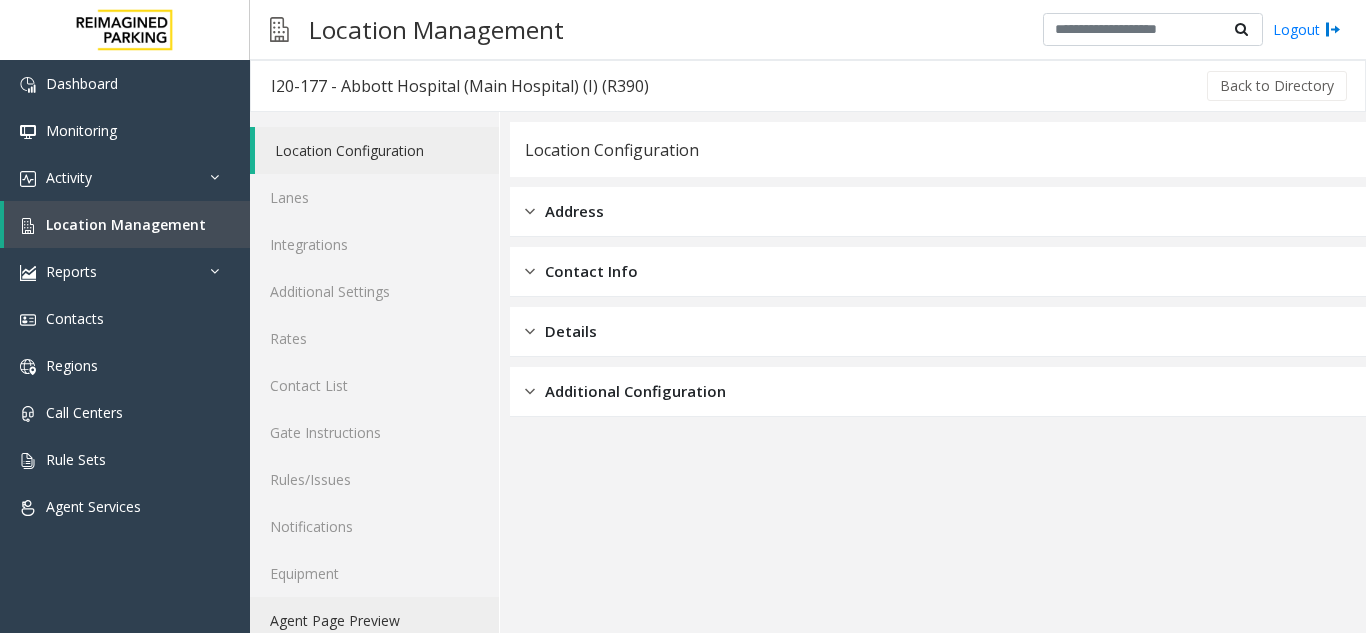 click on "Agent Page Preview" 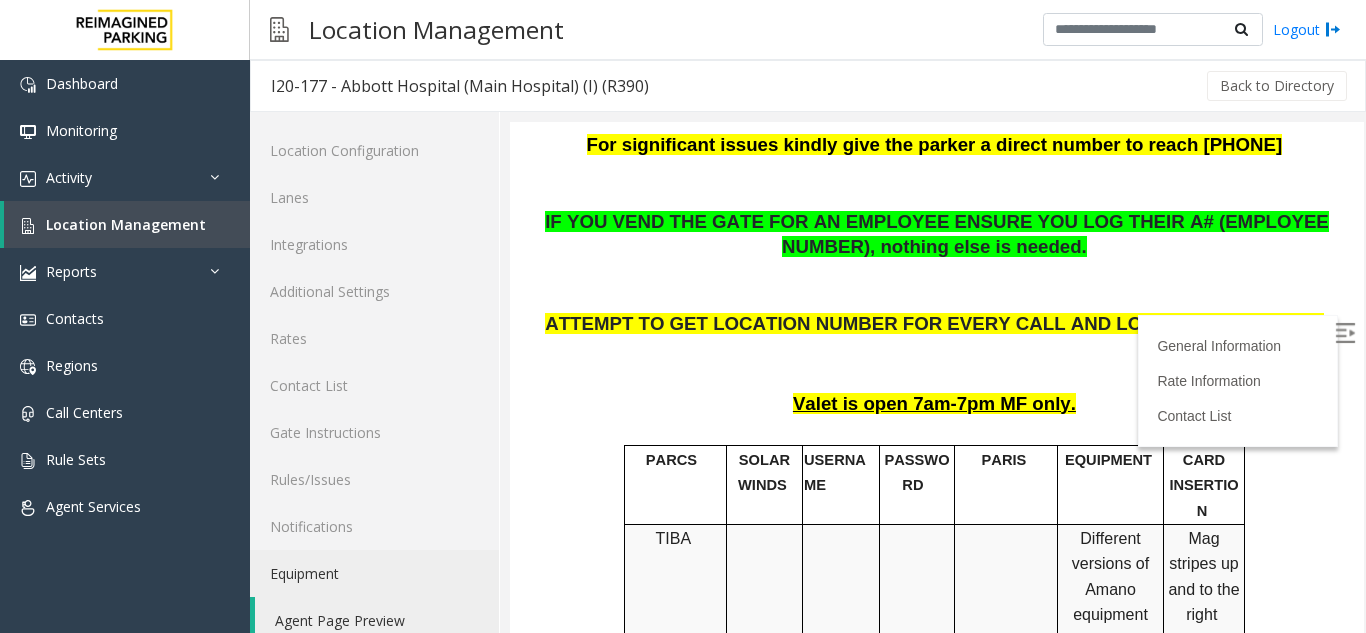 scroll, scrollTop: 500, scrollLeft: 0, axis: vertical 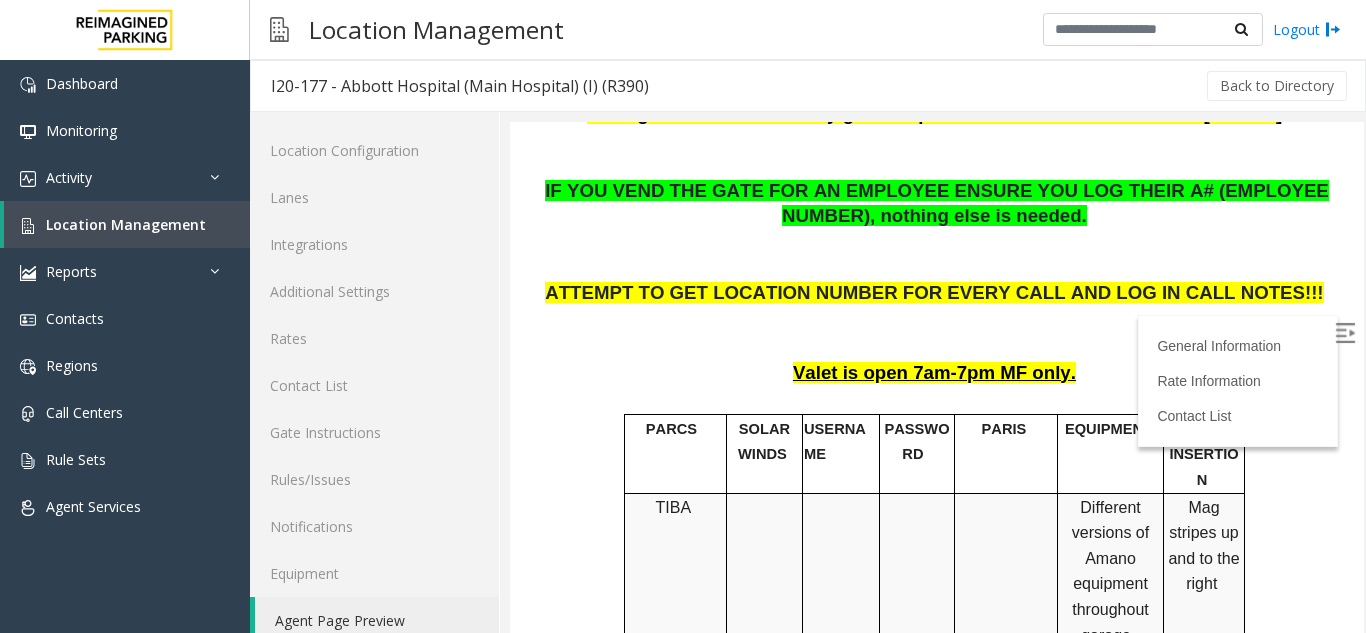 click at bounding box center [1345, 333] 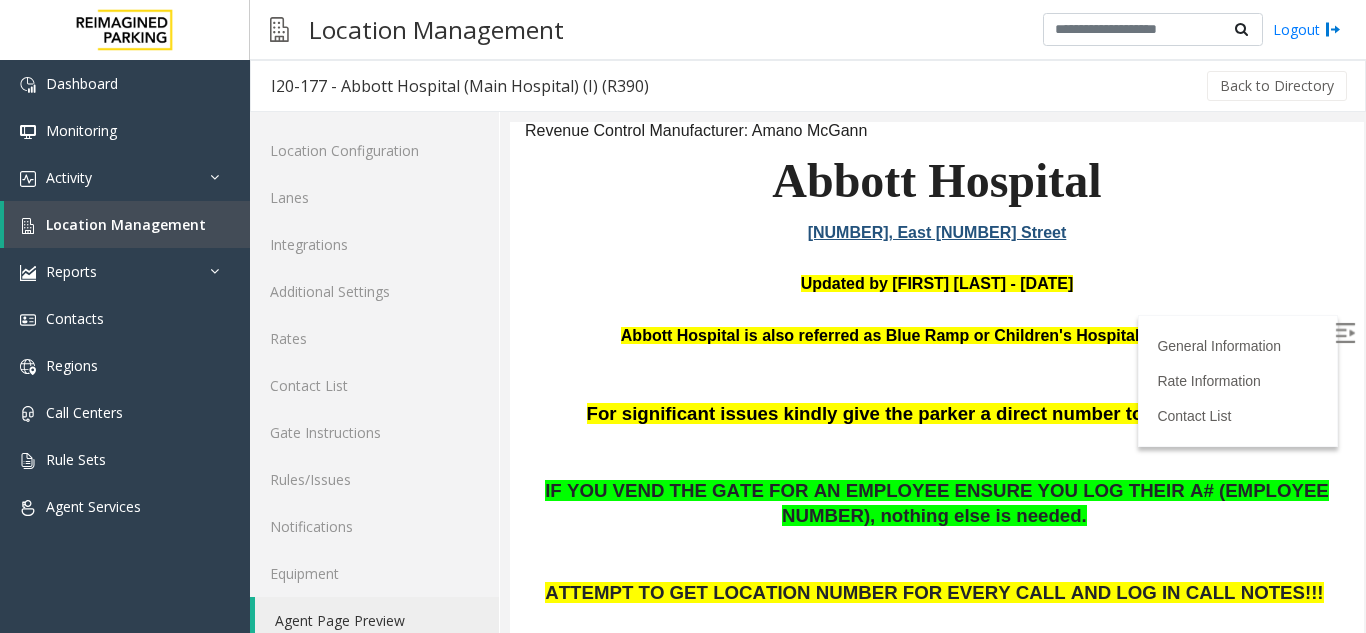 scroll, scrollTop: 300, scrollLeft: 0, axis: vertical 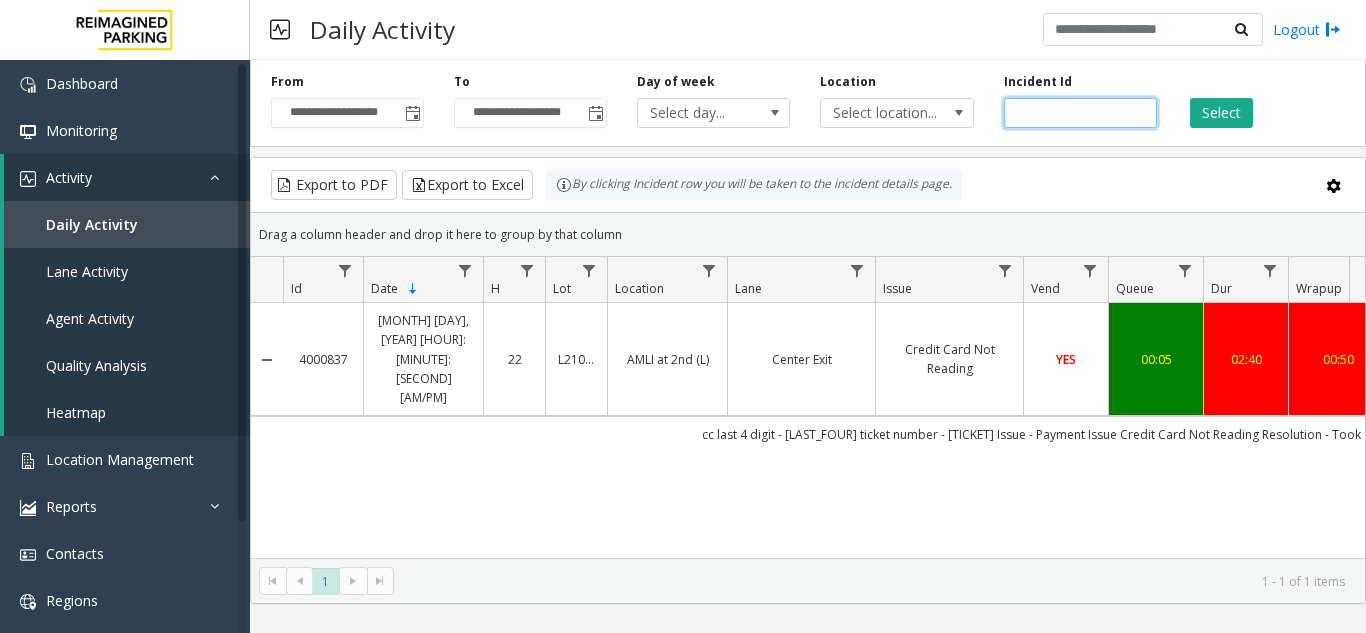 drag, startPoint x: 1110, startPoint y: 119, endPoint x: 1005, endPoint y: 122, distance: 105.04285 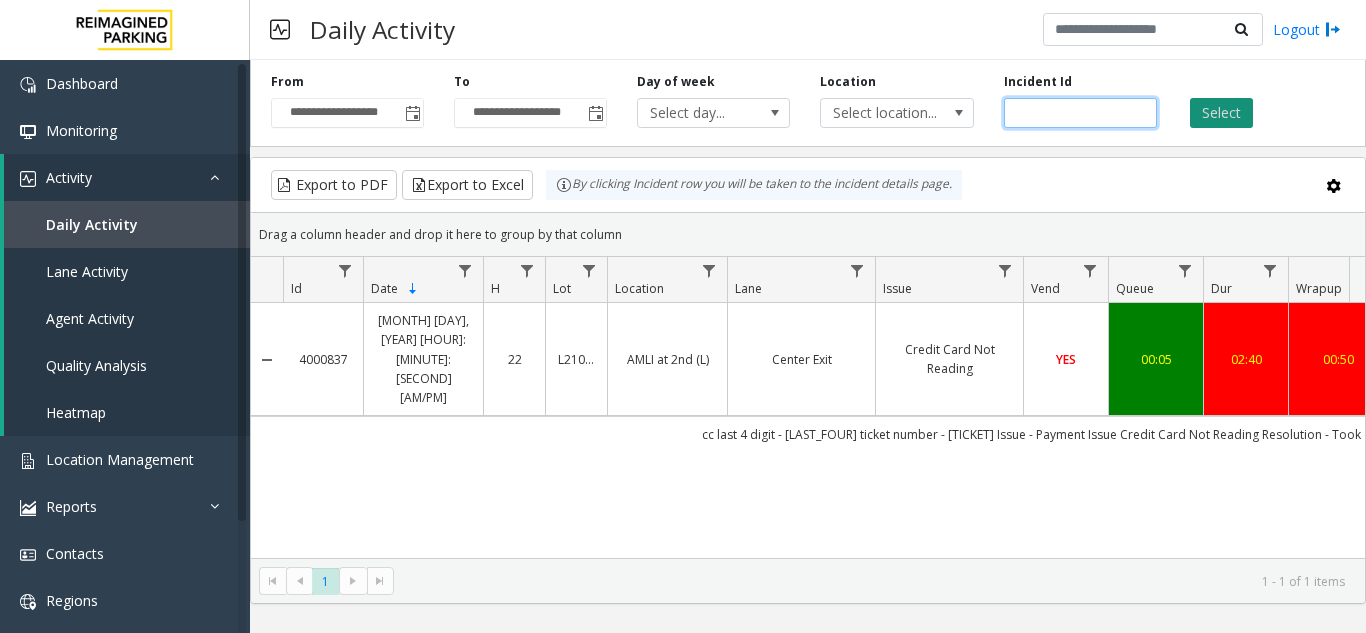 type on "*******" 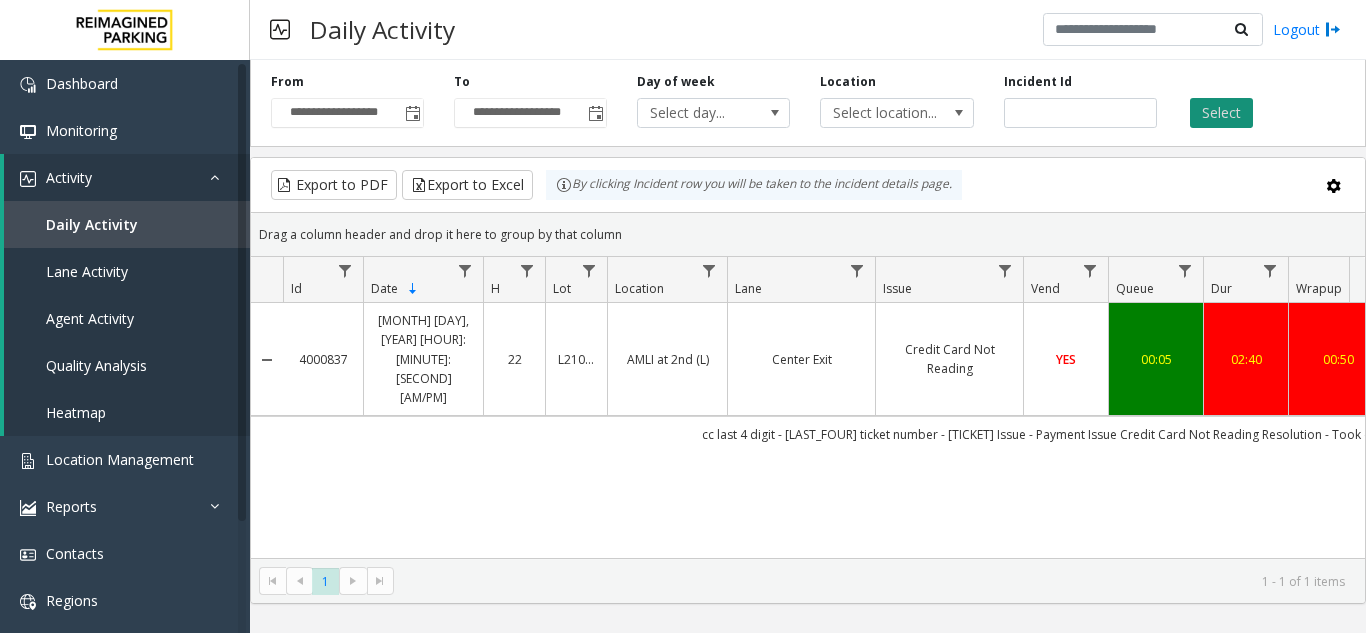 click on "Select" 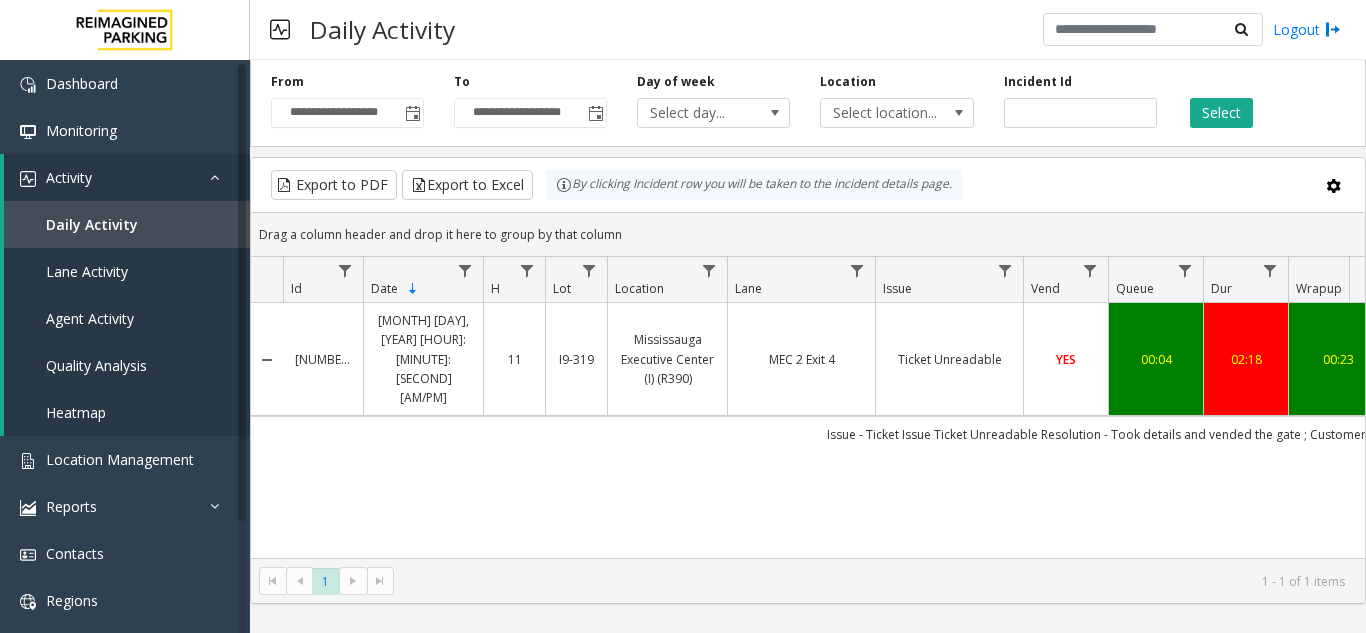 scroll, scrollTop: 0, scrollLeft: 213, axis: horizontal 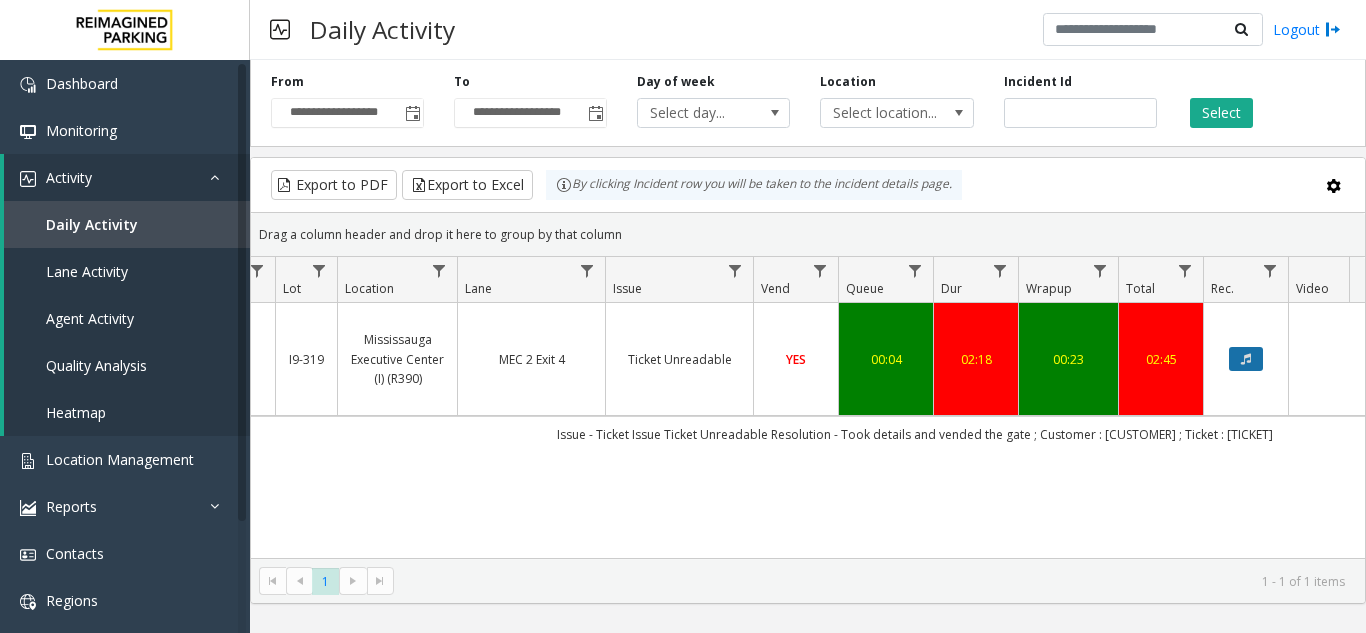 click 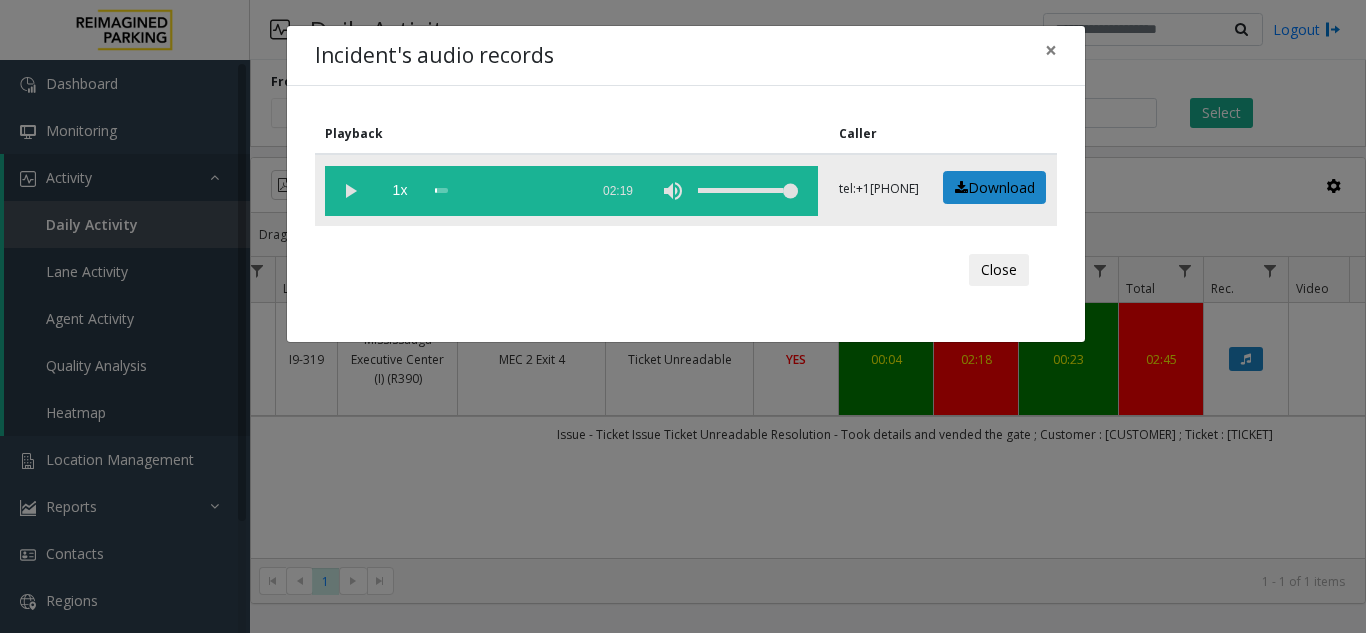 click 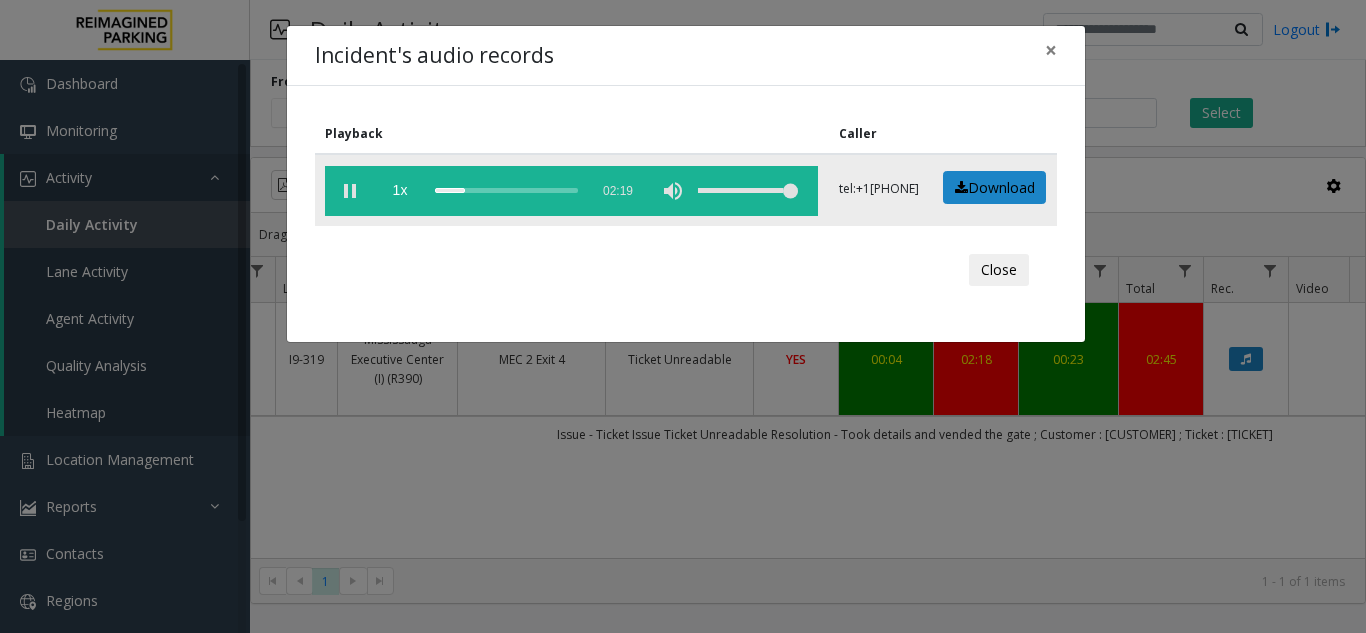 click on "1x  02:19" 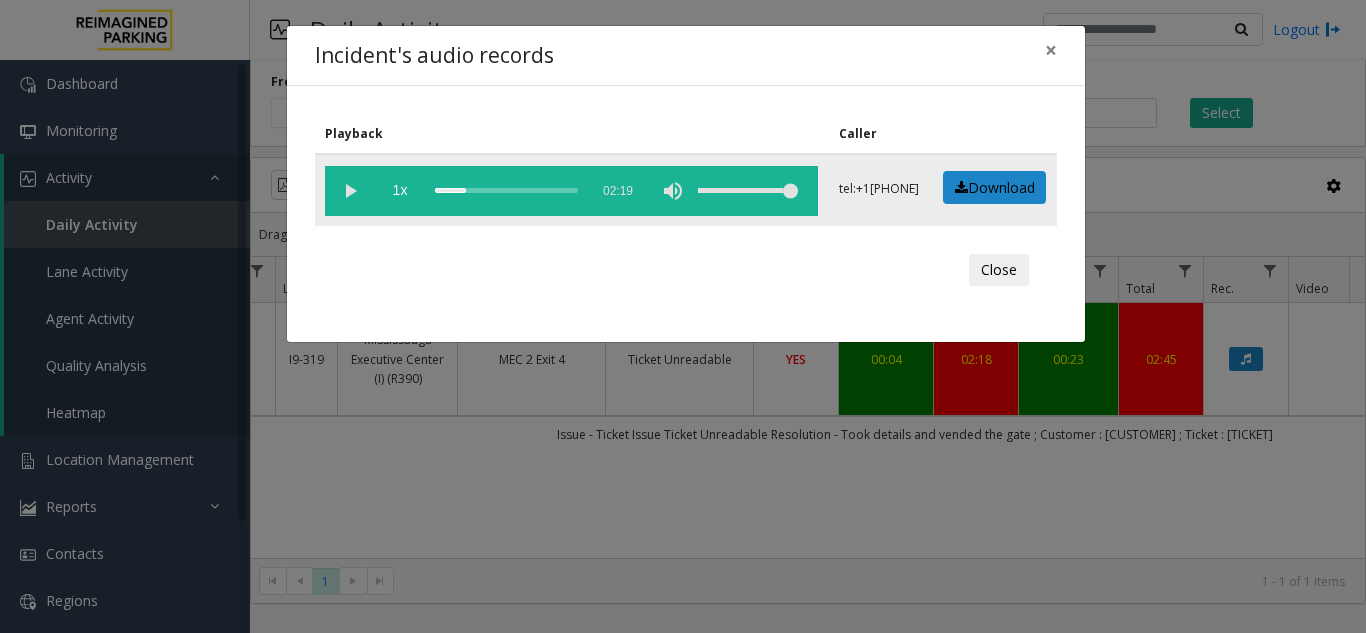 click 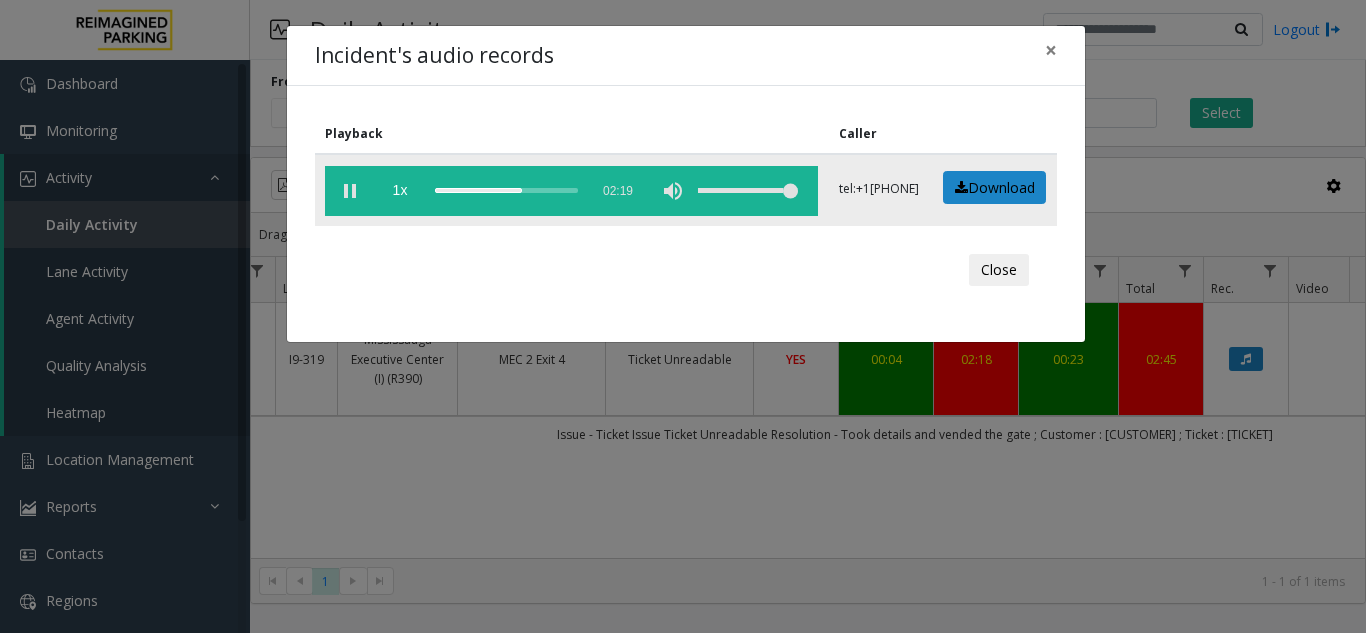 click 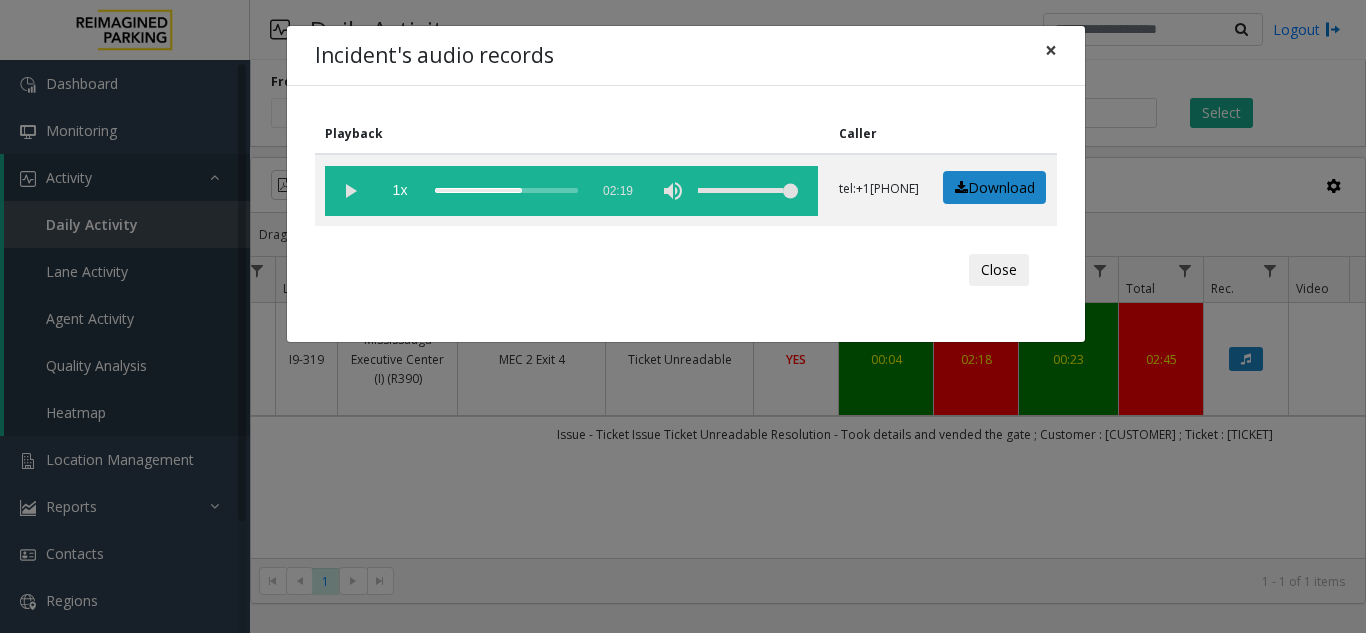 click on "×" 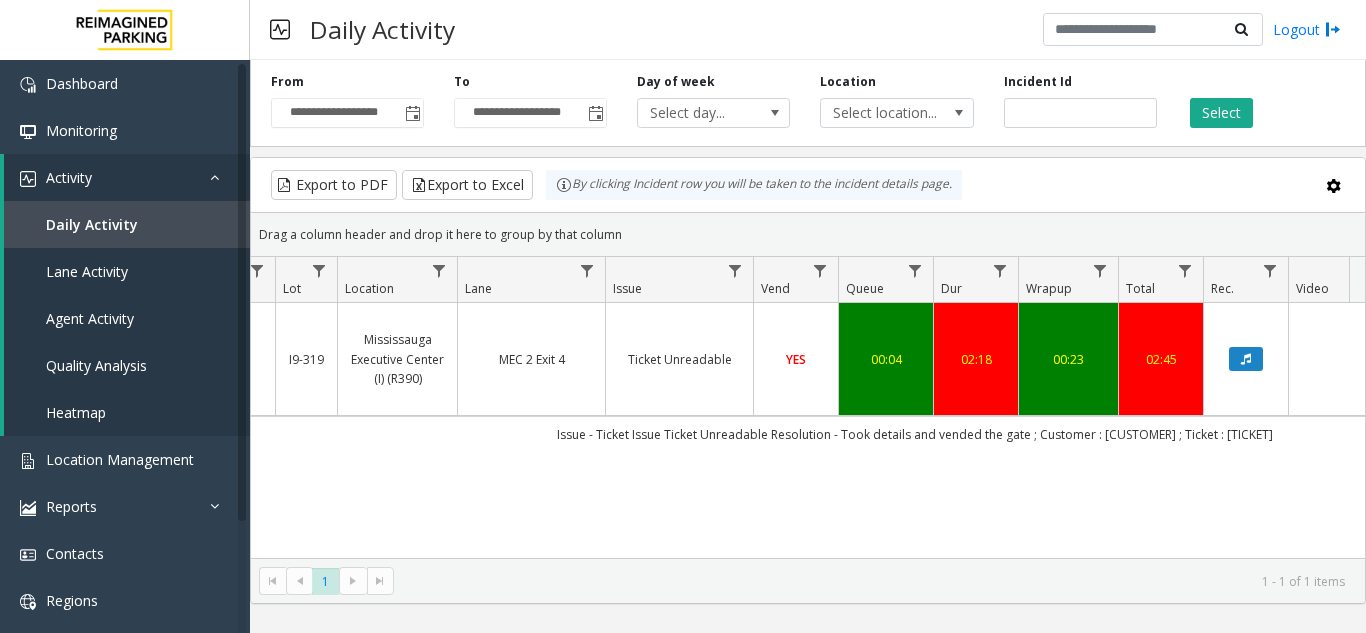 scroll, scrollTop: 0, scrollLeft: 136, axis: horizontal 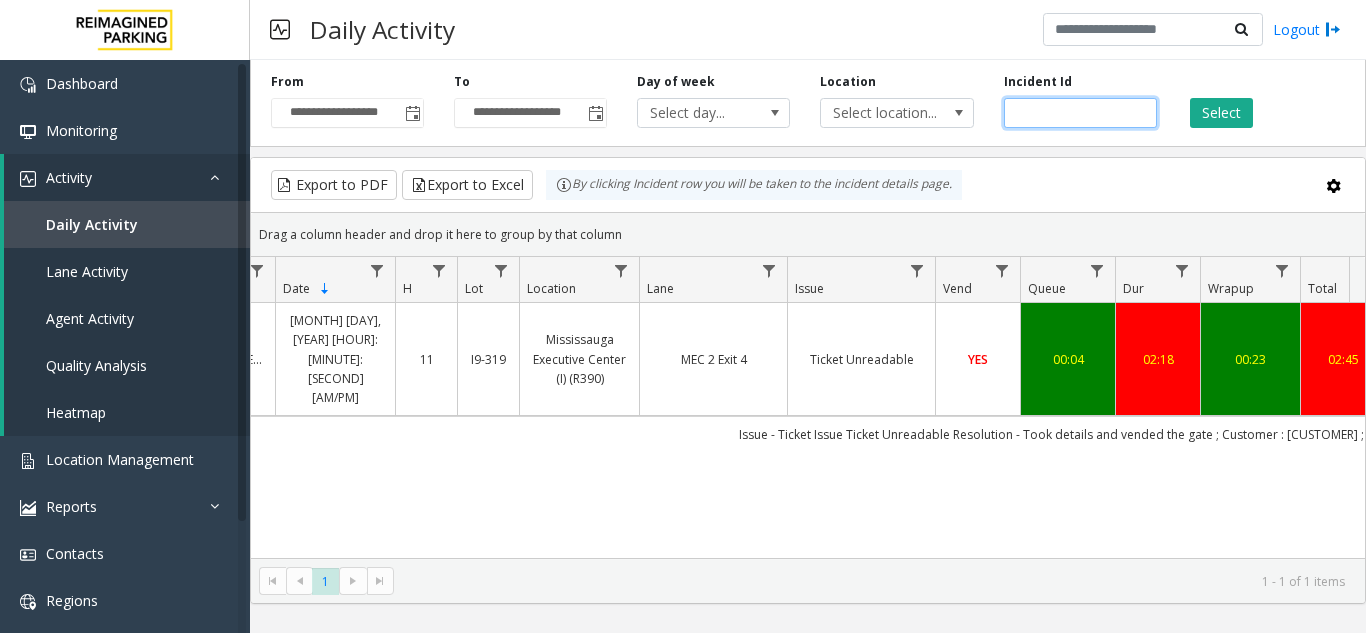 drag, startPoint x: 1100, startPoint y: 109, endPoint x: 961, endPoint y: 93, distance: 139.91783 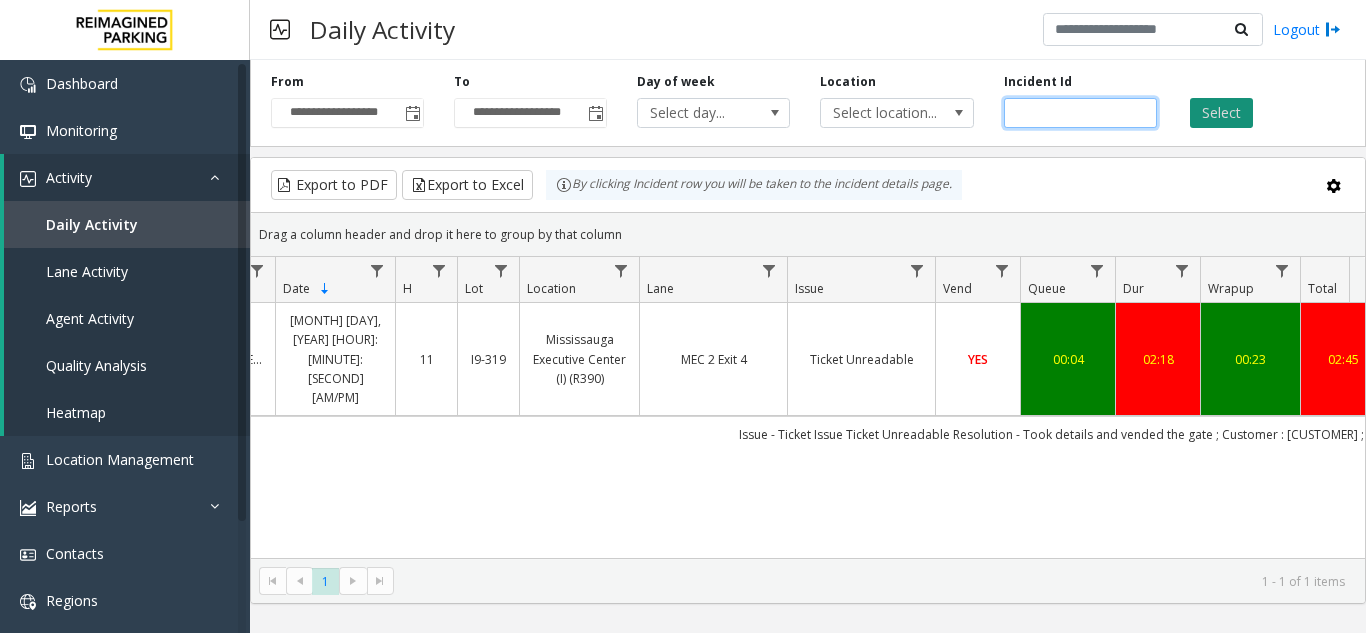 type on "*******" 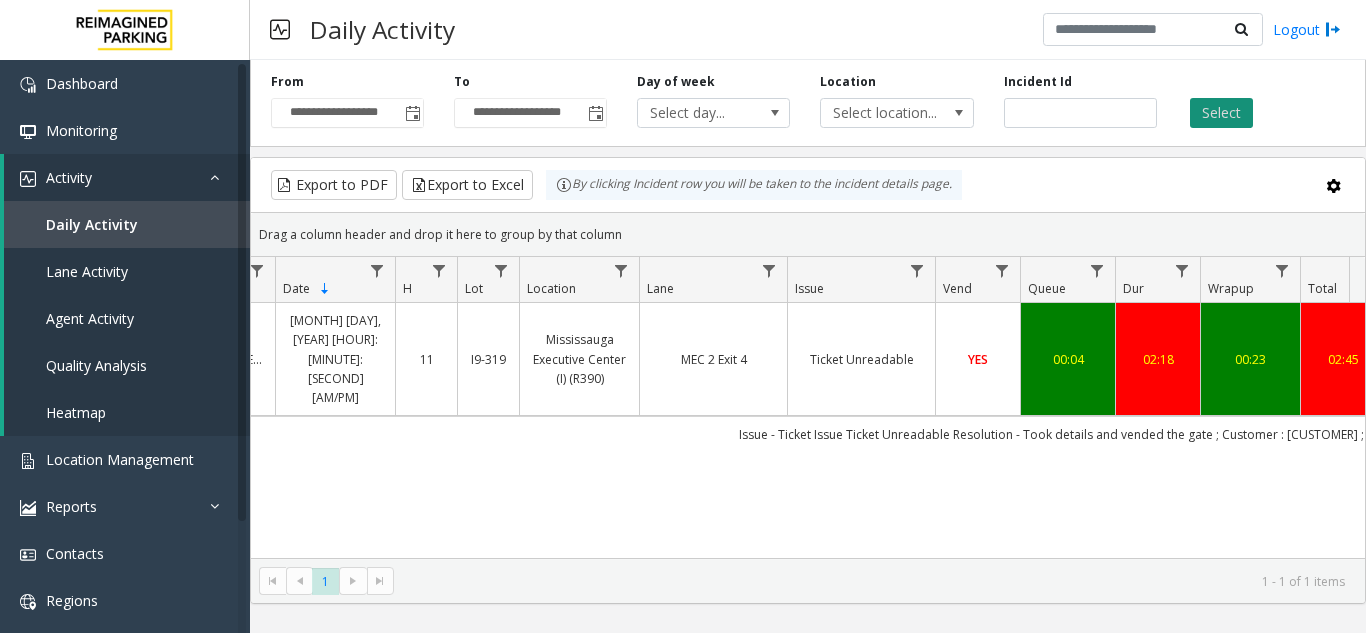click on "Select" 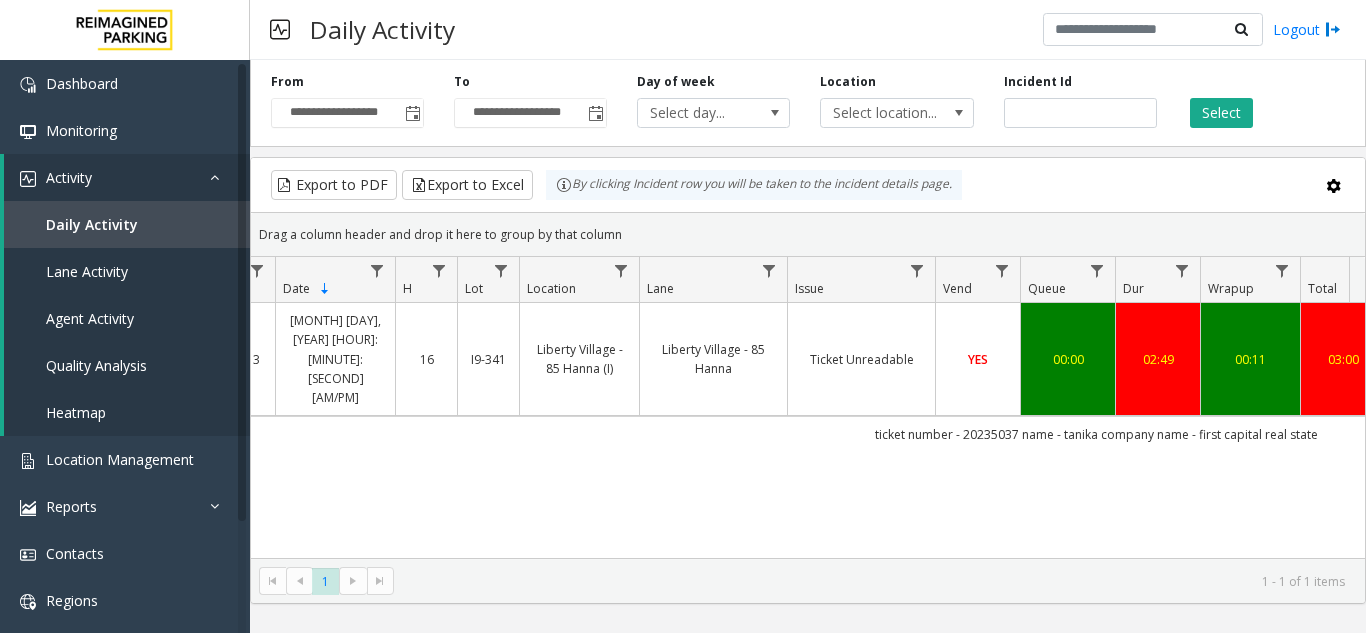 scroll, scrollTop: 0, scrollLeft: 385, axis: horizontal 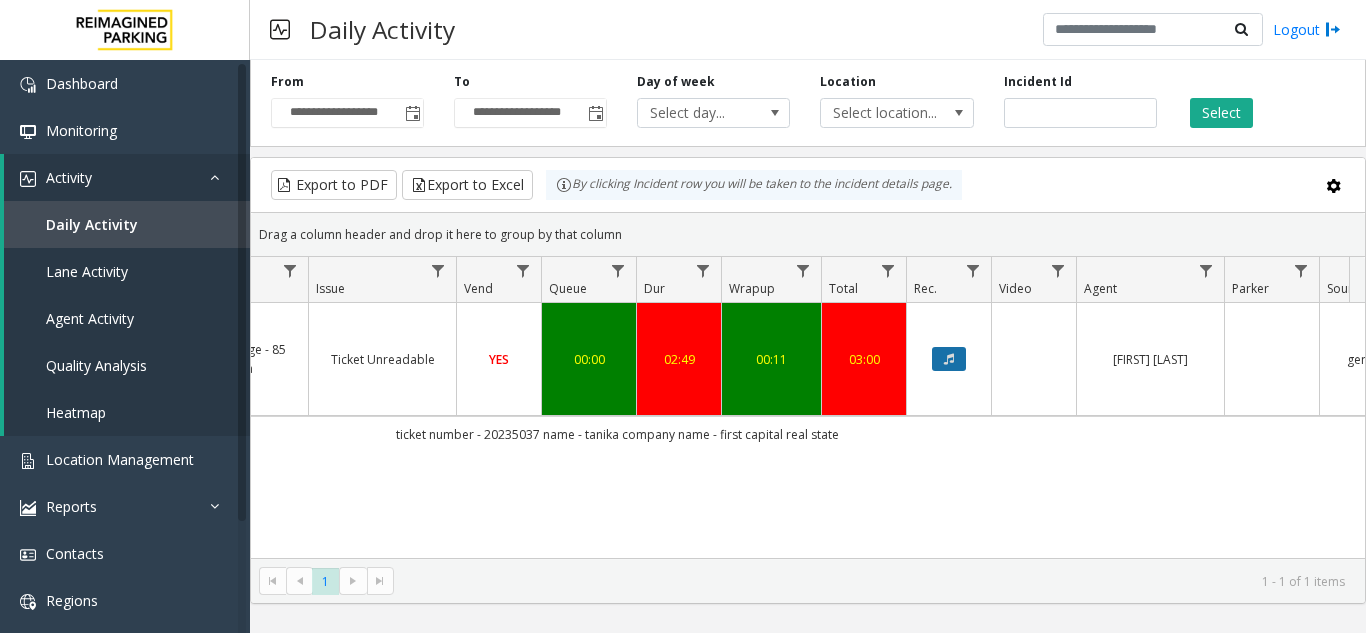 click 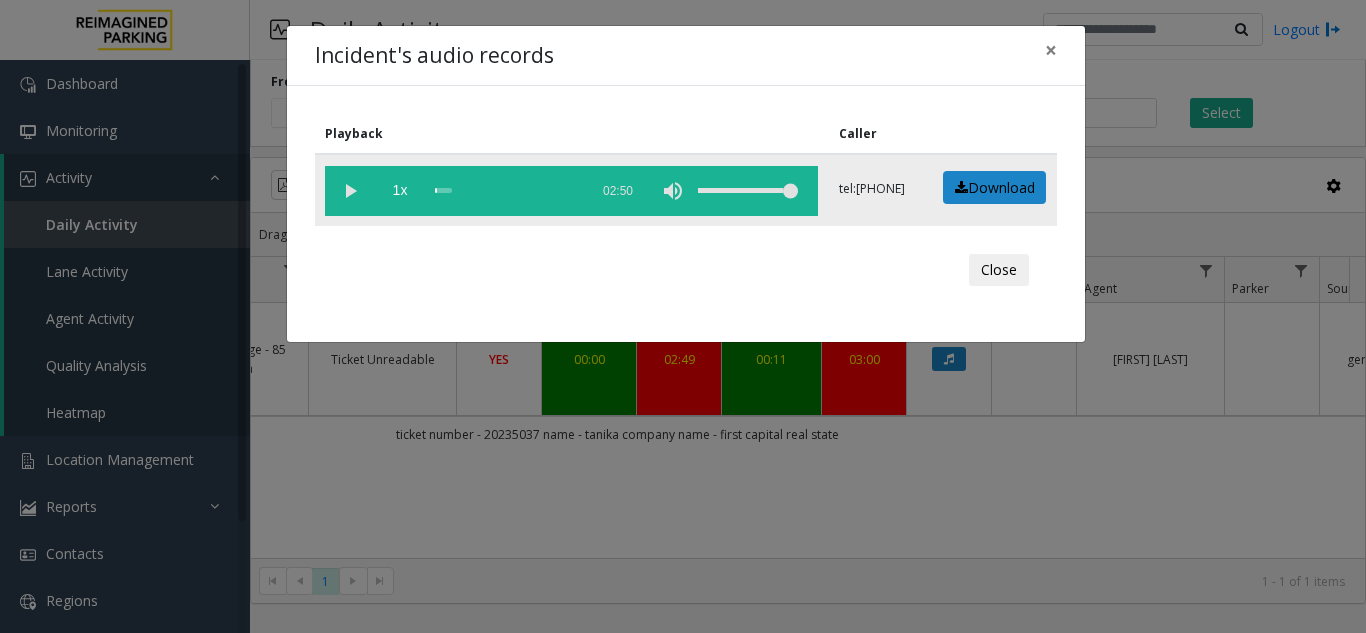 click 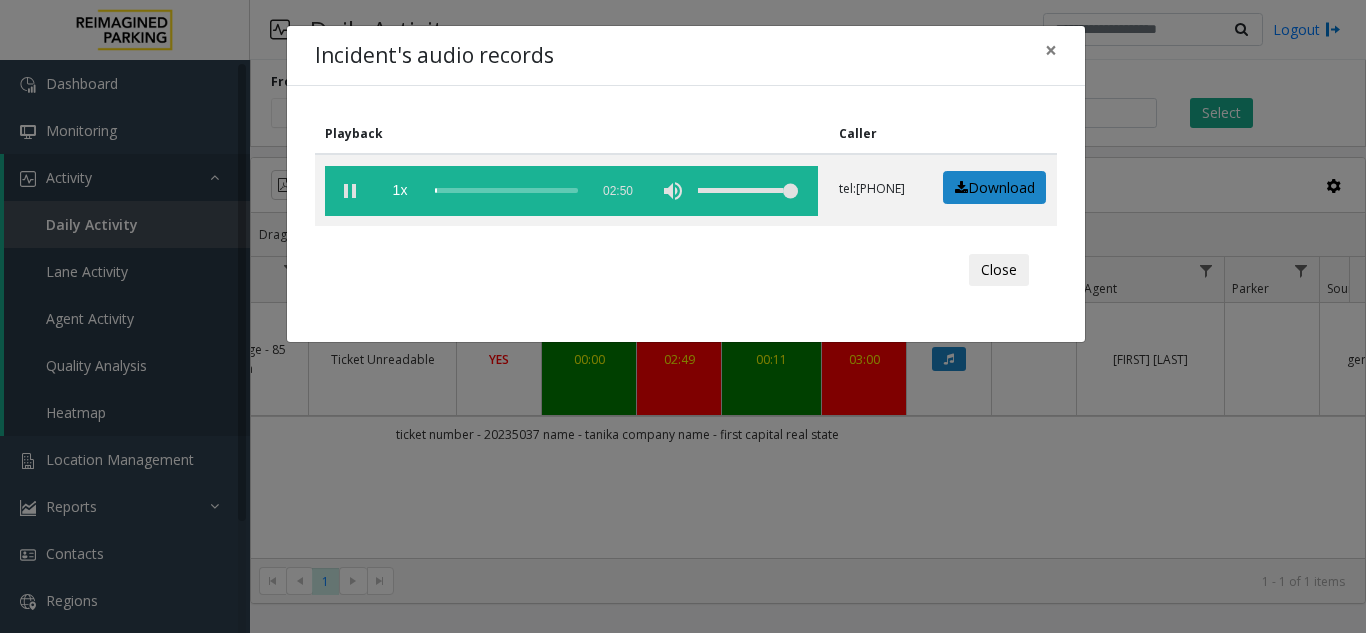 drag, startPoint x: 838, startPoint y: 546, endPoint x: 777, endPoint y: 551, distance: 61.204575 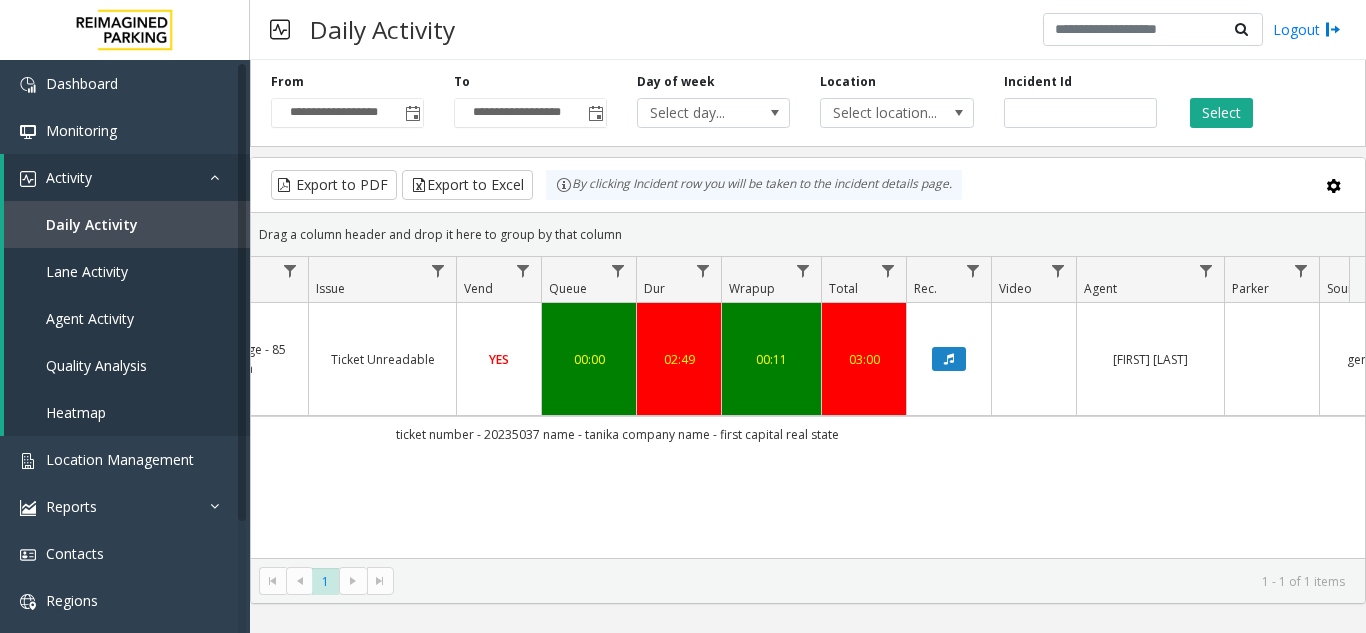 scroll, scrollTop: 0, scrollLeft: 413, axis: horizontal 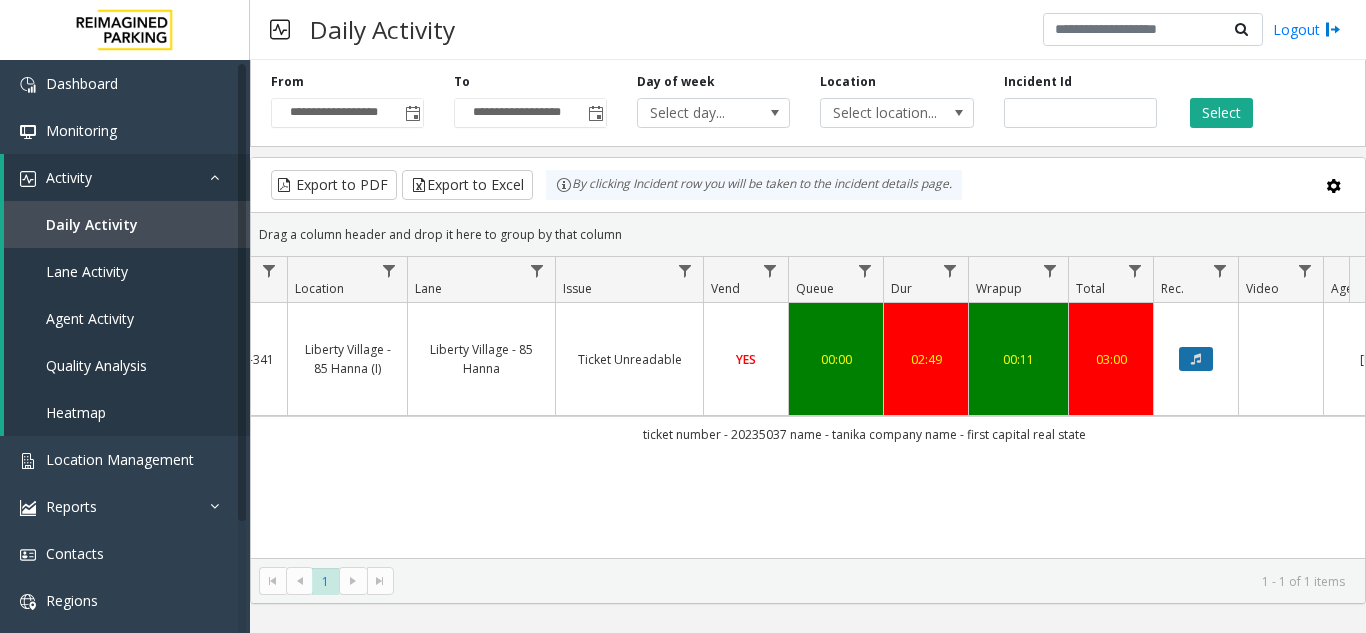 click 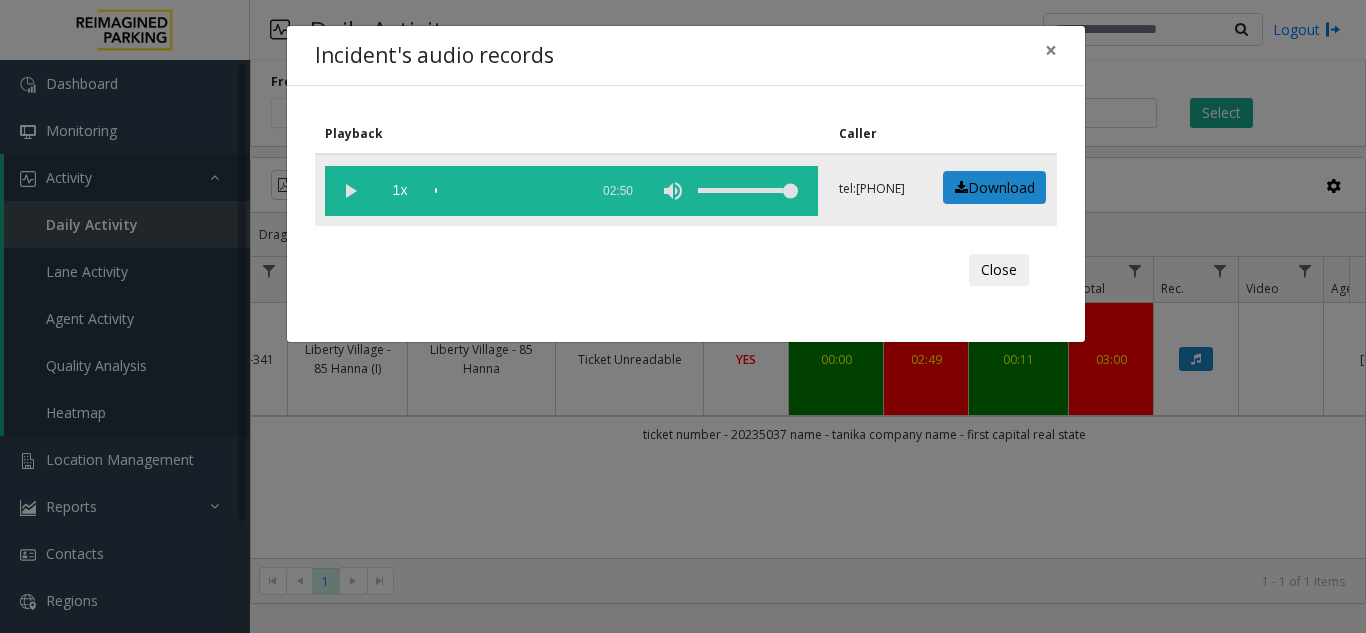click 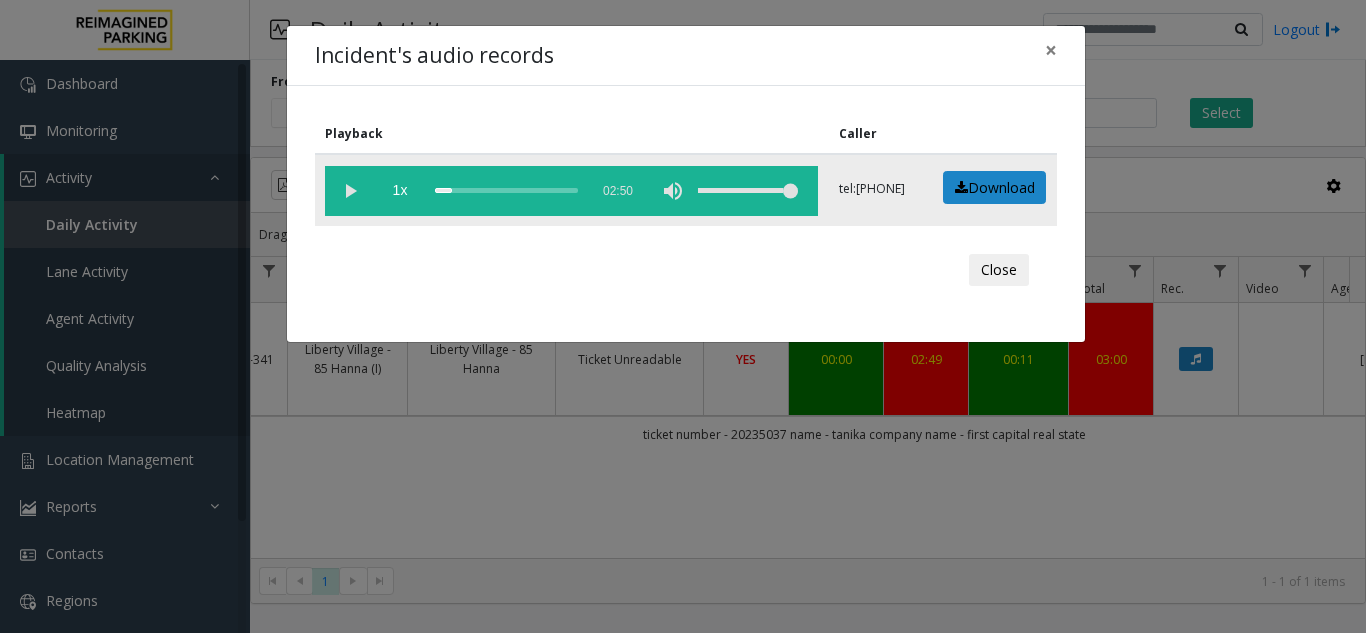 click 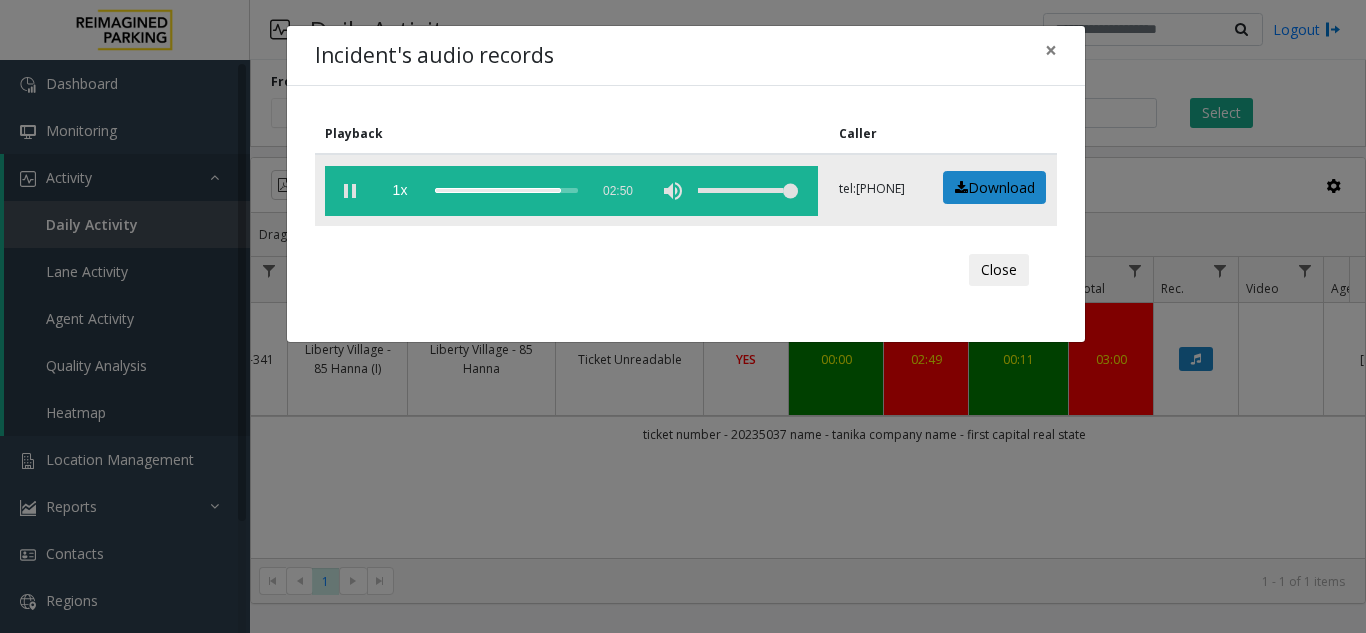 click 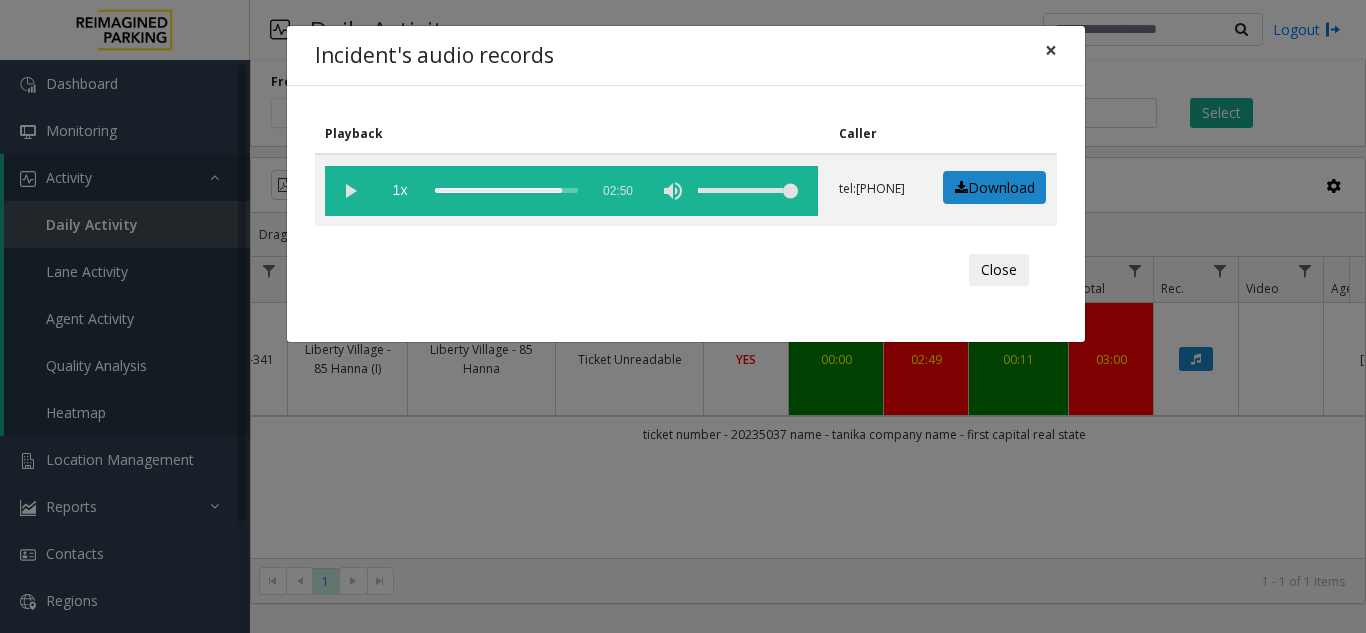 click on "×" 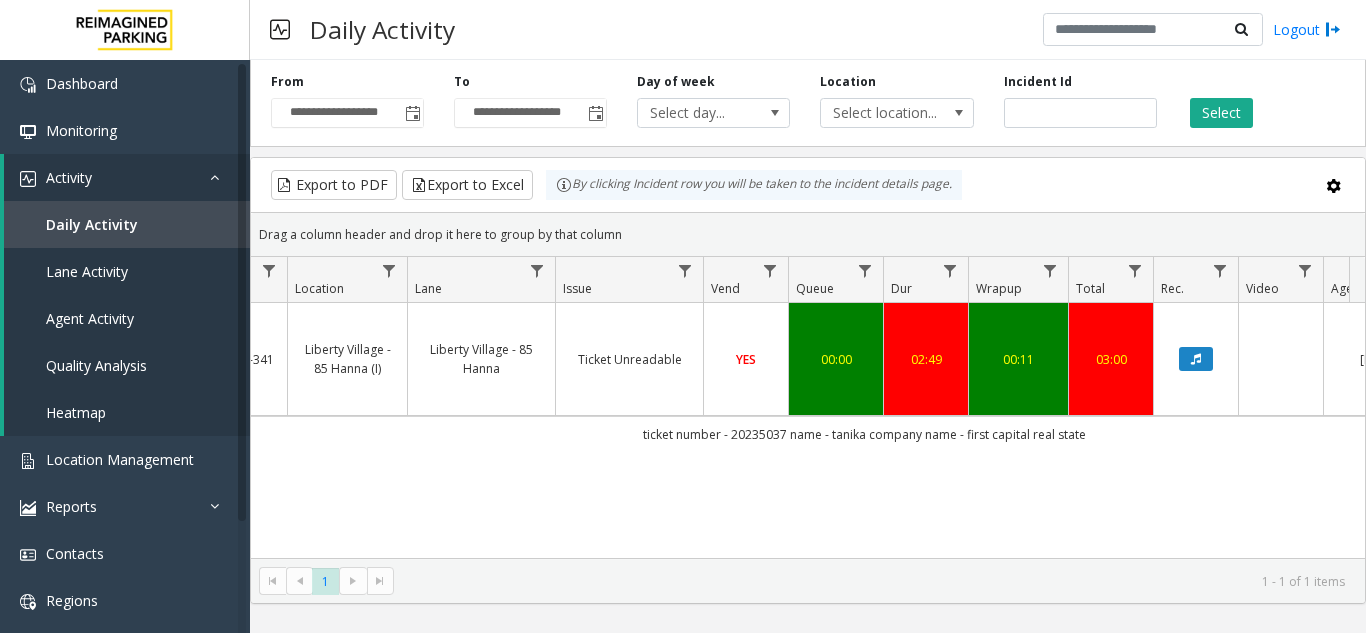 scroll, scrollTop: 0, scrollLeft: 297, axis: horizontal 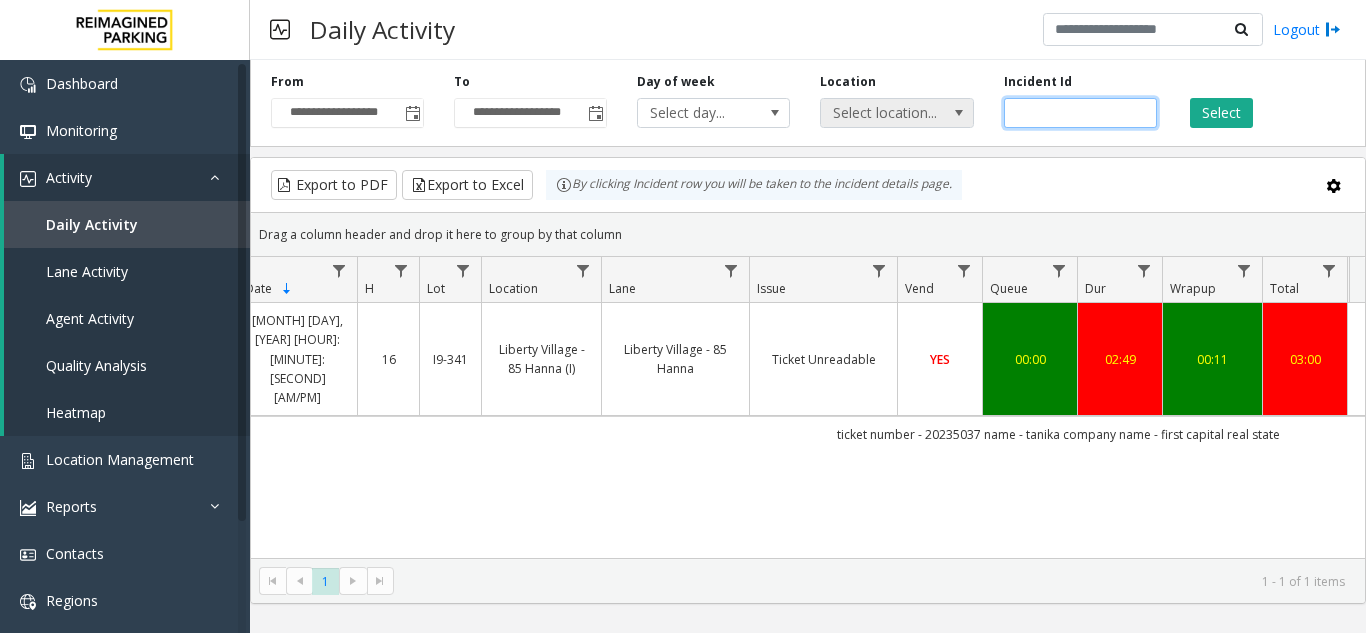 drag, startPoint x: 1090, startPoint y: 111, endPoint x: 973, endPoint y: 112, distance: 117.00427 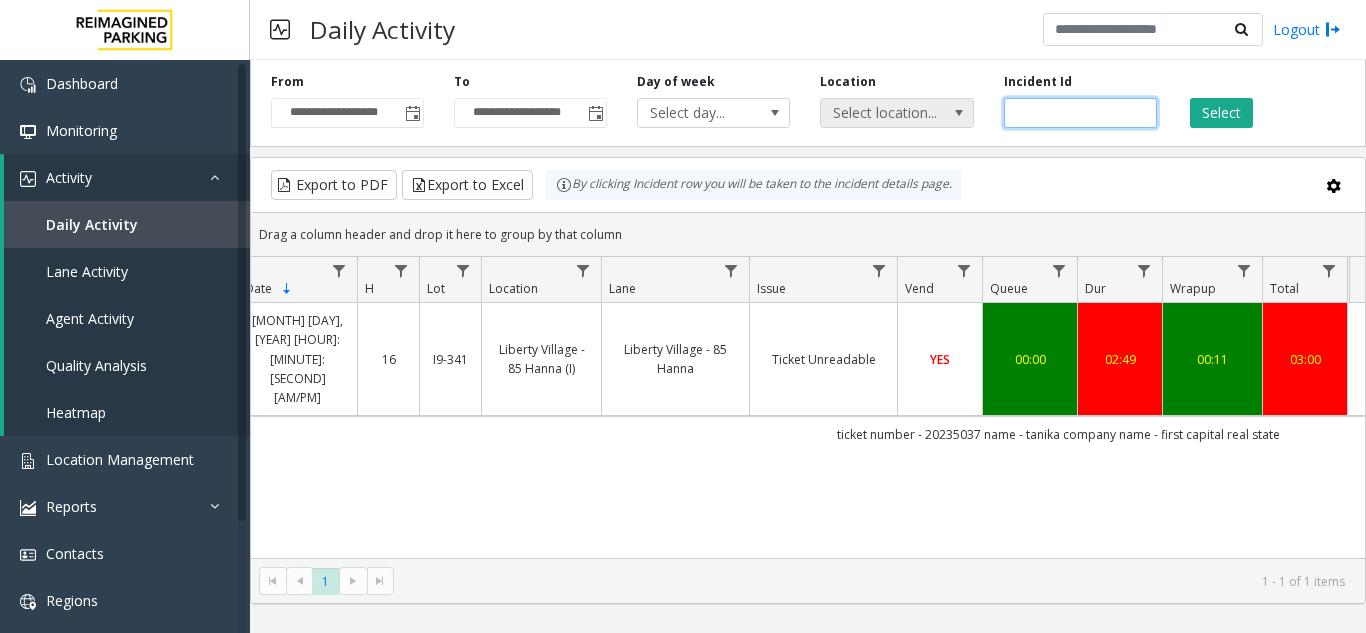 type on "*******" 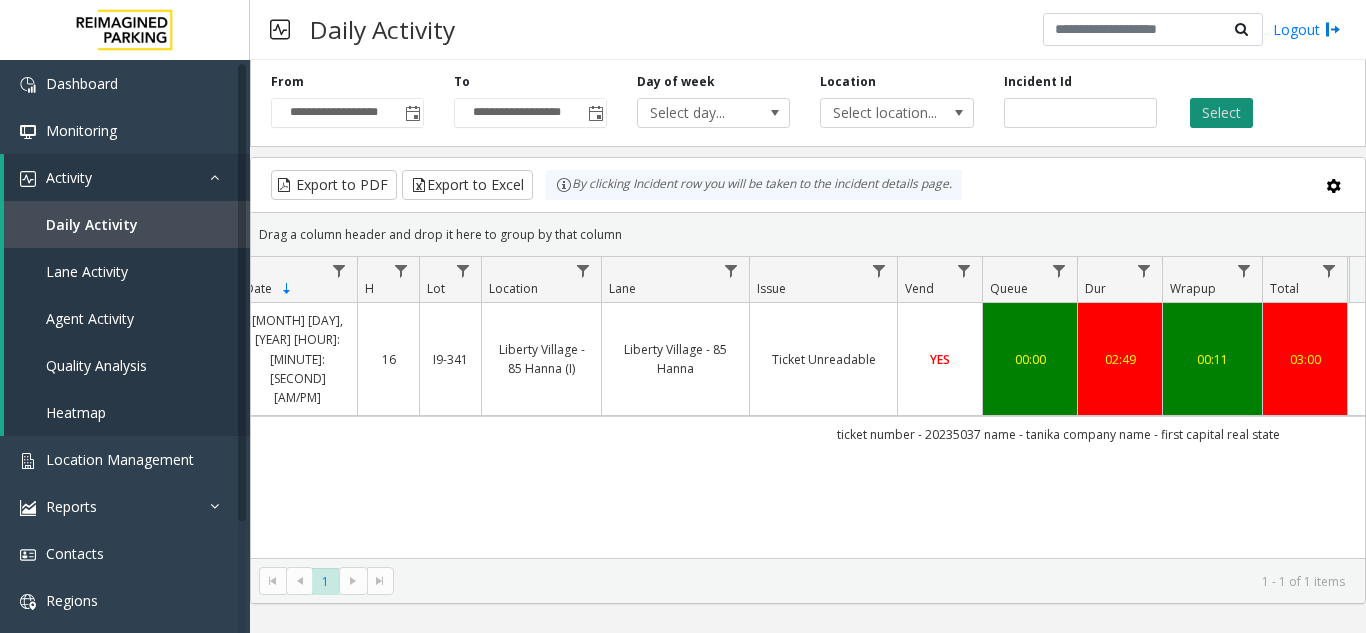 click on "Select" 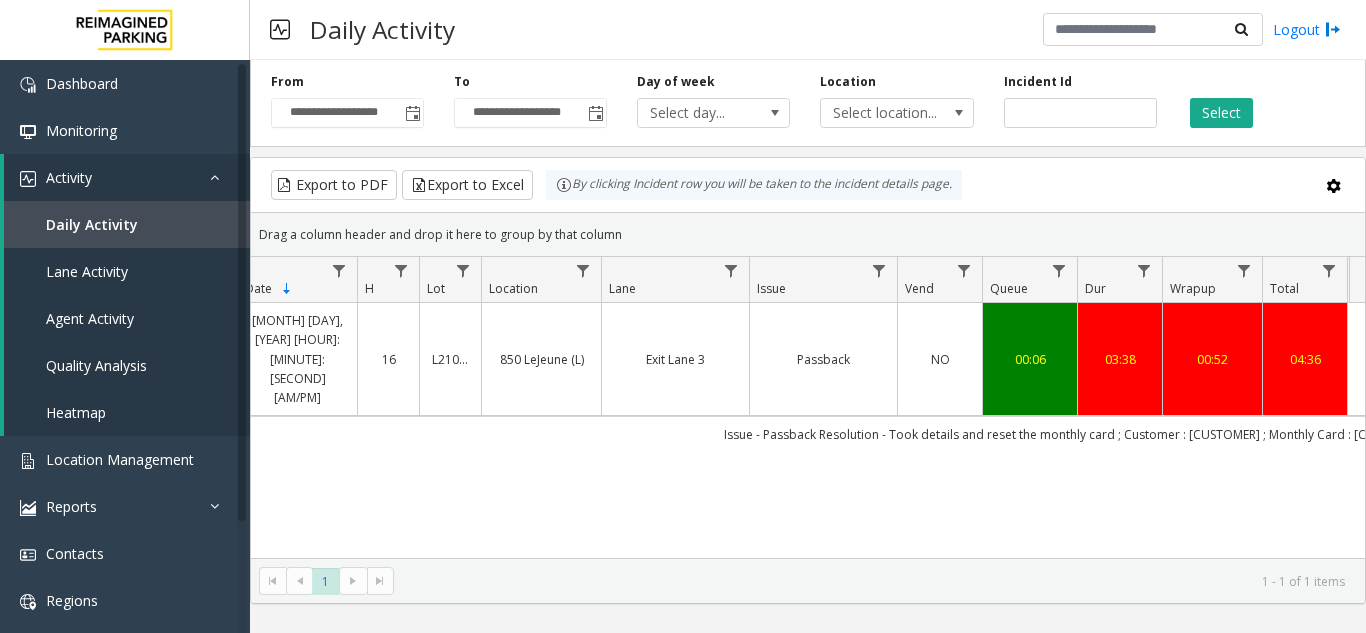 scroll, scrollTop: 0, scrollLeft: 178, axis: horizontal 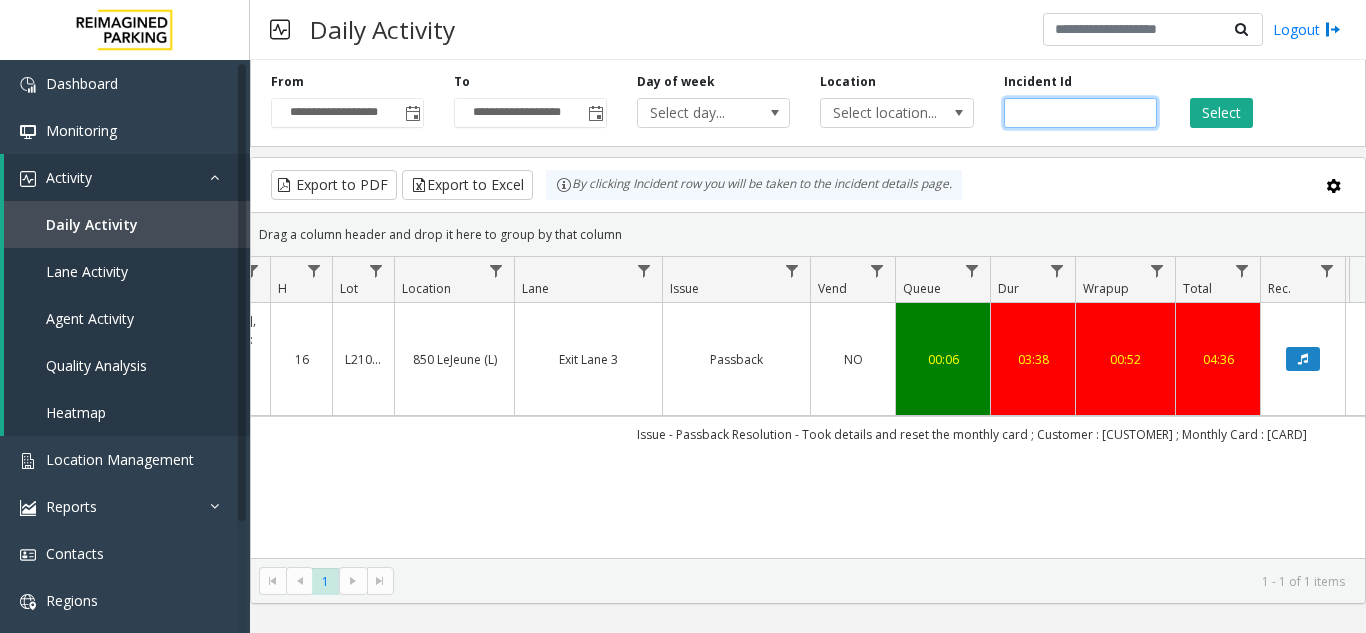 drag, startPoint x: 1085, startPoint y: 115, endPoint x: 980, endPoint y: 117, distance: 105.01904 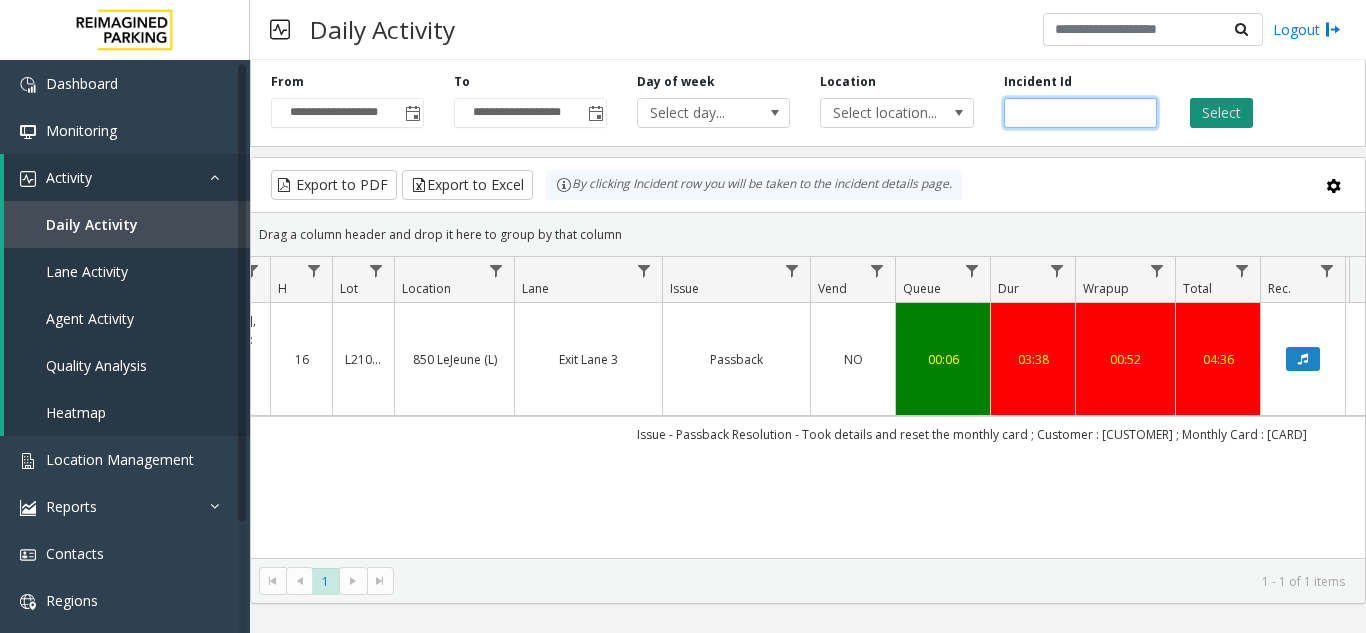type on "*******" 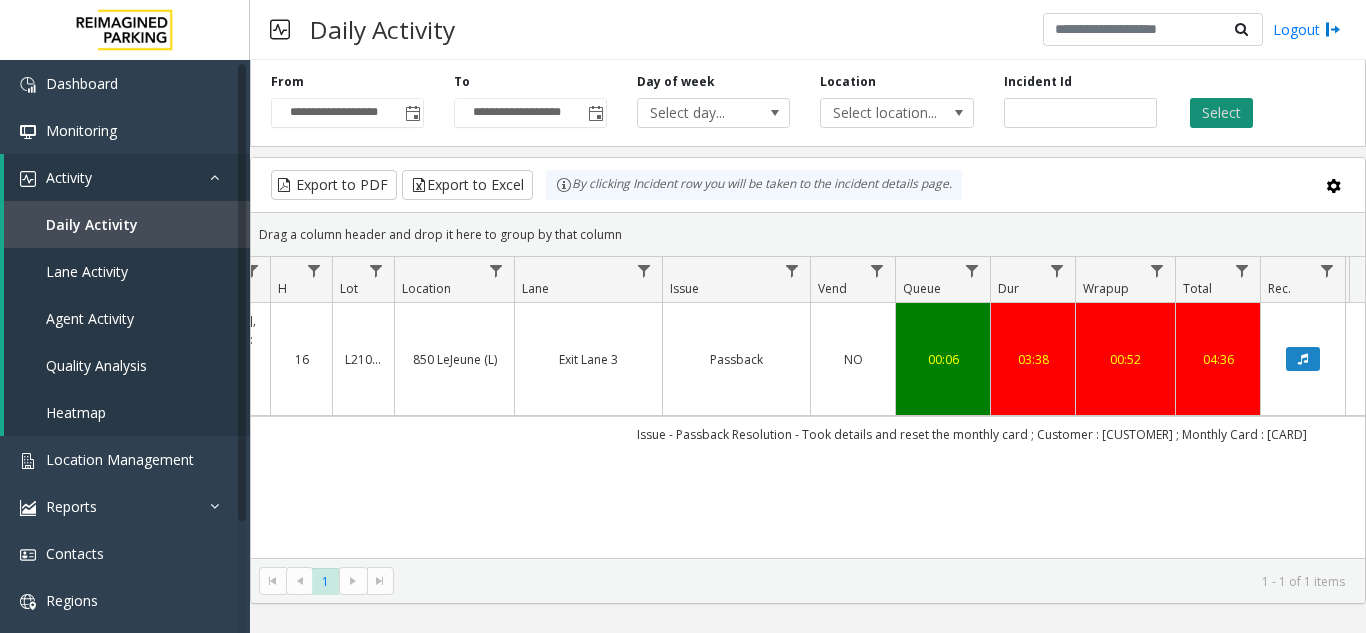 click on "Select" 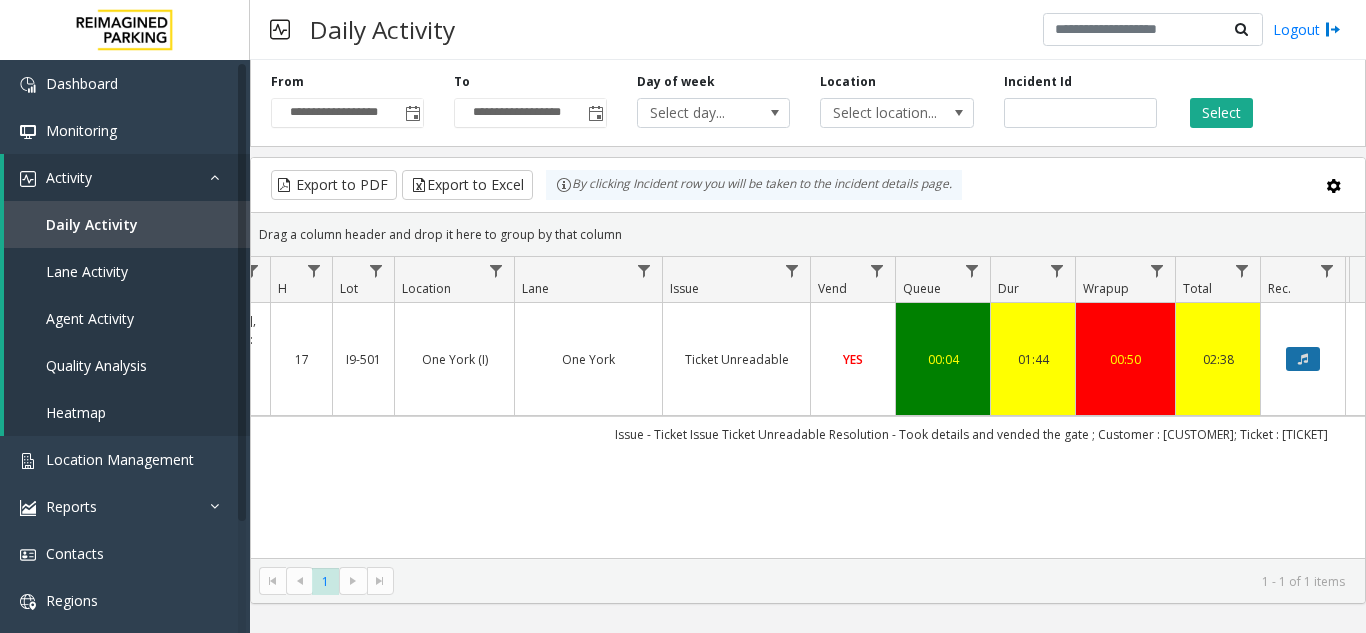 click 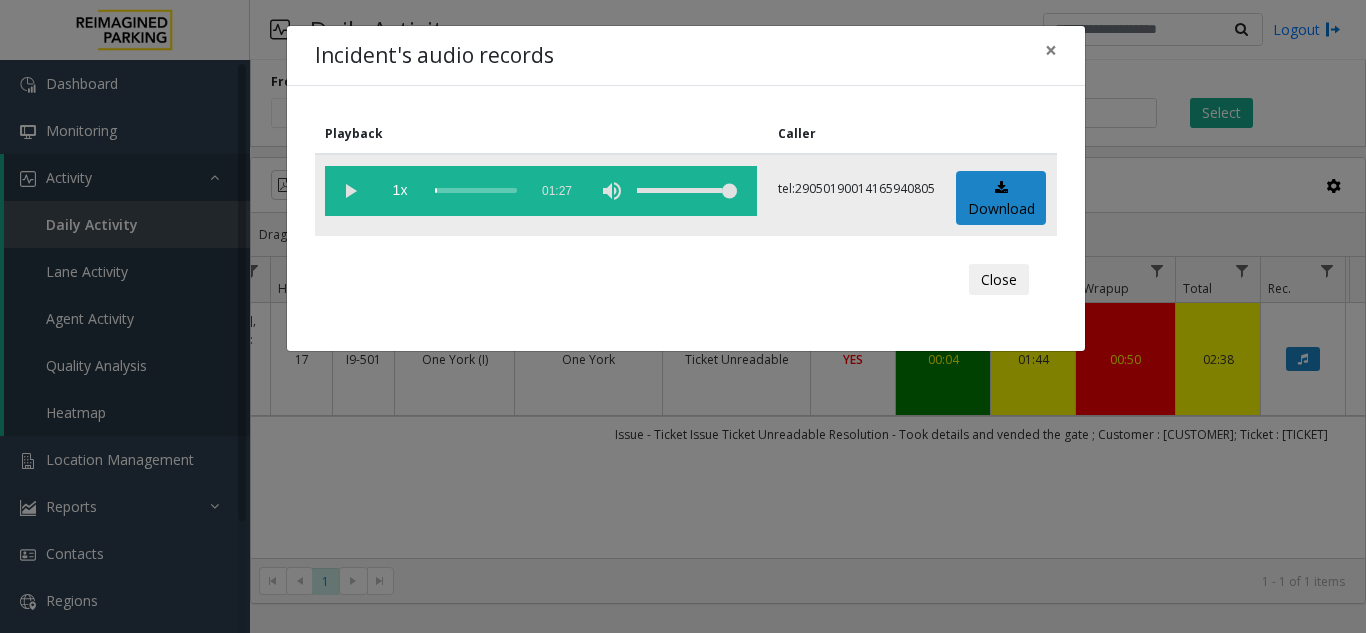 click 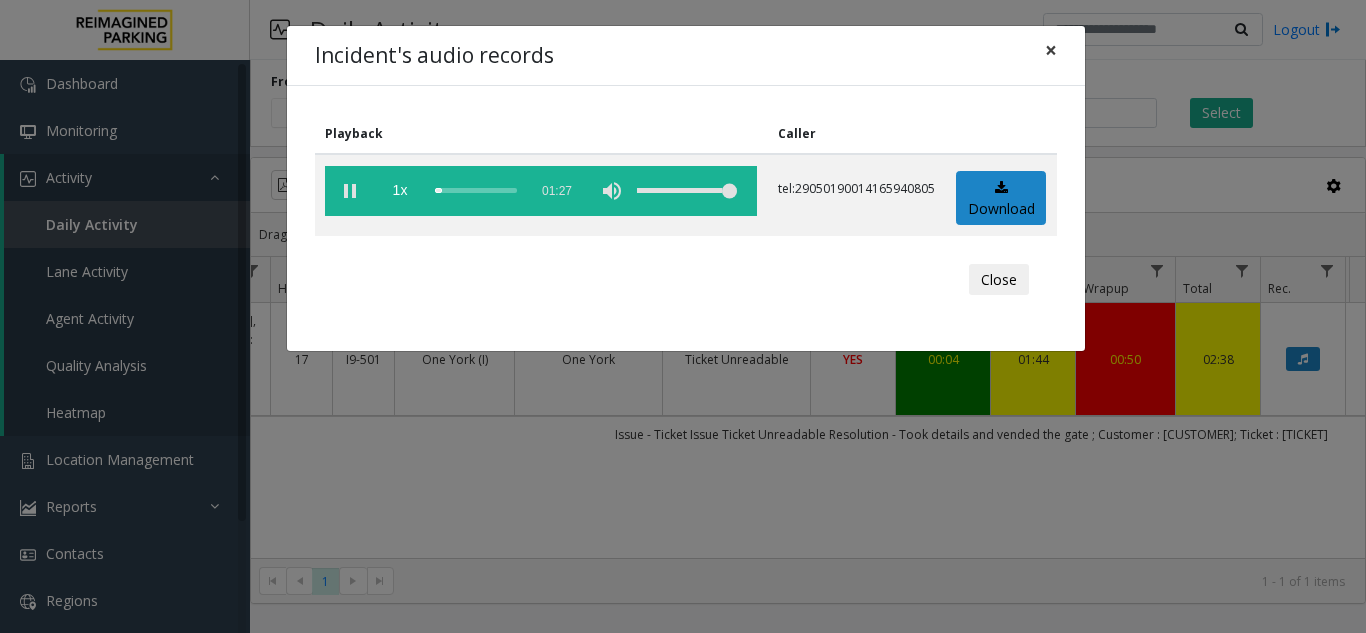 click on "×" 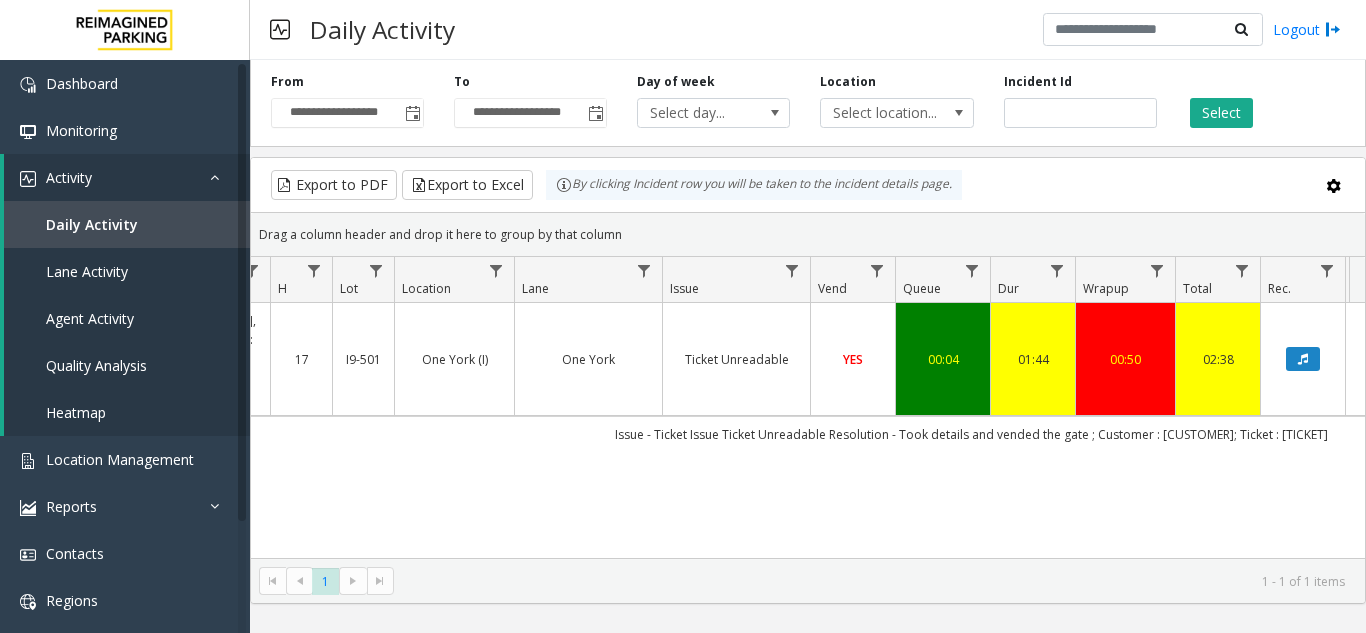 scroll, scrollTop: 0, scrollLeft: 162, axis: horizontal 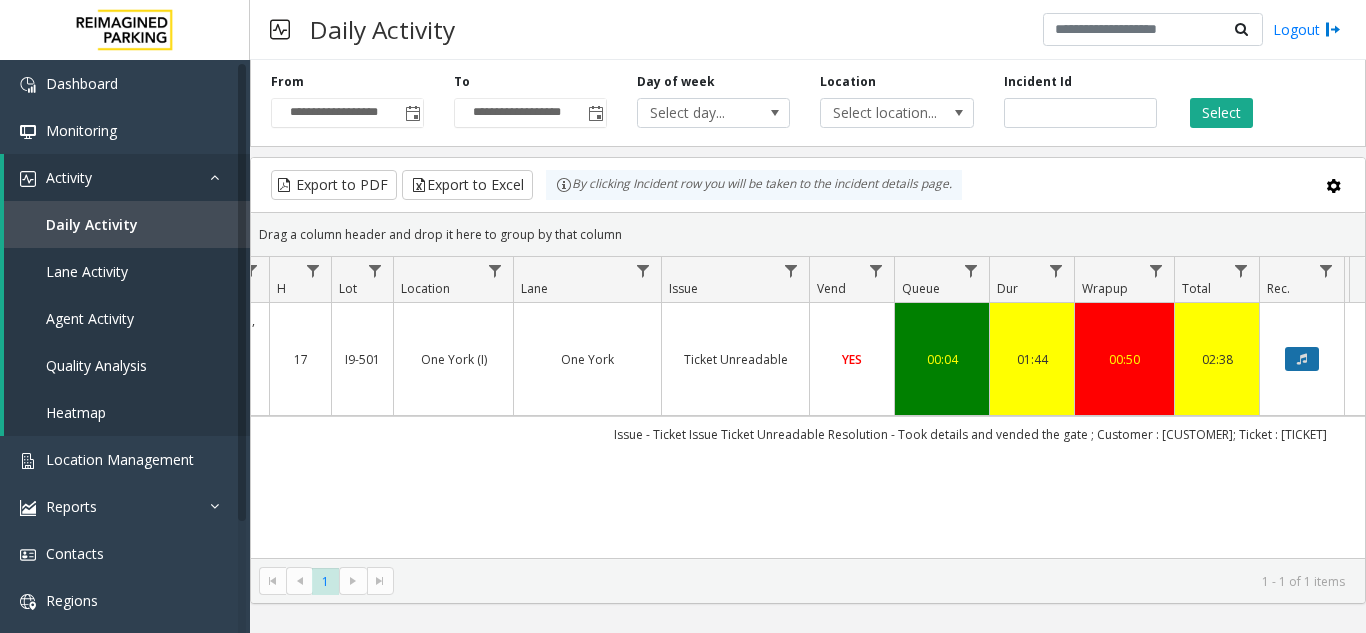 click 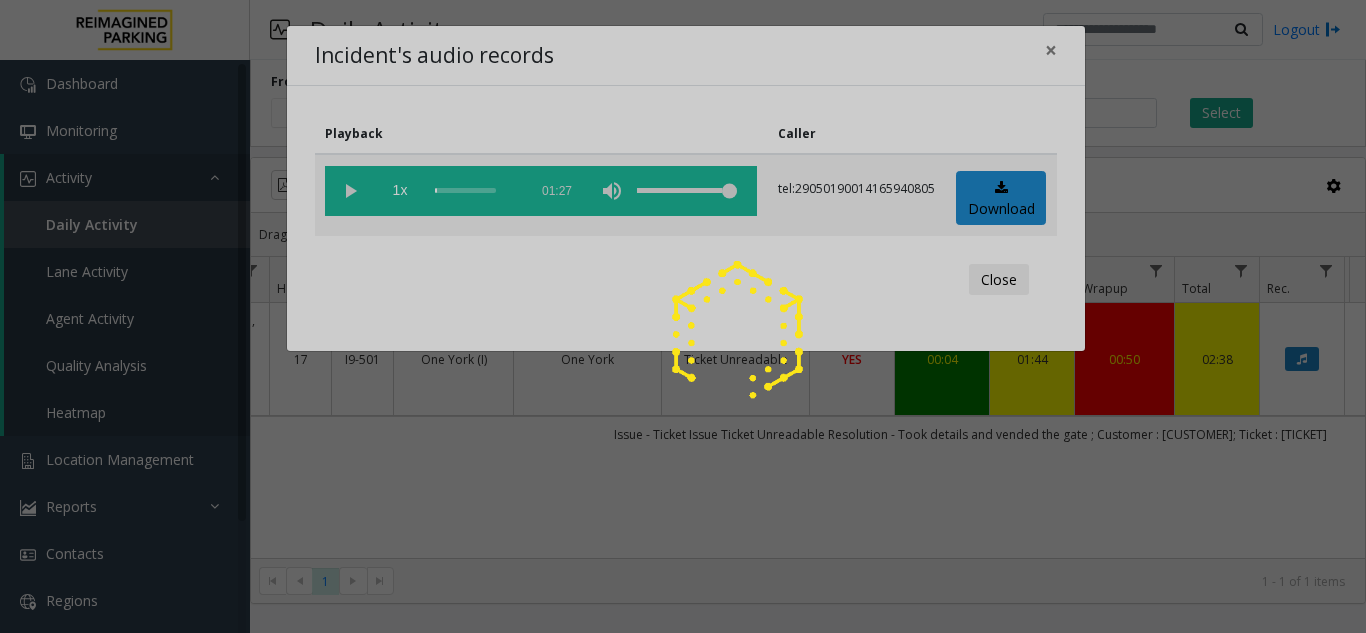click 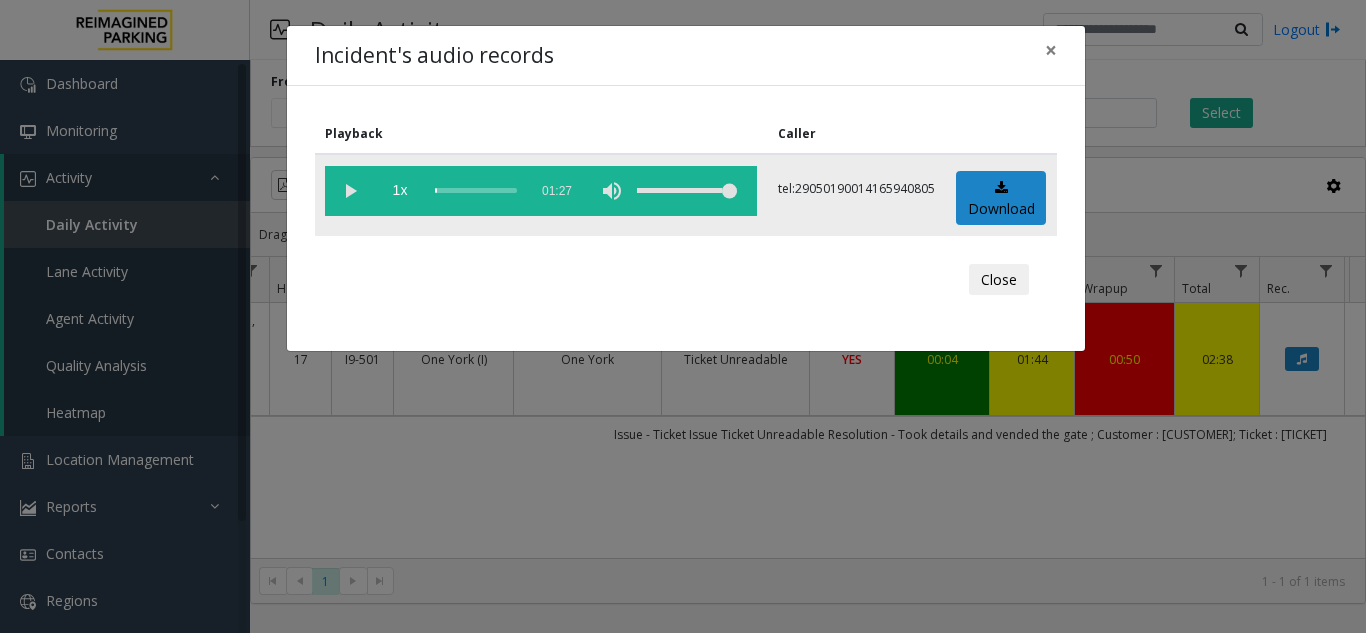 click 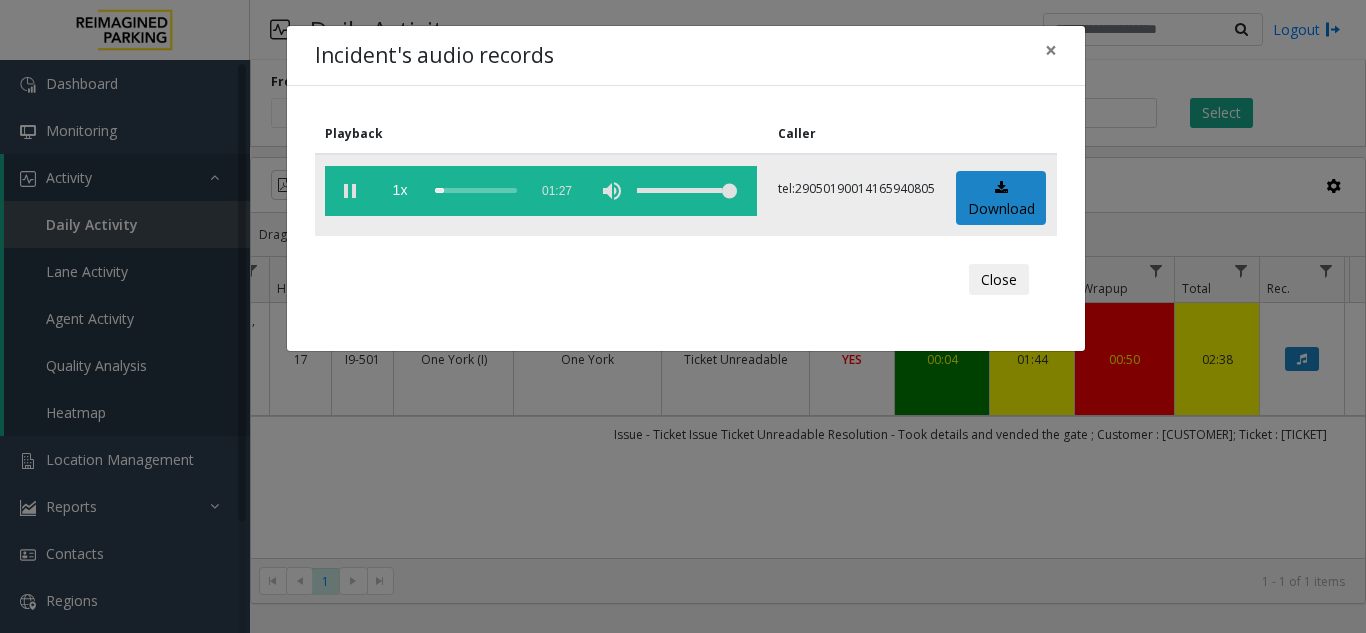 click 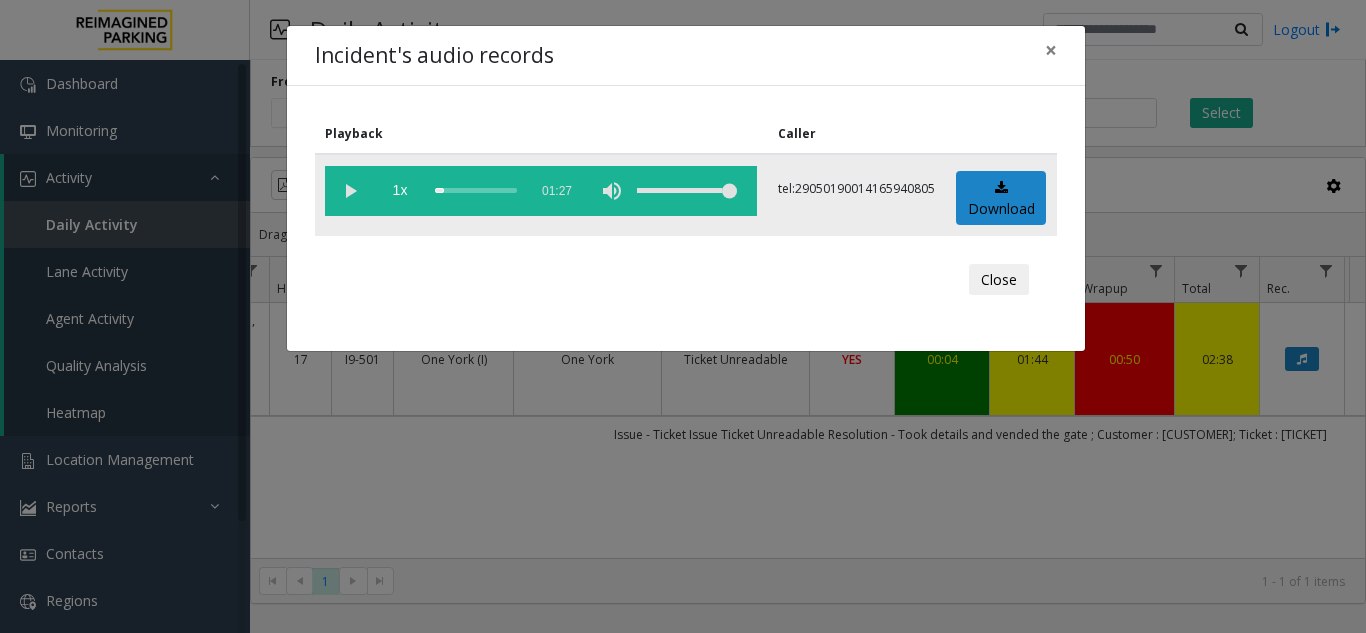 click 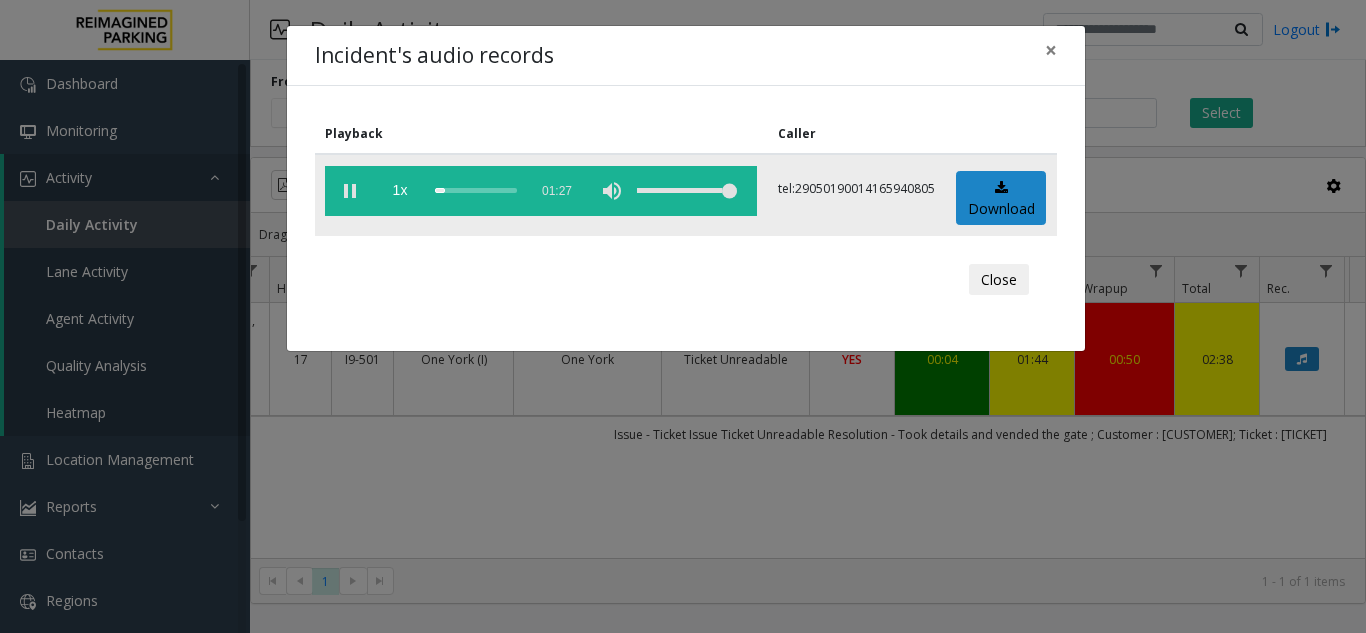 click 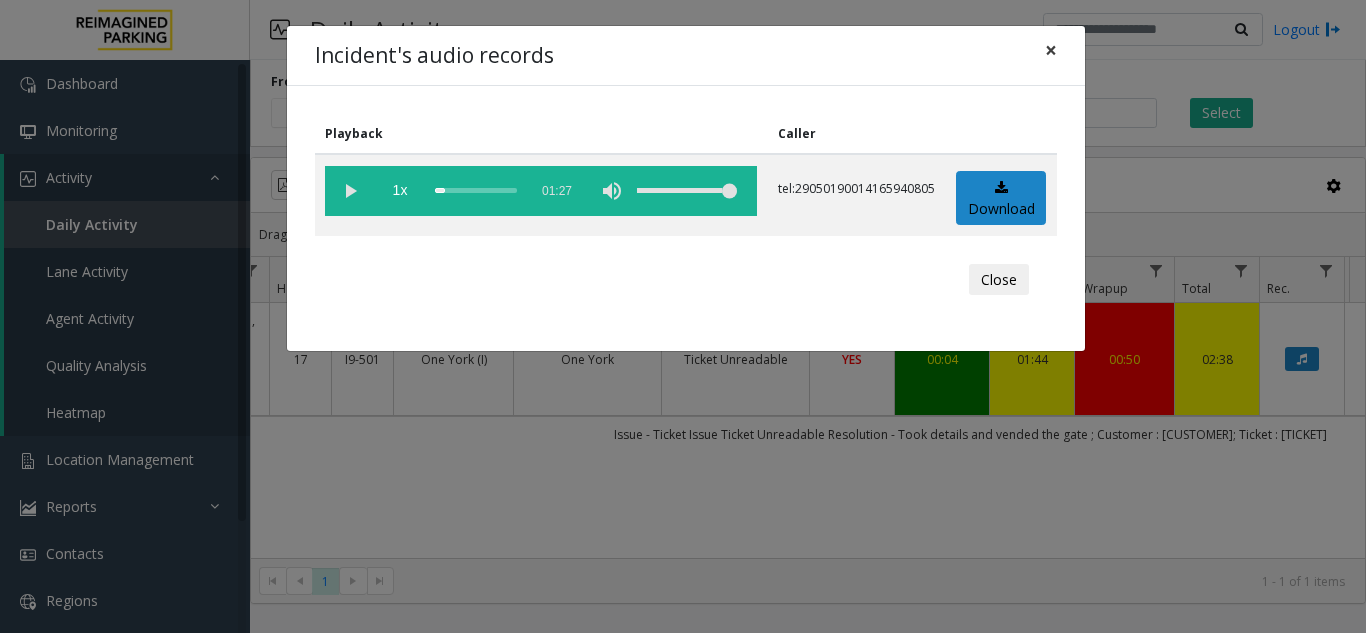 click on "×" 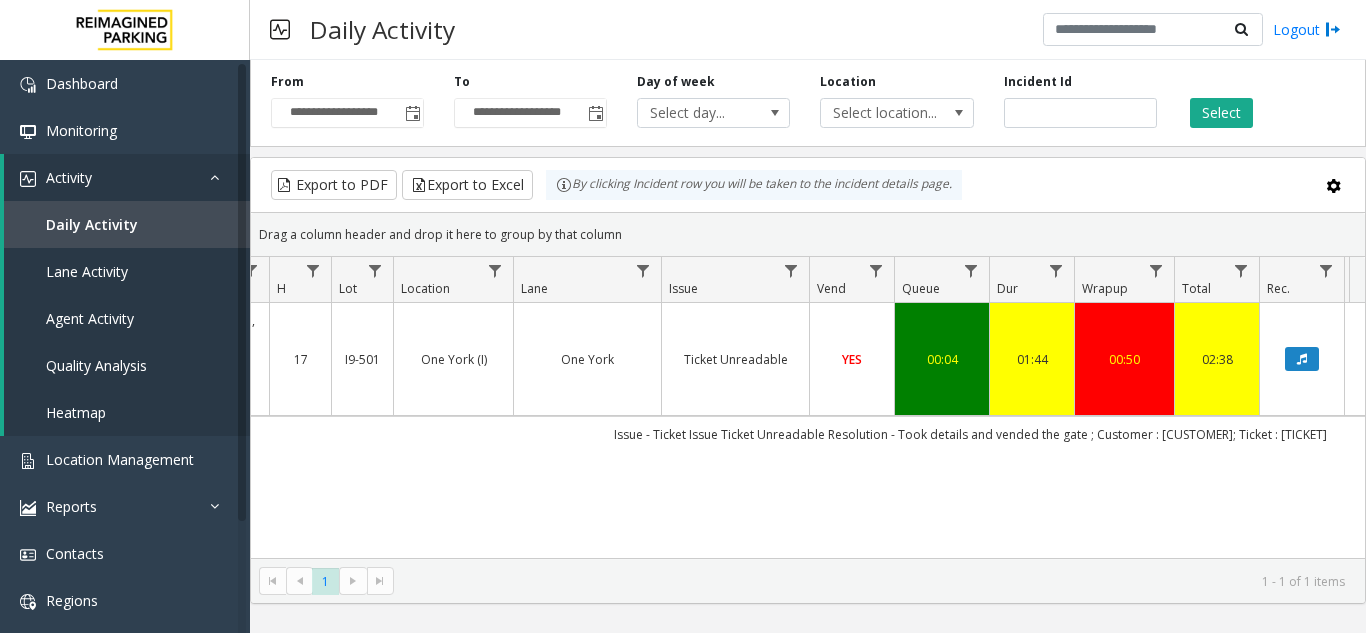 scroll, scrollTop: 0, scrollLeft: 73, axis: horizontal 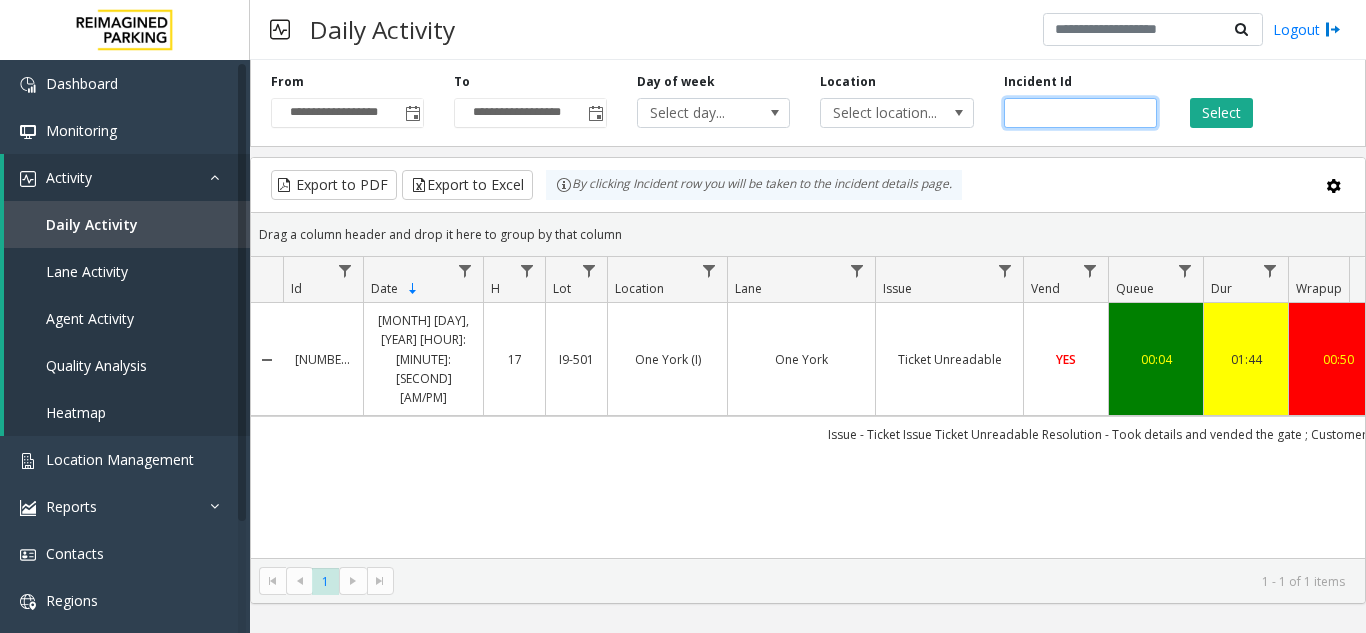 drag, startPoint x: 1079, startPoint y: 117, endPoint x: 983, endPoint y: 114, distance: 96.04687 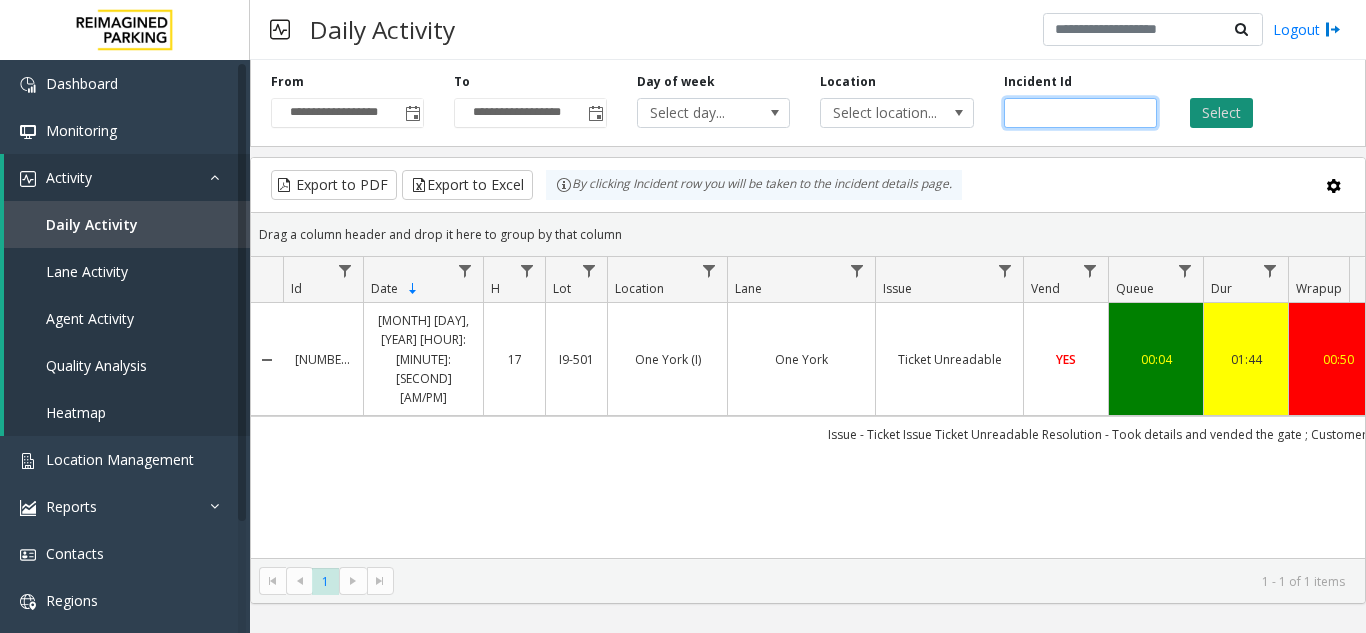 type on "*******" 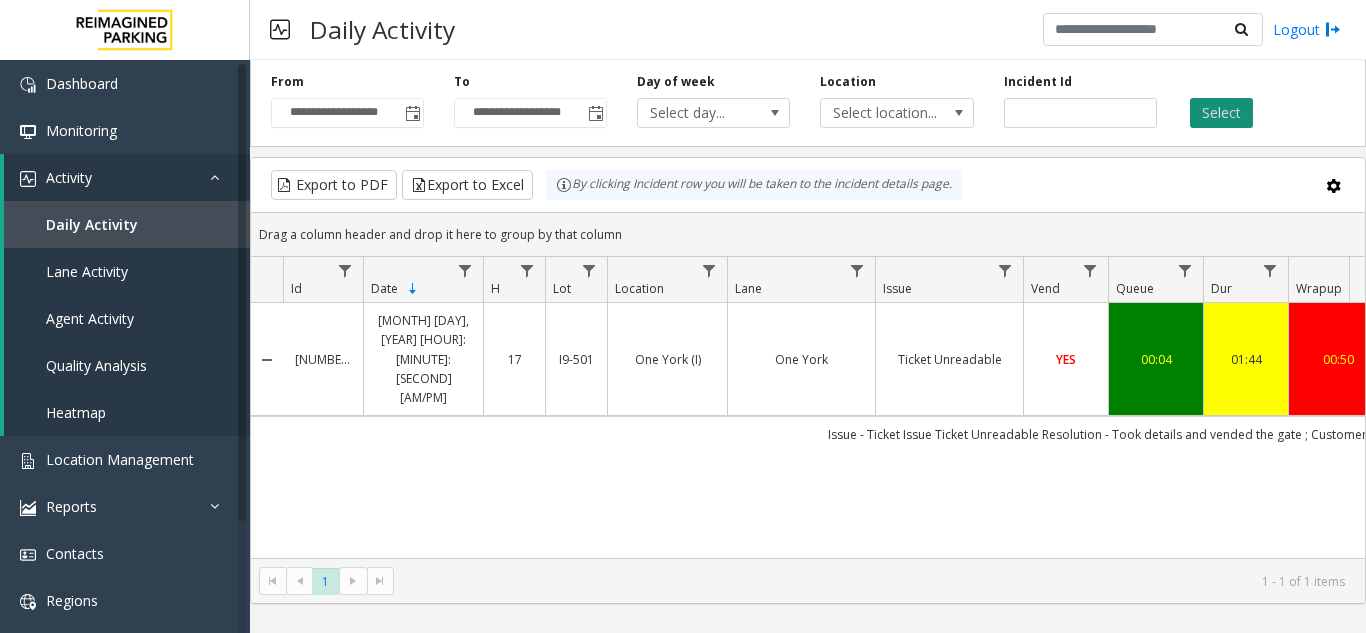 click on "Select" 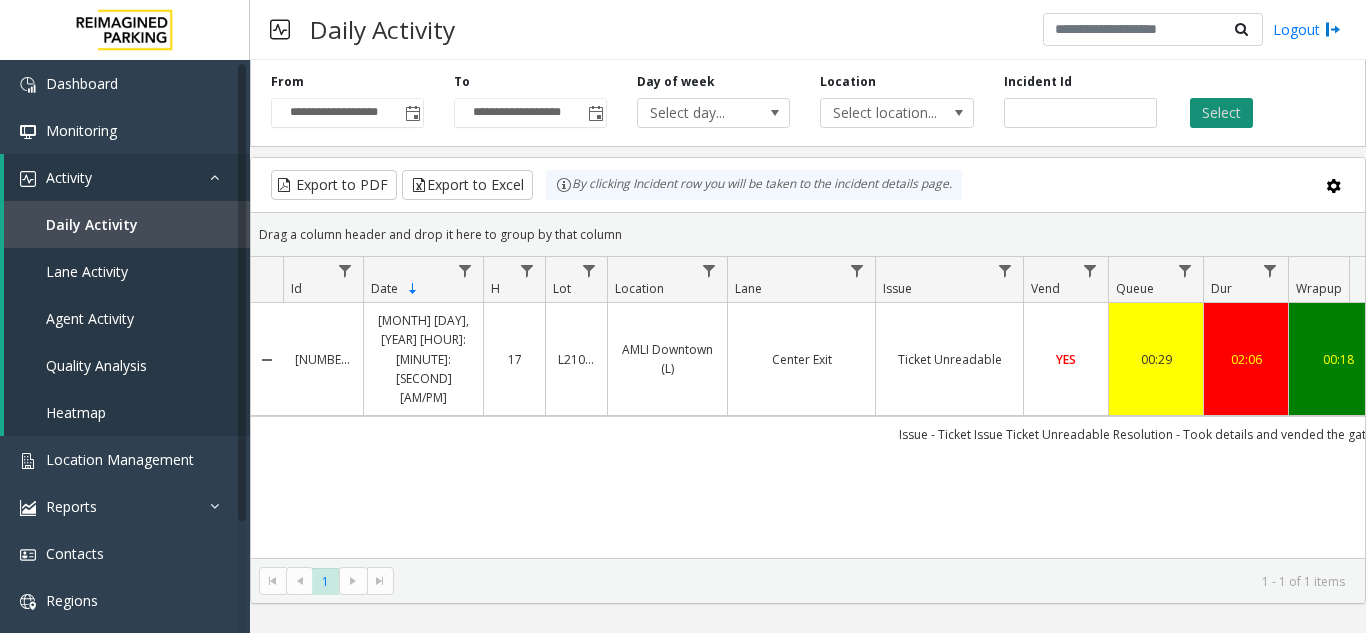 click on "Select" 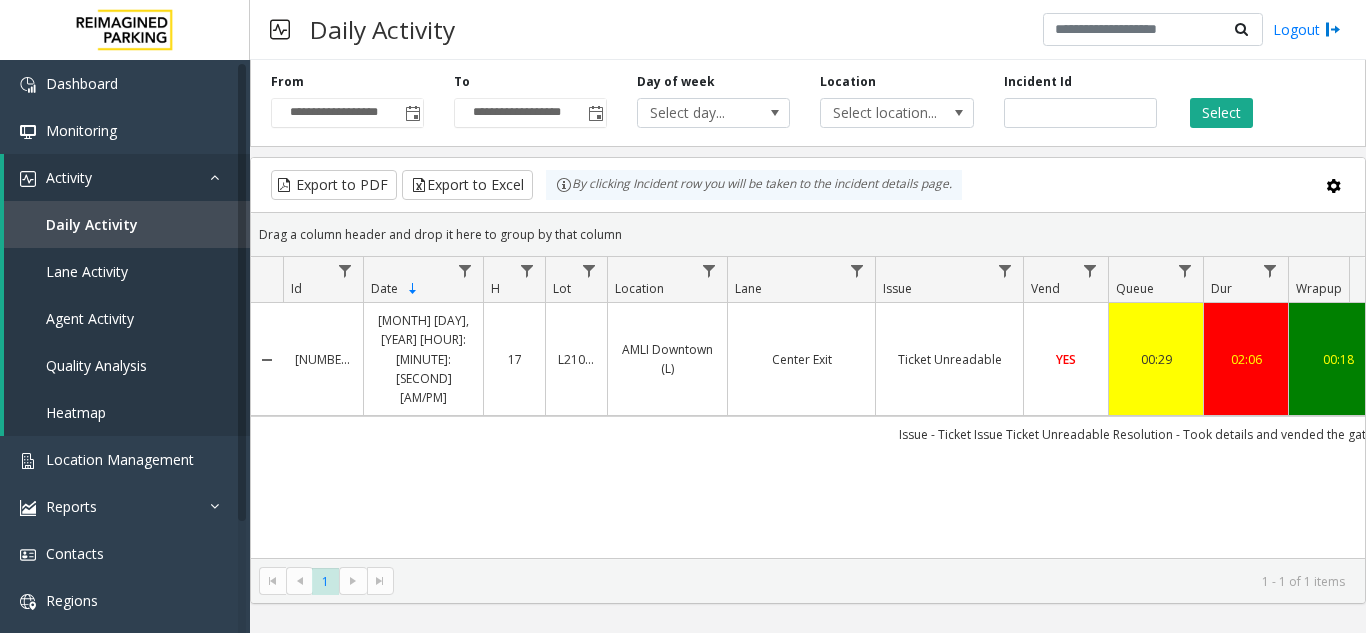 scroll, scrollTop: 0, scrollLeft: 216, axis: horizontal 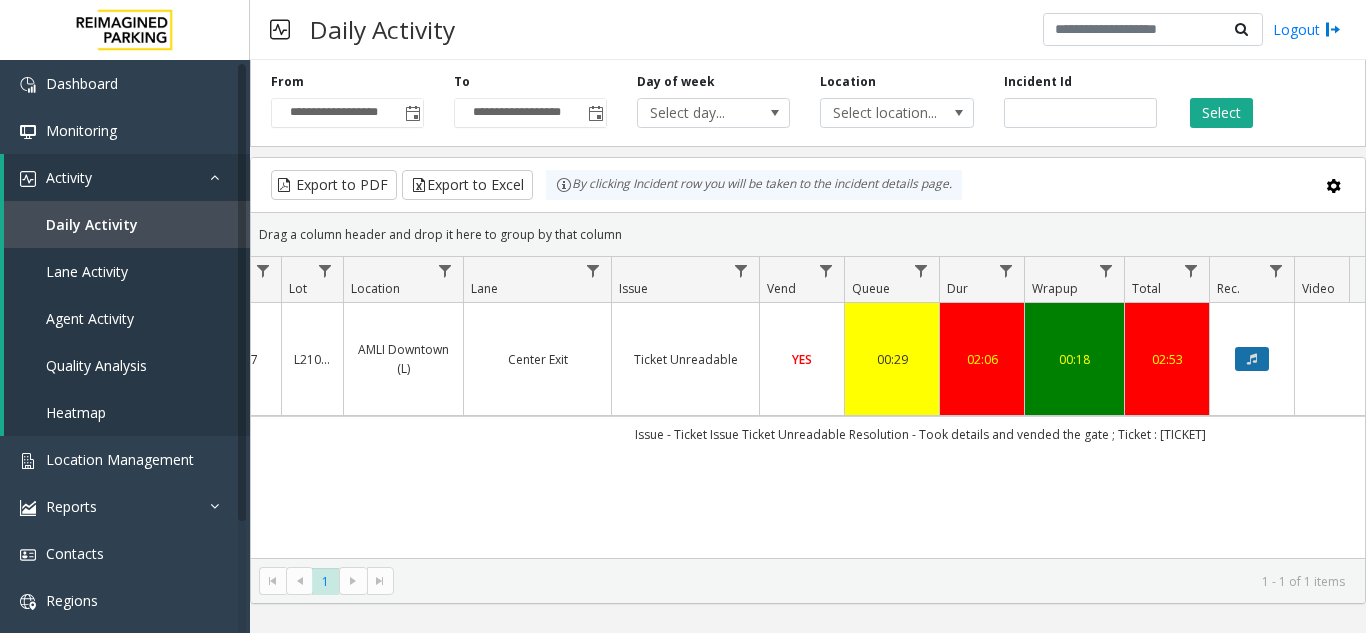 click 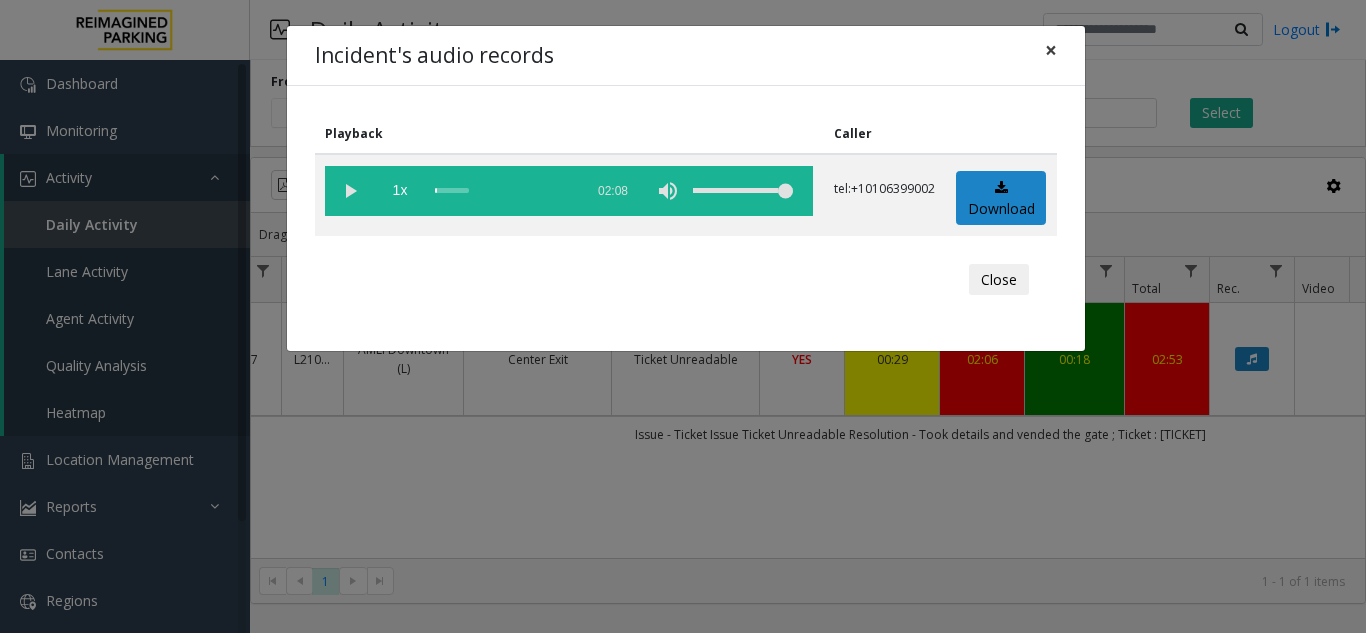 click on "×" 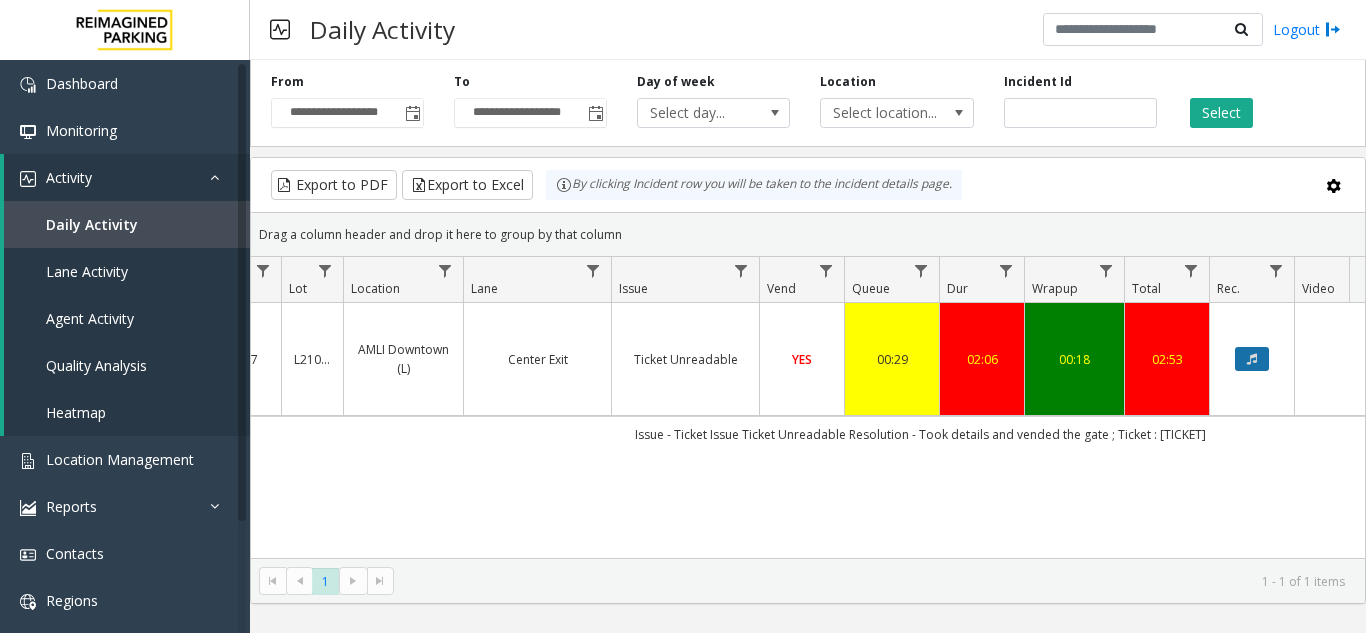 click 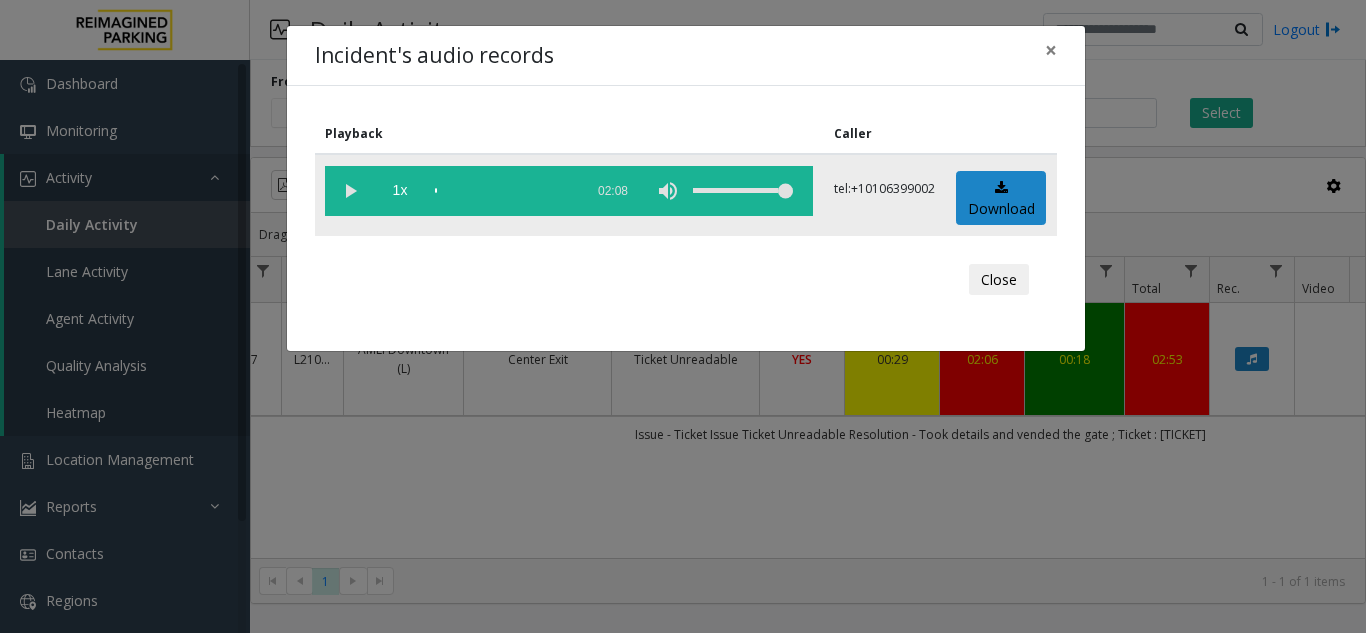 click 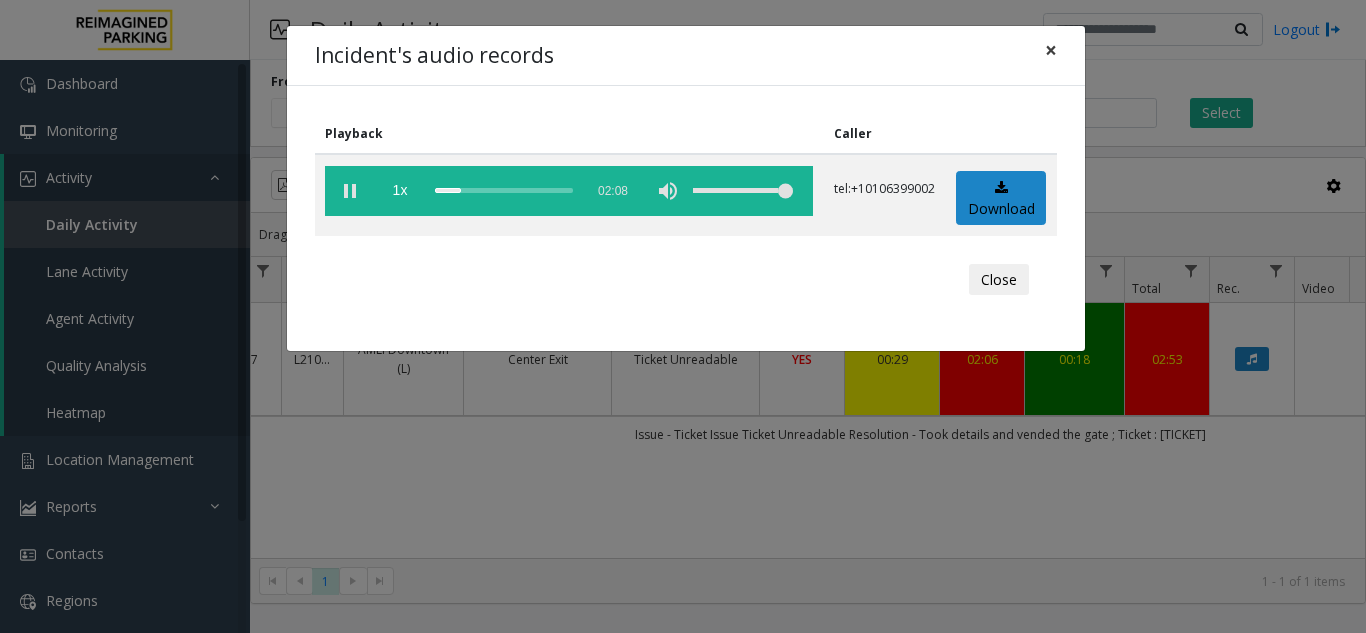 click on "×" 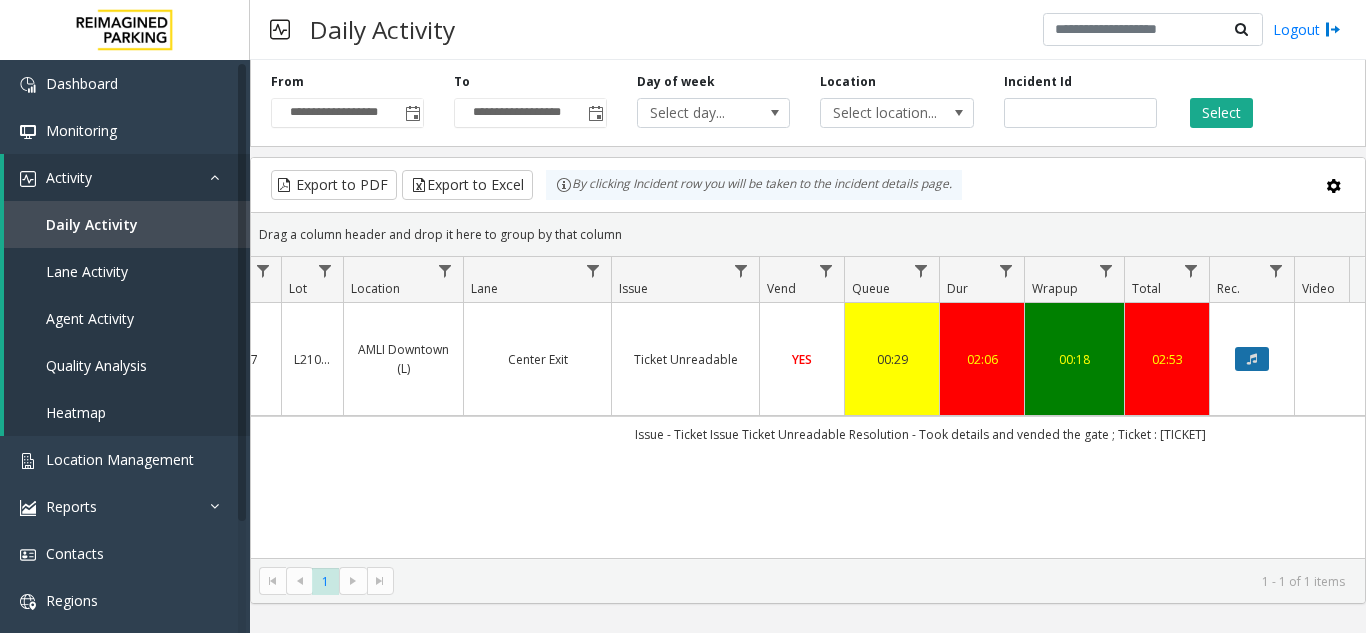 click 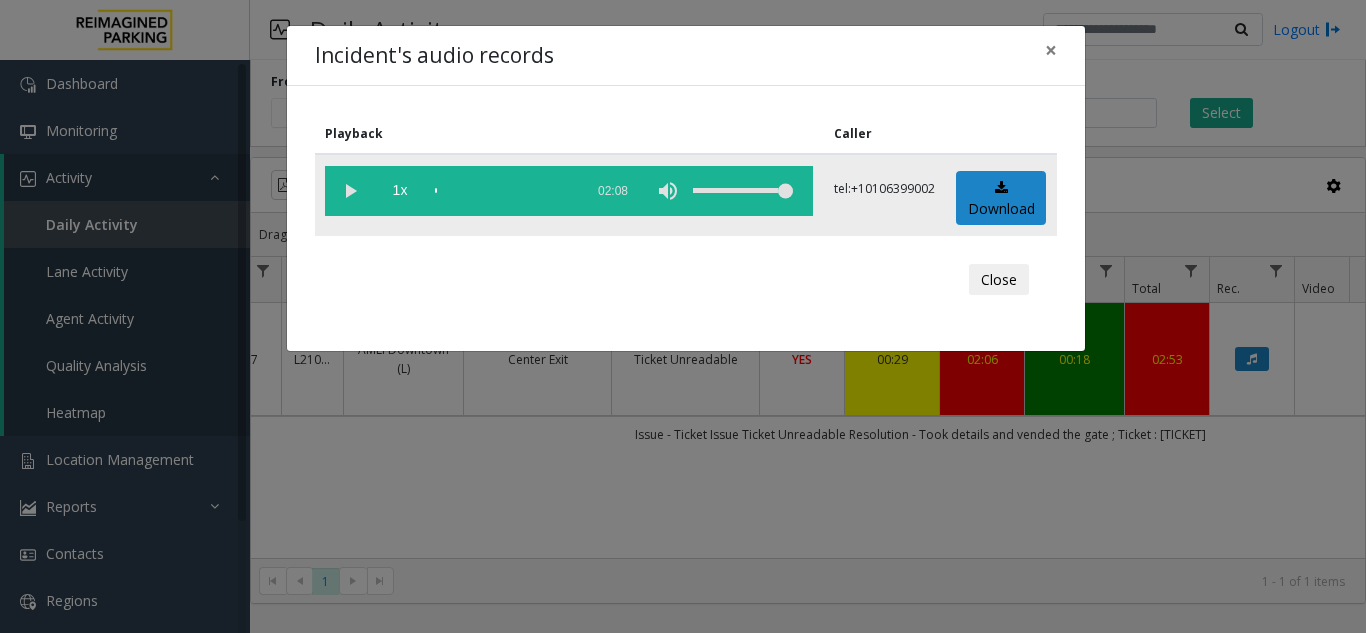 click 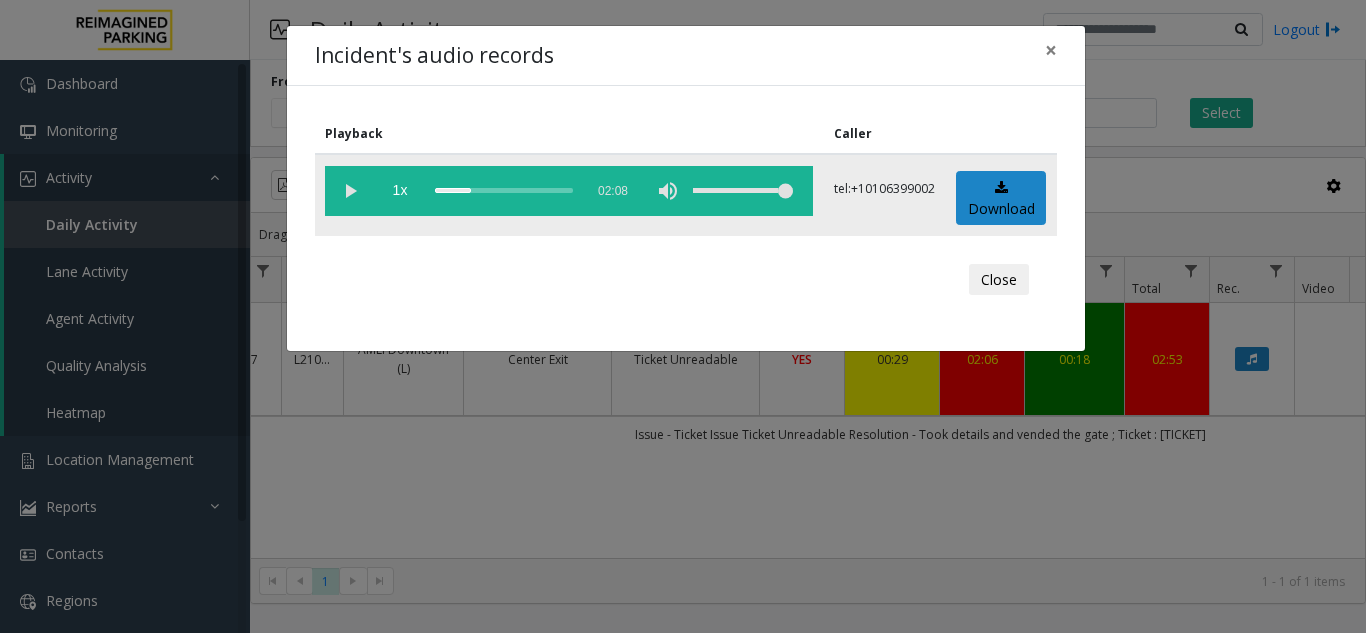 click 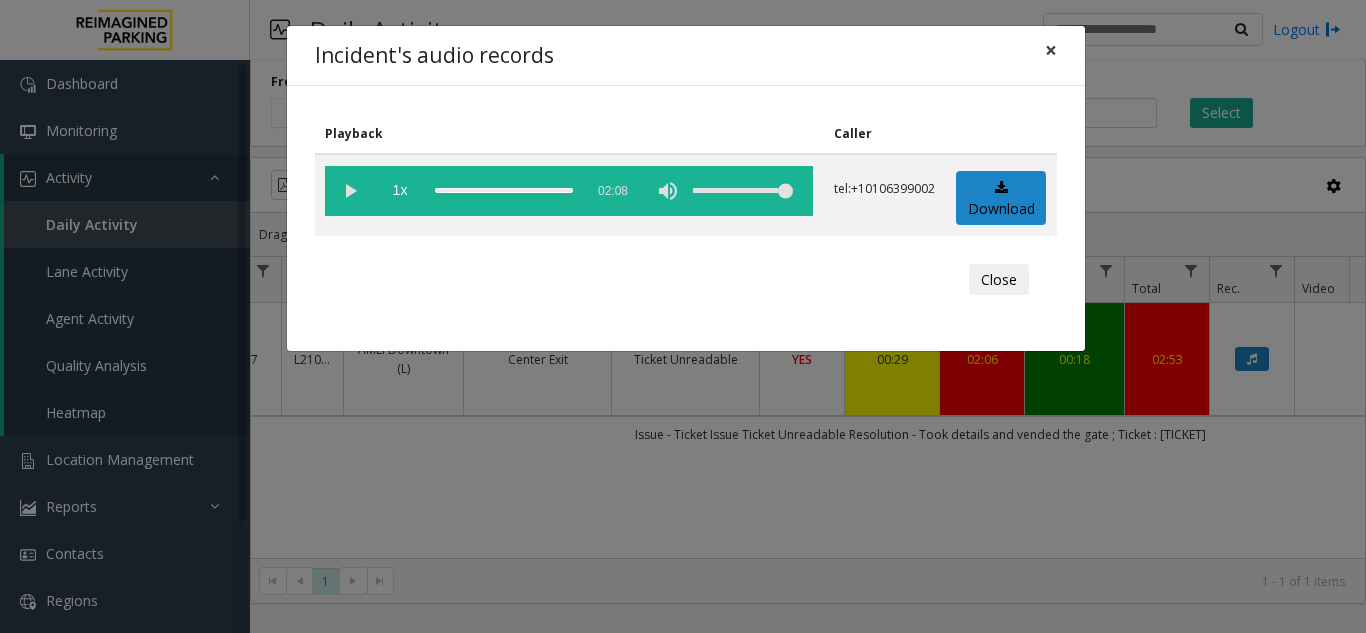 click on "×" 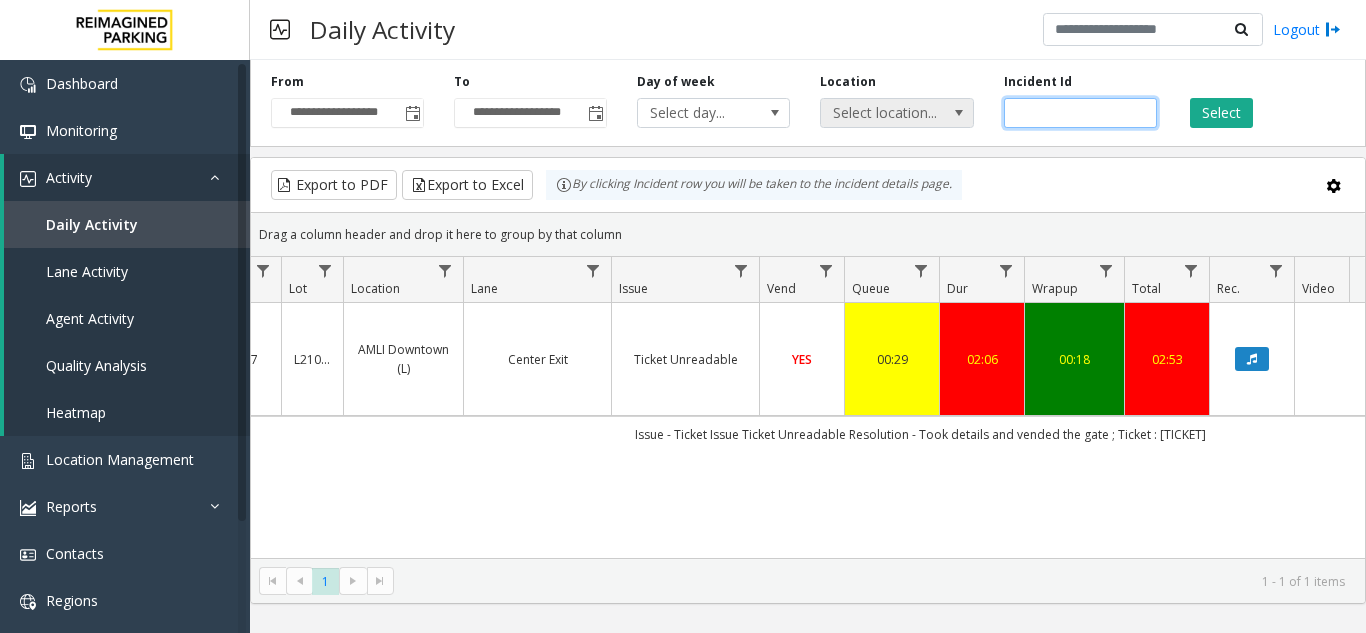 drag, startPoint x: 984, startPoint y: 111, endPoint x: 972, endPoint y: 110, distance: 12.0415945 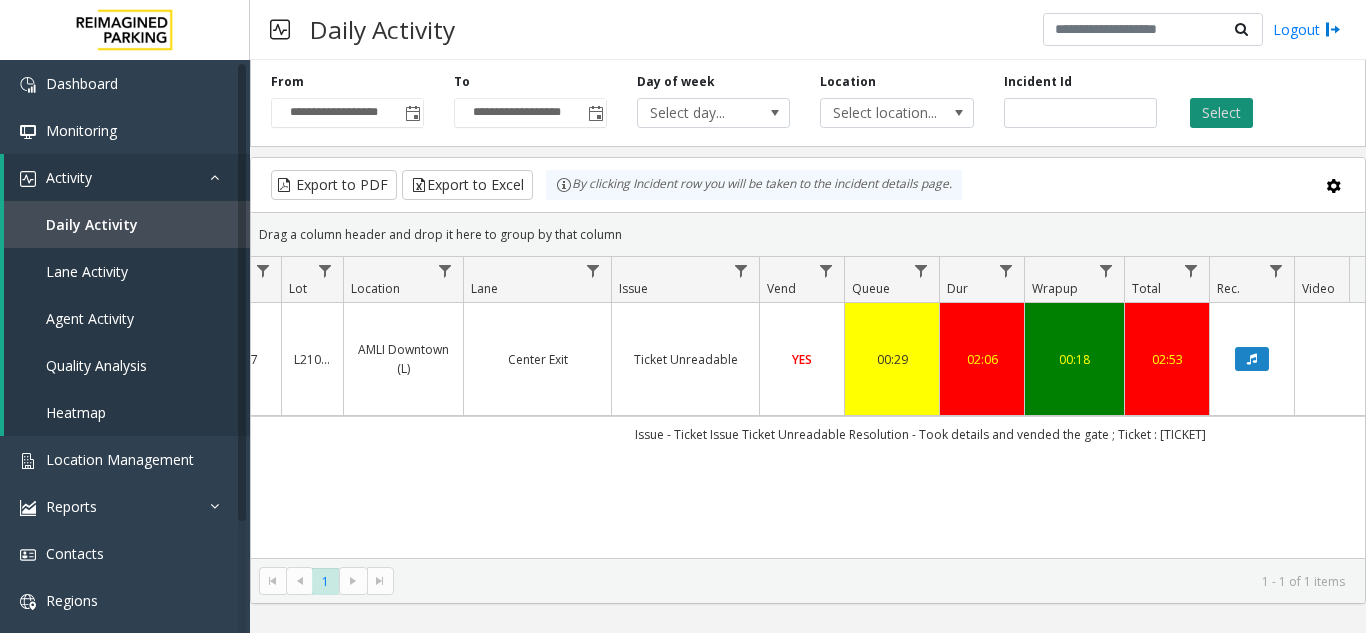 click on "Select" 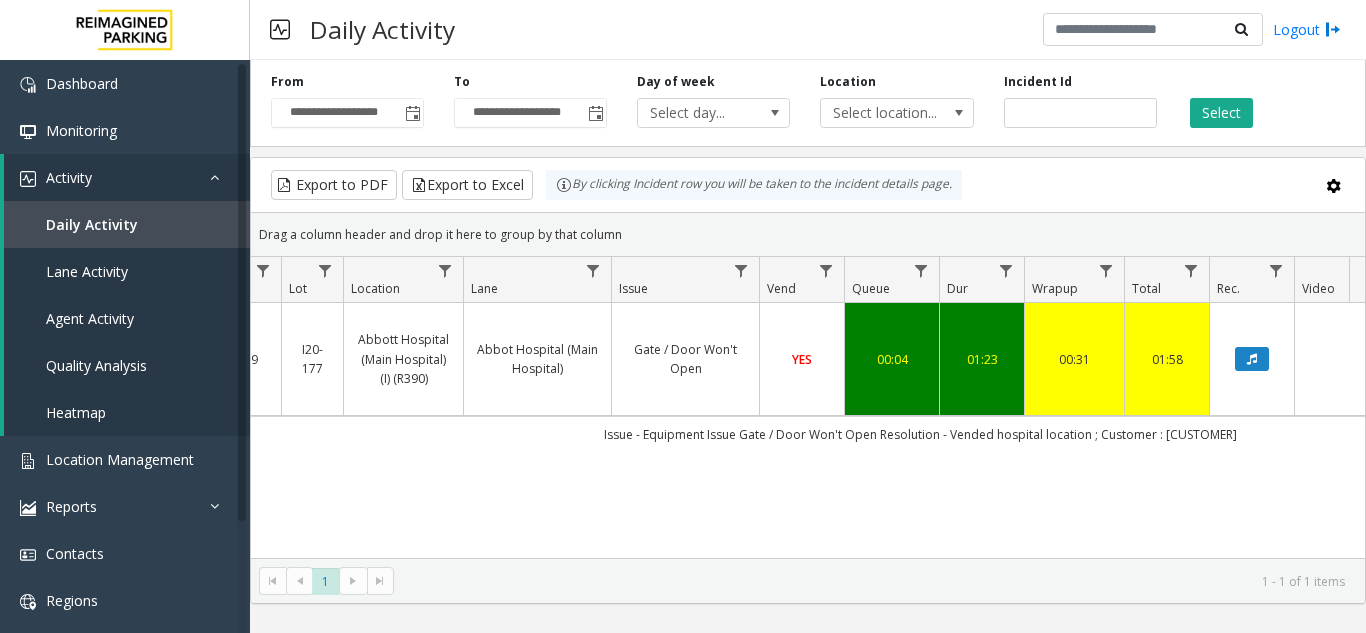 scroll, scrollTop: 0, scrollLeft: 0, axis: both 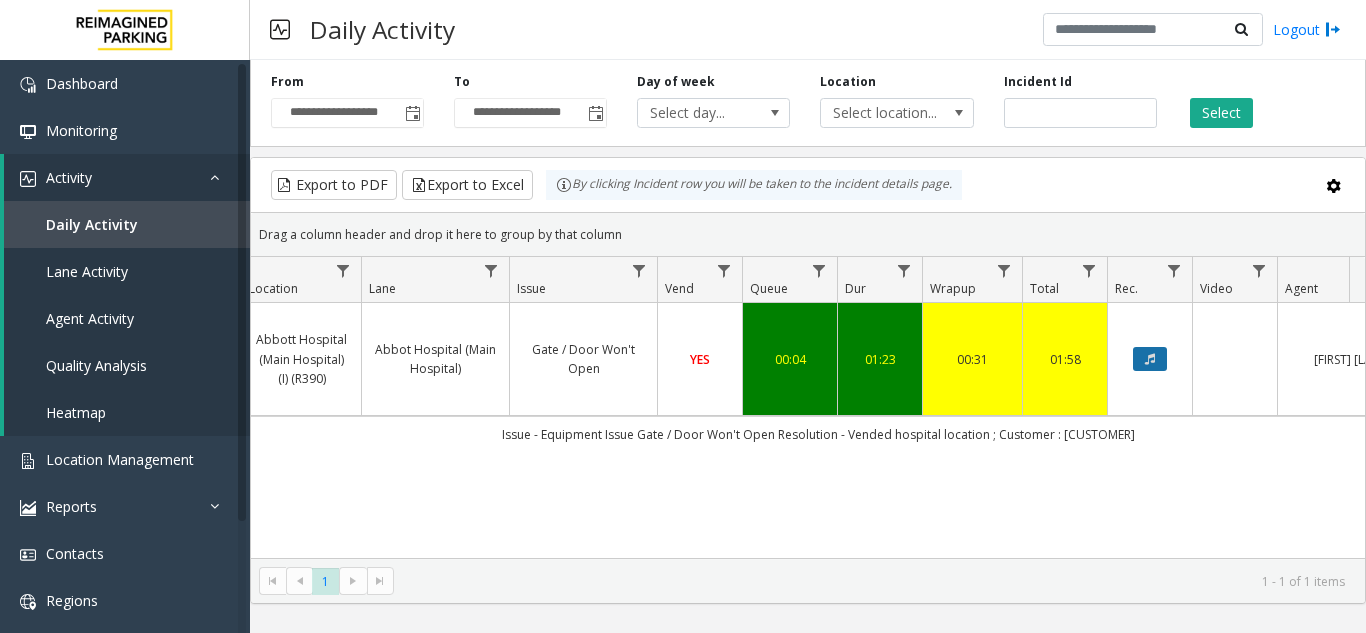 click 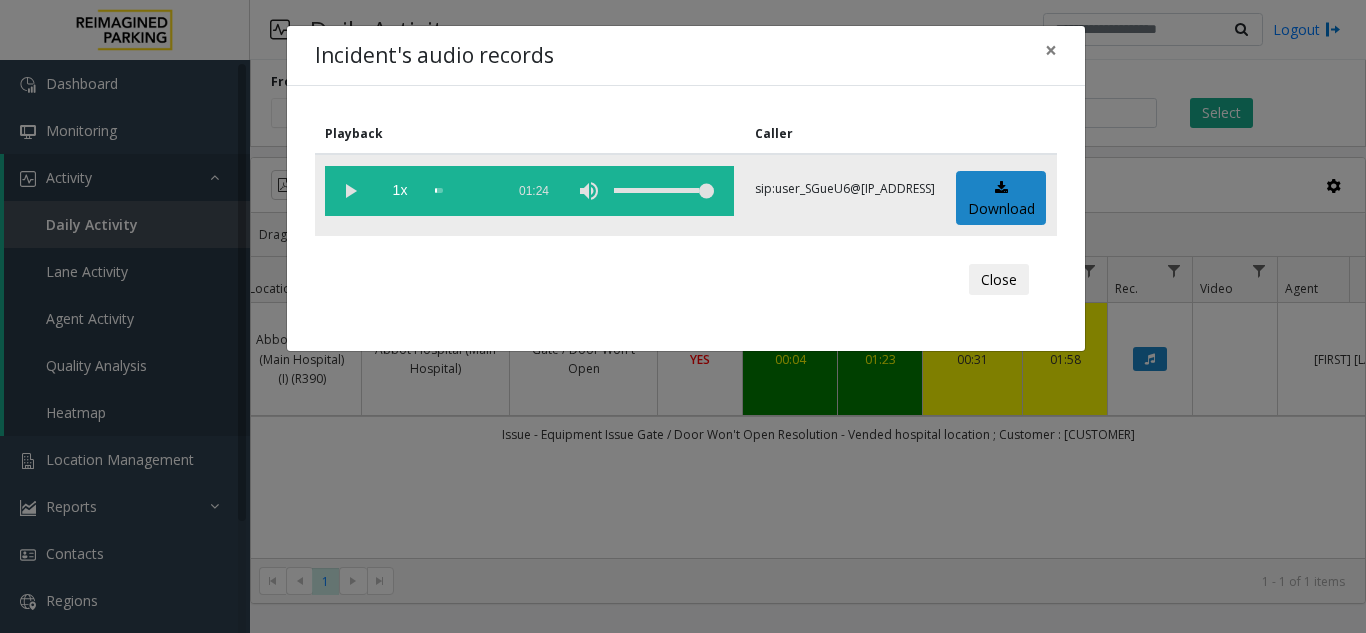 click 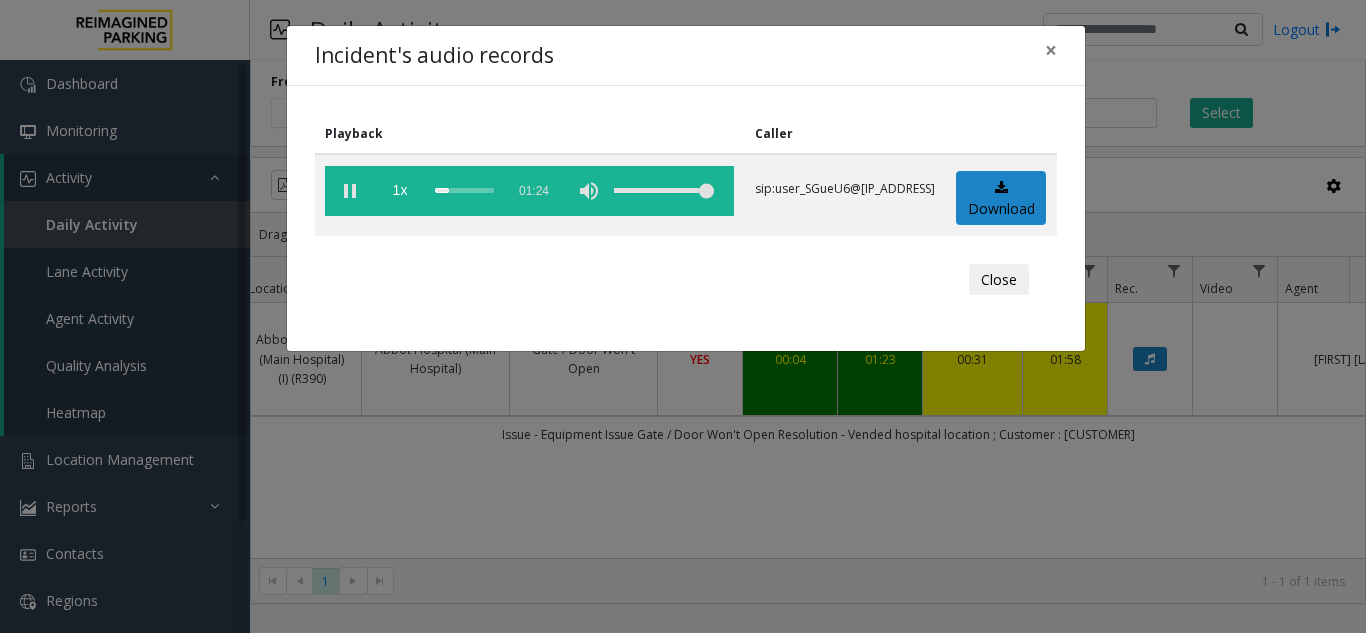 drag, startPoint x: 628, startPoint y: 554, endPoint x: 535, endPoint y: 545, distance: 93.43447 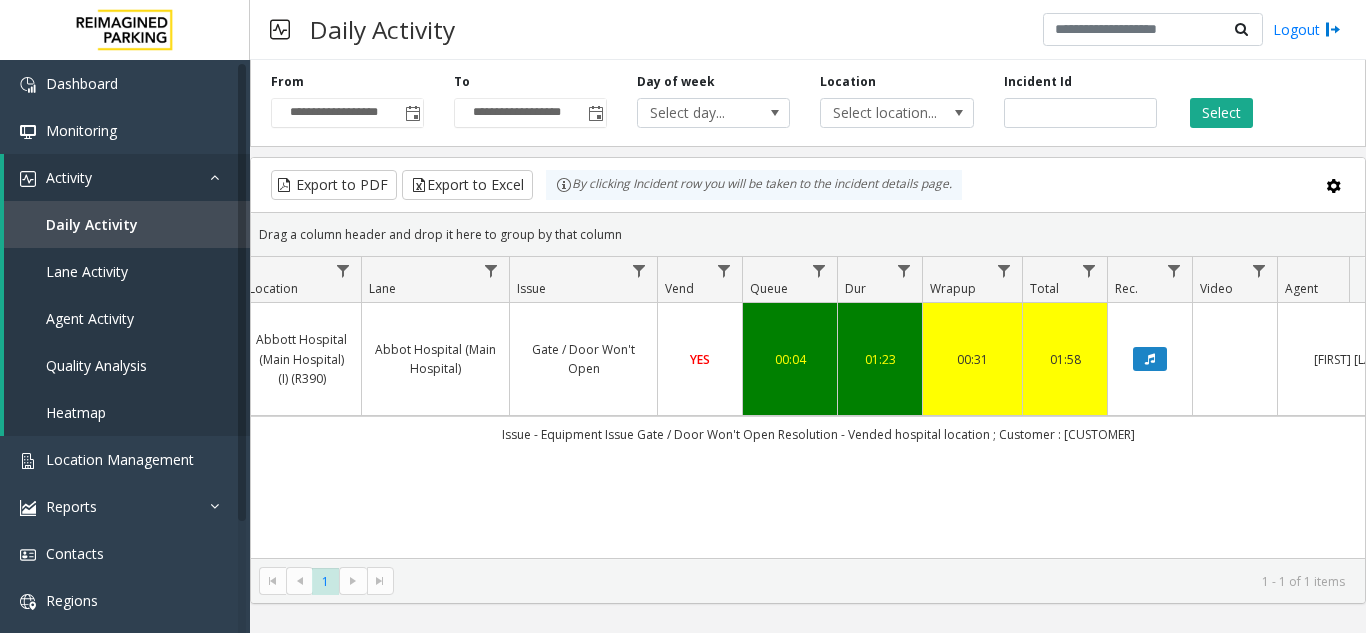 scroll, scrollTop: 0, scrollLeft: 112, axis: horizontal 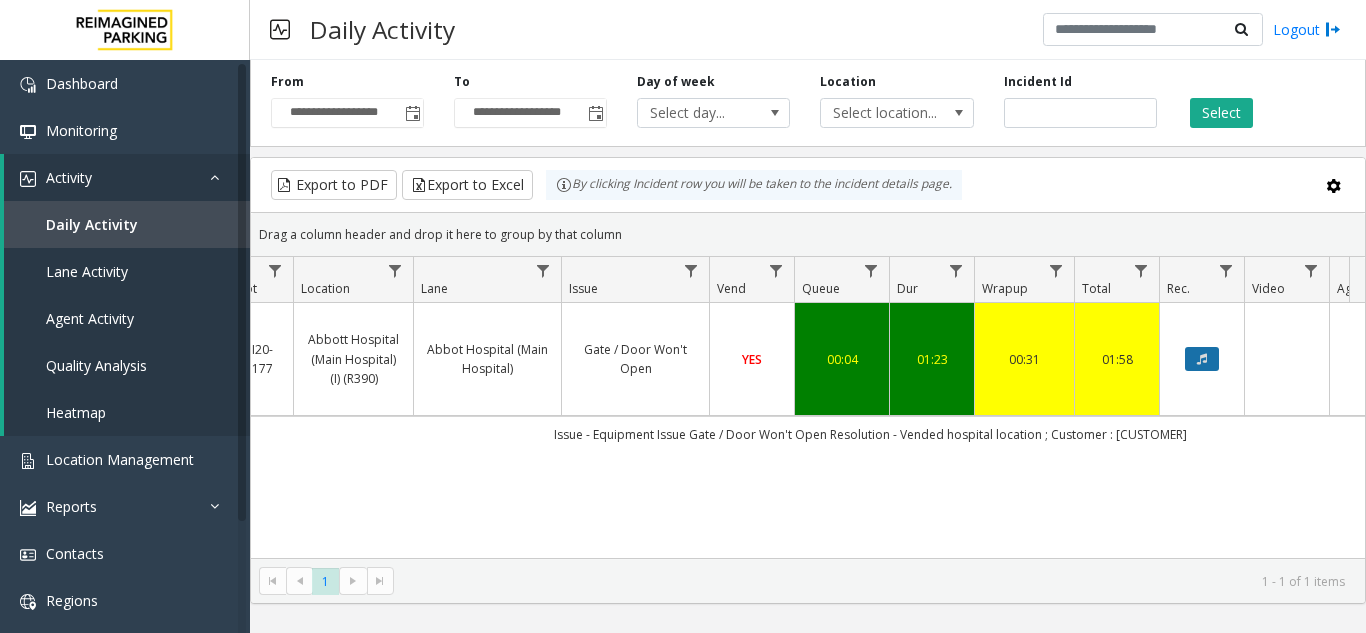 click 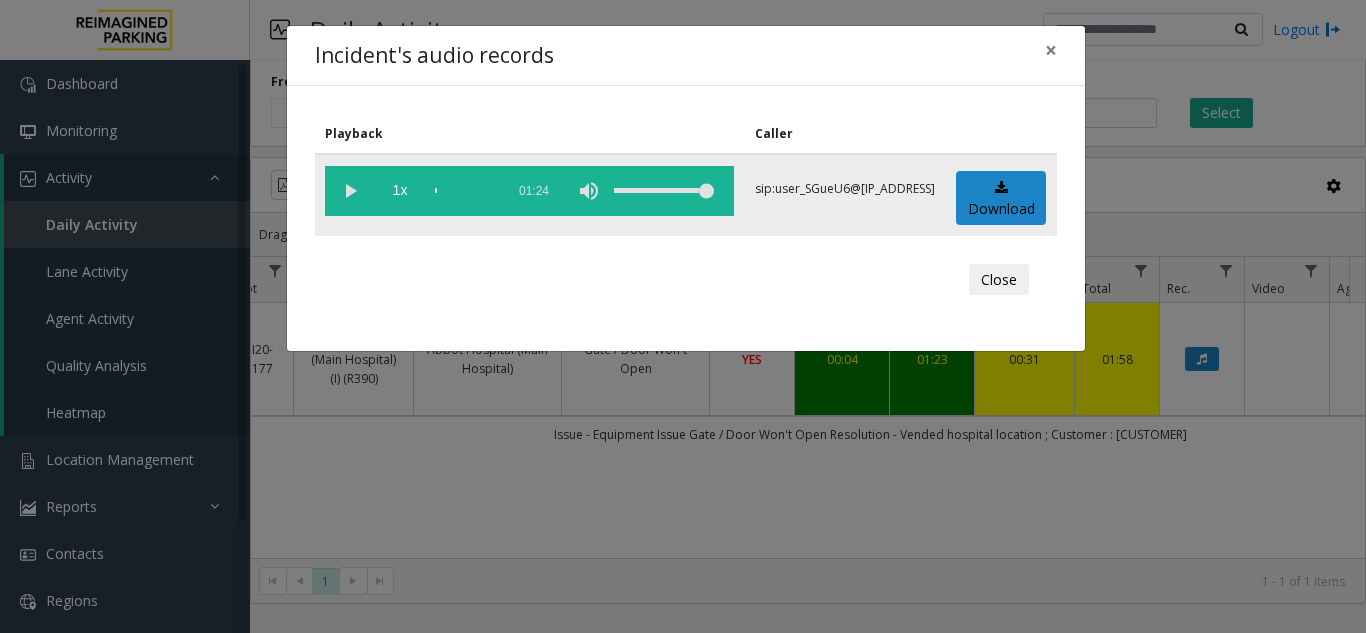 click 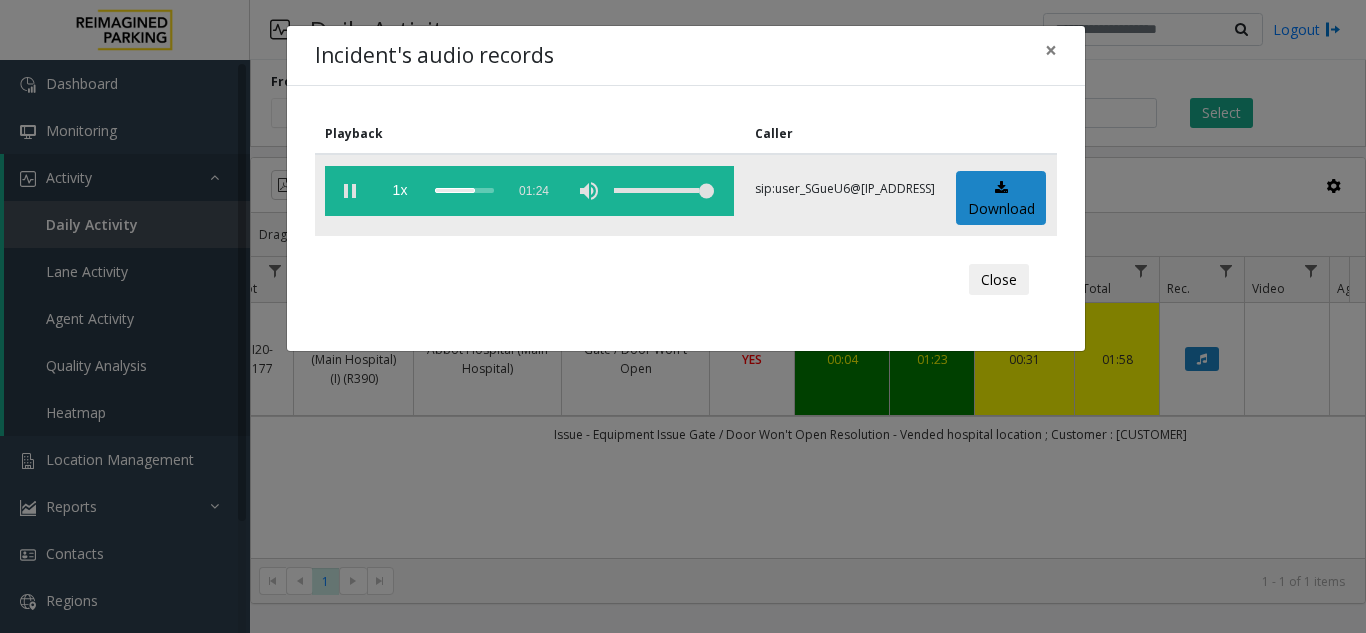click 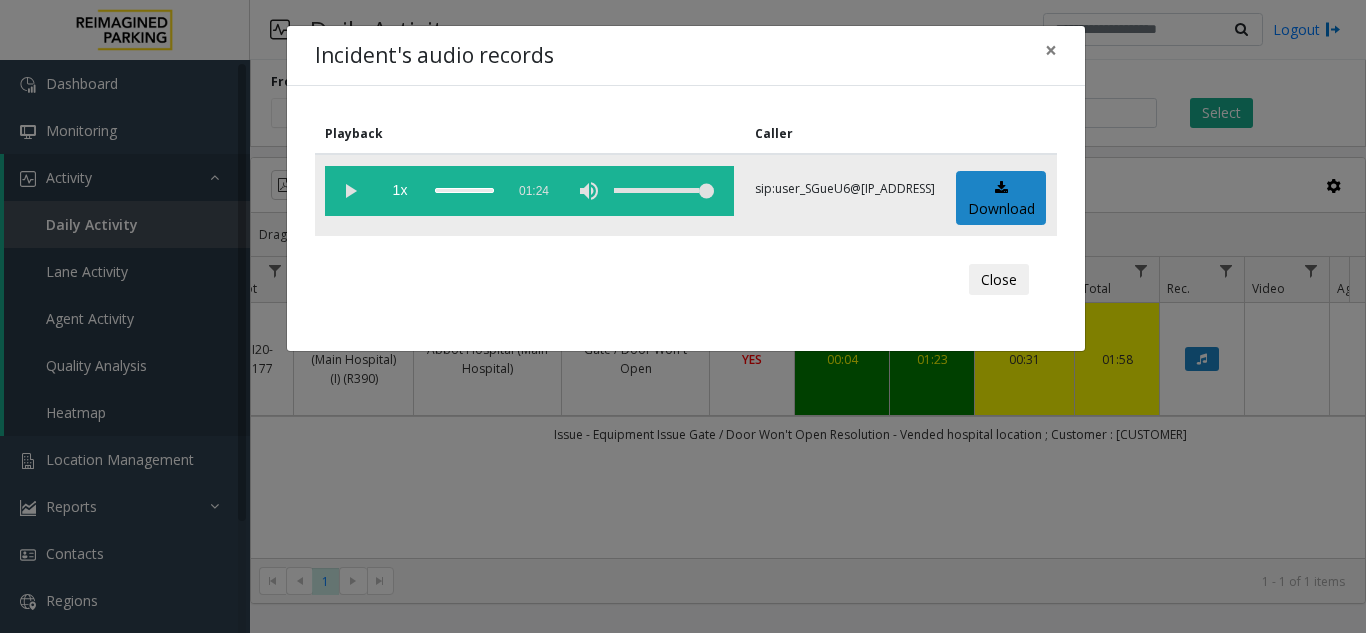 click 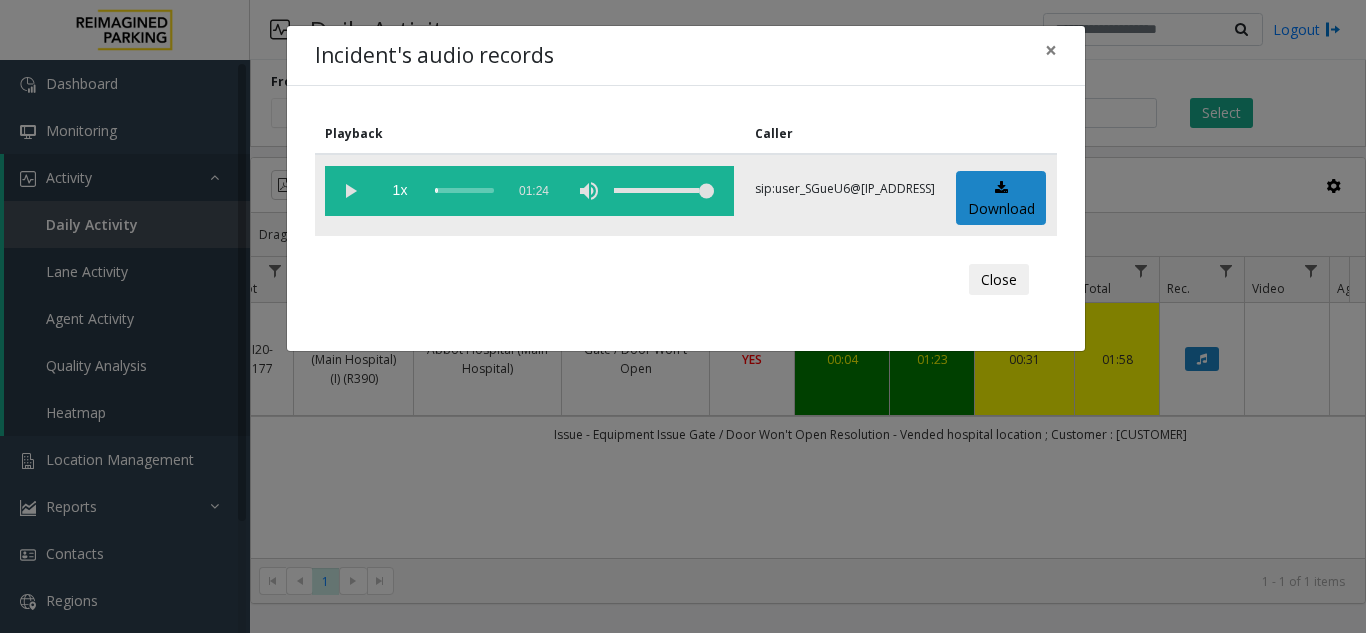 click 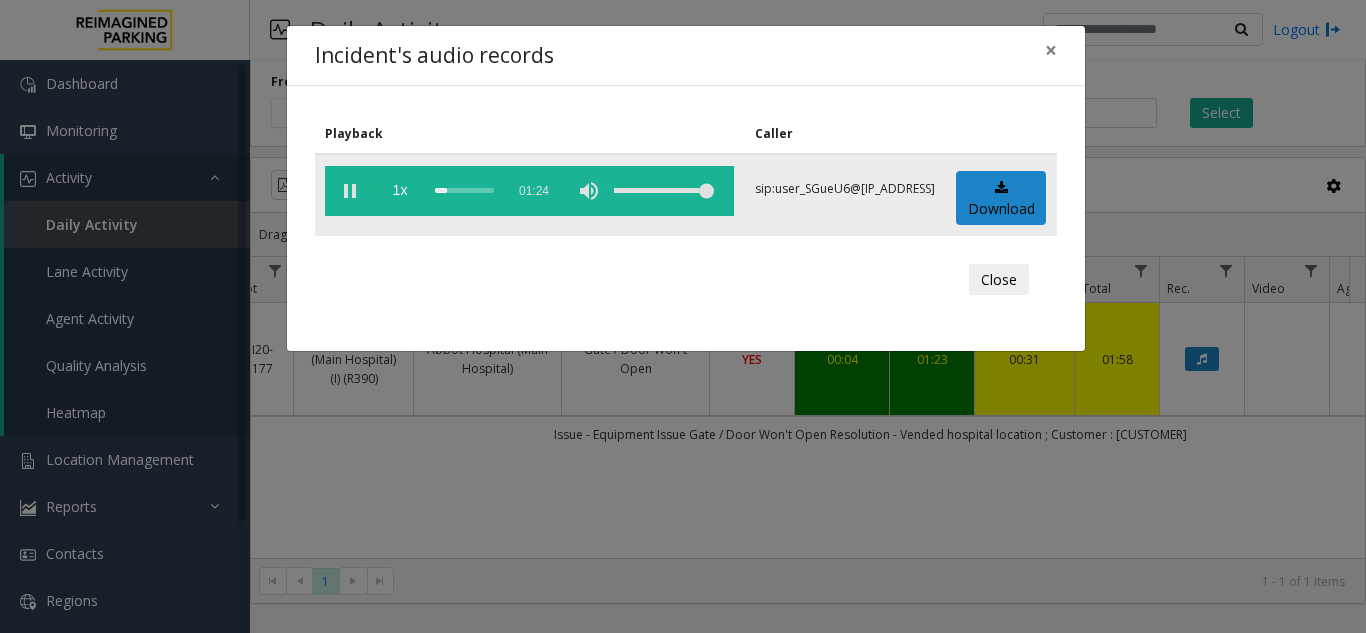 click 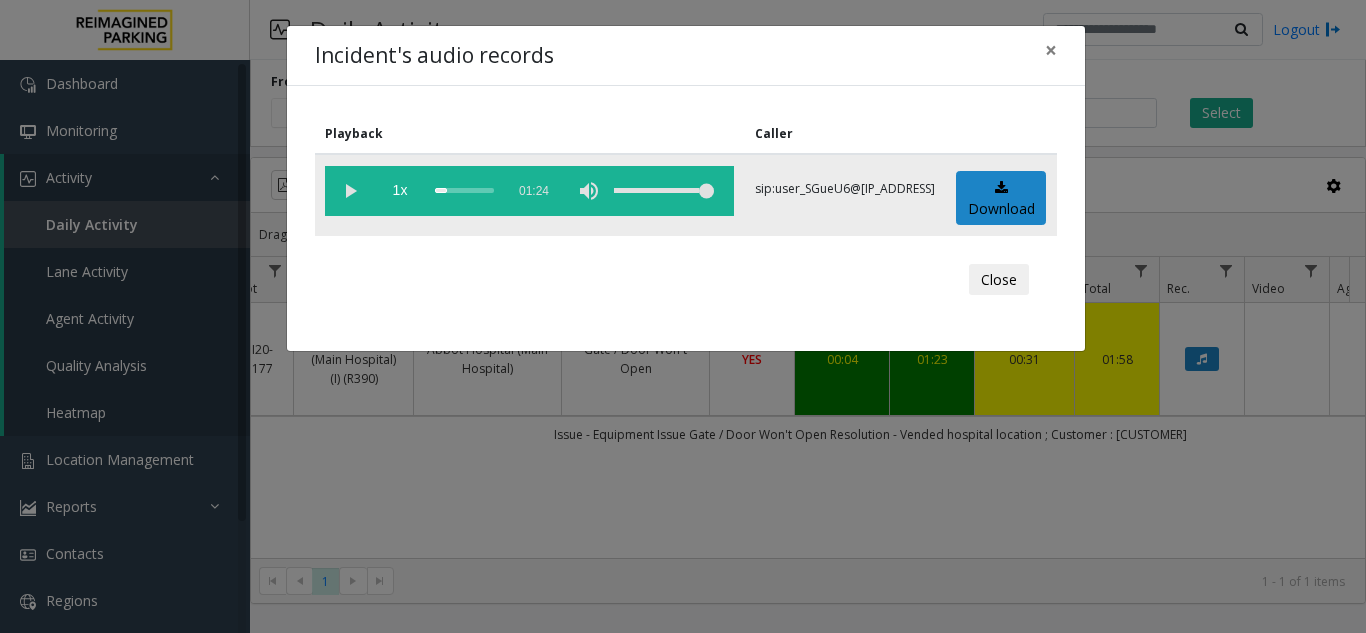 click 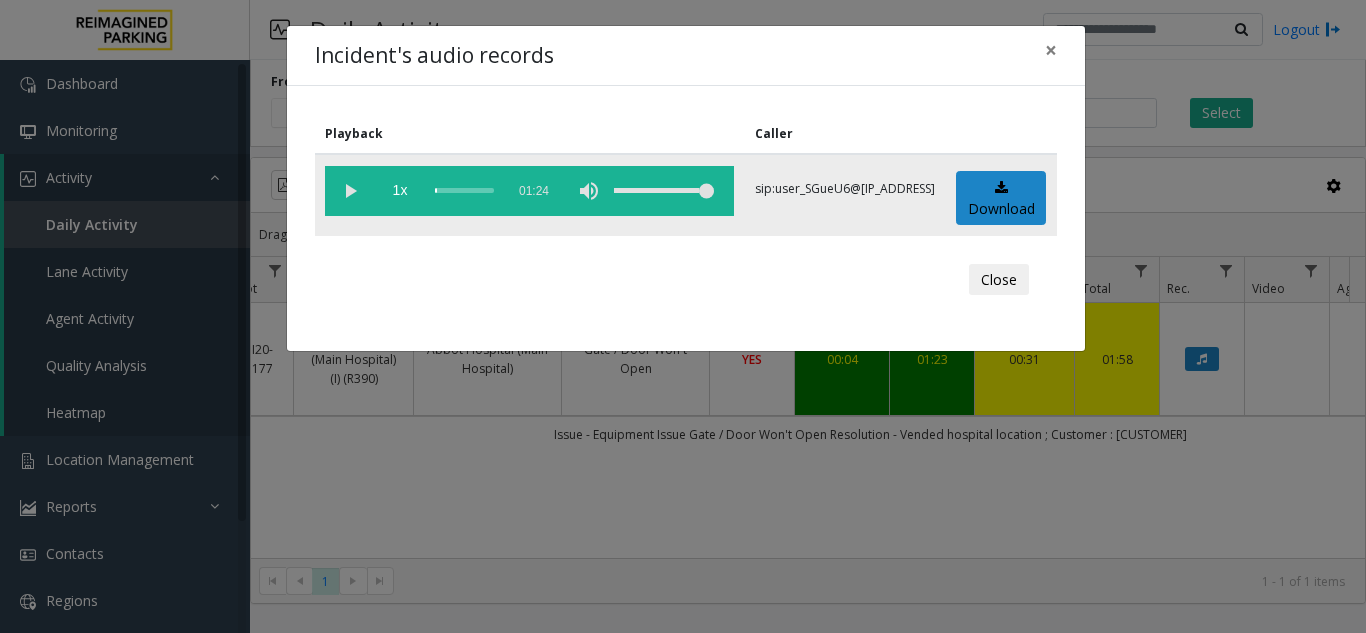 click 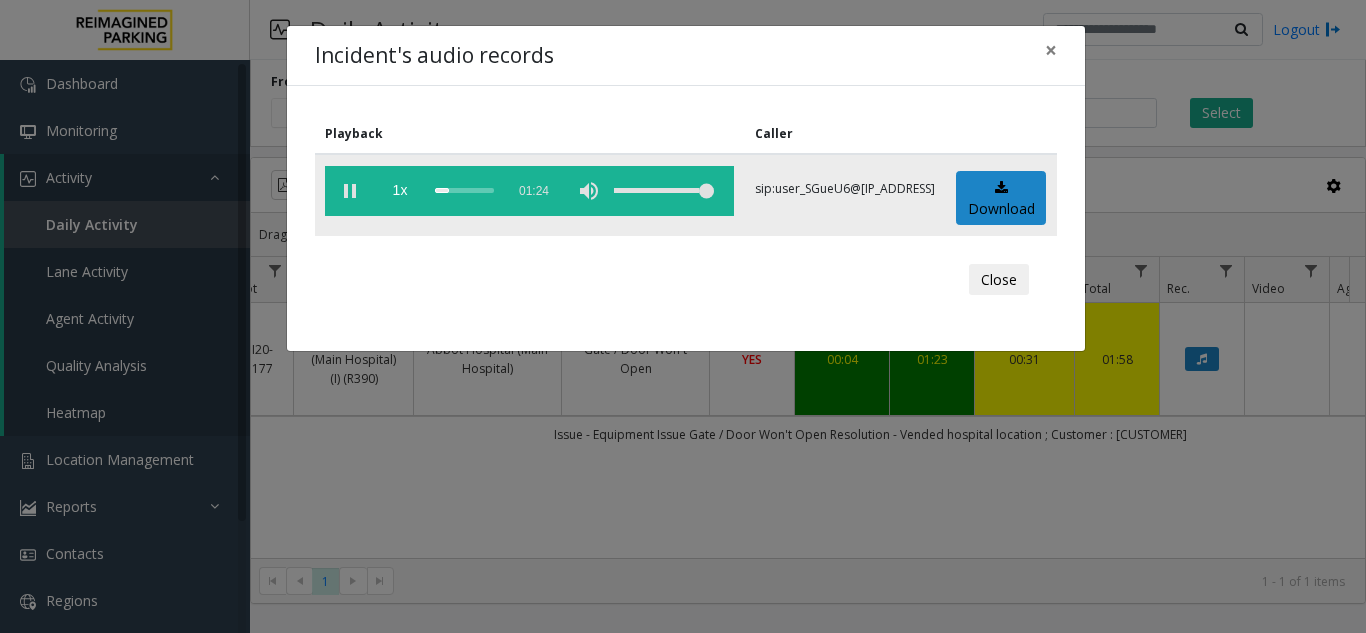 click 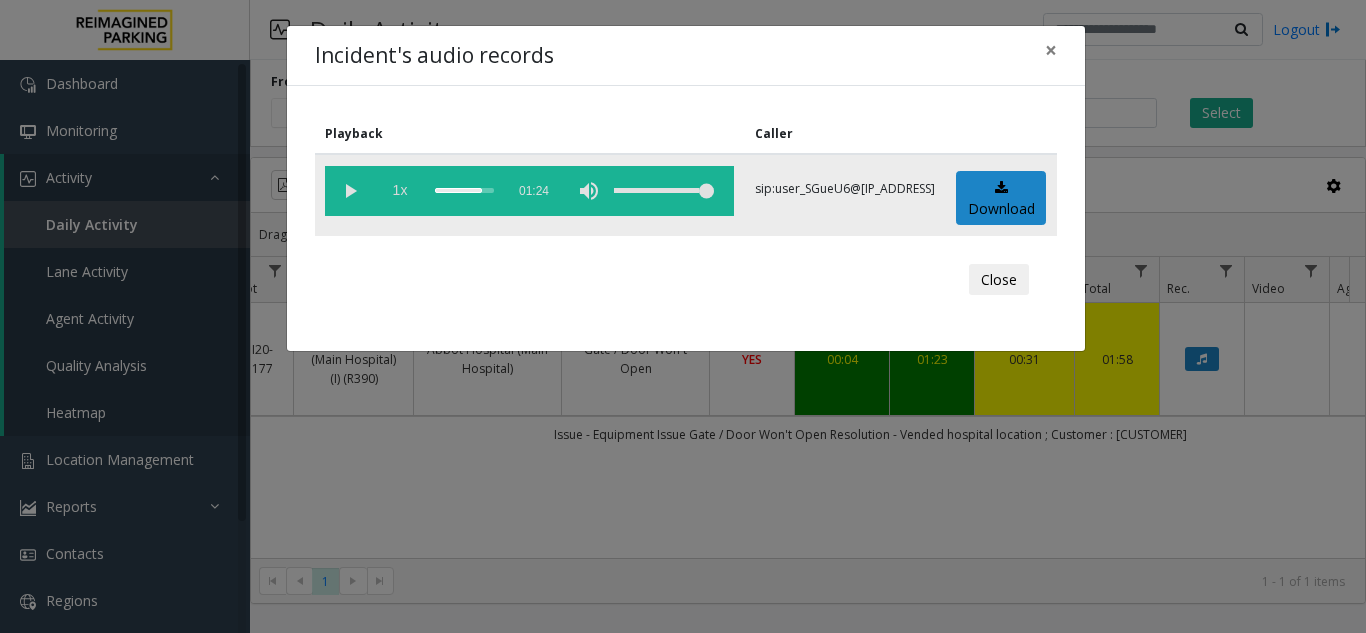 drag, startPoint x: 450, startPoint y: 190, endPoint x: 420, endPoint y: 200, distance: 31.622776 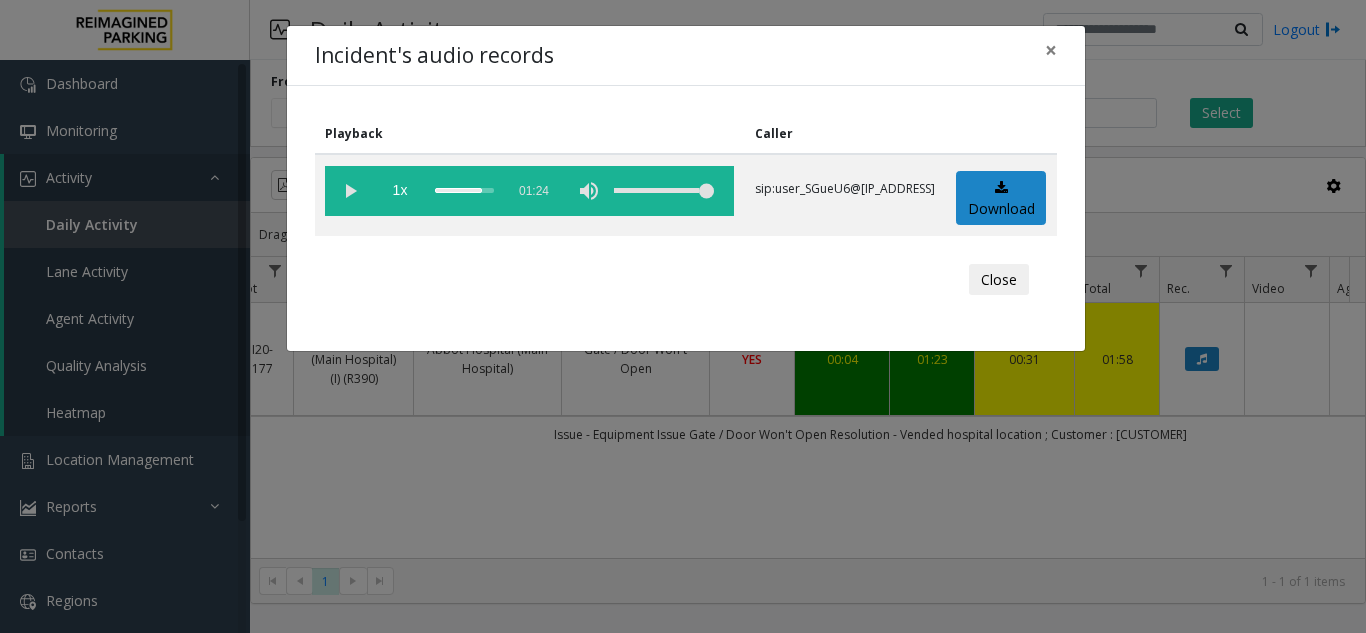 drag, startPoint x: 687, startPoint y: 523, endPoint x: 654, endPoint y: 489, distance: 47.38143 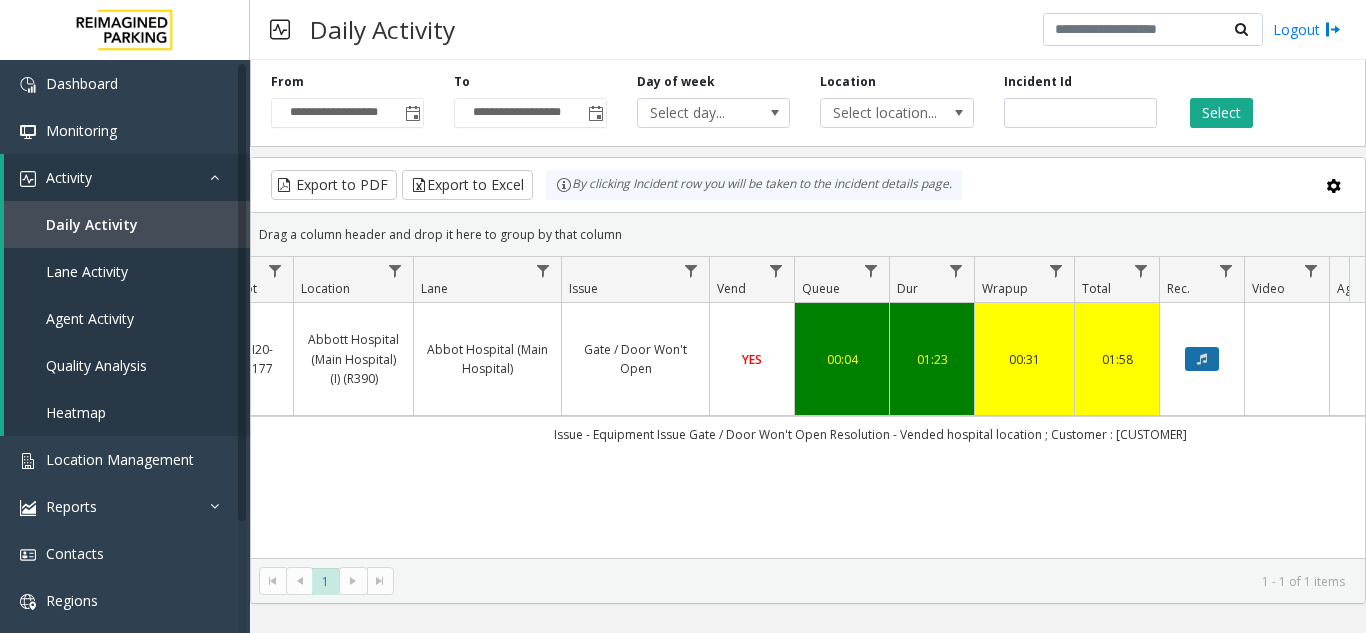 click 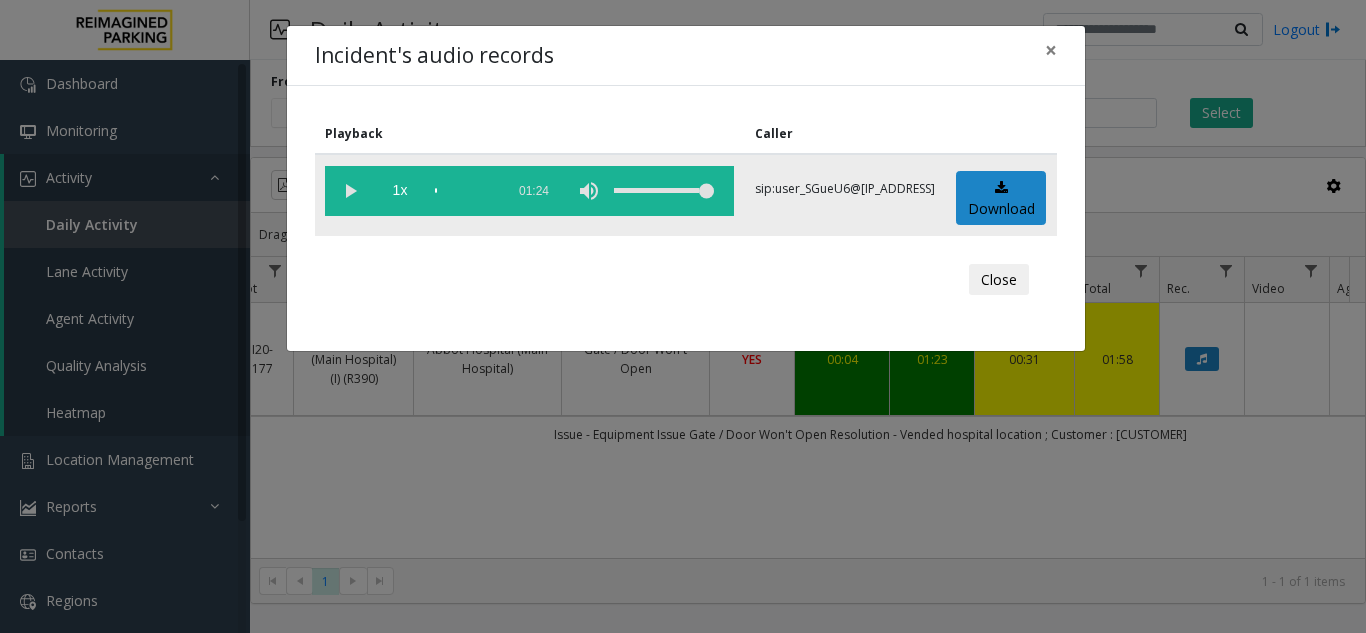 click 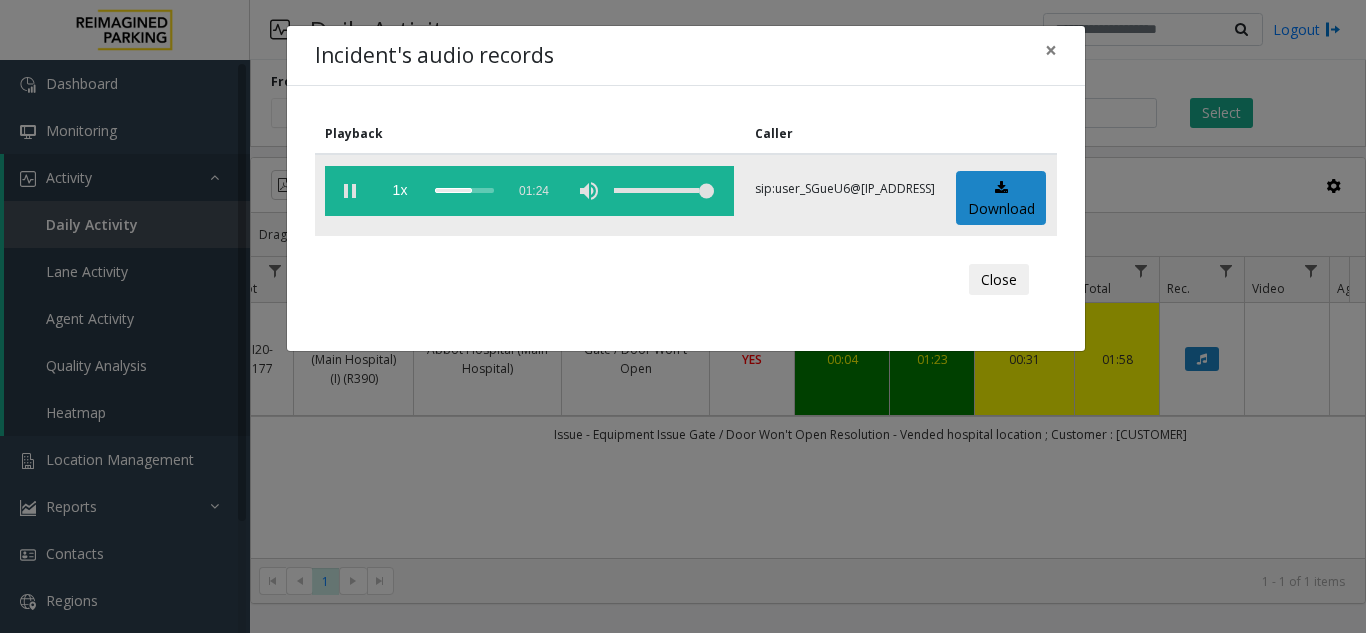 click 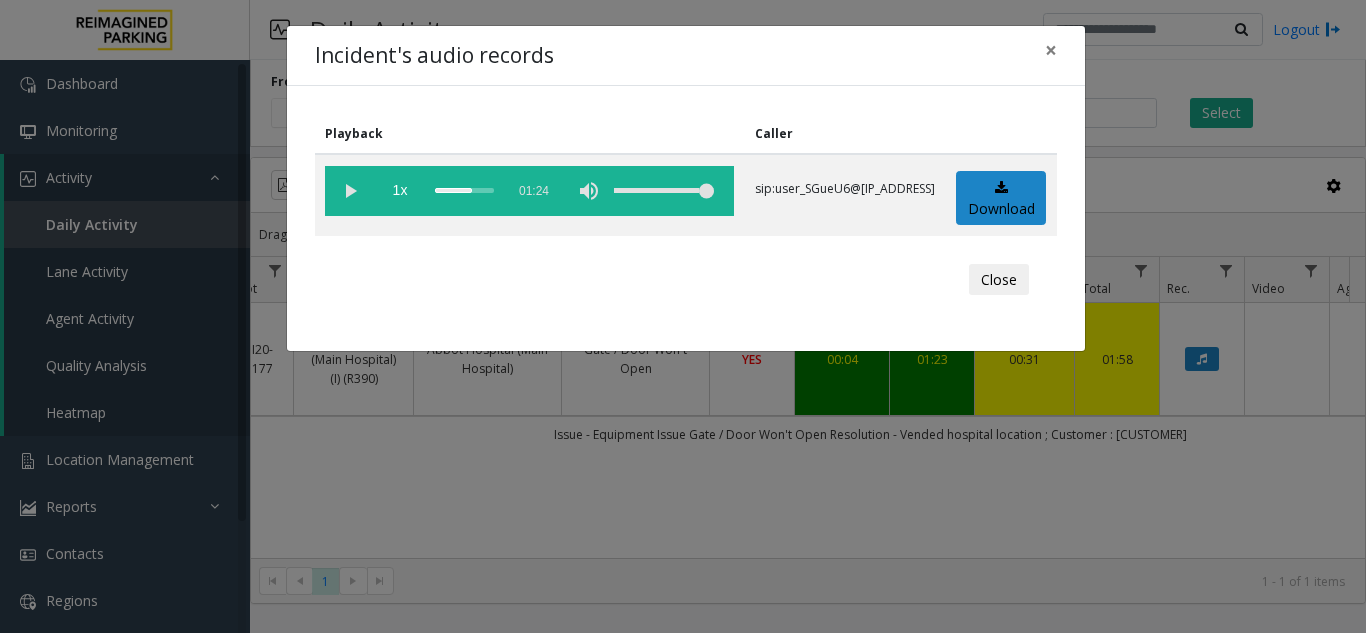 click on "Incident's audio records × Playback Caller  1x  01:24 sip:user_SGueU6@67.223.103.47  Download  Close" 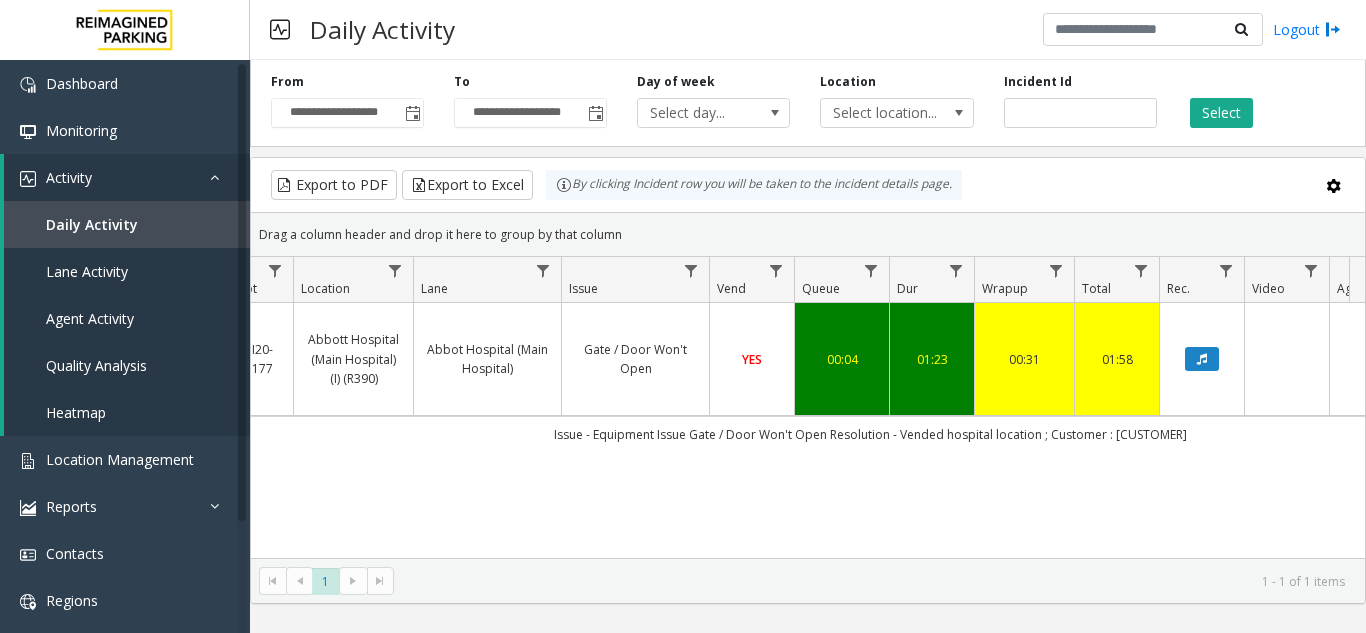 scroll, scrollTop: 0, scrollLeft: 136, axis: horizontal 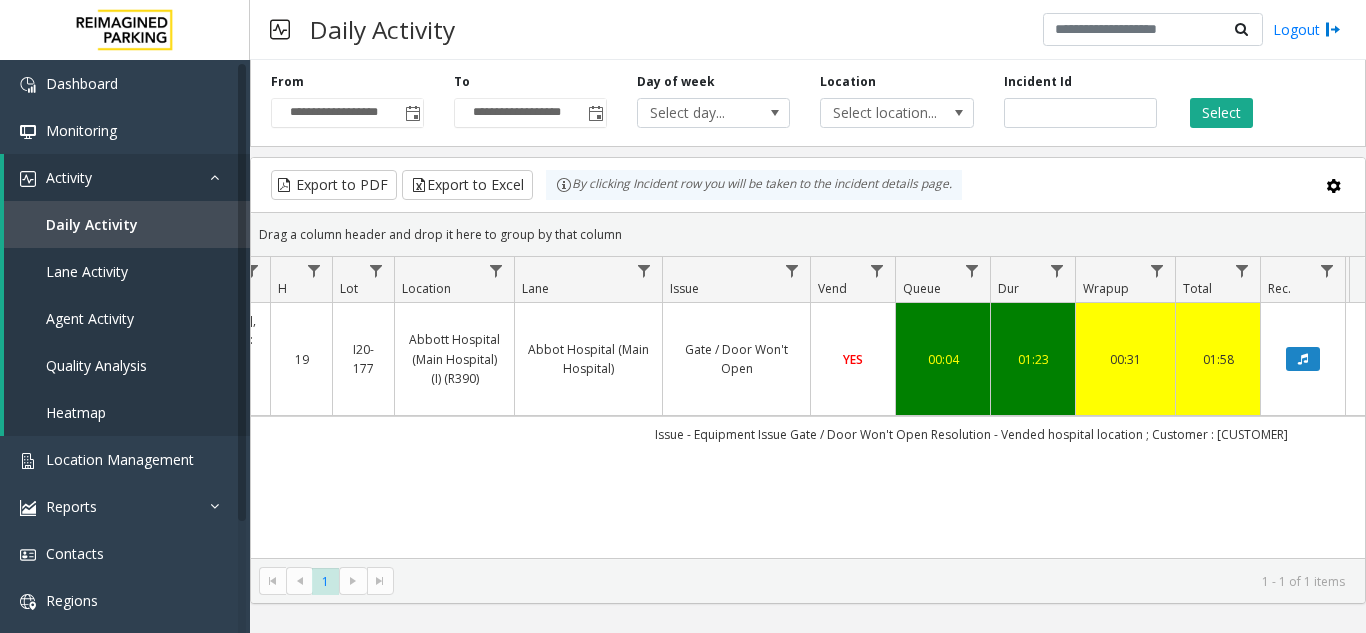 click on "Gate / Door Won't Open" 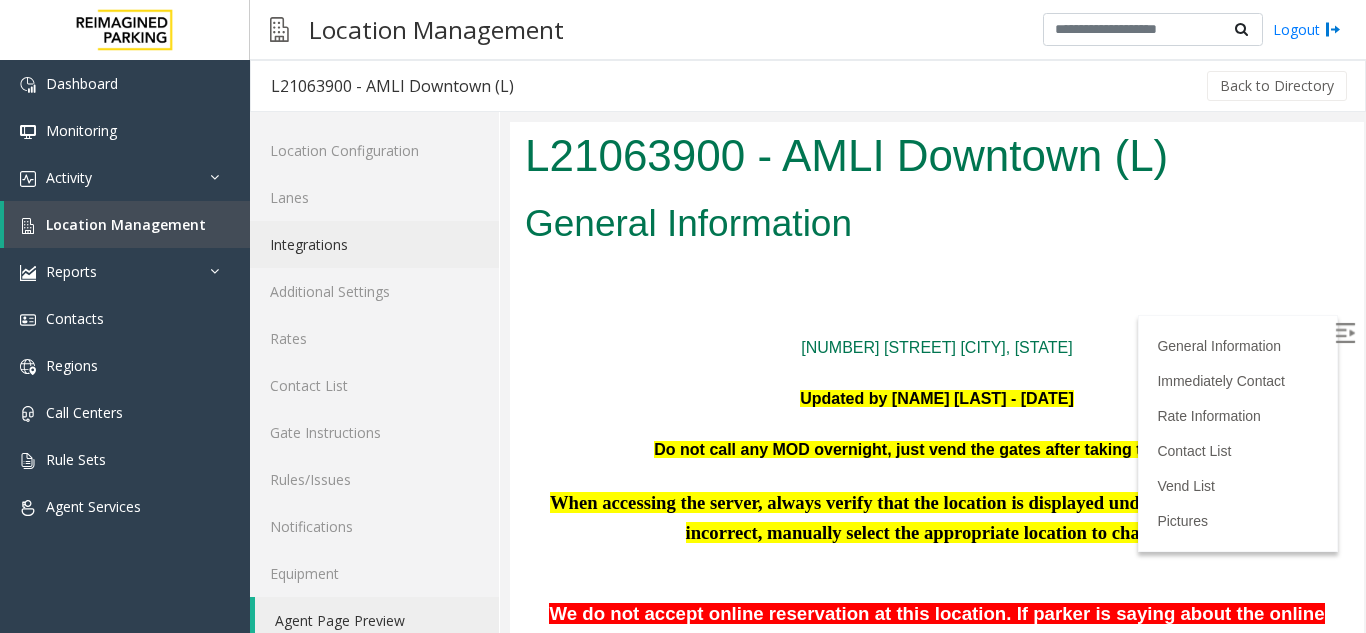 scroll, scrollTop: 0, scrollLeft: 0, axis: both 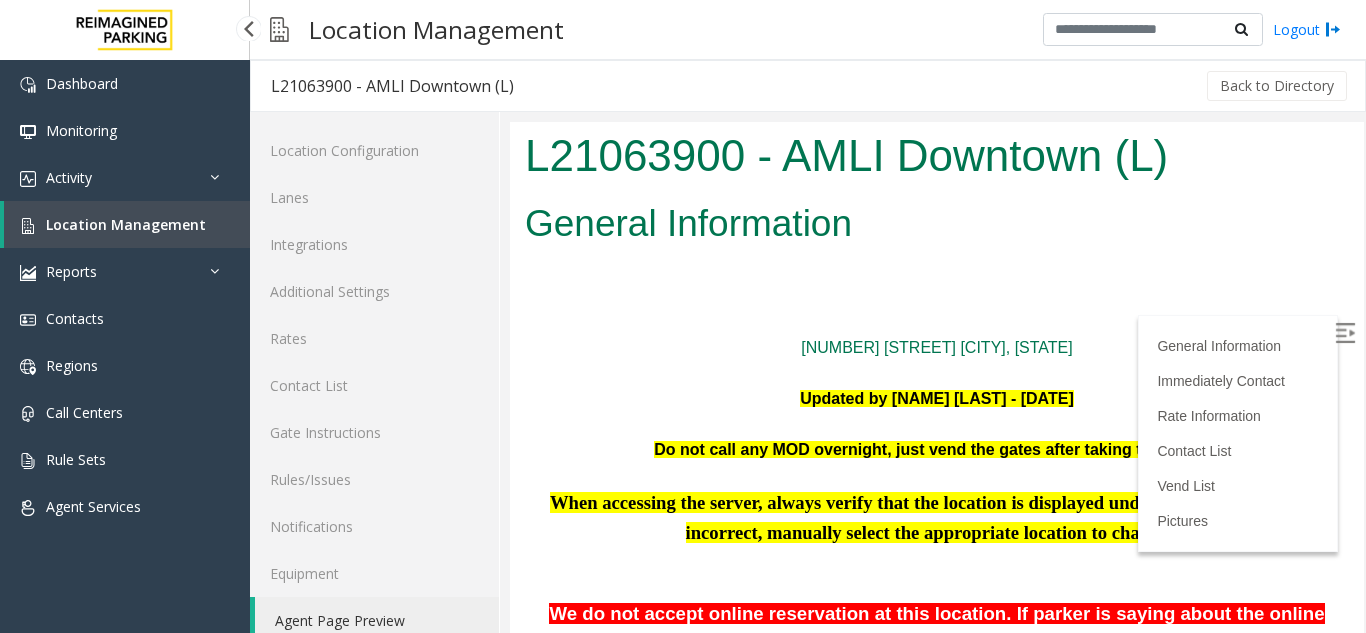 click on "Location Management" at bounding box center (126, 224) 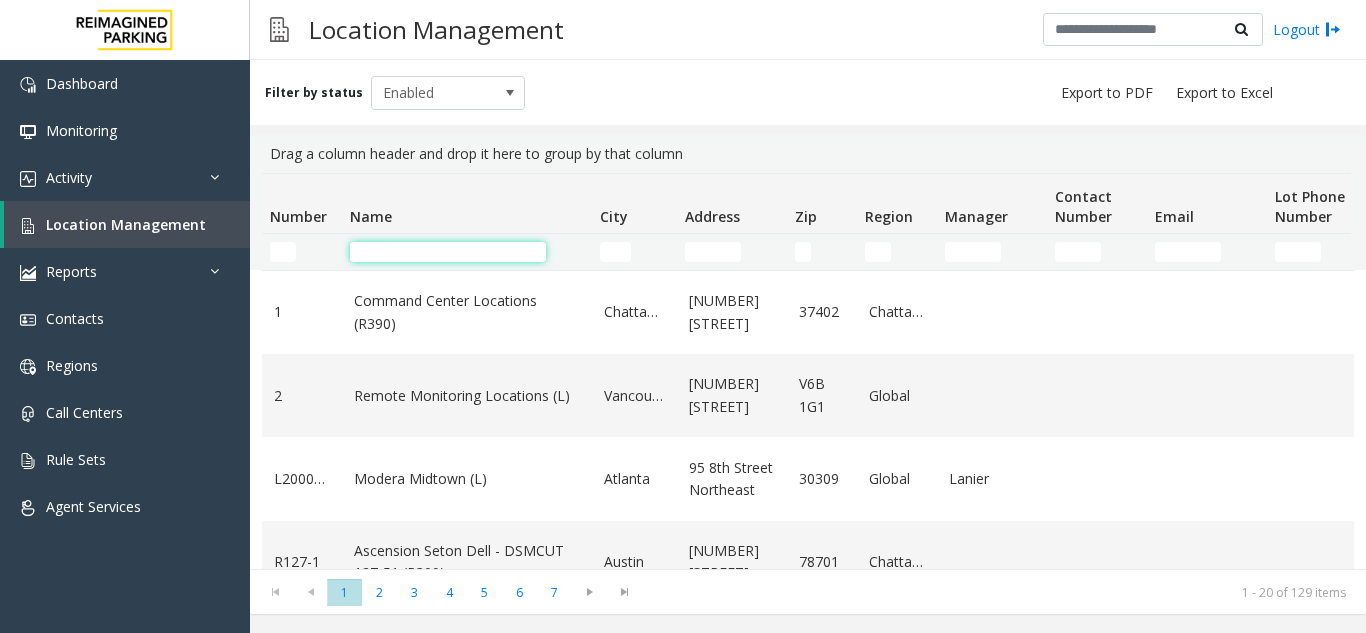 click 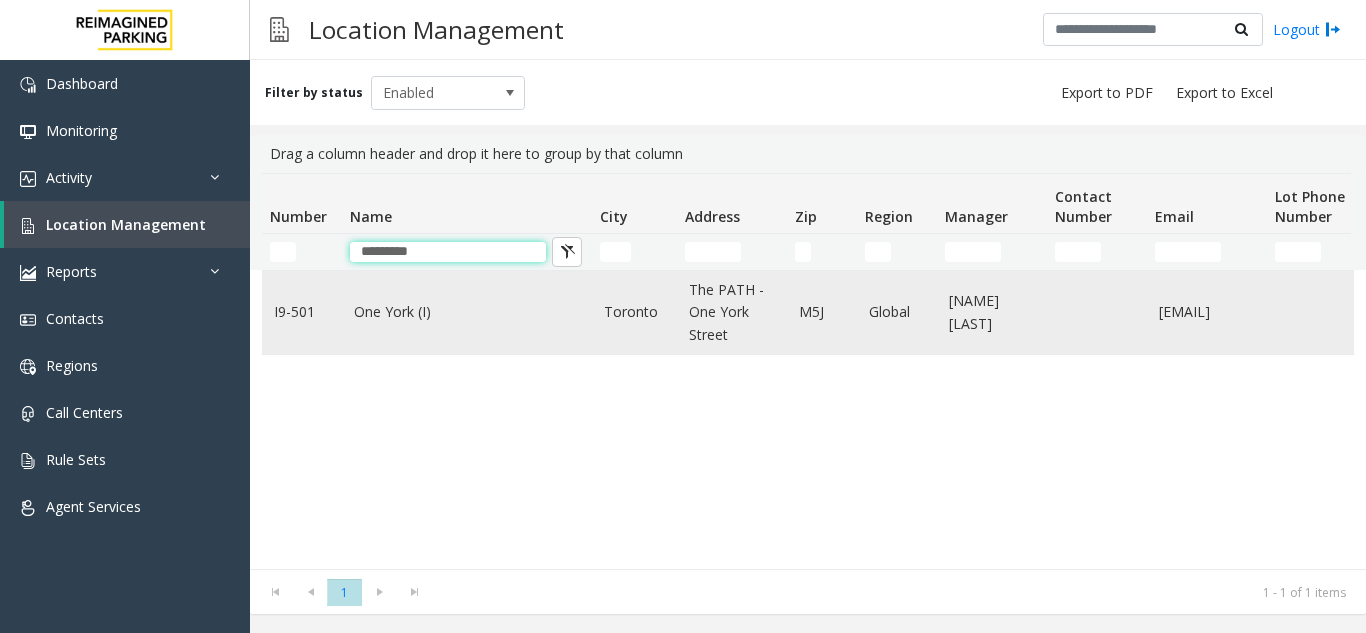 type on "********" 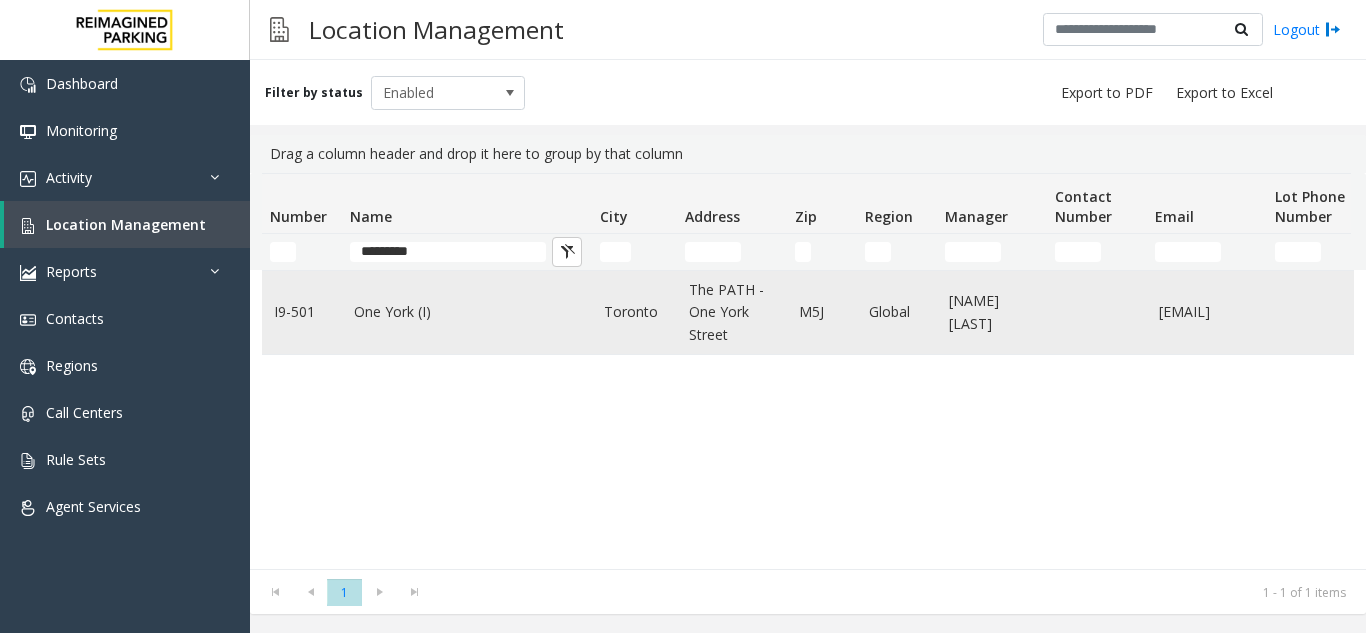 click on "One York (I)" 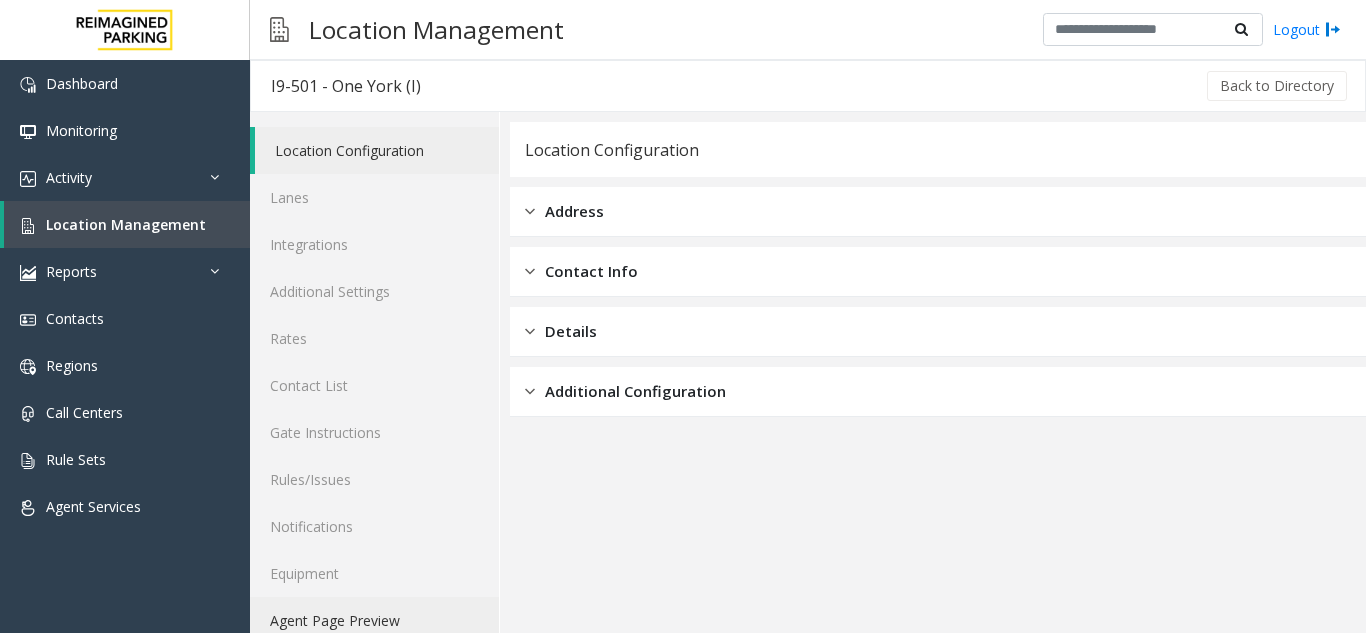 click on "Agent Page Preview" 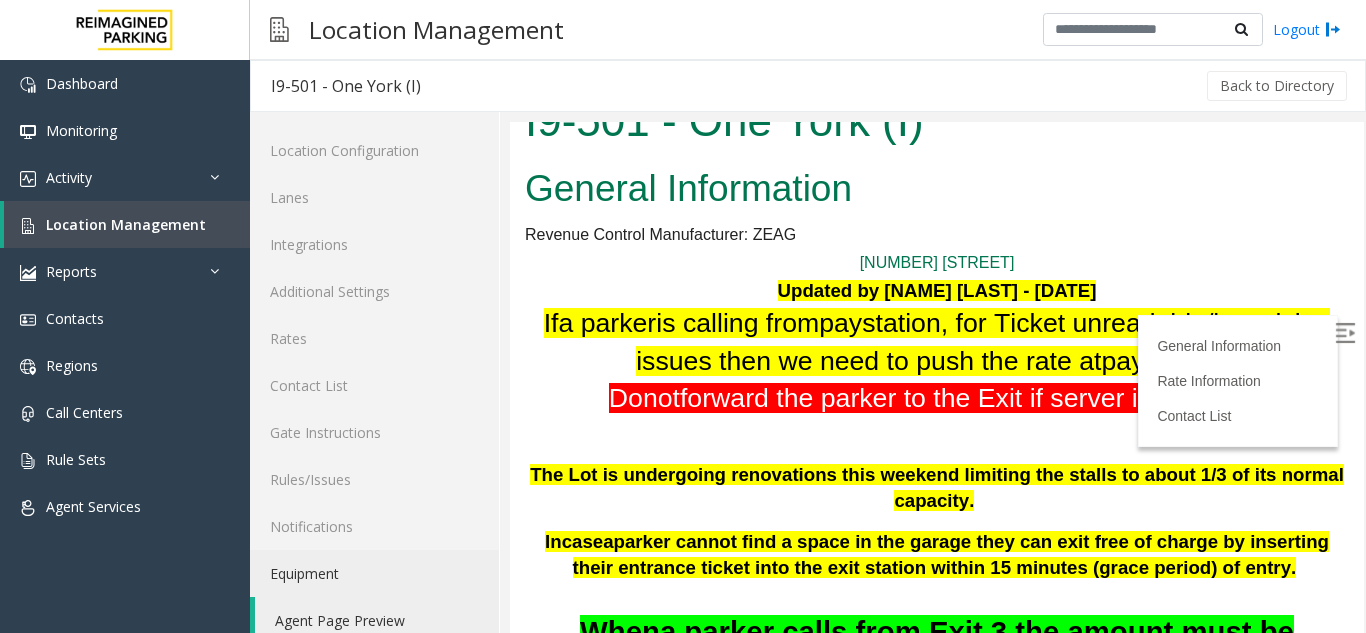 scroll, scrollTop: 0, scrollLeft: 0, axis: both 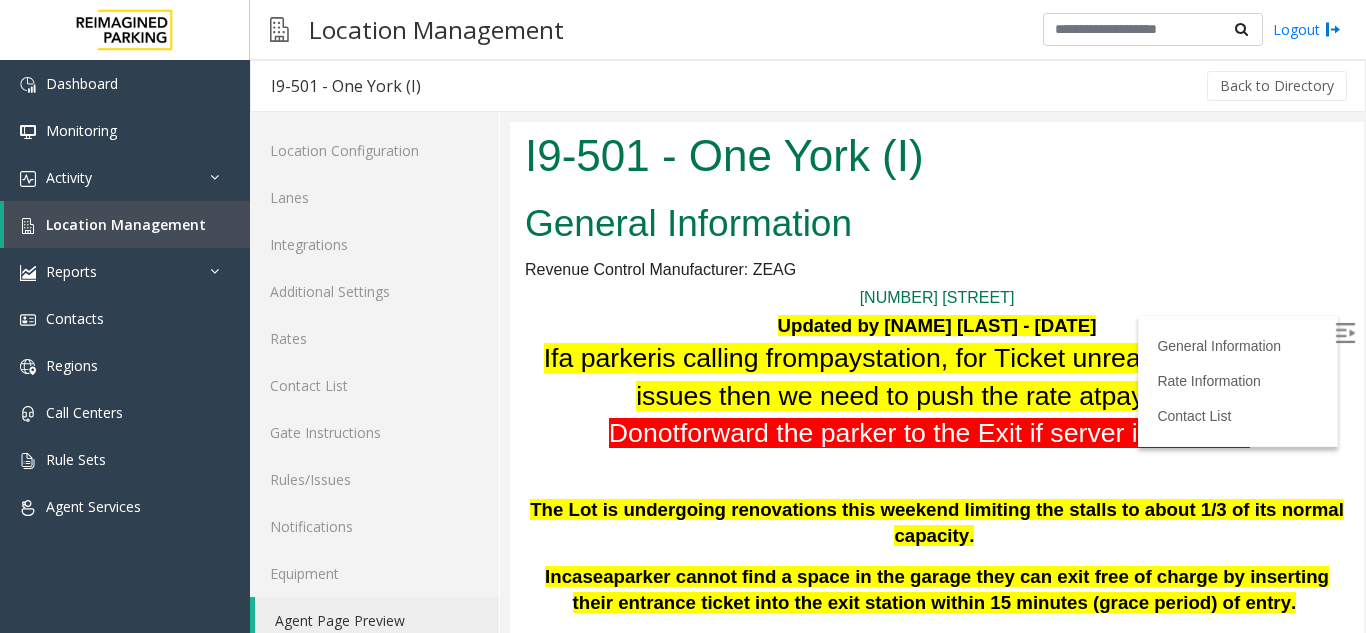 click at bounding box center [1347, 336] 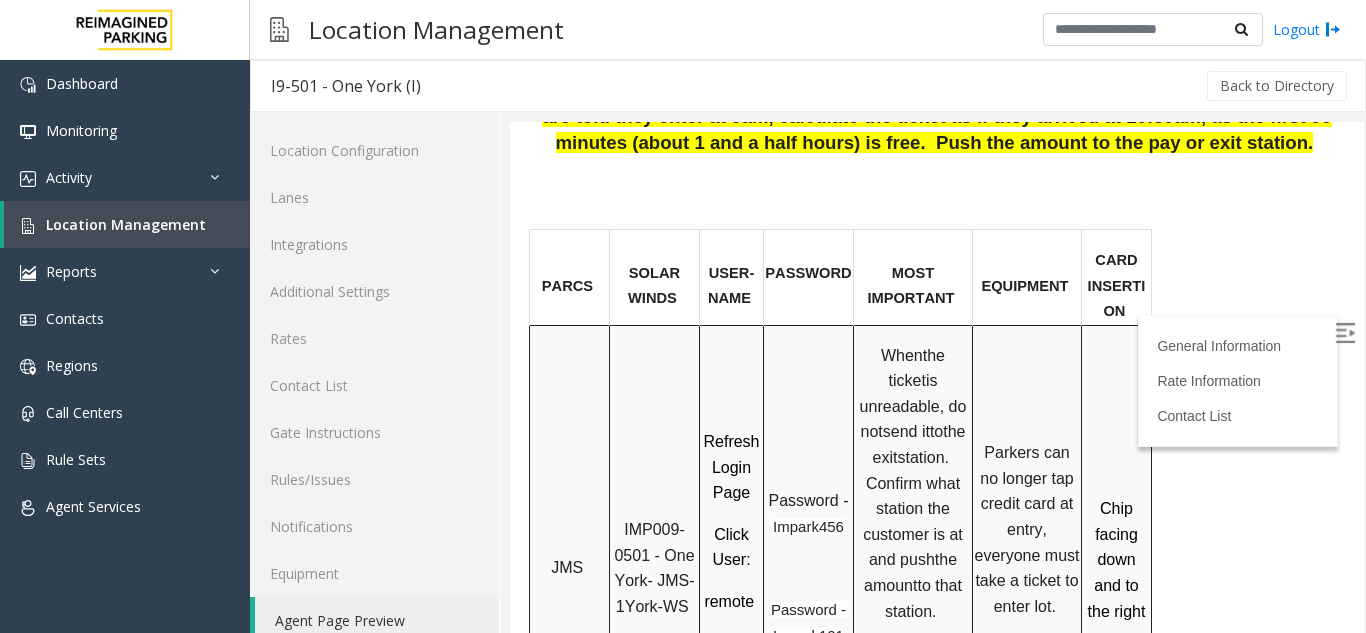 scroll, scrollTop: 1300, scrollLeft: 0, axis: vertical 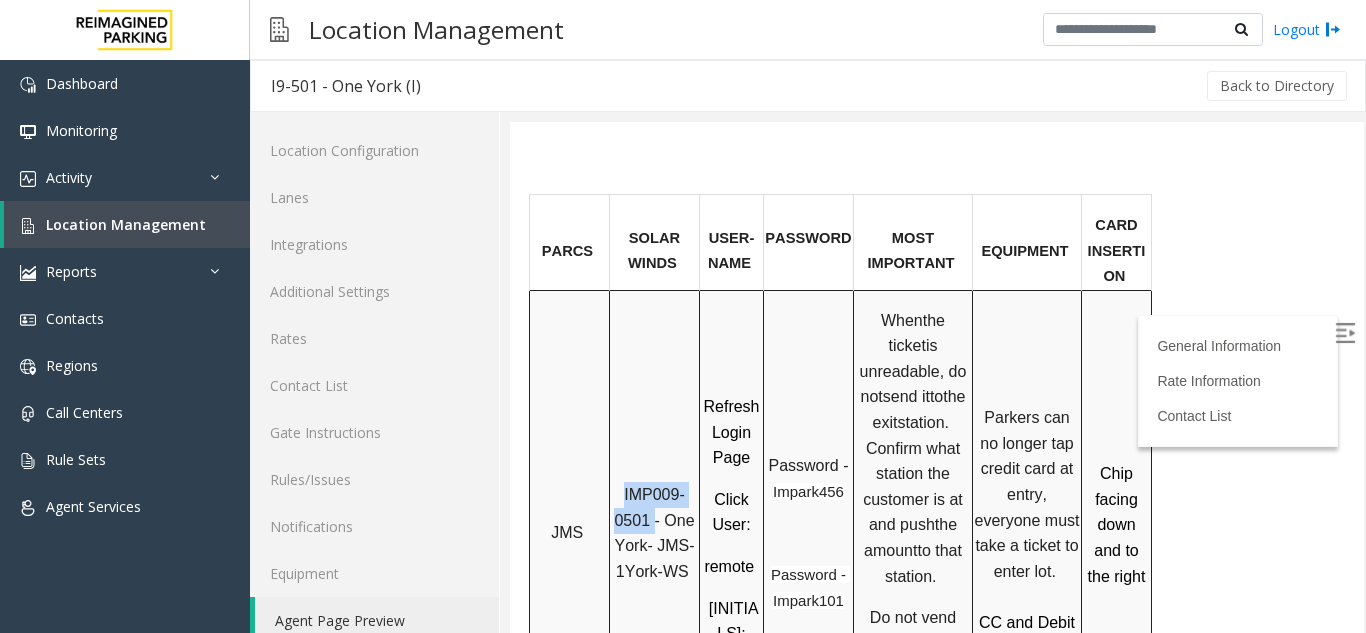 drag, startPoint x: 624, startPoint y: 461, endPoint x: 654, endPoint y: 492, distance: 43.13931 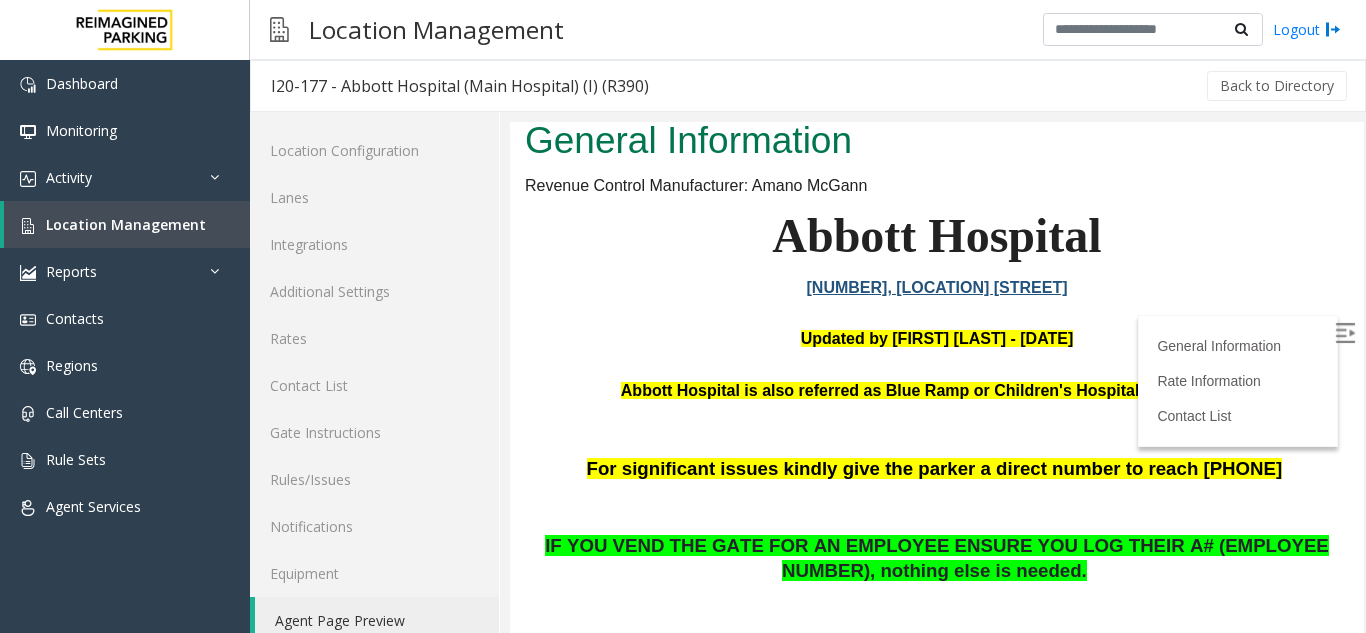 scroll, scrollTop: 0, scrollLeft: 0, axis: both 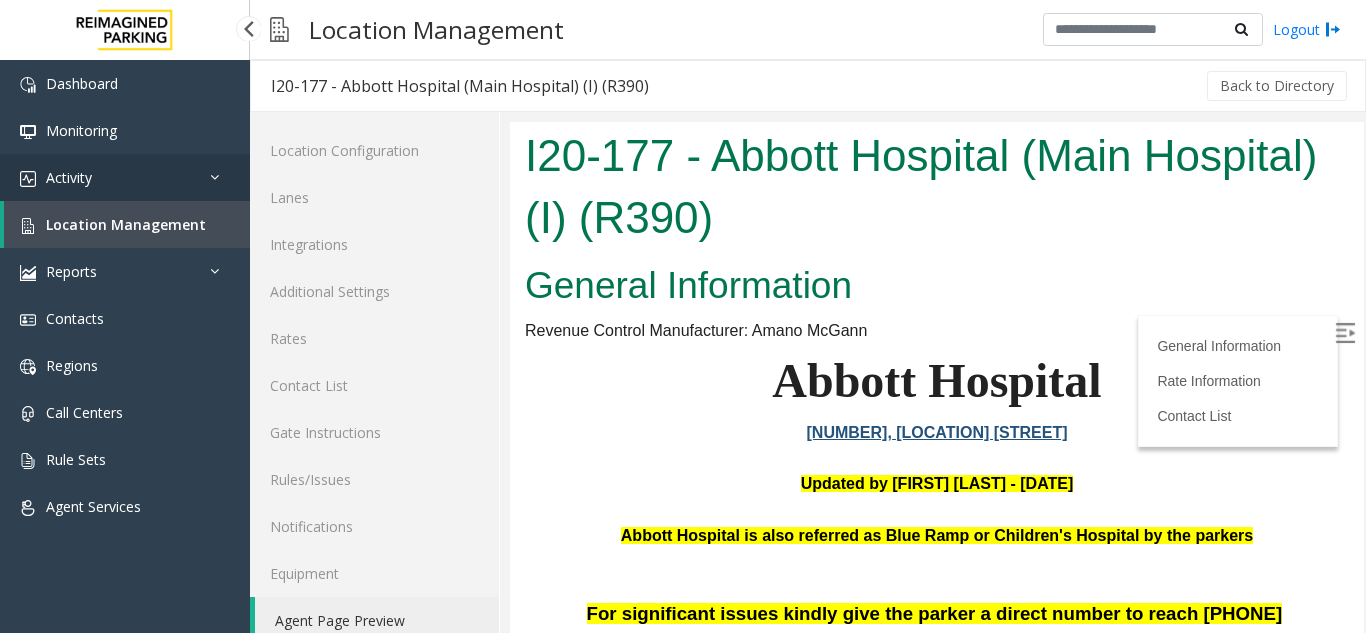 click on "Activity" at bounding box center [125, 177] 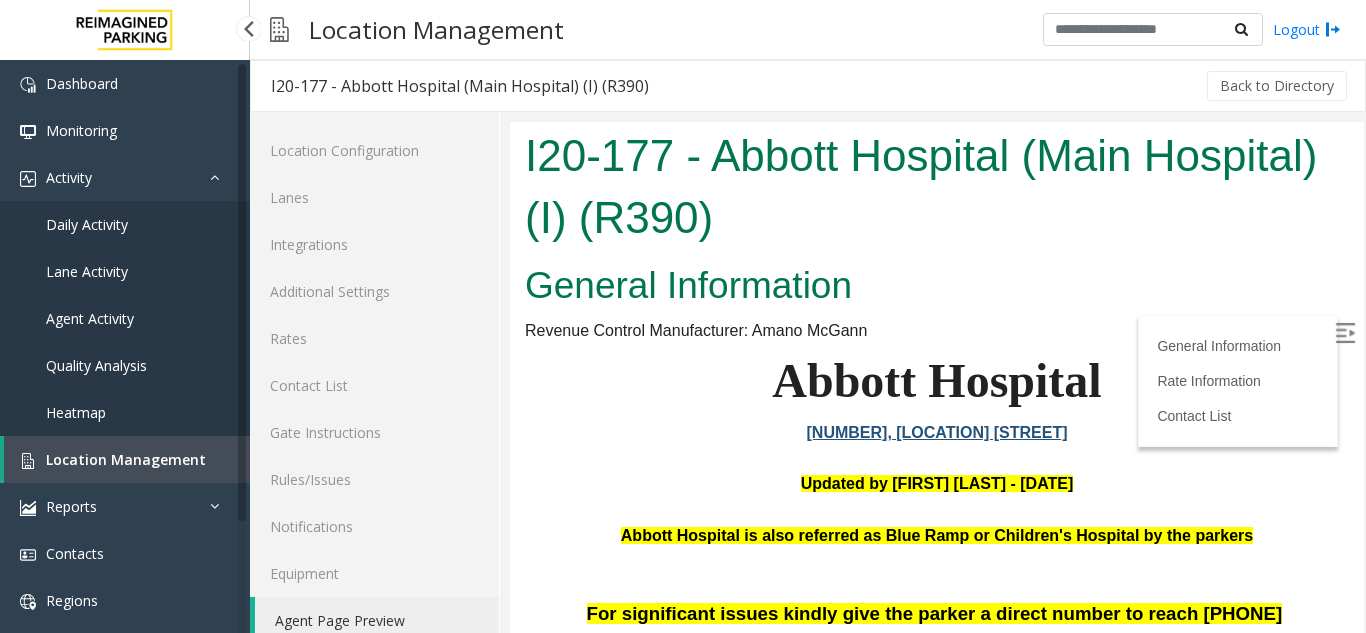 click on "Daily Activity" at bounding box center (125, 224) 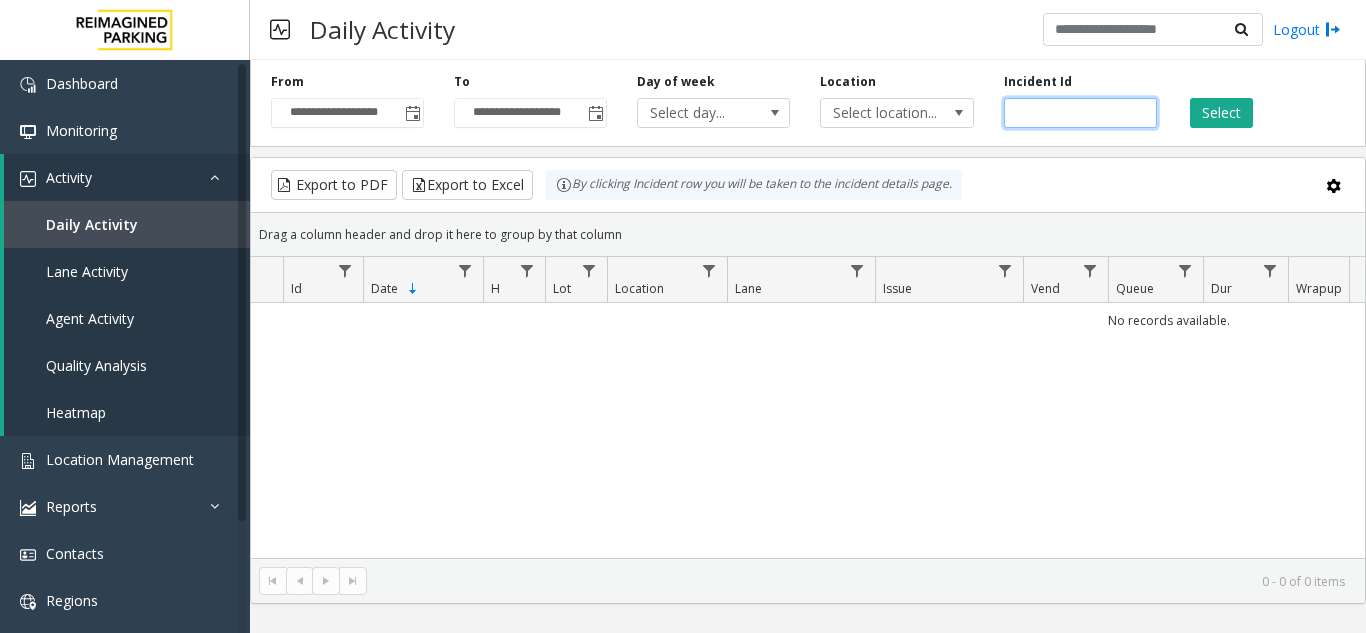 click 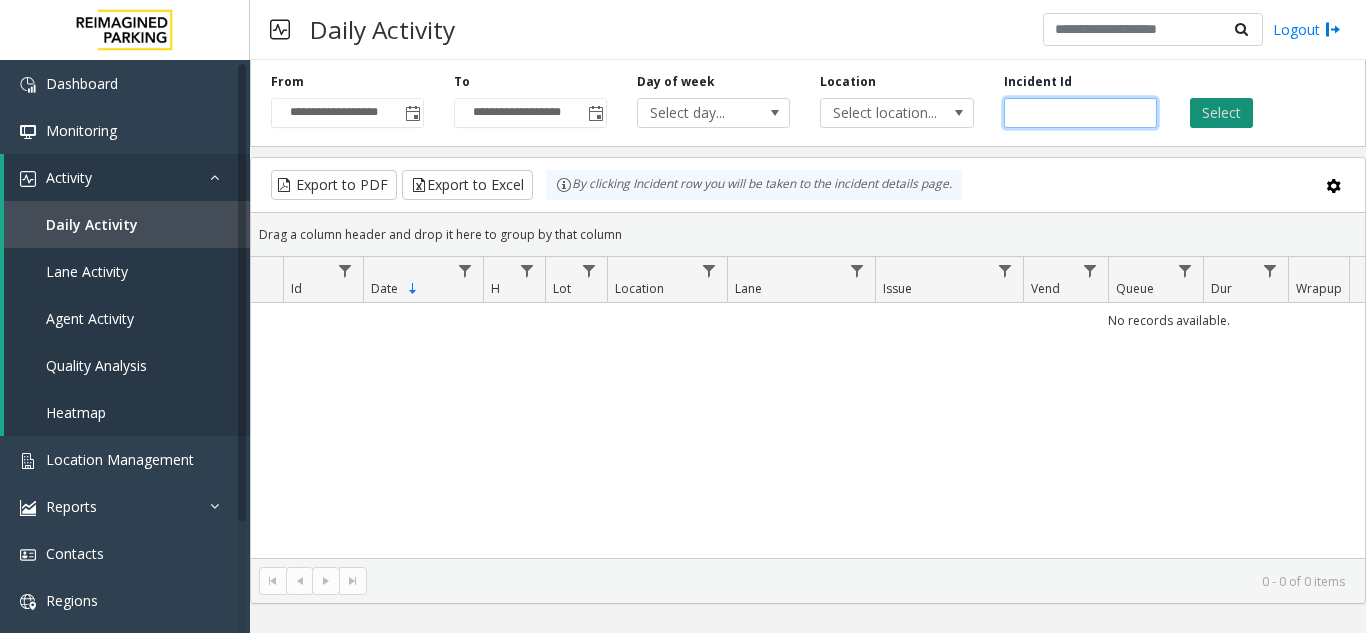 type on "*******" 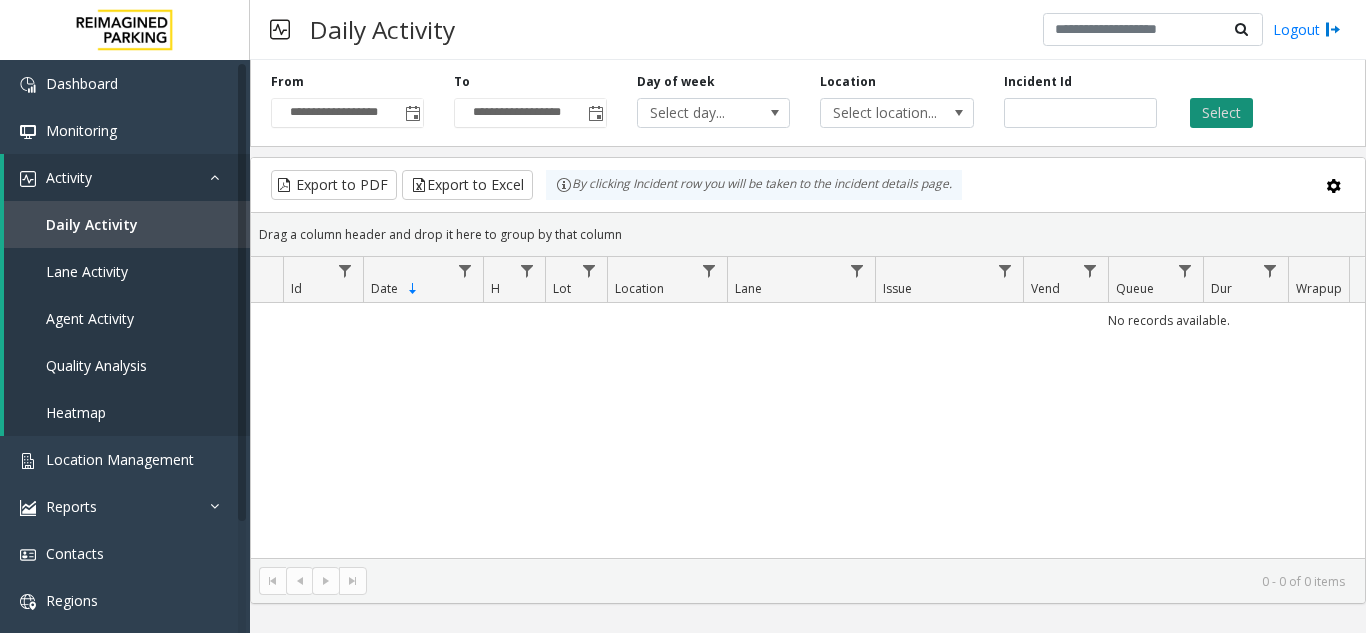 click on "Select" 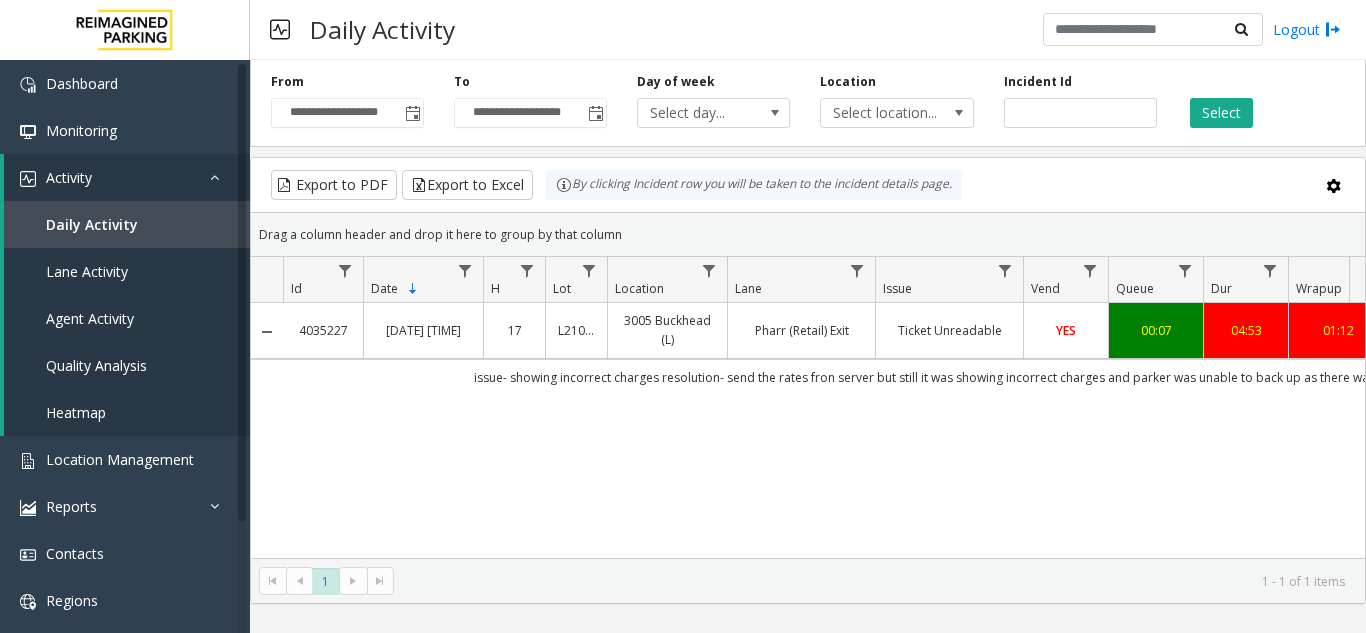 scroll, scrollTop: 0, scrollLeft: 487, axis: horizontal 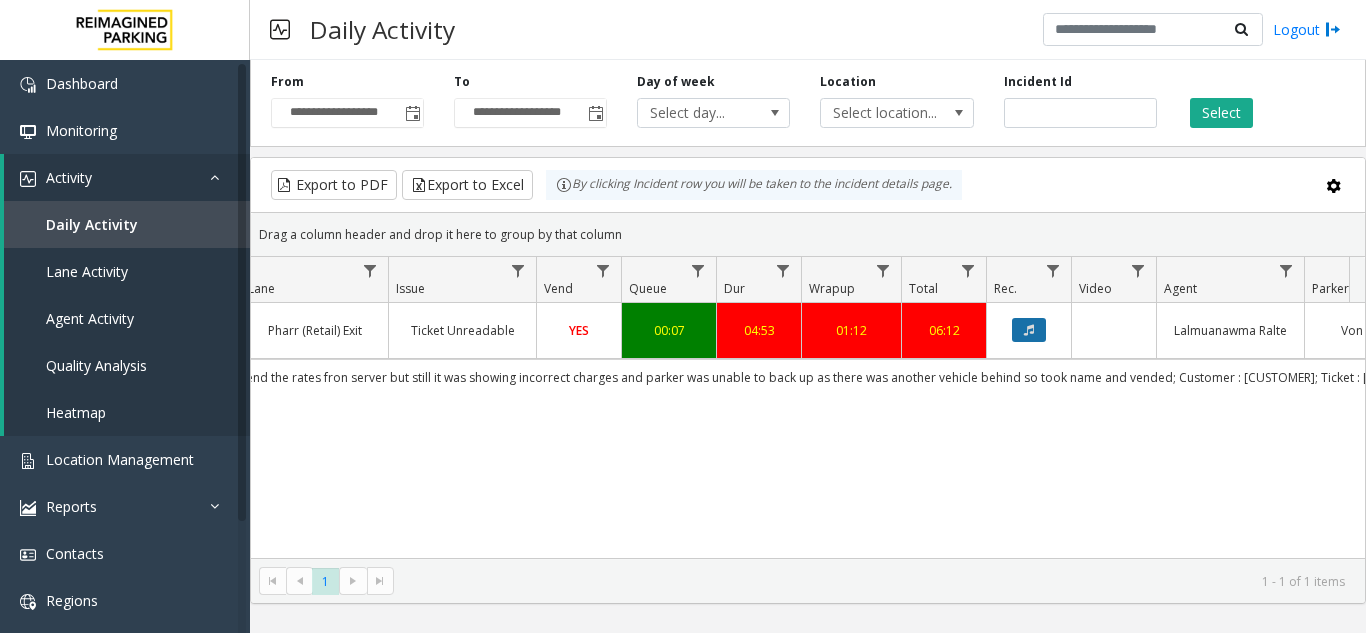 click 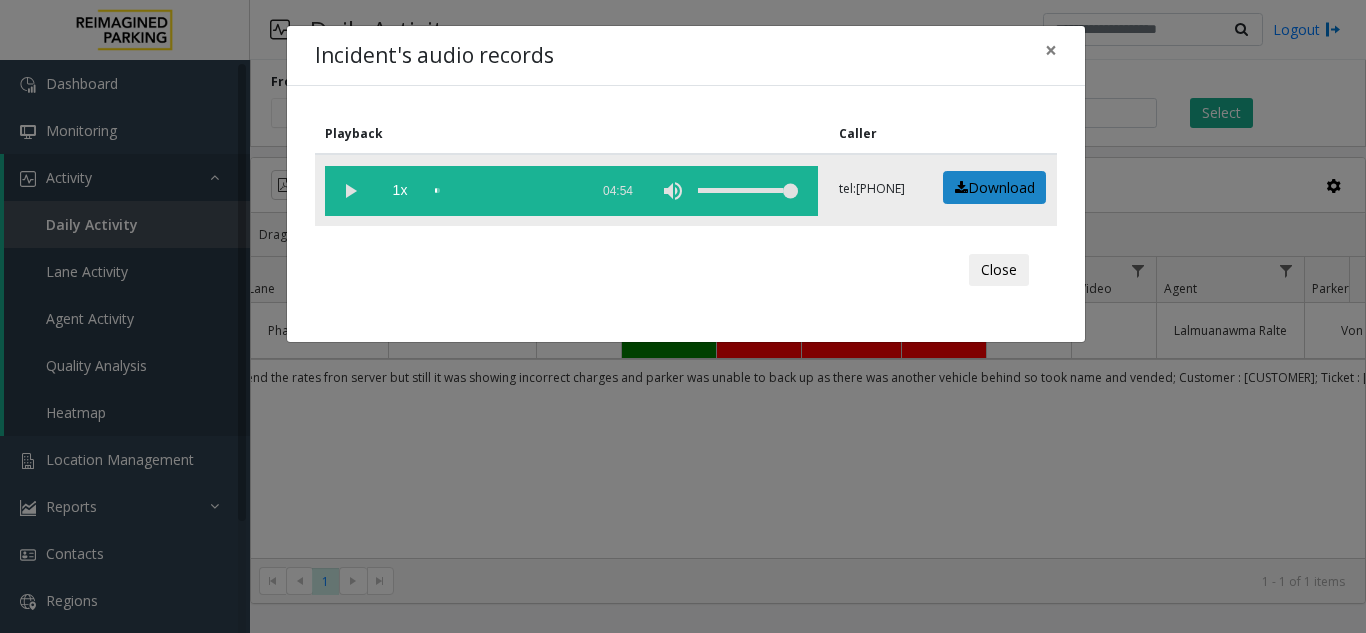 click 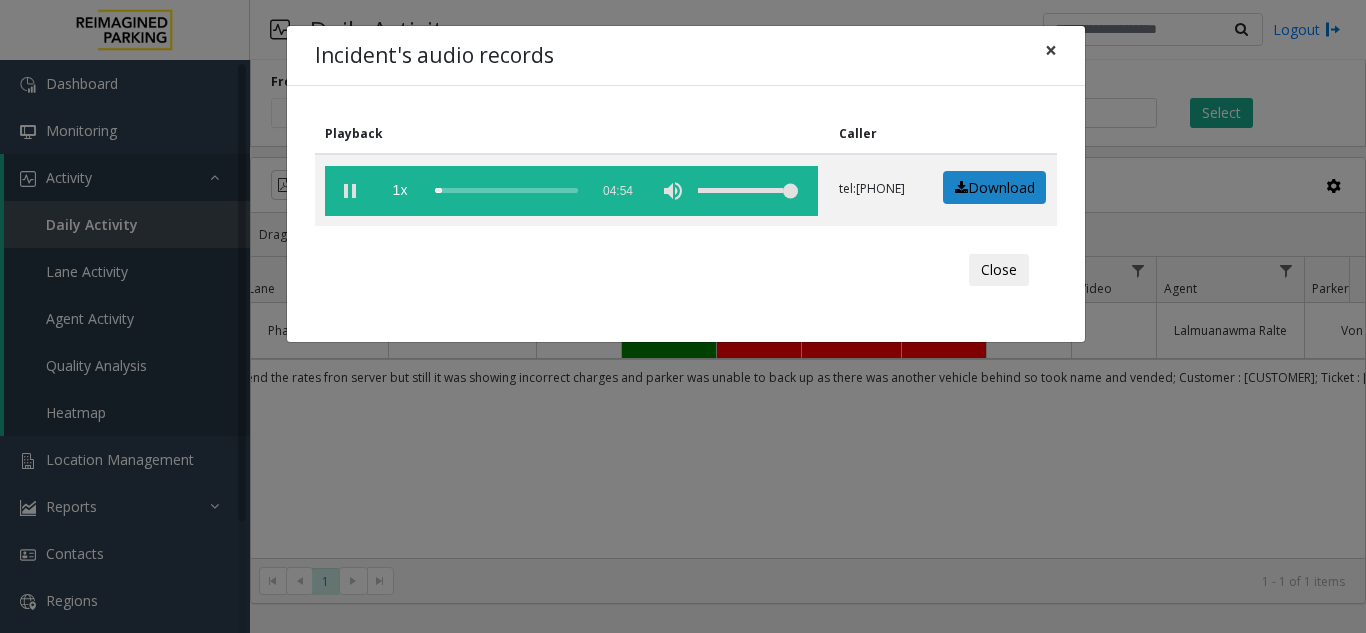 click on "×" 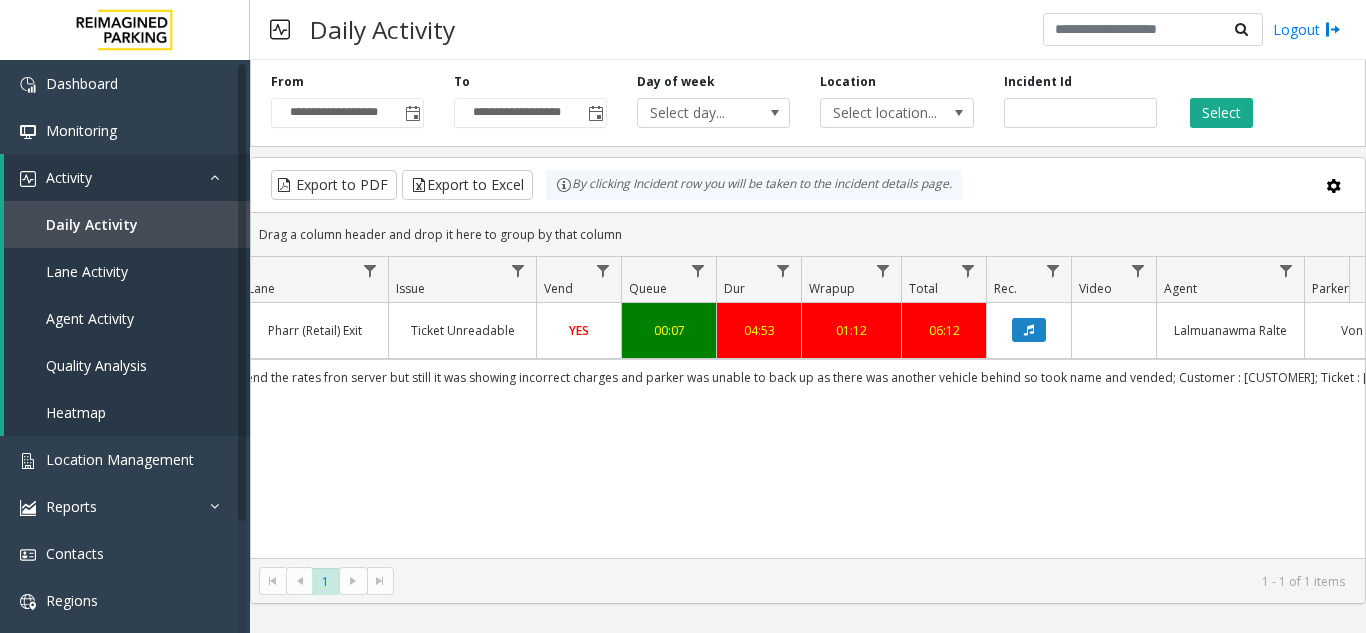 scroll, scrollTop: 0, scrollLeft: 446, axis: horizontal 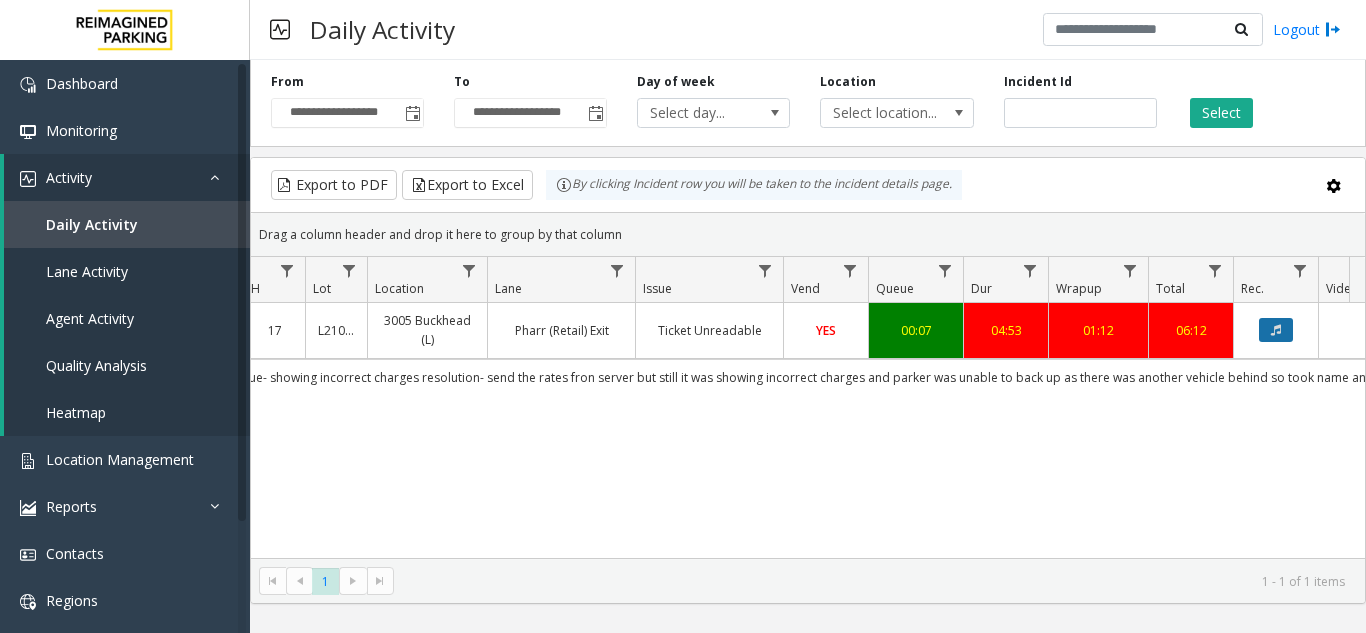 click 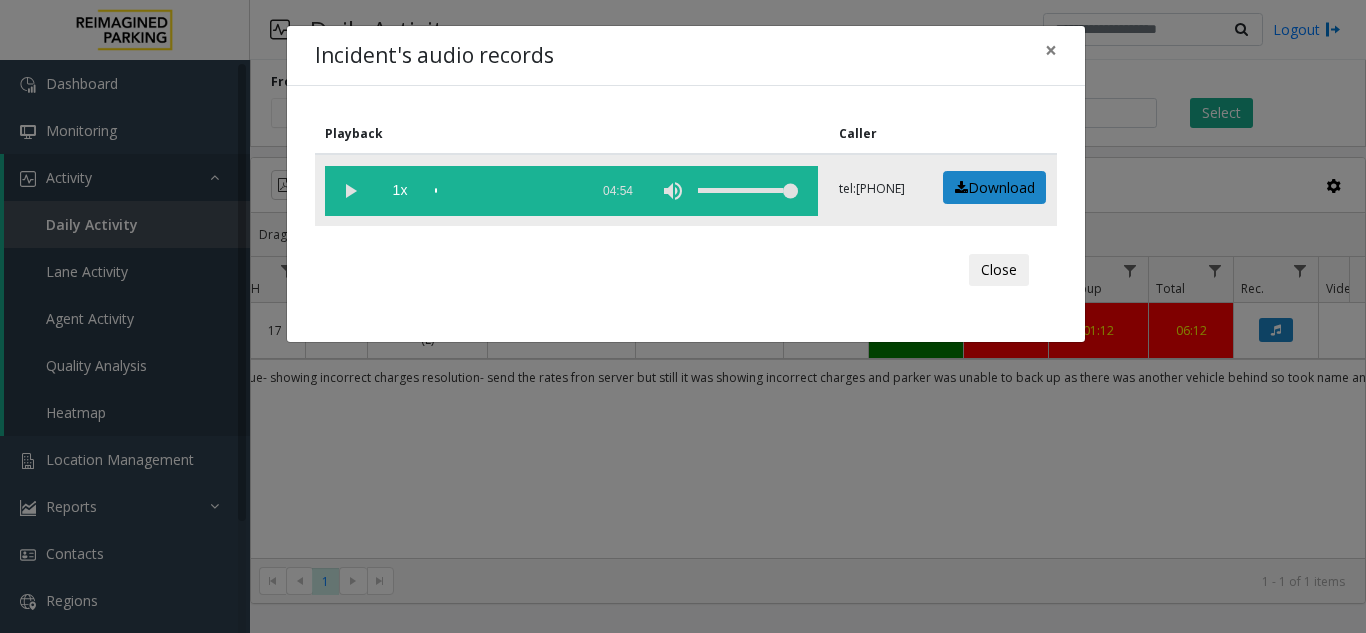 click 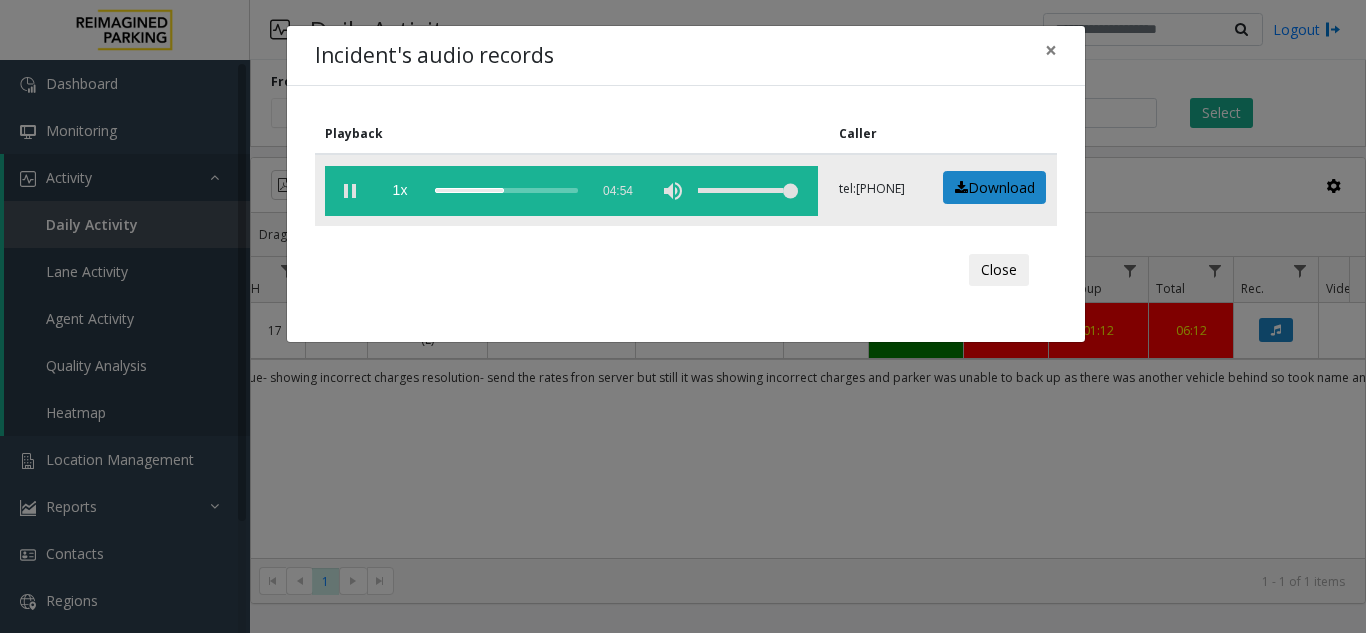 click 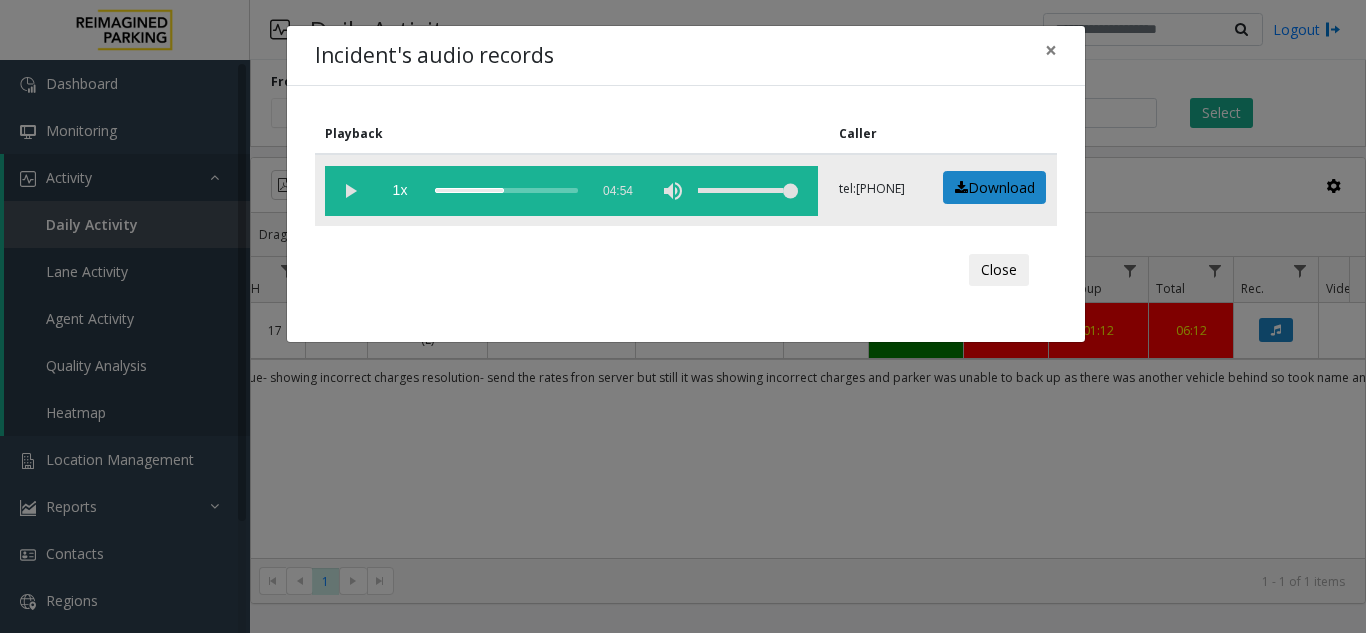 click 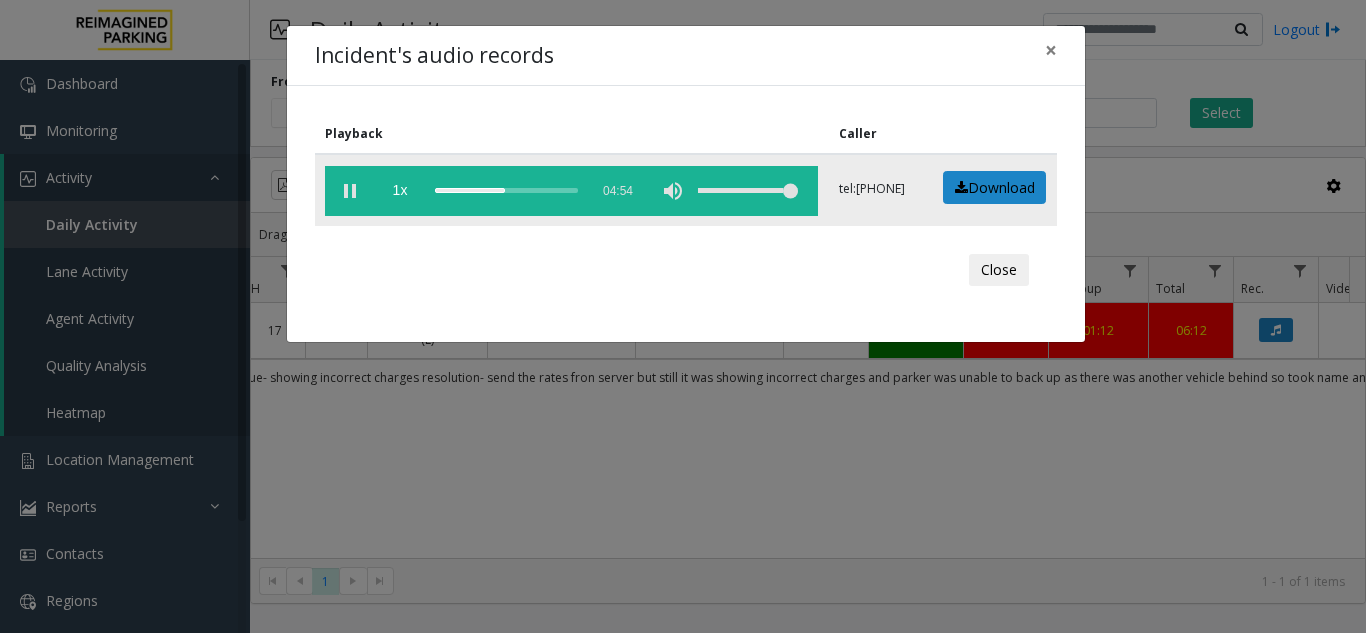 click 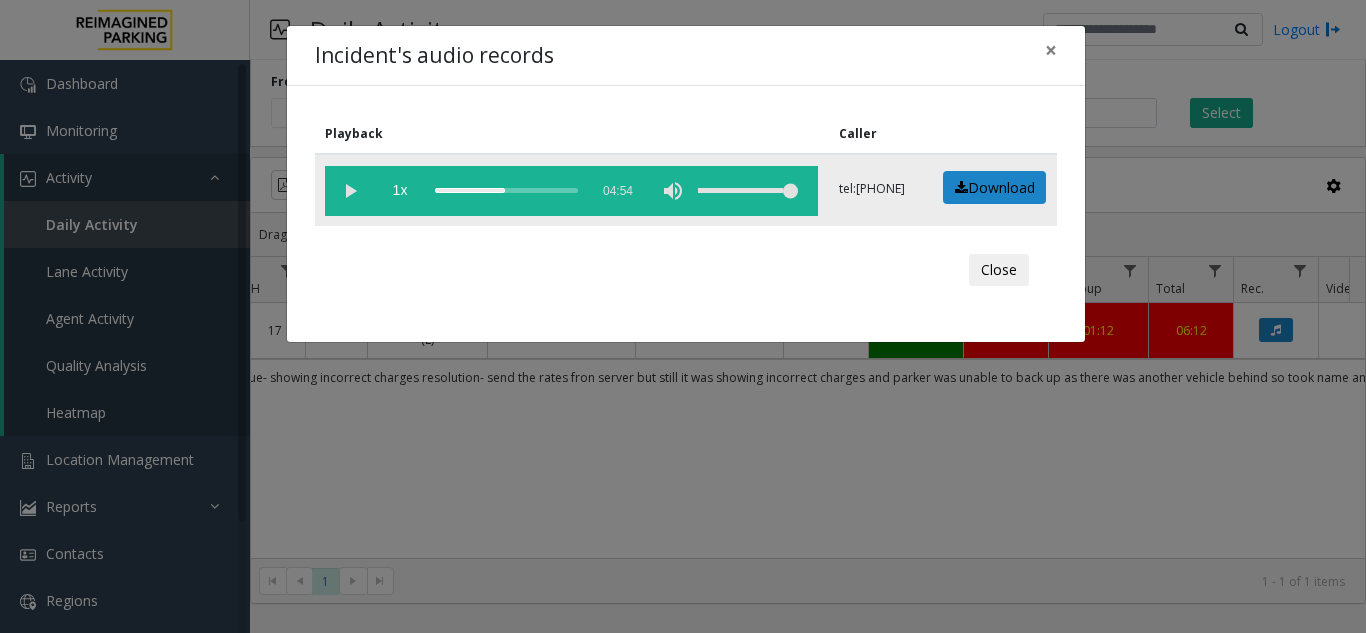 click 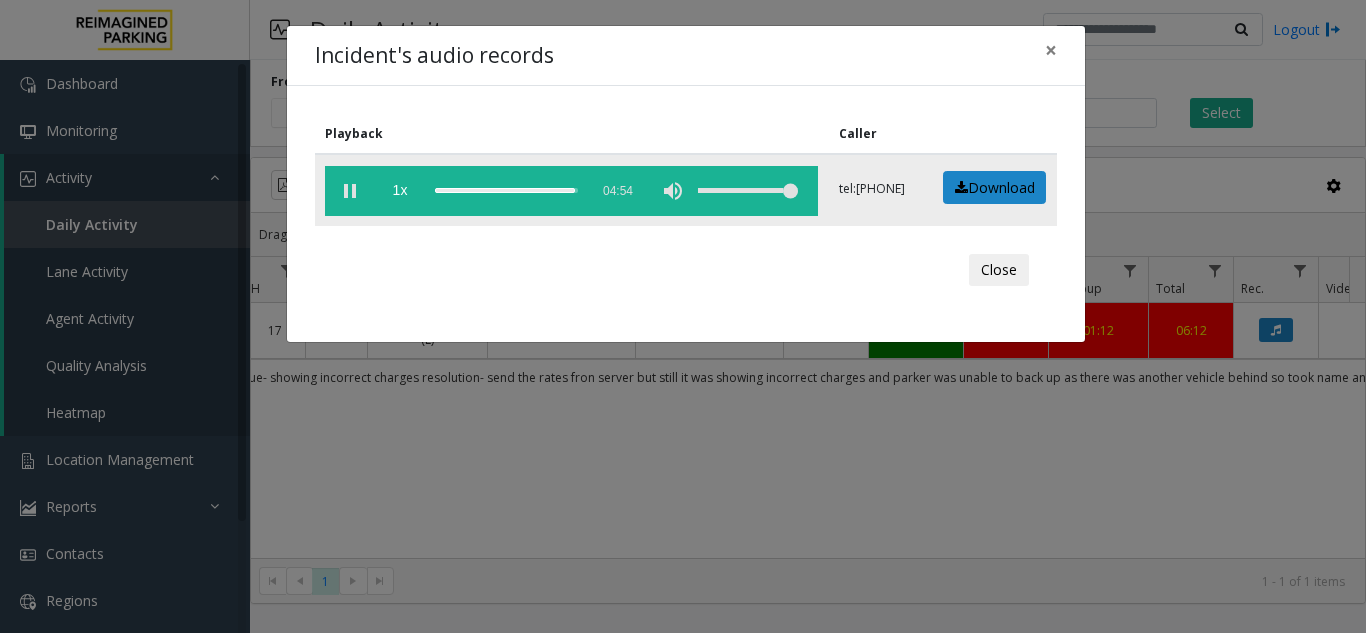 click 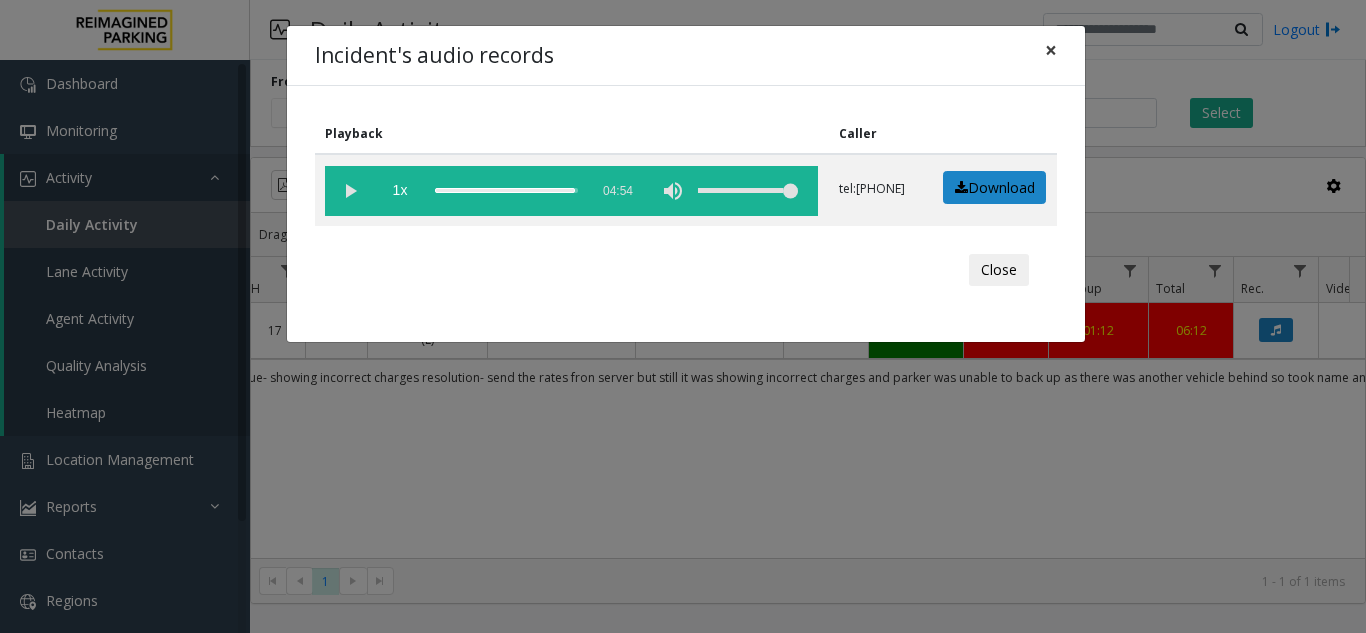 click on "×" 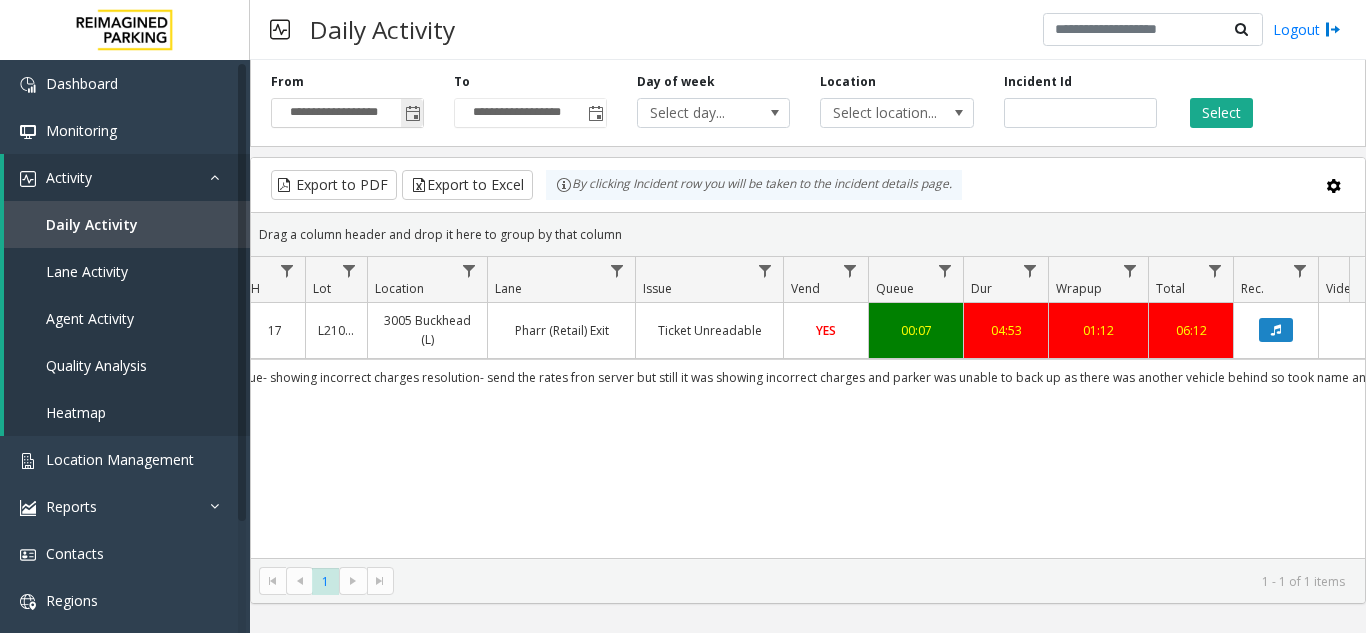click 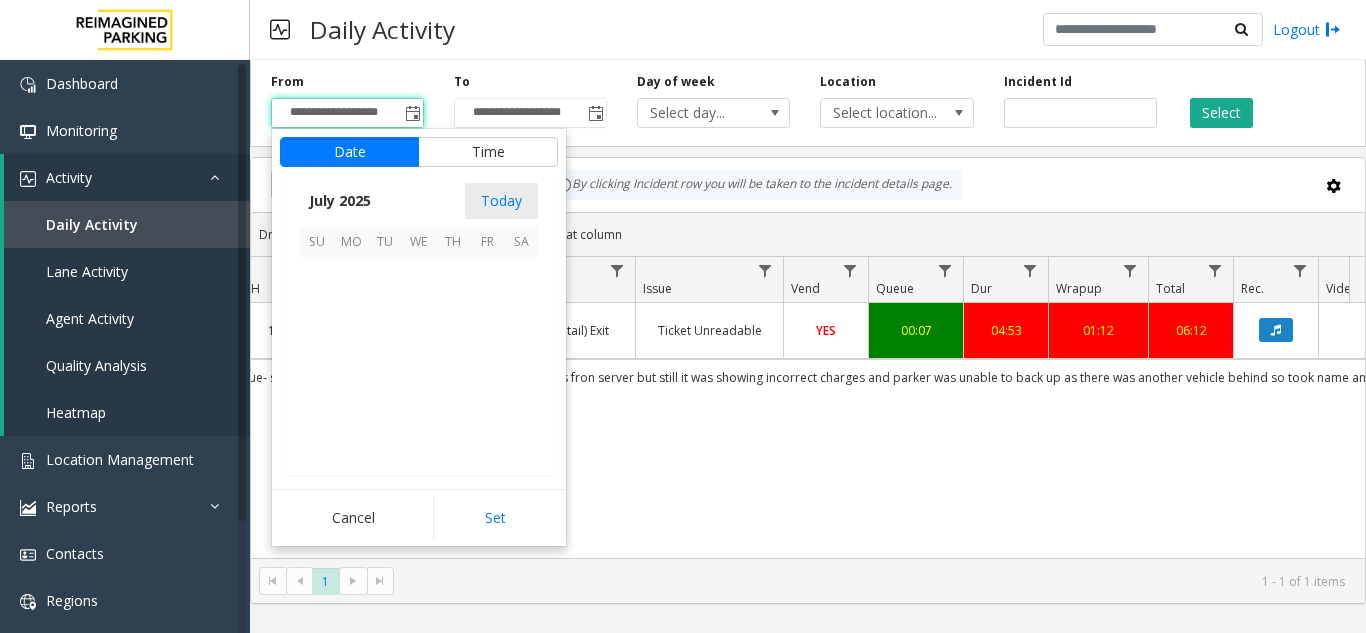 scroll, scrollTop: 358428, scrollLeft: 0, axis: vertical 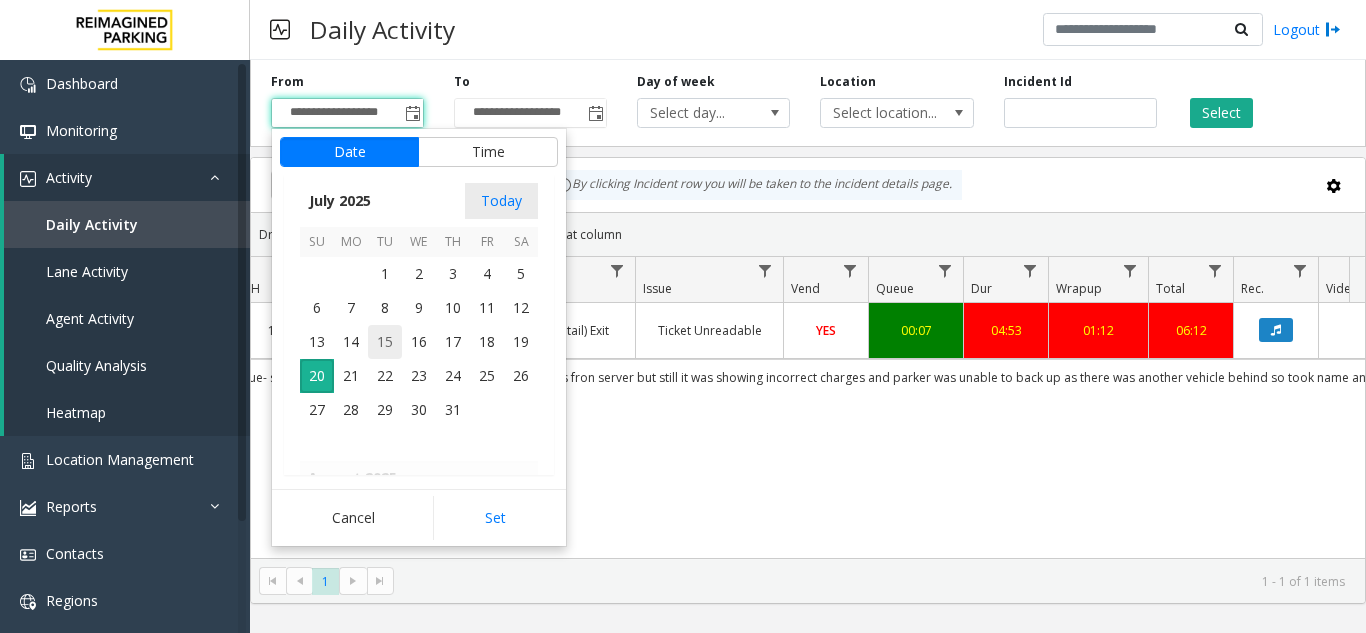 click on "15" at bounding box center (385, 342) 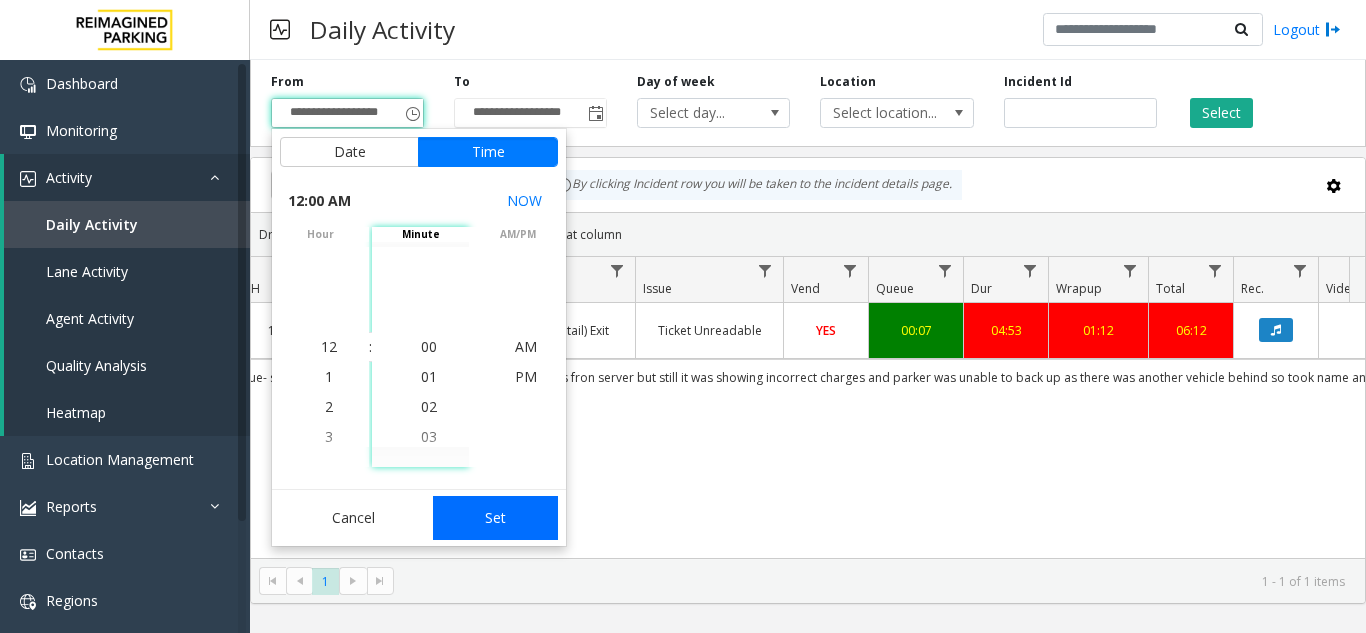 click on "Set" 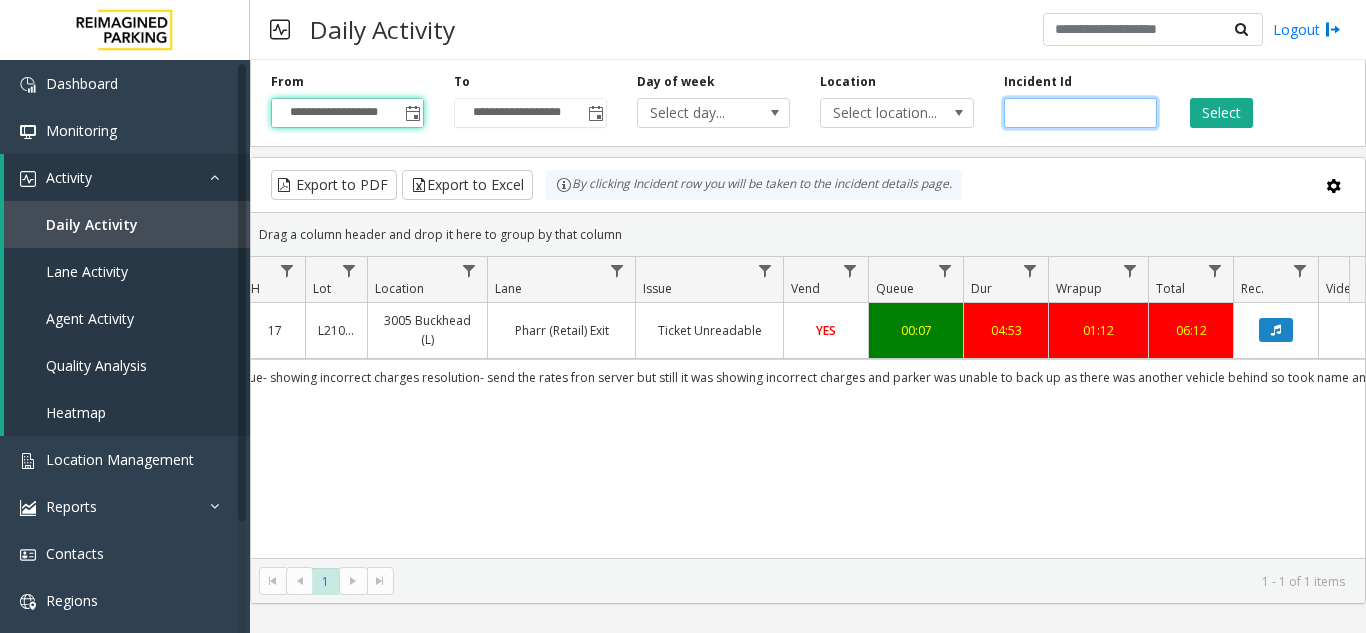 click on "*******" 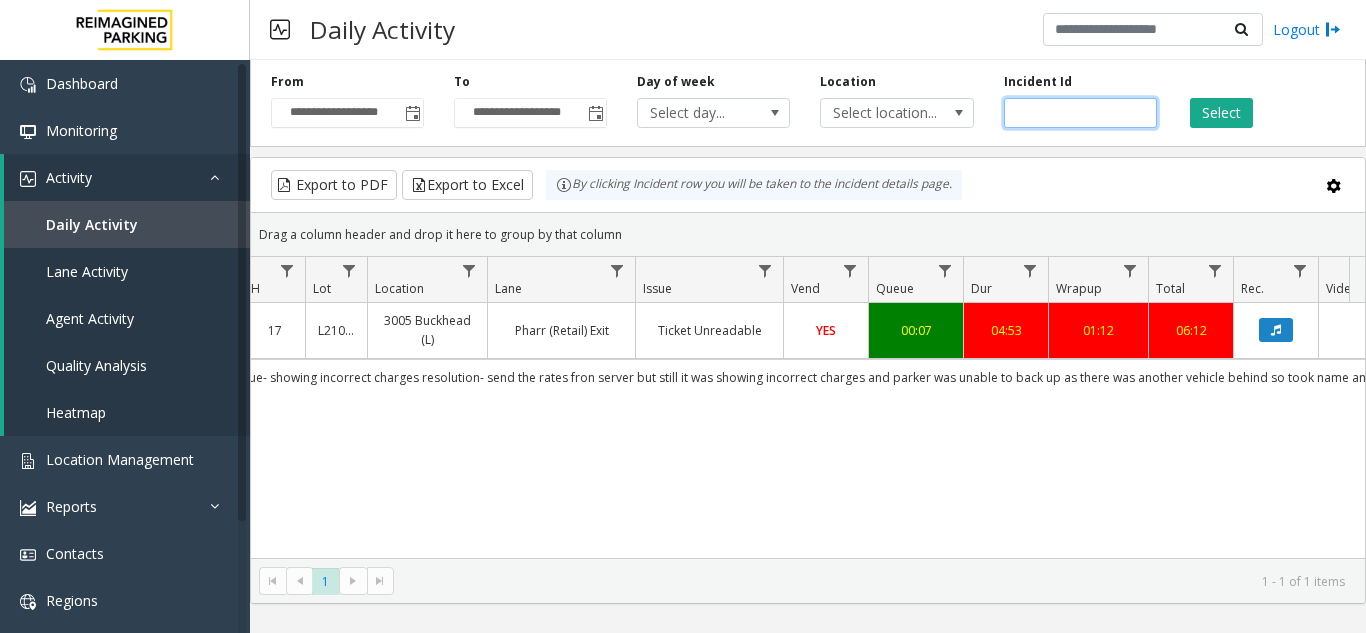 drag, startPoint x: 1080, startPoint y: 117, endPoint x: 988, endPoint y: 117, distance: 92 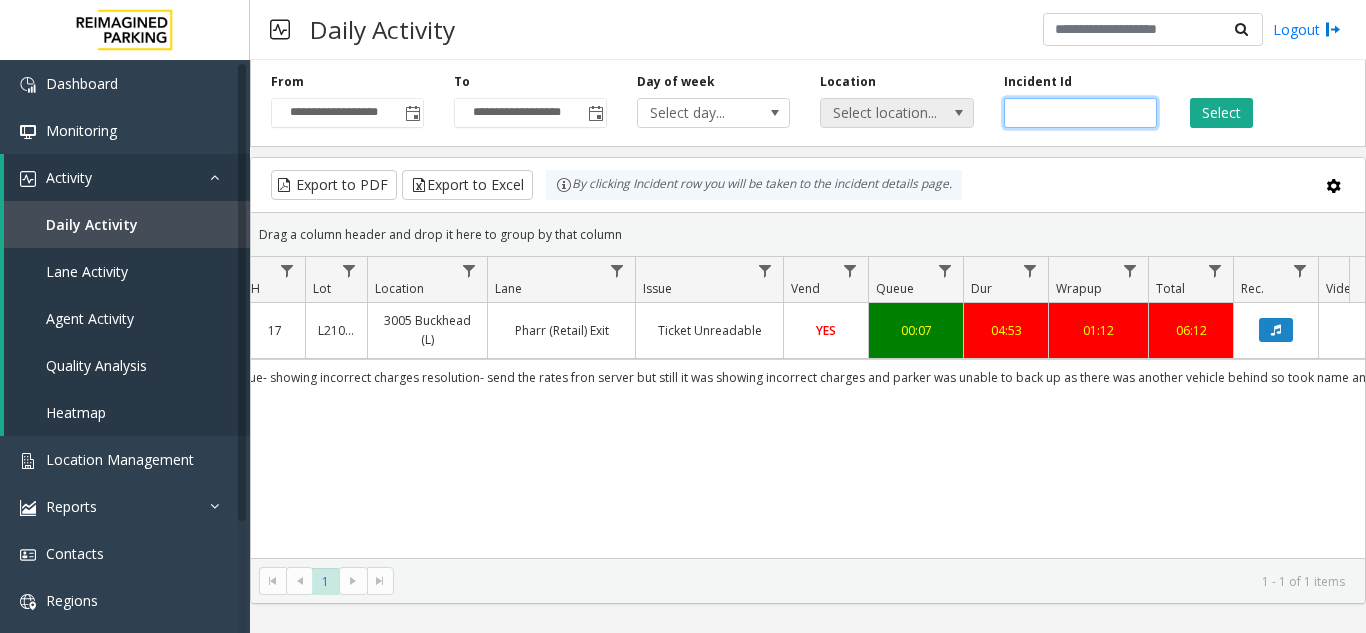 type 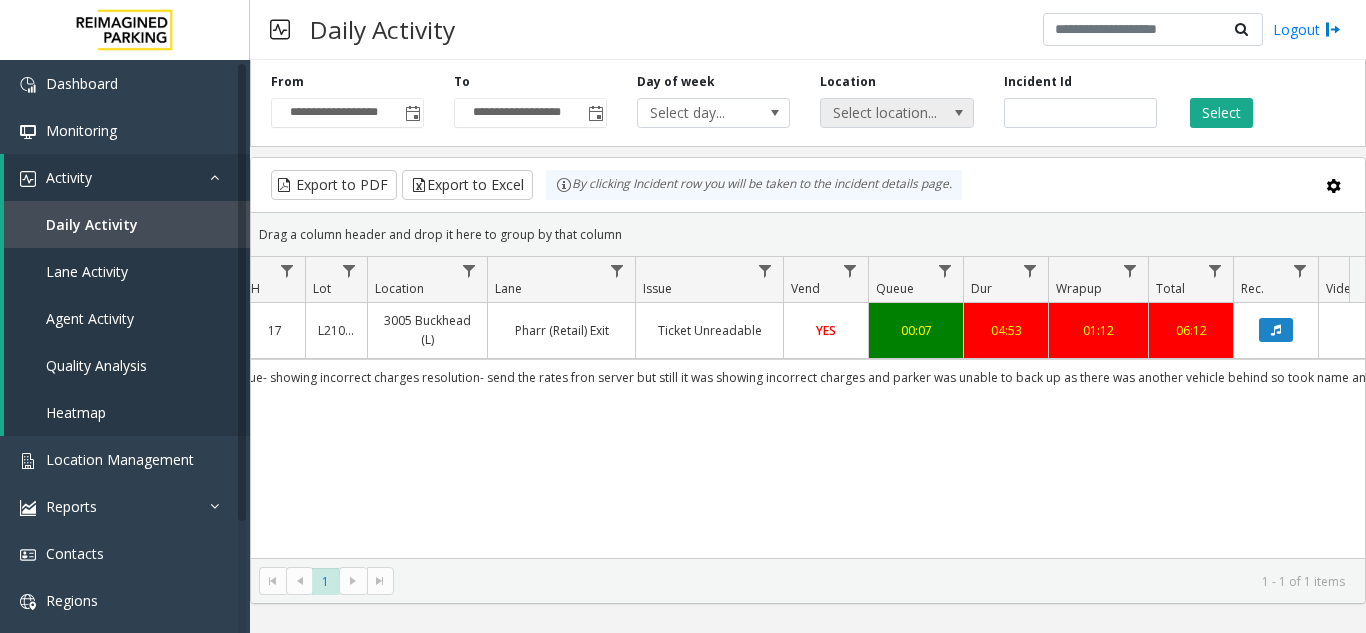 click on "Select location..." at bounding box center [881, 113] 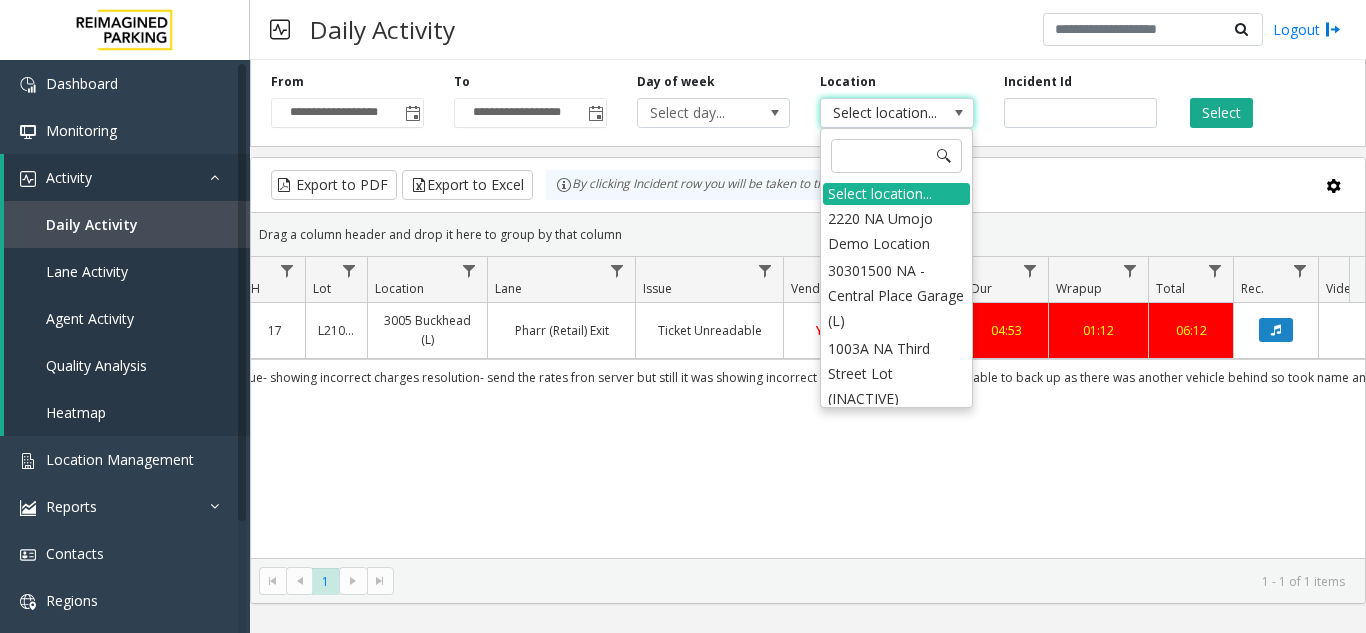 click on "Select location..." at bounding box center (881, 113) 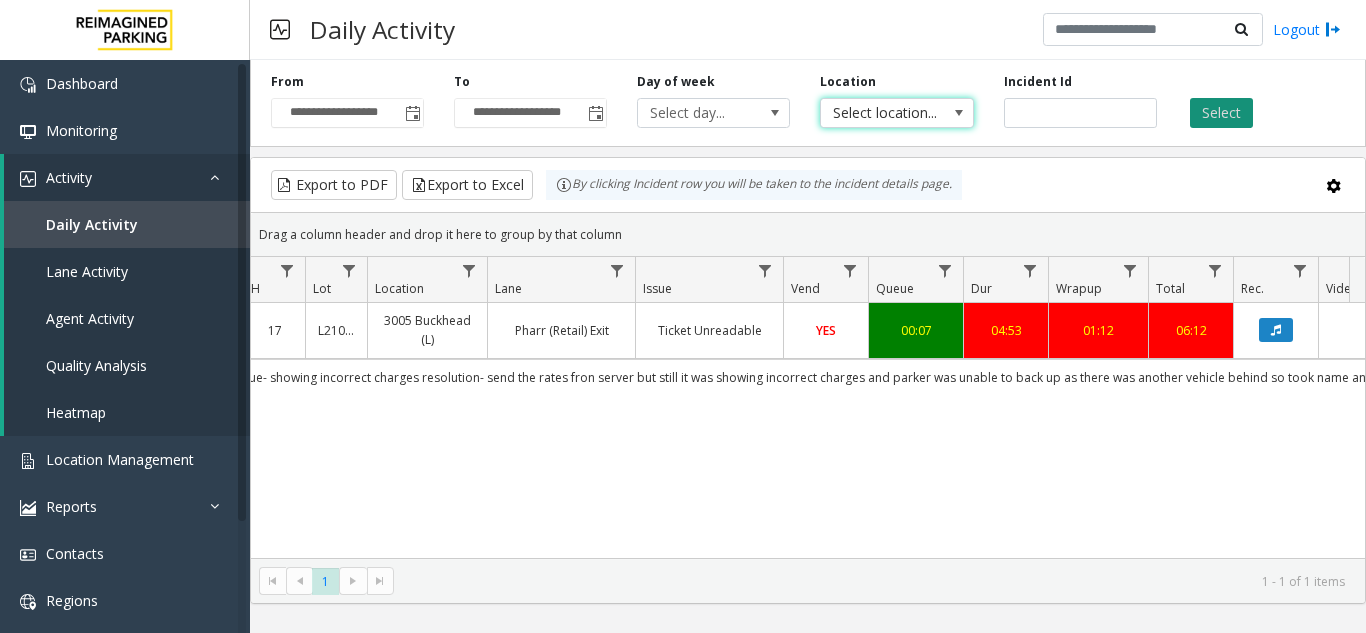 click on "Select" 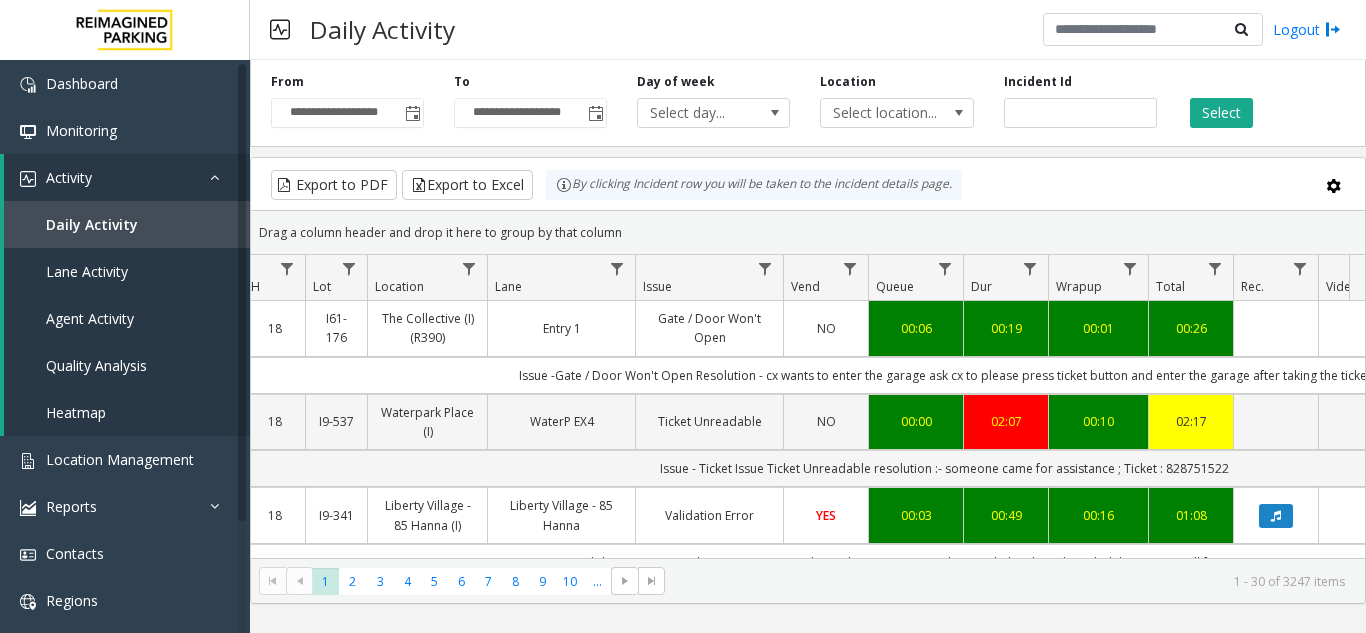 click on "00:03" 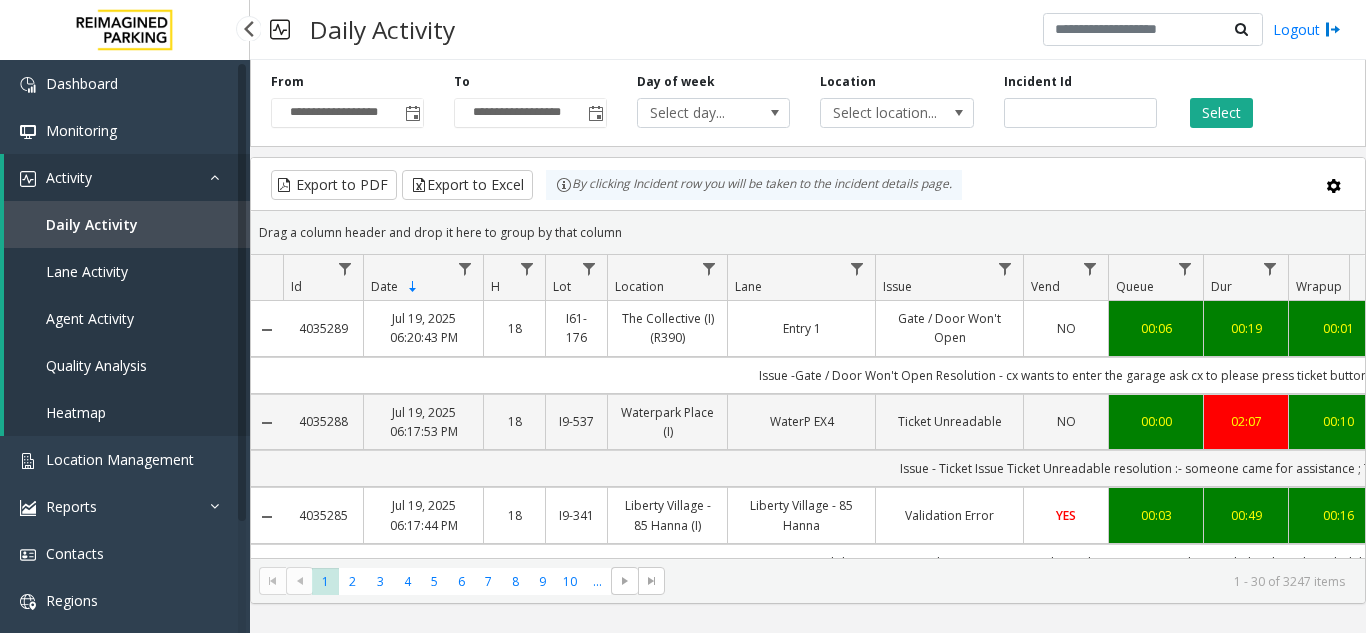 click on "Lane Activity" at bounding box center [127, 271] 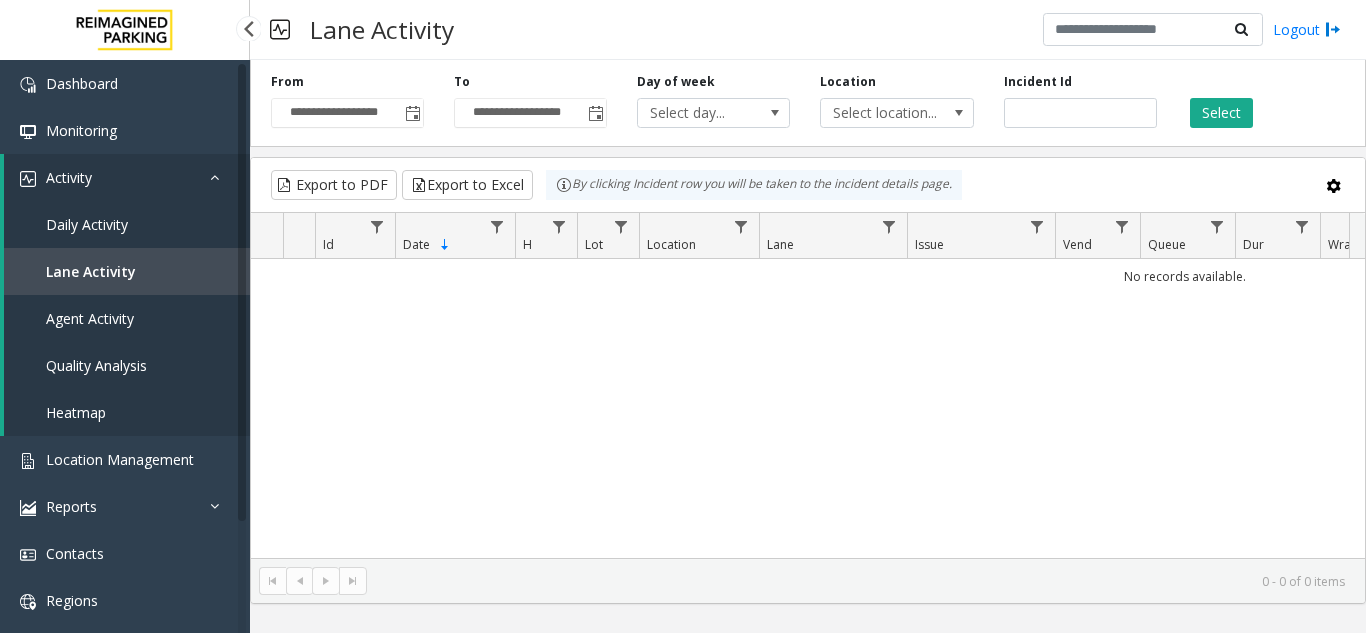 click on "Agent Activity" at bounding box center (90, 318) 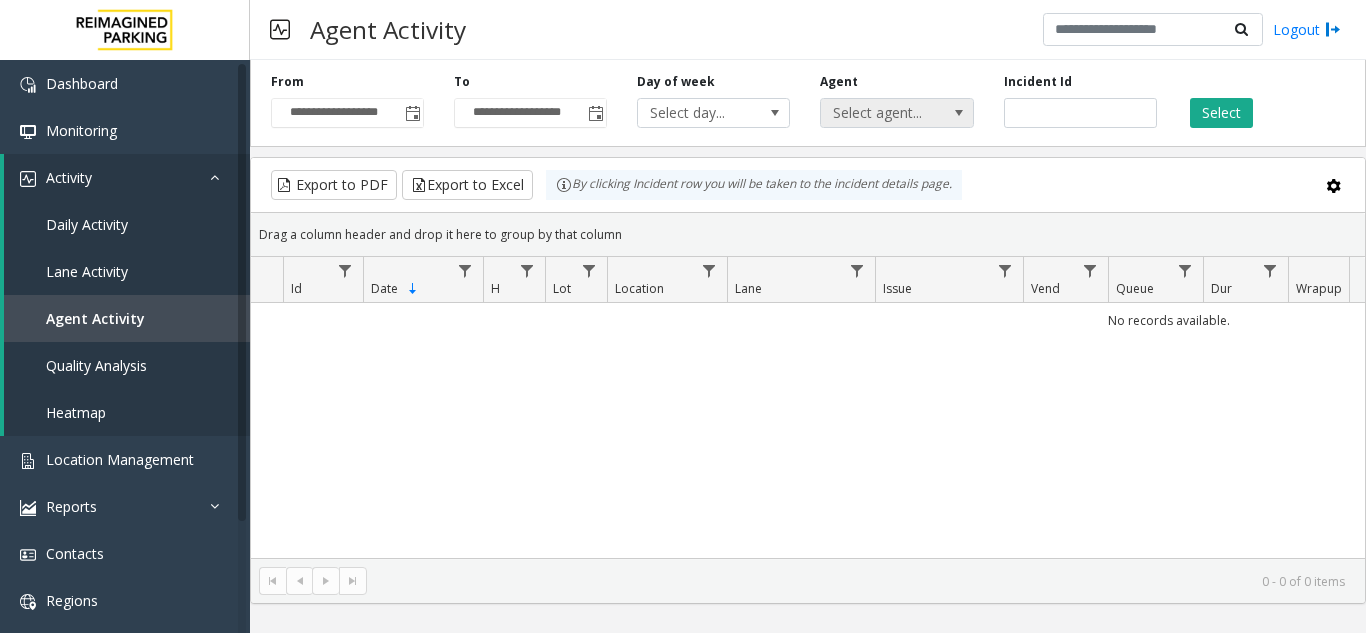 click on "Select agent..." at bounding box center [881, 113] 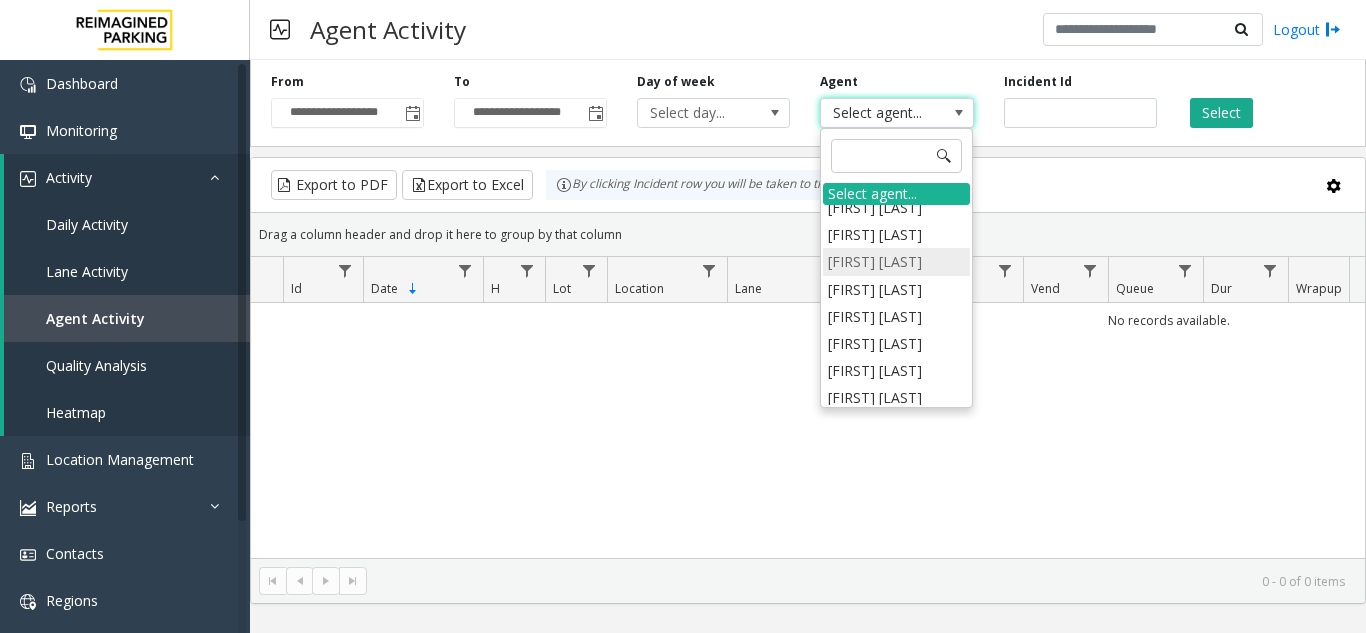 scroll, scrollTop: 100, scrollLeft: 0, axis: vertical 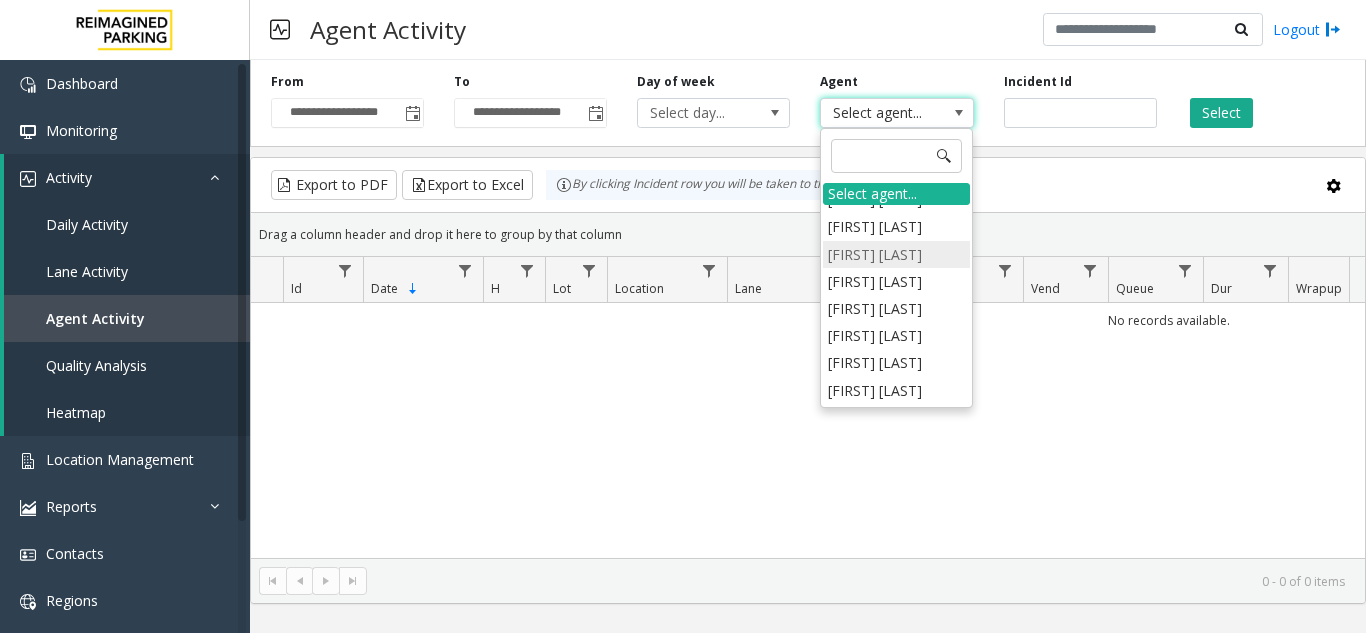 click on "Robert Colson" at bounding box center [896, 254] 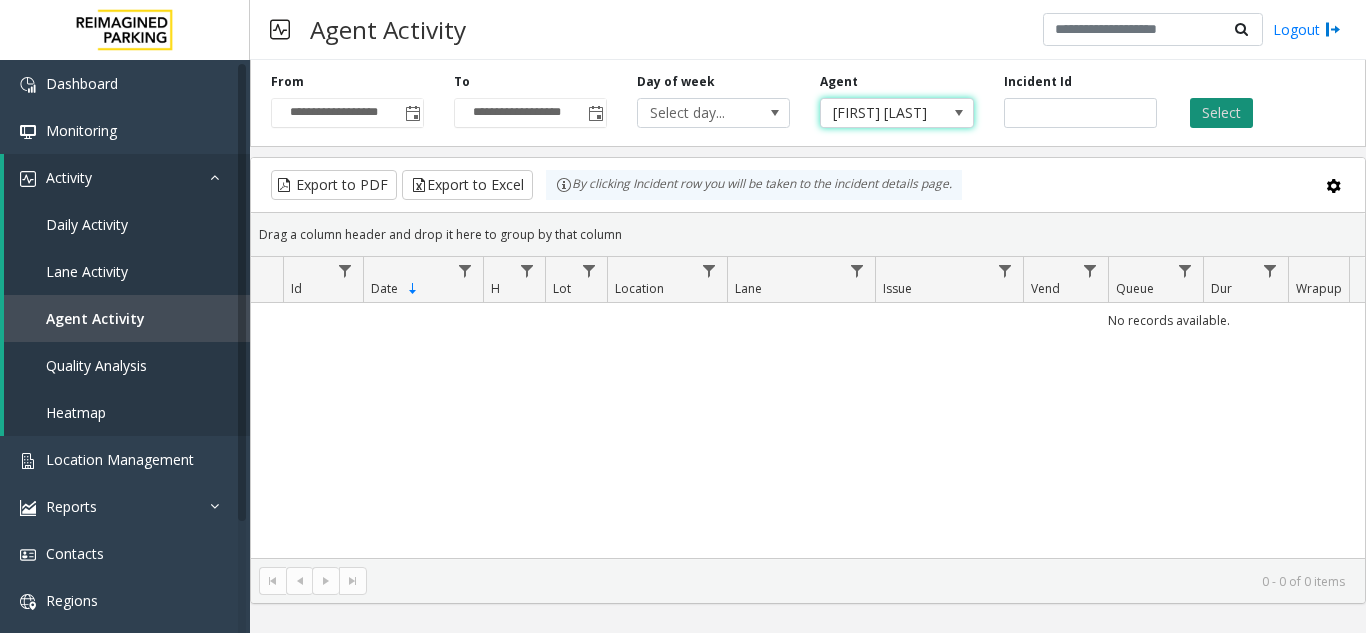 click on "Select" 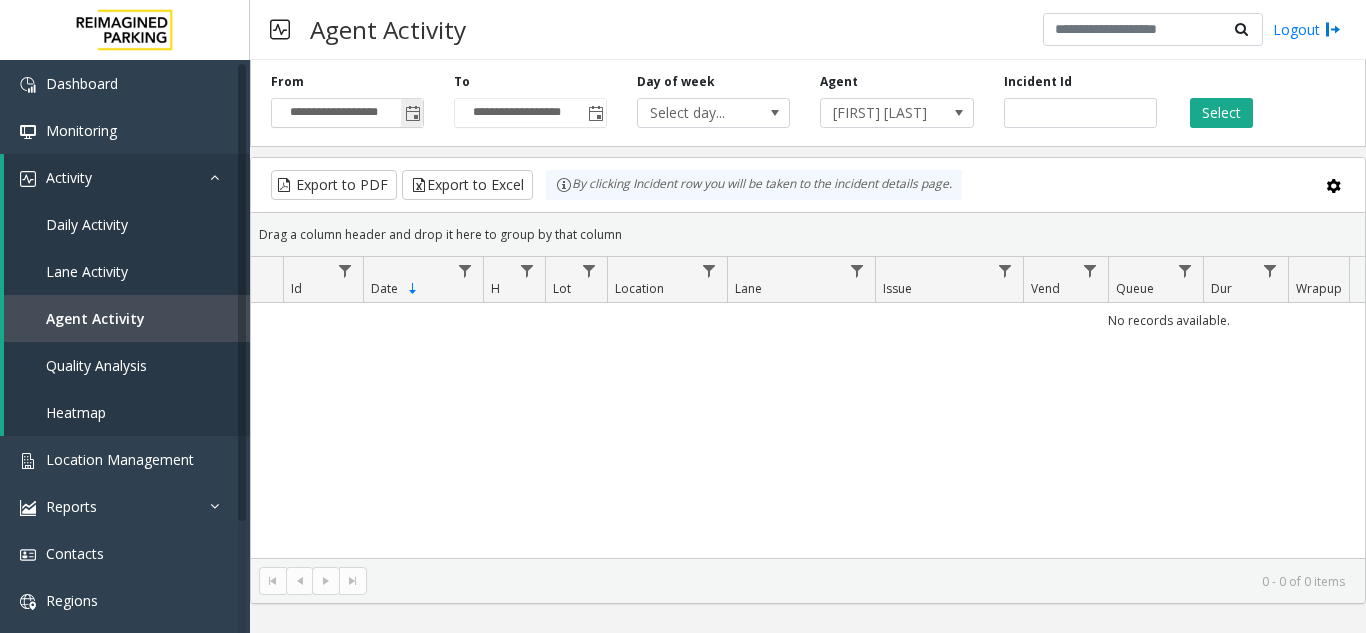 click on "**********" at bounding box center (347, 113) 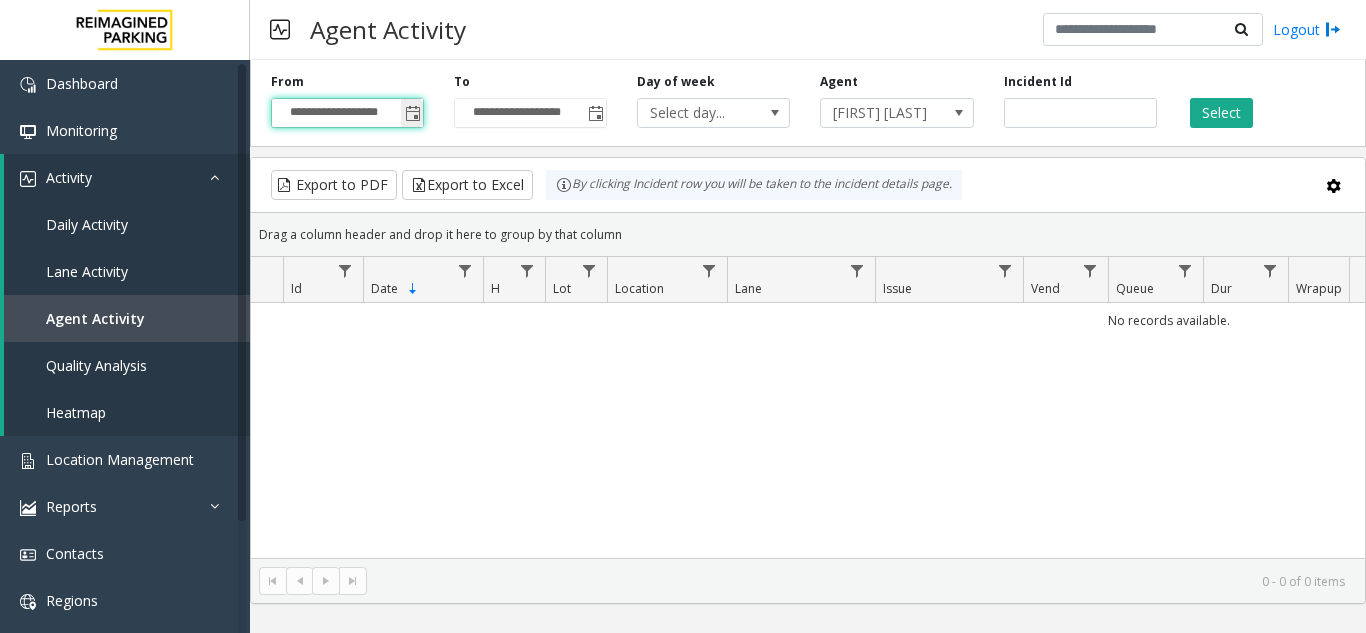 click 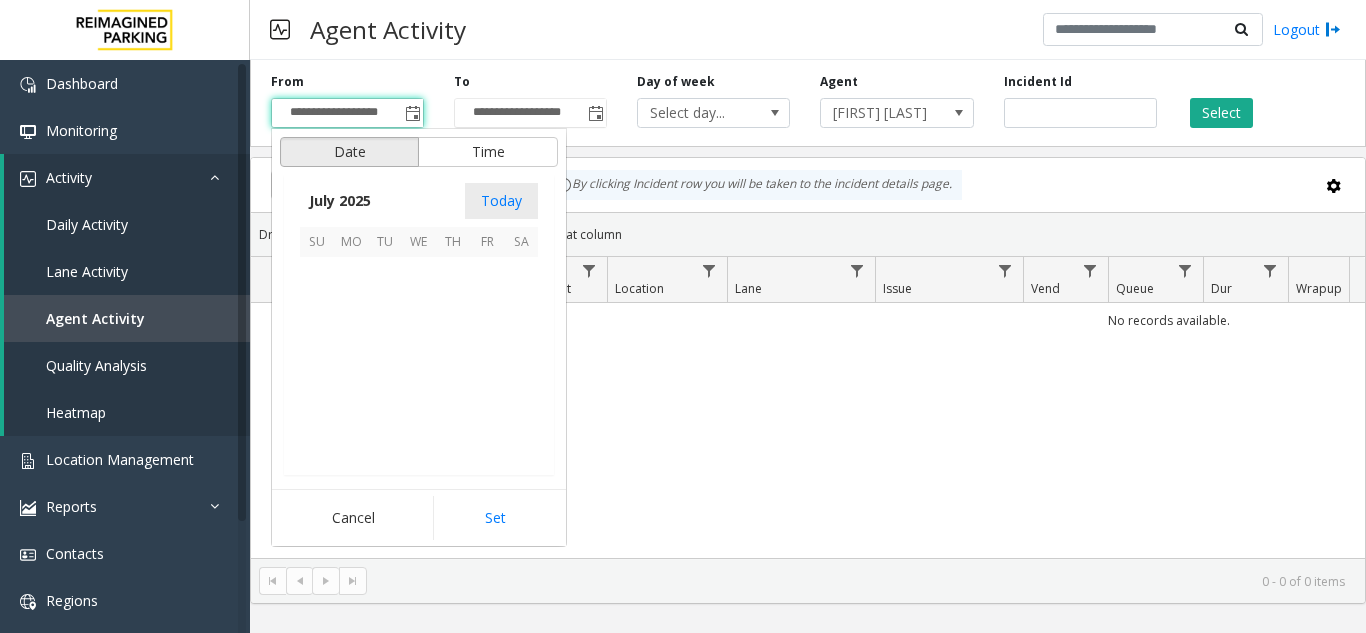 scroll, scrollTop: 358428, scrollLeft: 0, axis: vertical 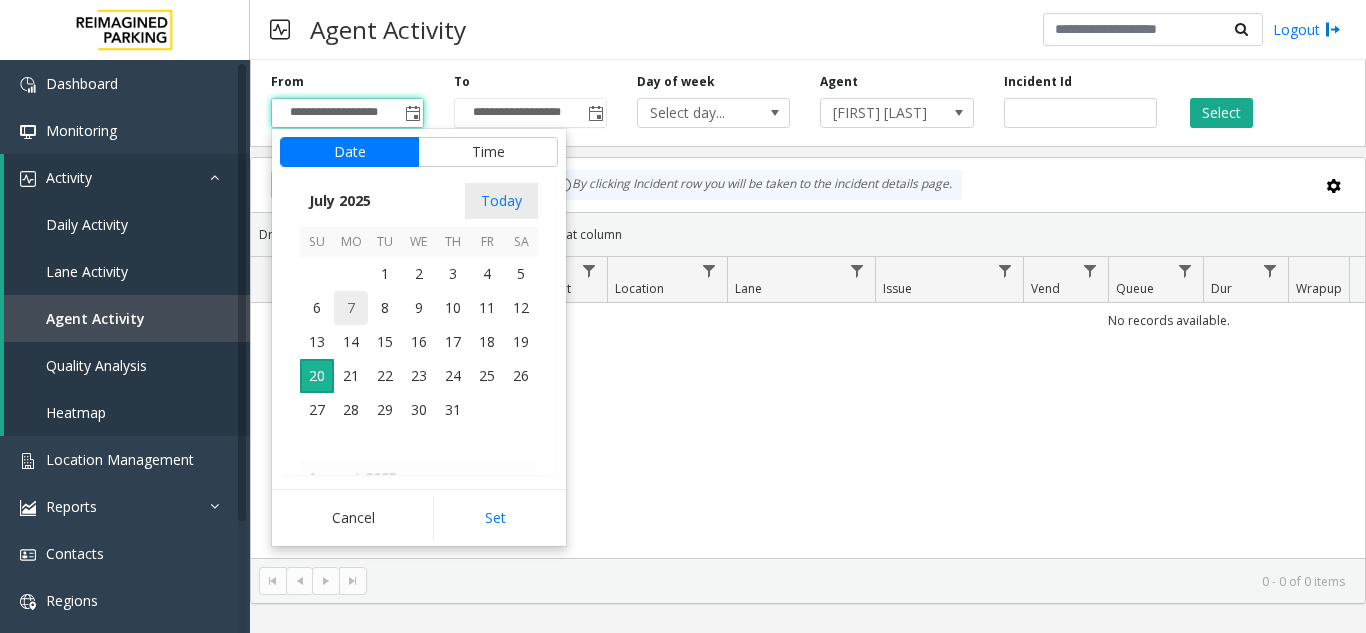 click on "7" at bounding box center [351, 308] 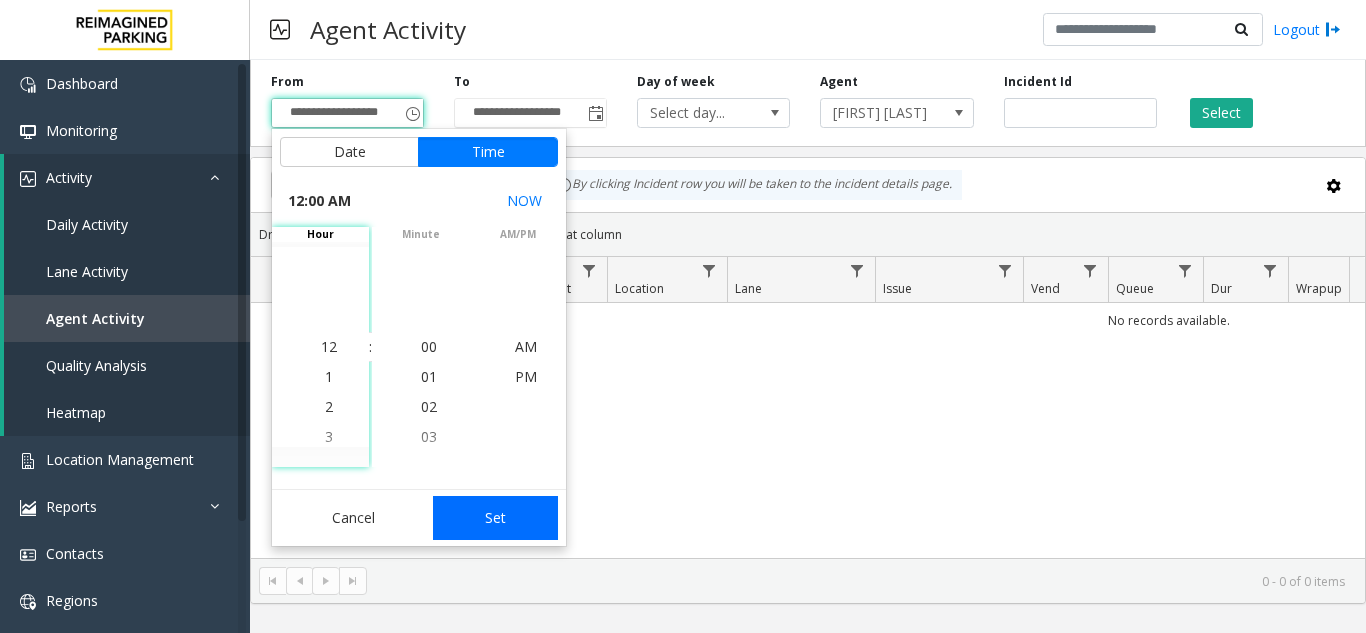 click on "Set" 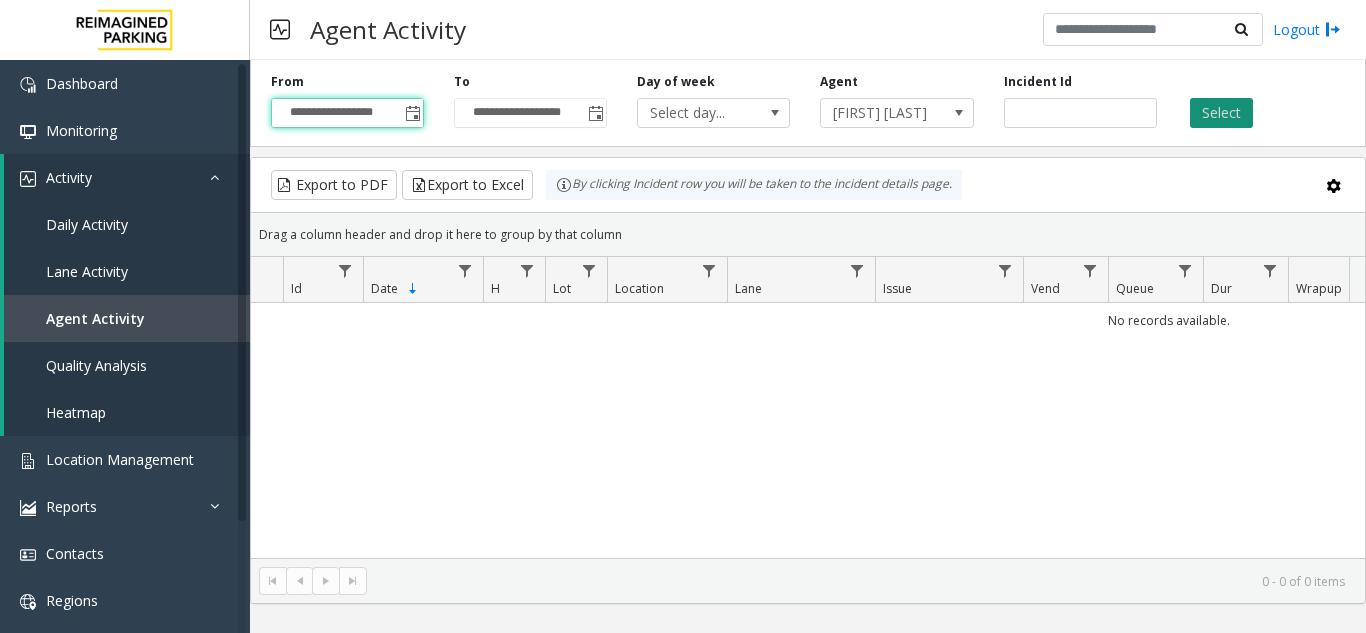 click on "Select" 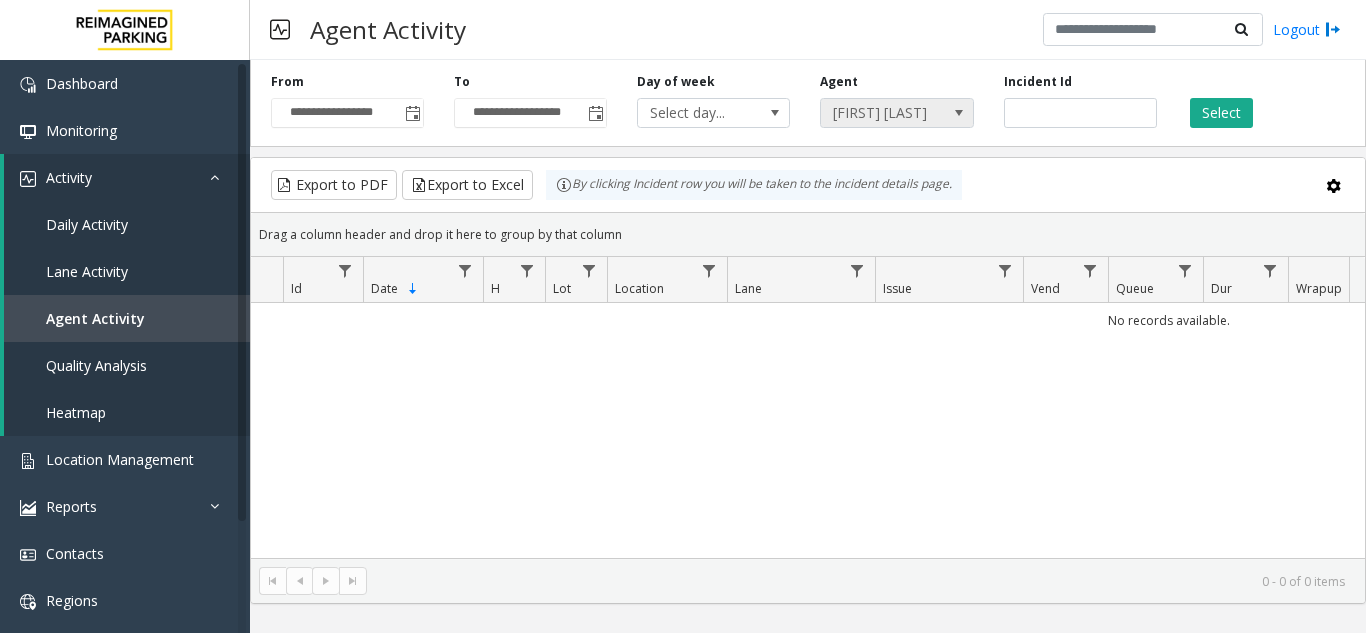 click at bounding box center (959, 113) 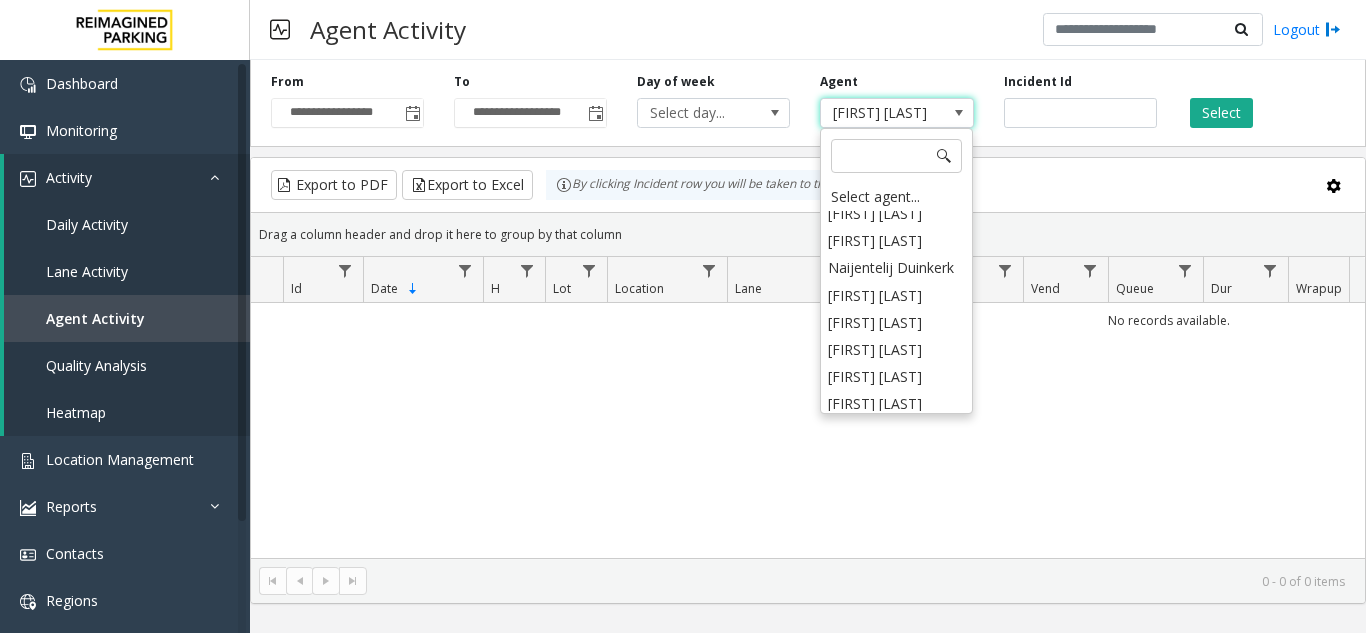 scroll, scrollTop: 3000, scrollLeft: 0, axis: vertical 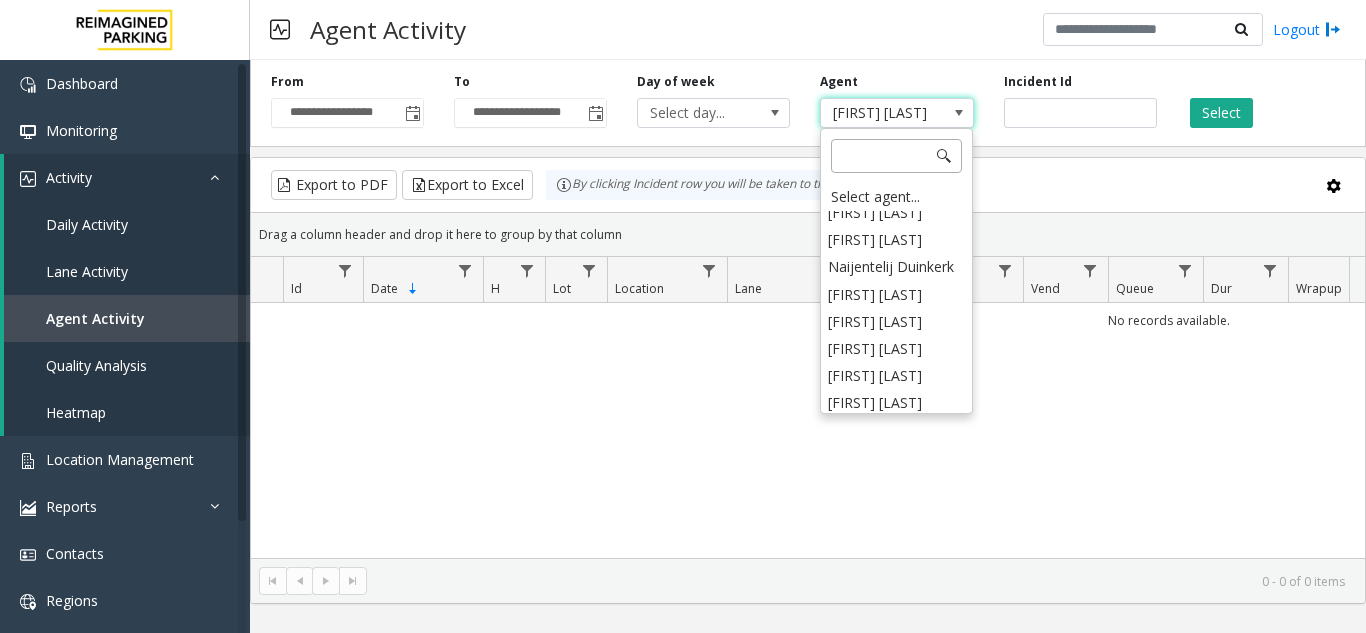 click 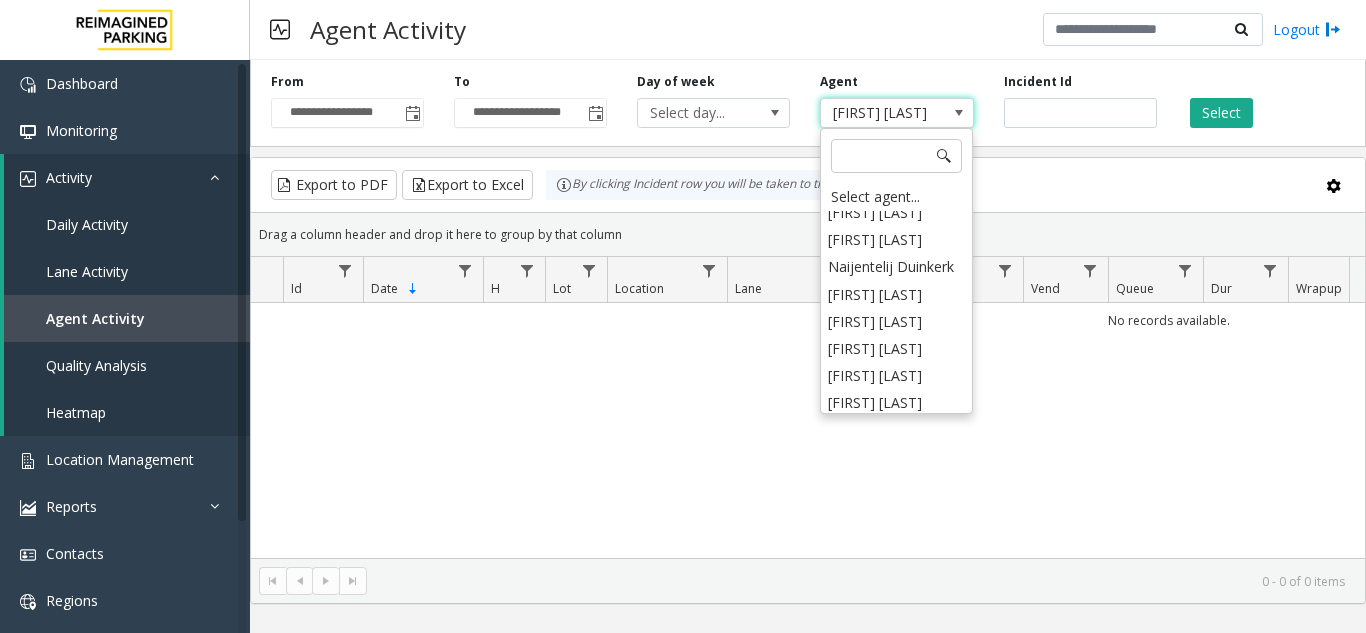 click on "Robert Colson" at bounding box center (881, 113) 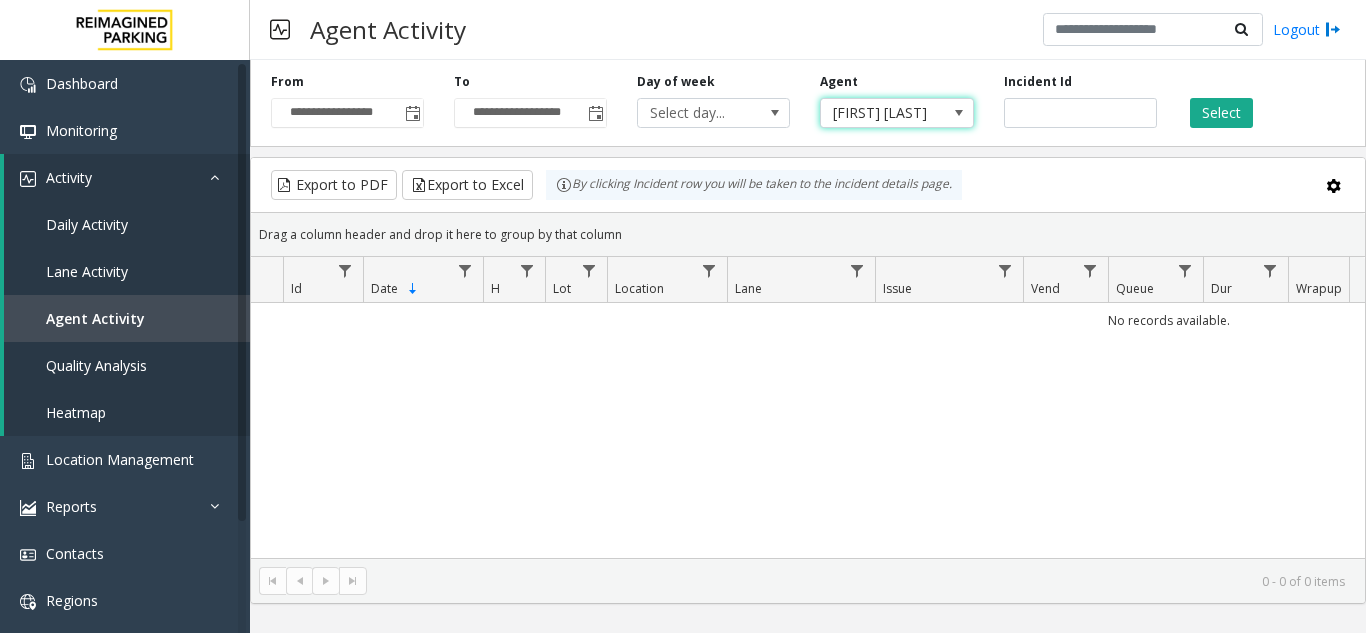 click on "Robert Colson" at bounding box center [881, 113] 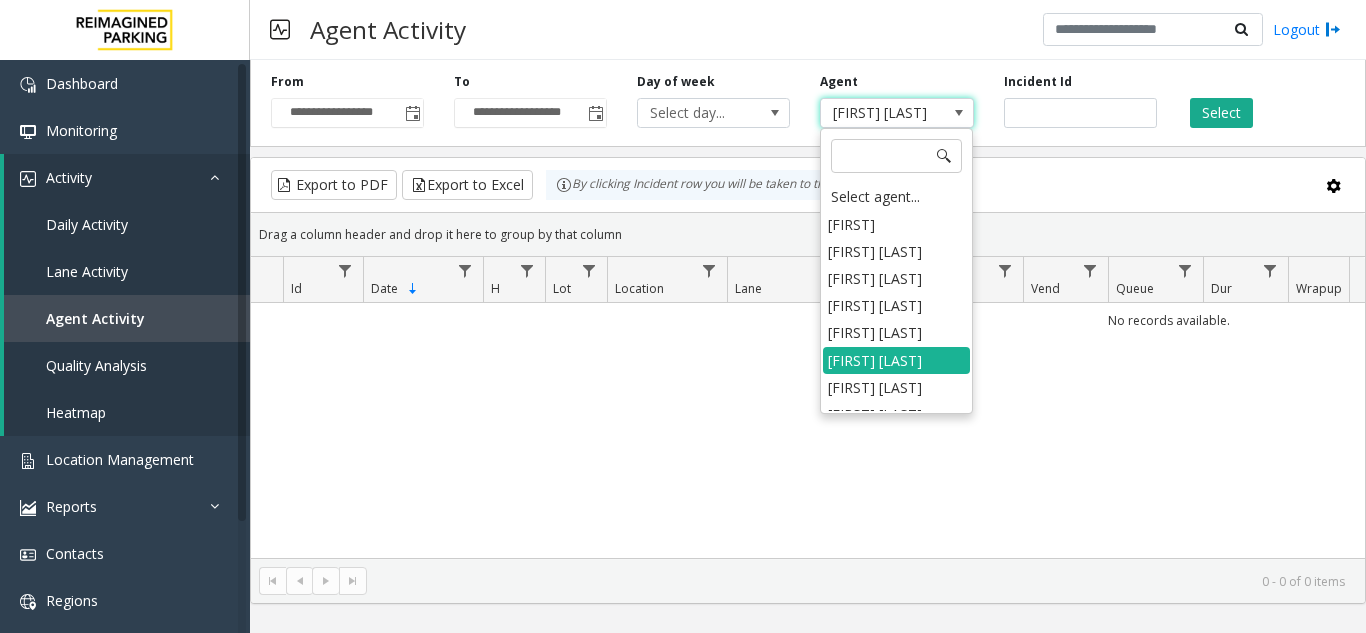 click on "Robert Colson" at bounding box center [881, 113] 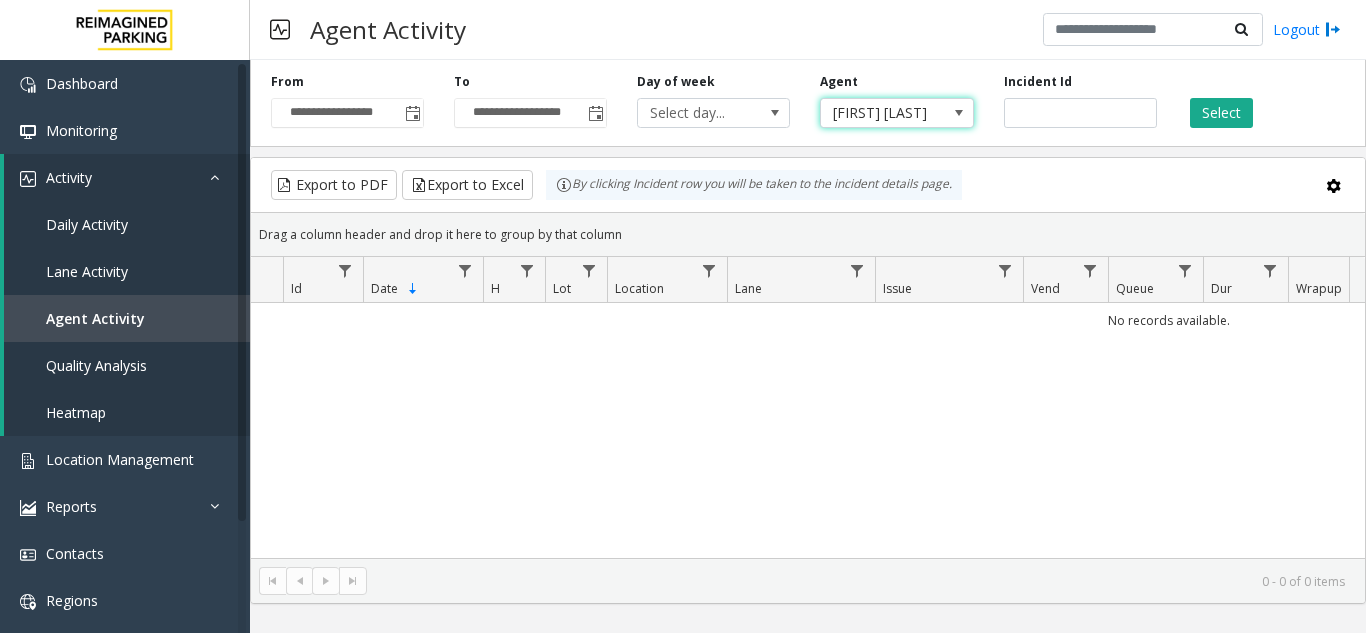 click on "Robert Colson" at bounding box center [881, 113] 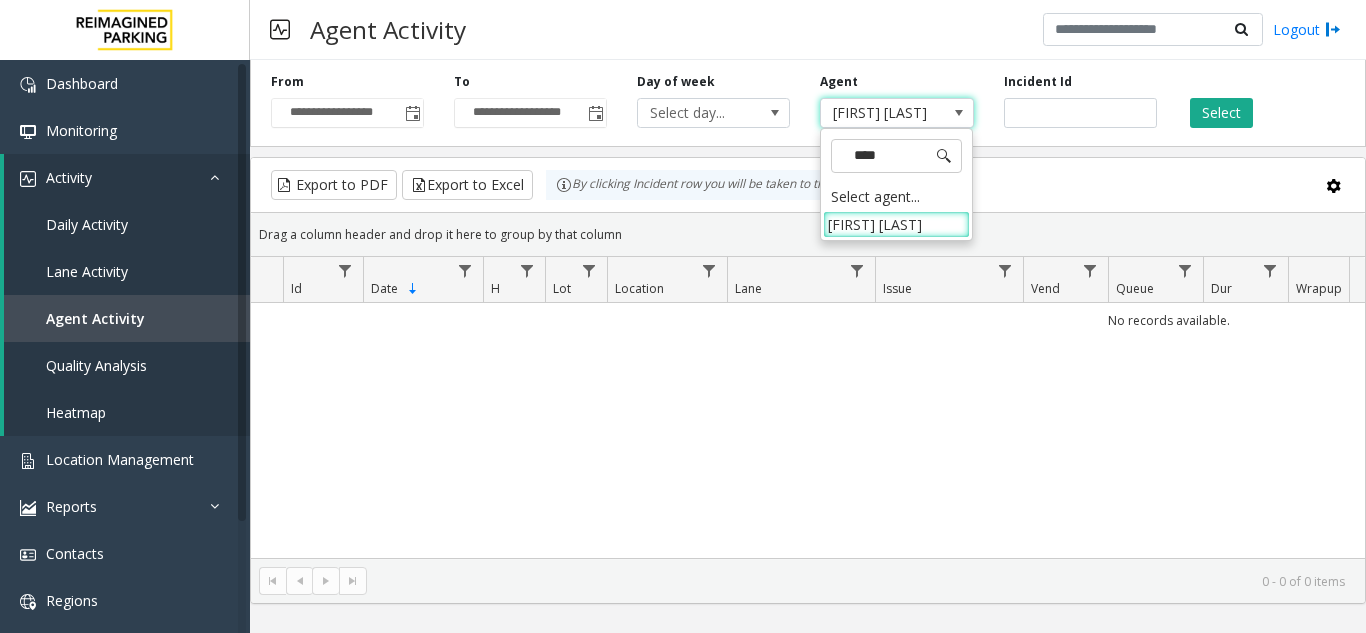 type on "*****" 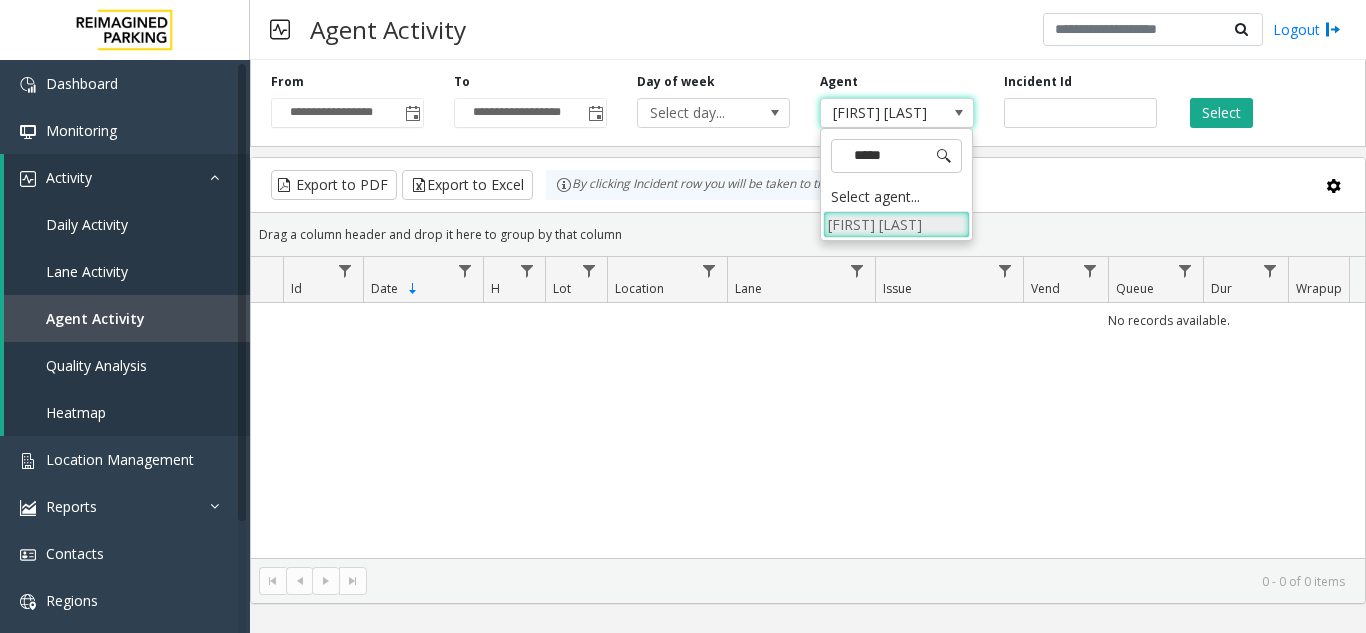 click on "[FIRST] [LAST]" at bounding box center (896, 224) 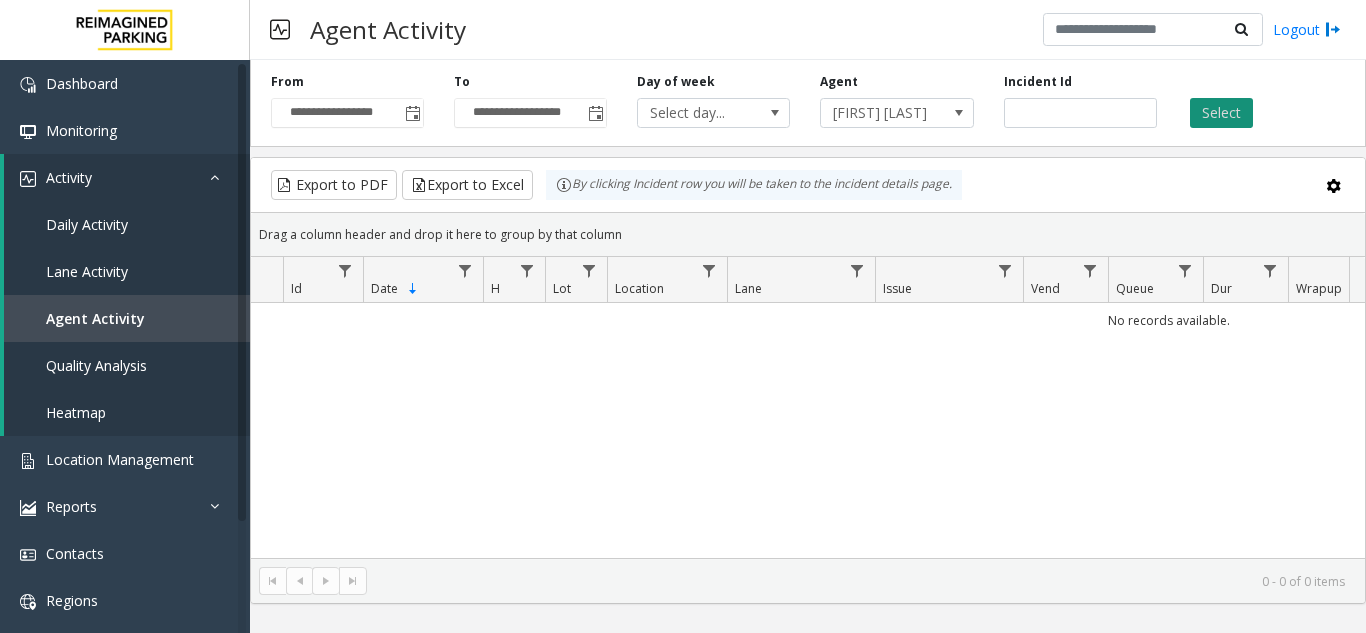 click on "Select" 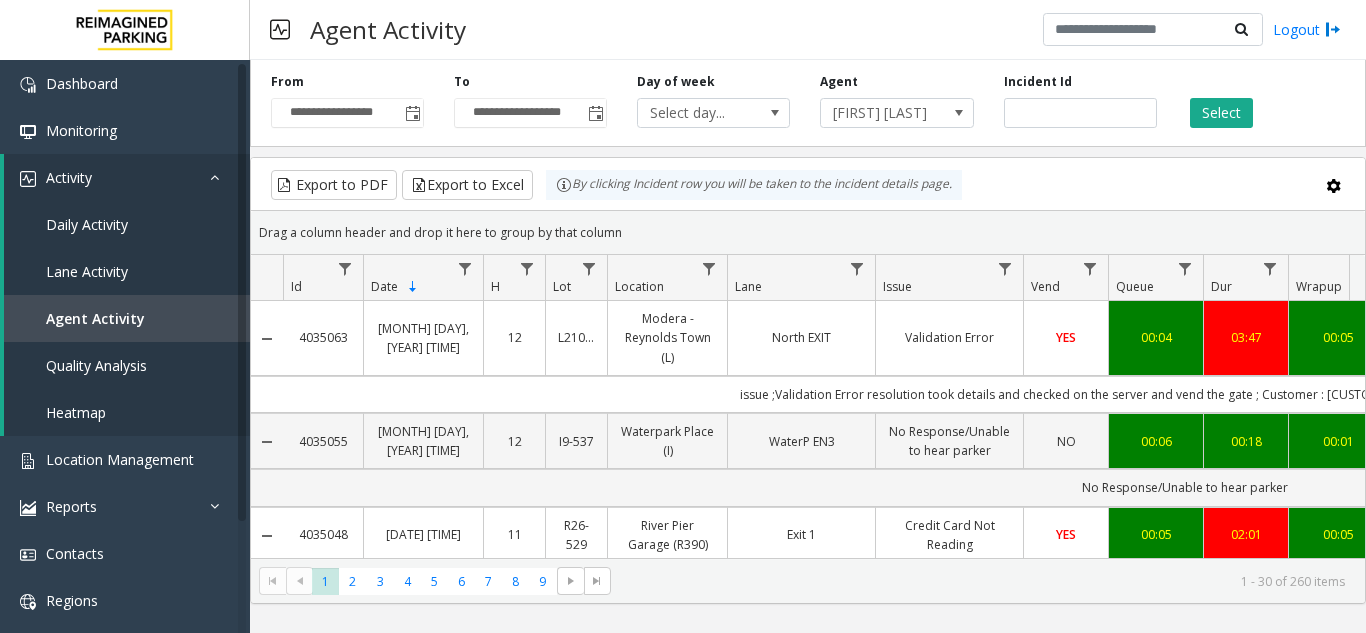 scroll, scrollTop: 0, scrollLeft: 9, axis: horizontal 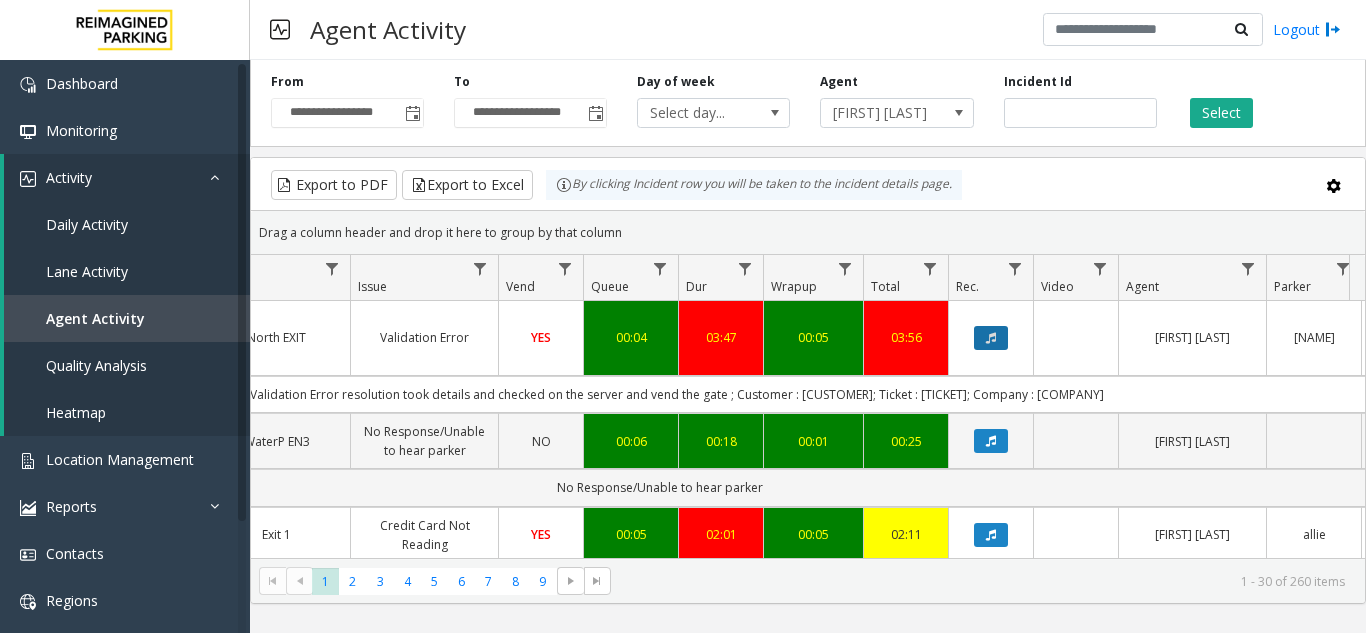 click 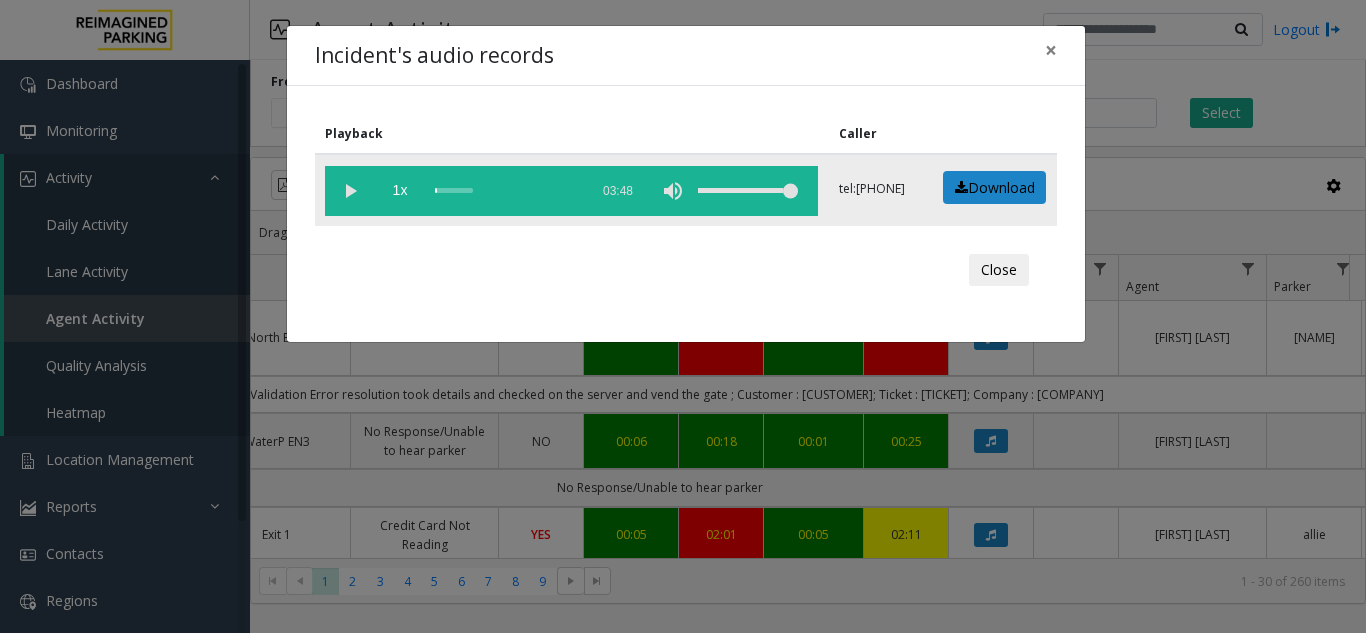 click 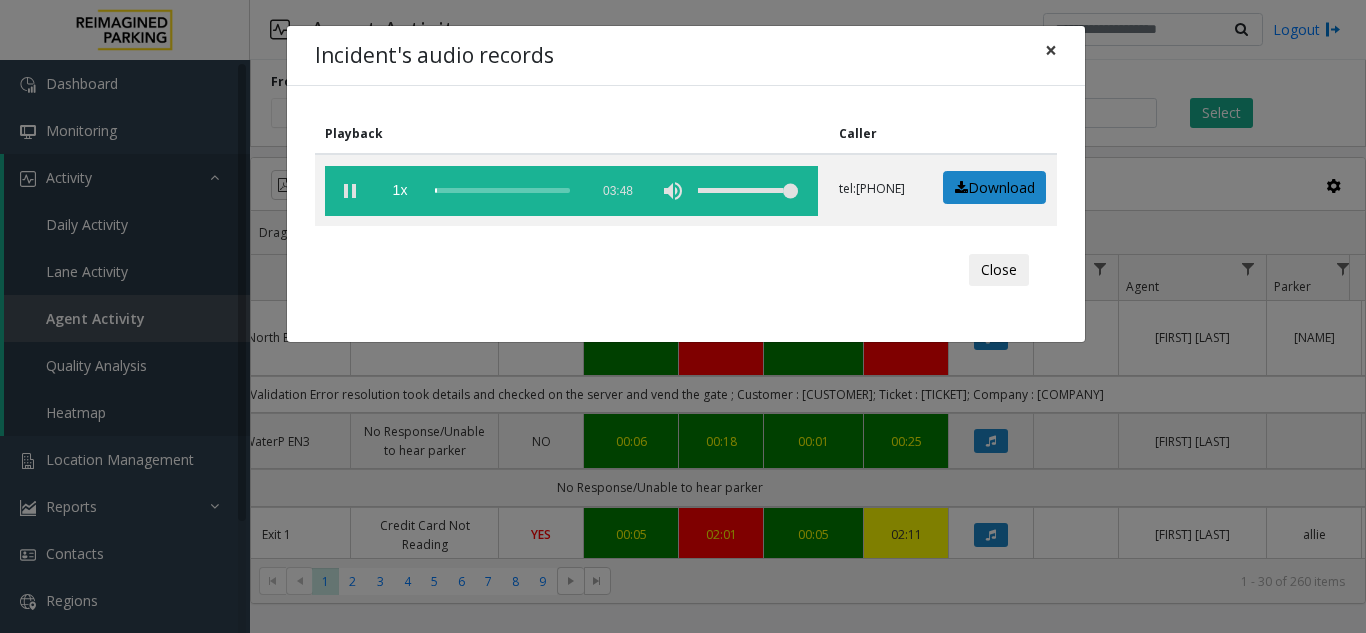 click on "×" 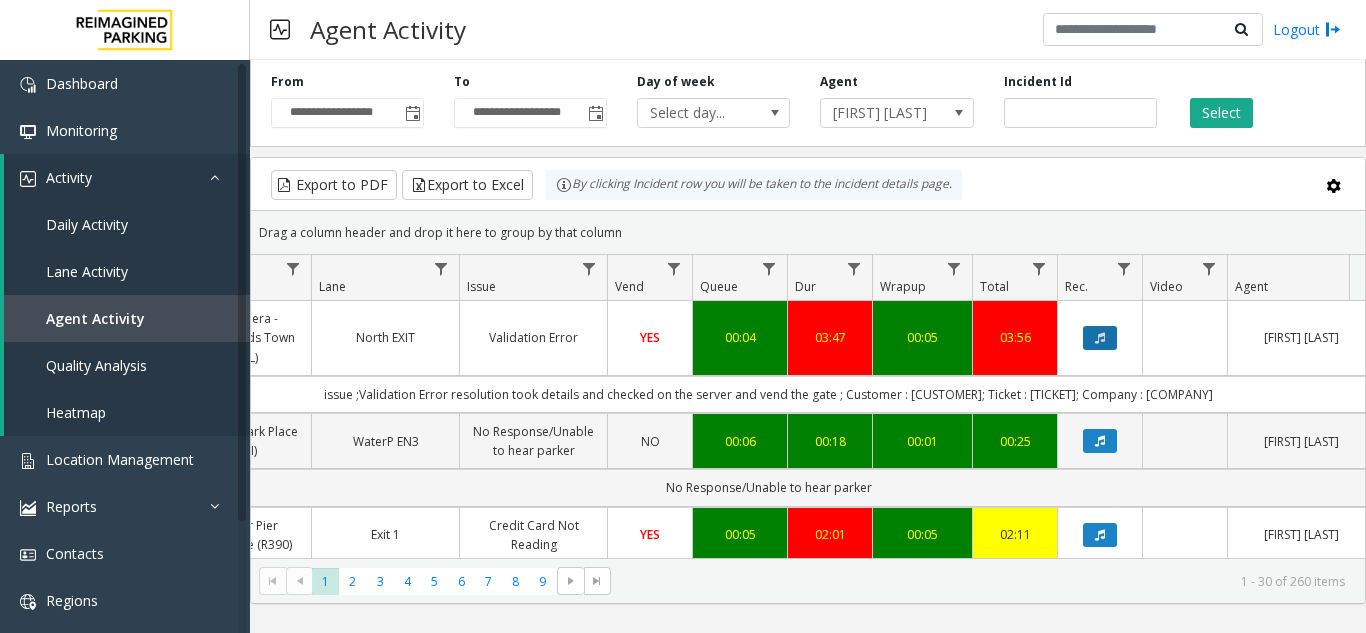 click 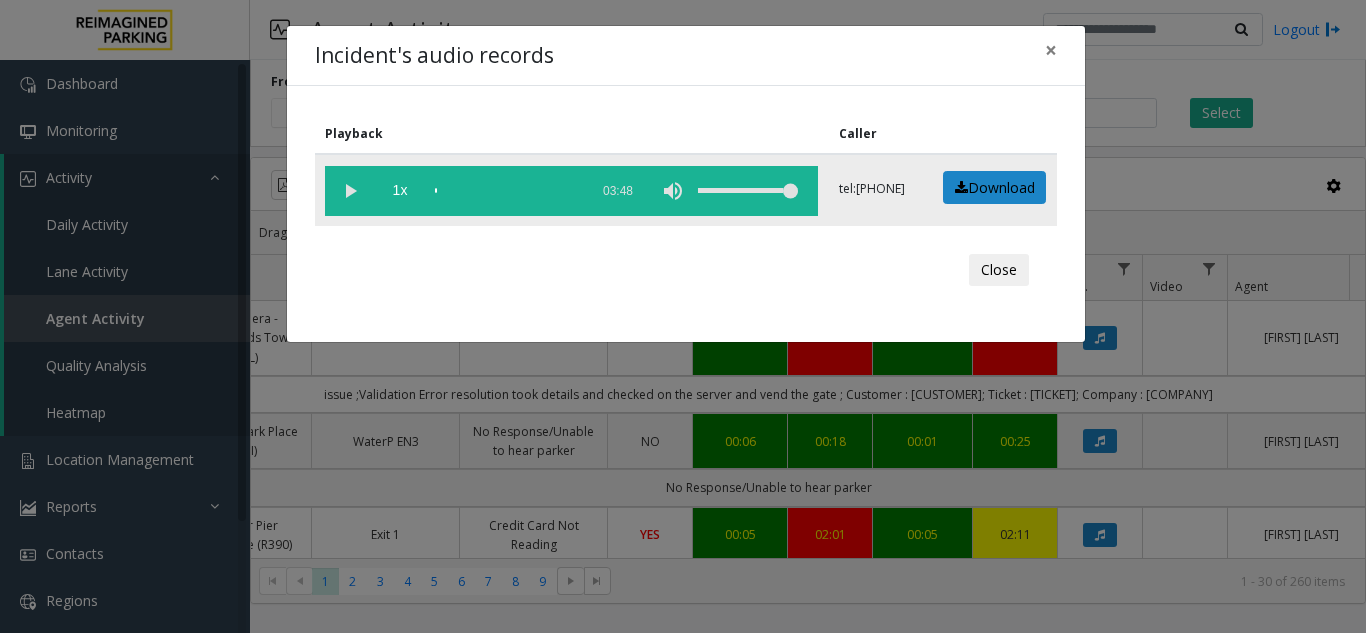 click 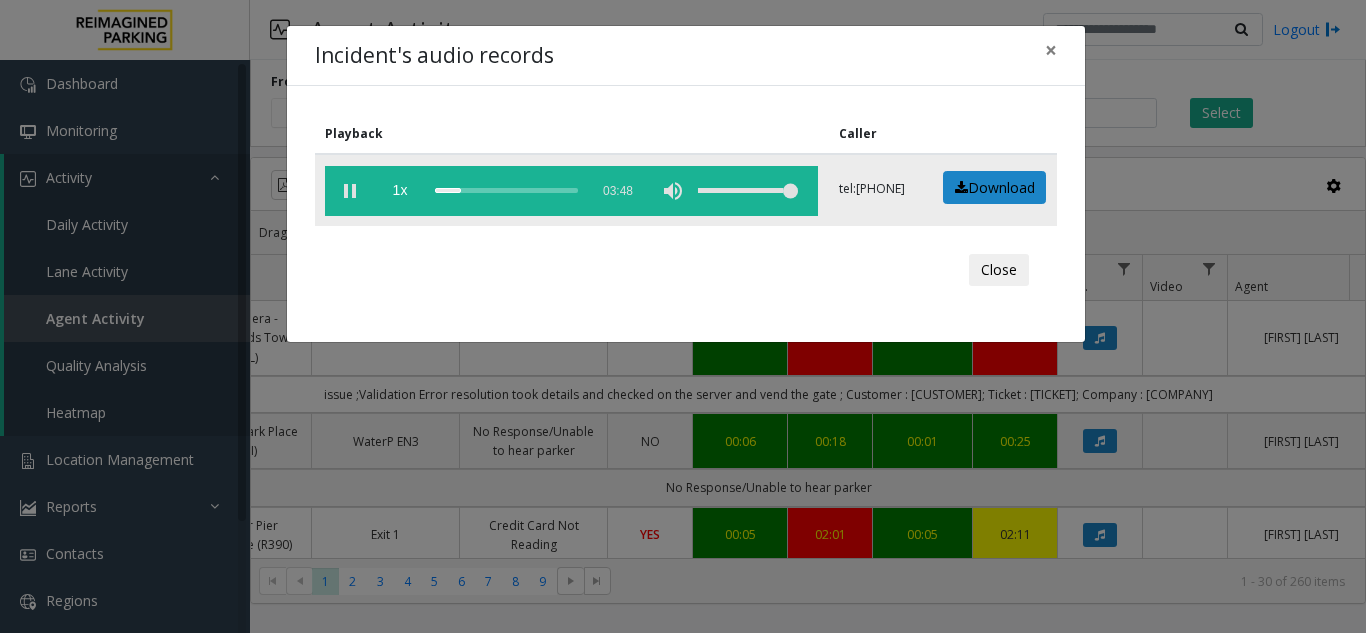 click 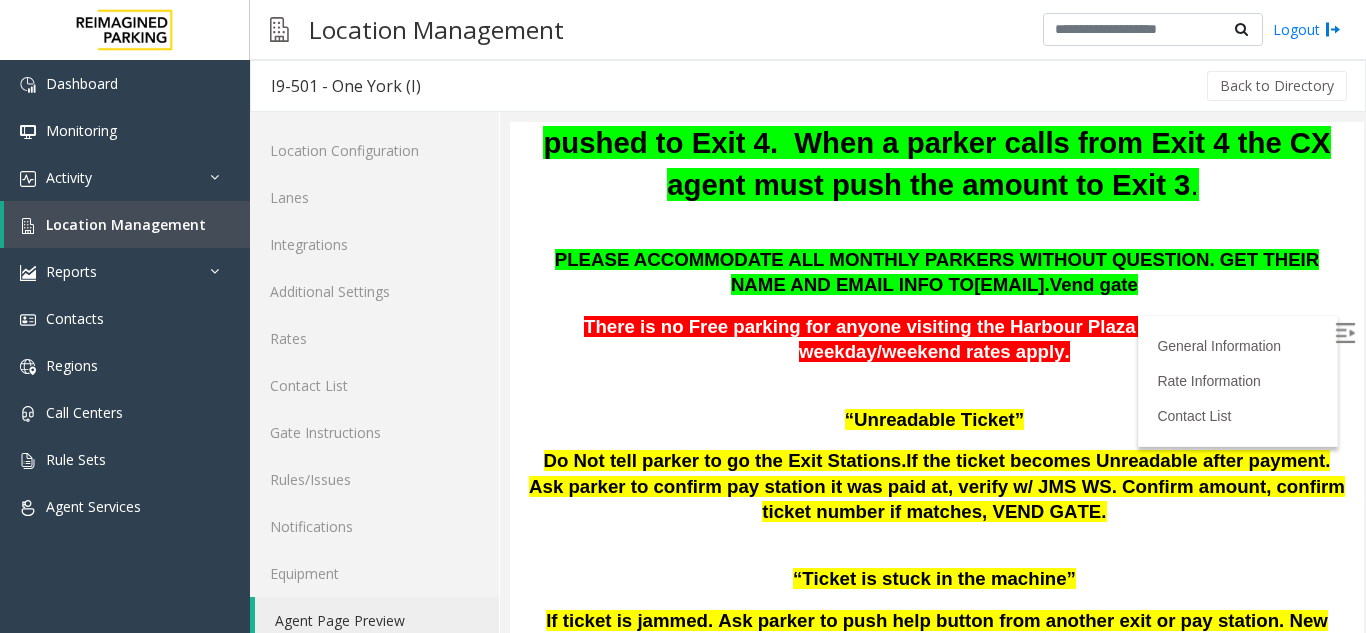 scroll, scrollTop: 400, scrollLeft: 0, axis: vertical 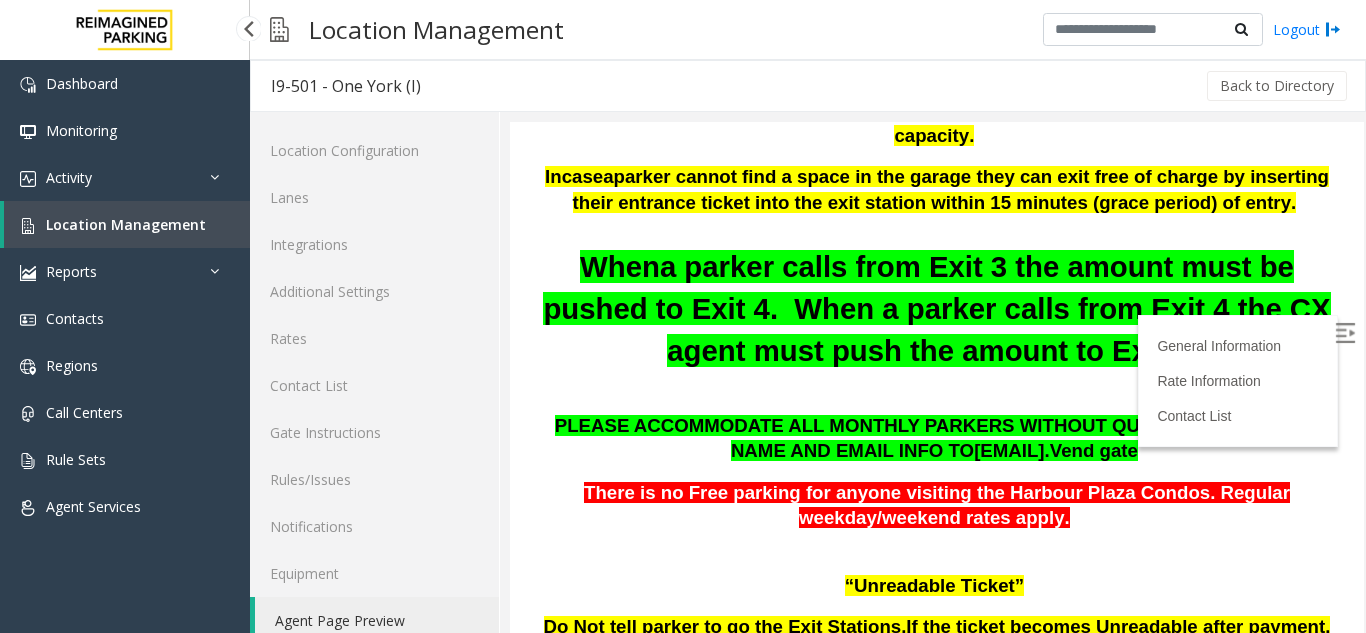 click on "Location Management" at bounding box center (126, 224) 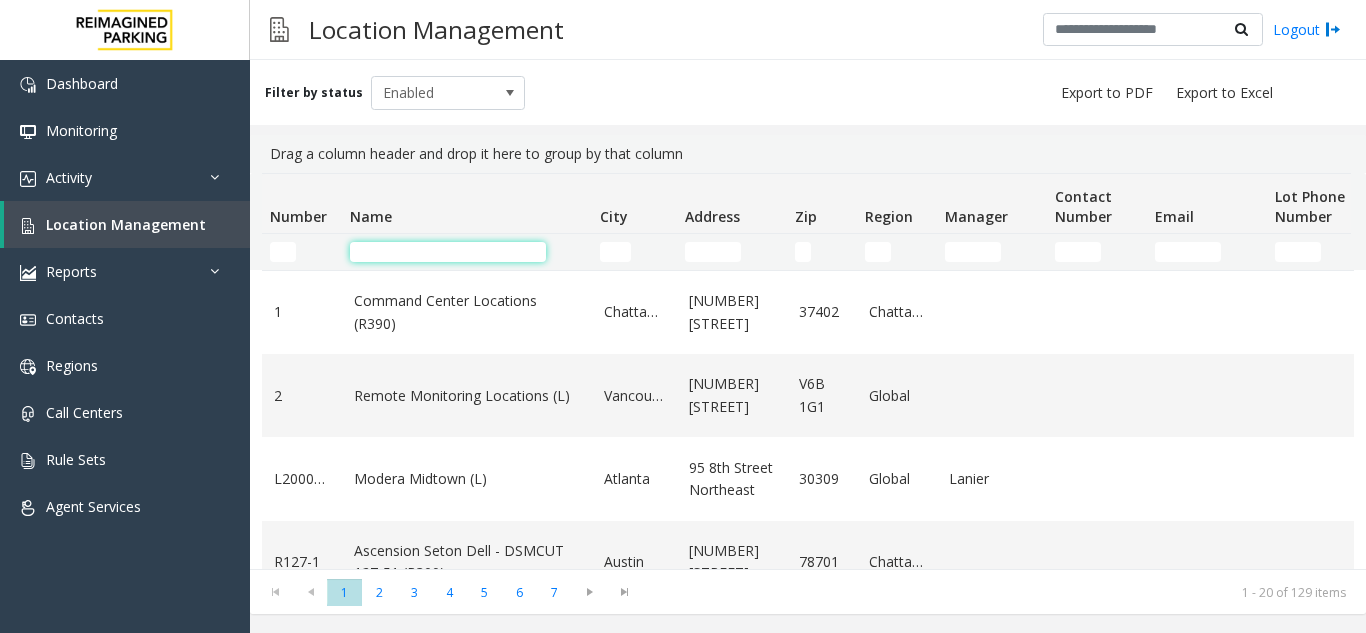 click 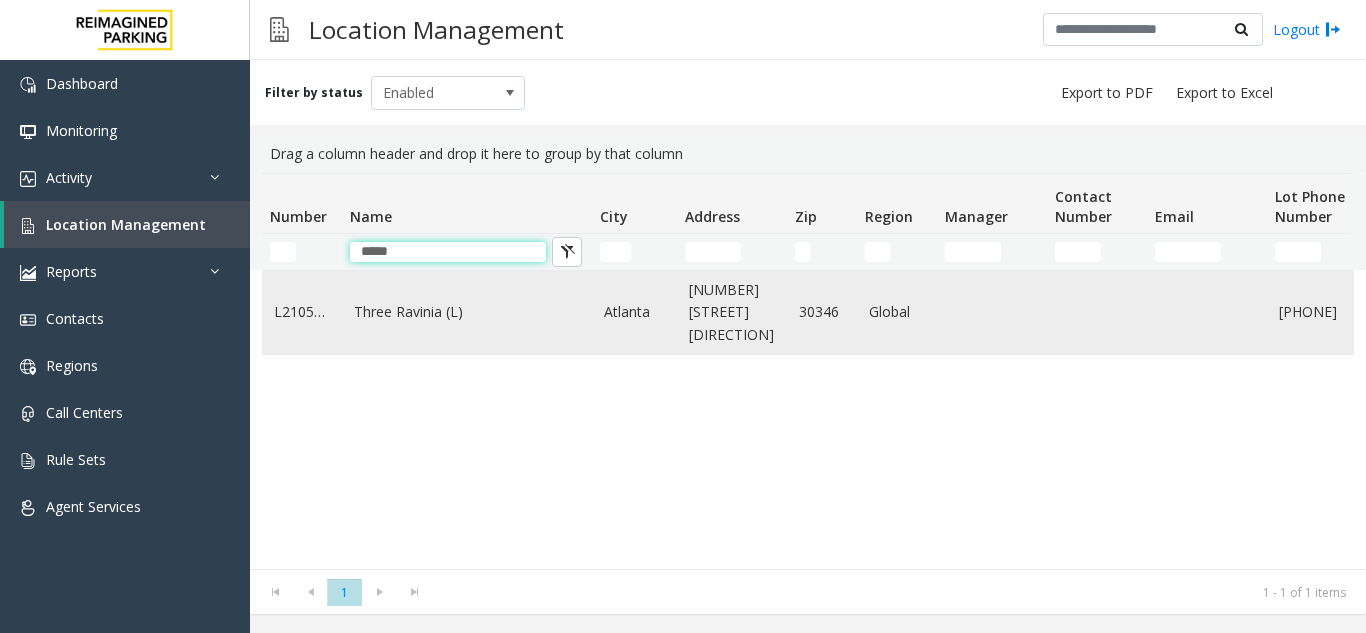 type on "*****" 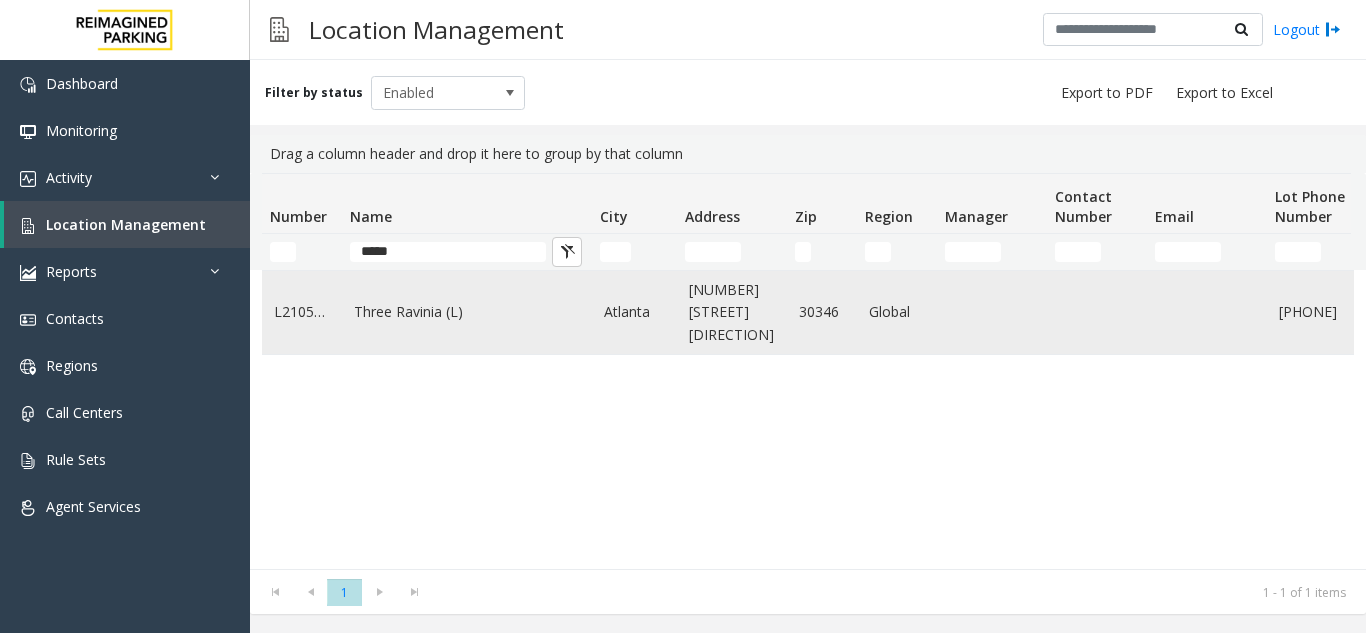 click on "Three Ravinia (L)" 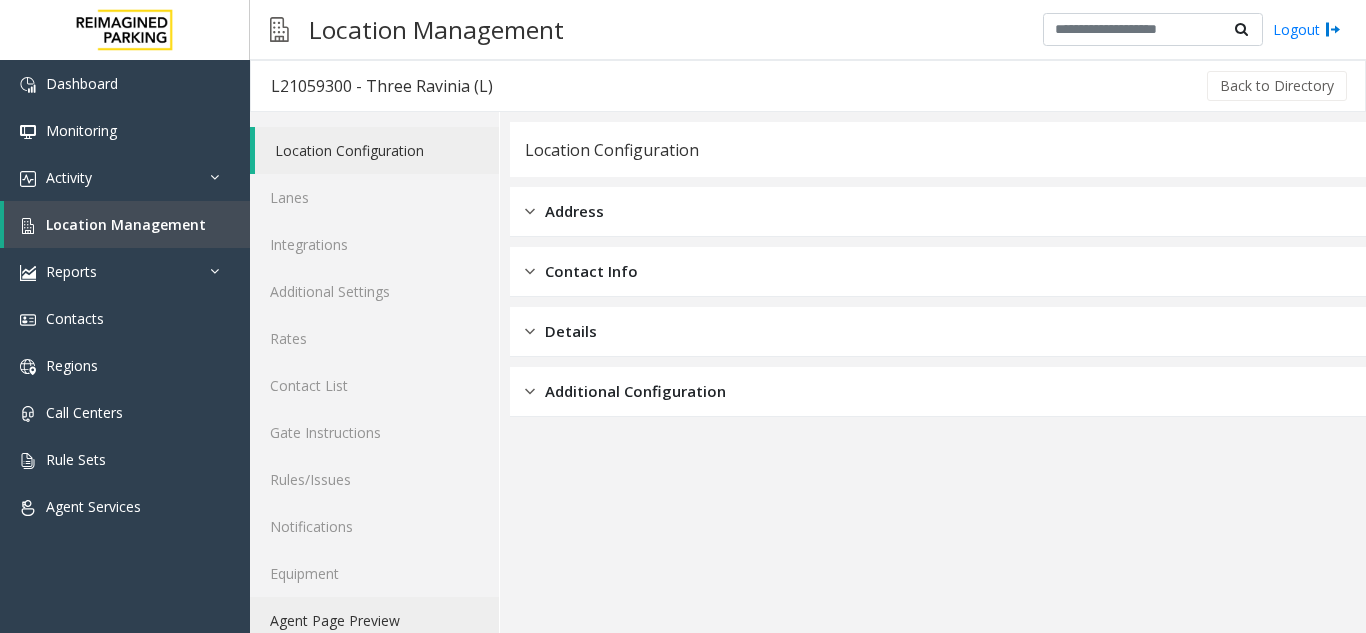 click on "Agent Page Preview" 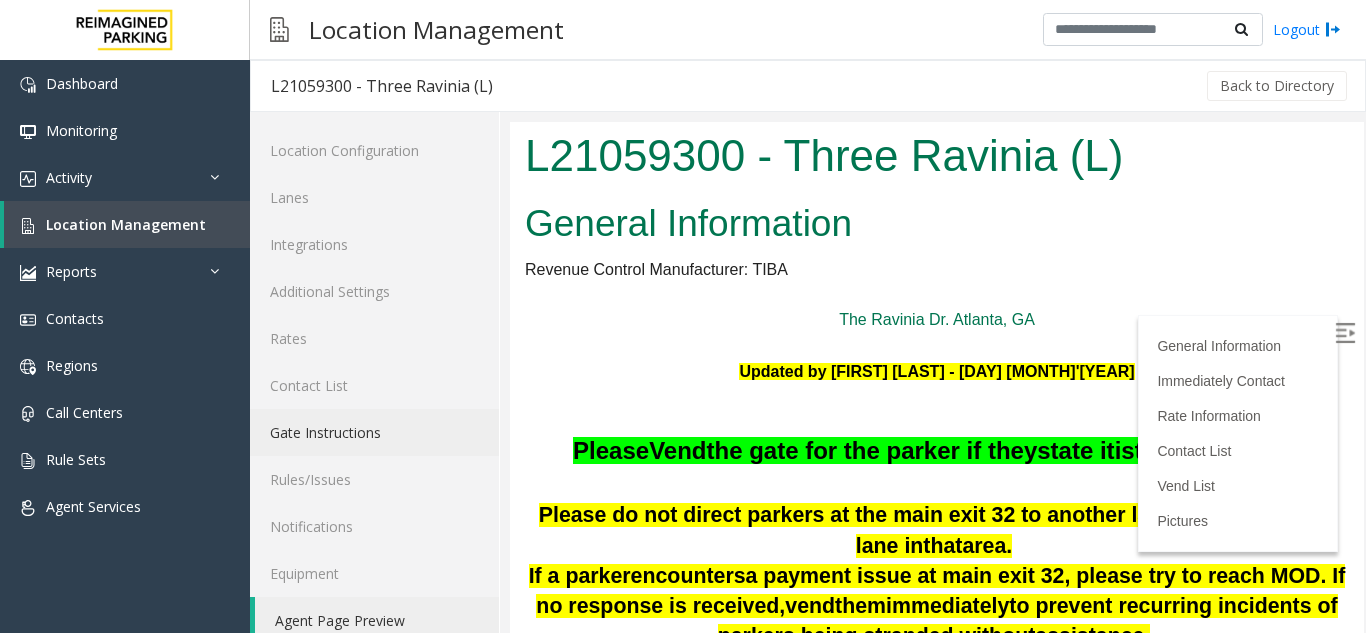 scroll, scrollTop: 200, scrollLeft: 0, axis: vertical 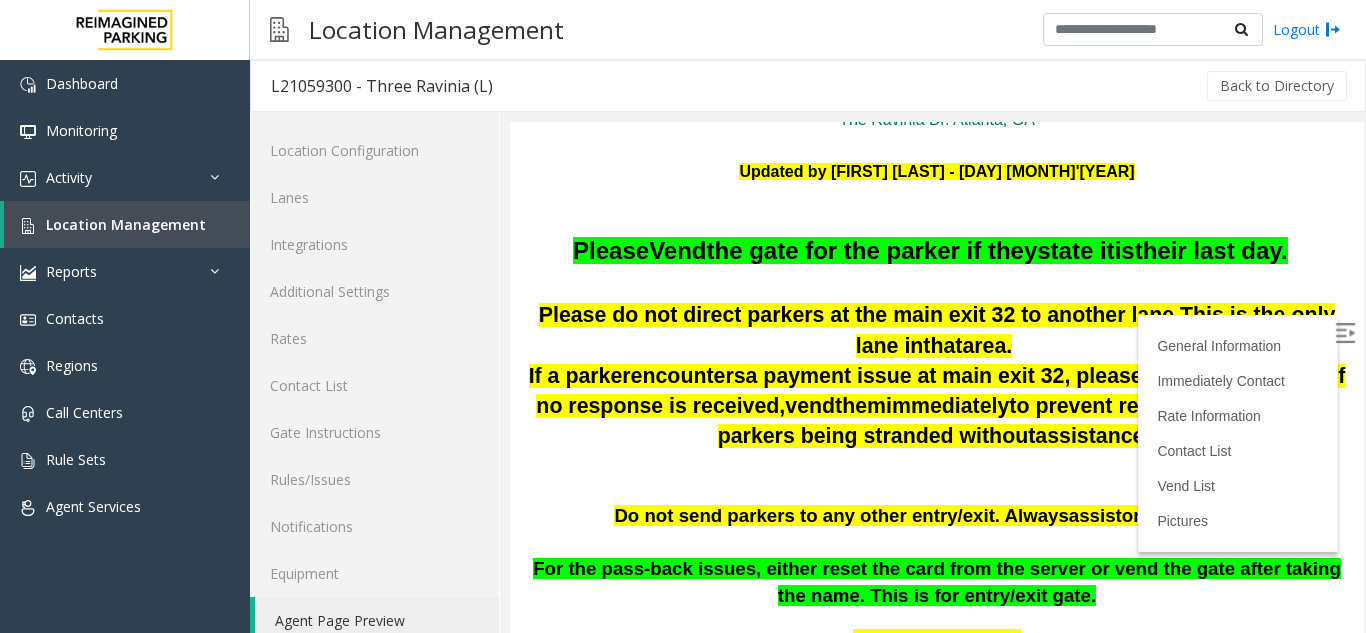 click at bounding box center (1347, 336) 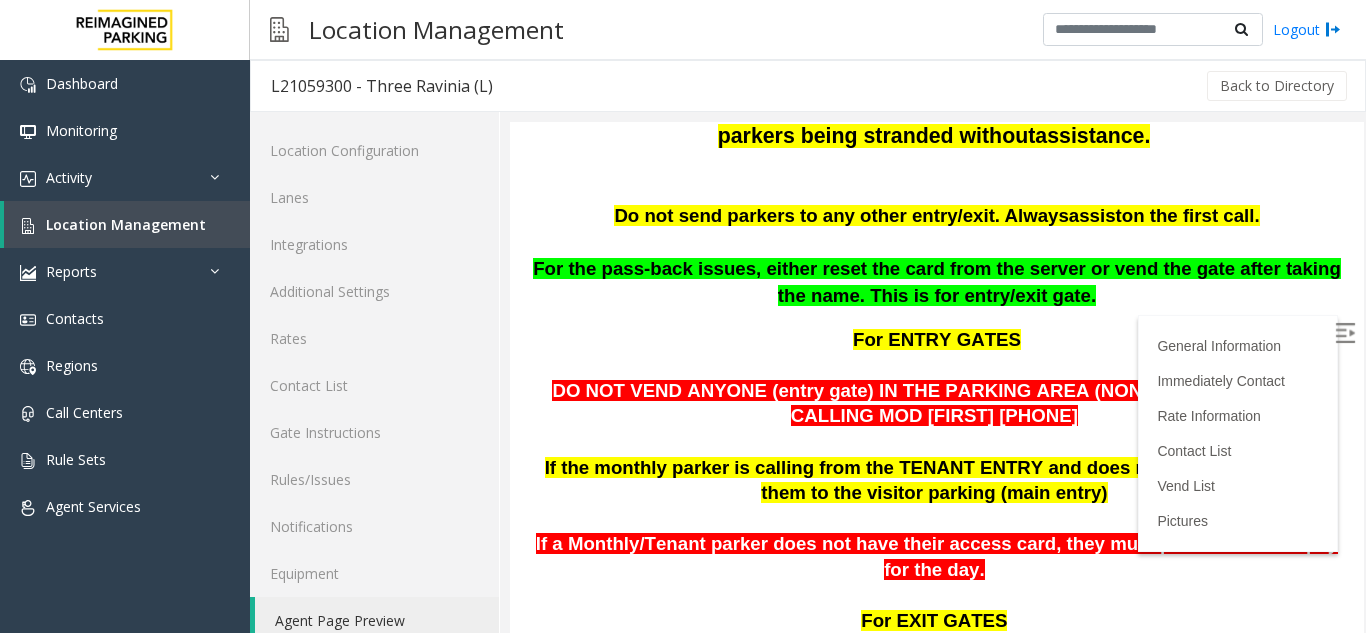 scroll, scrollTop: 600, scrollLeft: 0, axis: vertical 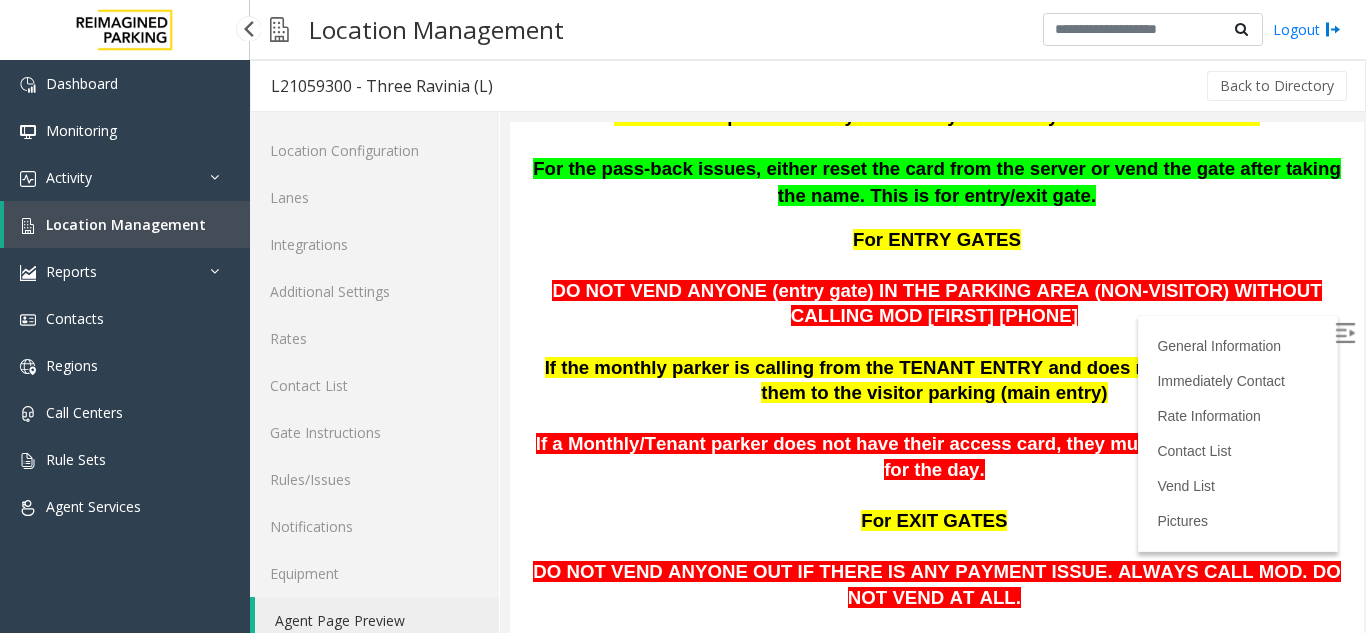 click on "Location Management" at bounding box center [127, 224] 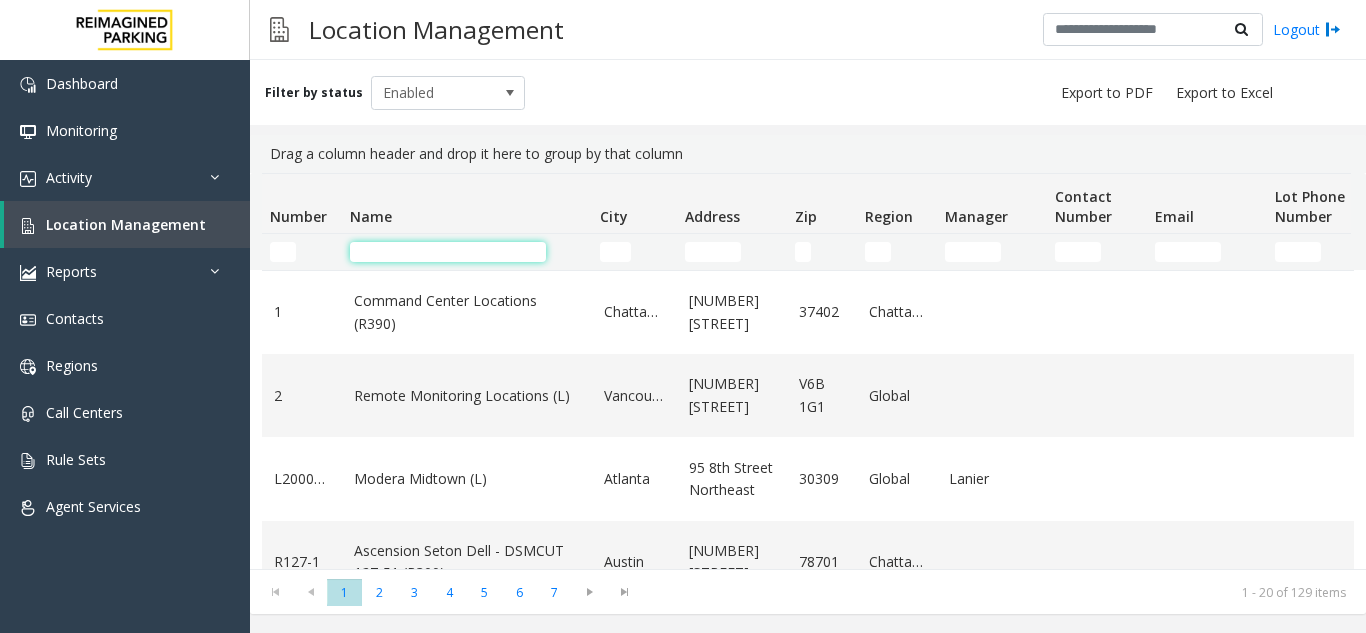 click 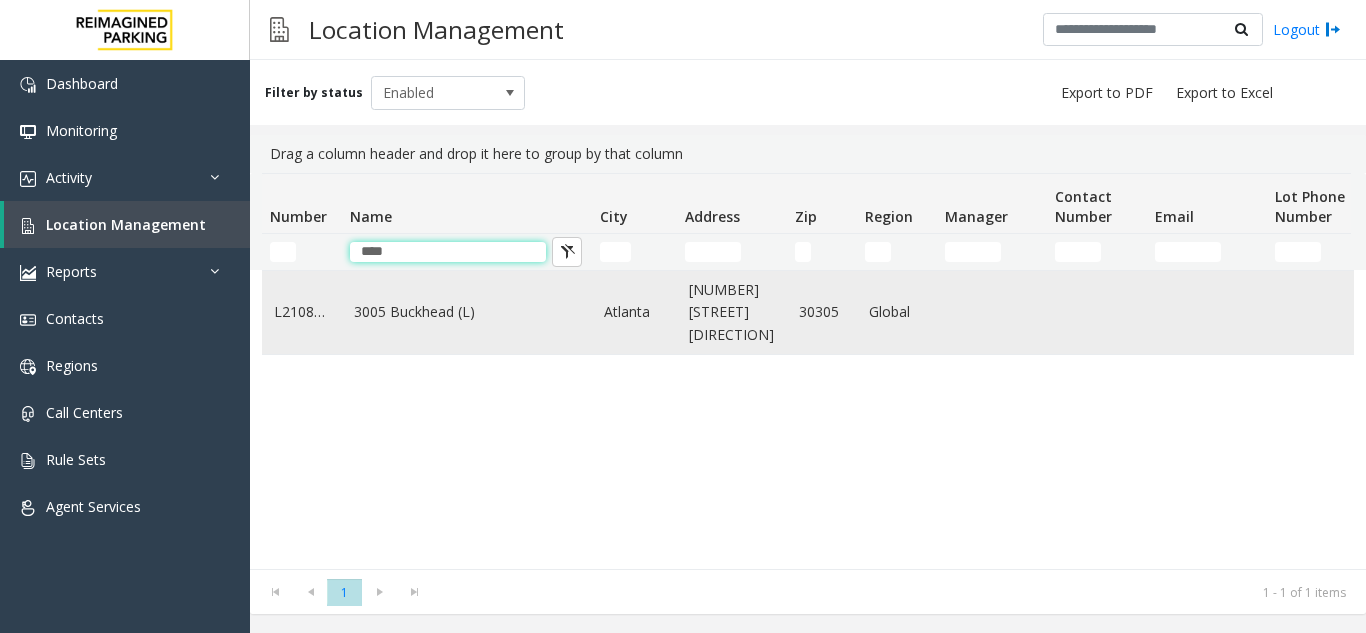 type on "****" 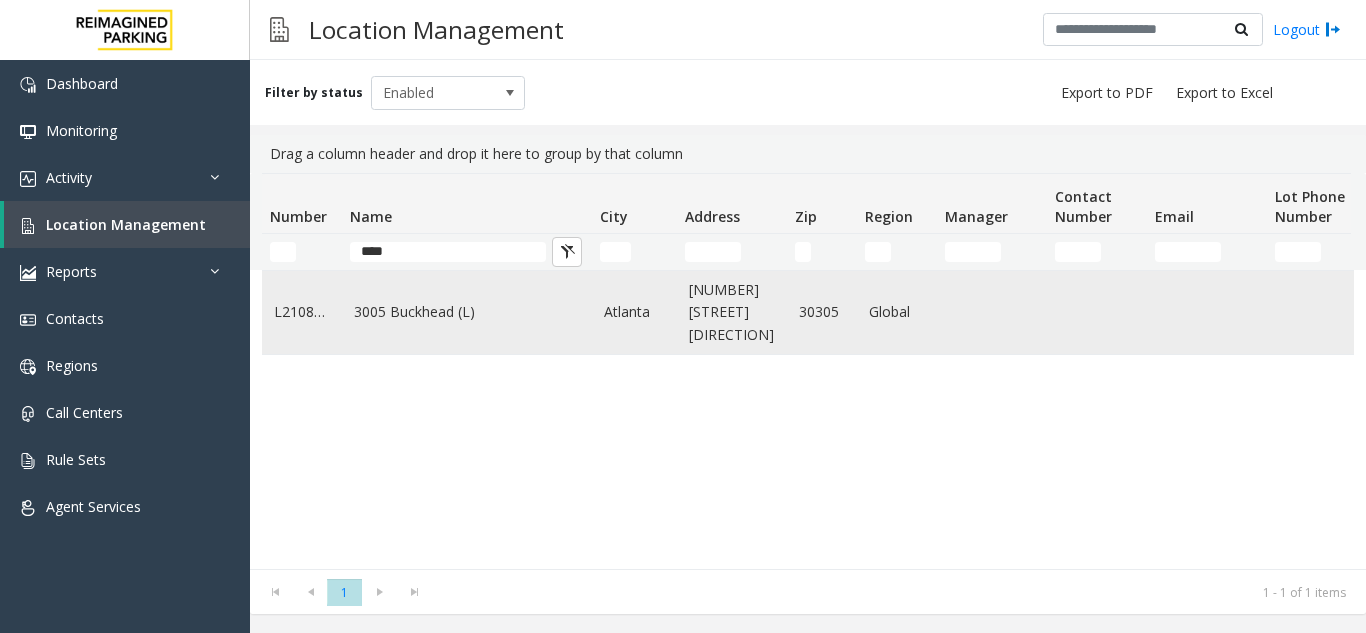 click on "3005 Buckhead (L)" 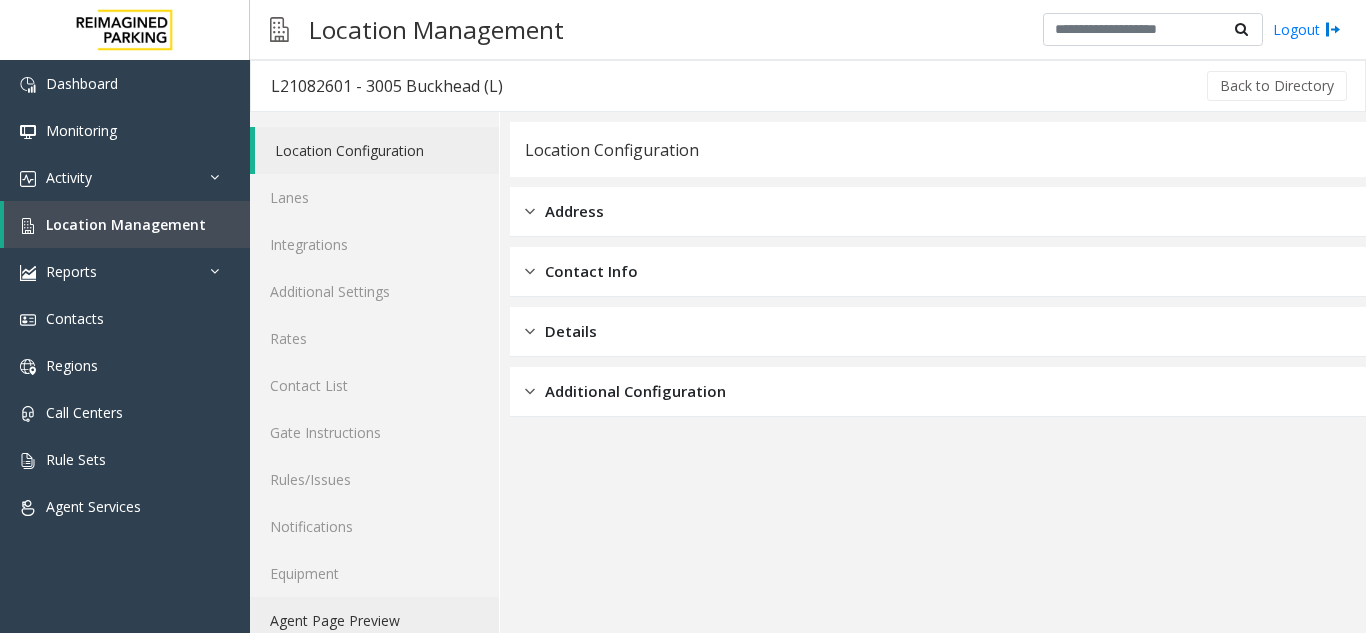 click on "Agent Page Preview" 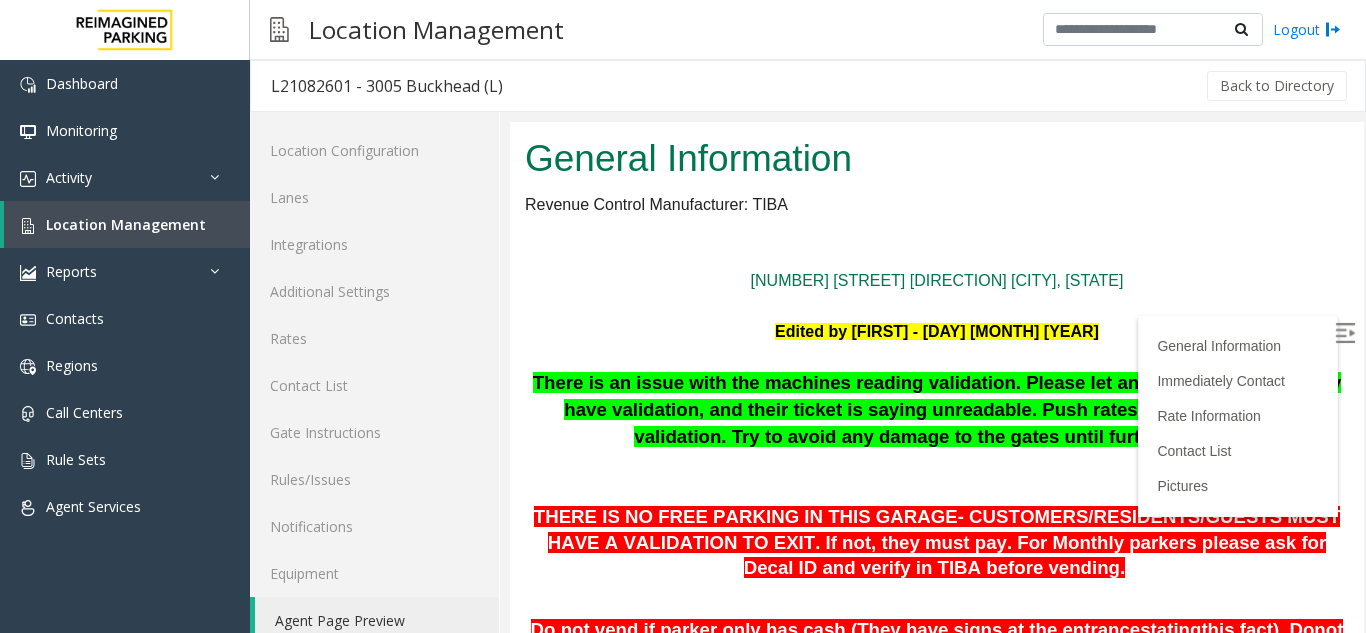 scroll, scrollTop: 100, scrollLeft: 0, axis: vertical 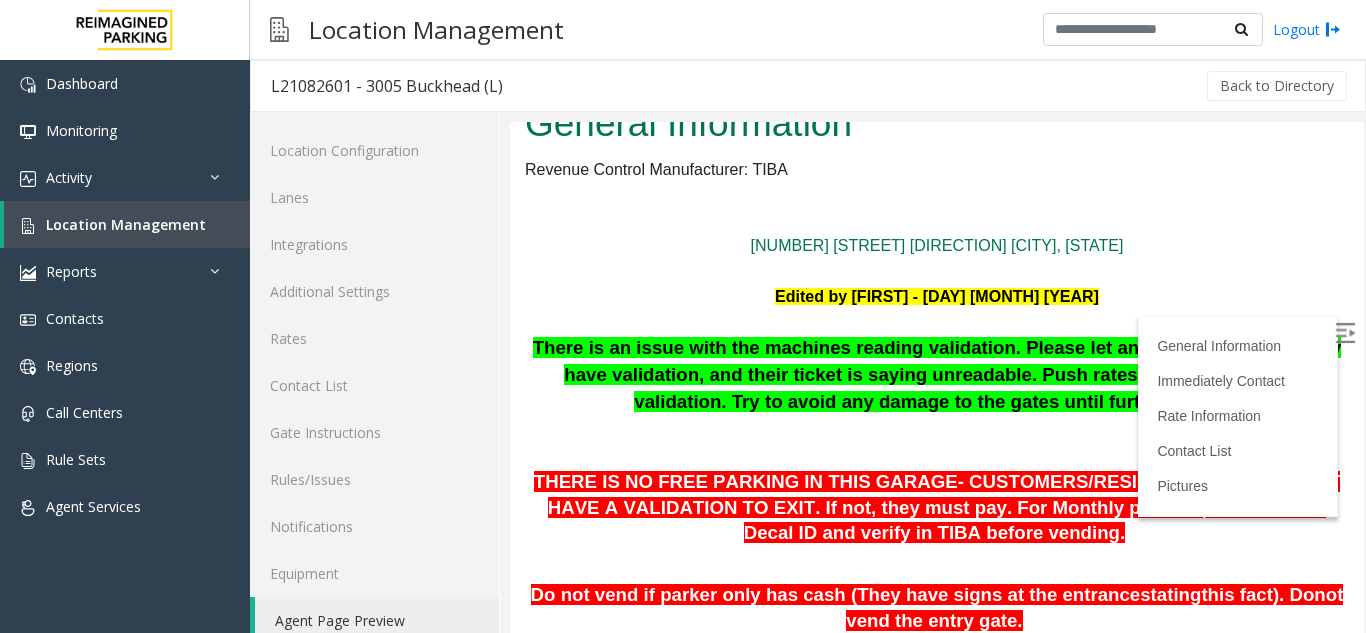 click at bounding box center (1347, 336) 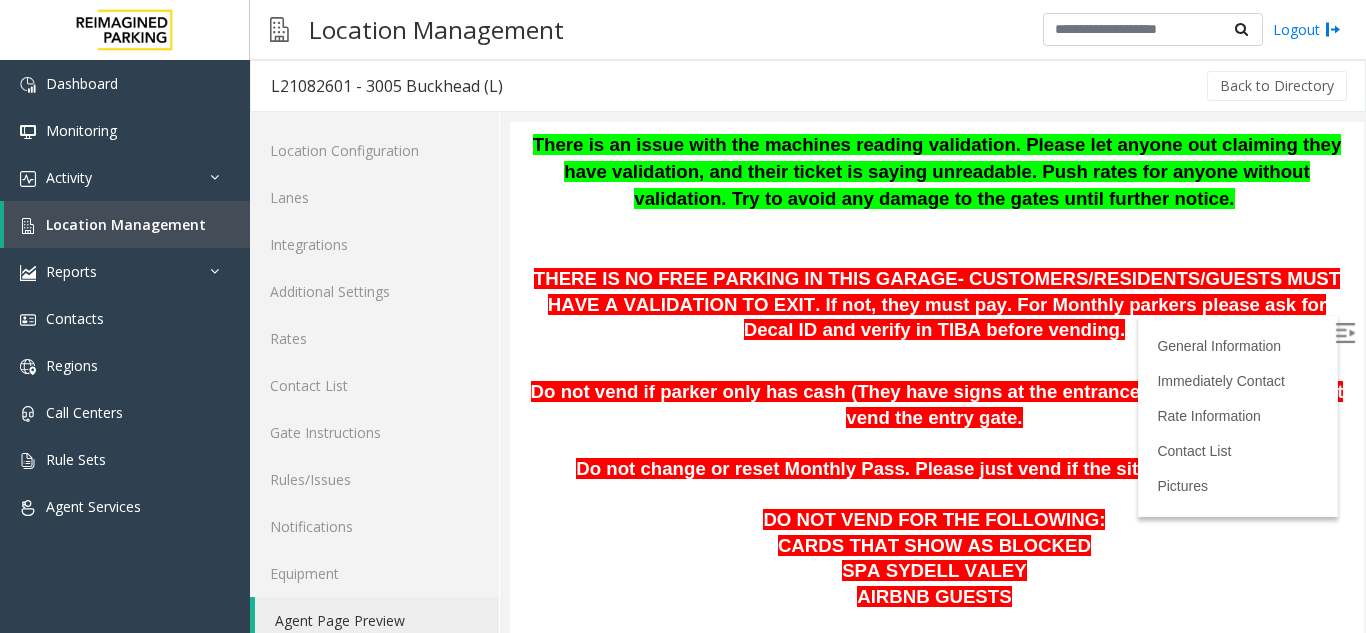 scroll, scrollTop: 400, scrollLeft: 0, axis: vertical 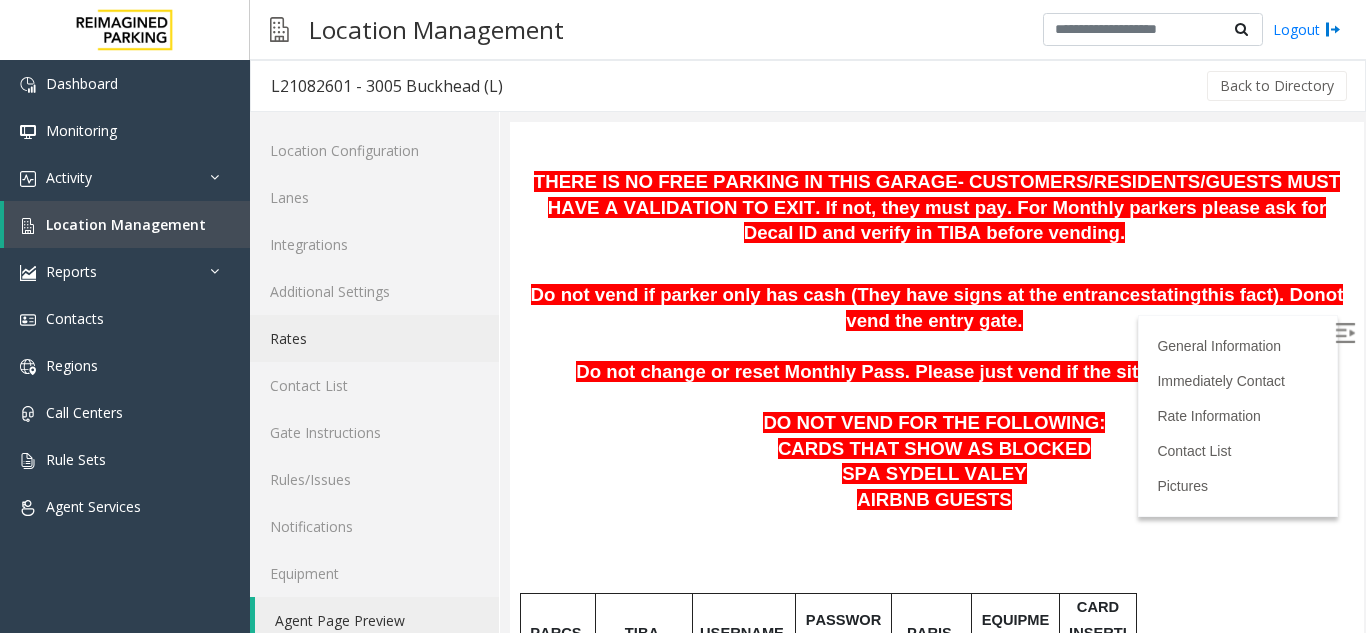 click on "Rates" 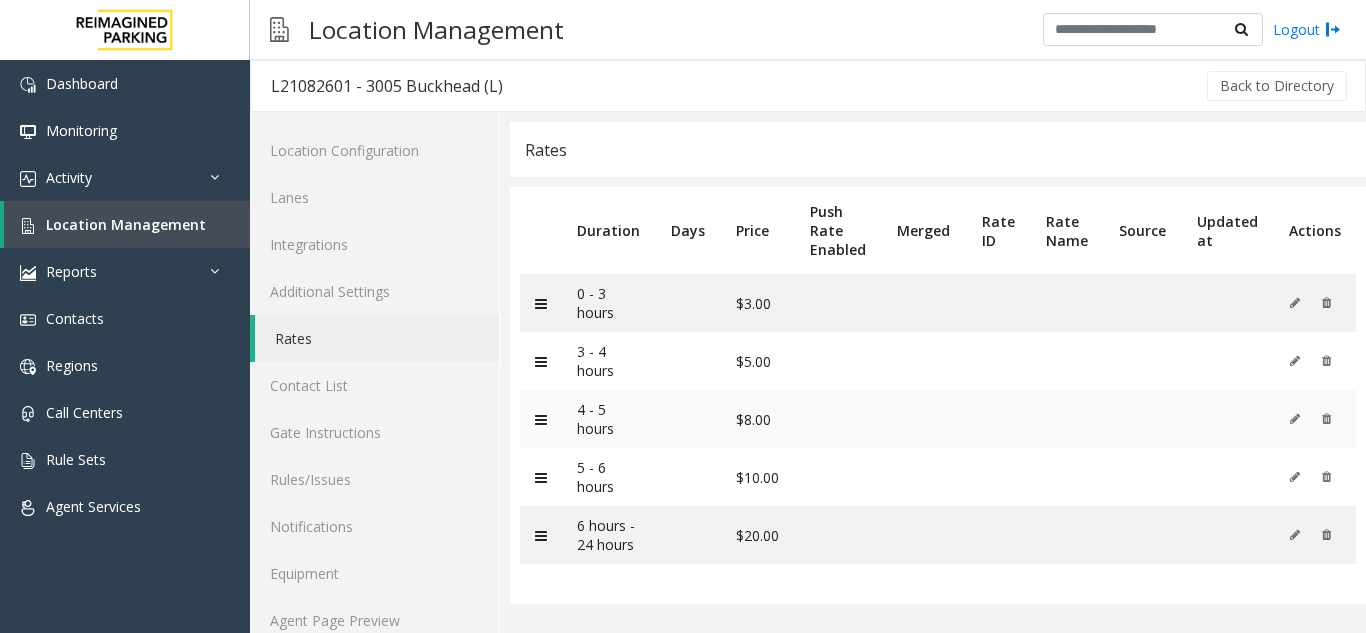 scroll, scrollTop: 26, scrollLeft: 0, axis: vertical 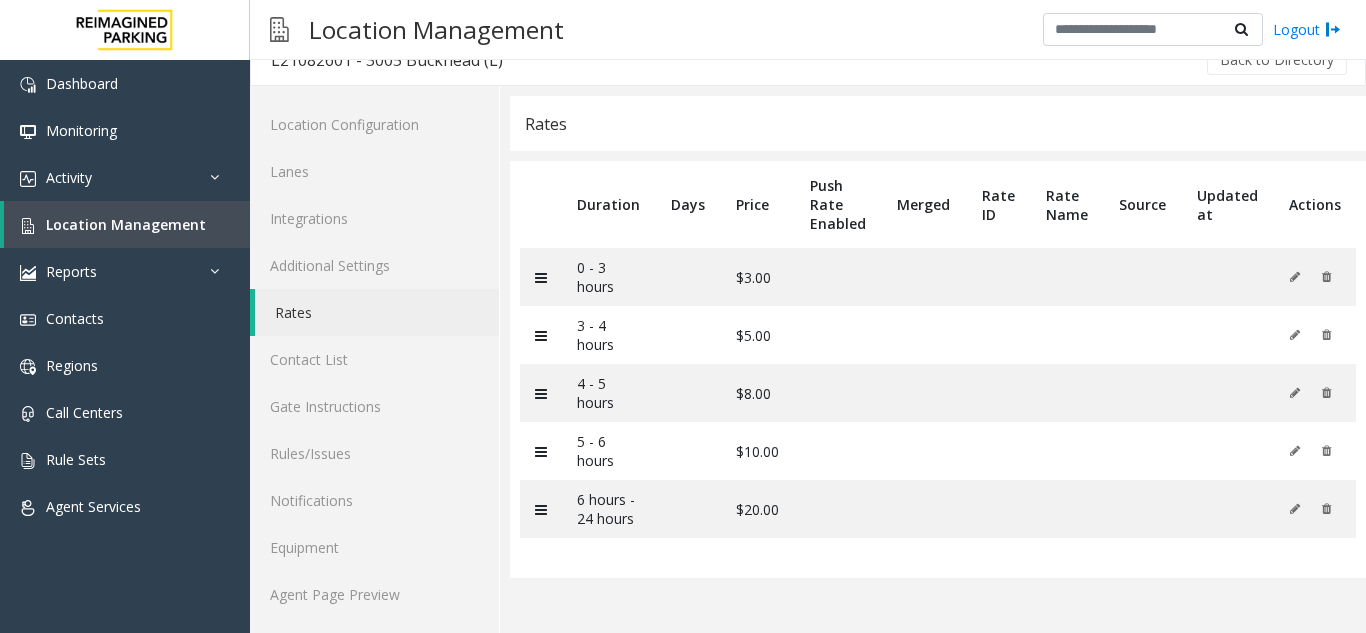 click on "Location Configuration Lanes Integrations Additional Settings Rates Contact List Gate Instructions Rules/Issues Notifications Equipment Agent Page Preview" 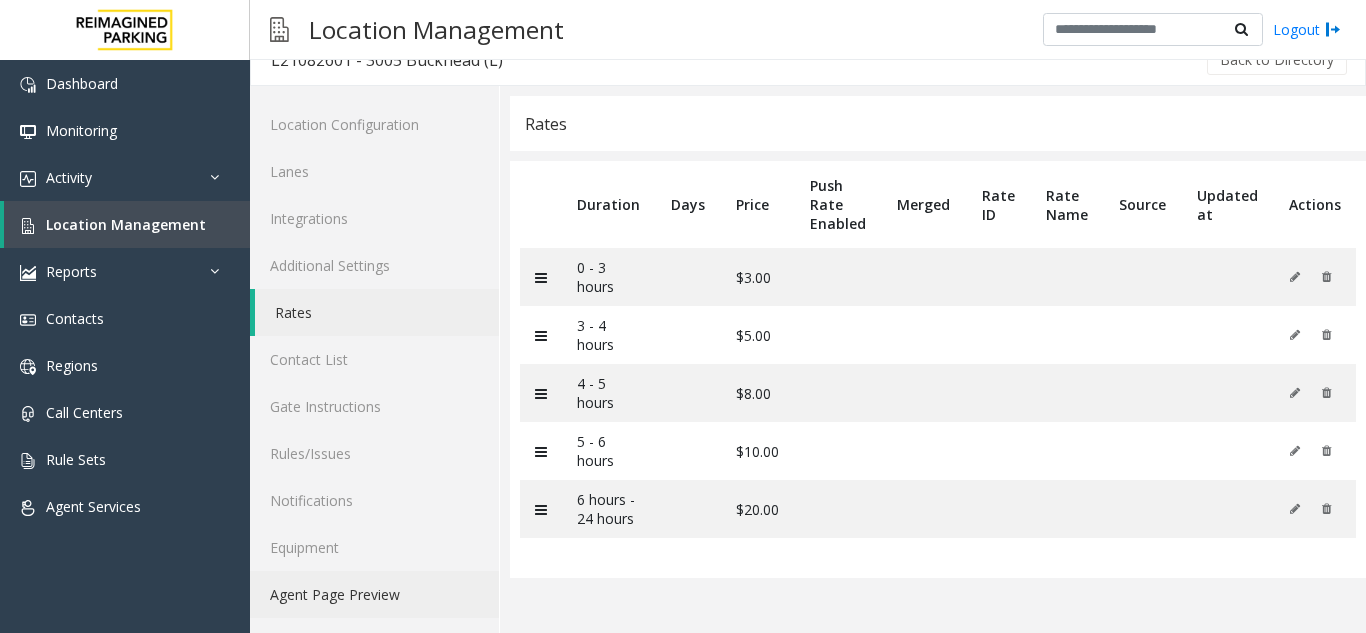 click on "Agent Page Preview" 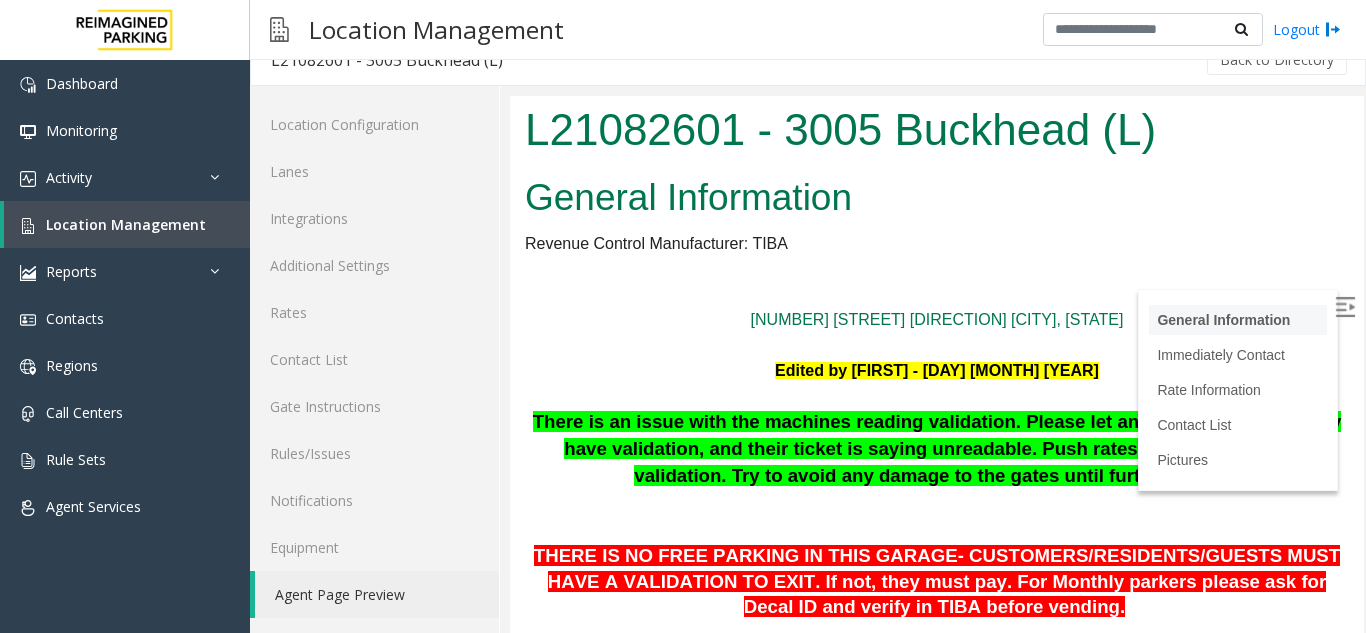 scroll, scrollTop: 0, scrollLeft: 0, axis: both 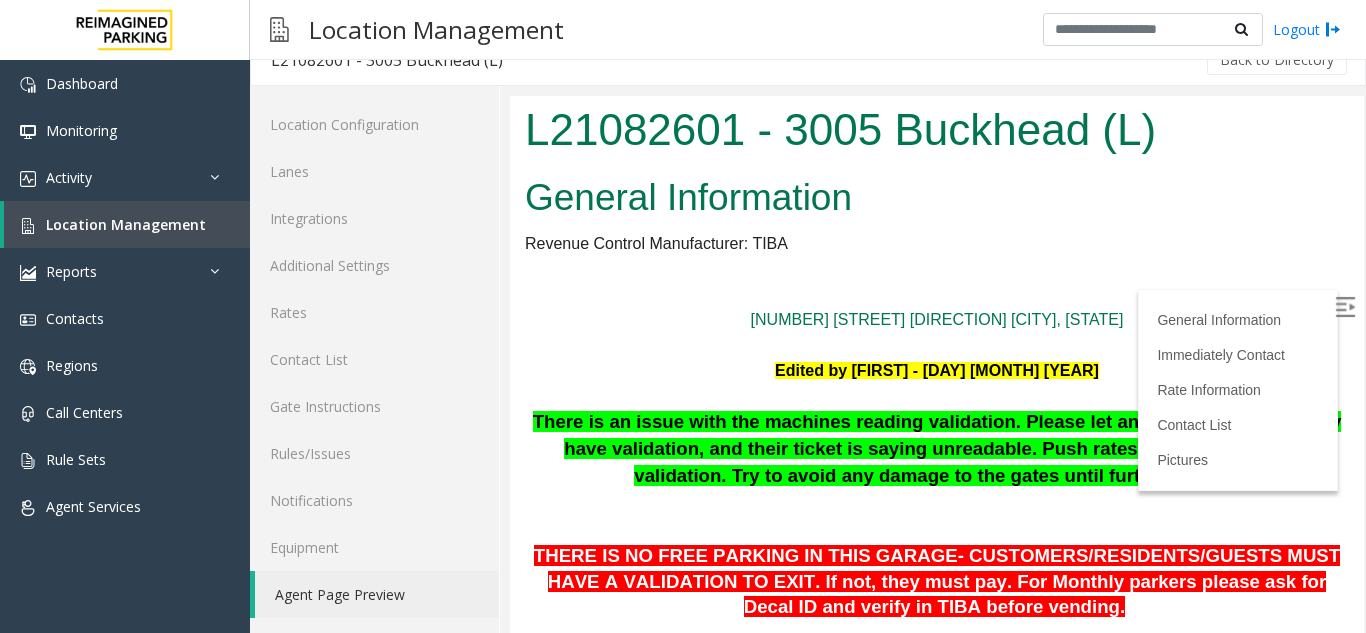 click at bounding box center (1345, 307) 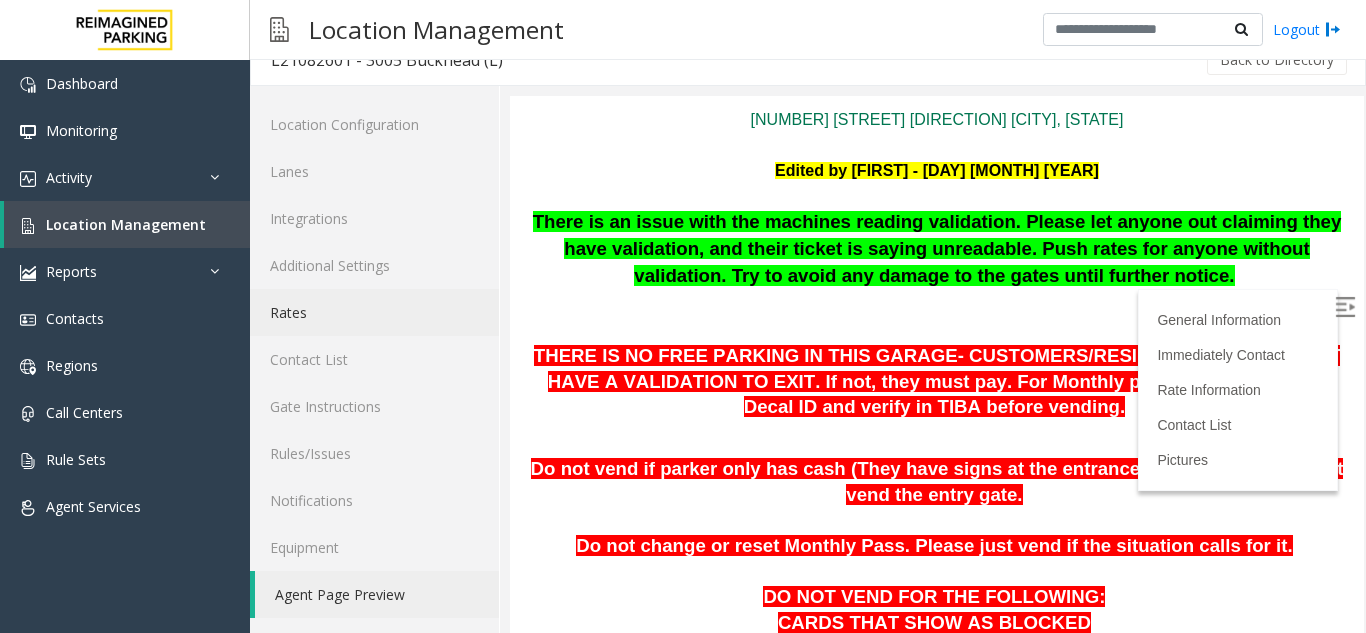 click on "Rates" 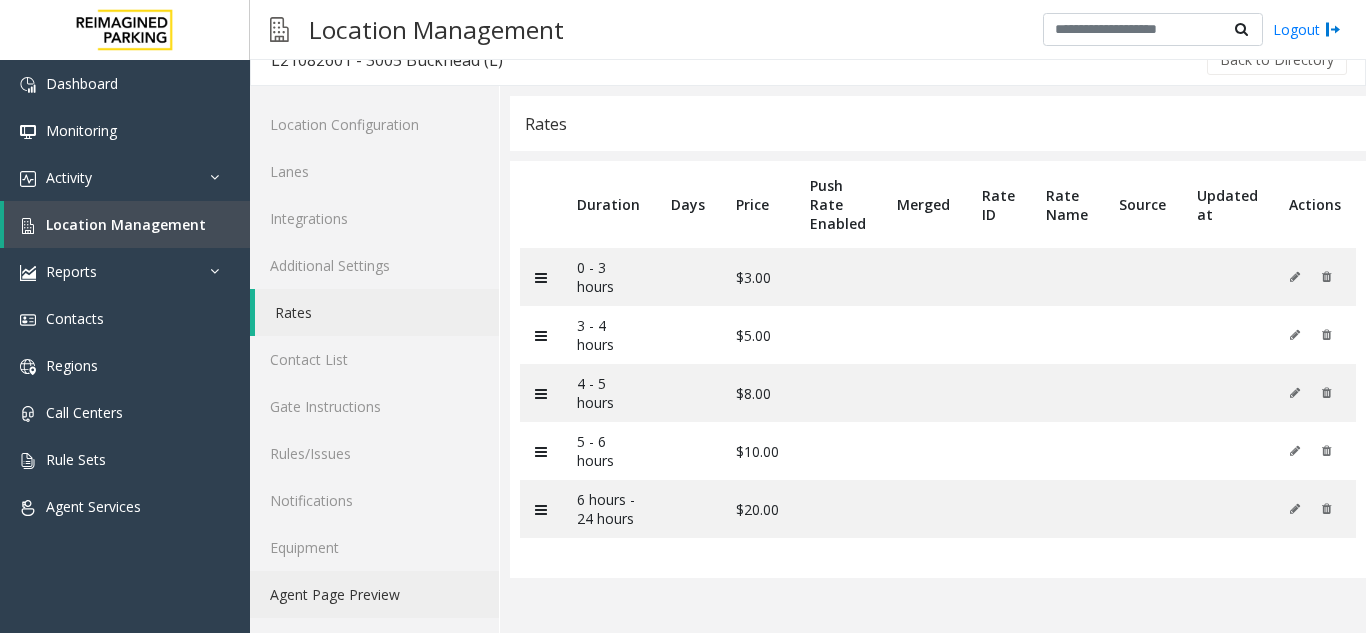 click on "Agent Page Preview" 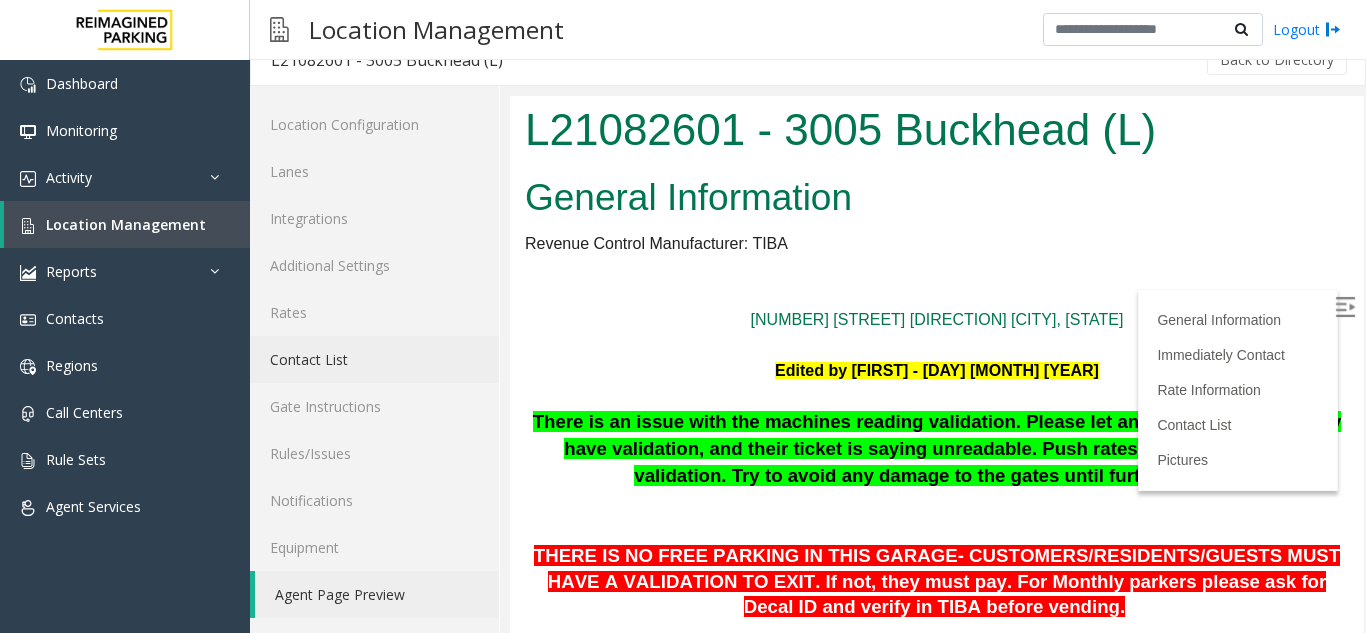 scroll, scrollTop: 0, scrollLeft: 0, axis: both 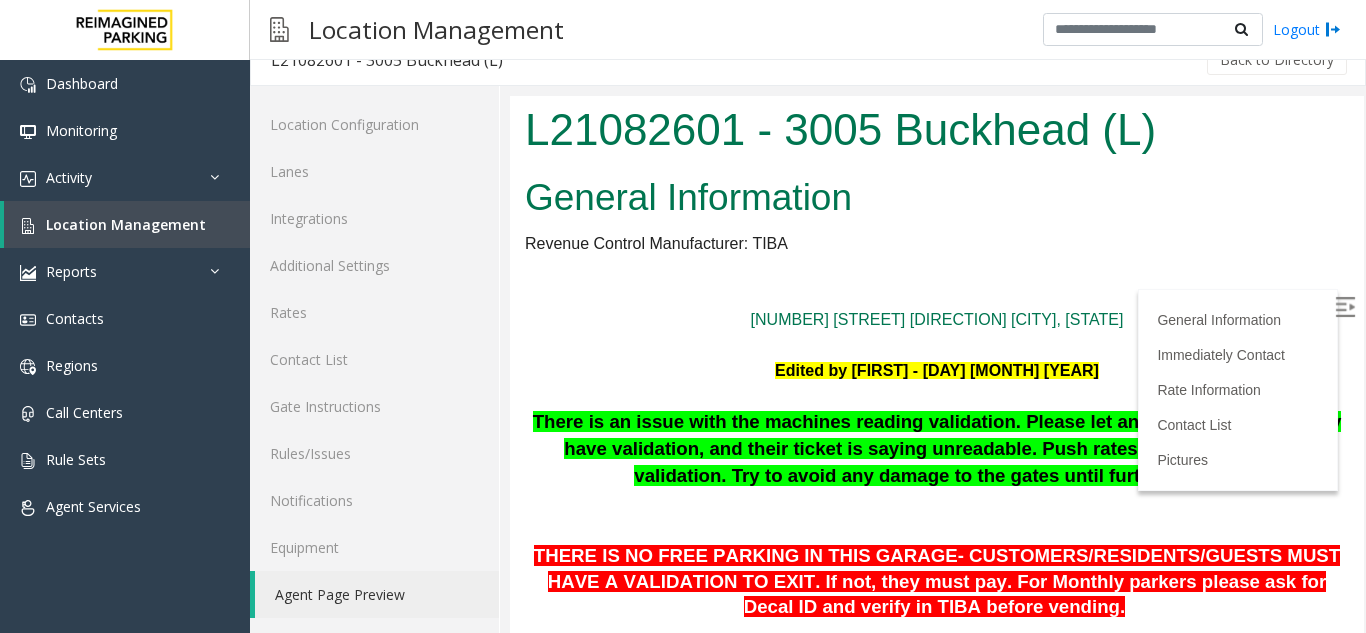 click at bounding box center (1345, 307) 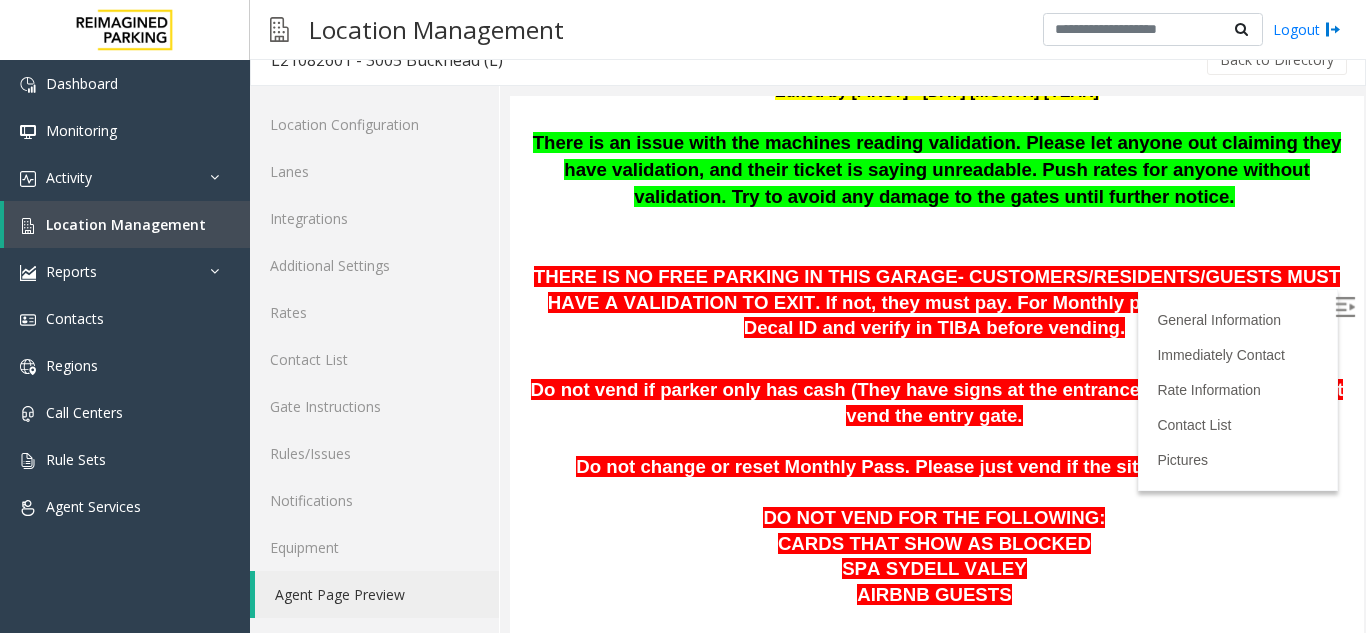 scroll, scrollTop: 400, scrollLeft: 0, axis: vertical 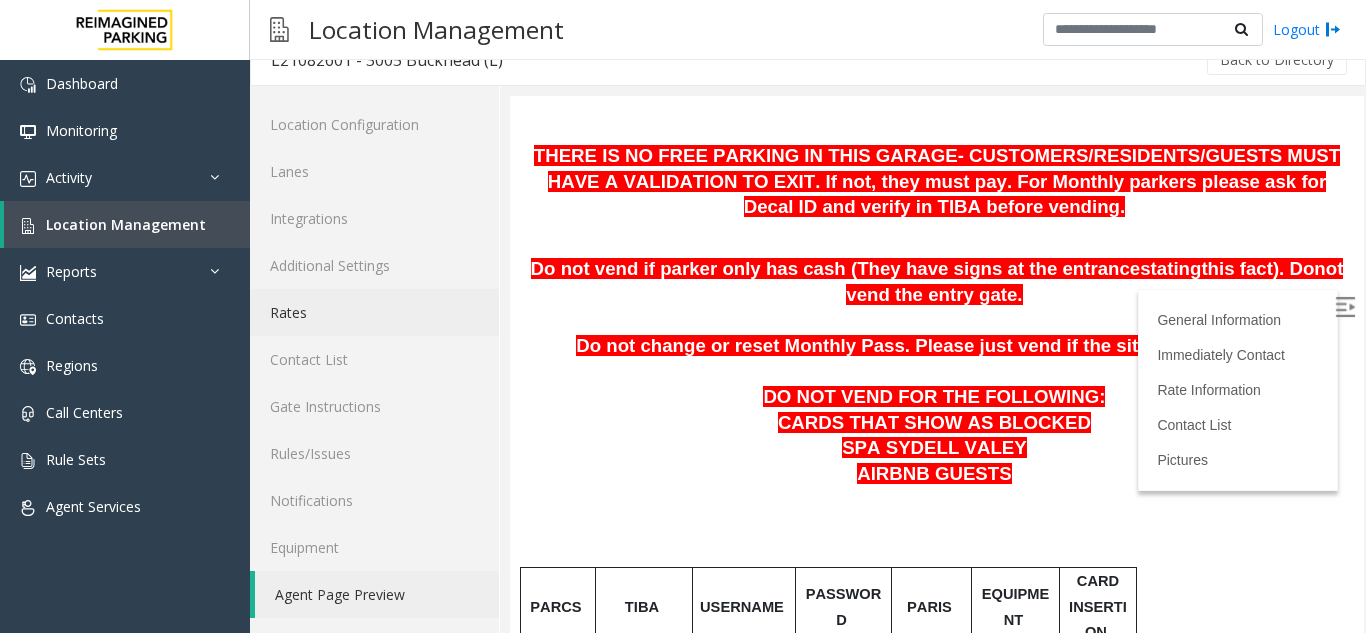 click on "Rates" 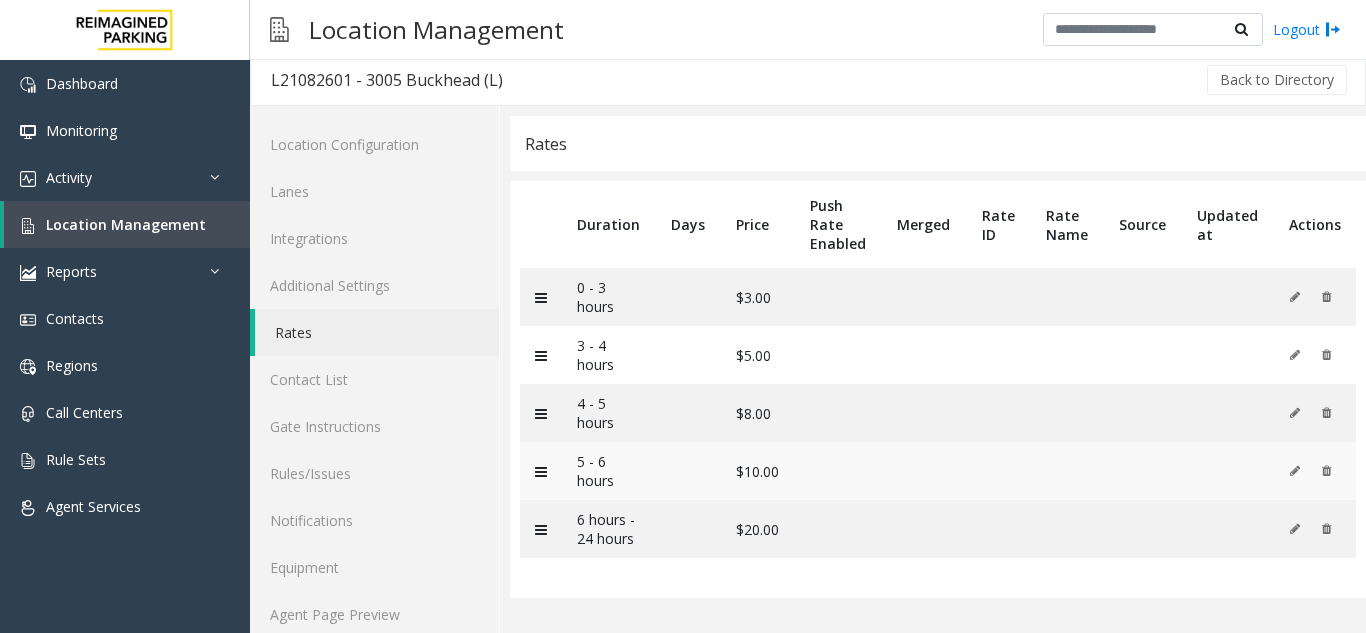 scroll, scrollTop: 0, scrollLeft: 0, axis: both 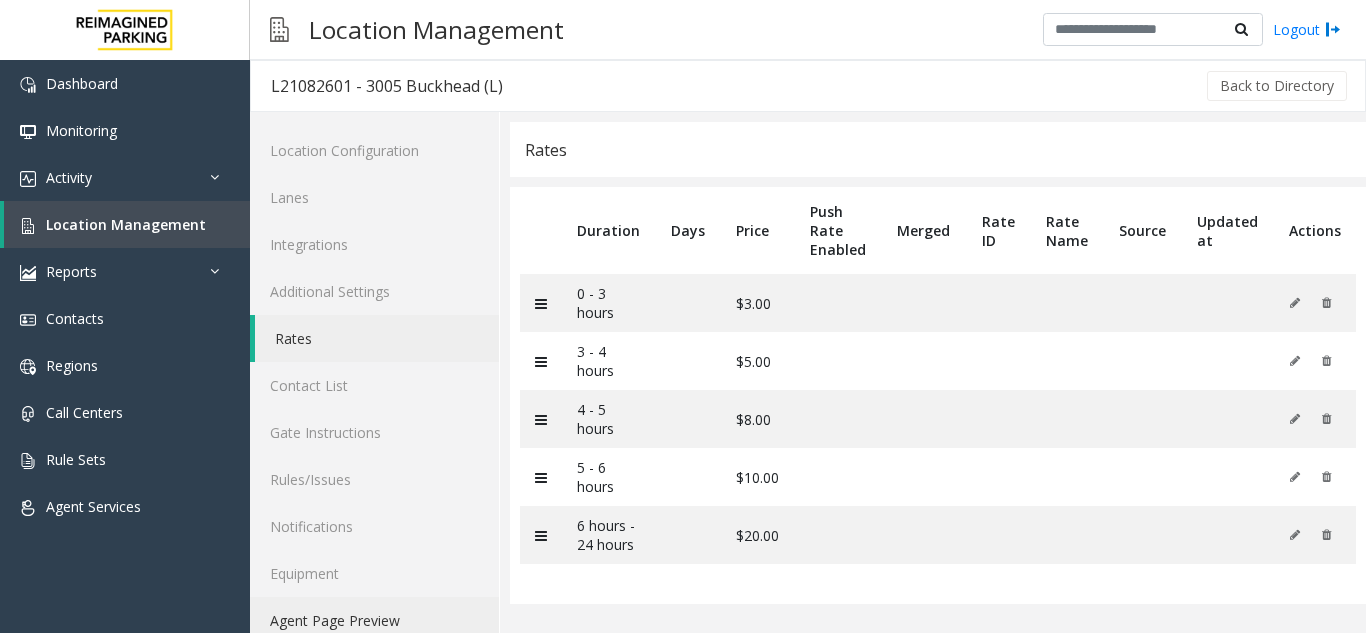 click on "Agent Page Preview" 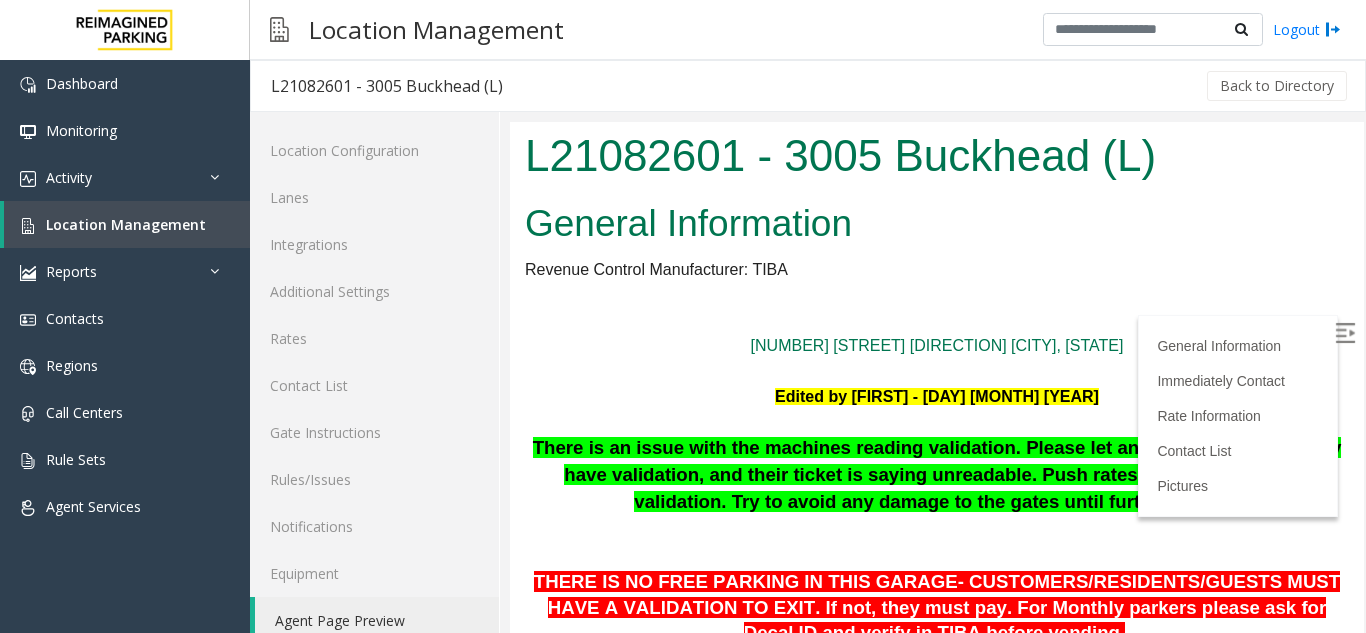 scroll, scrollTop: 100, scrollLeft: 0, axis: vertical 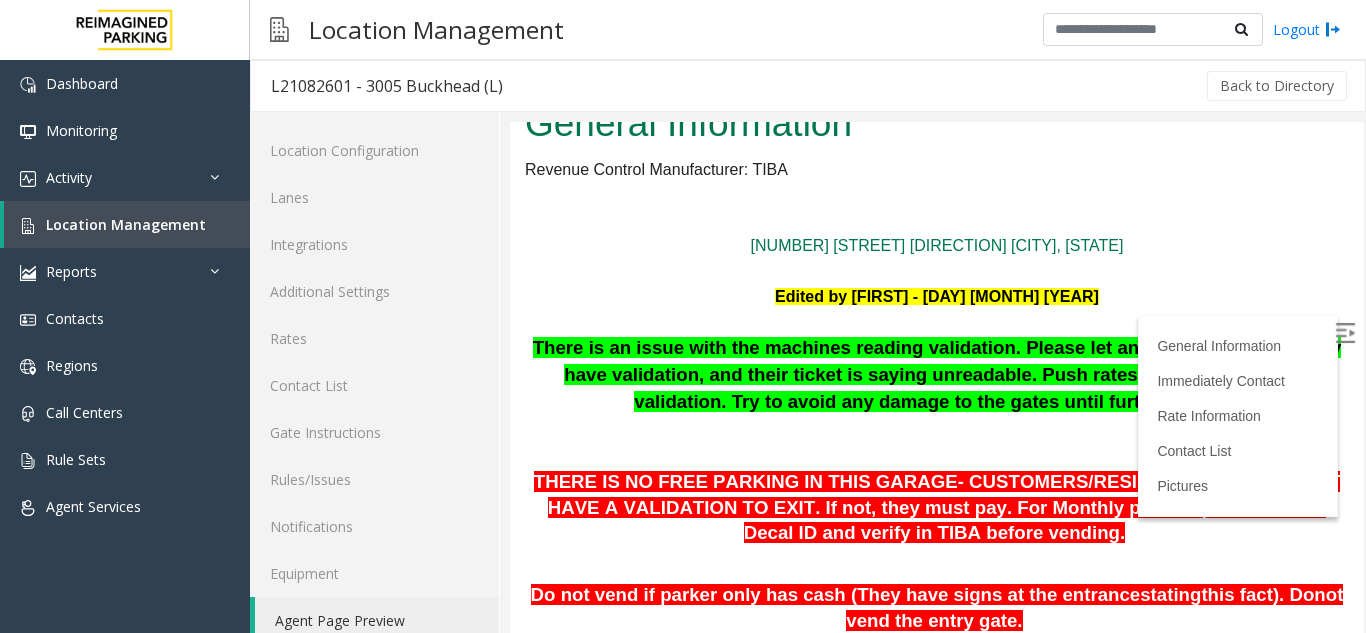 click at bounding box center (1345, 333) 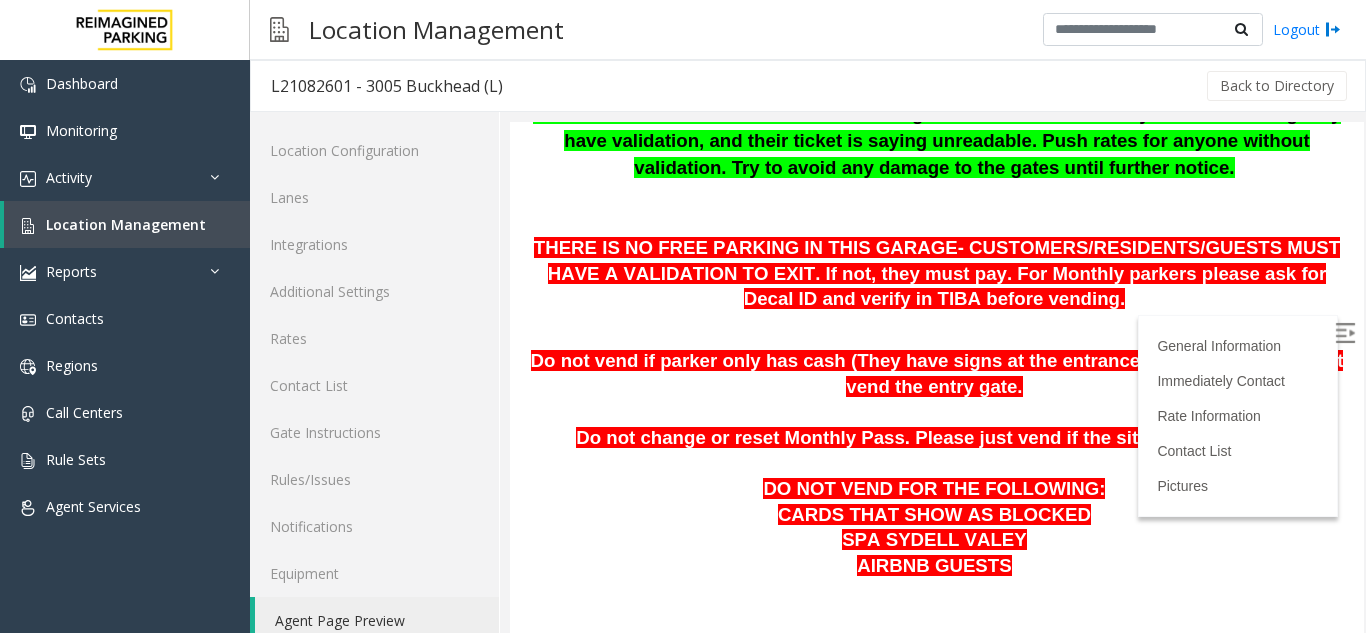 scroll, scrollTop: 300, scrollLeft: 0, axis: vertical 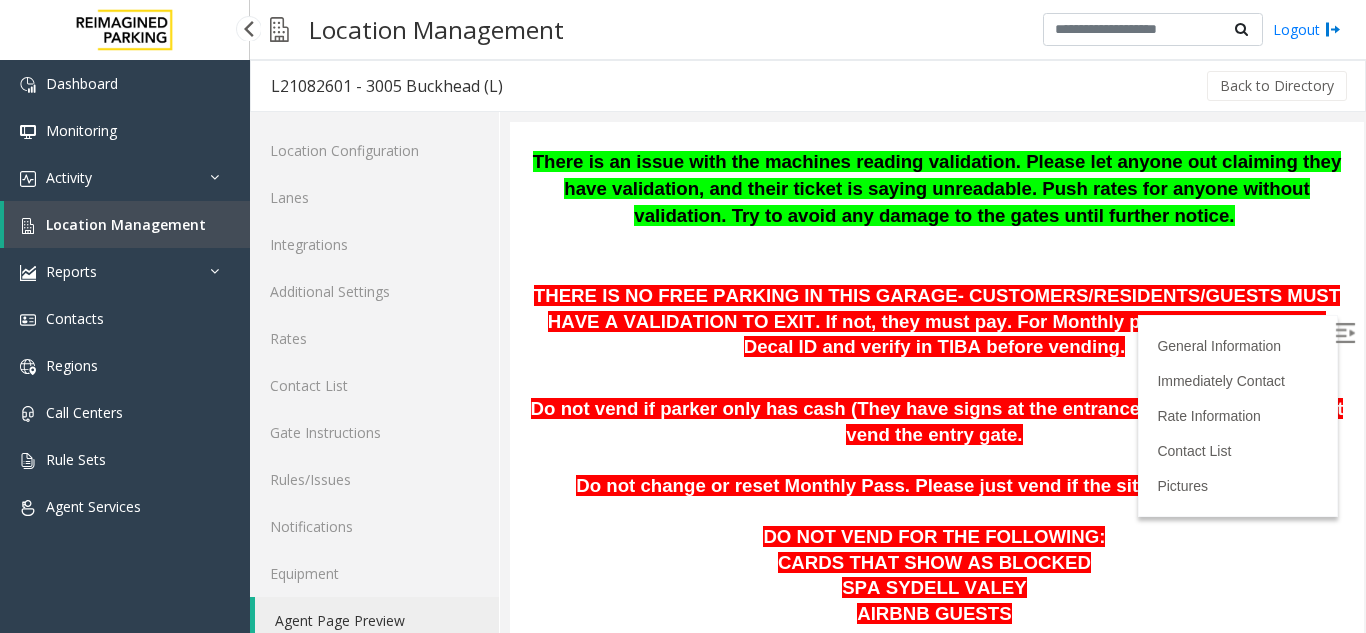 click on "Location Management" at bounding box center (126, 224) 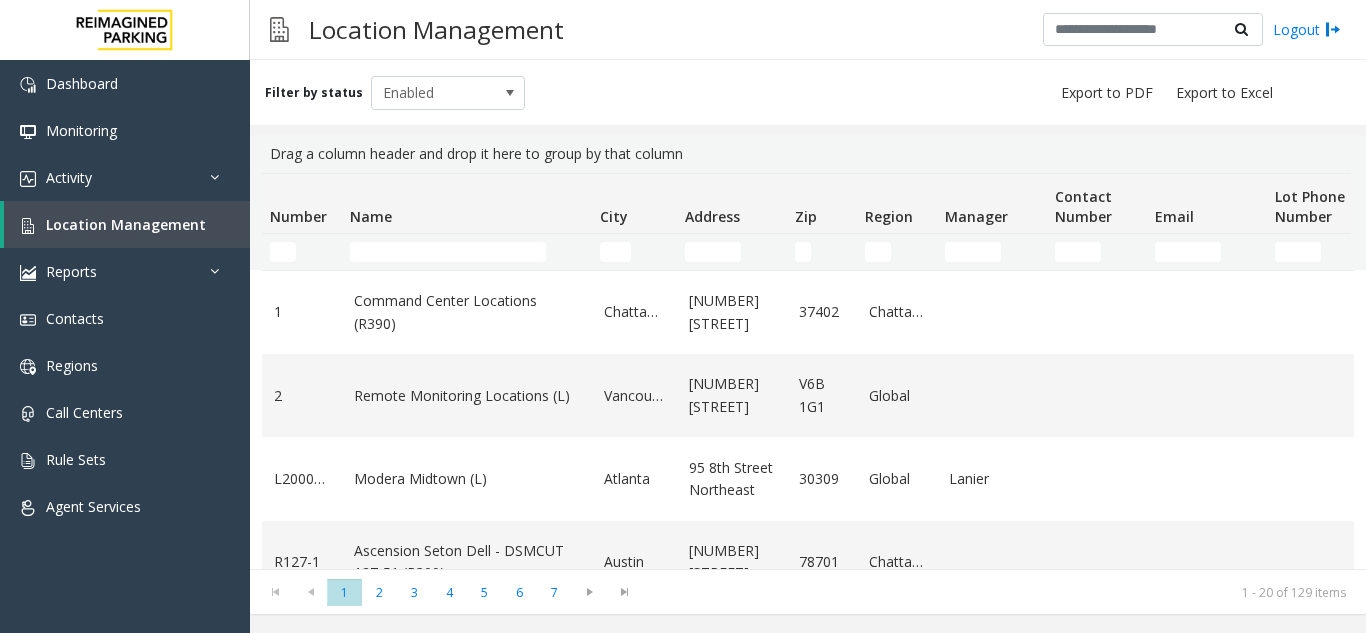 click 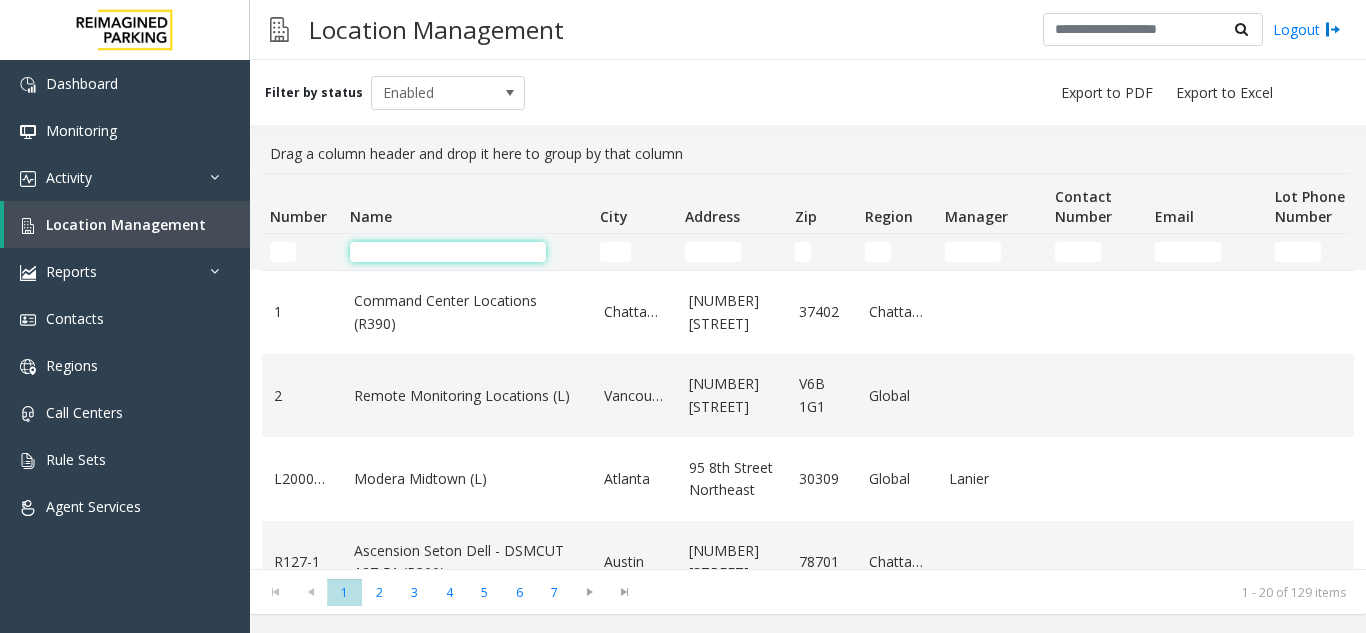 click 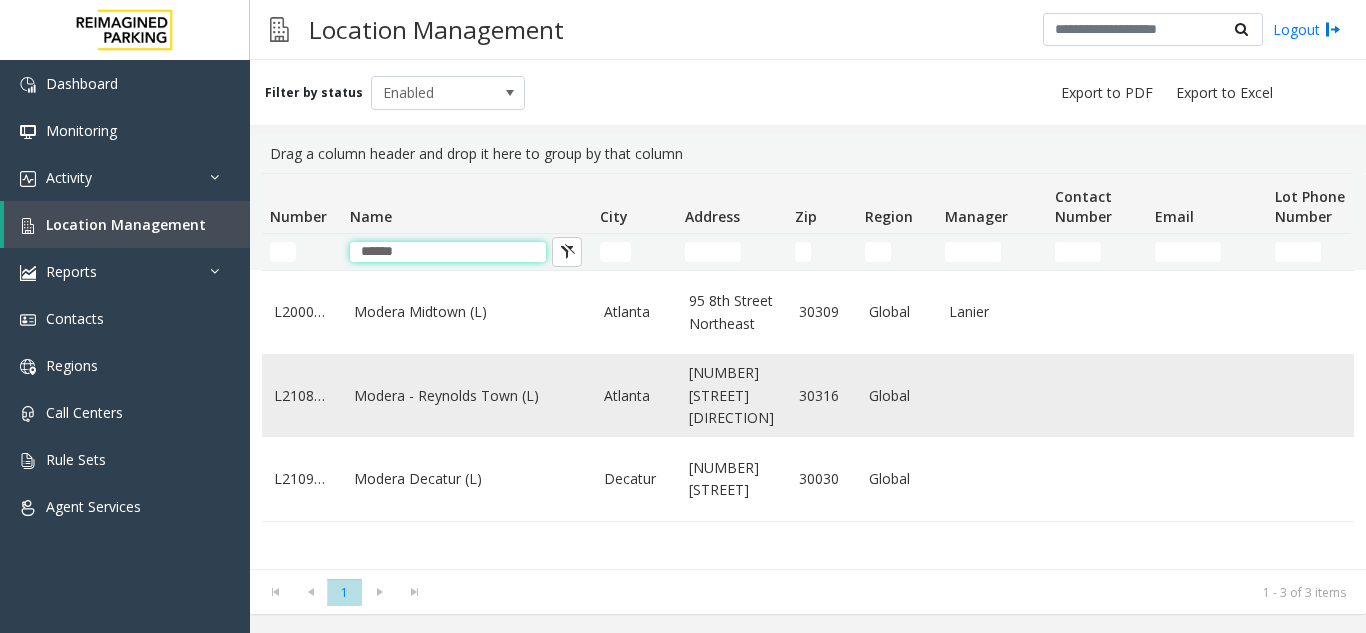 type on "******" 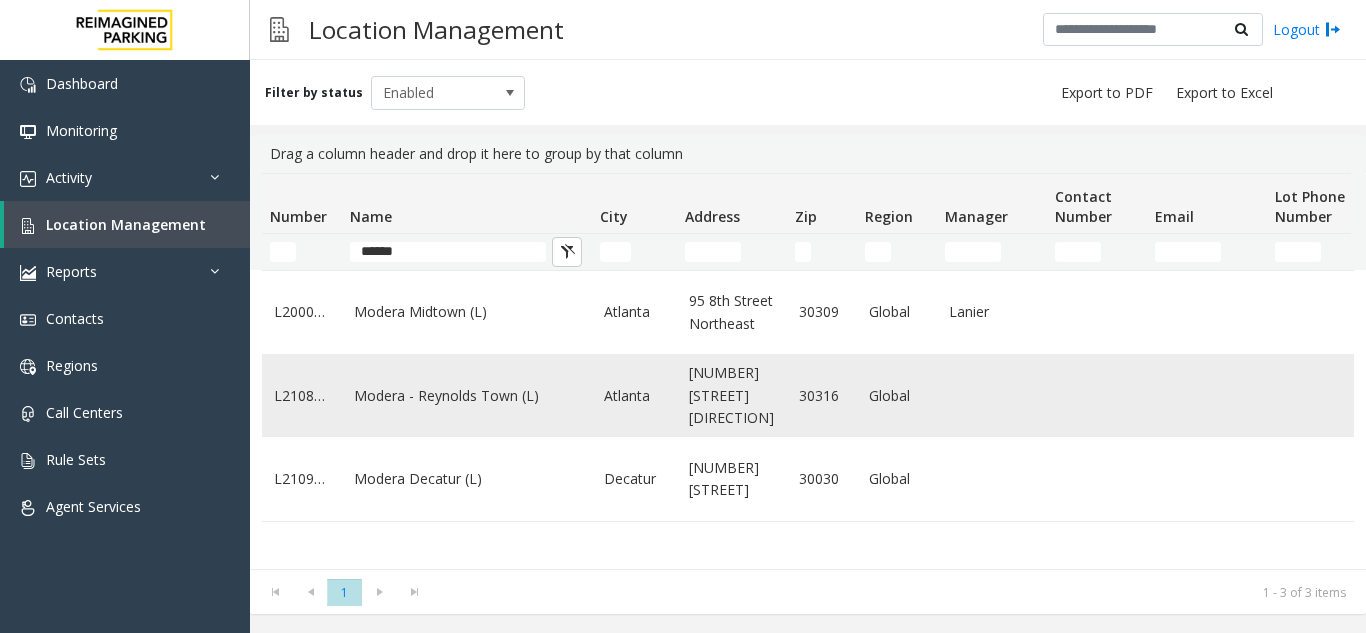 click on "Modera - Reynolds Town (L)" 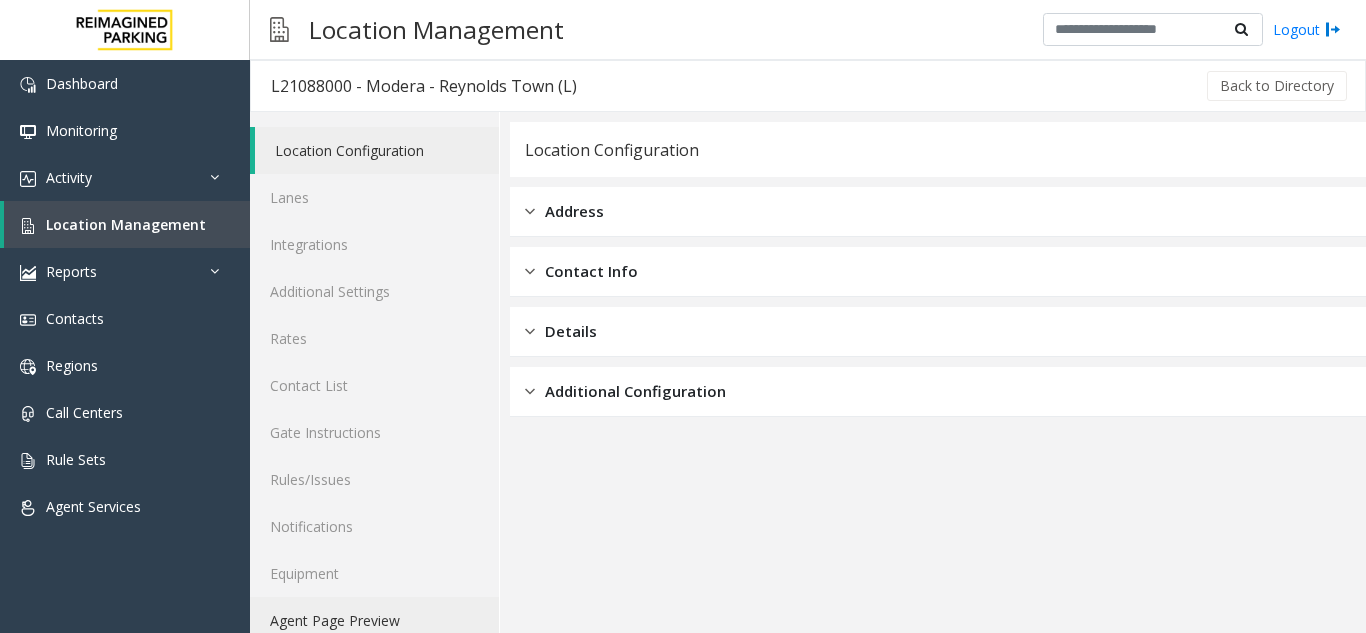 click on "Agent Page Preview" 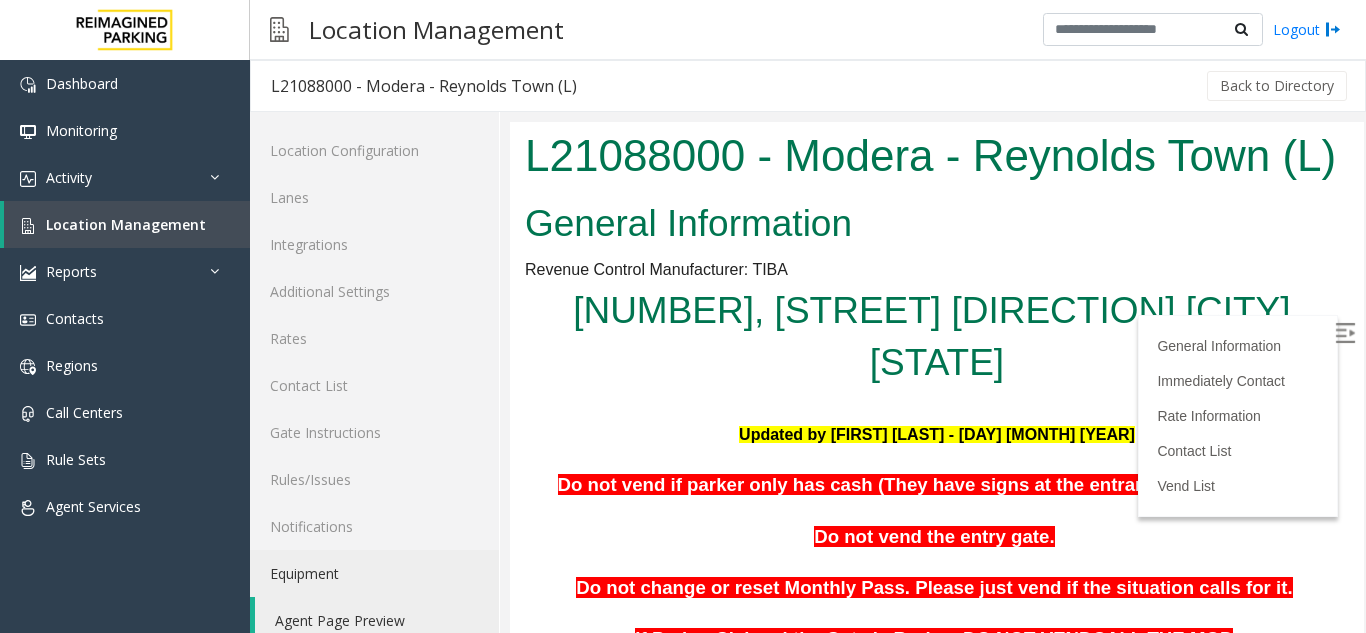 scroll, scrollTop: 0, scrollLeft: 0, axis: both 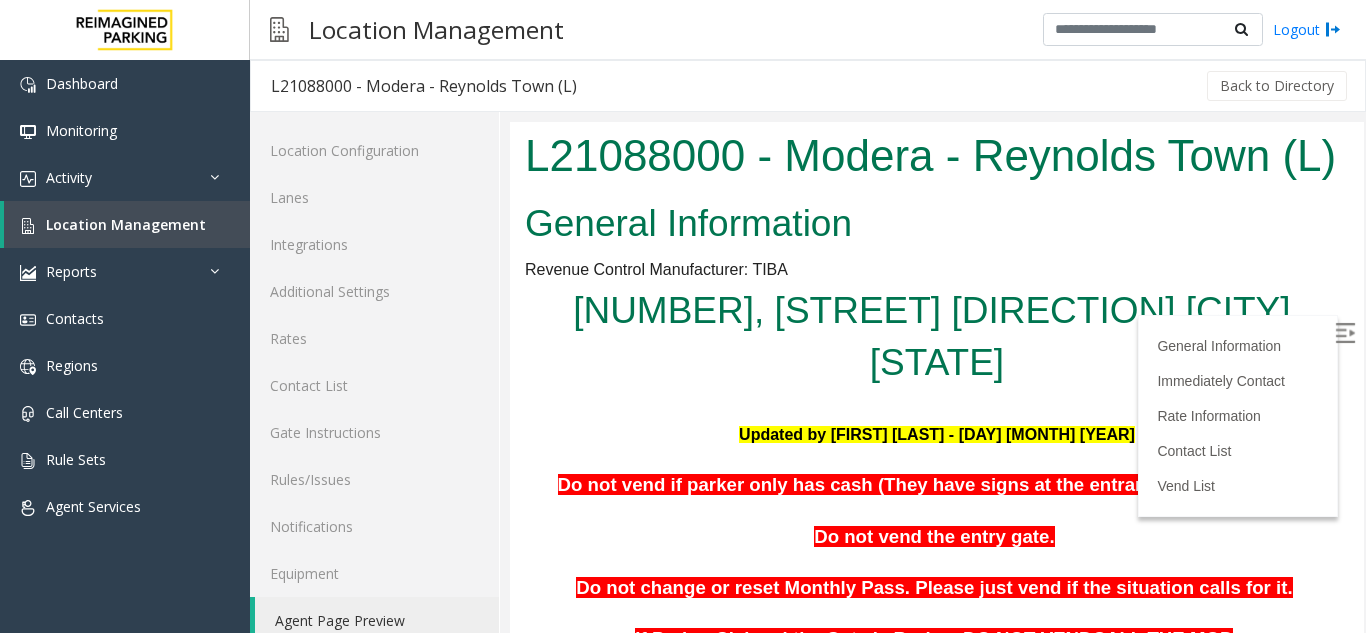 click at bounding box center [1345, 333] 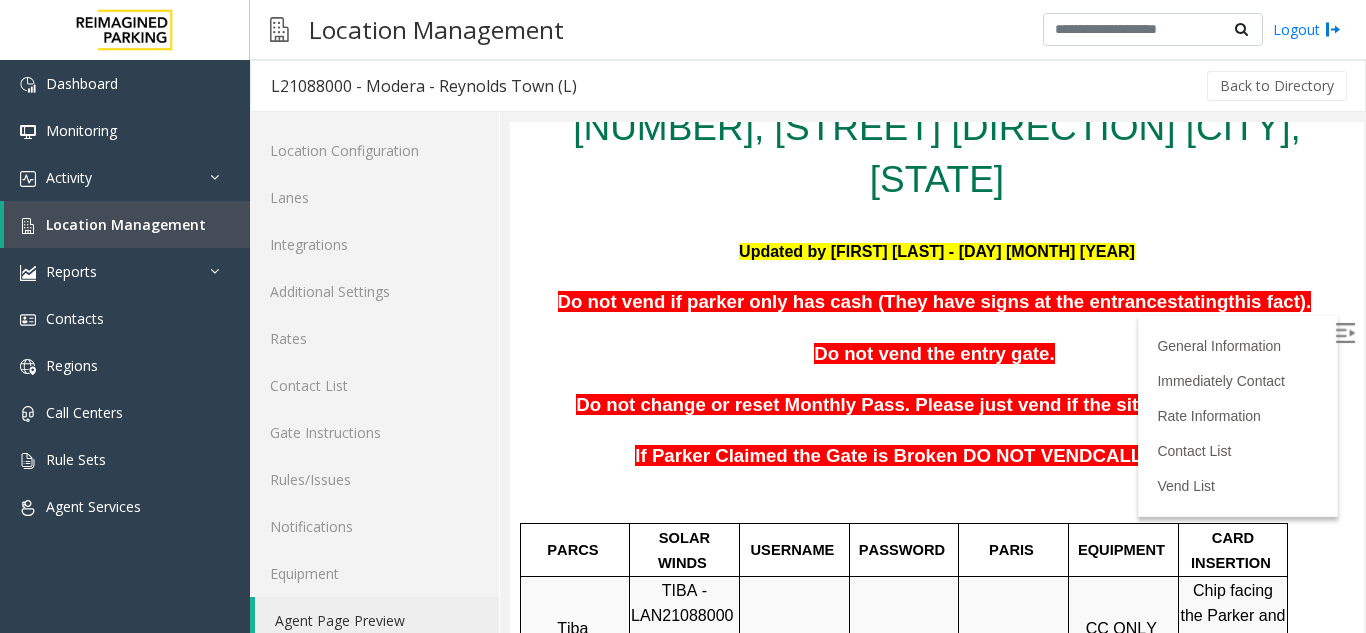 scroll, scrollTop: 200, scrollLeft: 0, axis: vertical 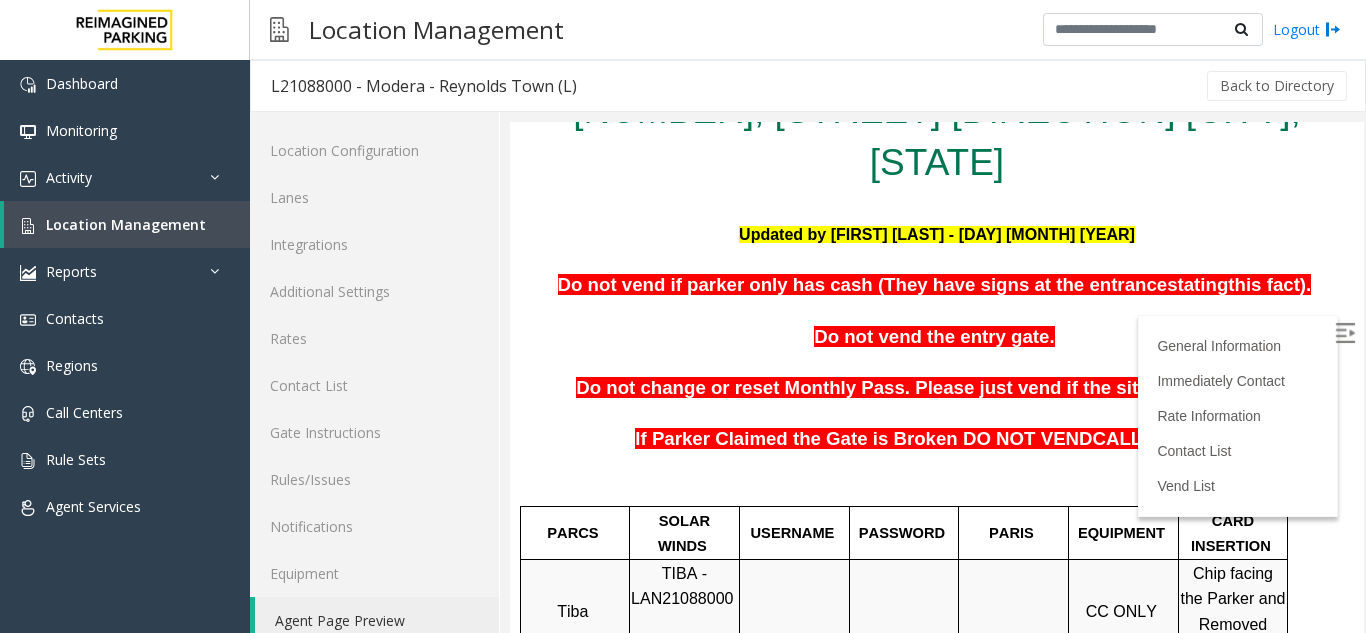 click at bounding box center [937, 210] 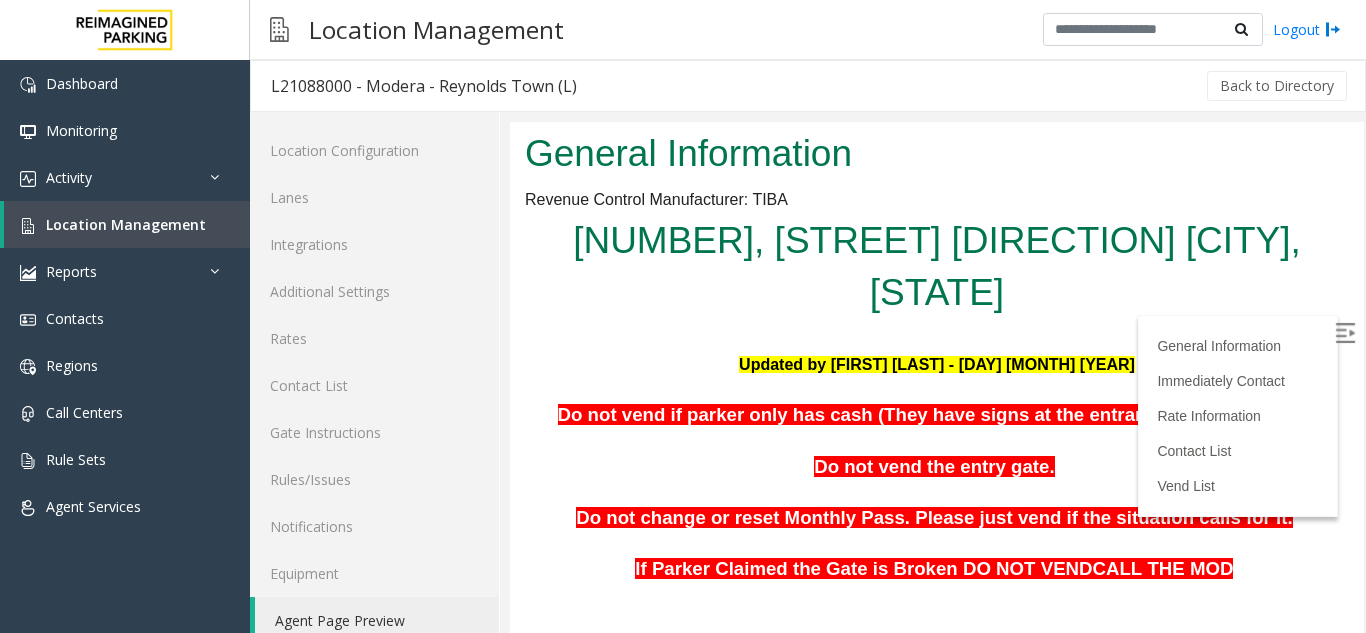 scroll, scrollTop: 100, scrollLeft: 0, axis: vertical 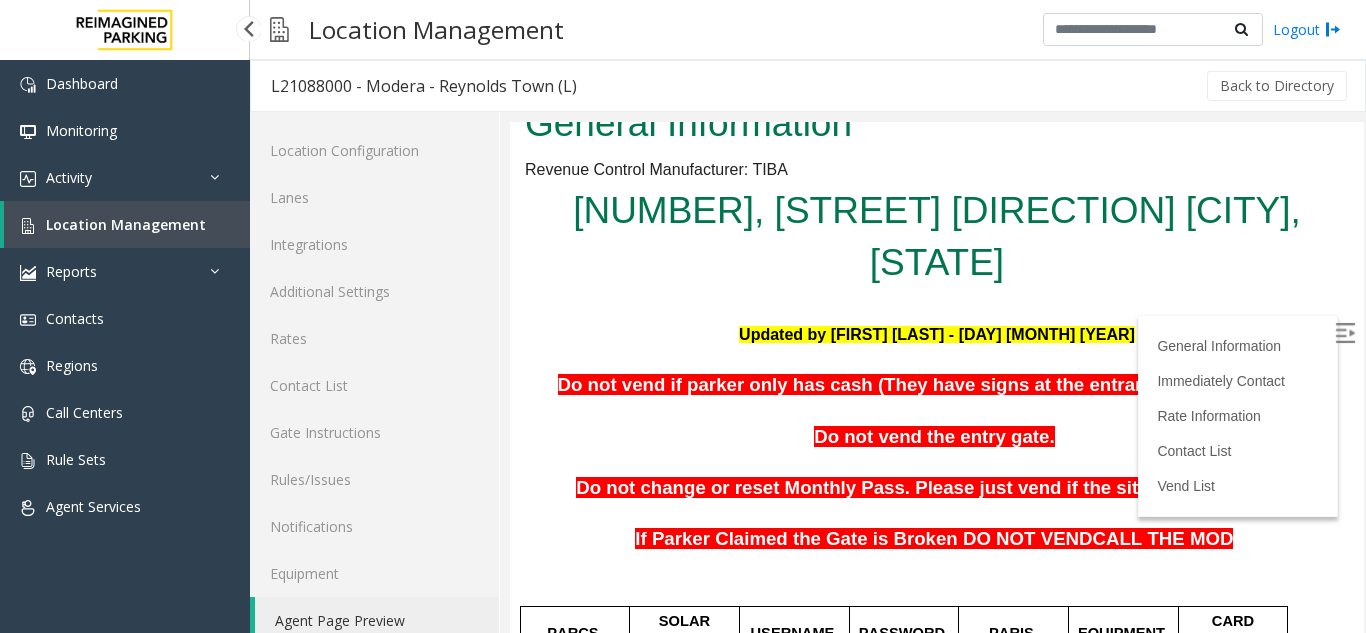 click on "Location Management" at bounding box center [127, 224] 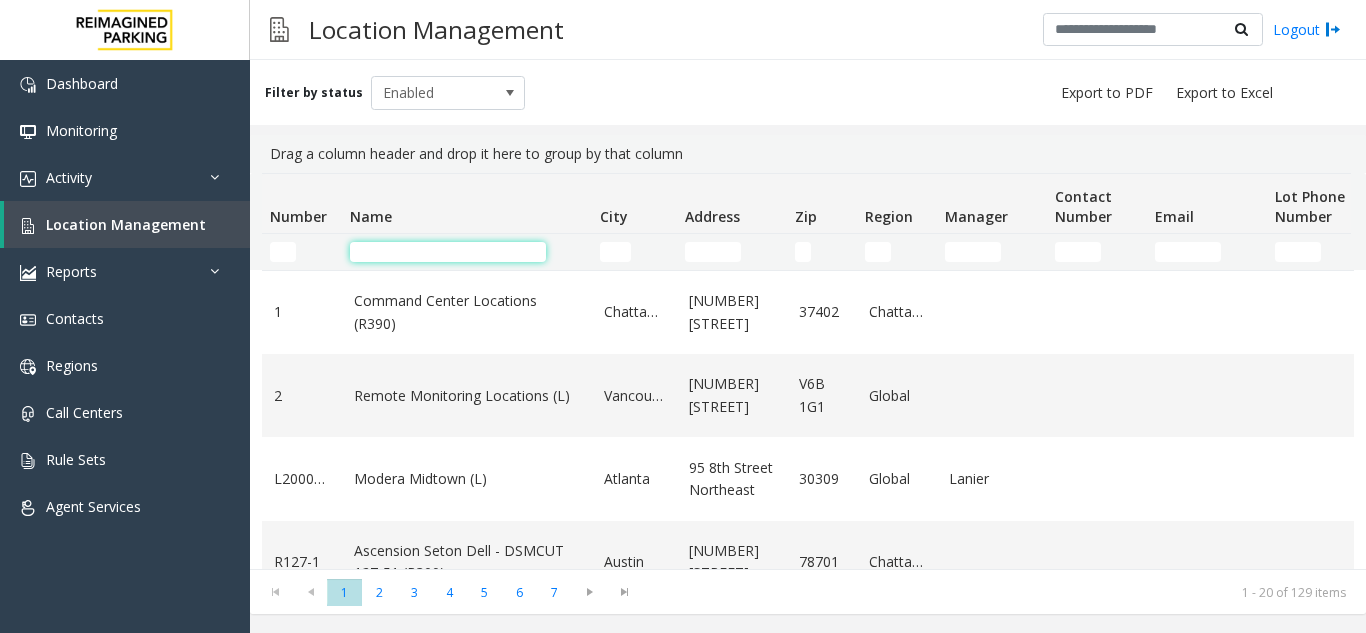 click 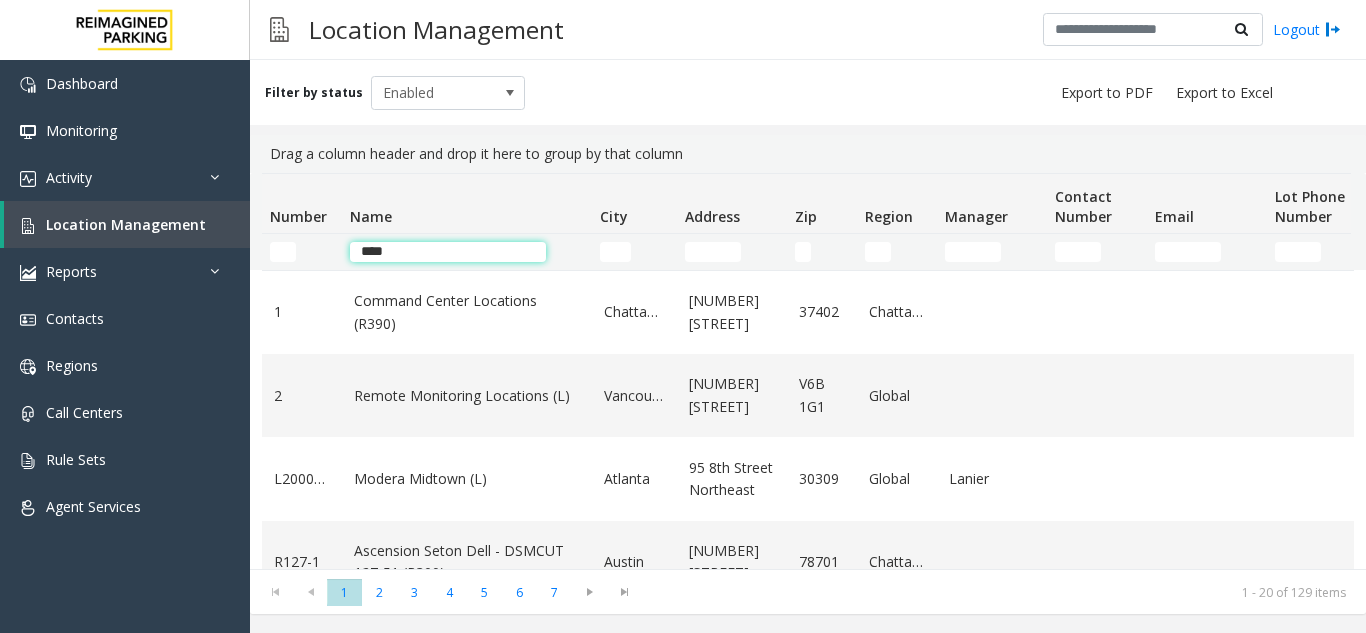 type on "*****" 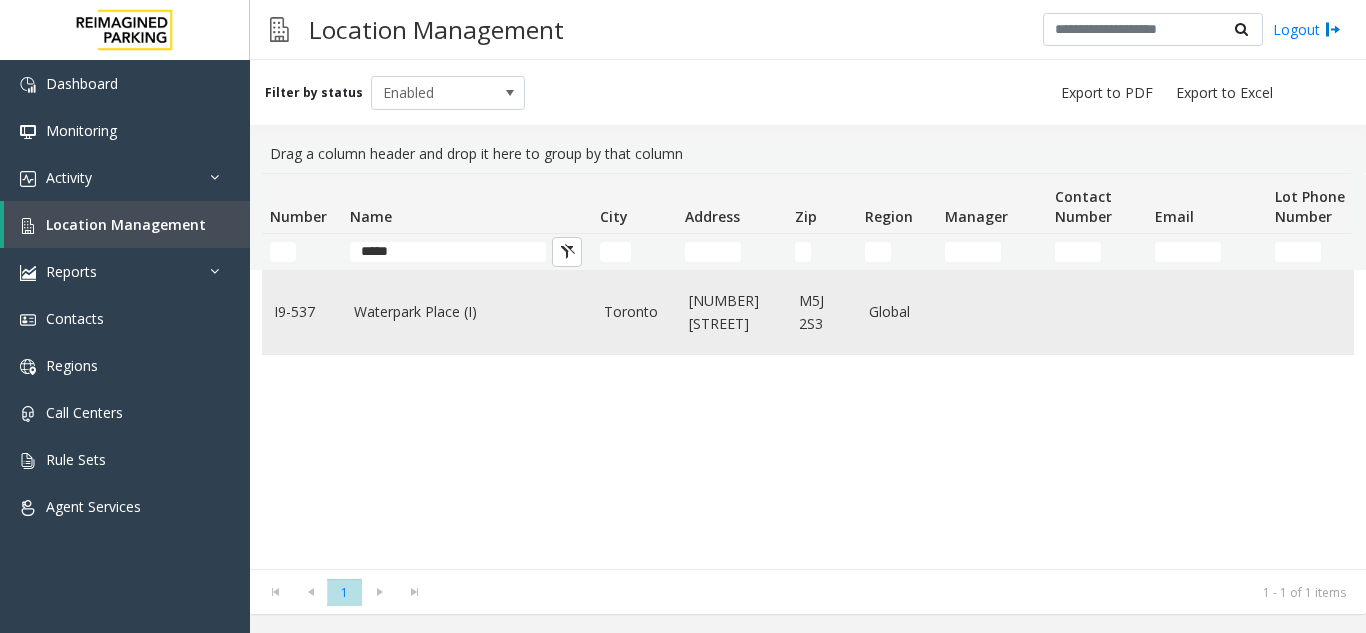click on "Waterpark Place (I)" 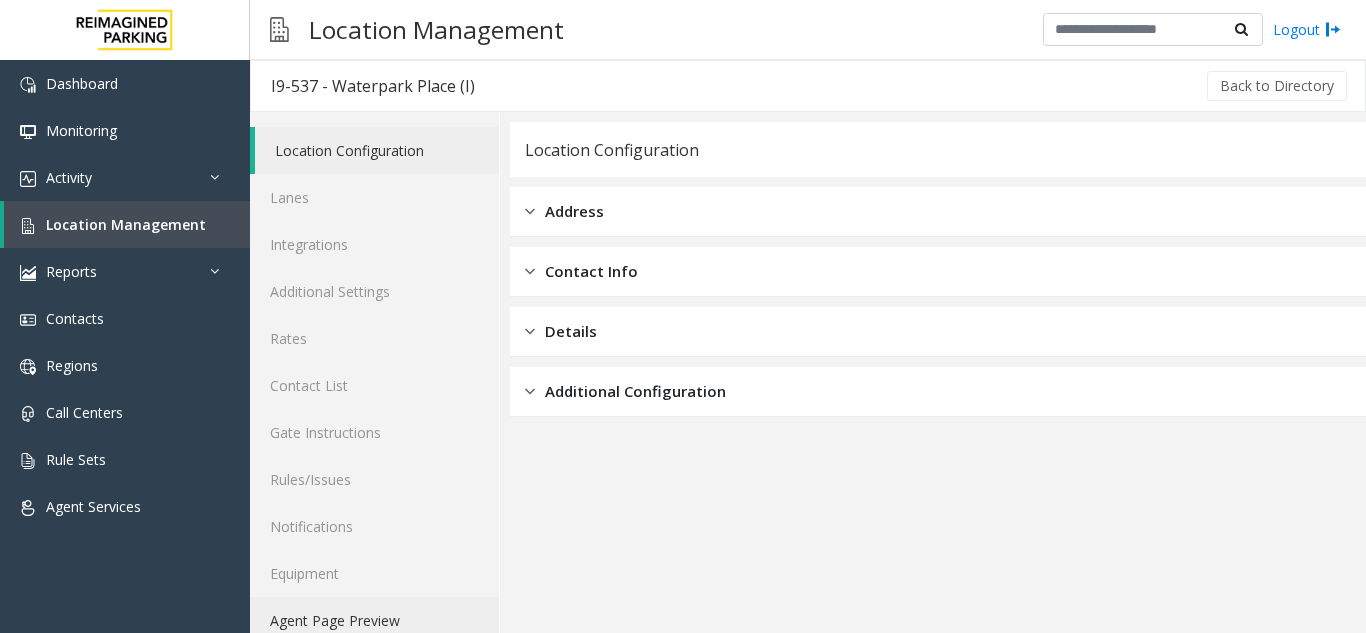click on "Agent Page Preview" 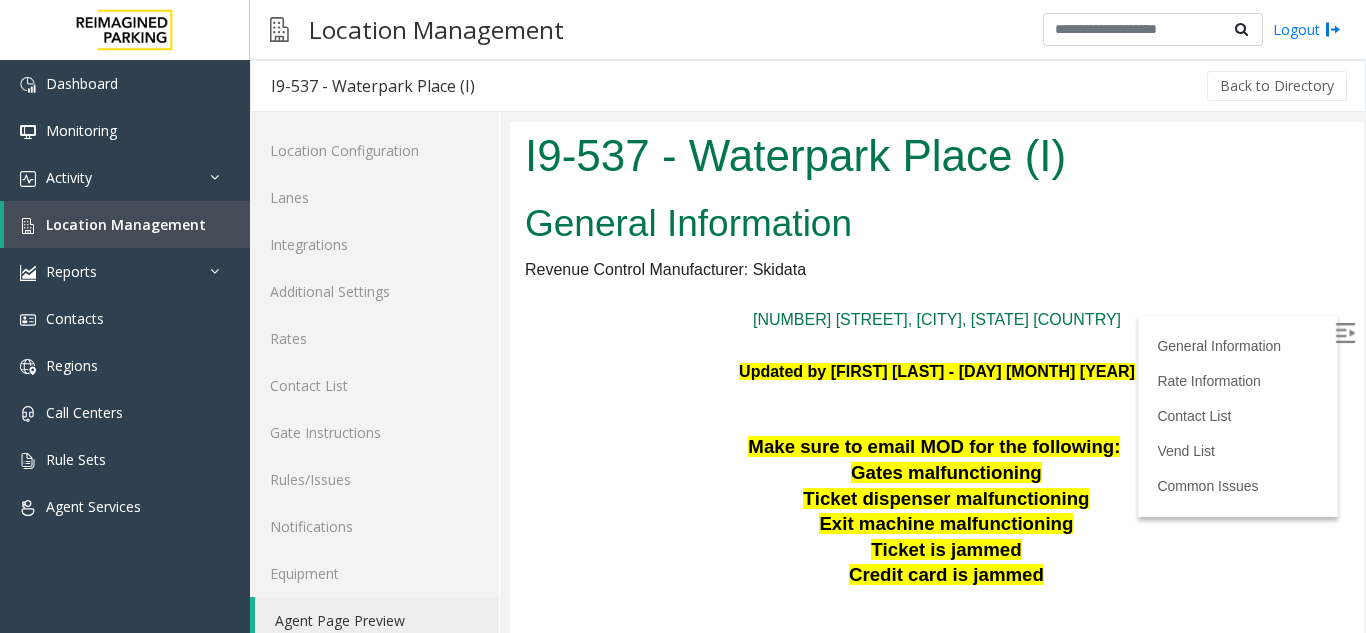 scroll, scrollTop: 0, scrollLeft: 0, axis: both 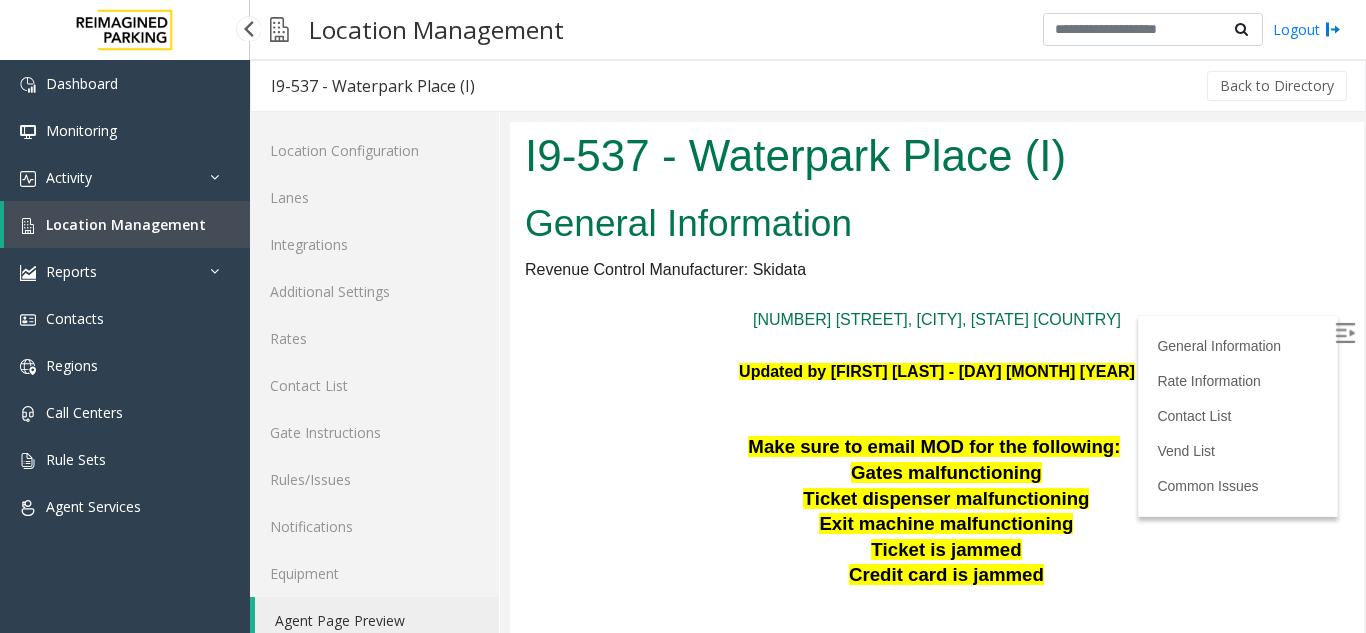 click on "Location Management" at bounding box center [126, 224] 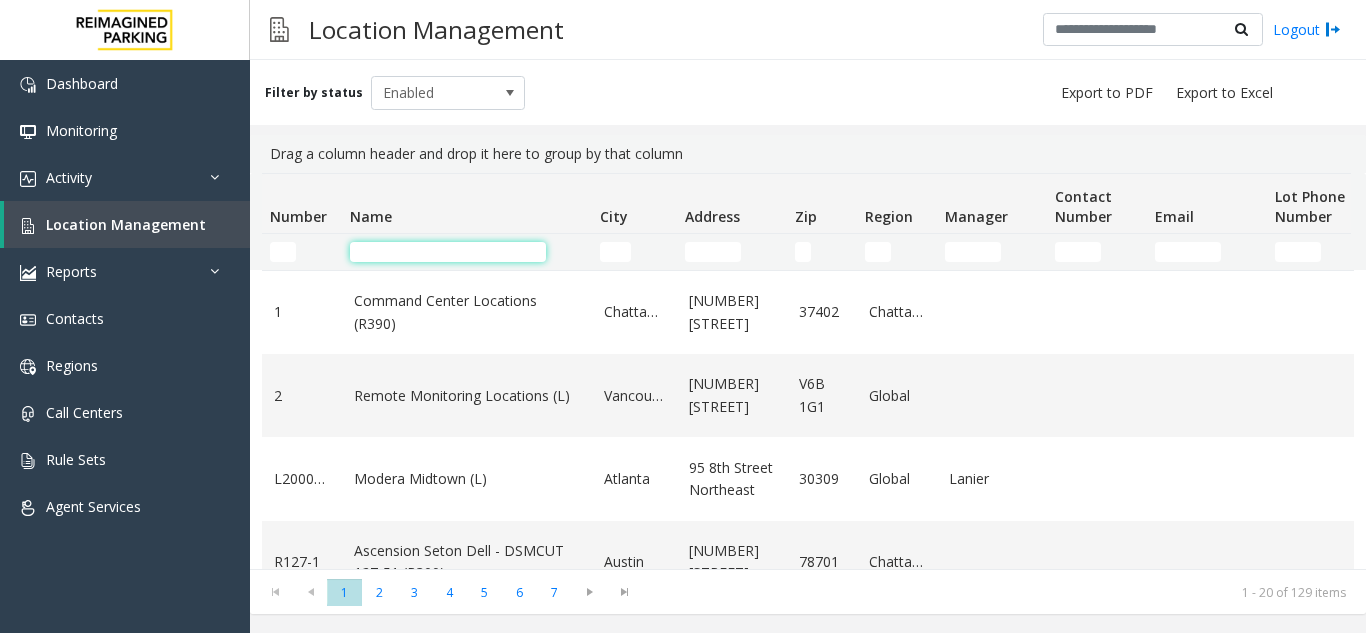 click 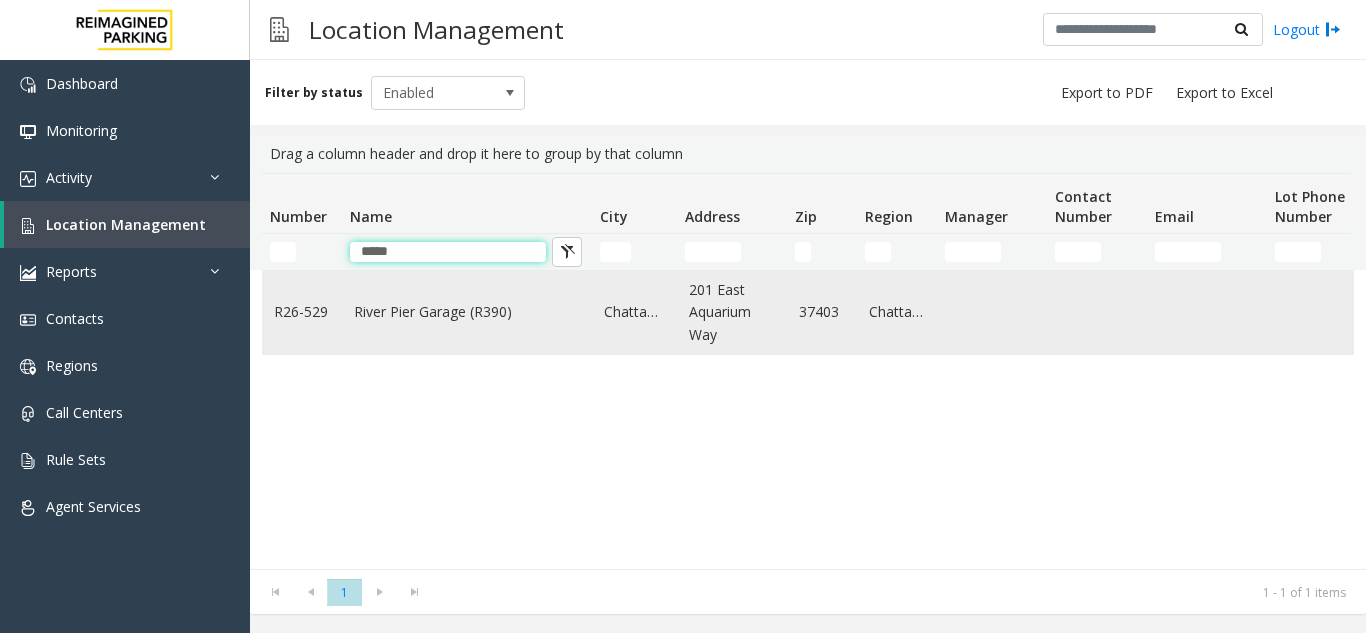 type on "*****" 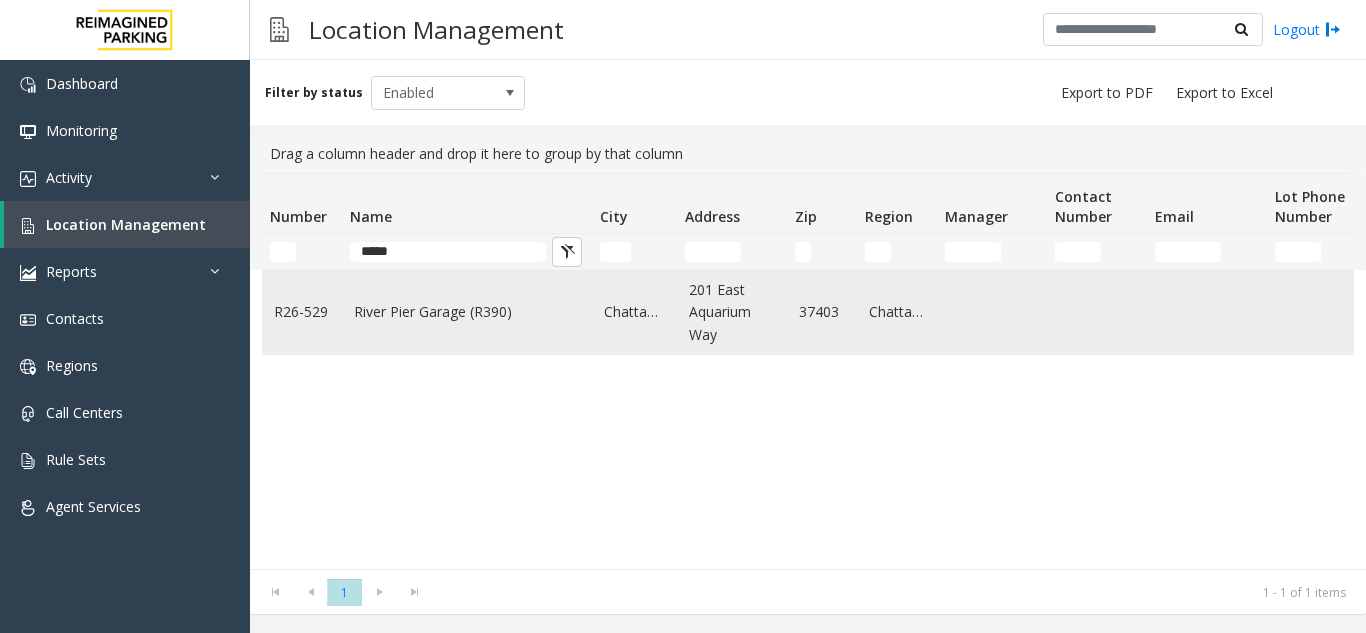 click on "River Pier Garage (R390)" 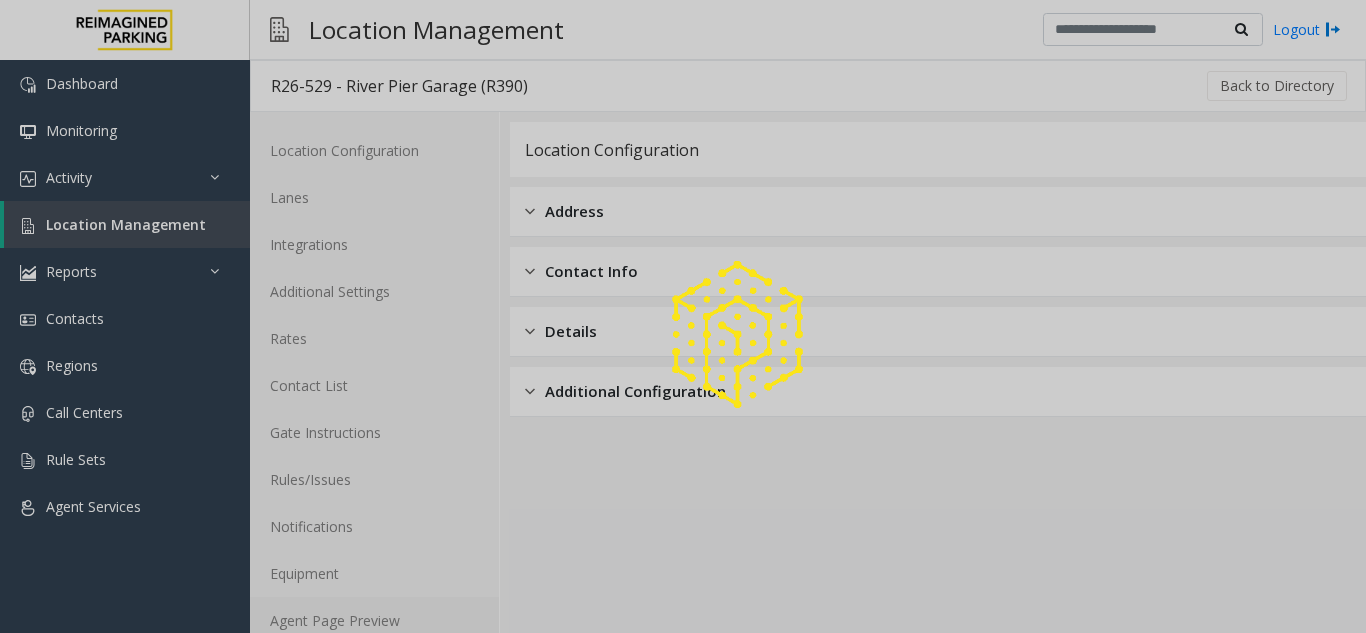 click on "Agent Page Preview" 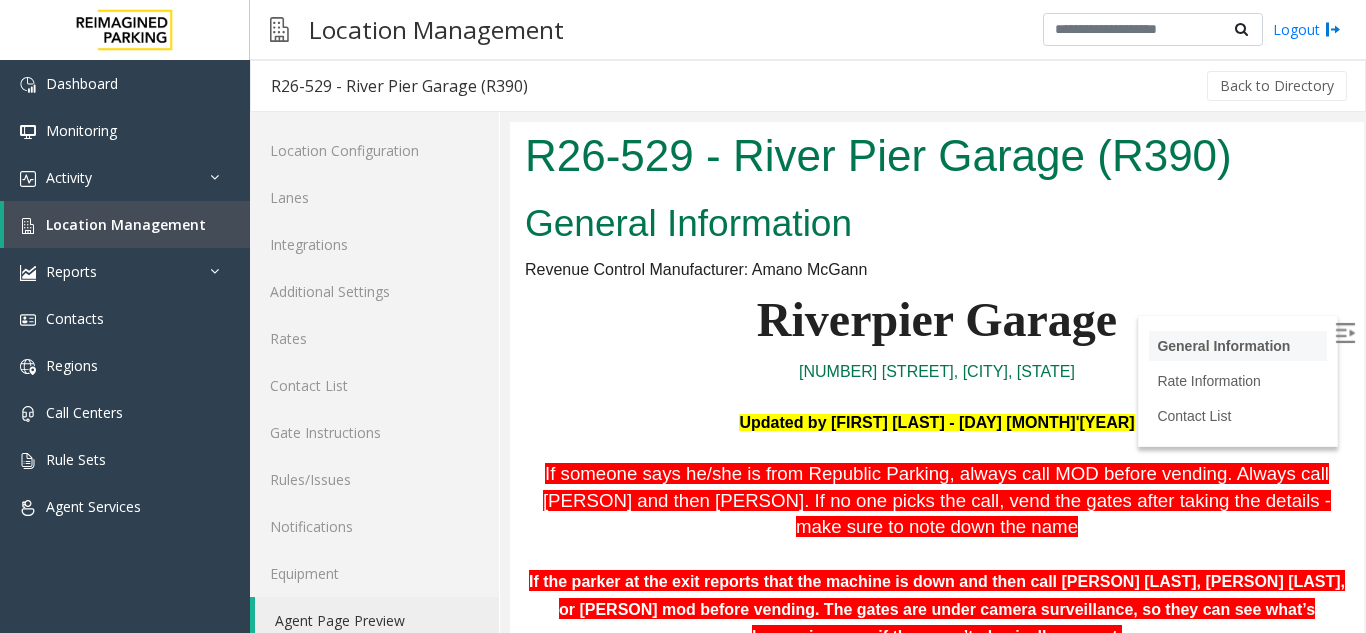 scroll, scrollTop: 0, scrollLeft: 0, axis: both 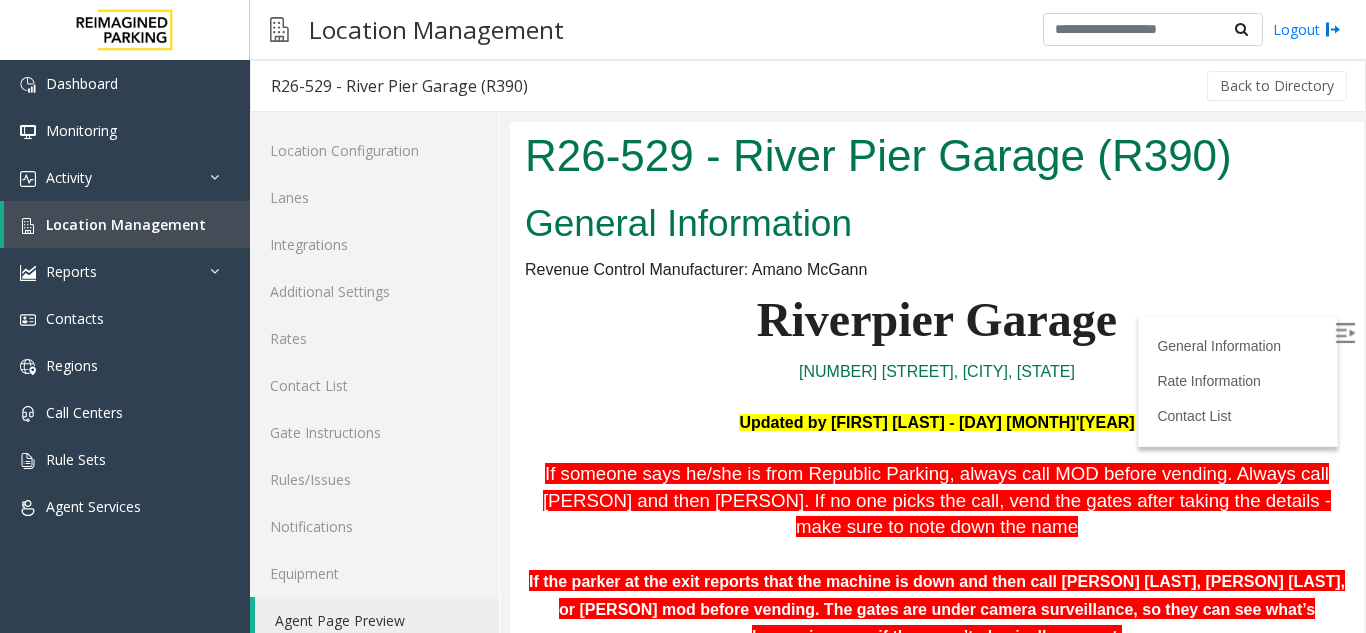 click at bounding box center [1347, 336] 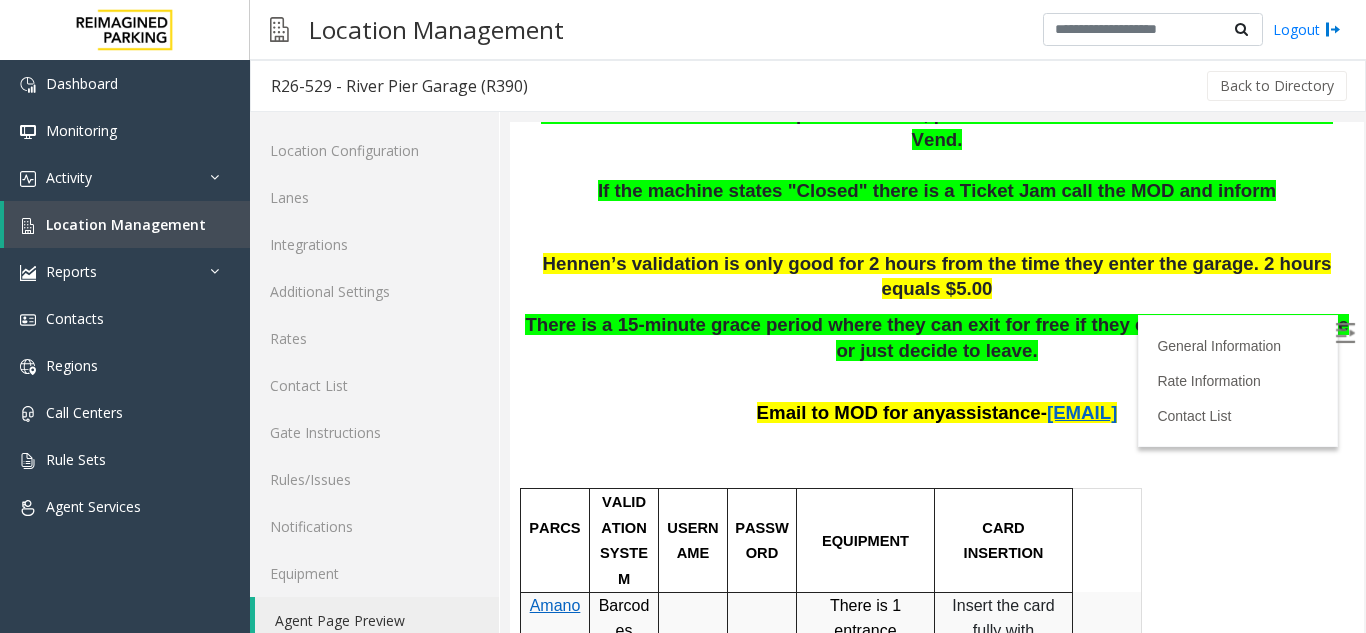 scroll, scrollTop: 700, scrollLeft: 0, axis: vertical 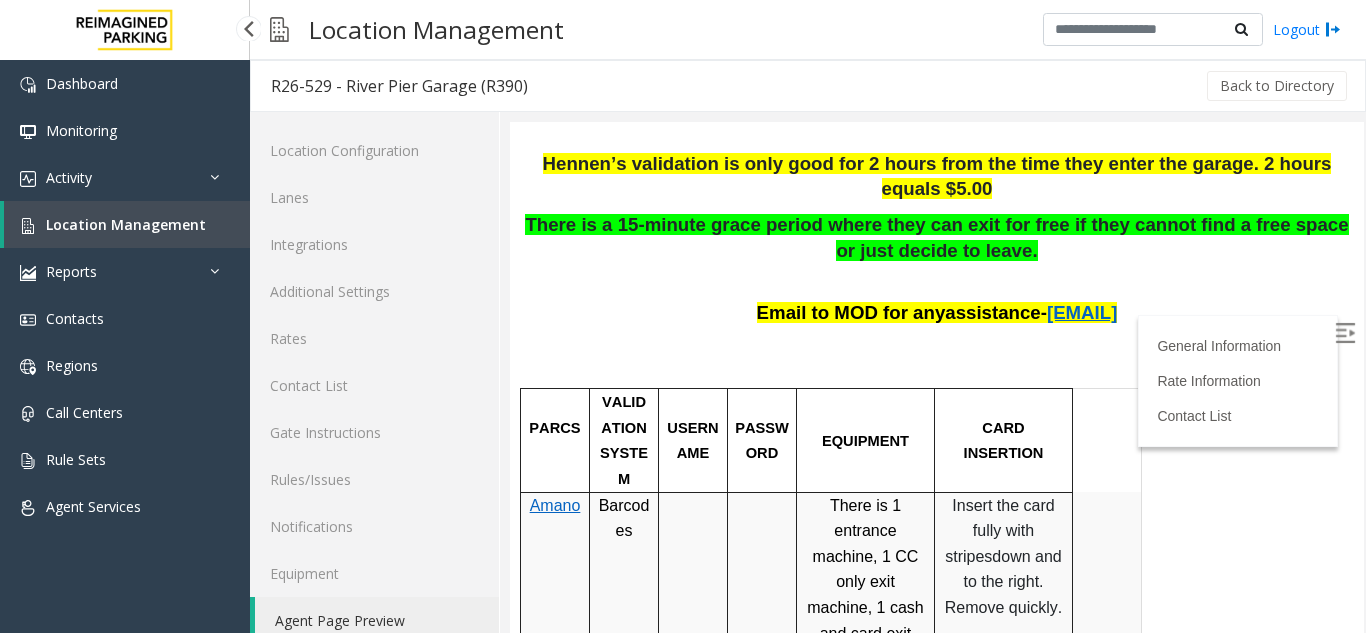click on "Location Management" at bounding box center (127, 224) 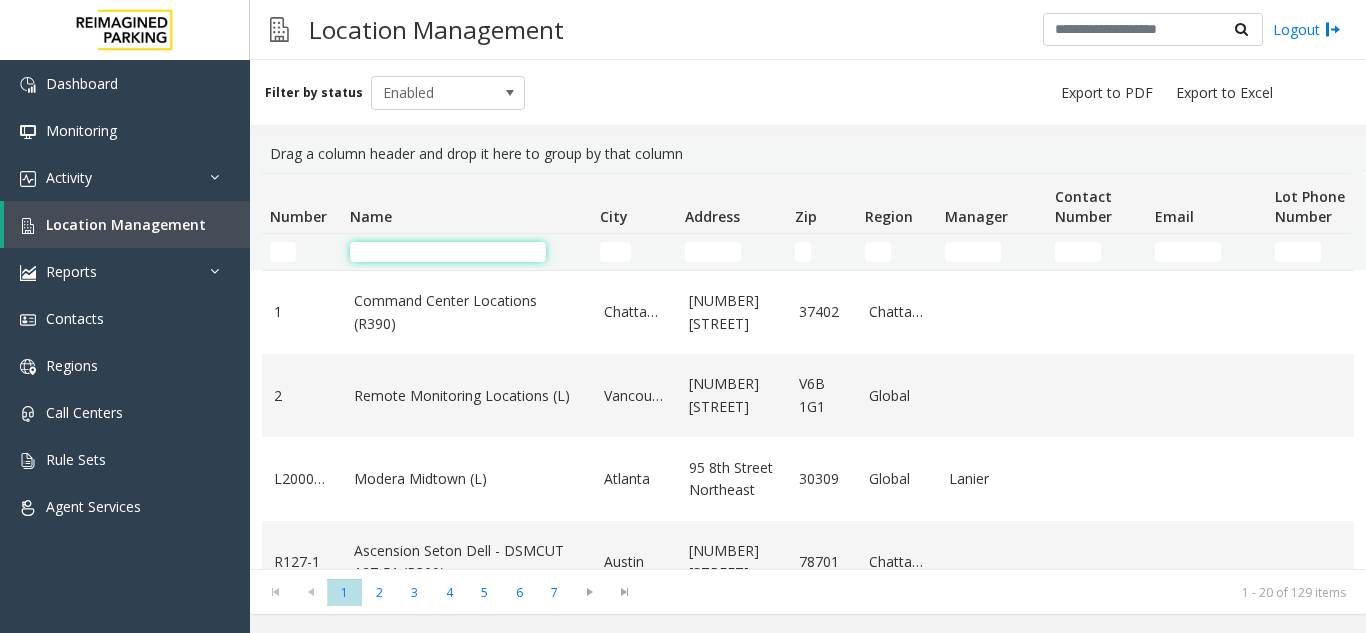 click 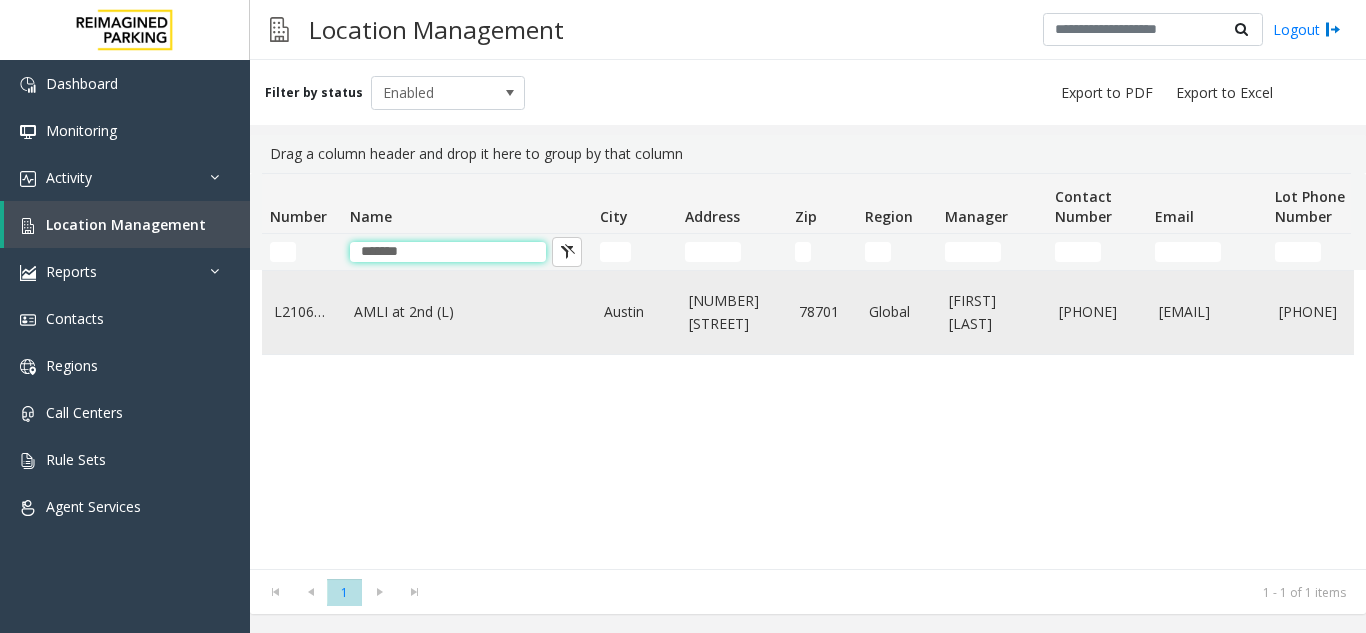 type on "*******" 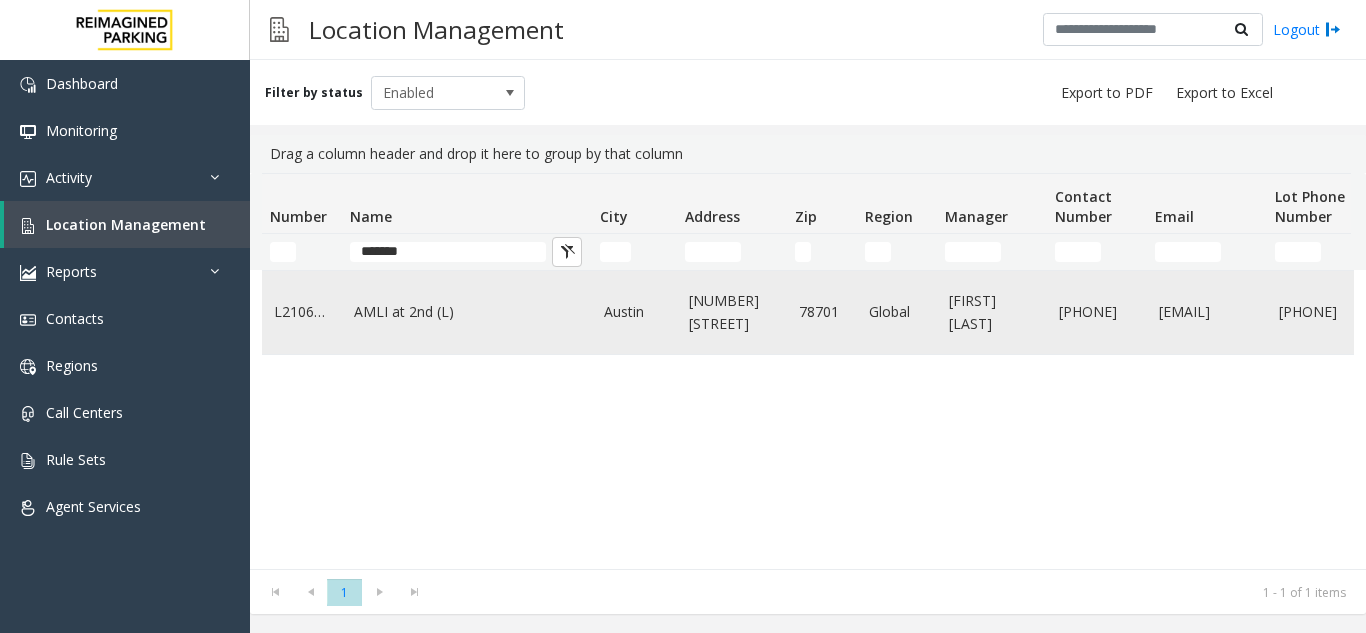 click on "AMLI at 2nd (L)" 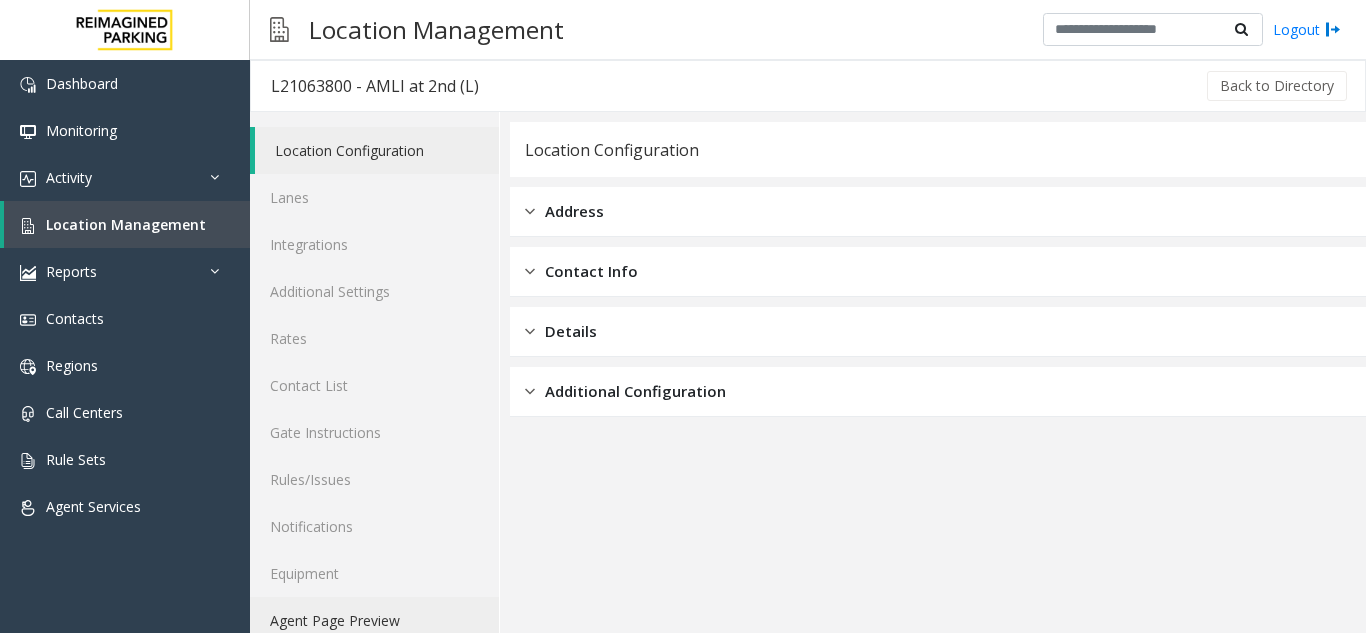 click on "Agent Page Preview" 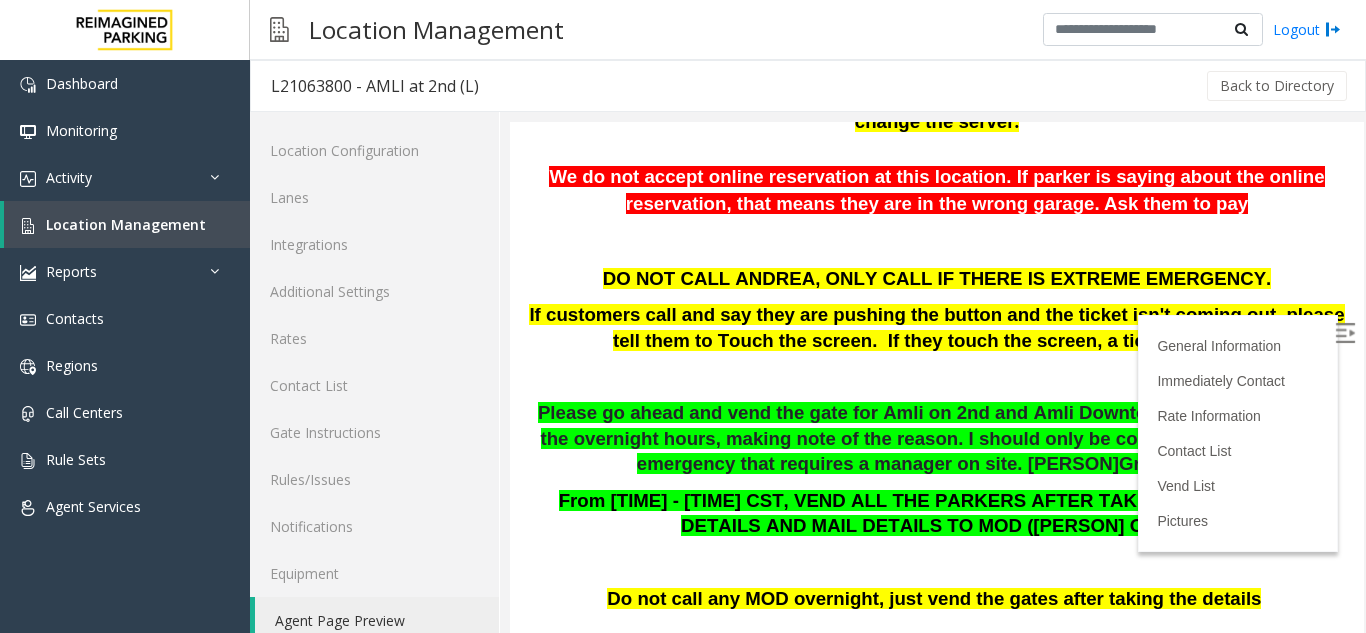 scroll, scrollTop: 400, scrollLeft: 0, axis: vertical 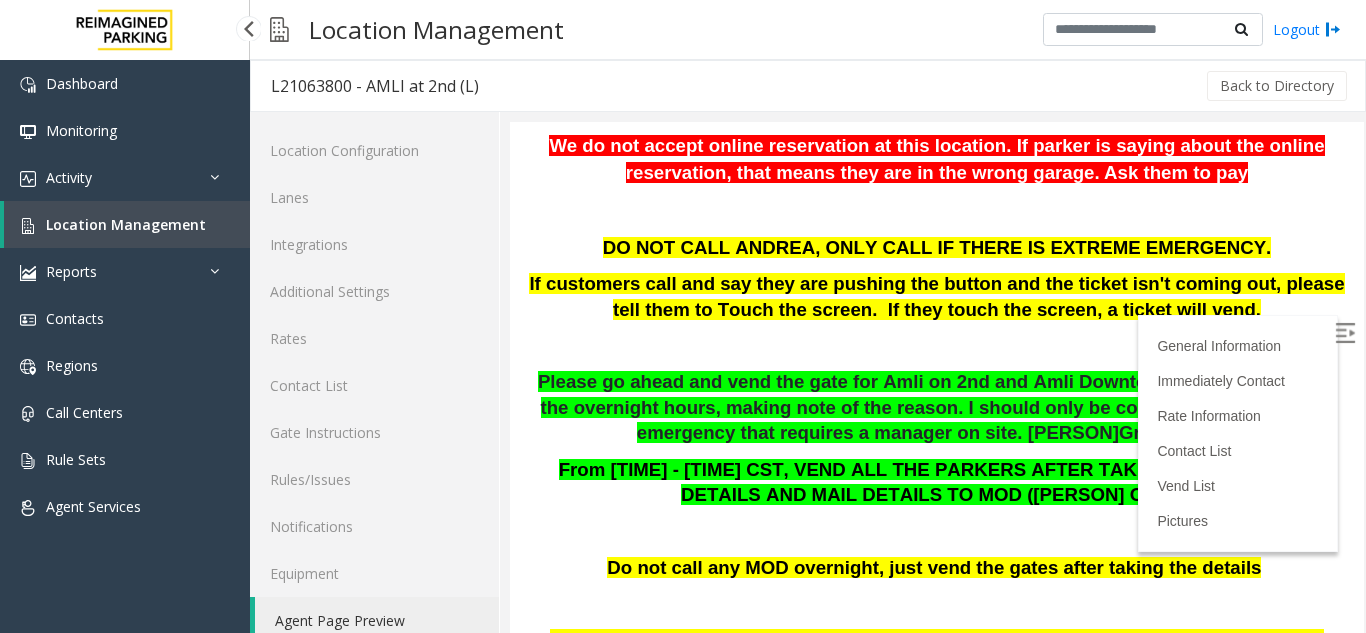 click on "Location Management" at bounding box center [126, 224] 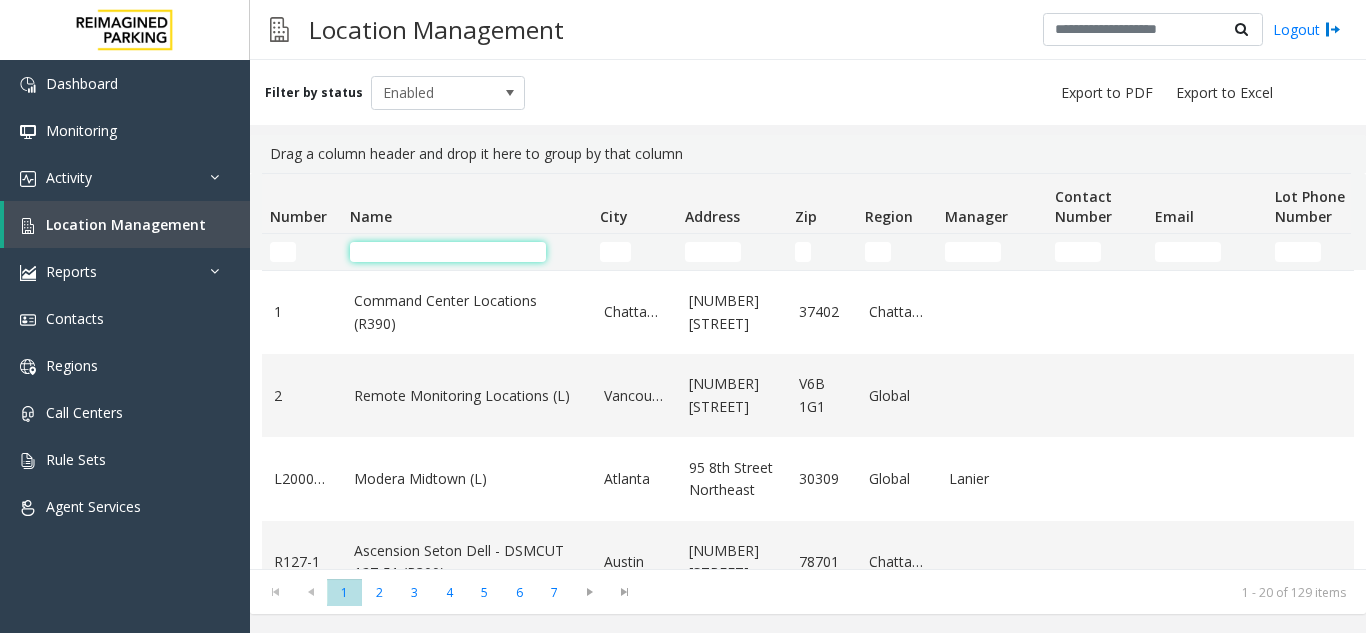 click 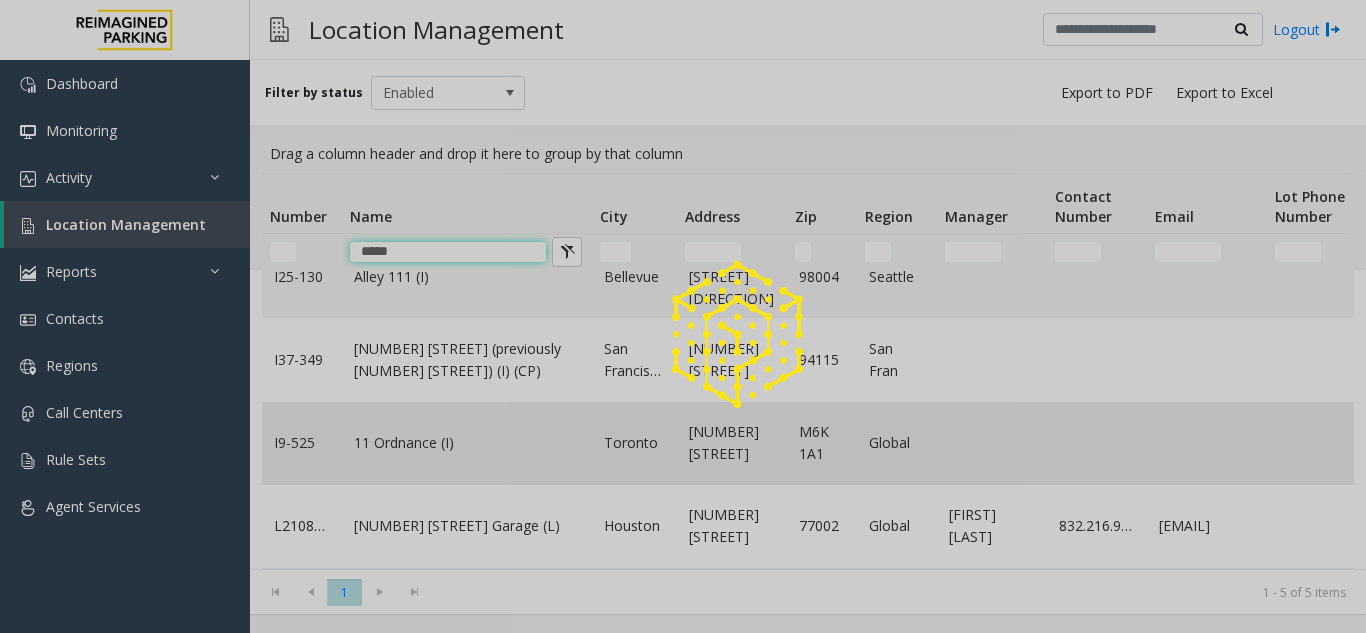 scroll, scrollTop: 0, scrollLeft: 0, axis: both 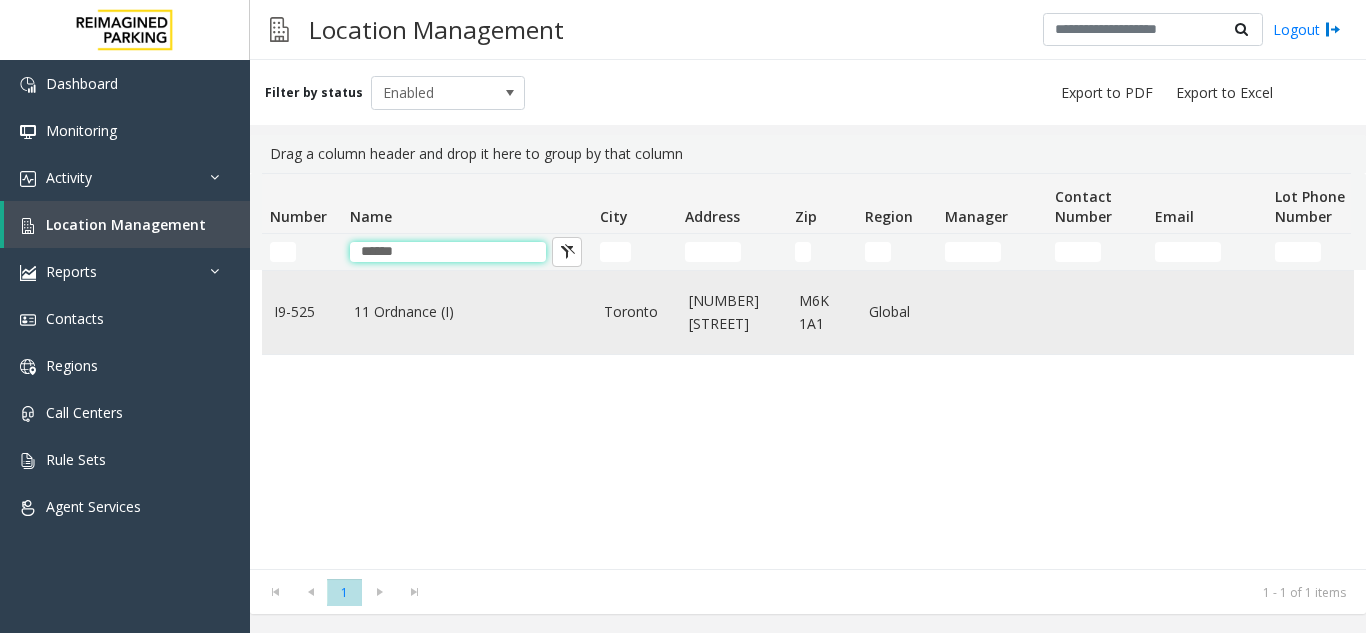 type on "******" 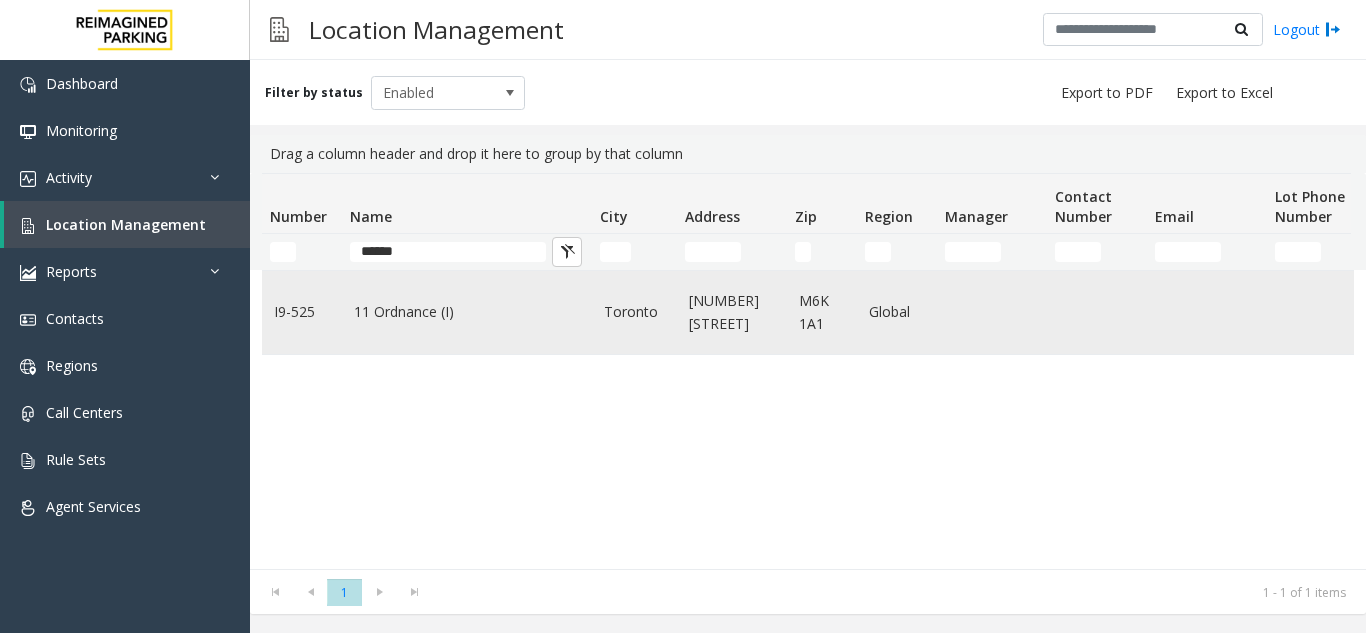 click on "11 Ordnance (I)" 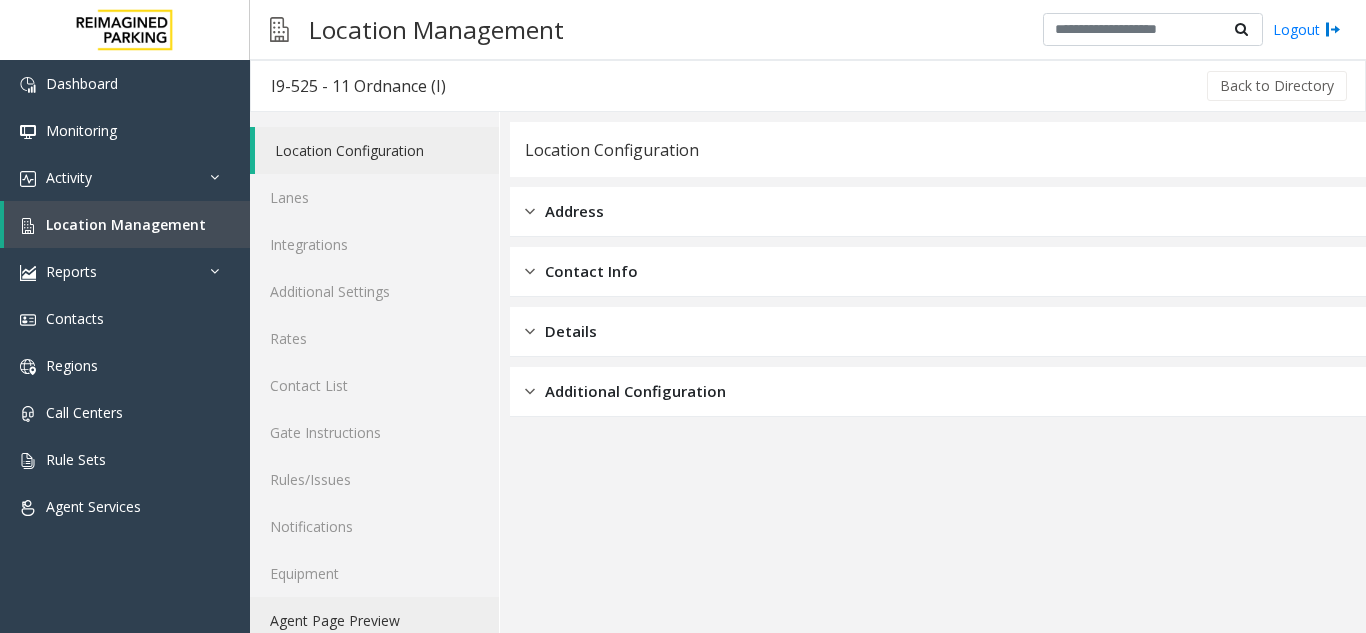 click on "Agent Page Preview" 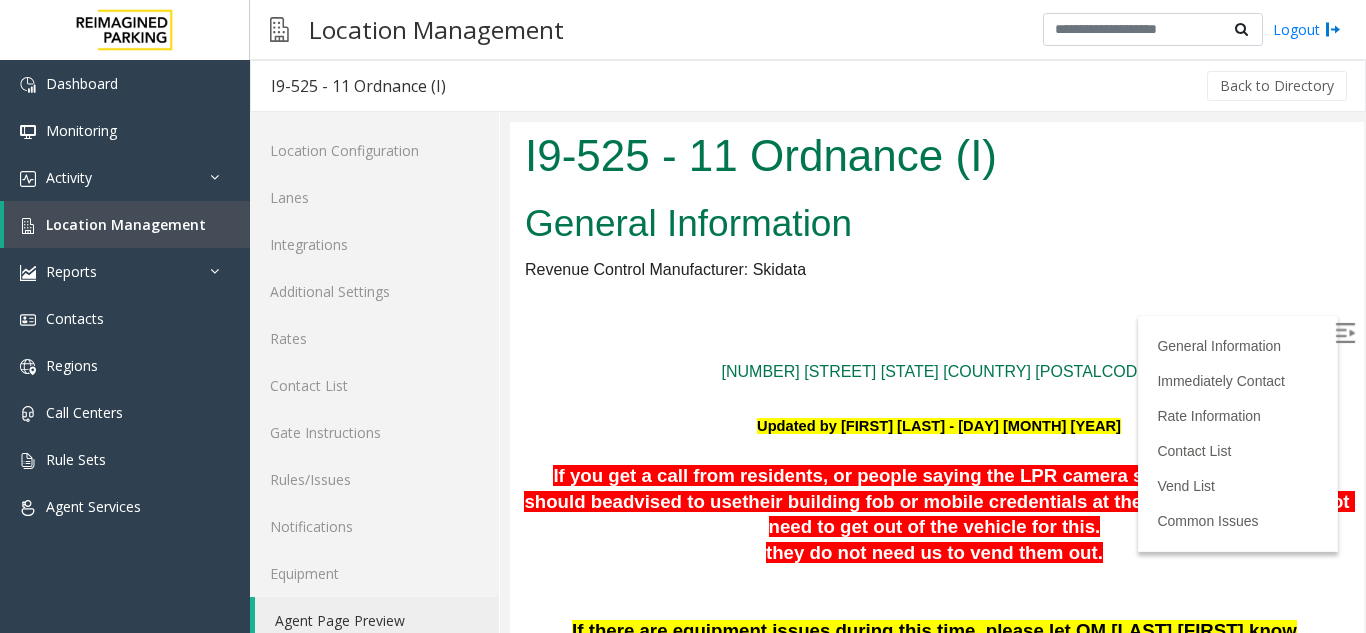 scroll, scrollTop: 100, scrollLeft: 0, axis: vertical 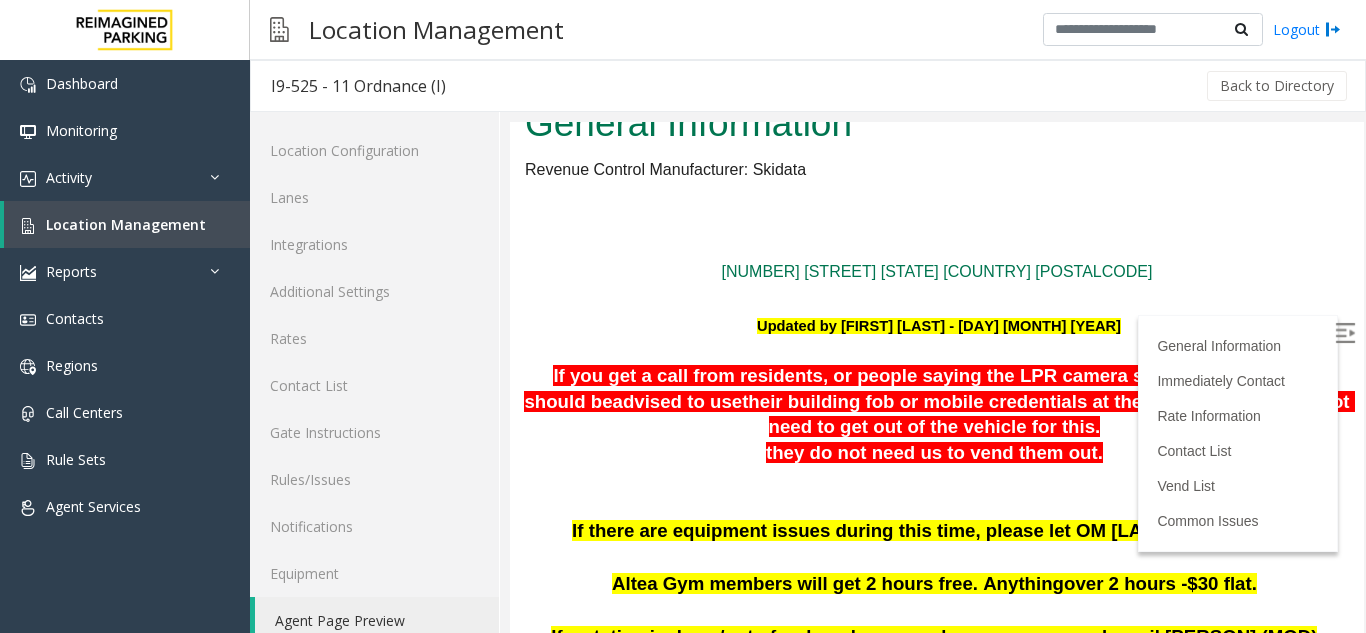 click at bounding box center (1345, 333) 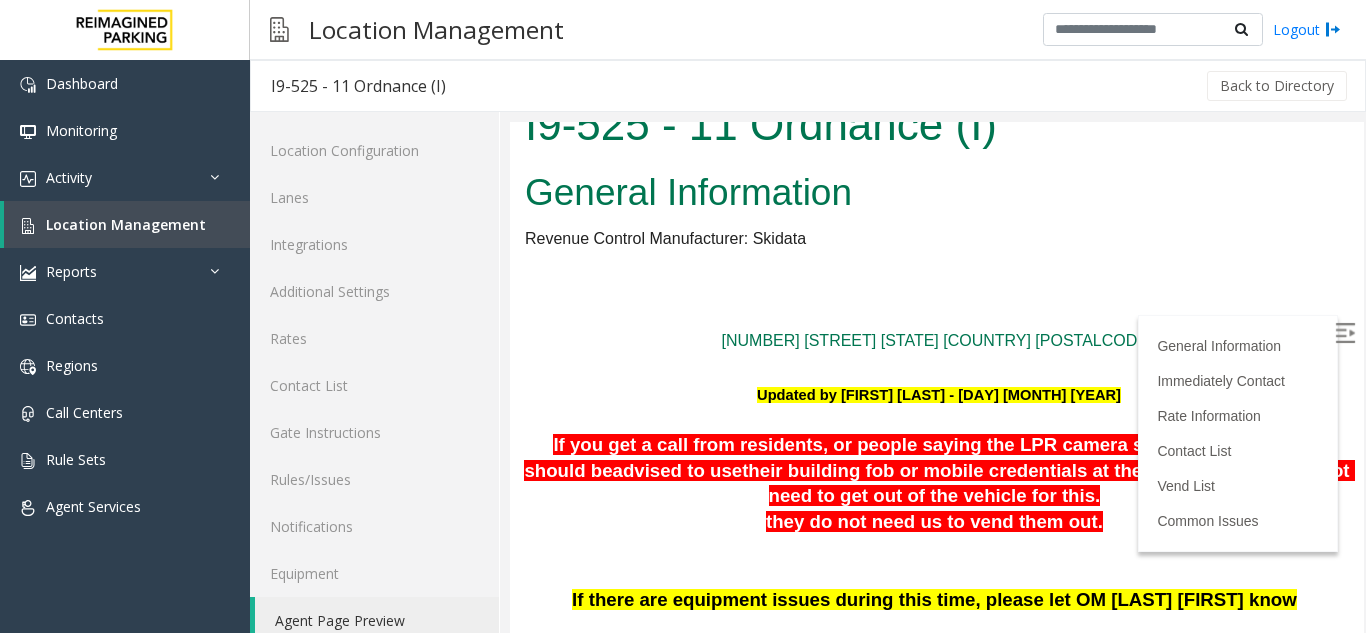 scroll, scrollTop: 0, scrollLeft: 0, axis: both 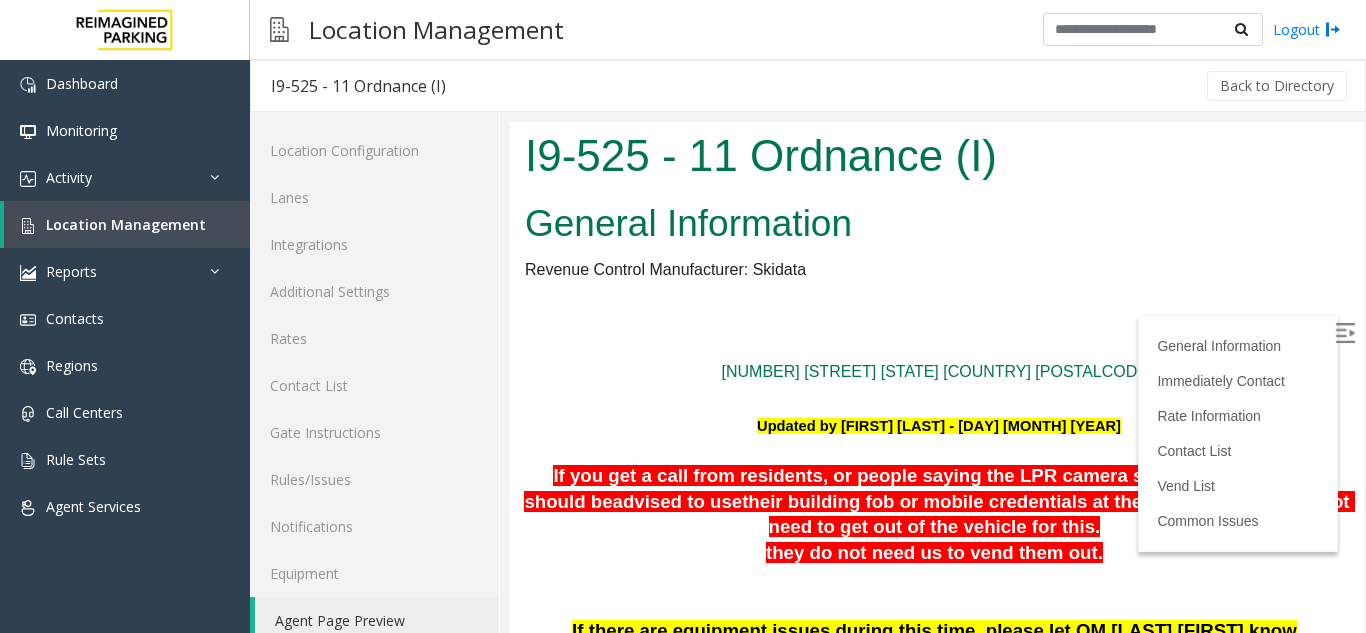 click on "Agent Page Preview" 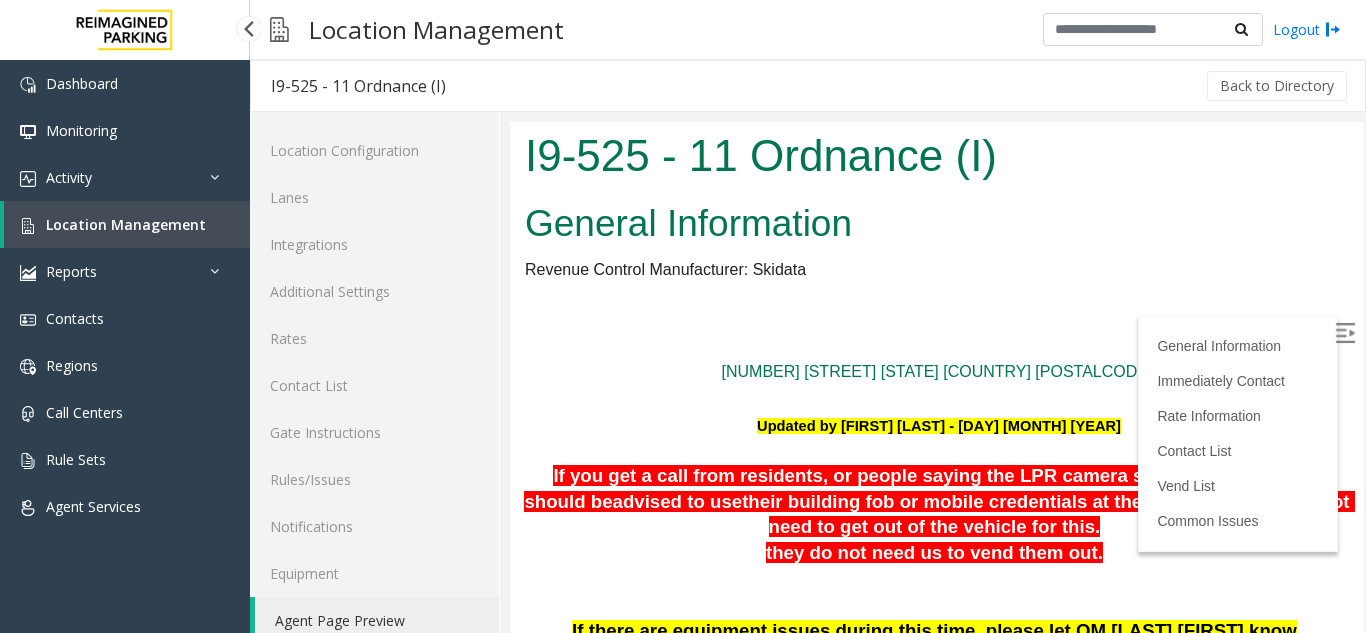 click on "Location Management" at bounding box center [126, 224] 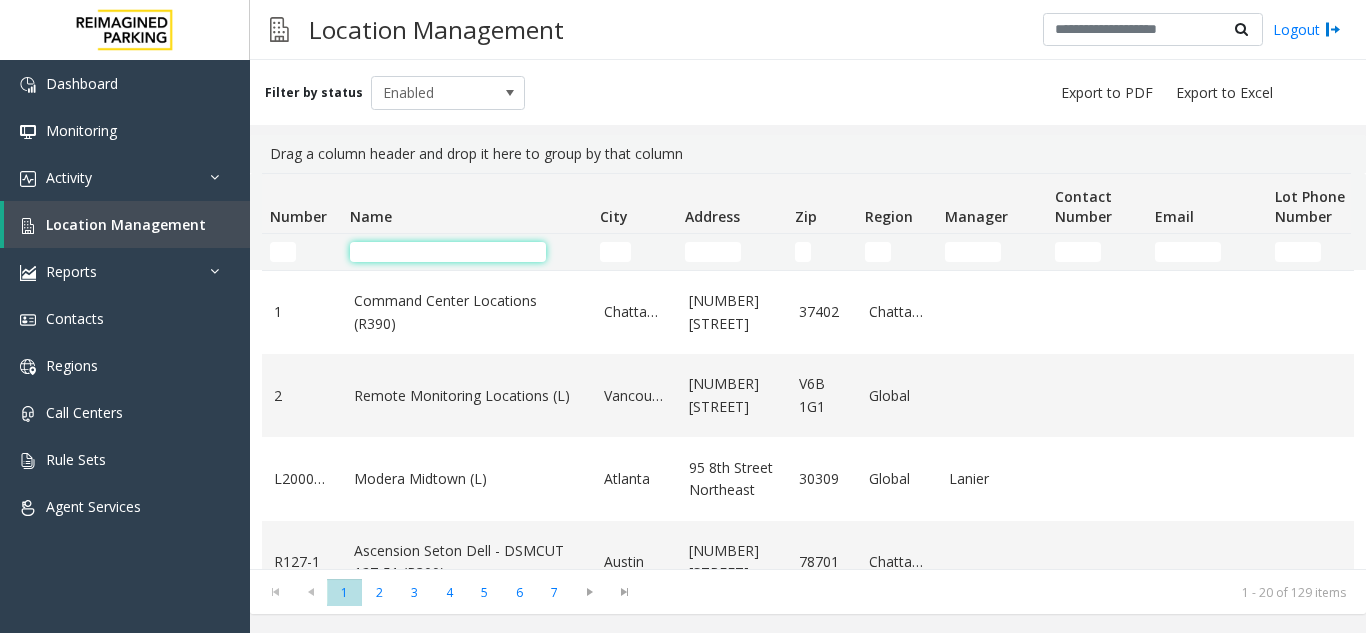 click 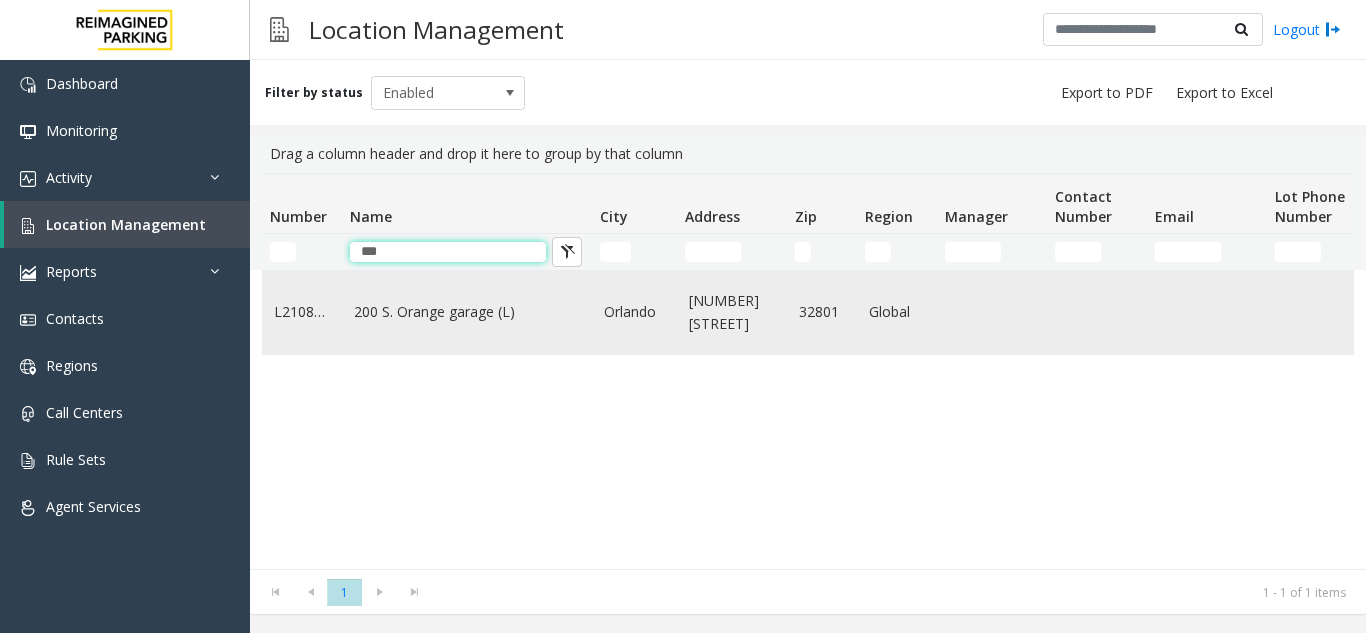 type on "***" 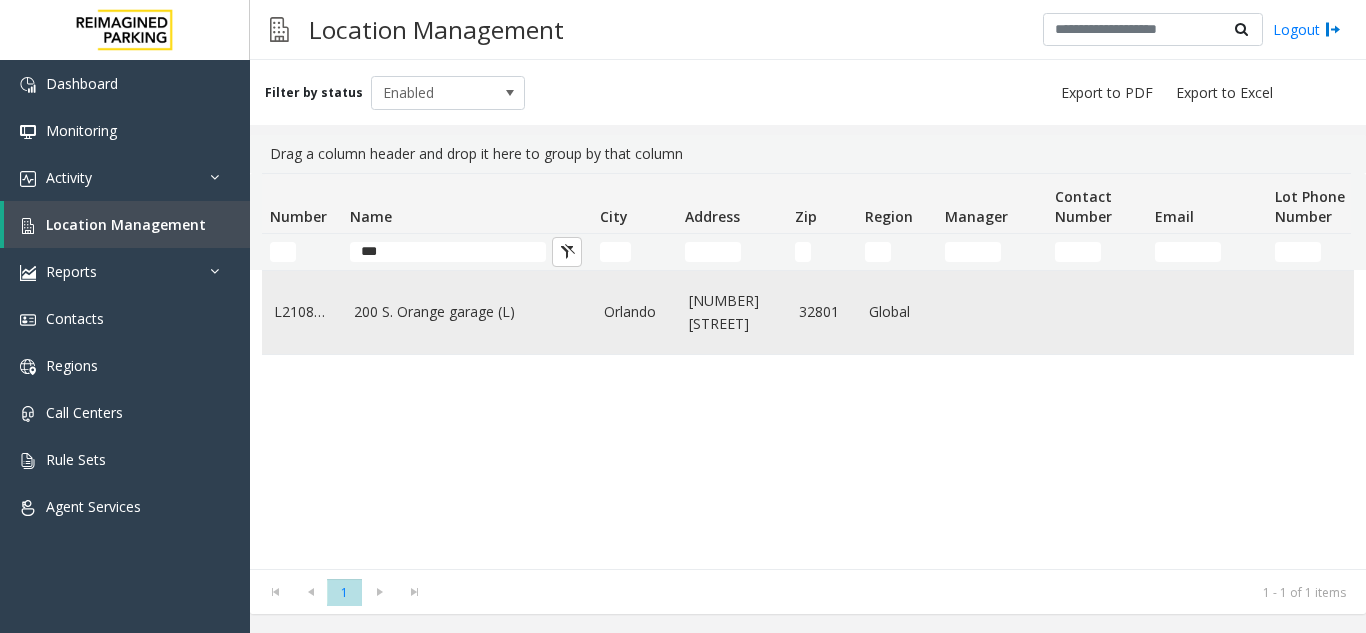 click on "200 S. Orange garage (L)" 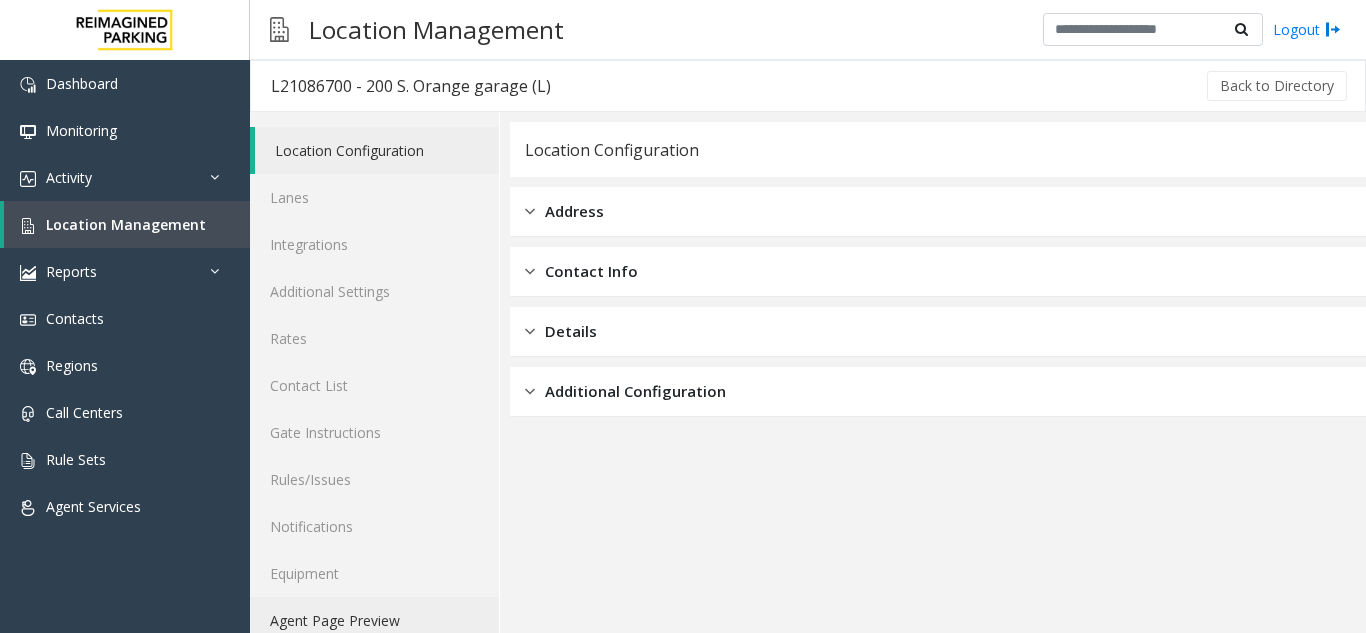 click on "Agent Page Preview" 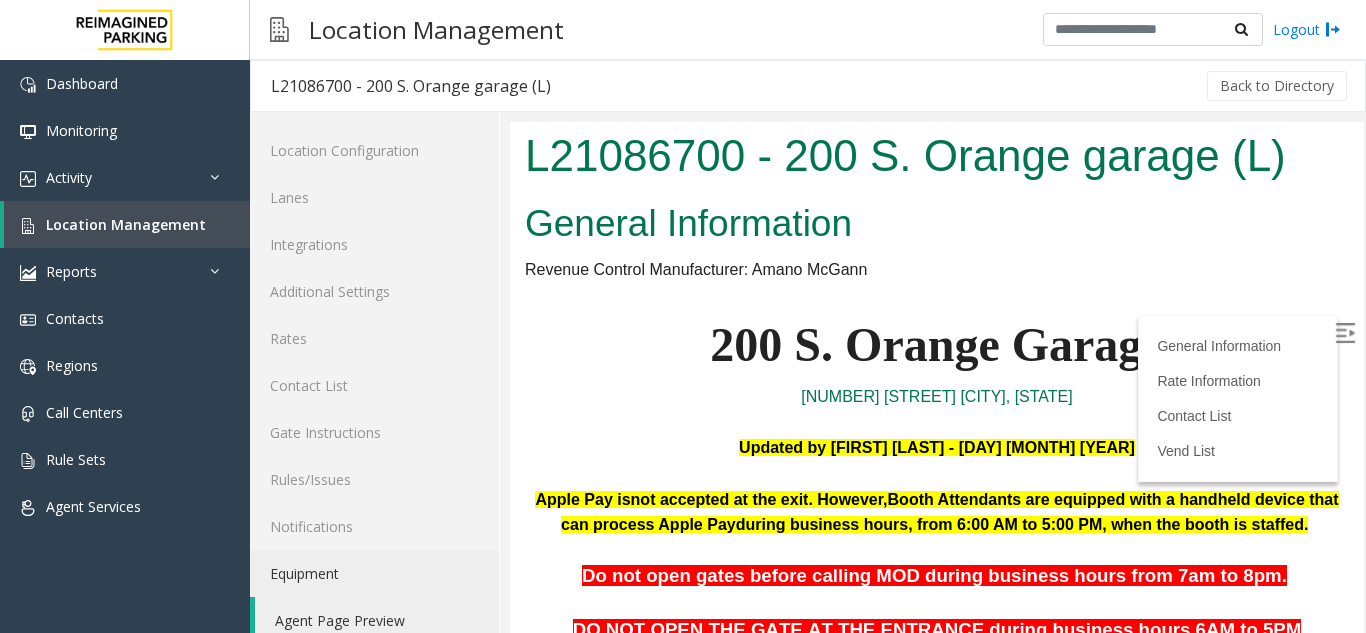 scroll, scrollTop: 0, scrollLeft: 0, axis: both 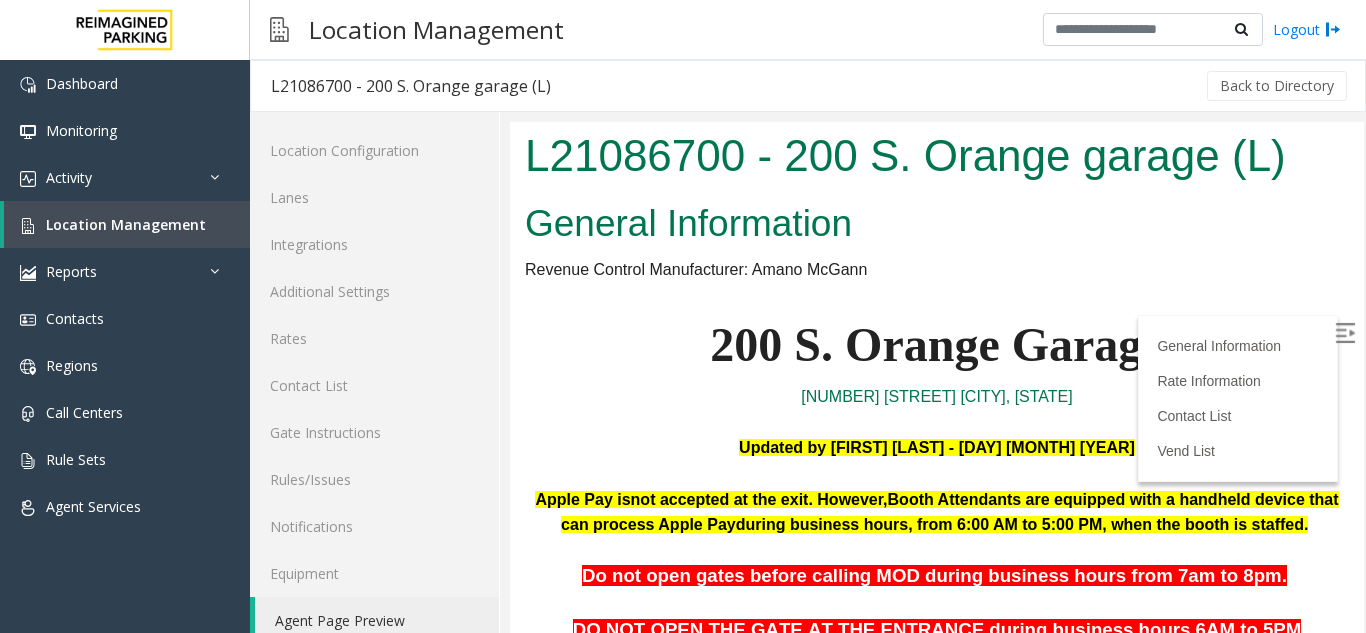 click at bounding box center (1345, 333) 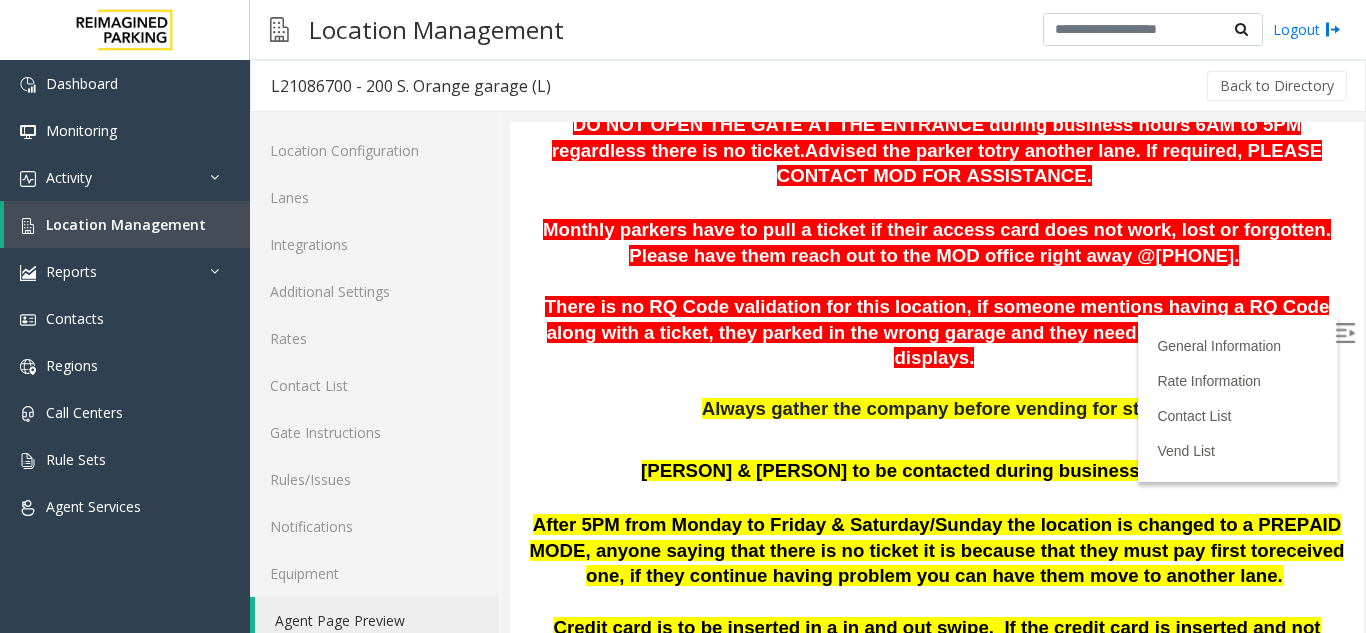 scroll, scrollTop: 500, scrollLeft: 0, axis: vertical 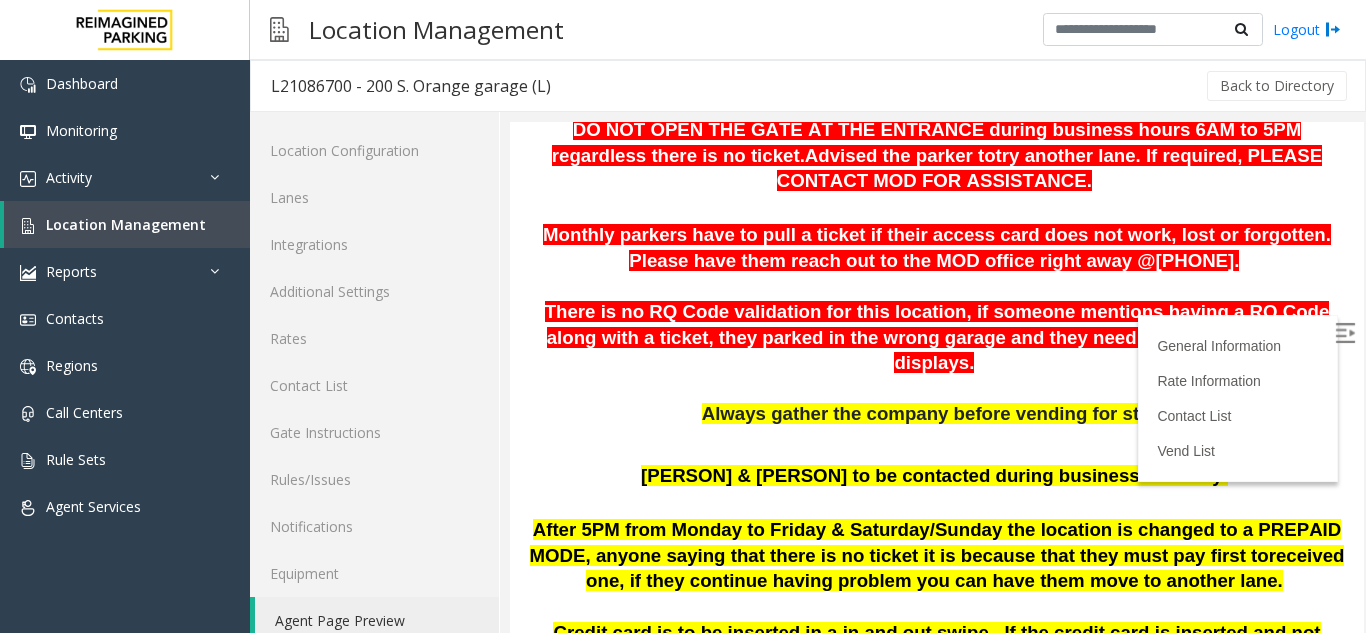 click at bounding box center (937, 452) 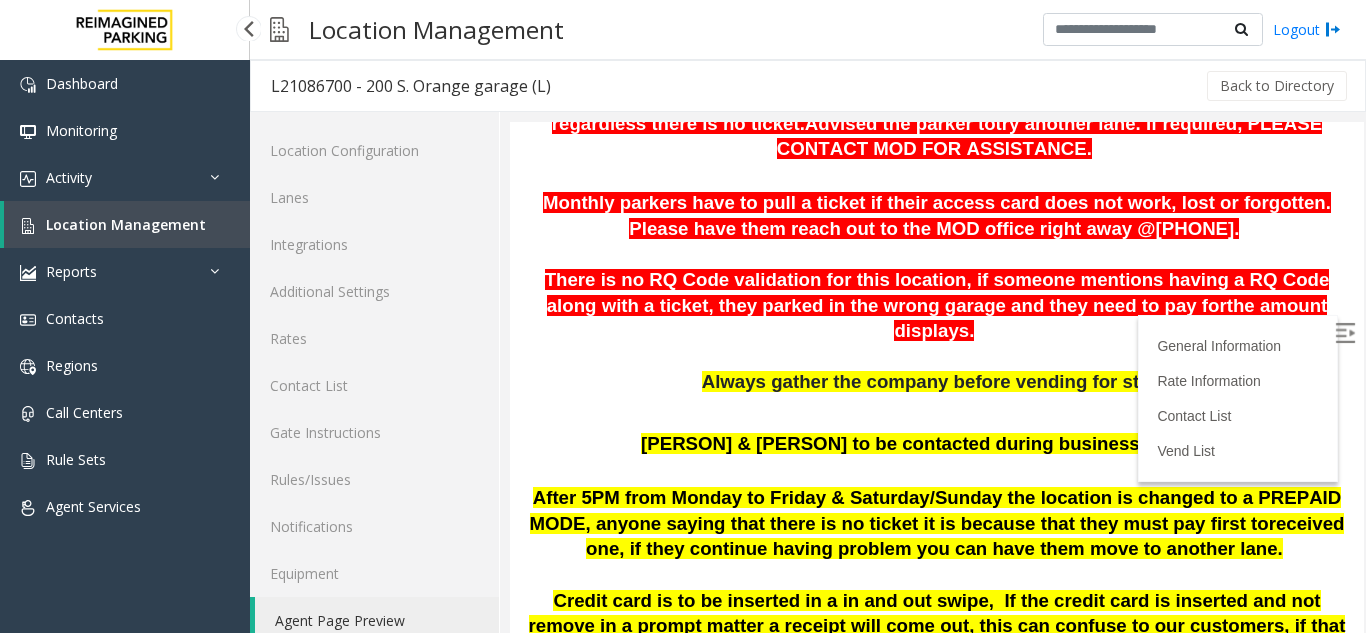 scroll, scrollTop: 663, scrollLeft: 0, axis: vertical 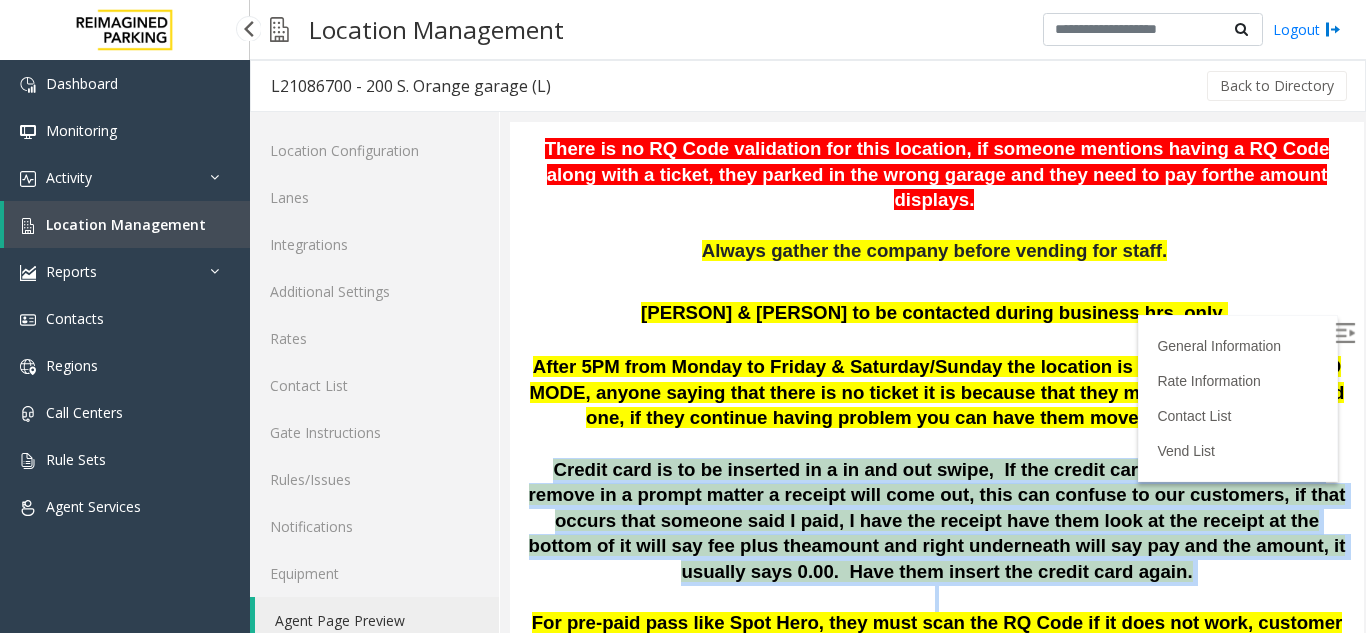 drag, startPoint x: 530, startPoint y: 412, endPoint x: 1040, endPoint y: 543, distance: 526.5558 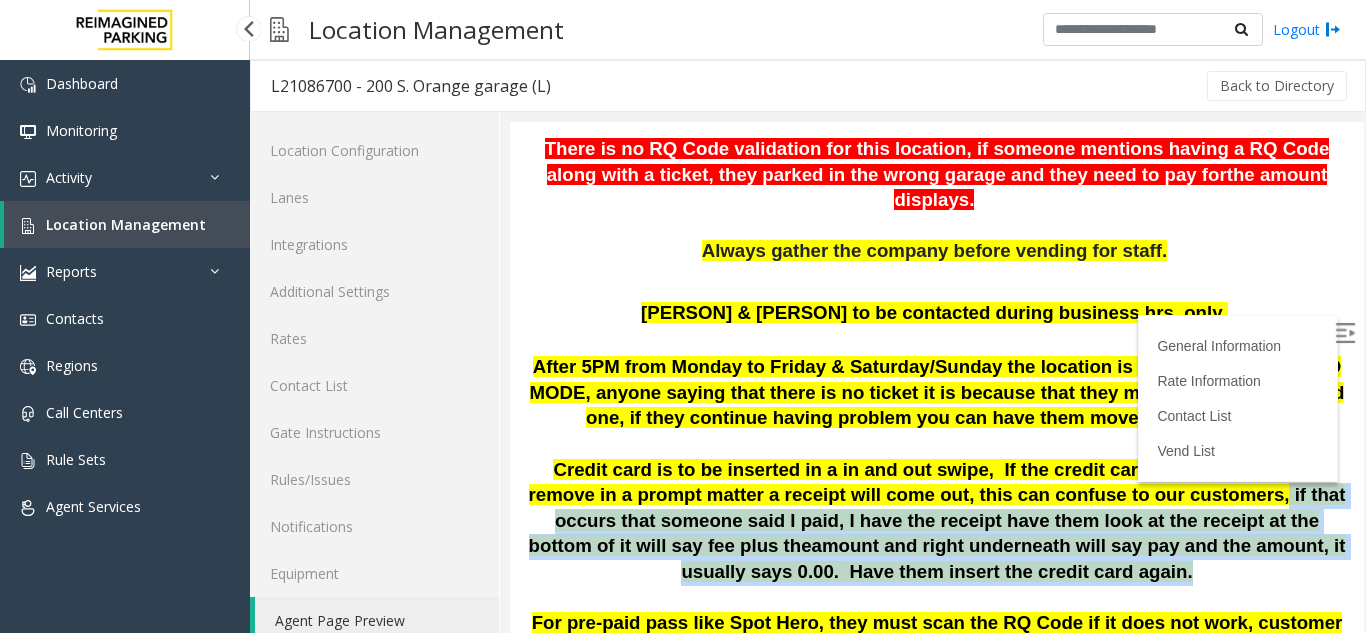 drag, startPoint x: 1100, startPoint y: 444, endPoint x: 1146, endPoint y: 523, distance: 91.416626 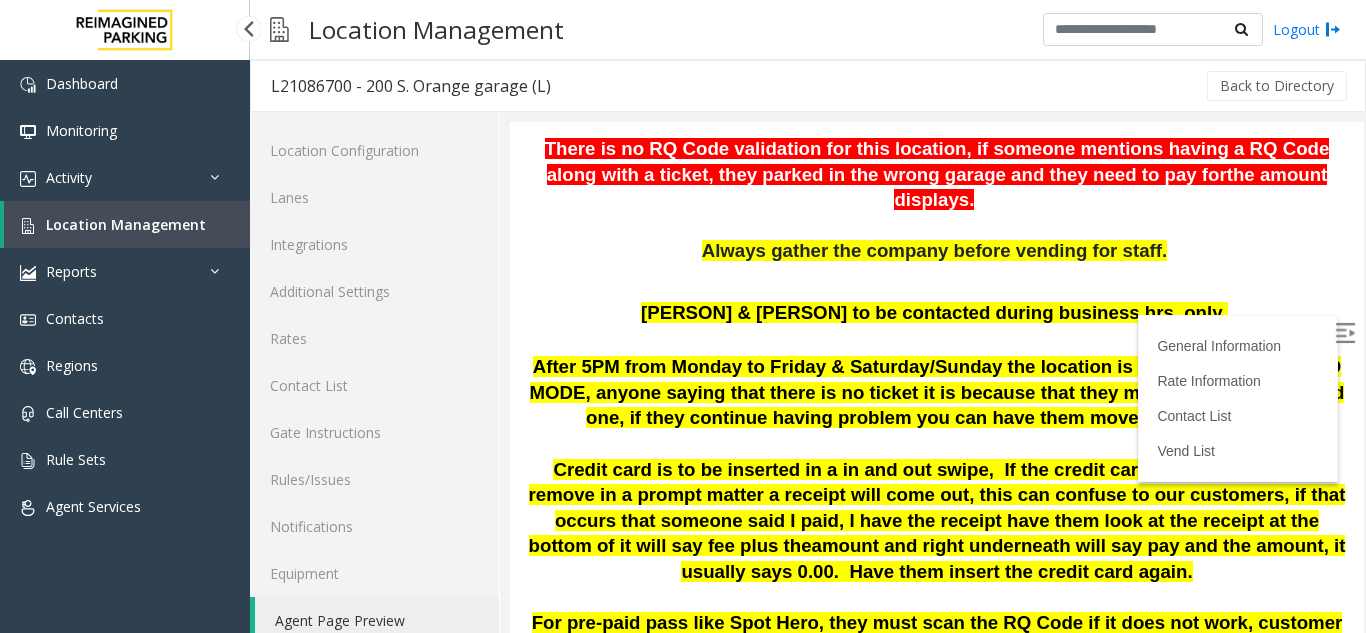 click at bounding box center (937, 289) 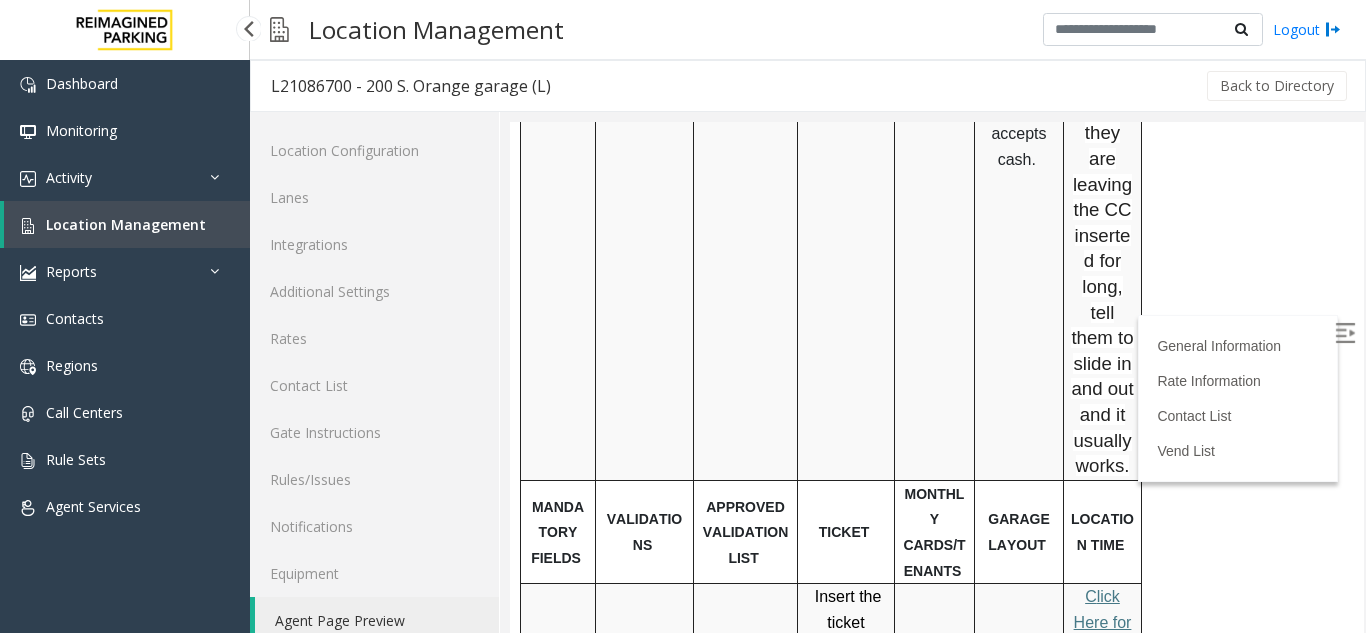 scroll, scrollTop: 1800, scrollLeft: 0, axis: vertical 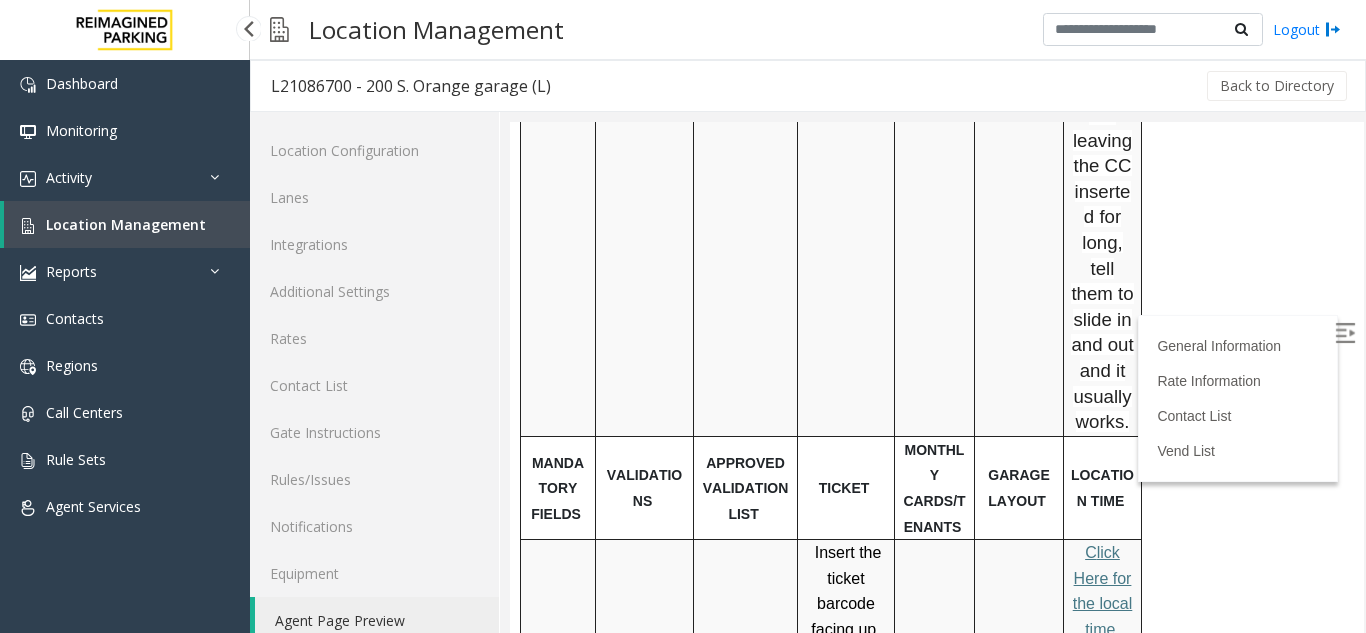 click on "lick Here for the local time" at bounding box center (1103, 591) 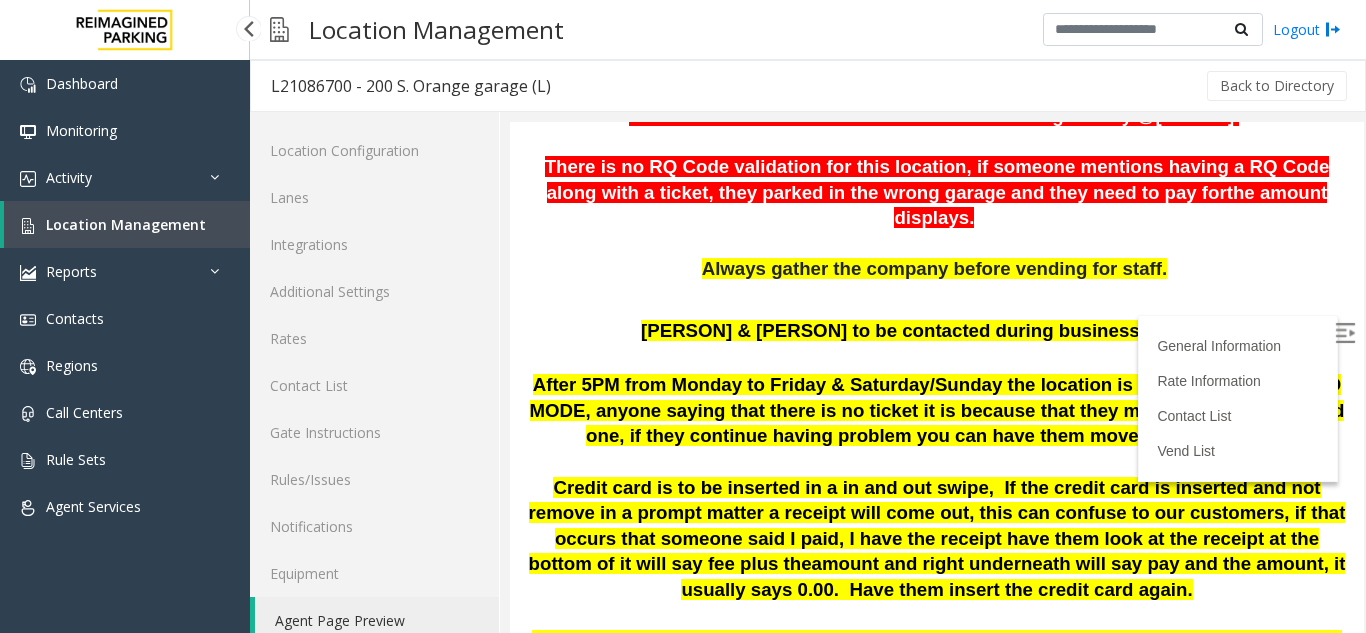 scroll, scrollTop: 600, scrollLeft: 0, axis: vertical 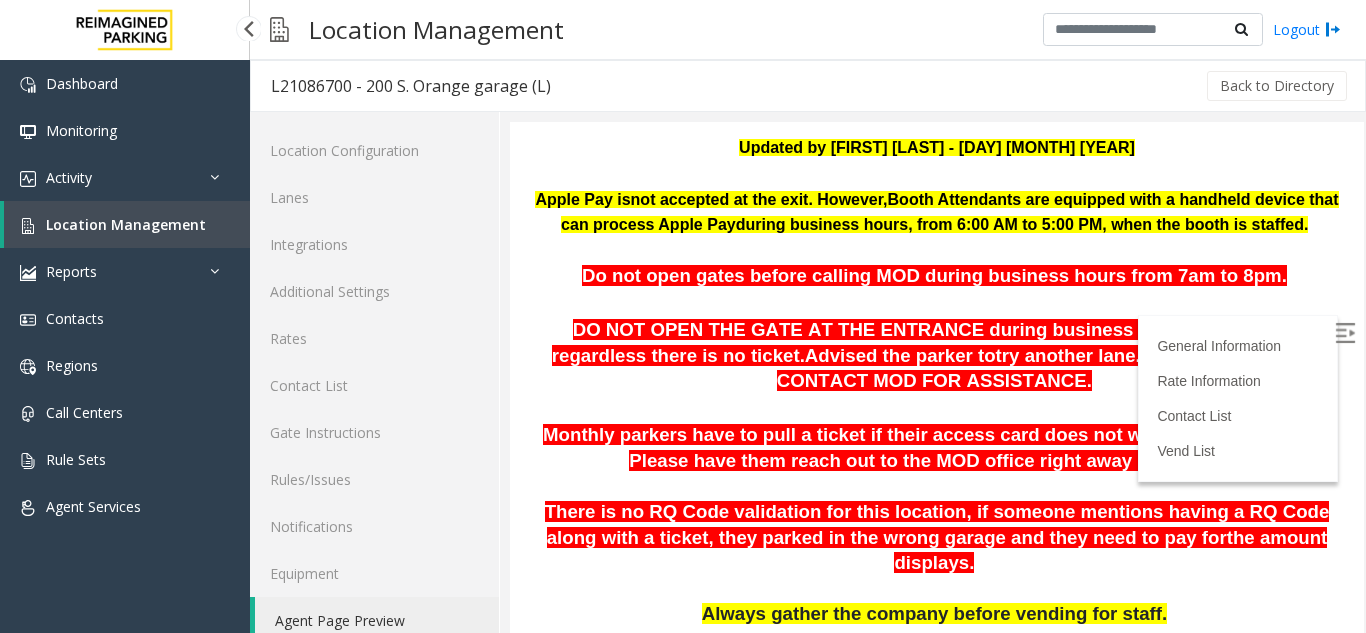 click on "Location Management" at bounding box center [127, 224] 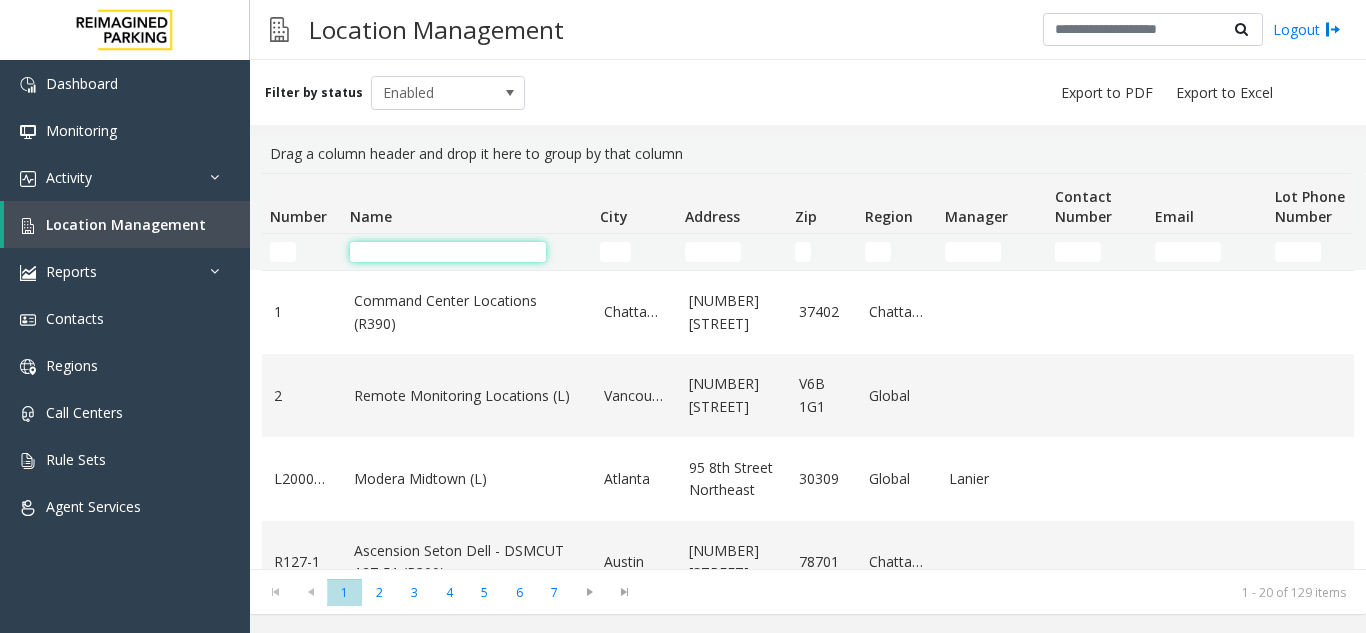 click 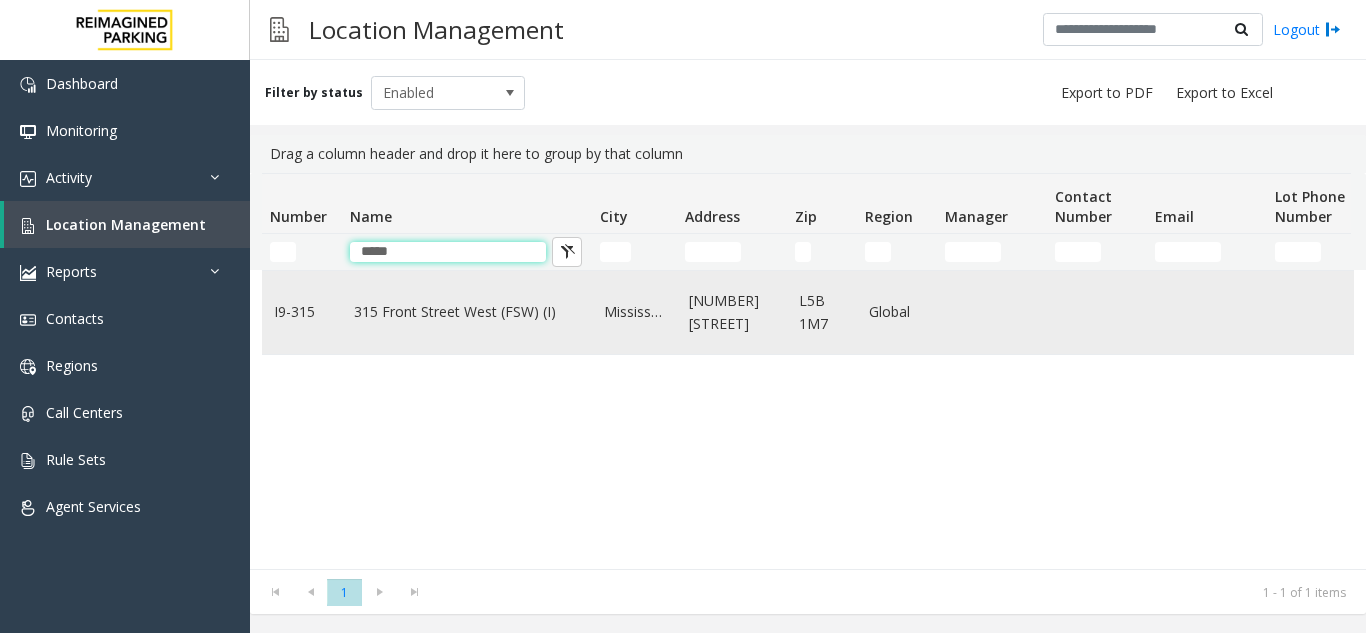 type on "*****" 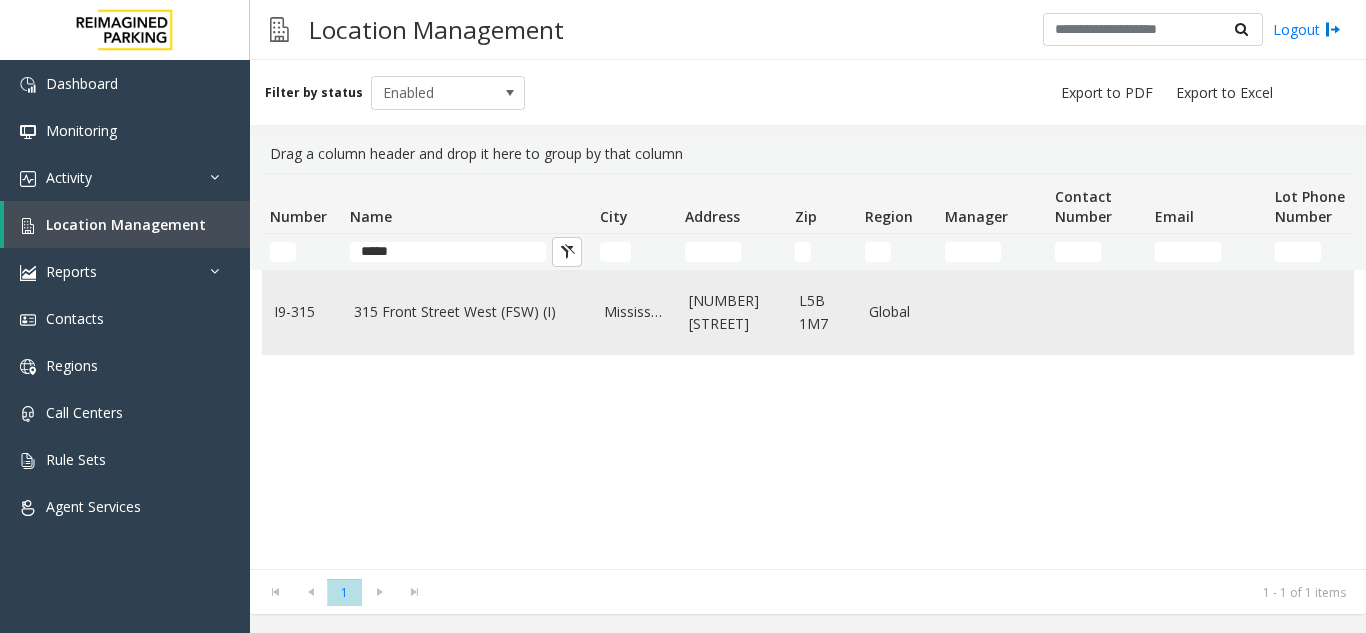 click on "315 Front Street West	(FSW) (I)" 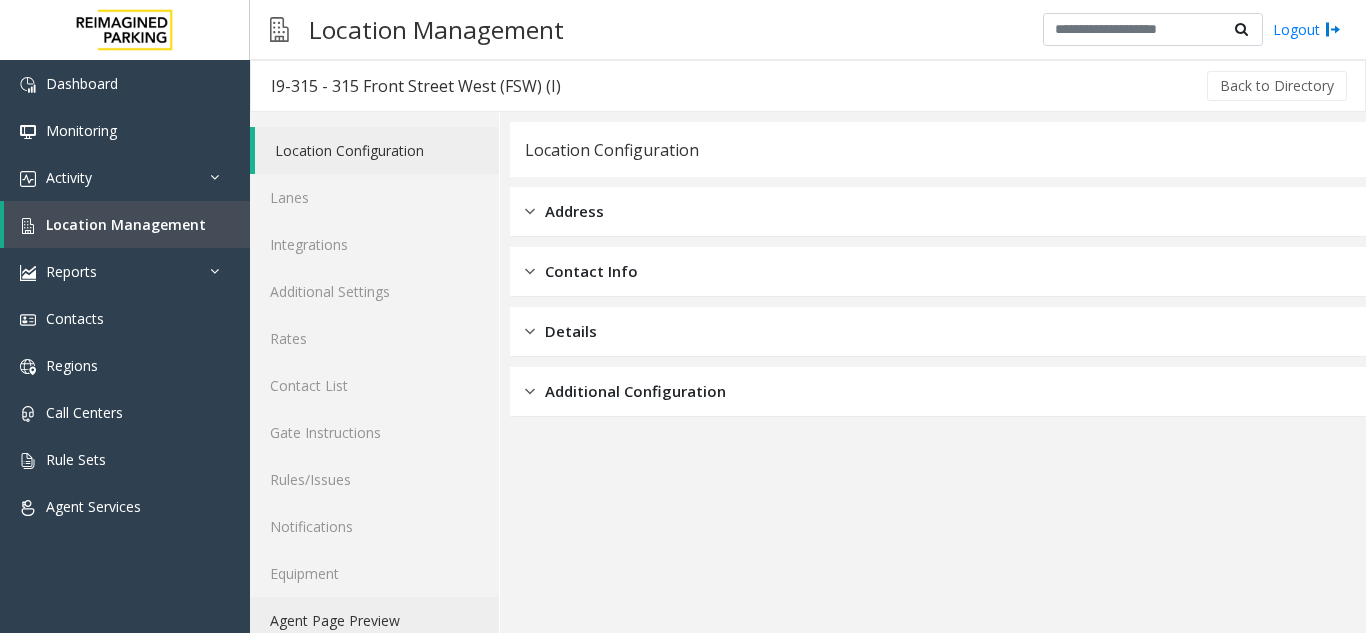click on "Agent Page Preview" 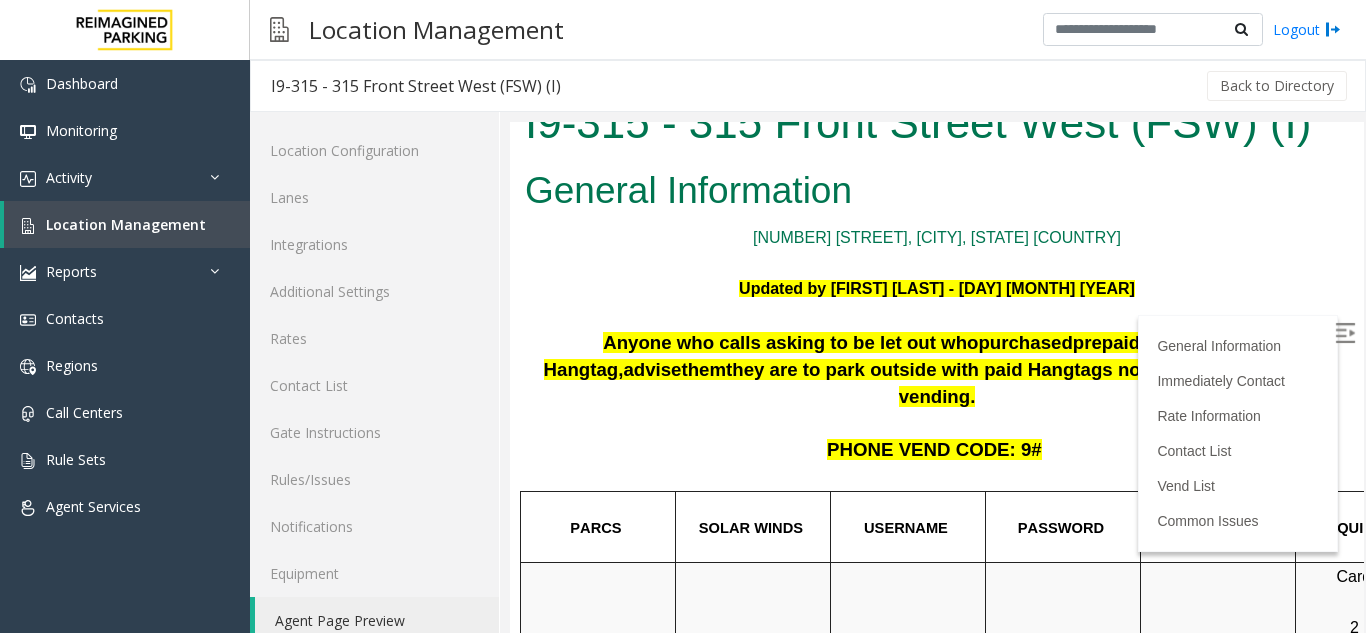 scroll, scrollTop: 0, scrollLeft: 0, axis: both 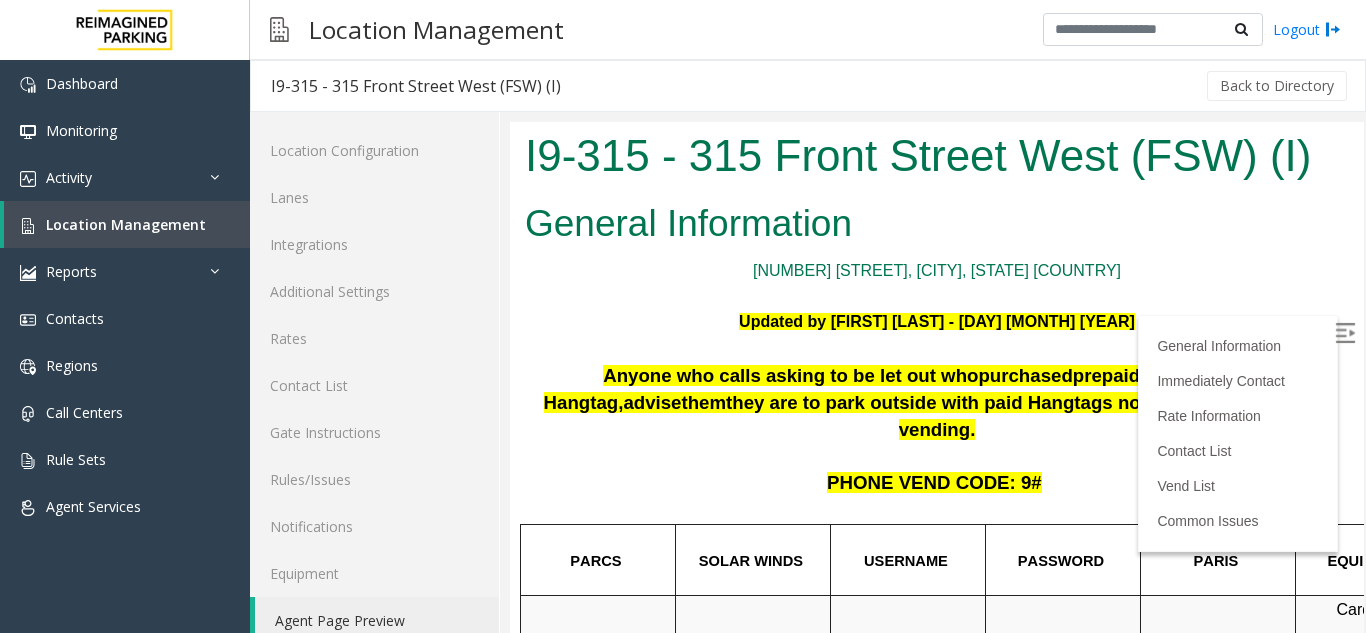 click at bounding box center (1347, 336) 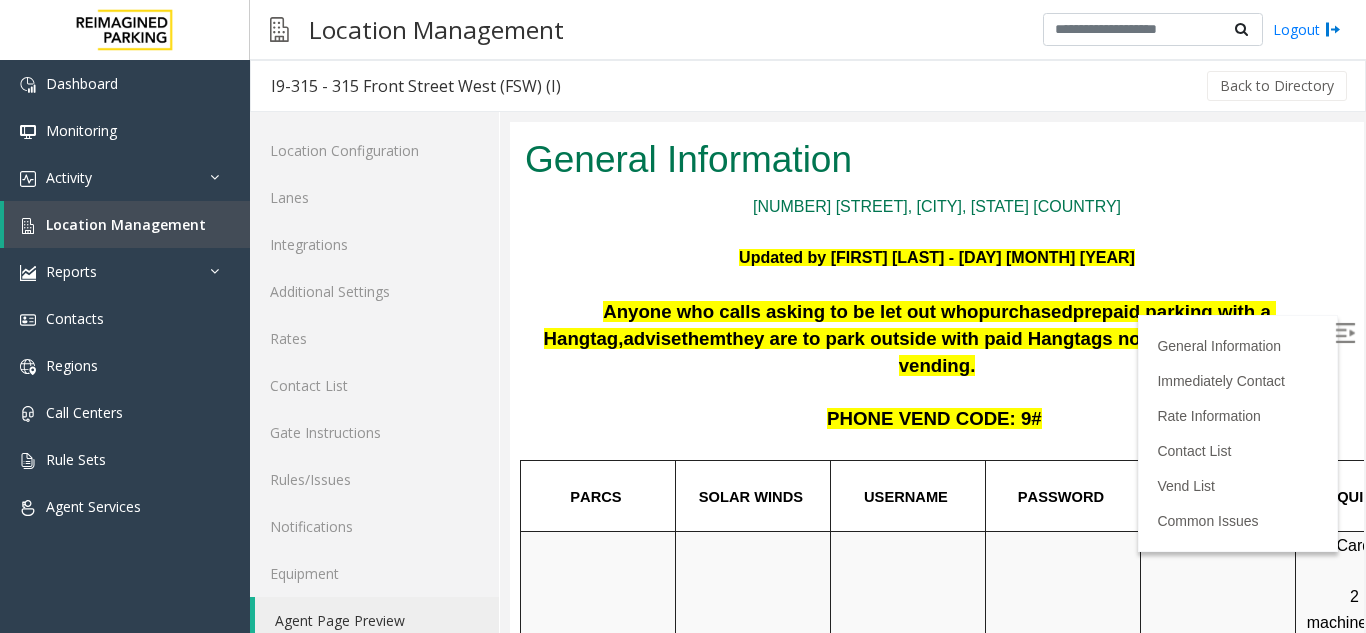 scroll, scrollTop: 100, scrollLeft: 0, axis: vertical 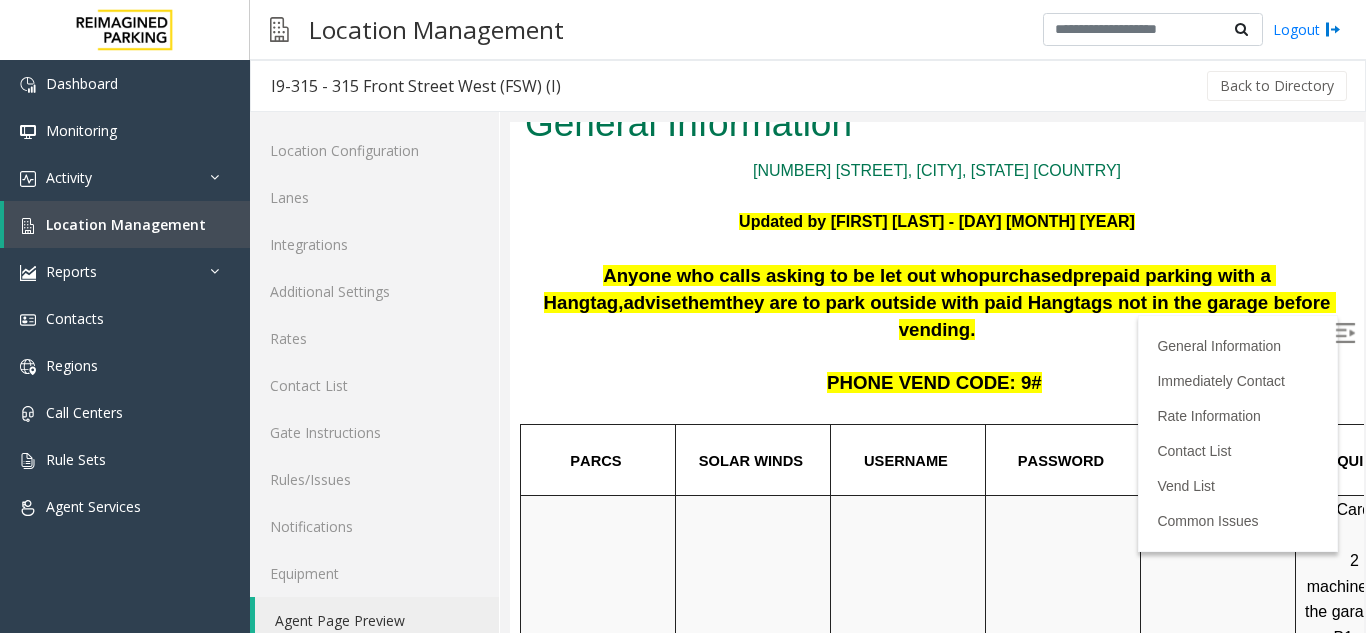 drag, startPoint x: 1106, startPoint y: 497, endPoint x: 1172, endPoint y: 381, distance: 133.46161 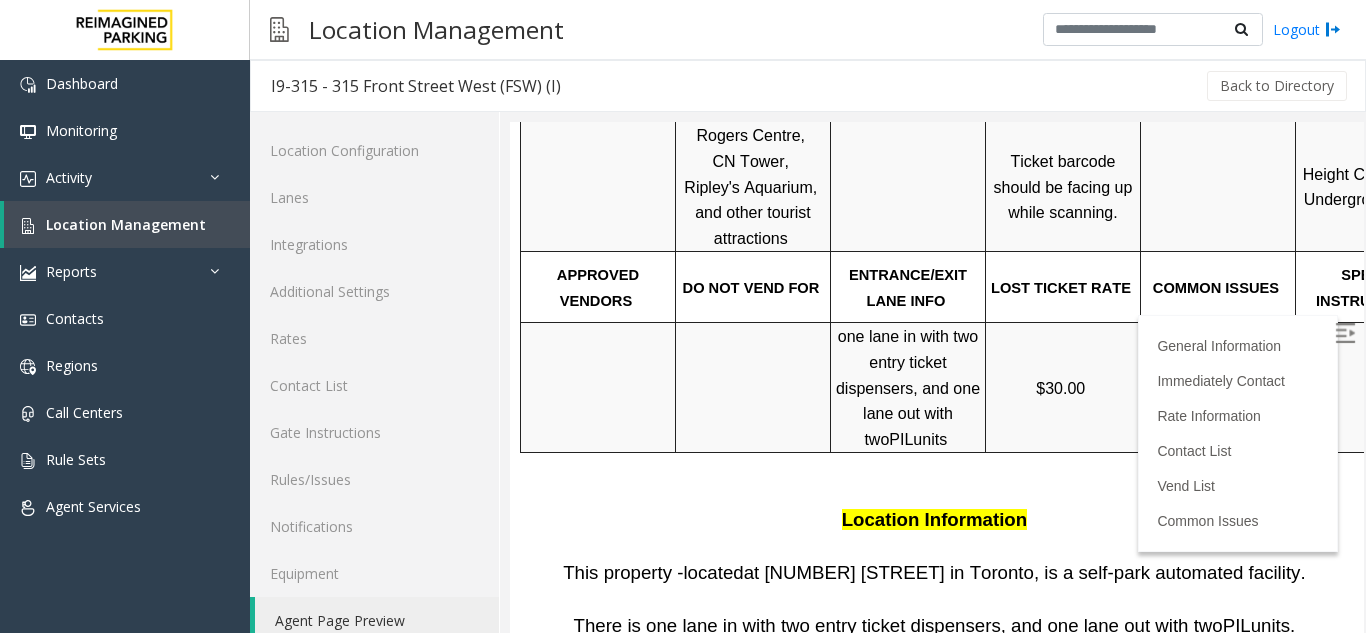 scroll, scrollTop: 800, scrollLeft: 0, axis: vertical 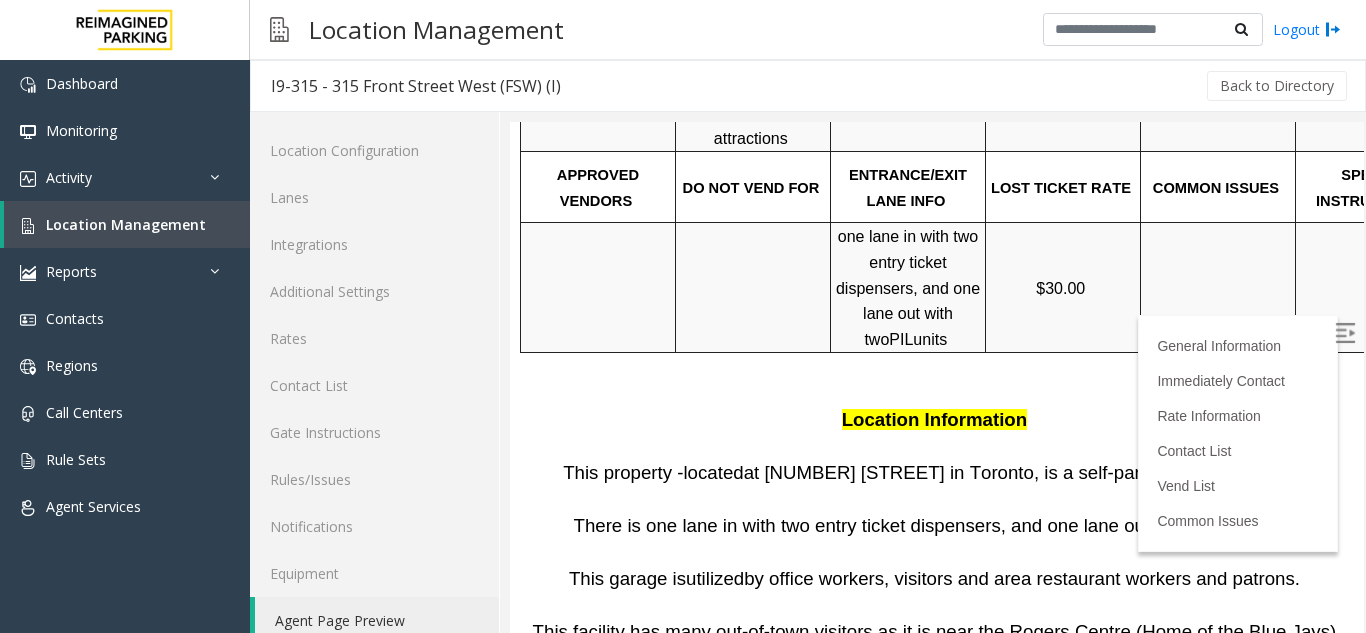 click on "Agent Page Preview" 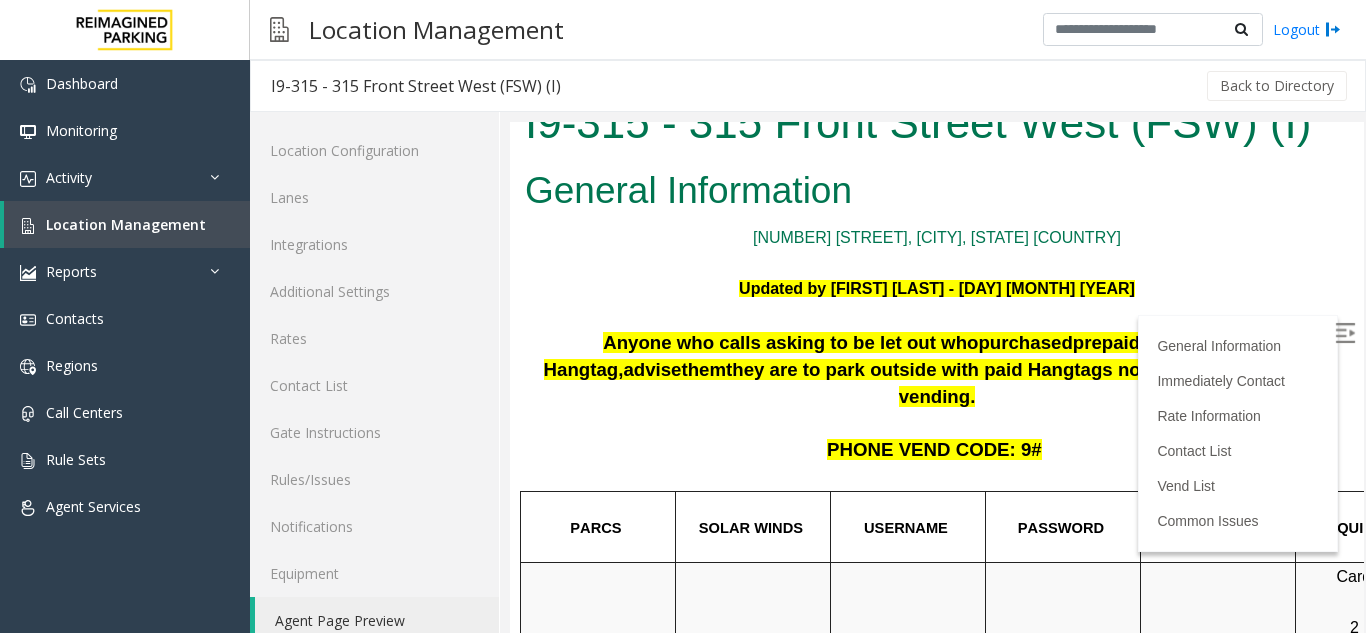 scroll, scrollTop: 0, scrollLeft: 0, axis: both 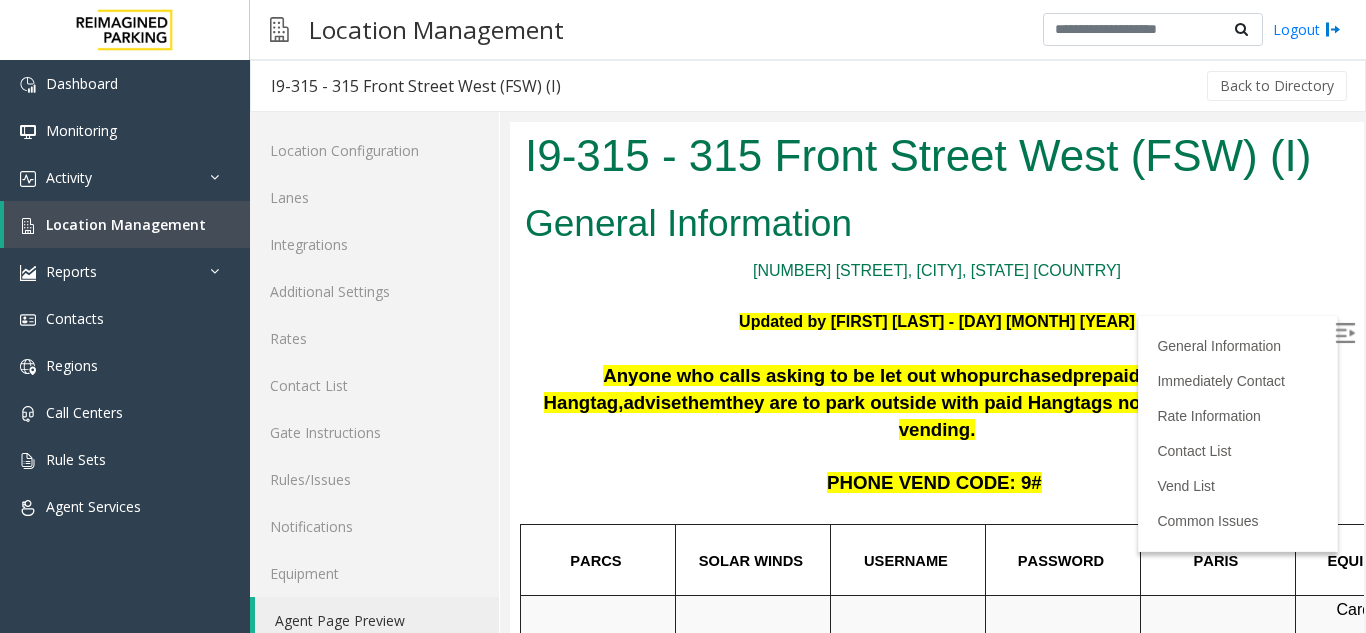 click on "Agent Page Preview" 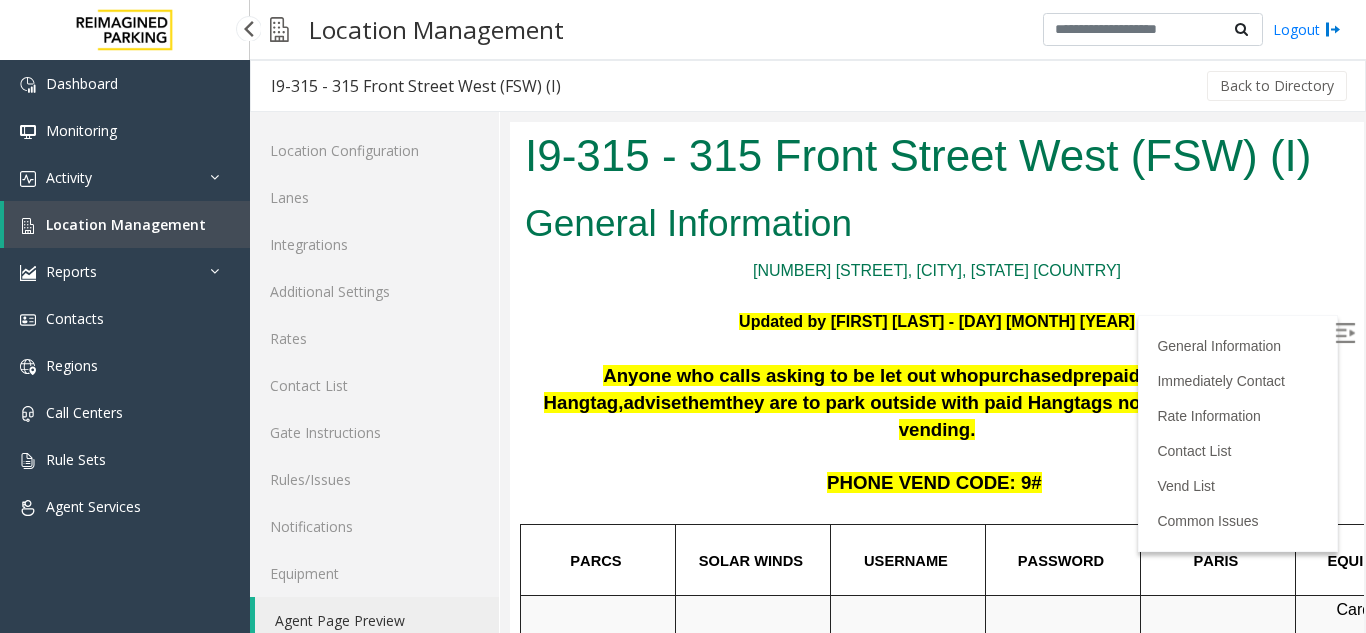 click on "Location Management" at bounding box center (127, 224) 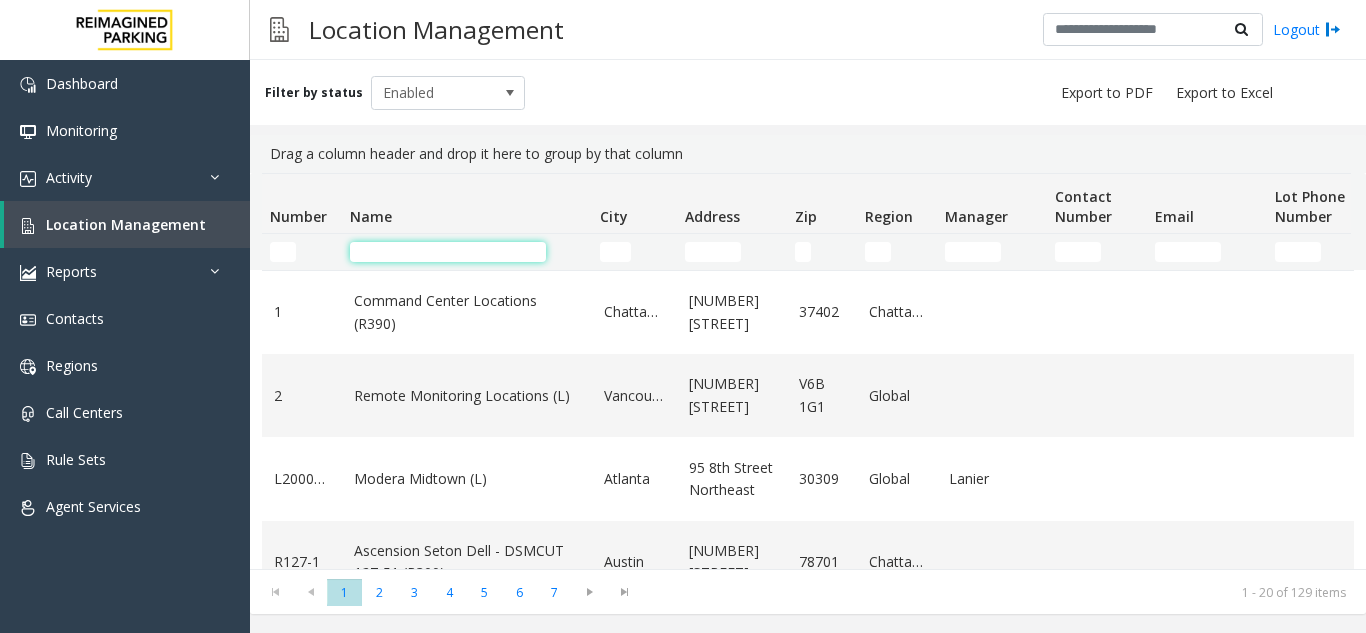 click 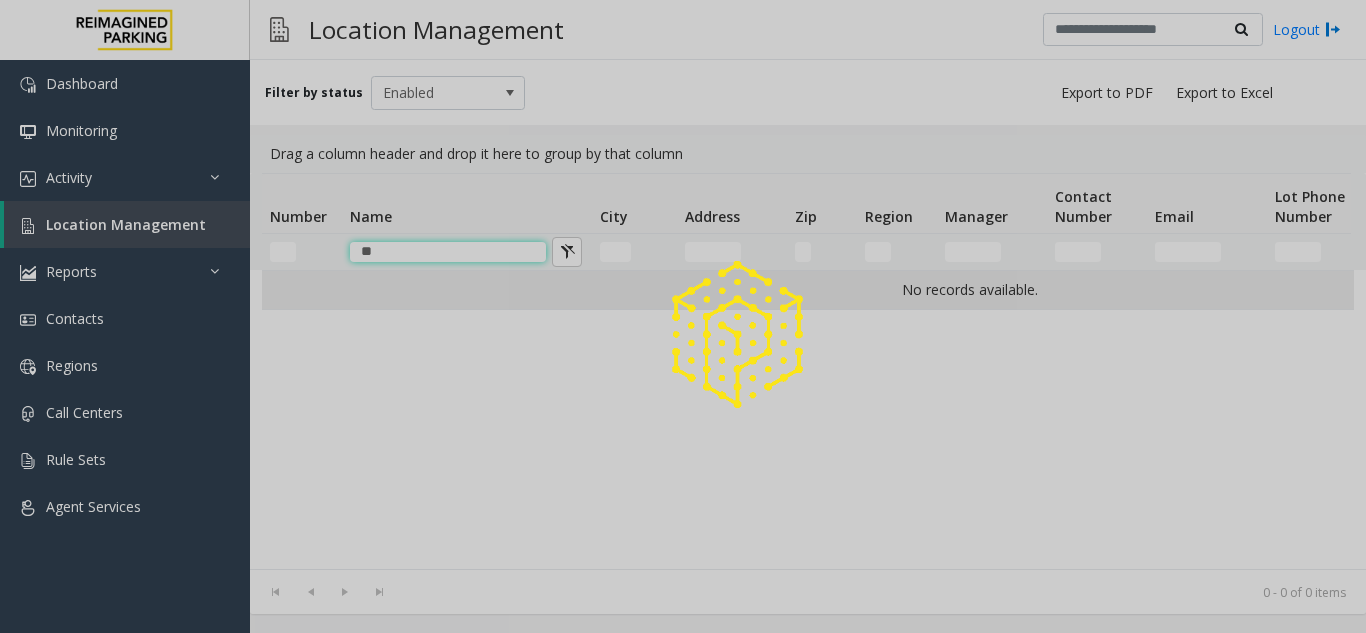 type on "*" 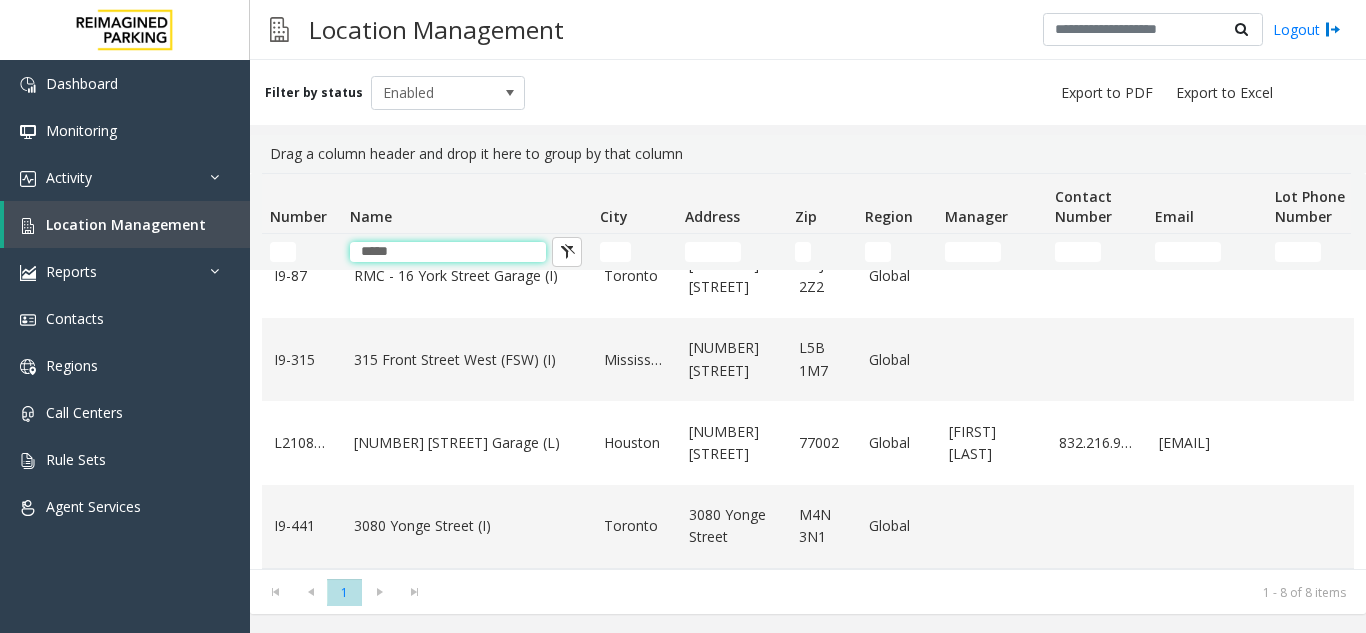 scroll, scrollTop: 406, scrollLeft: 0, axis: vertical 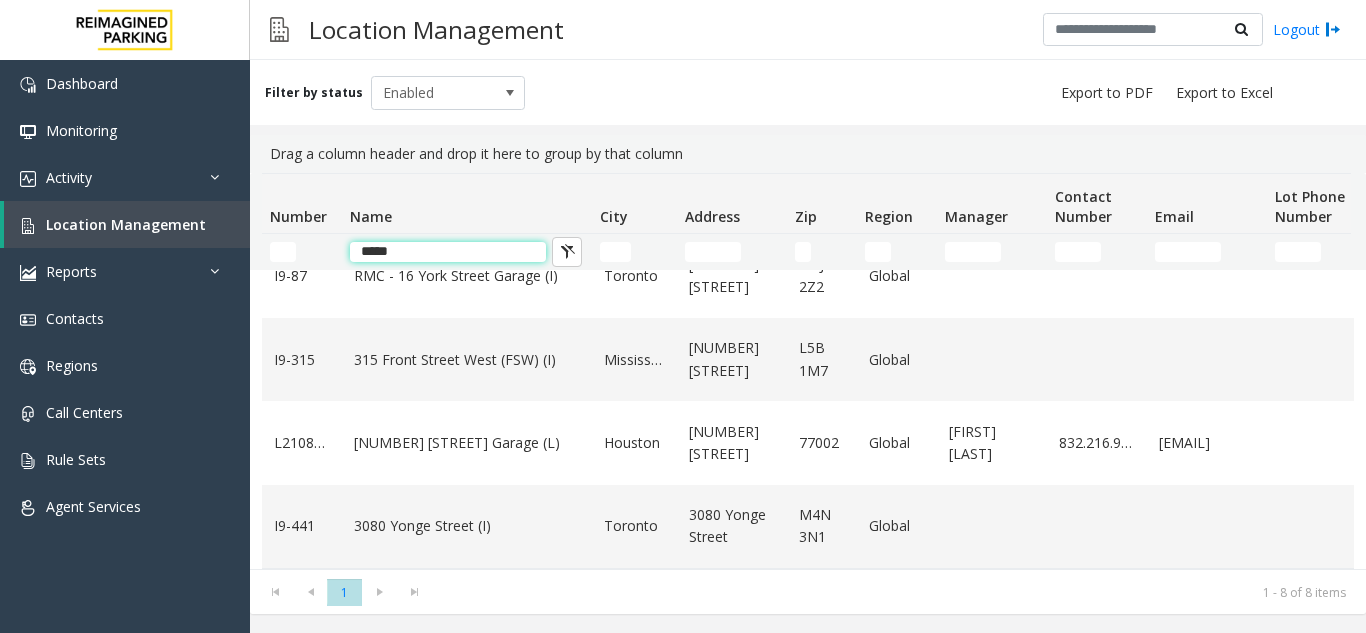 click on "*****" 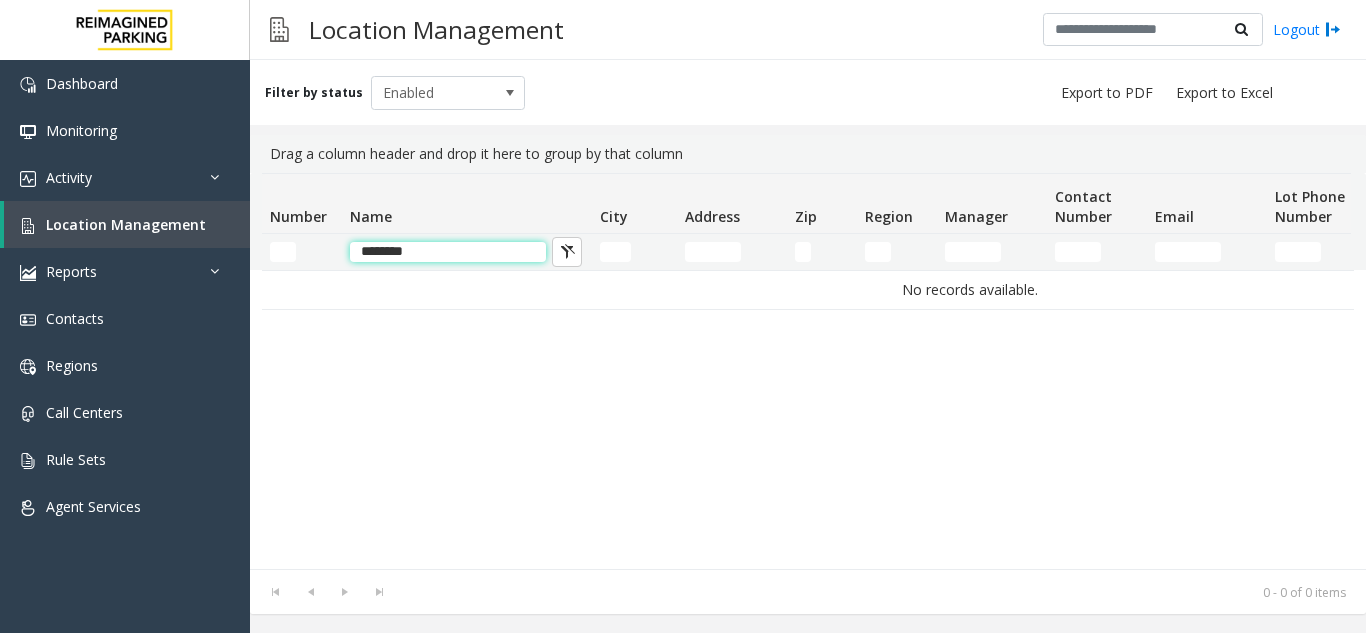 scroll, scrollTop: 0, scrollLeft: 0, axis: both 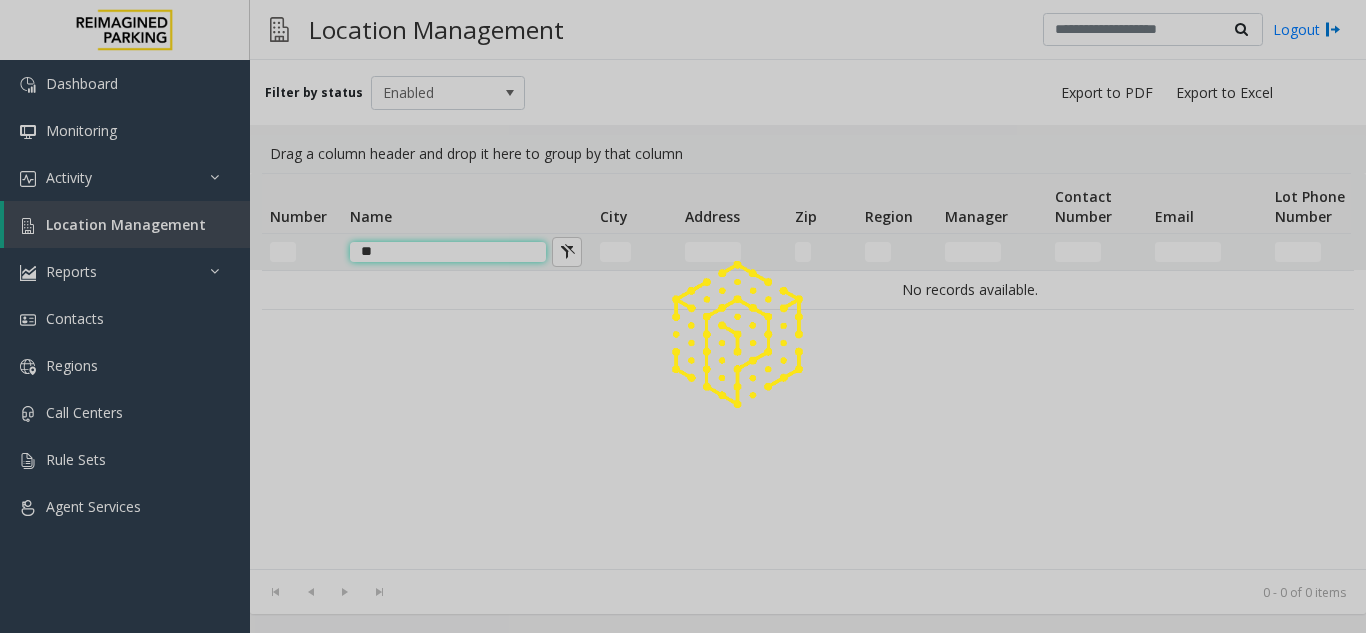 type on "*" 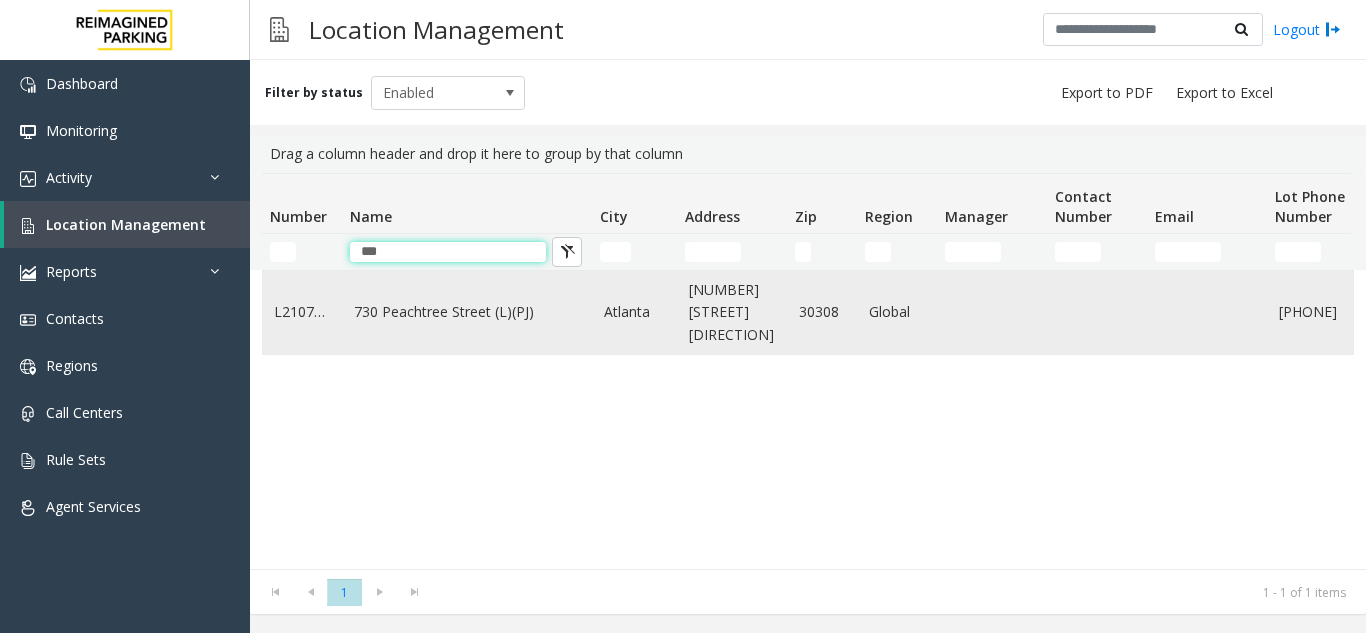 type on "***" 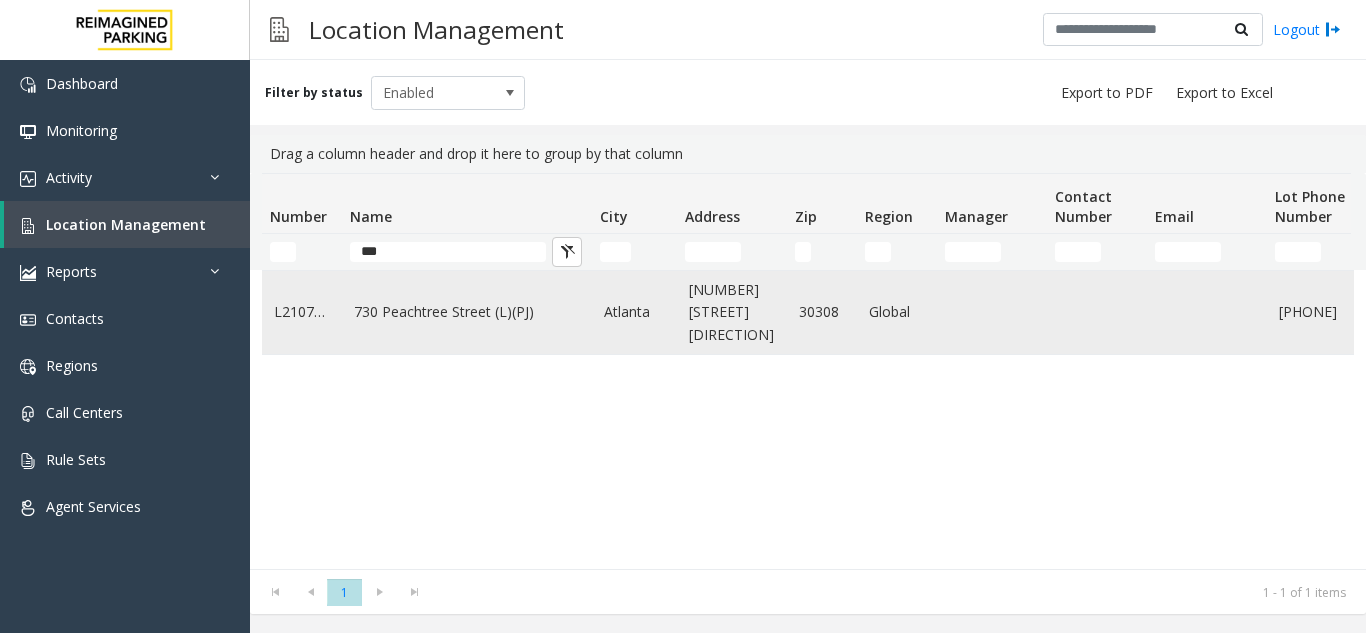 click on "730 Peachtree Street (L)(PJ)" 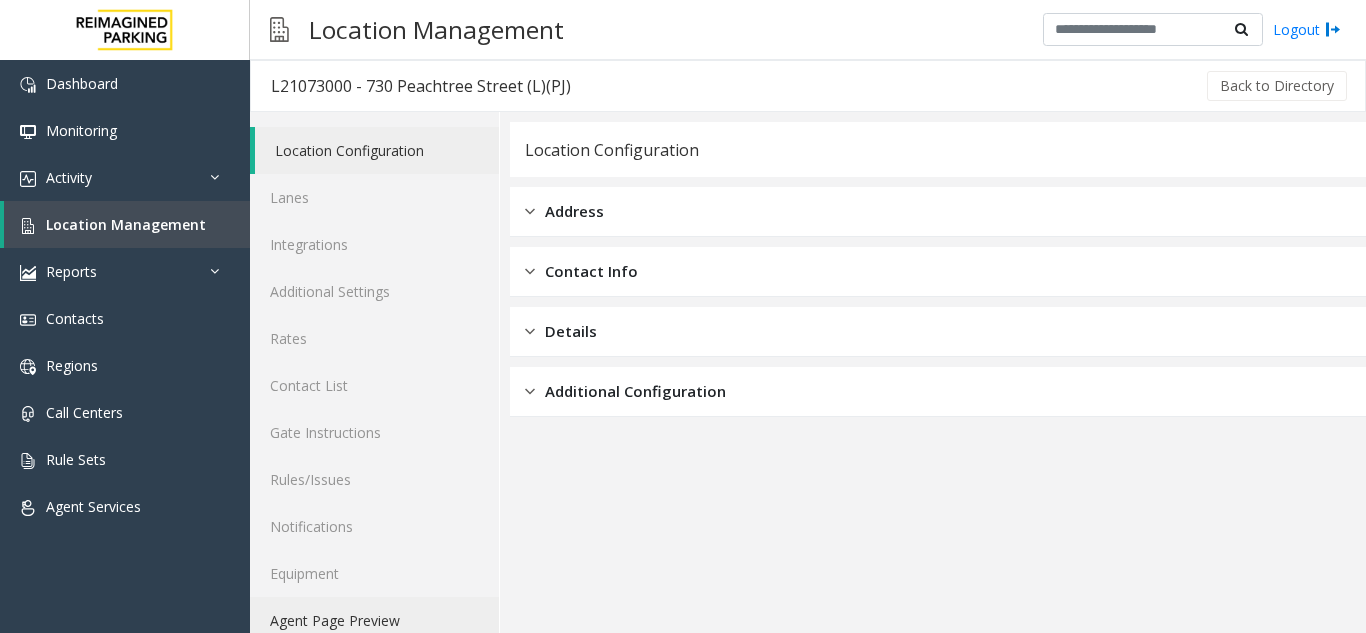 click on "Agent Page Preview" 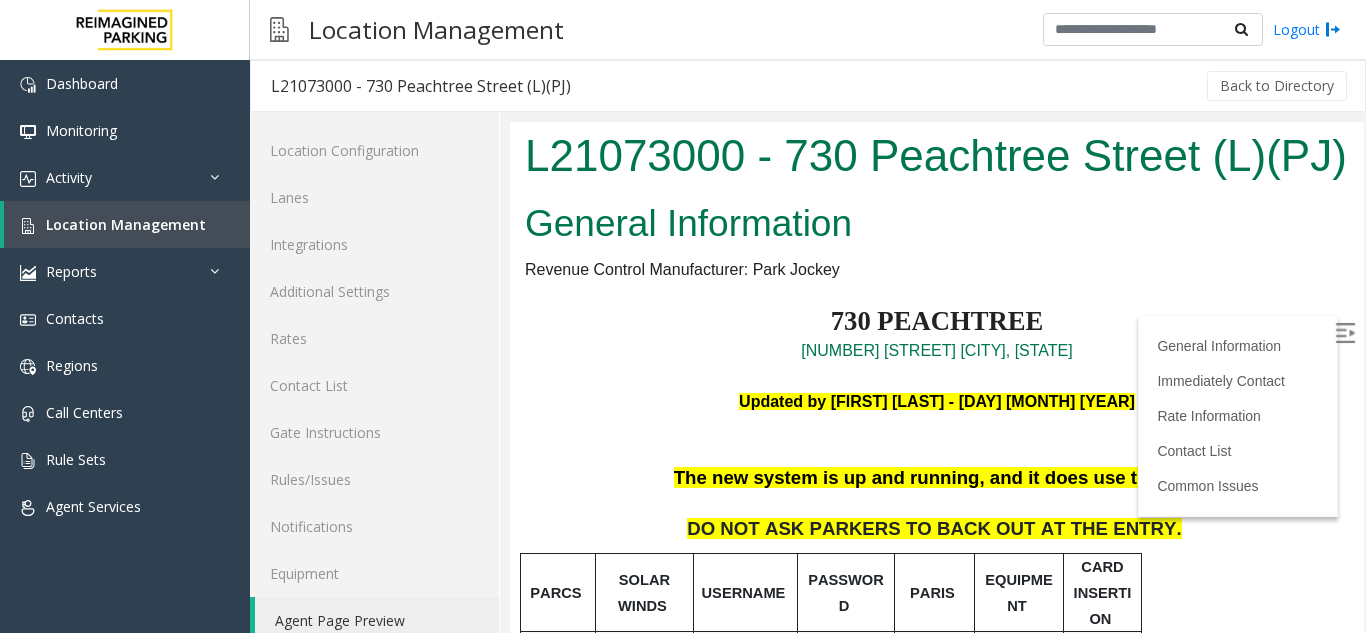 scroll, scrollTop: 0, scrollLeft: 0, axis: both 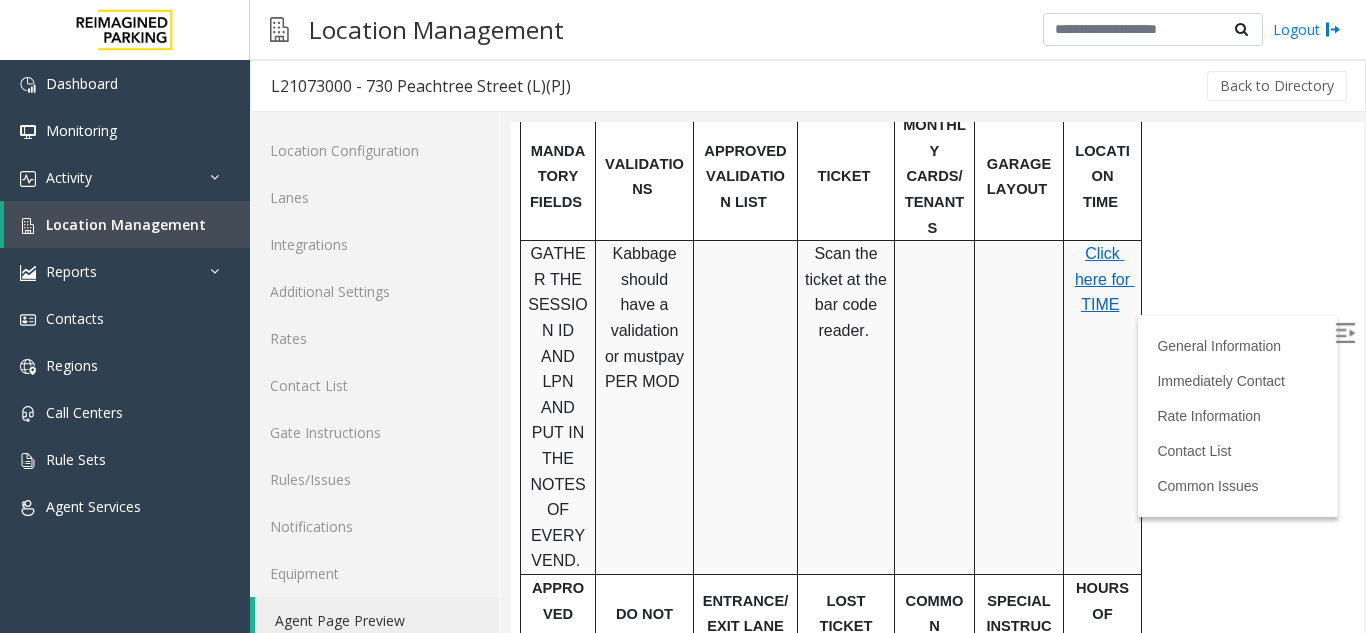 click on "Click here for TIME" at bounding box center (1105, 279) 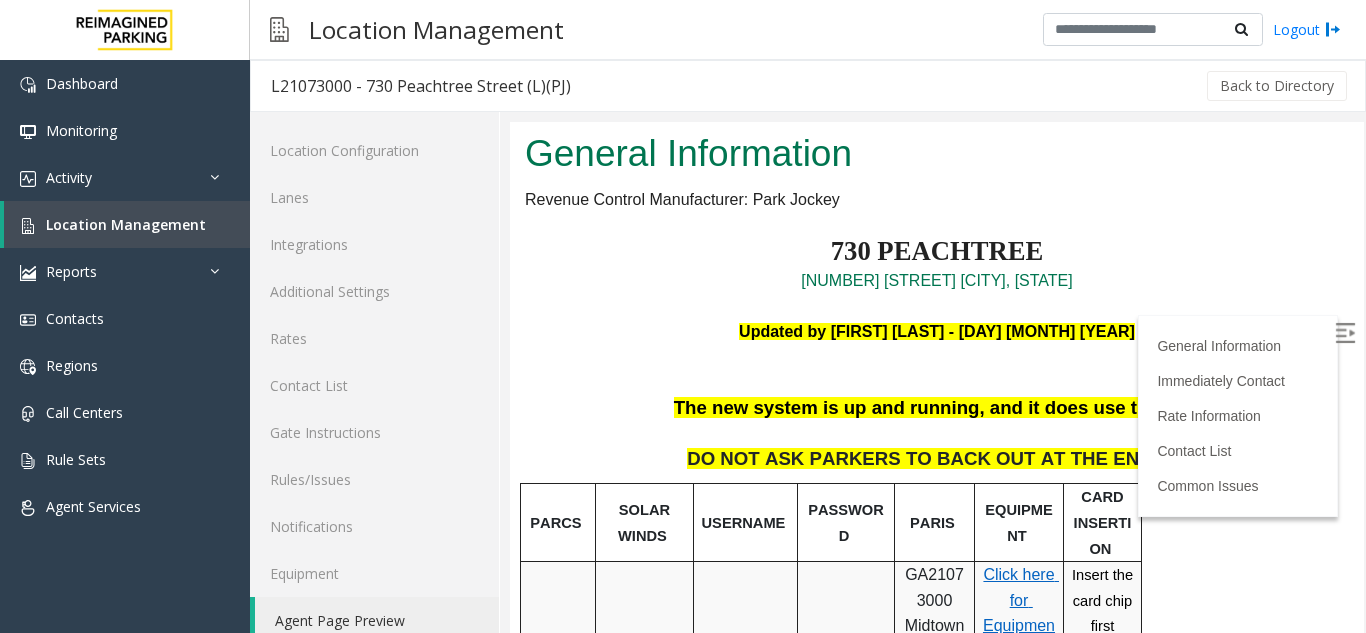 scroll, scrollTop: 100, scrollLeft: 0, axis: vertical 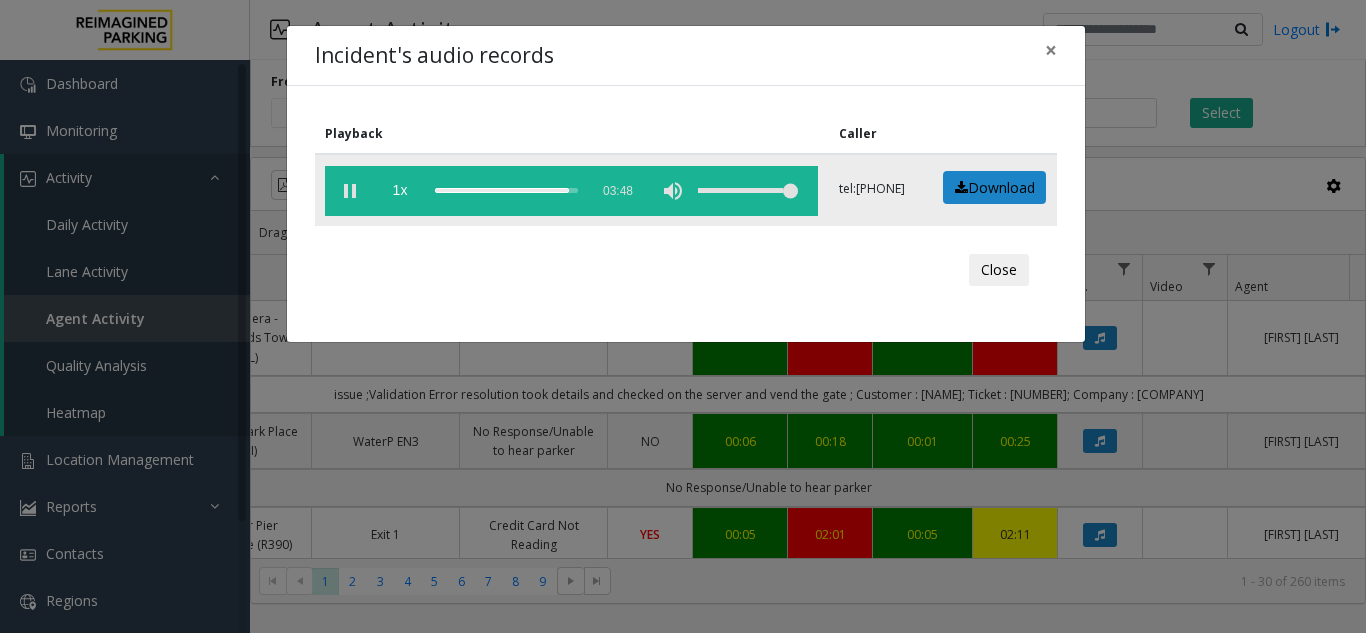 click 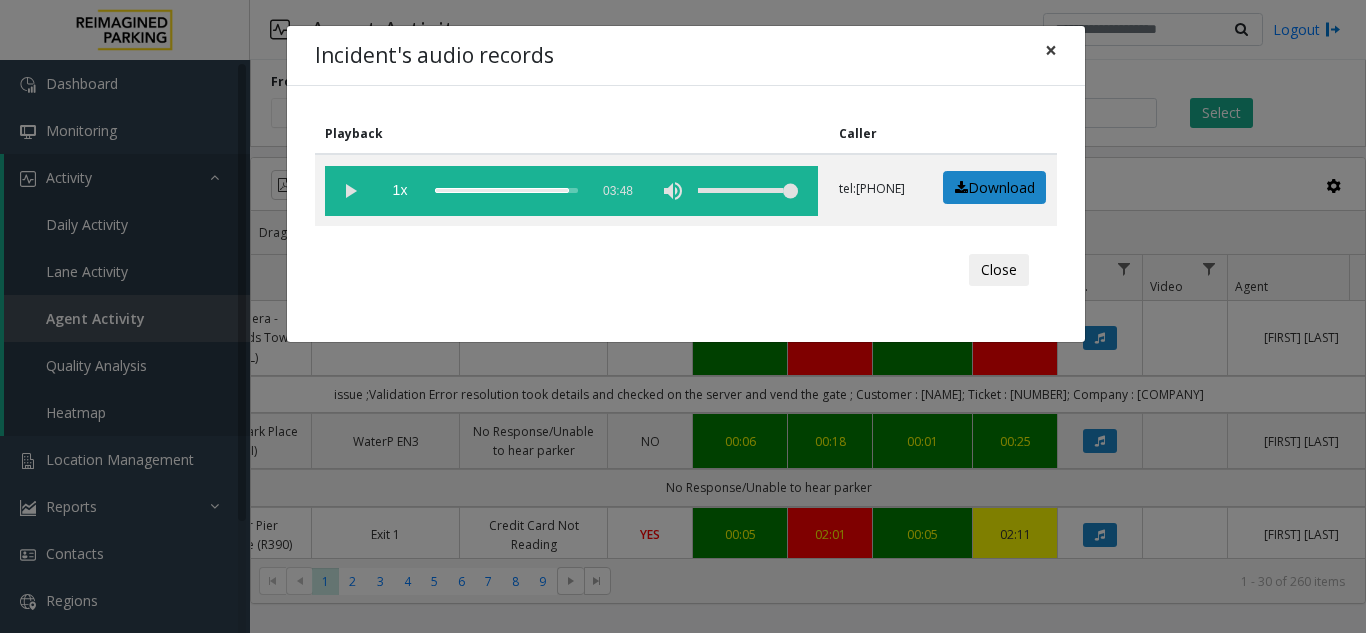 click on "×" 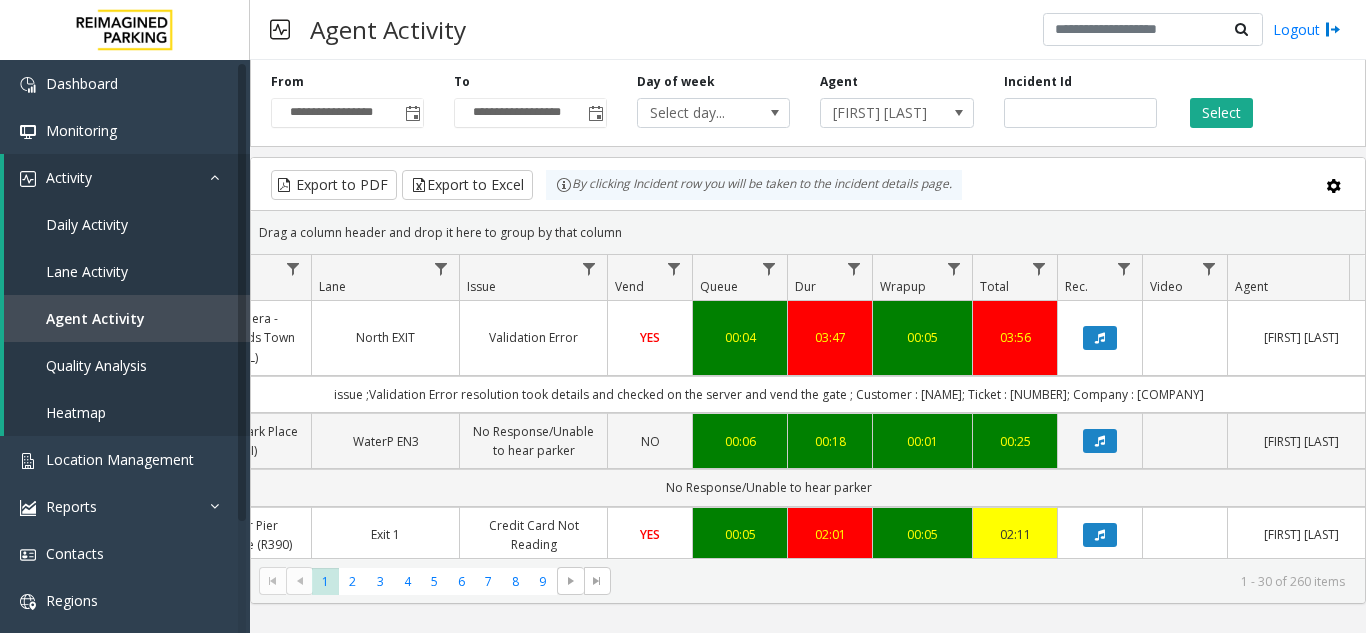 scroll, scrollTop: 0, scrollLeft: 373, axis: horizontal 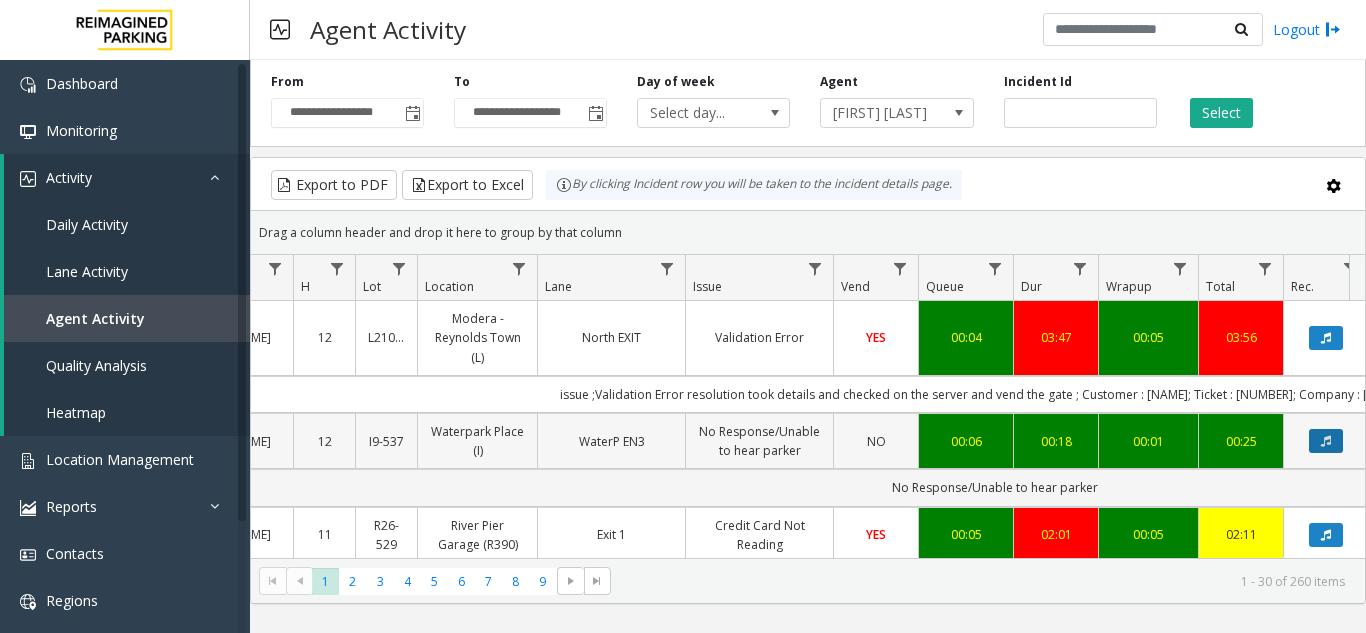 click 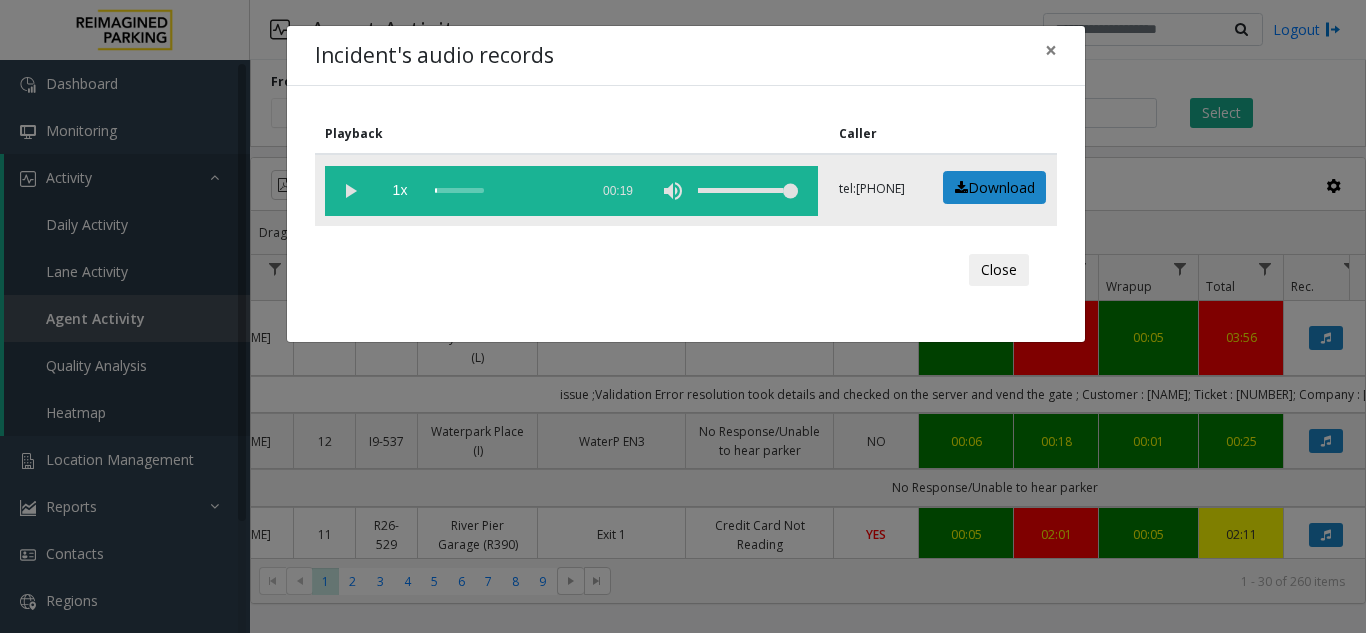 click 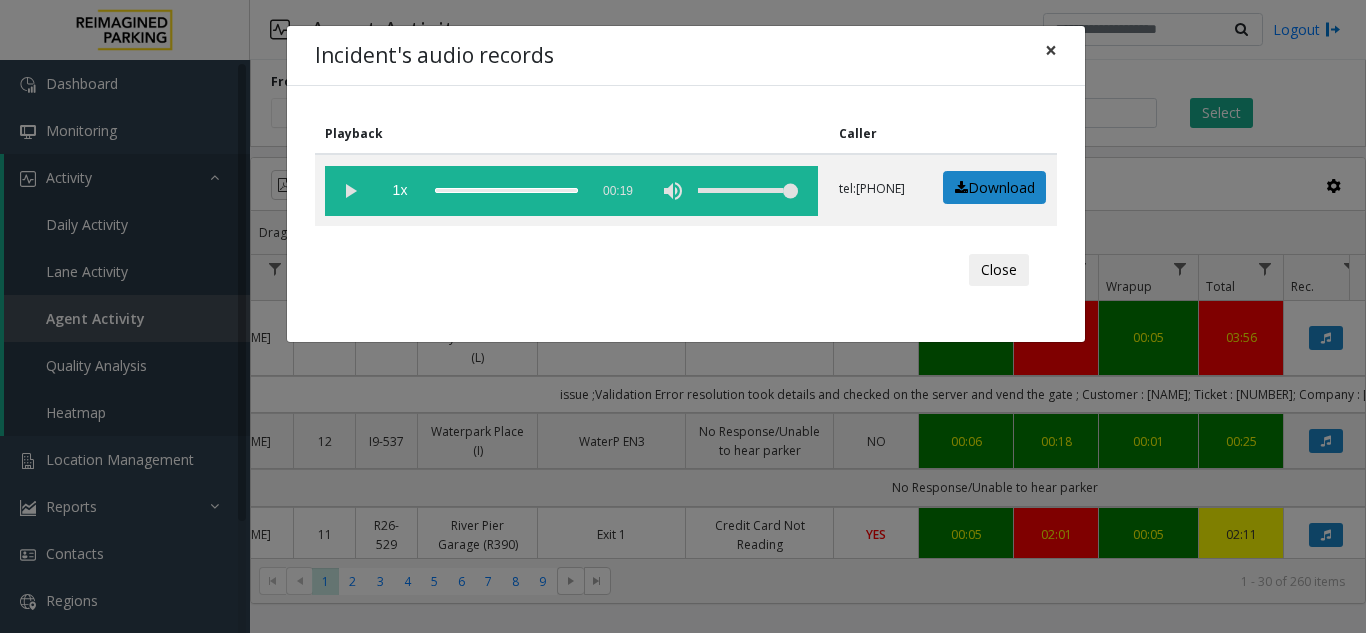 click on "×" 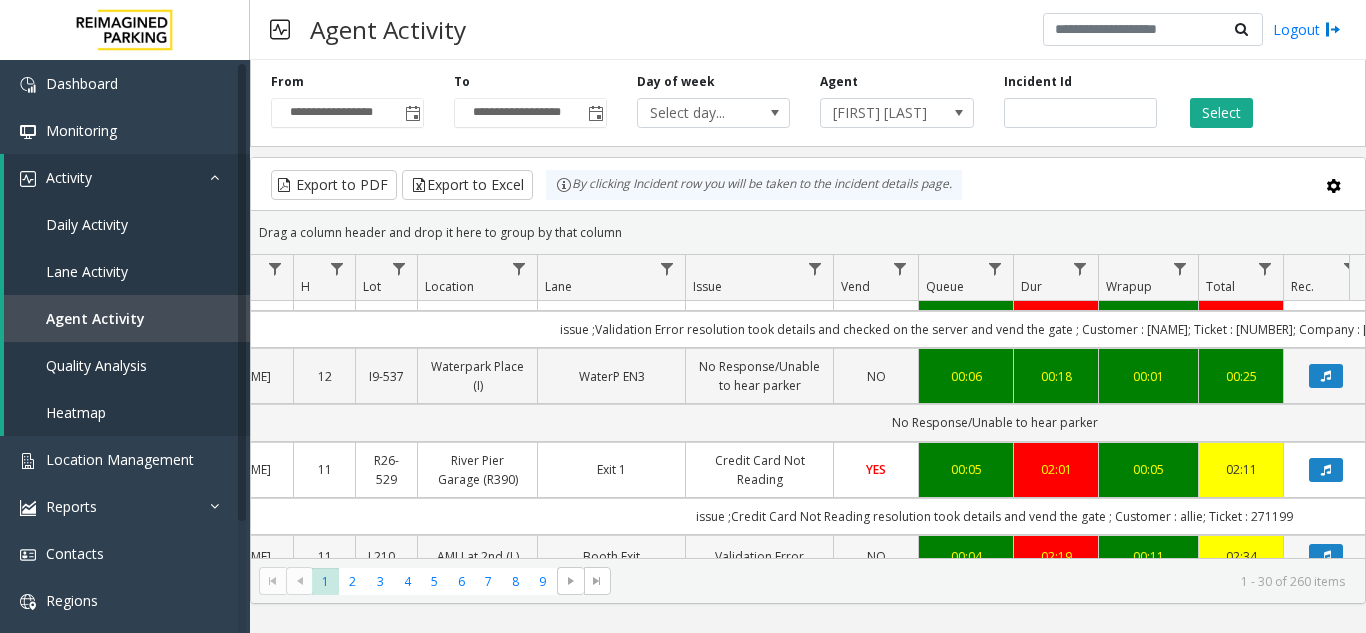scroll, scrollTop: 100, scrollLeft: 190, axis: both 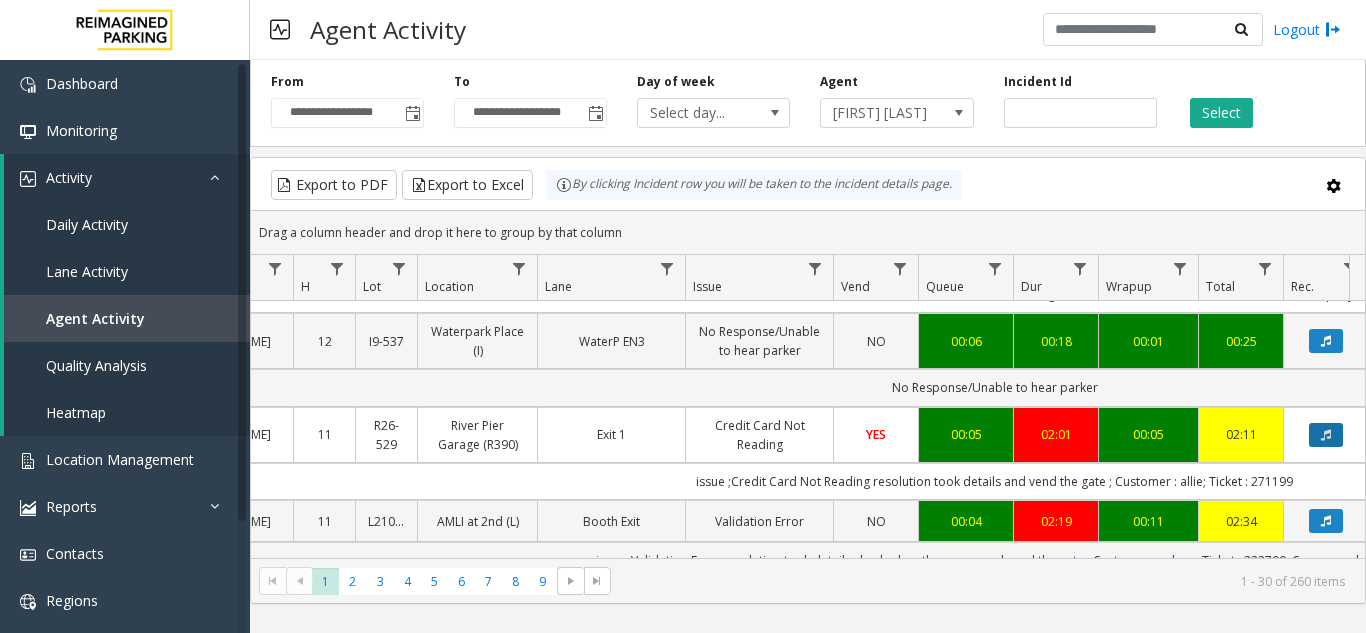 click 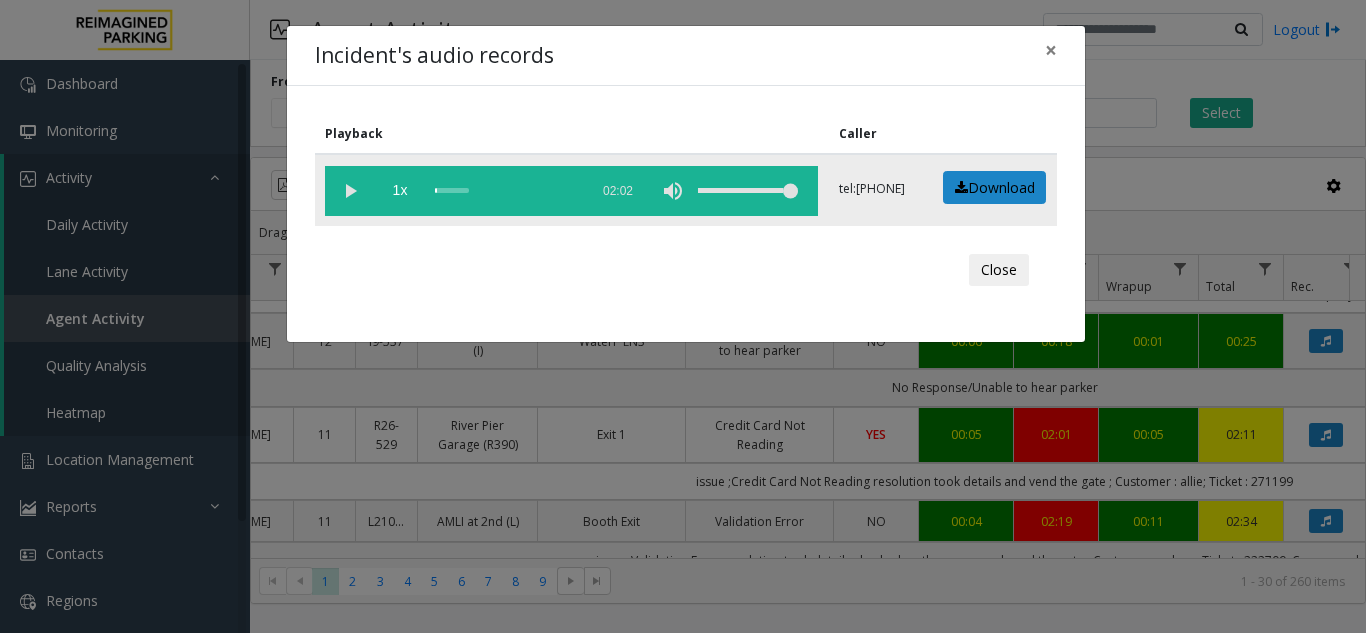 click 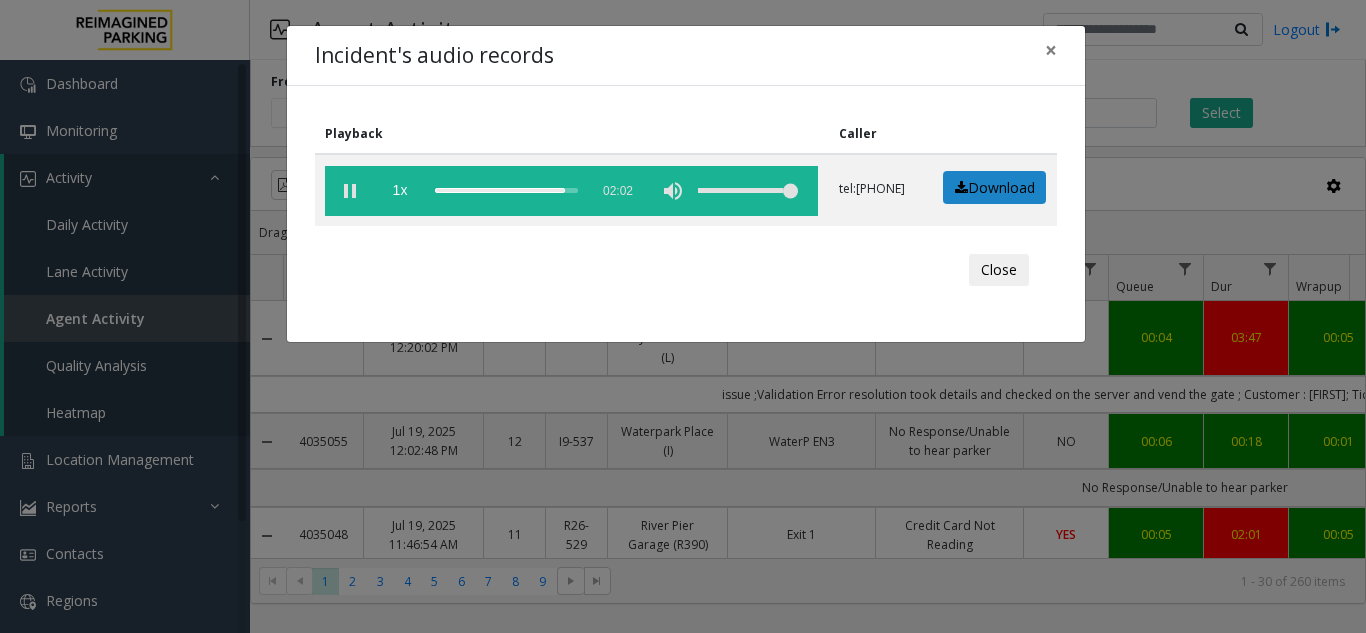 scroll, scrollTop: 0, scrollLeft: 0, axis: both 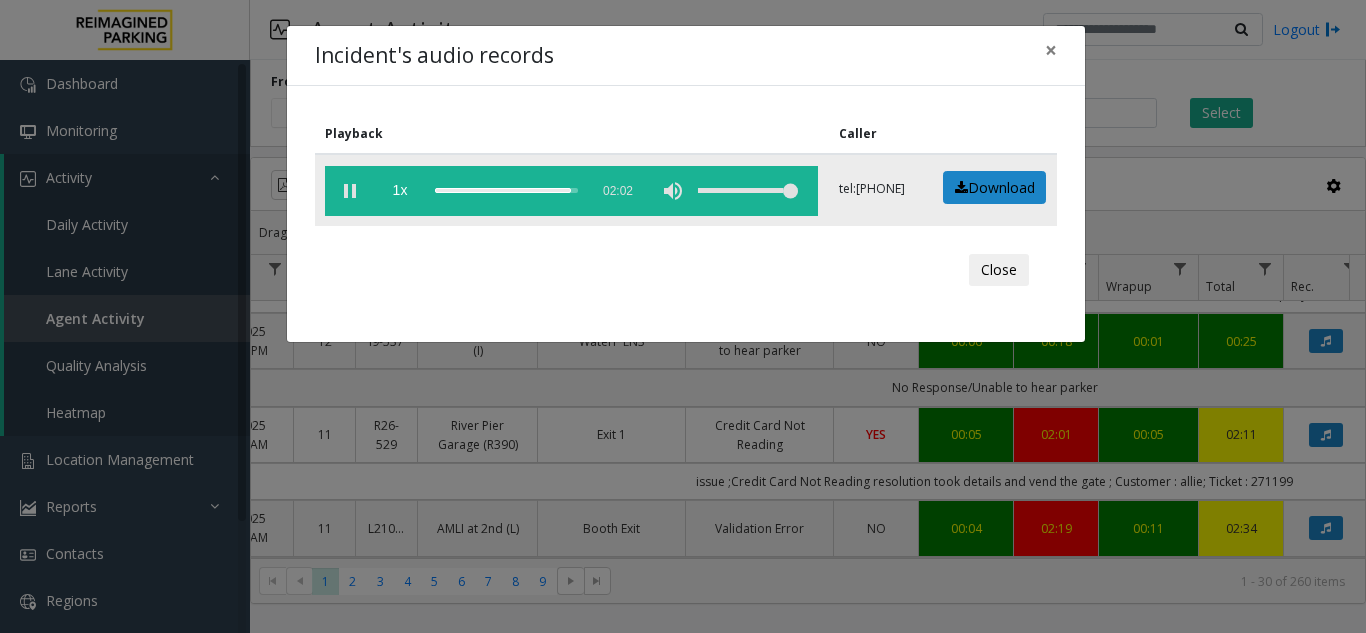 click 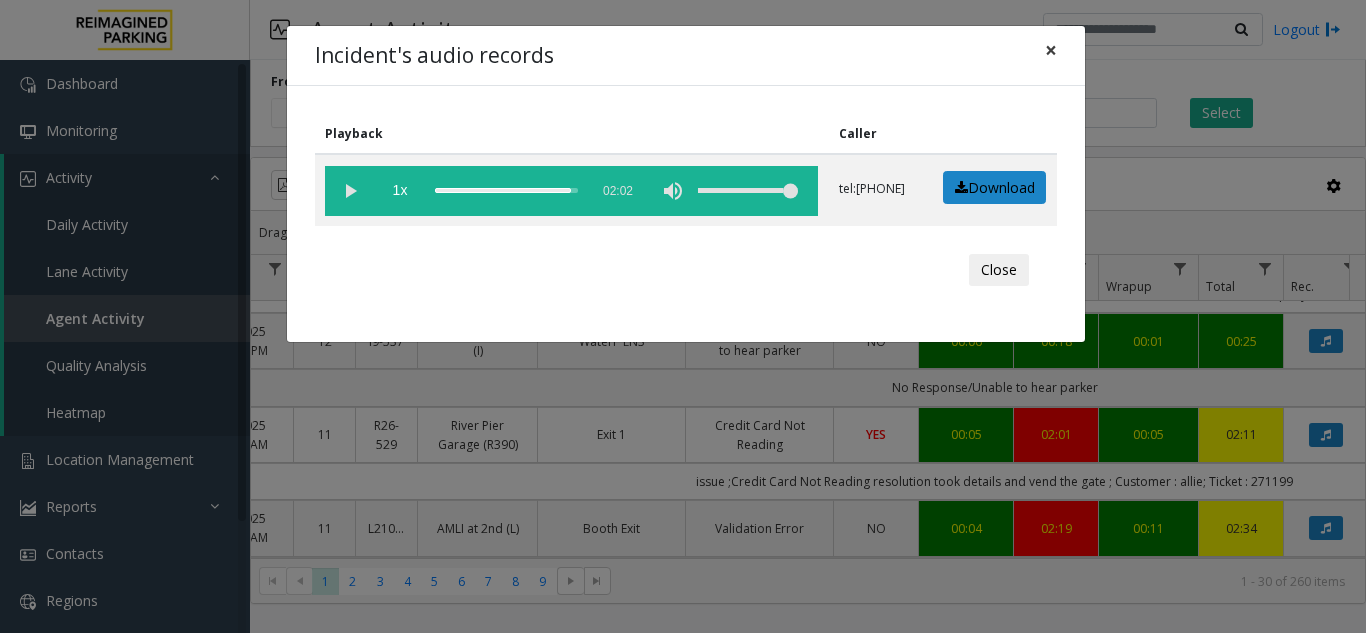 click on "×" 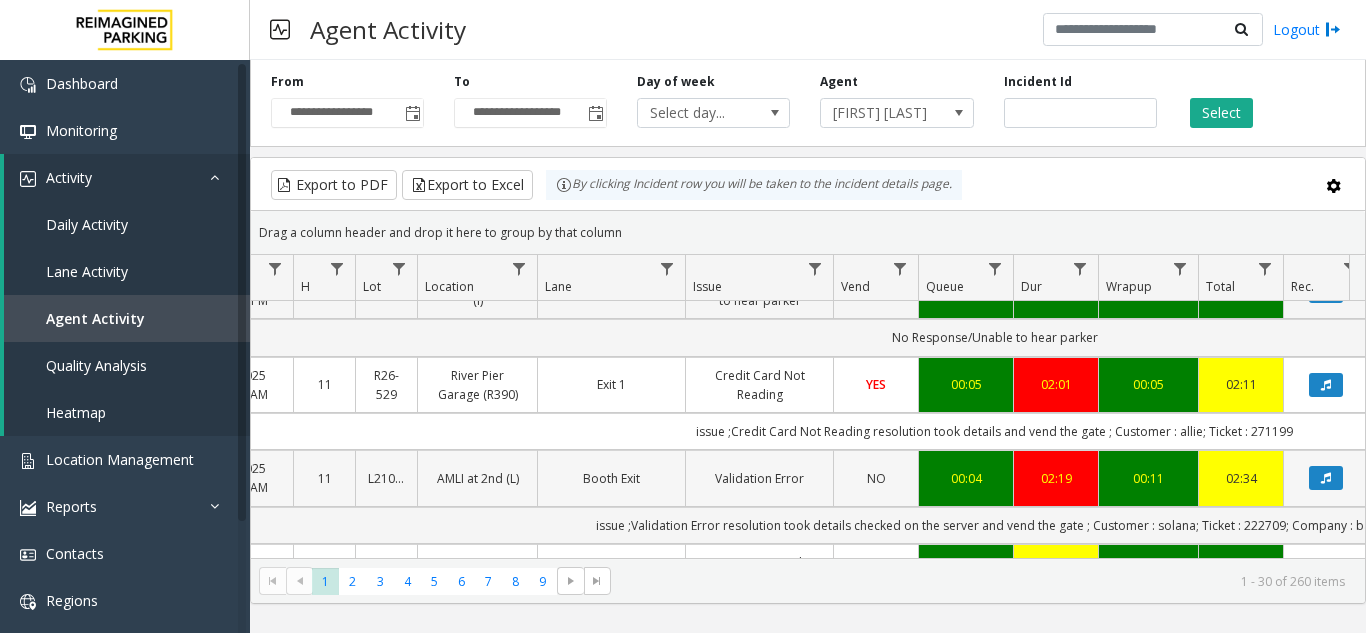scroll, scrollTop: 200, scrollLeft: 190, axis: both 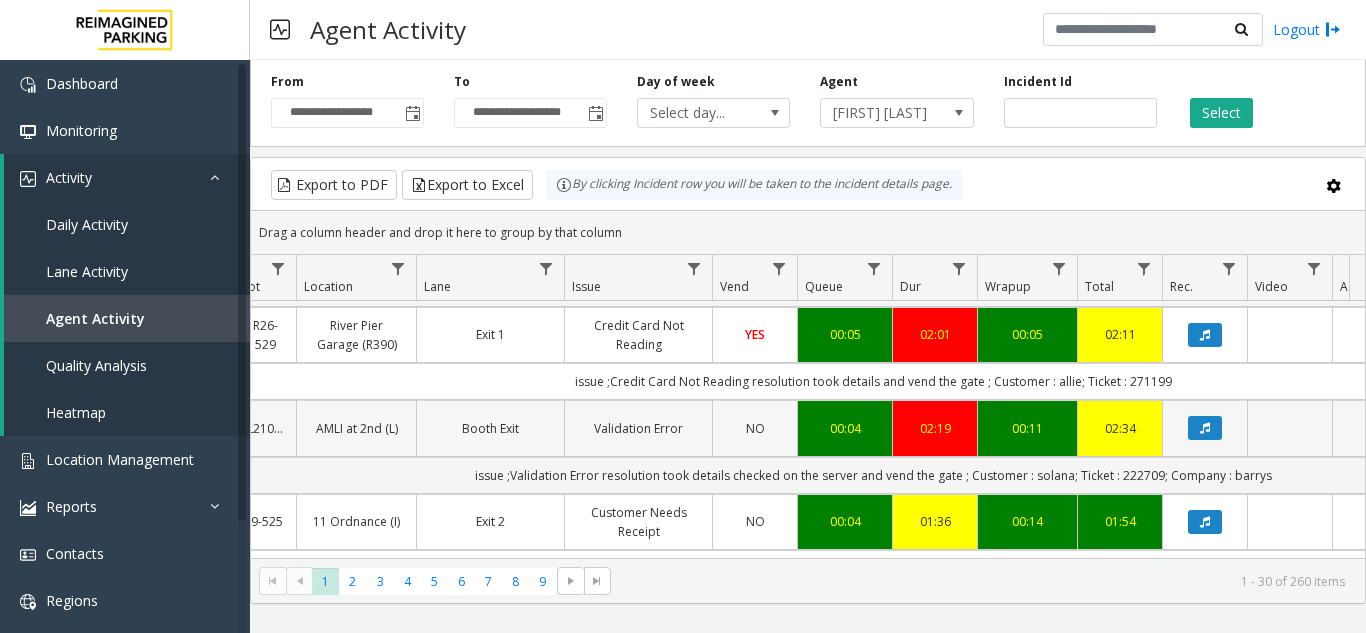 click on "**********" at bounding box center [683, 316] 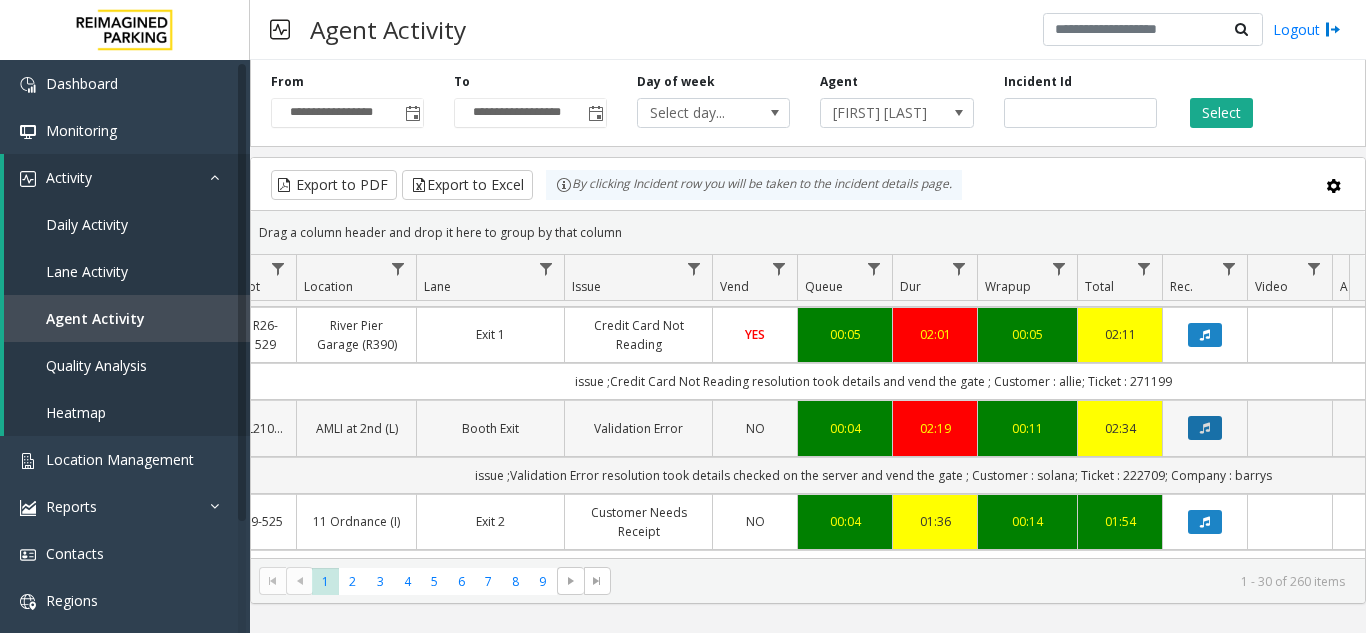 click 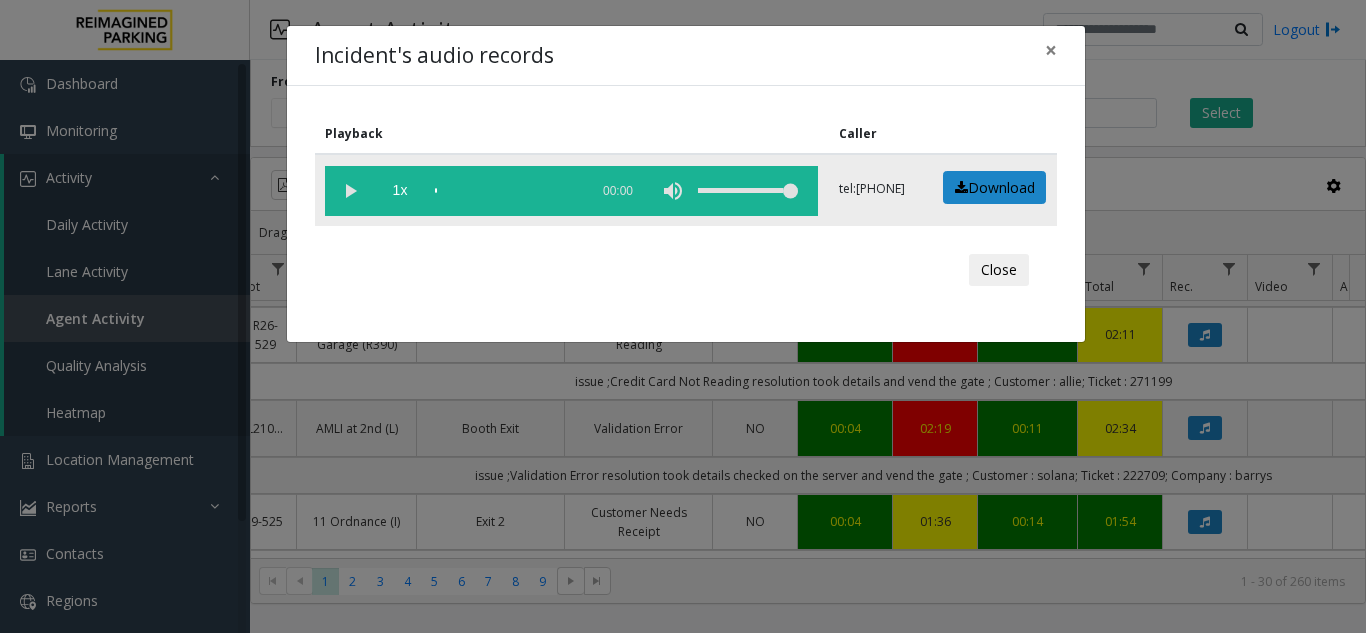 click 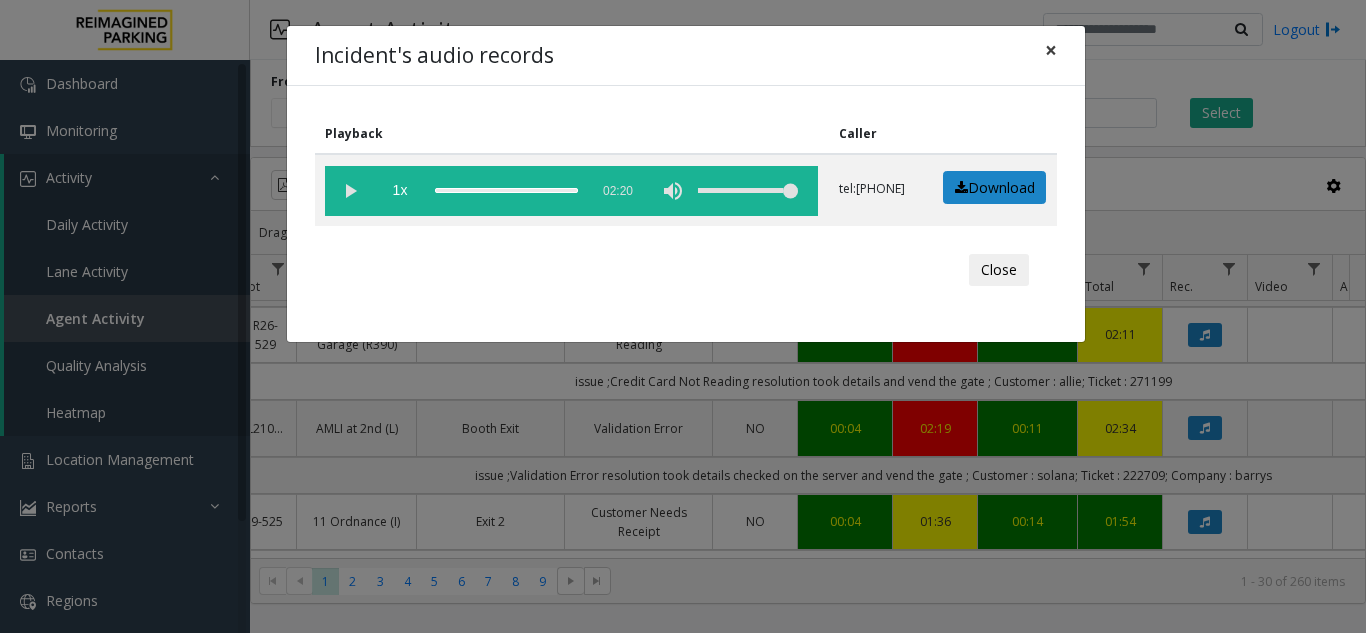 click on "×" 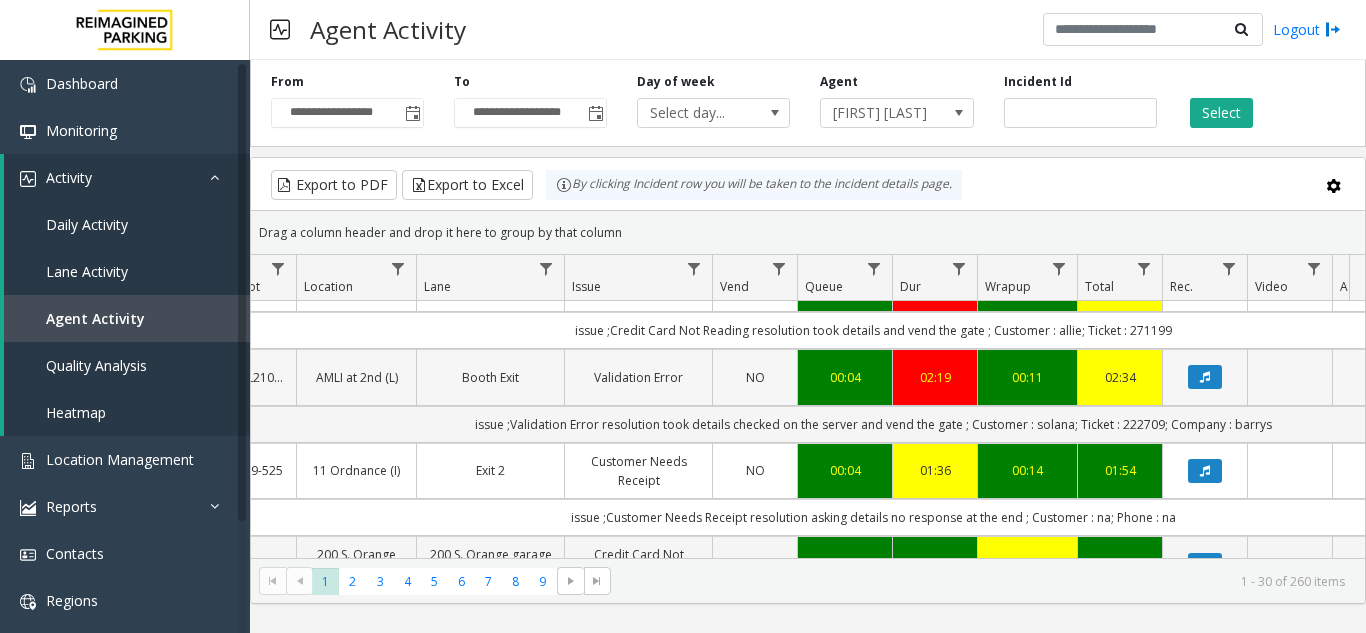 scroll, scrollTop: 300, scrollLeft: 311, axis: both 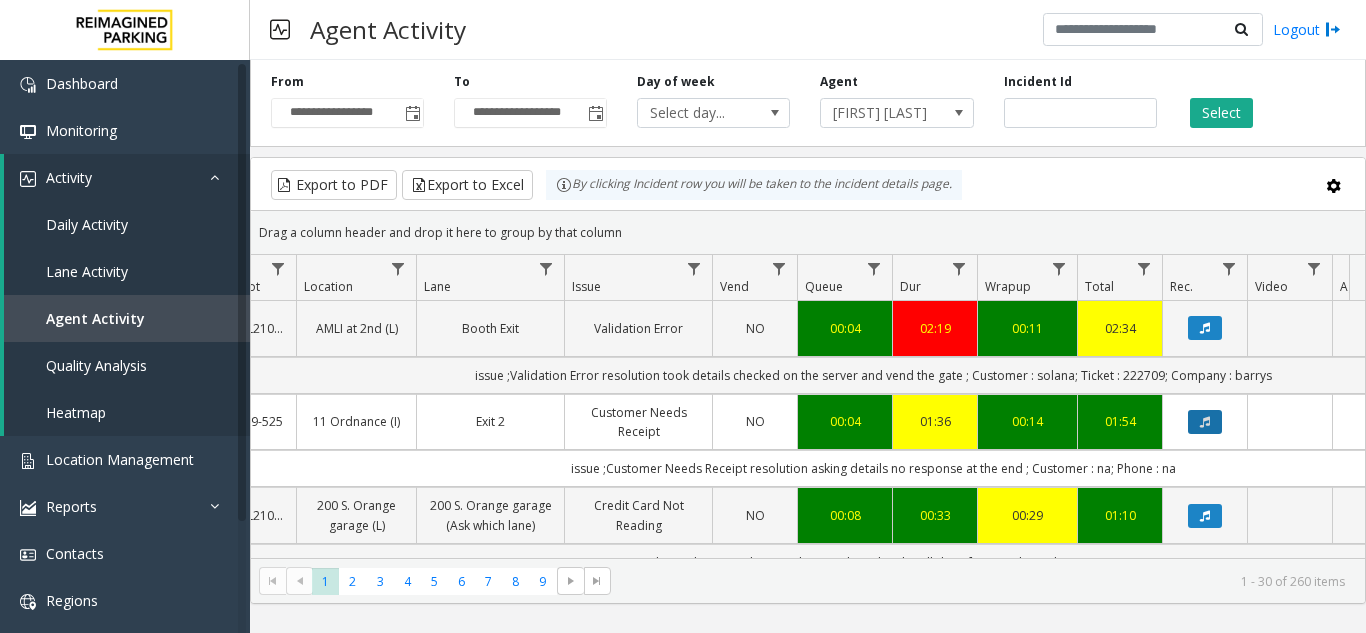 click 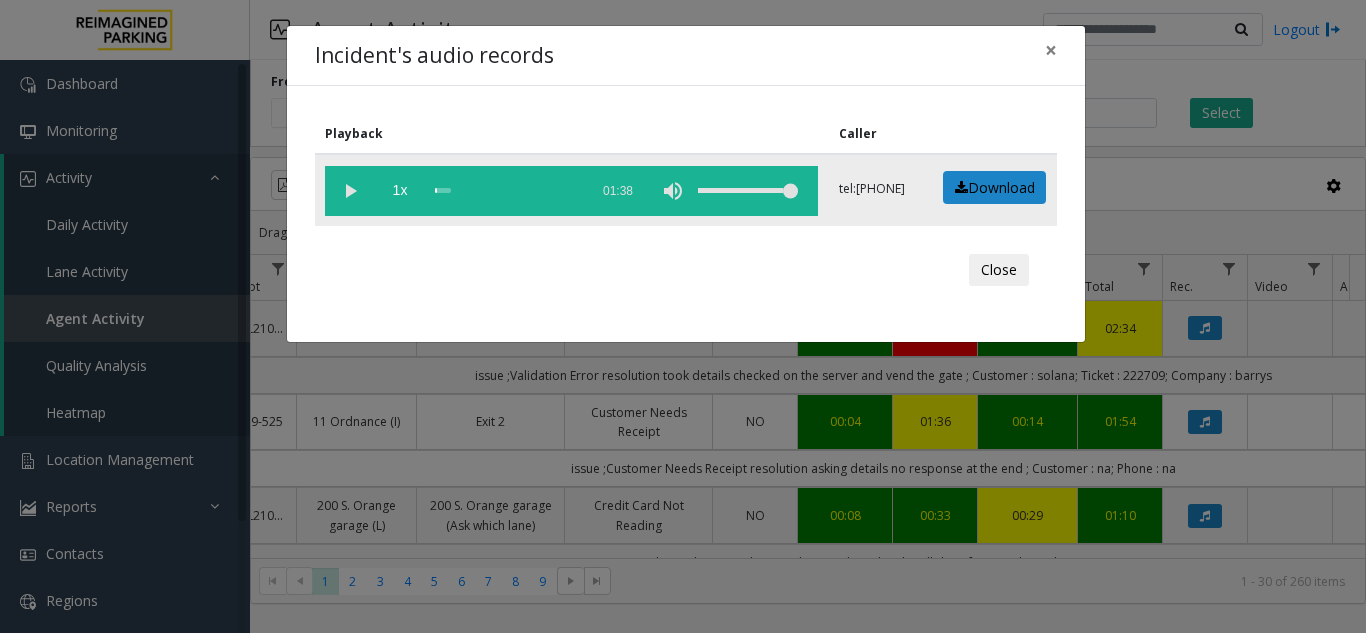 click 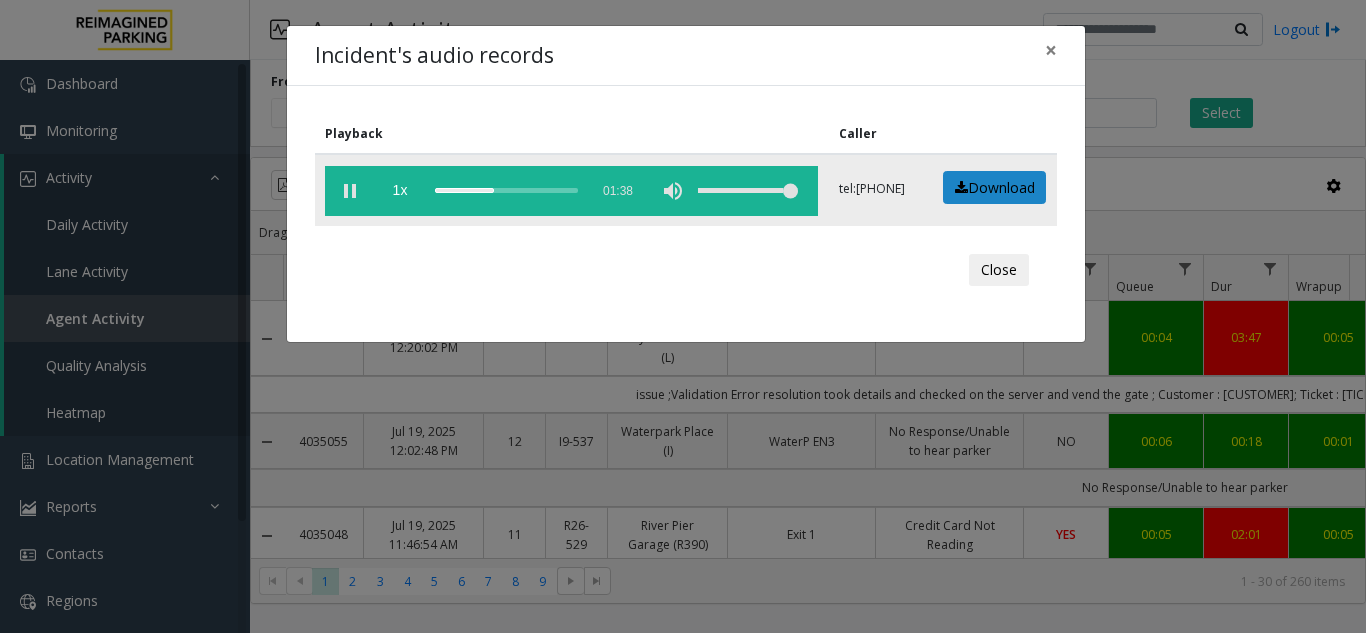 scroll, scrollTop: 0, scrollLeft: 0, axis: both 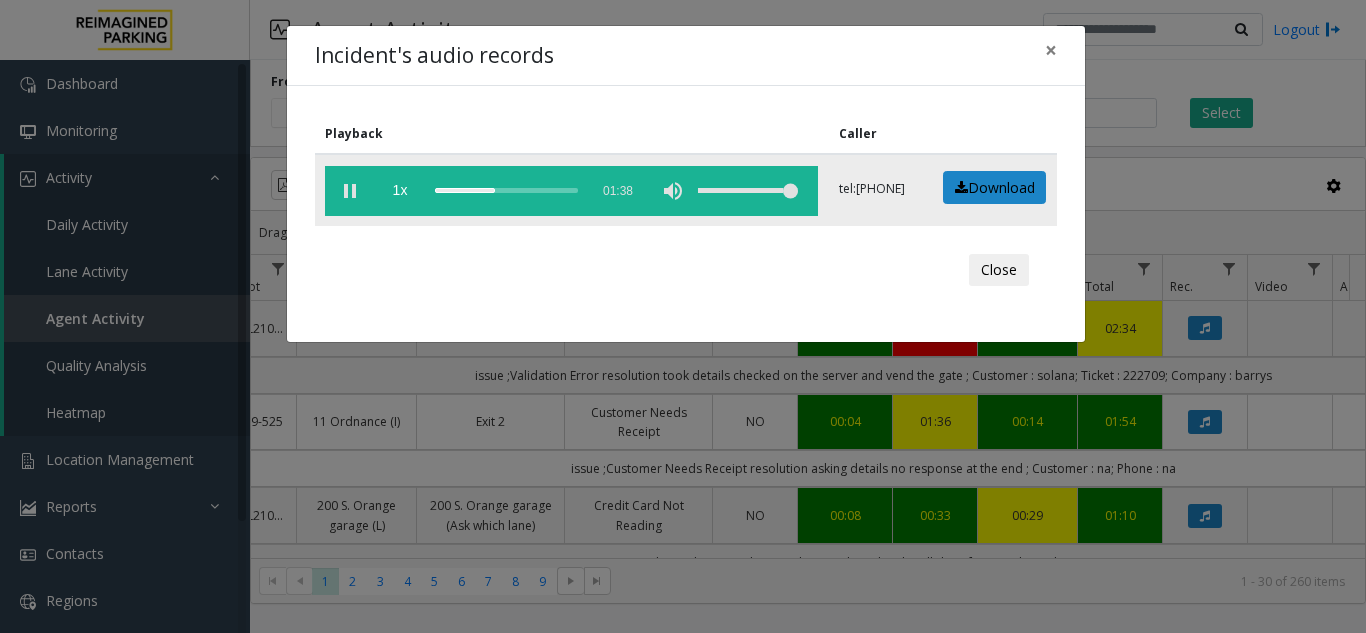 click 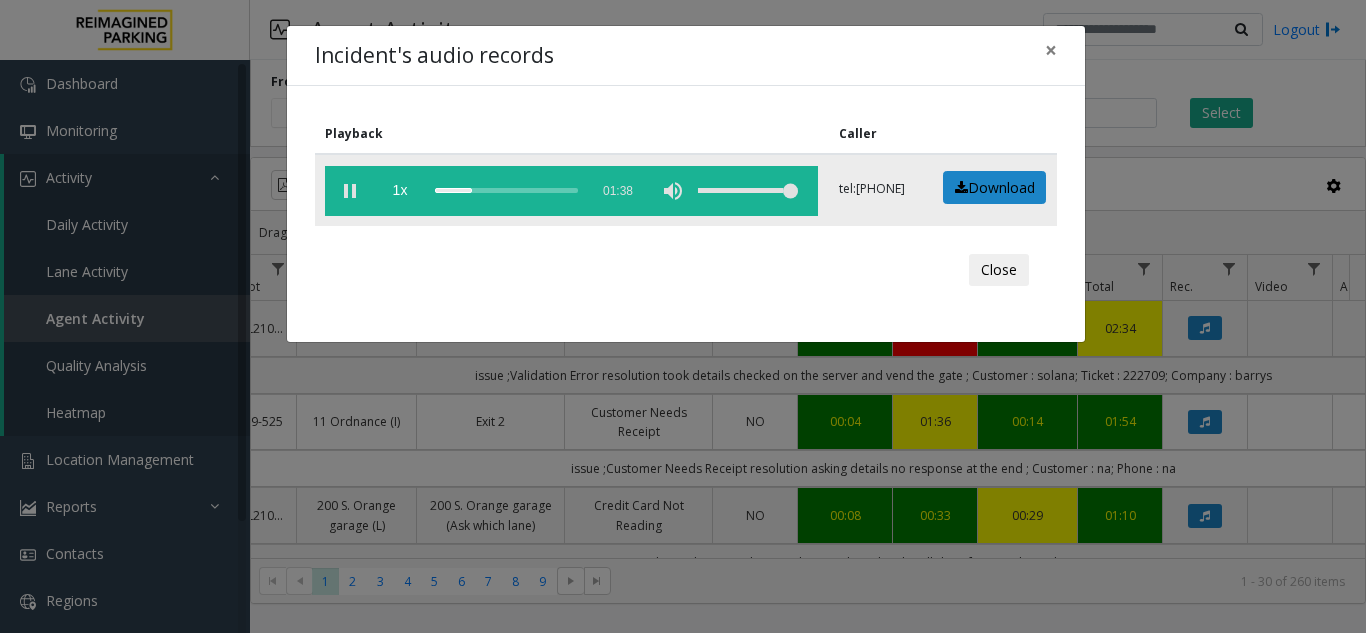 click 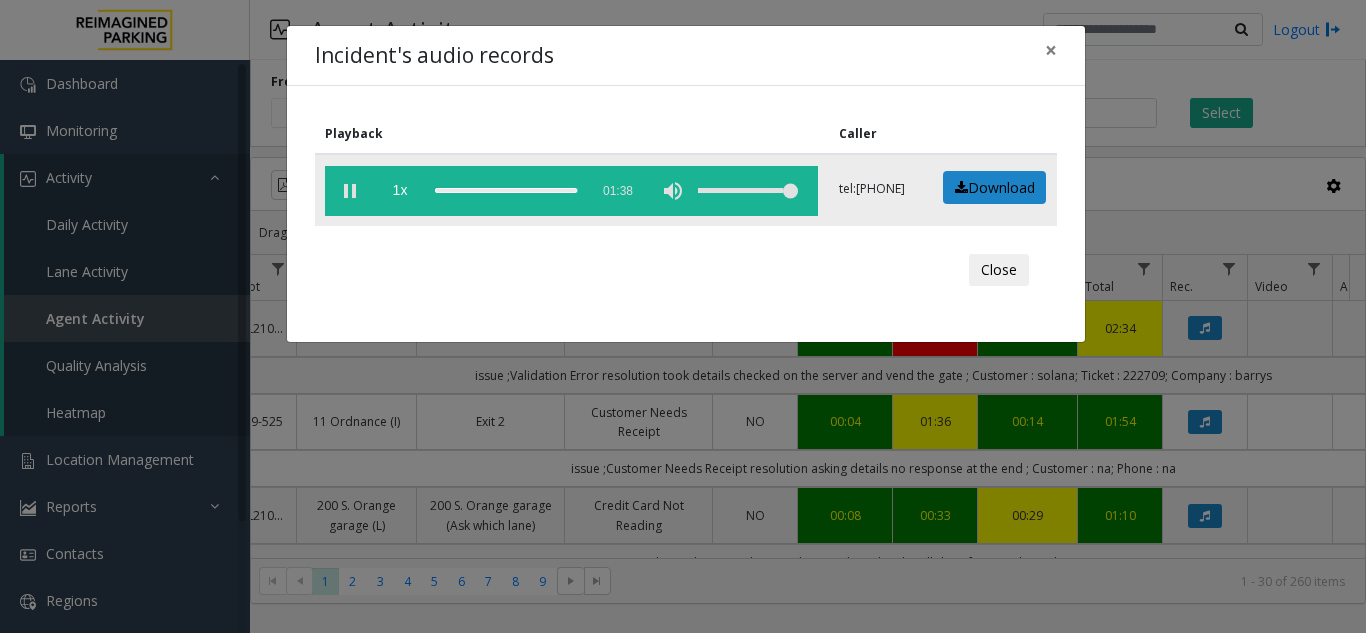 click 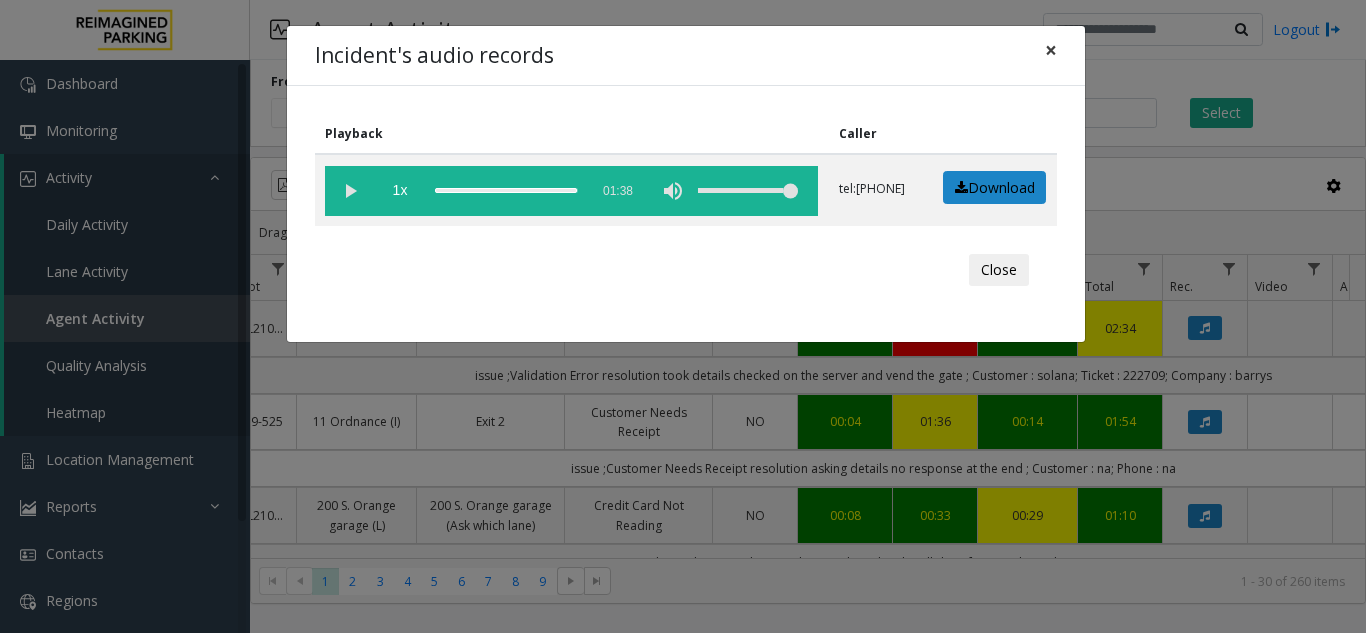 click on "×" 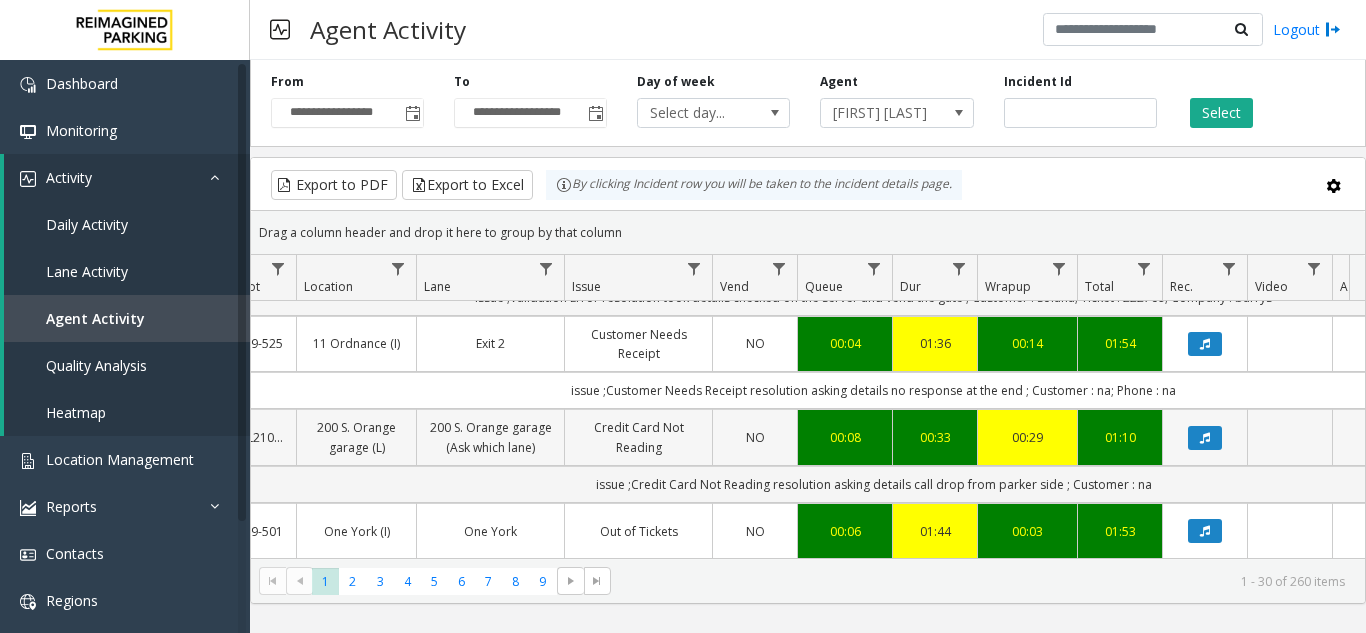 scroll, scrollTop: 400, scrollLeft: 311, axis: both 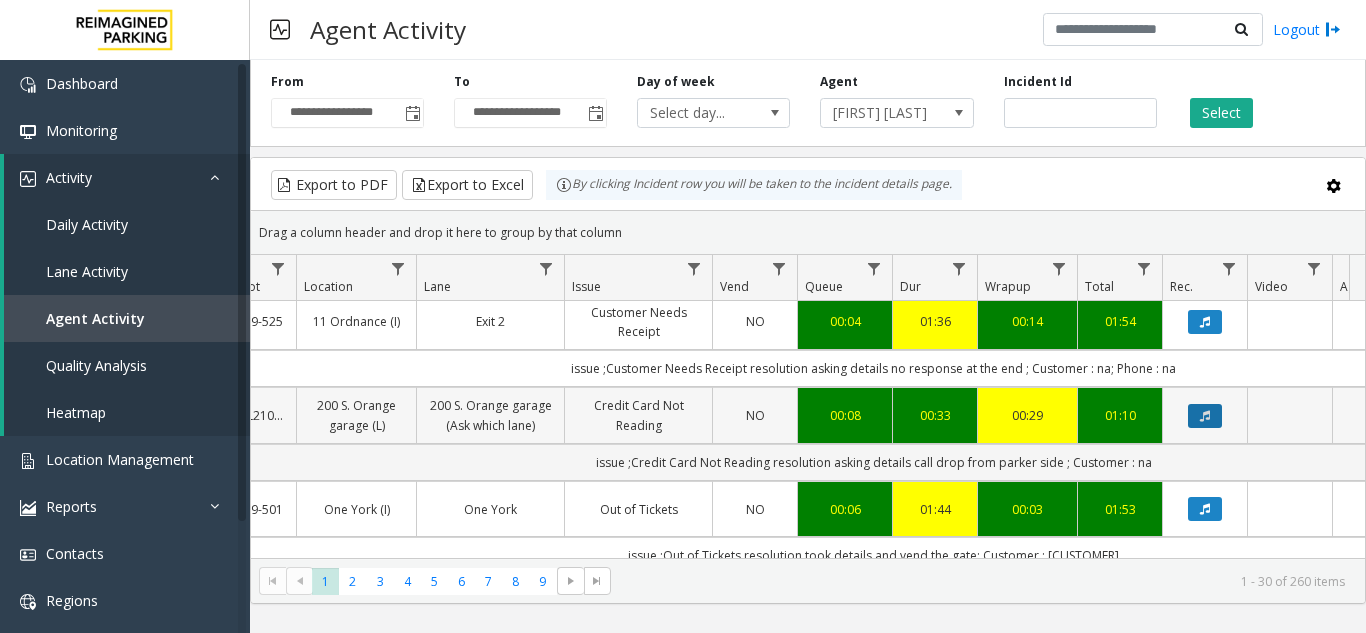 click 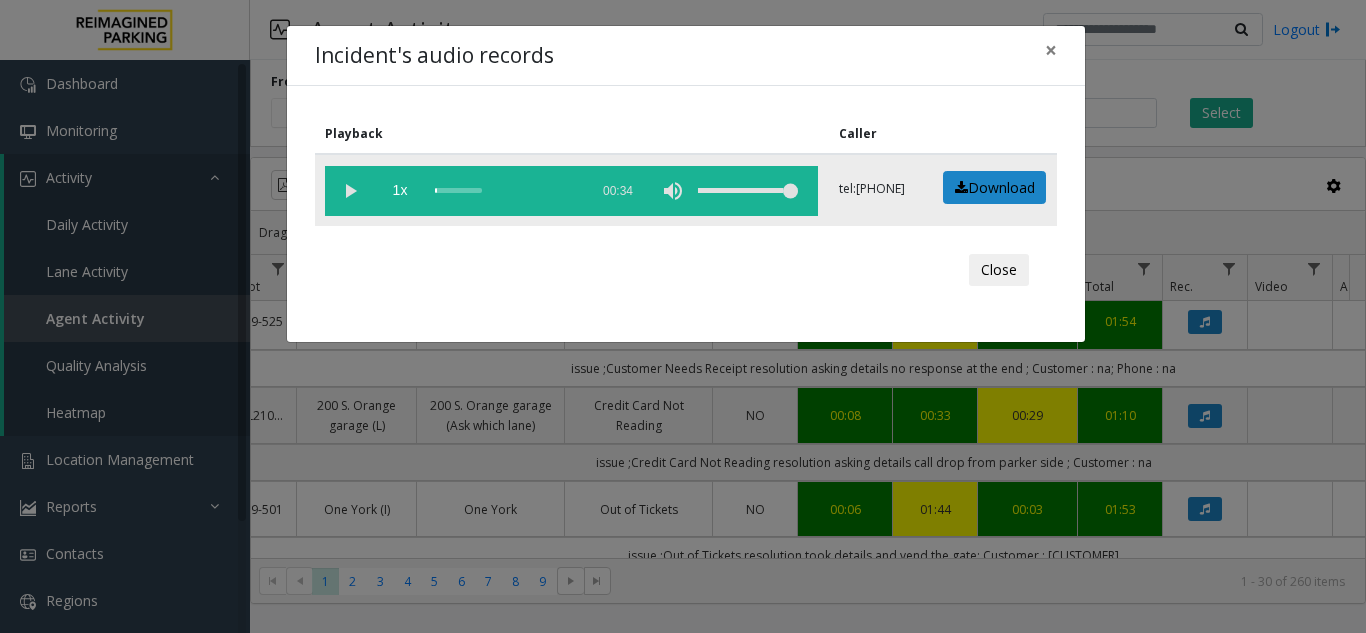 click 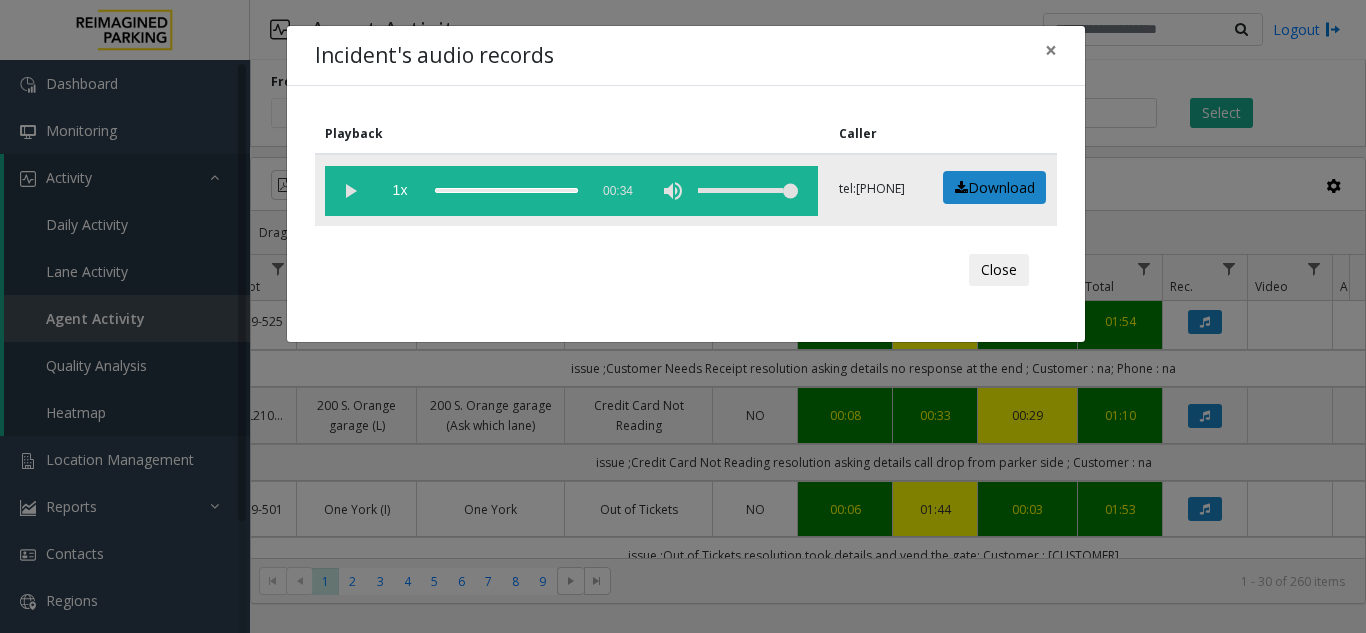 click 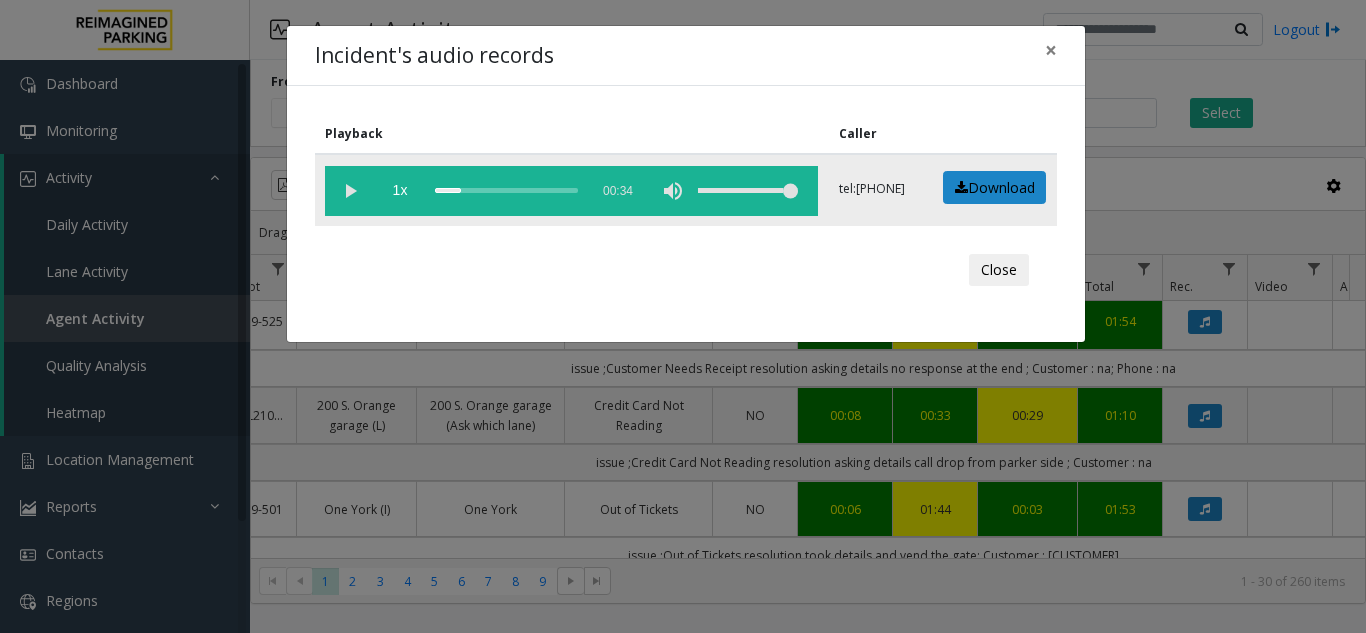 click 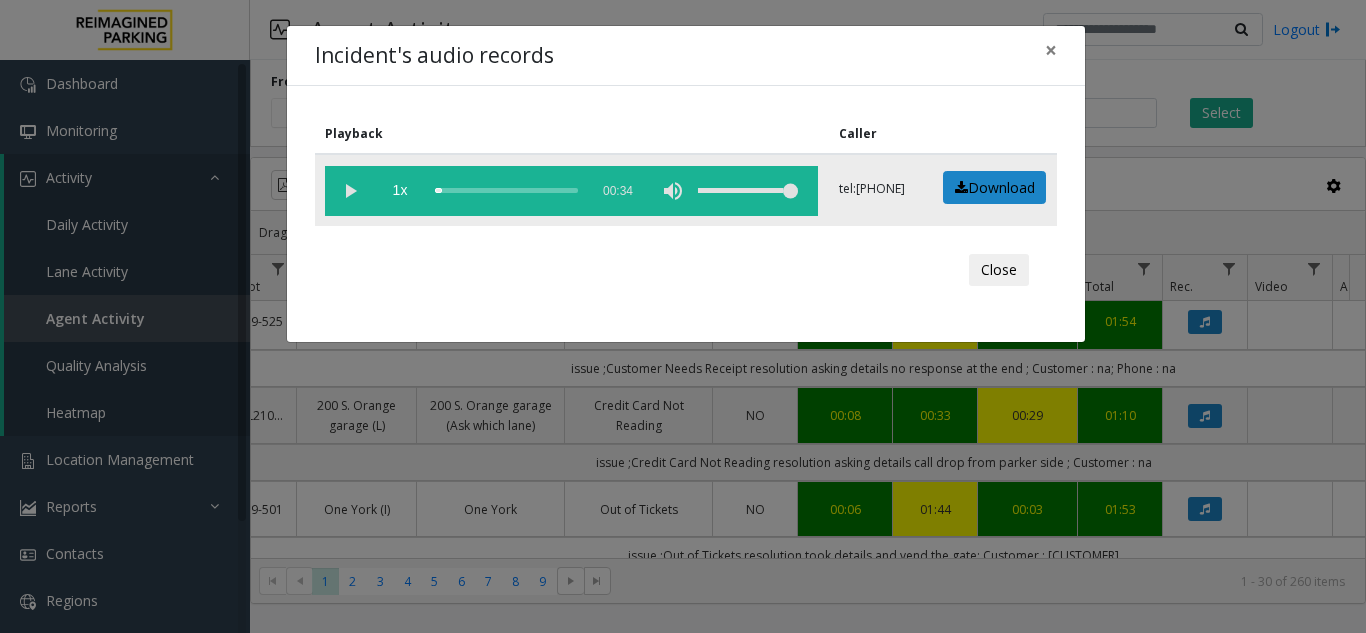 click 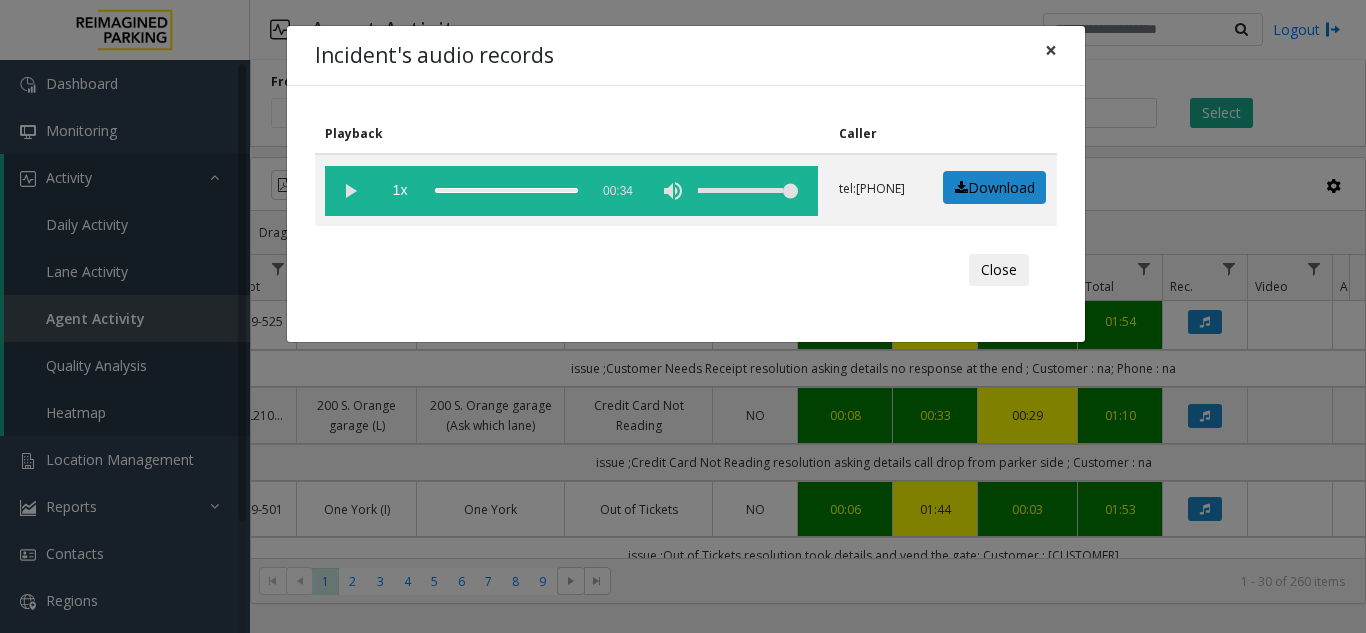 click on "×" 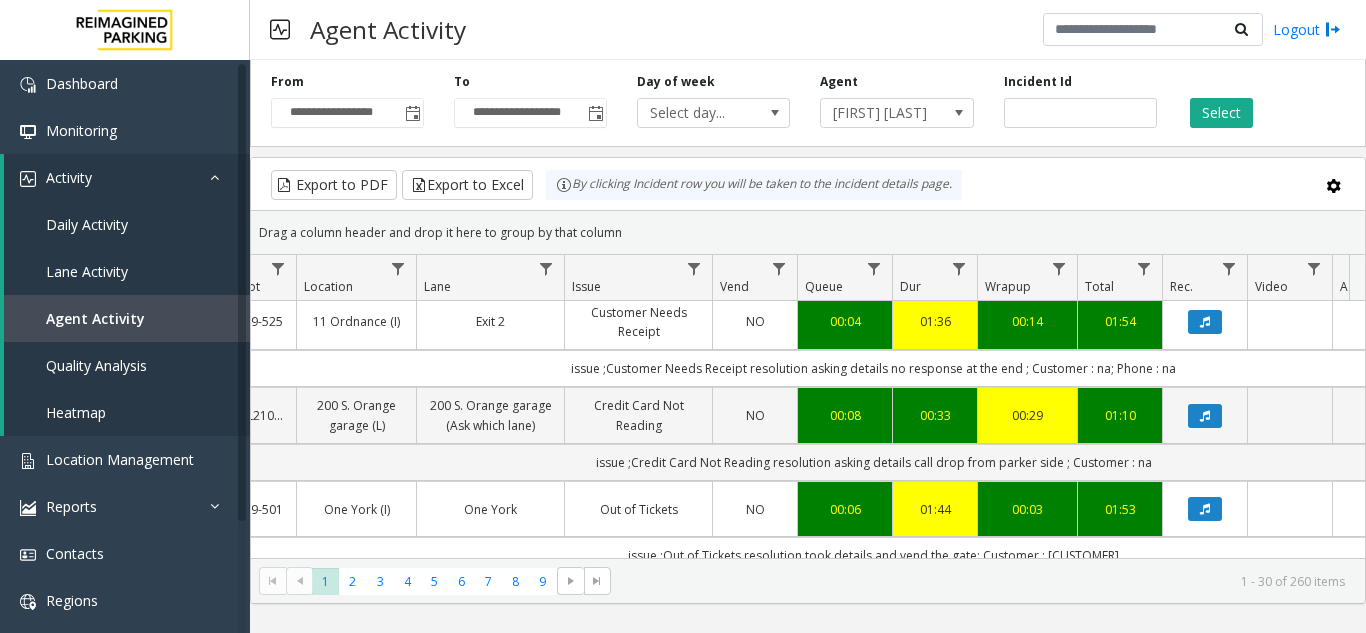 scroll, scrollTop: 400, scrollLeft: 59, axis: both 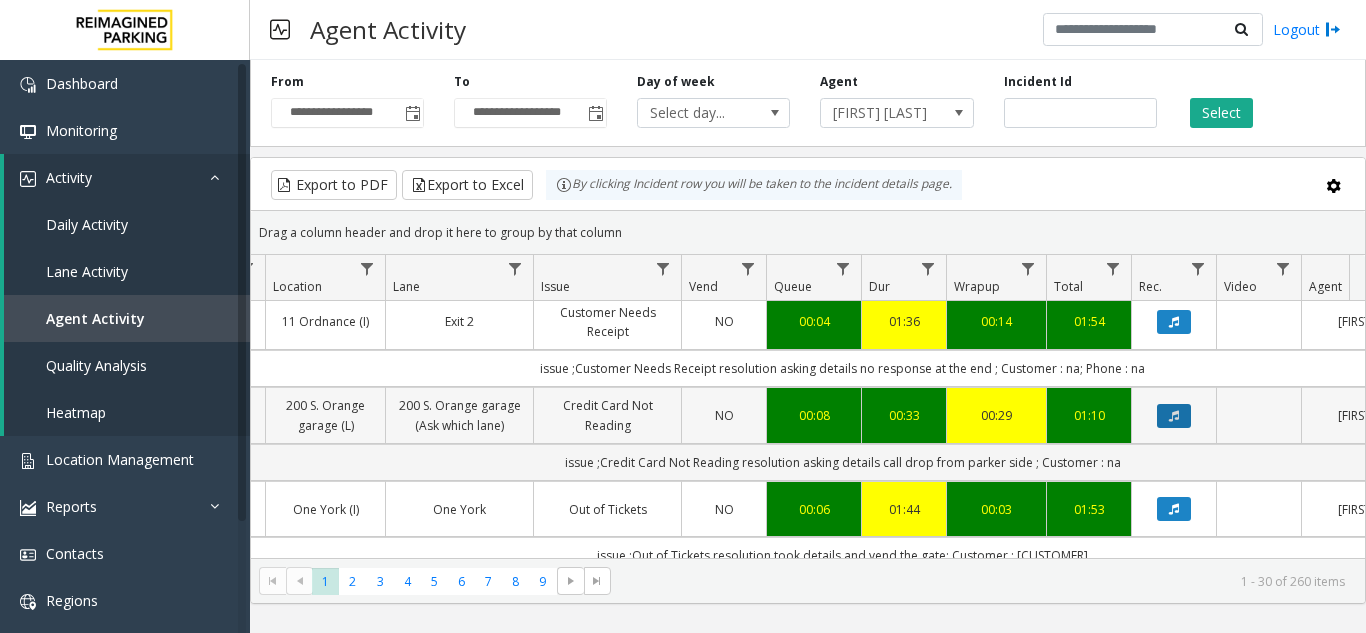 click 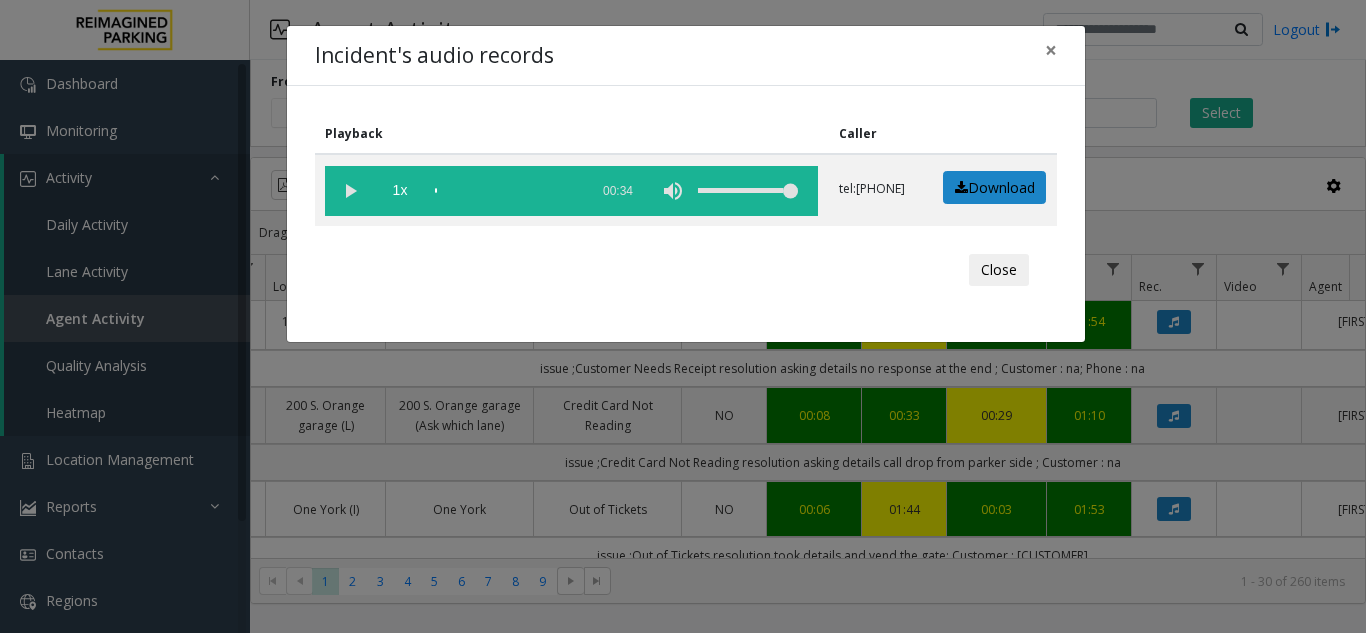 click 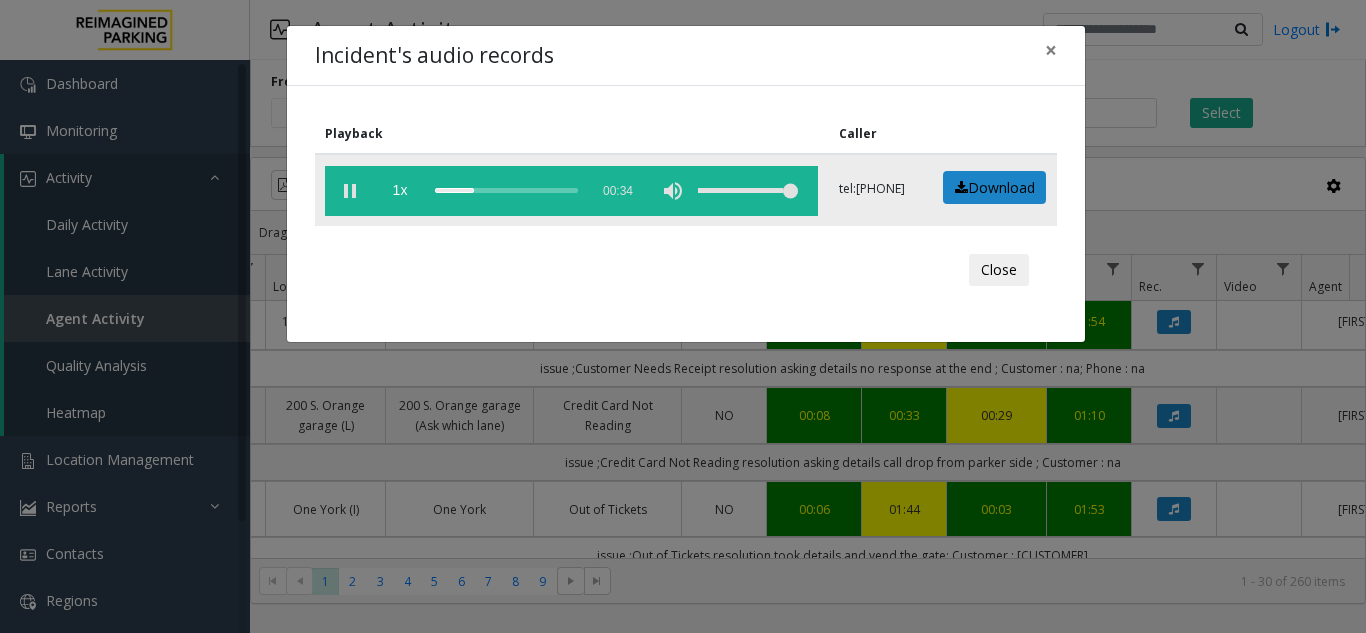 click 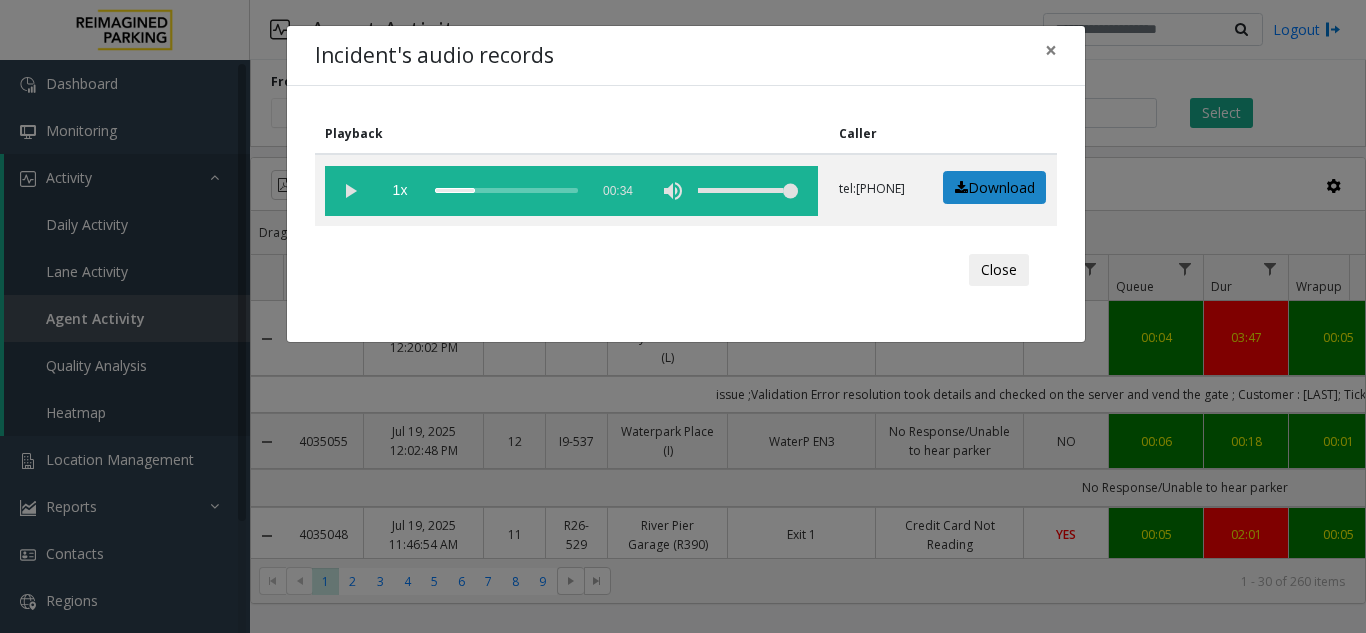 scroll, scrollTop: 0, scrollLeft: 0, axis: both 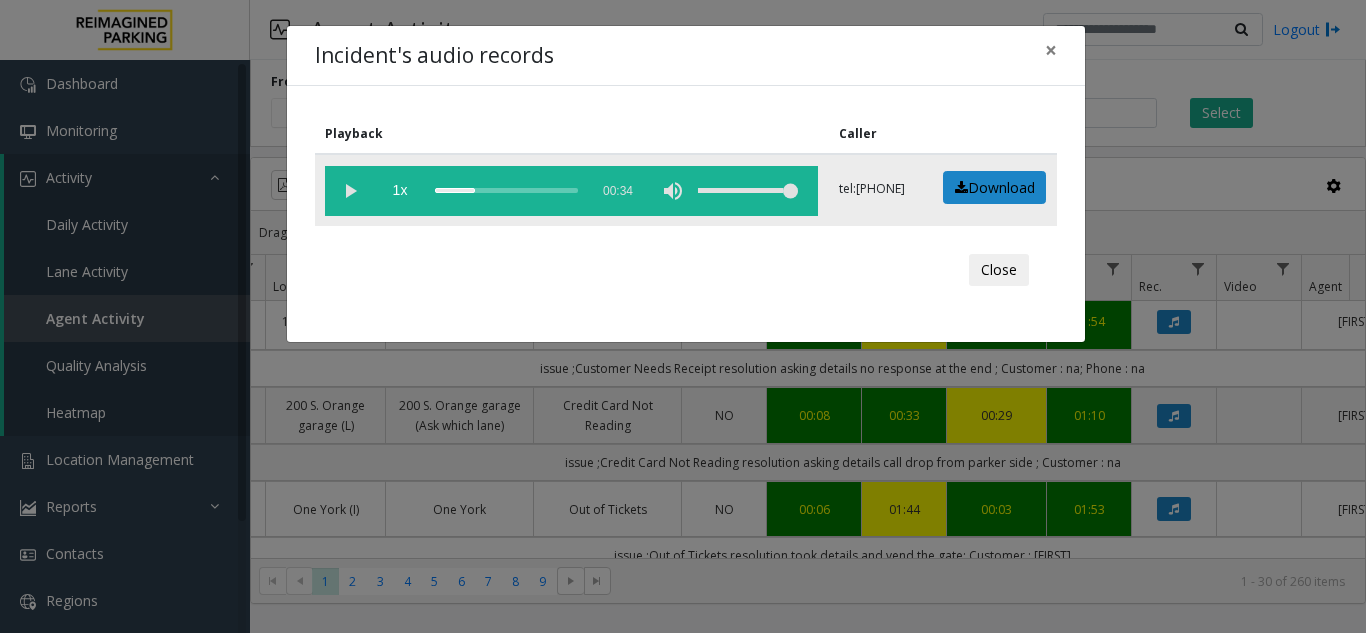 click 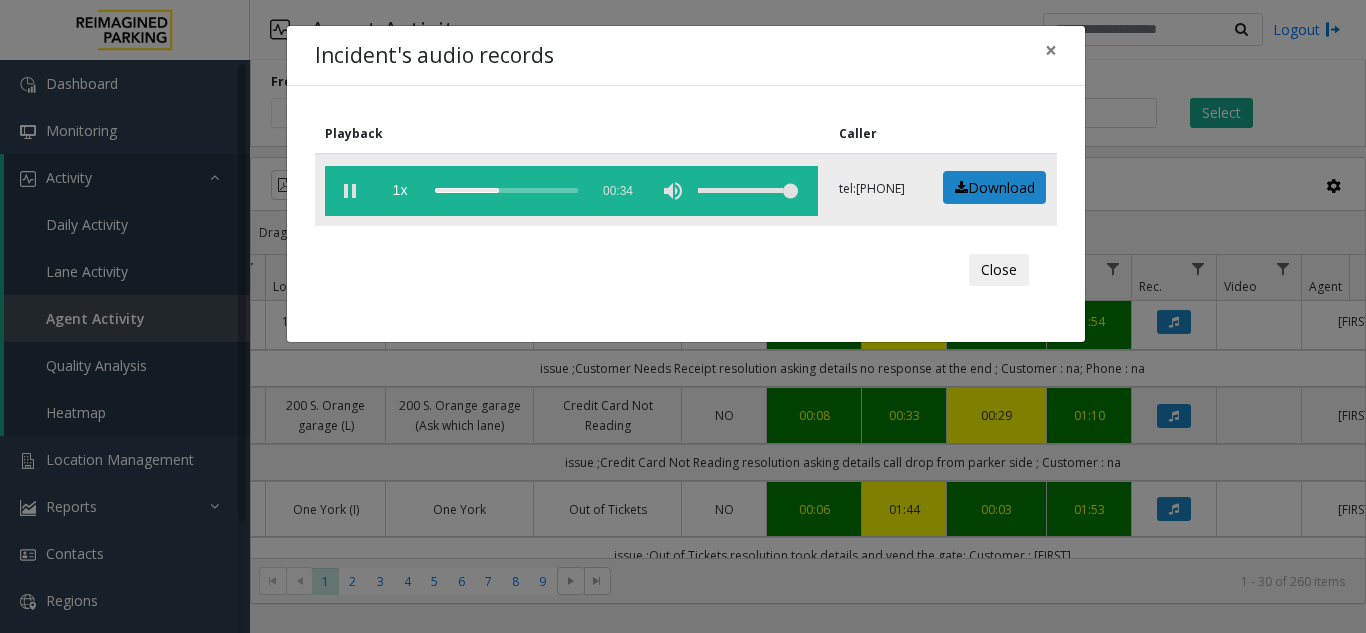click 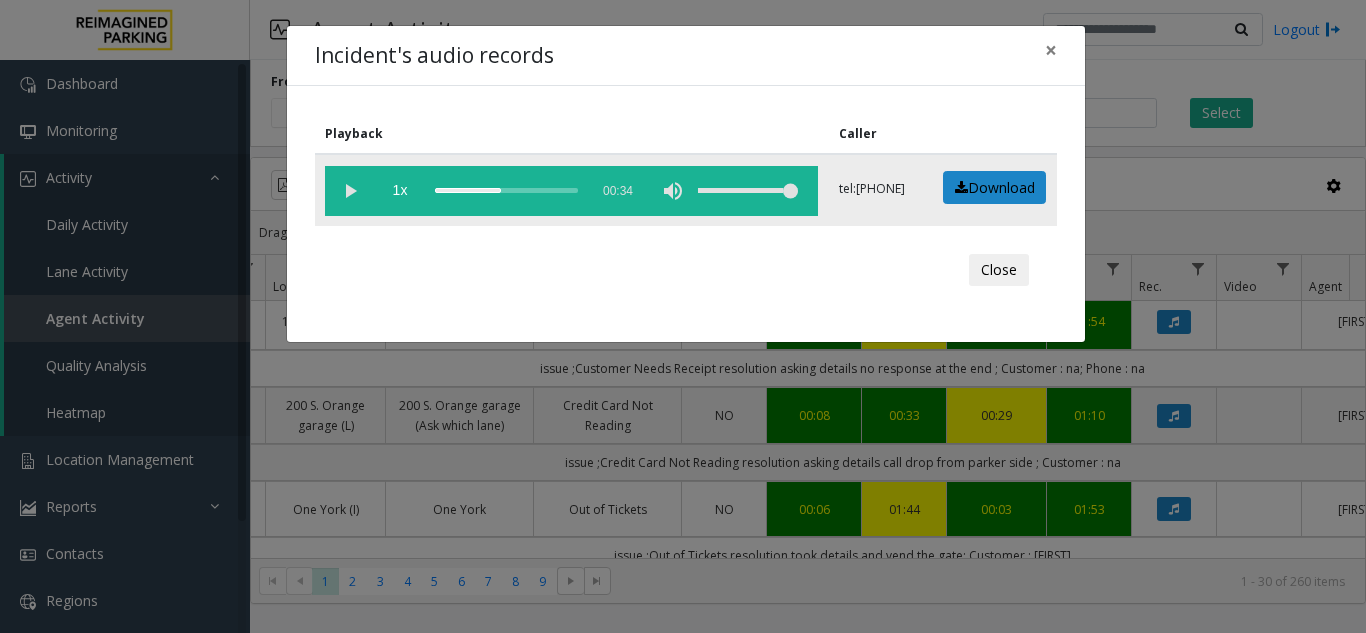 click 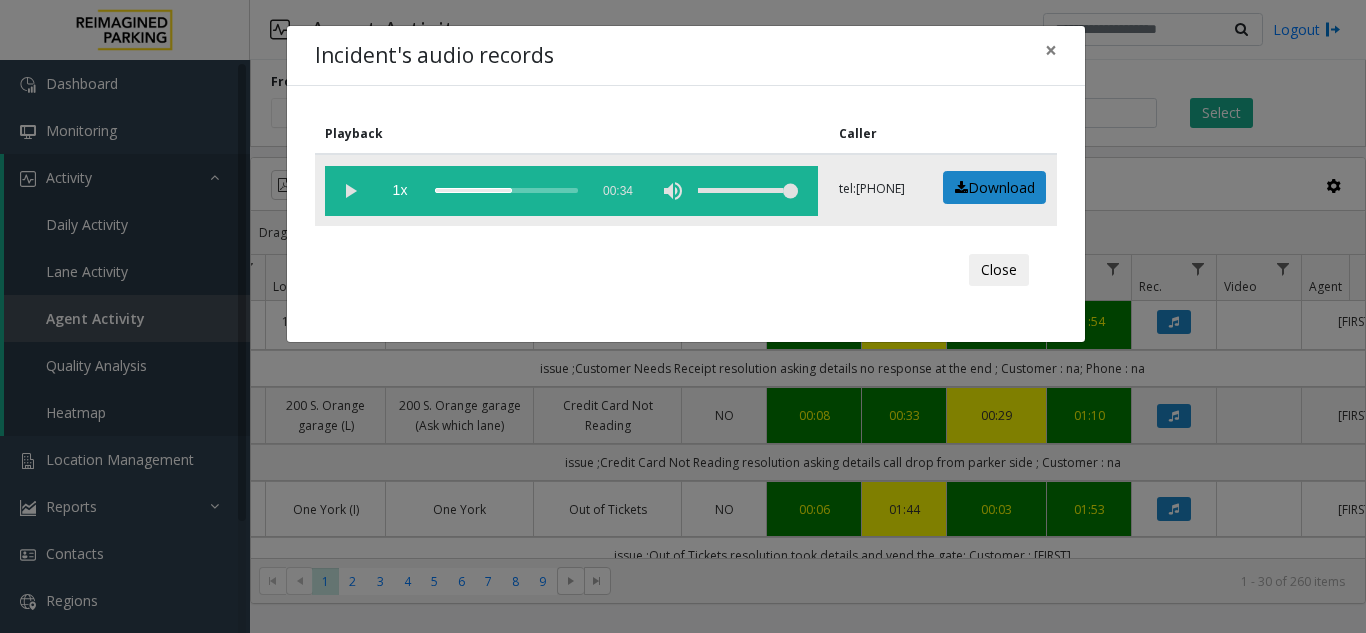 click 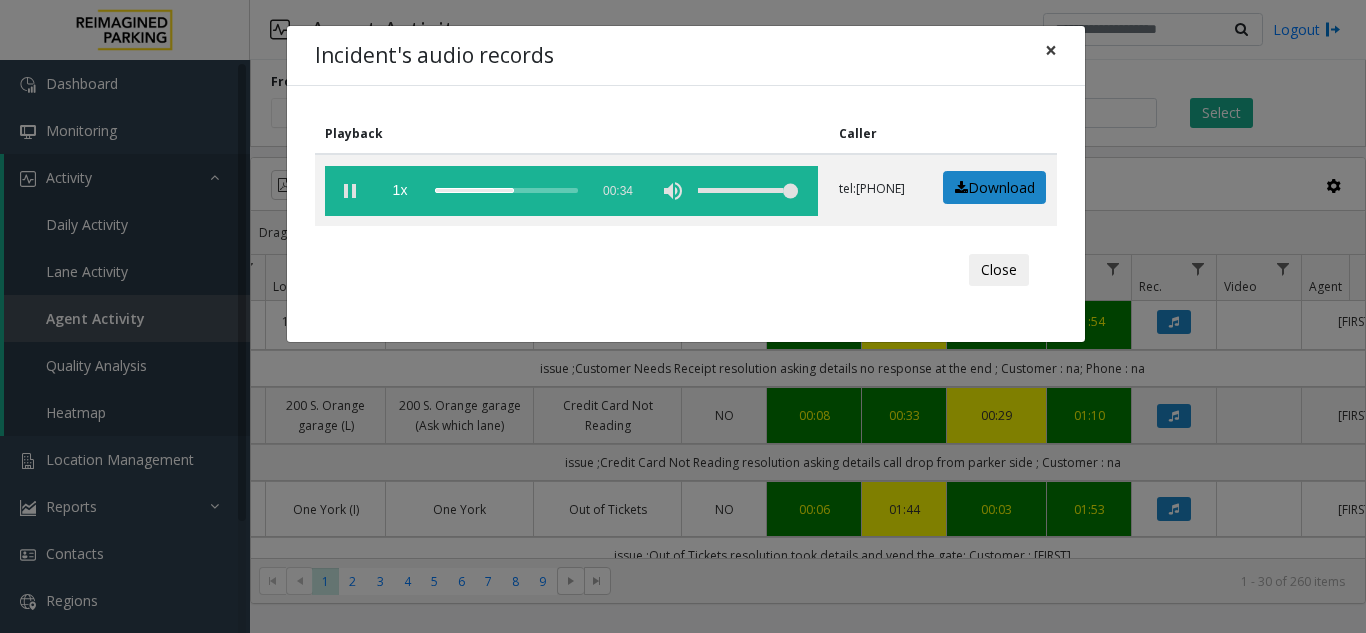 click on "×" 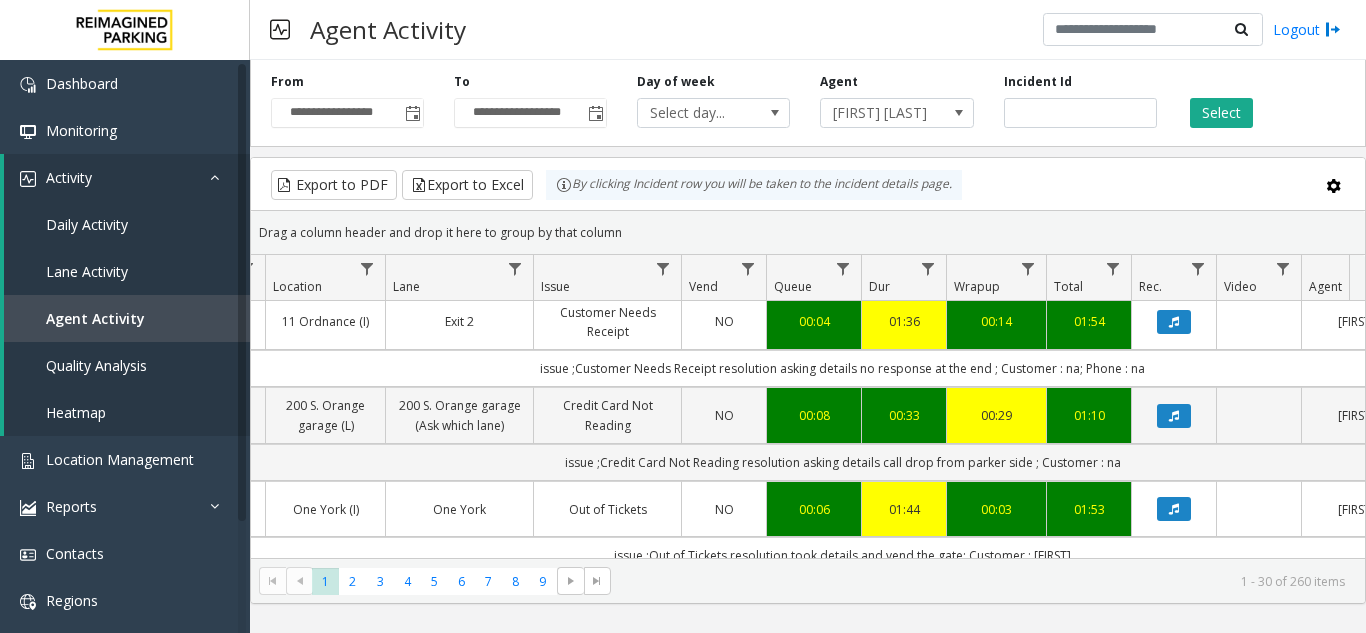 scroll, scrollTop: 500, scrollLeft: 342, axis: both 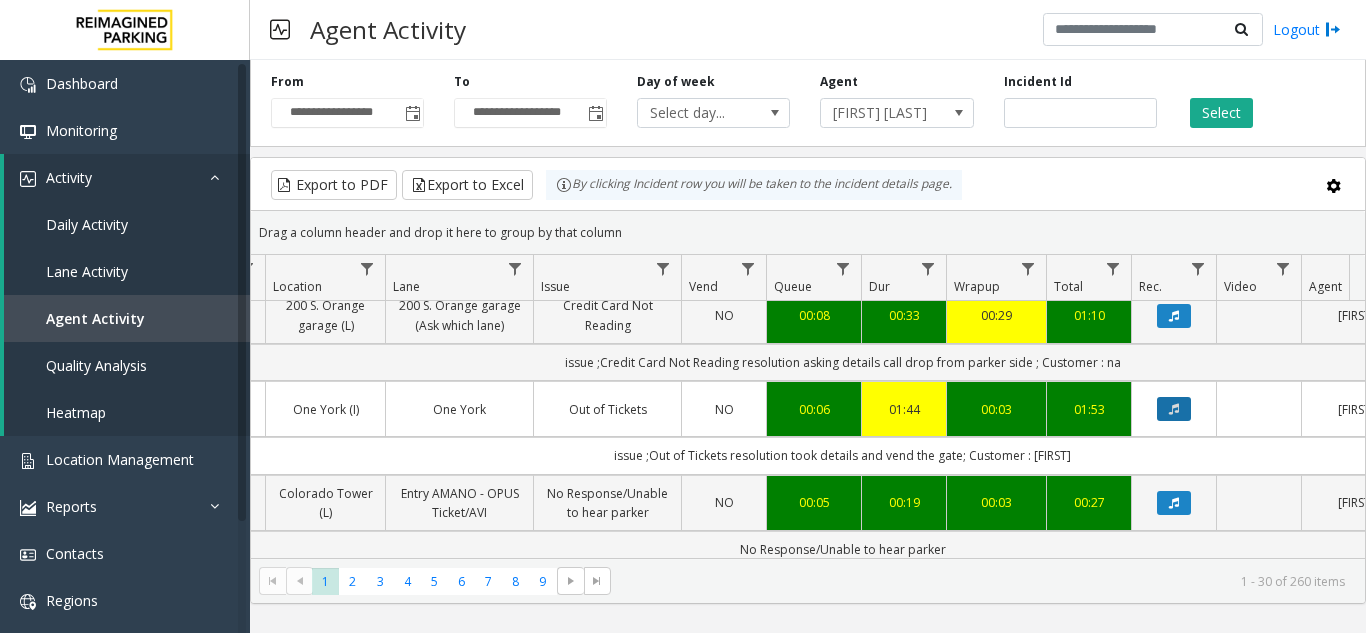 click 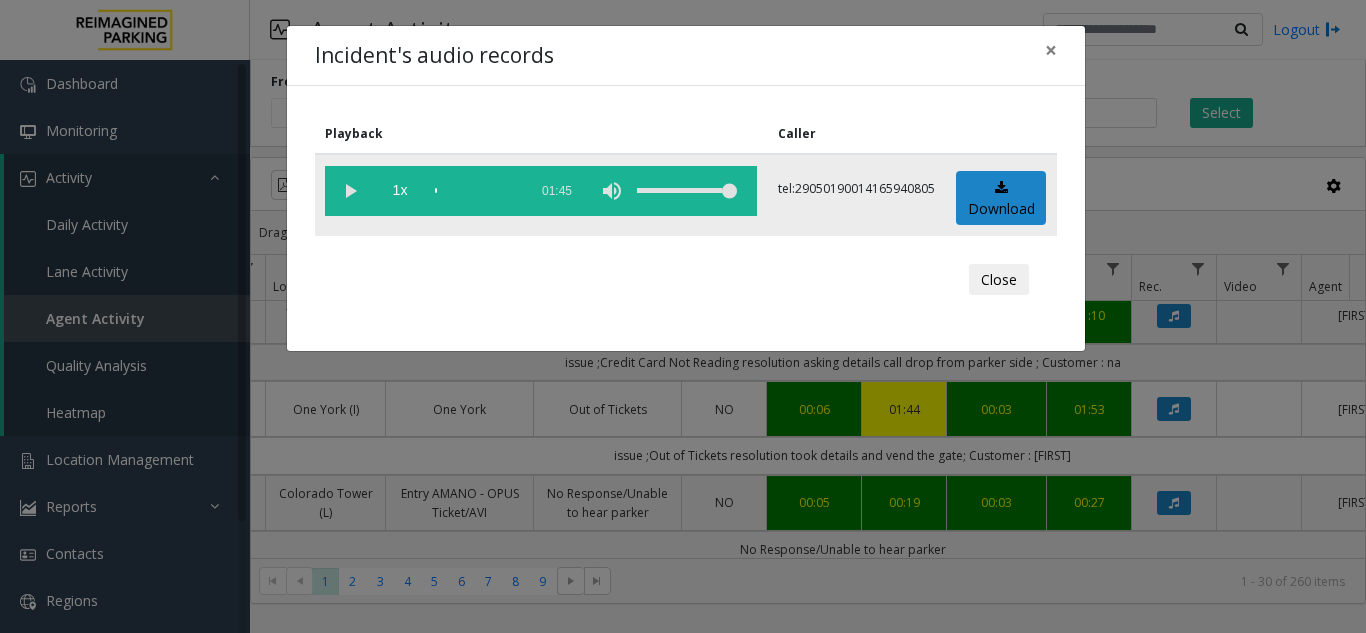 click 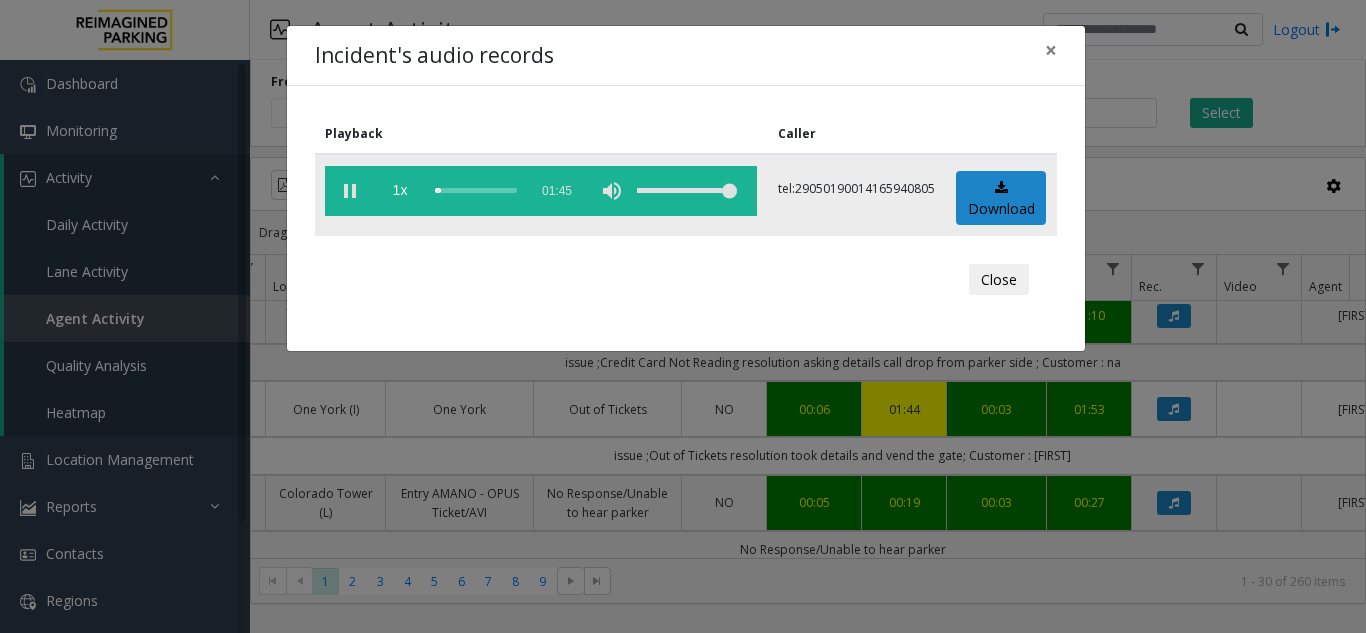 click 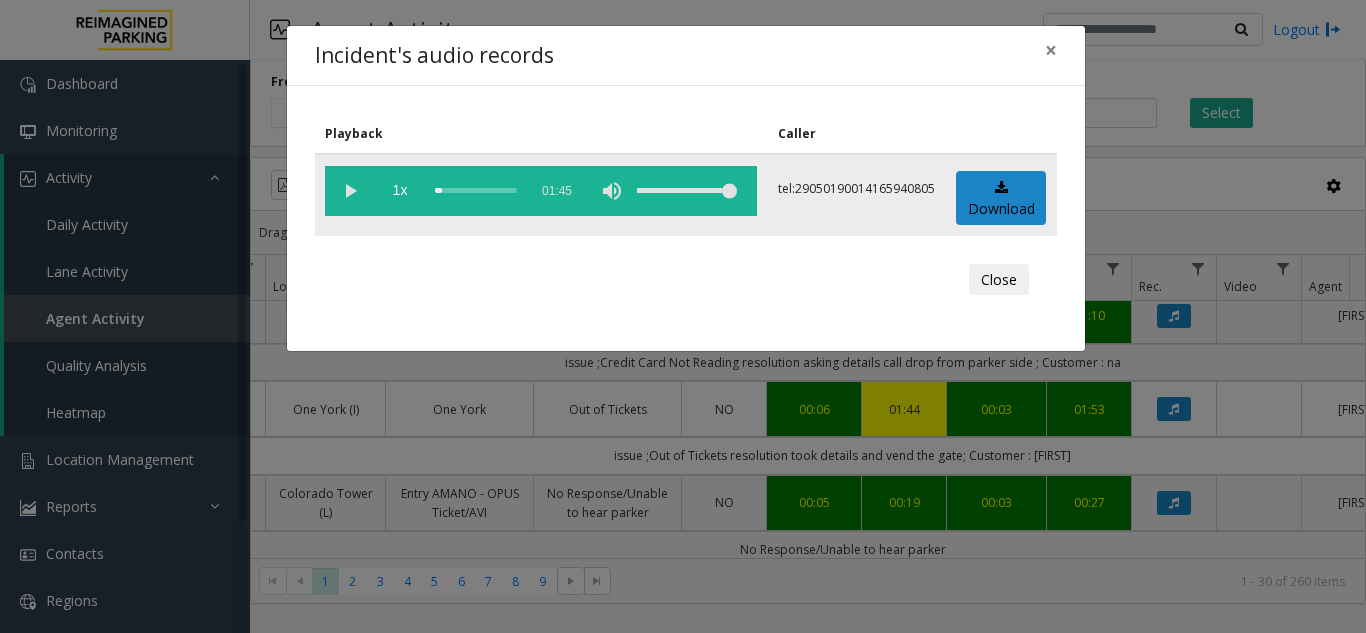 click 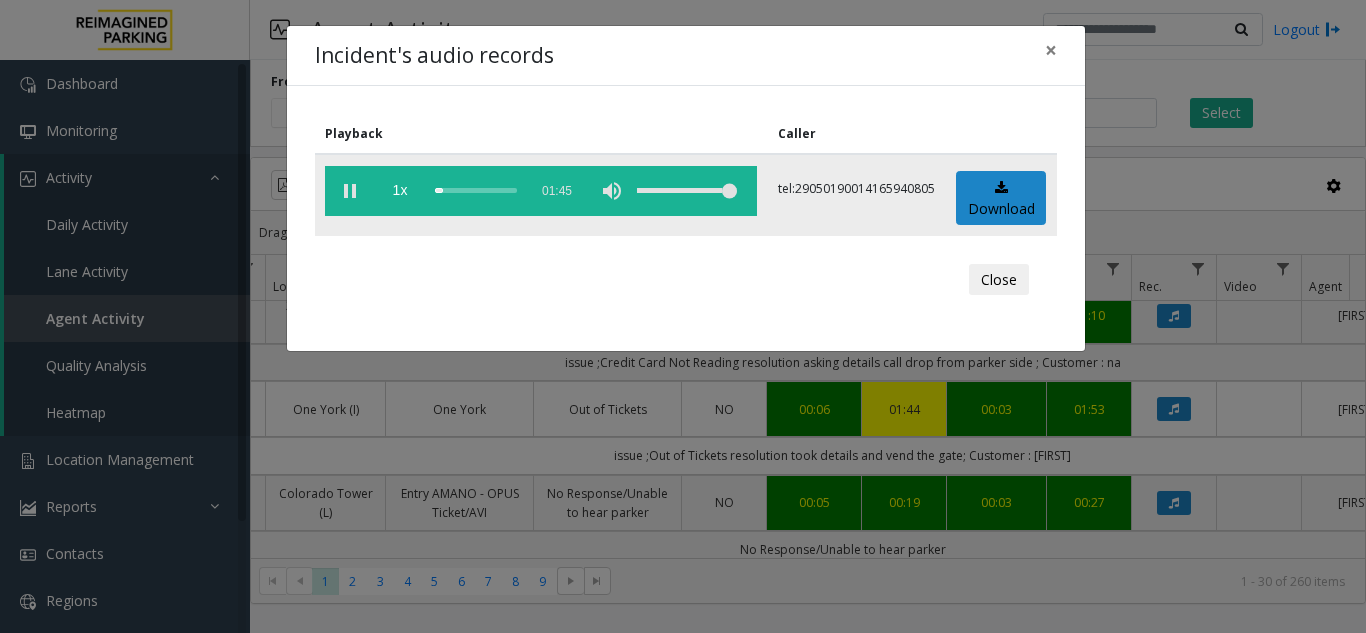 click 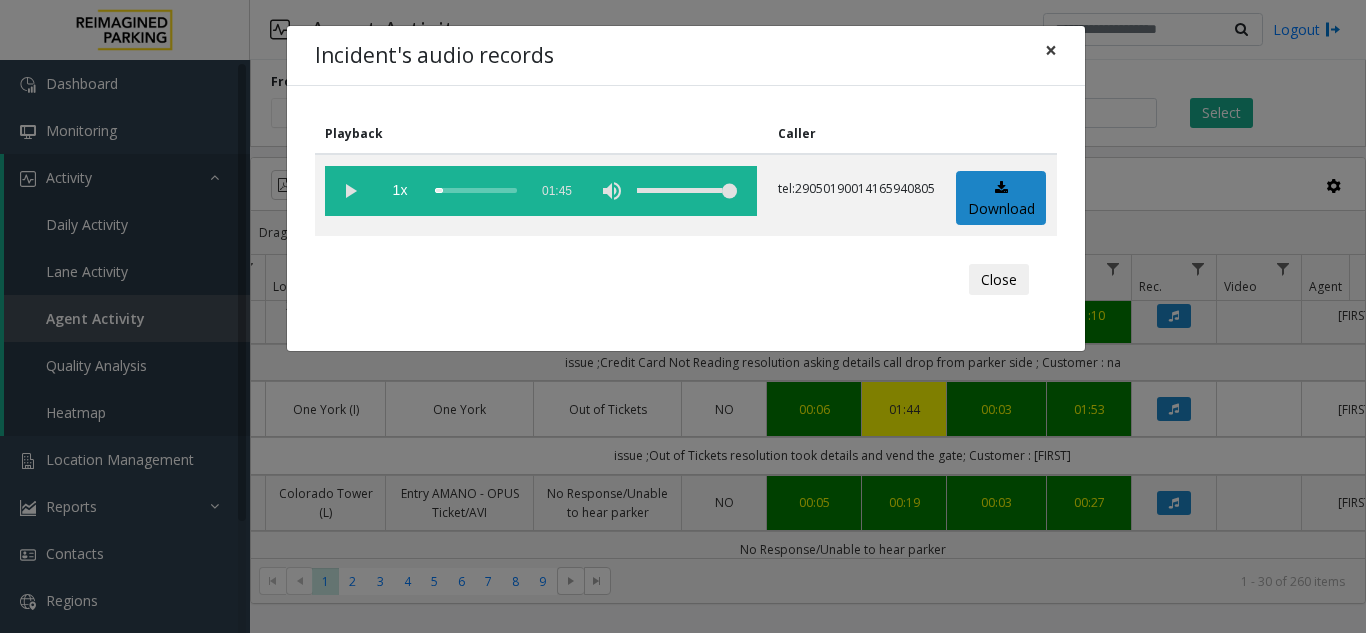 click on "×" 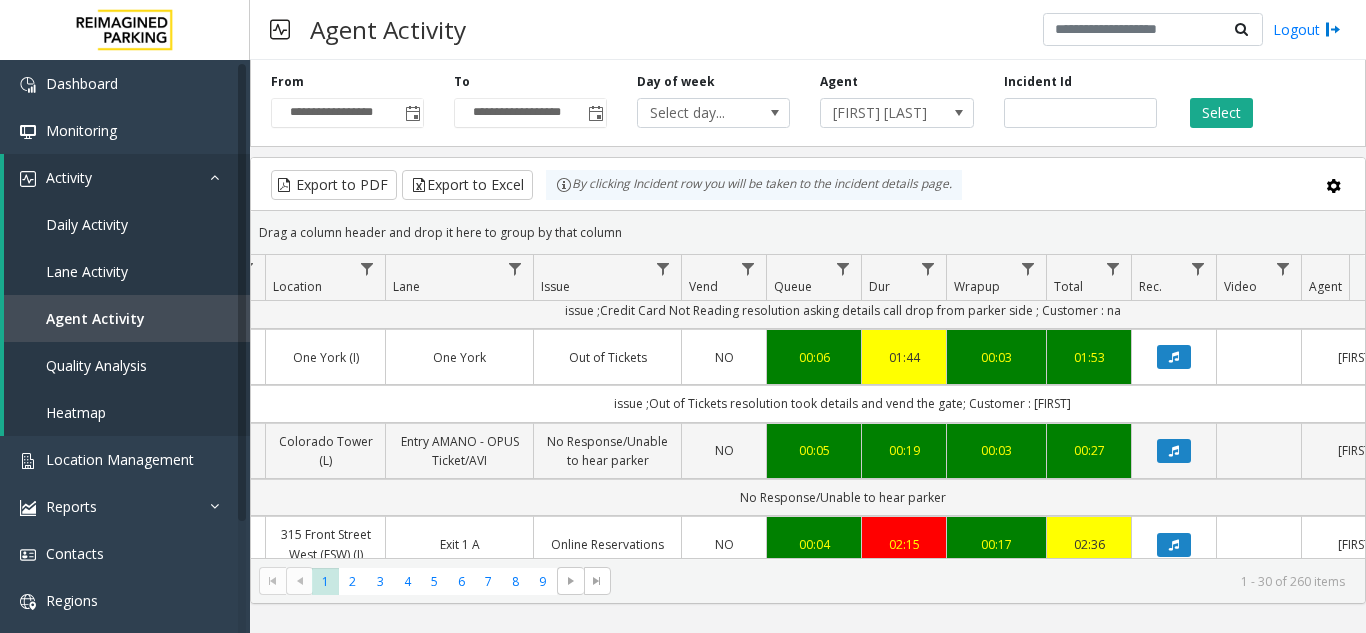 scroll, scrollTop: 600, scrollLeft: 342, axis: both 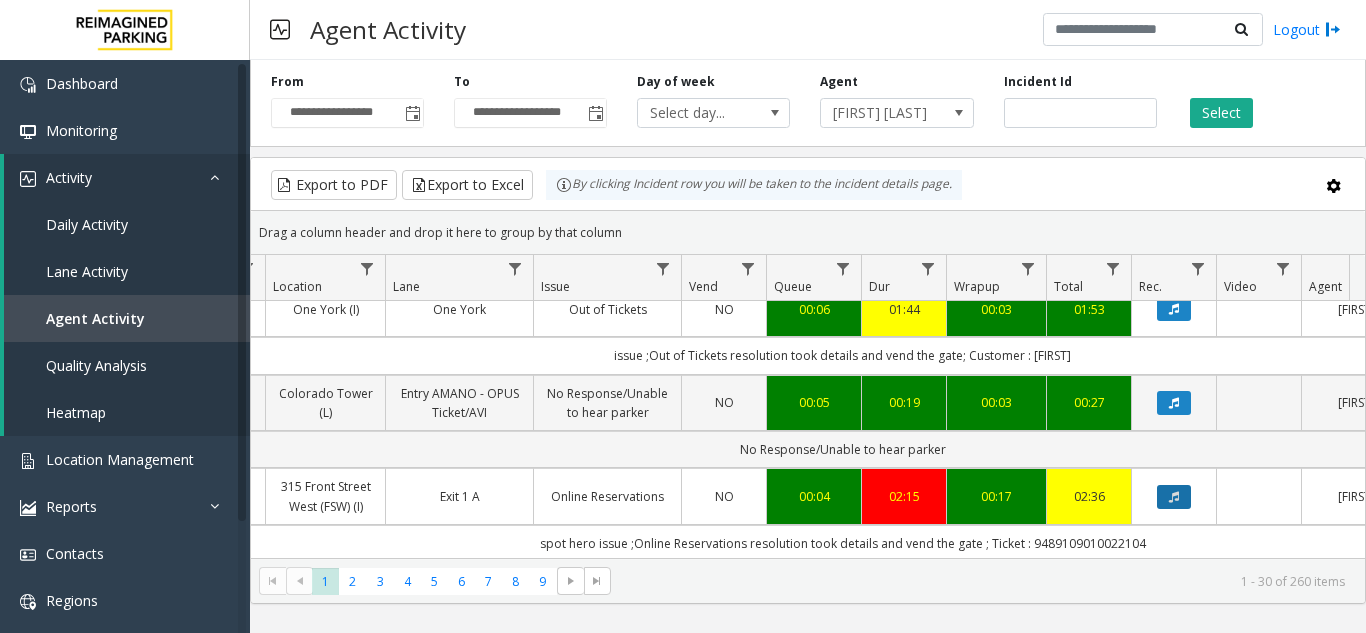 click 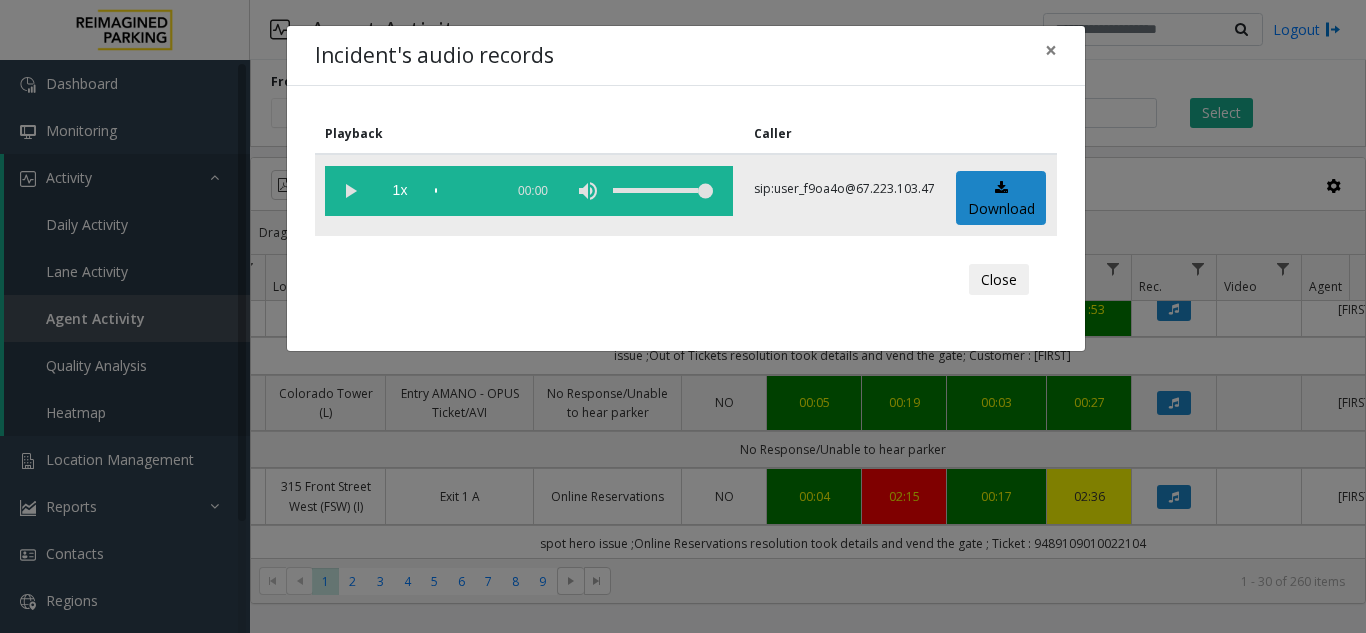 click 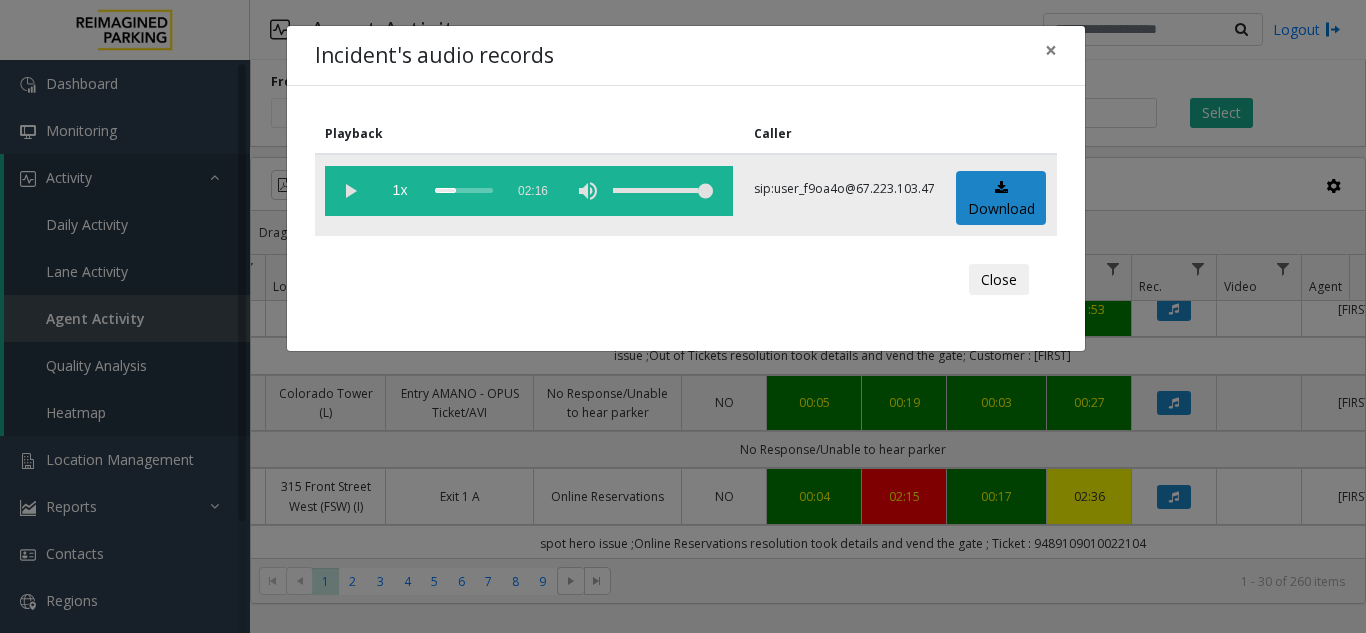 click 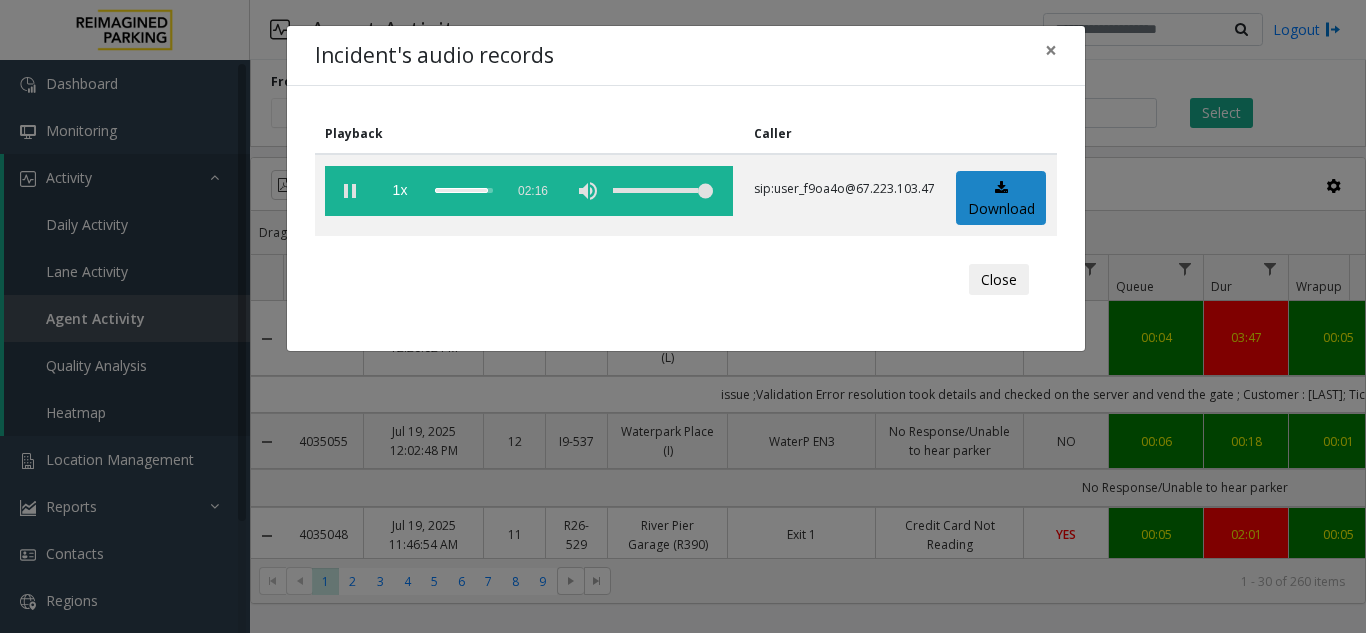 scroll, scrollTop: 0, scrollLeft: 0, axis: both 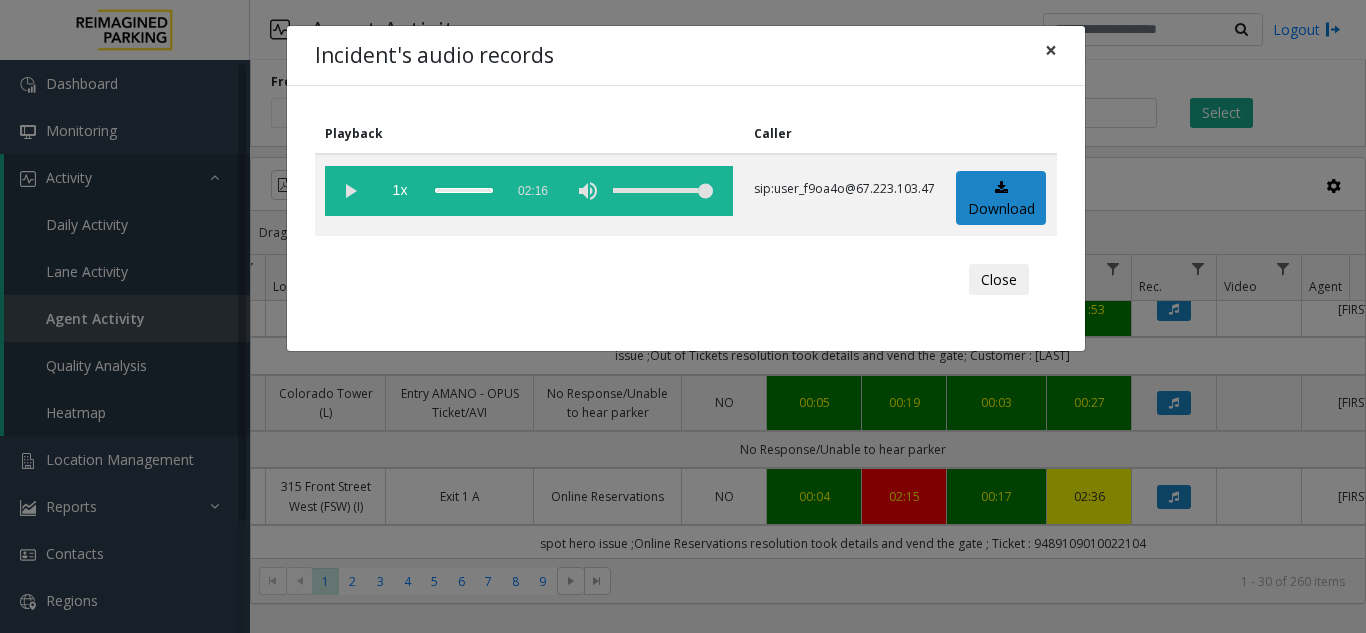 click on "×" 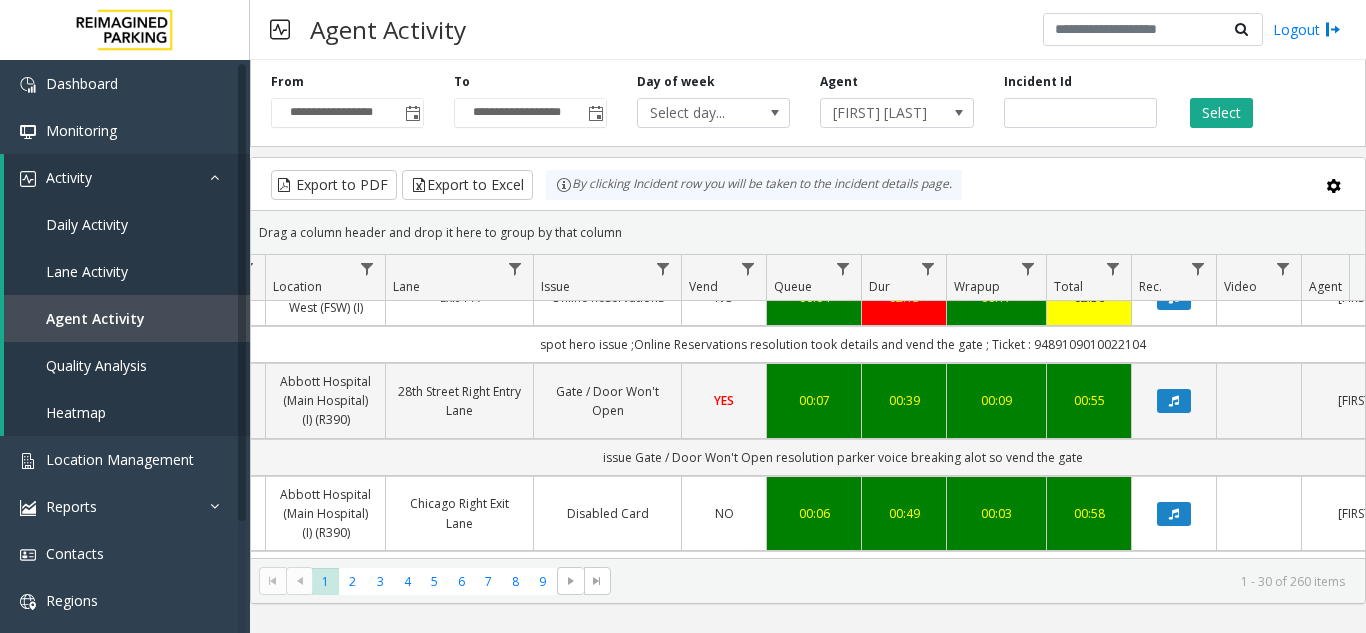 scroll, scrollTop: 800, scrollLeft: 342, axis: both 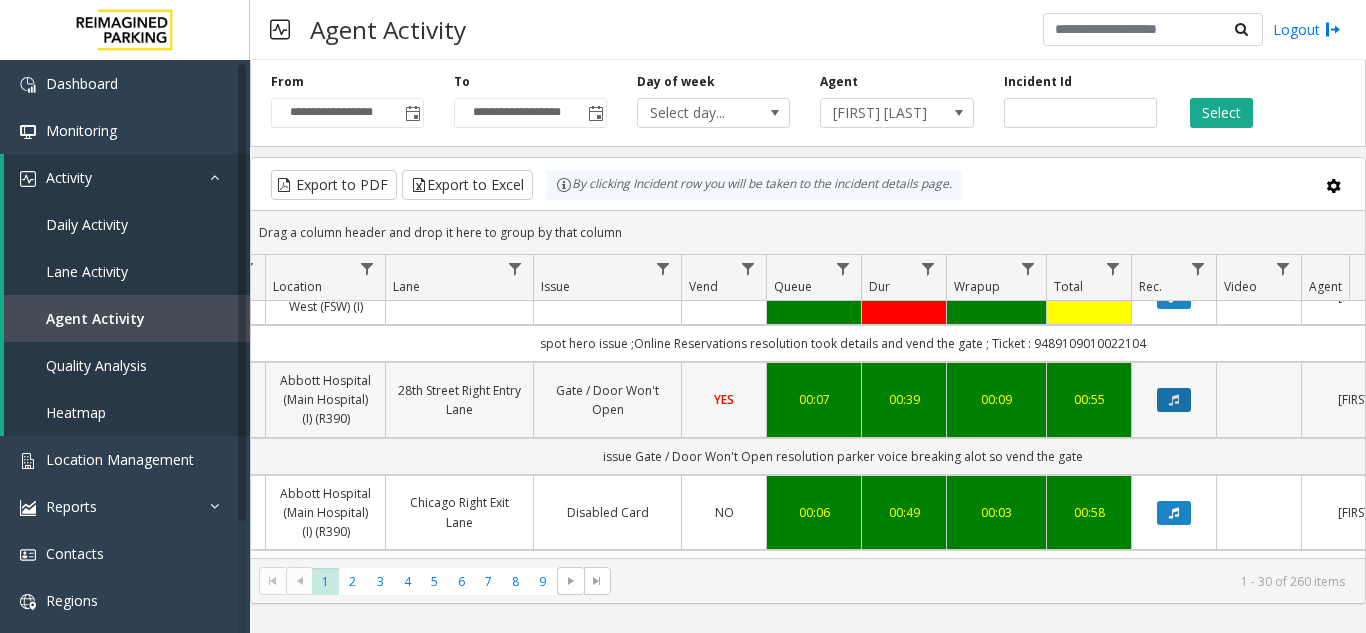 click 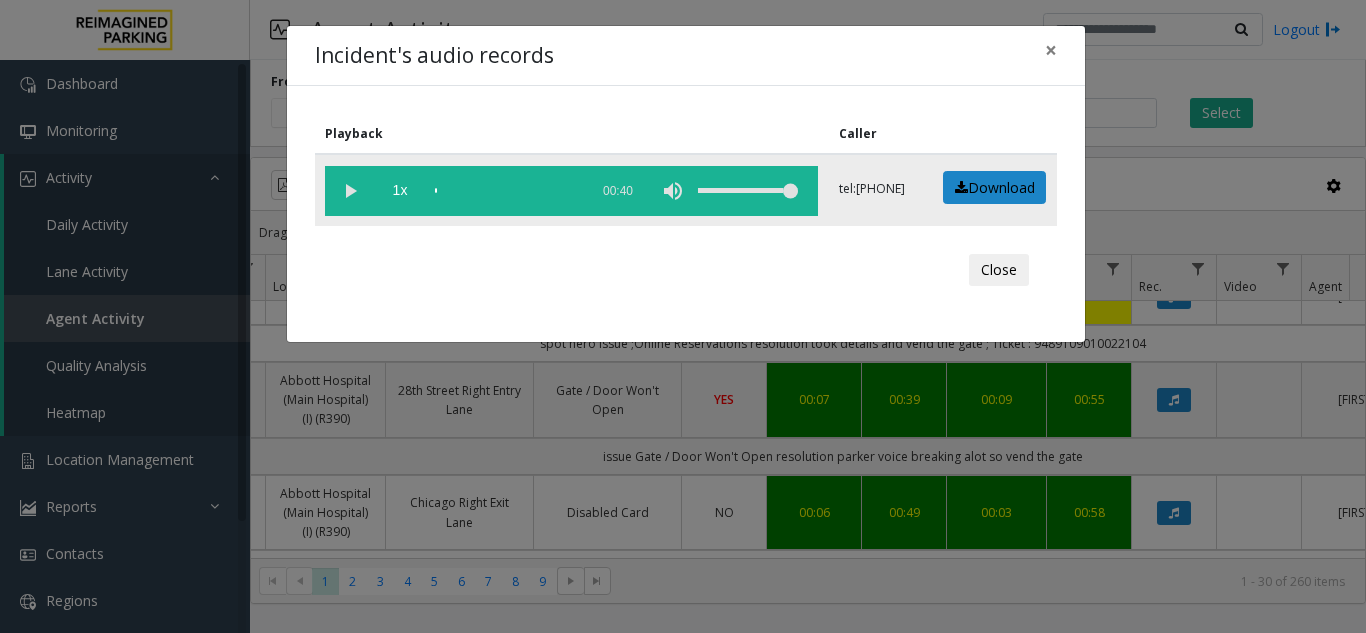 click 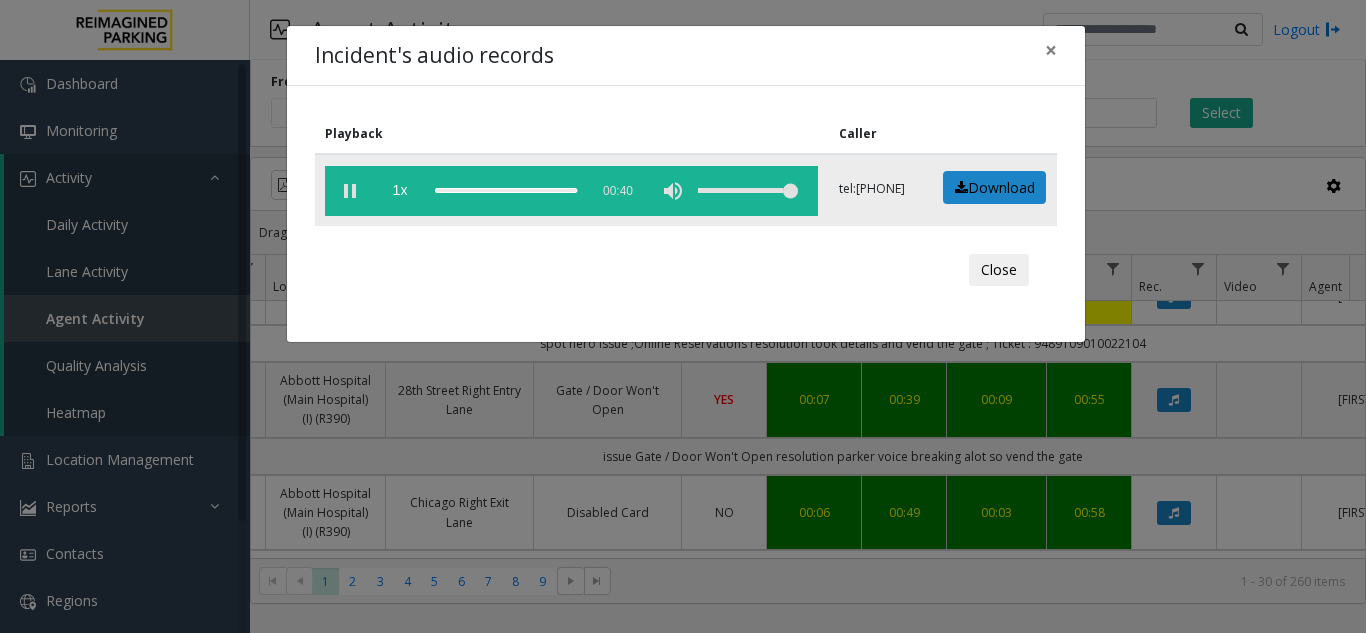 click 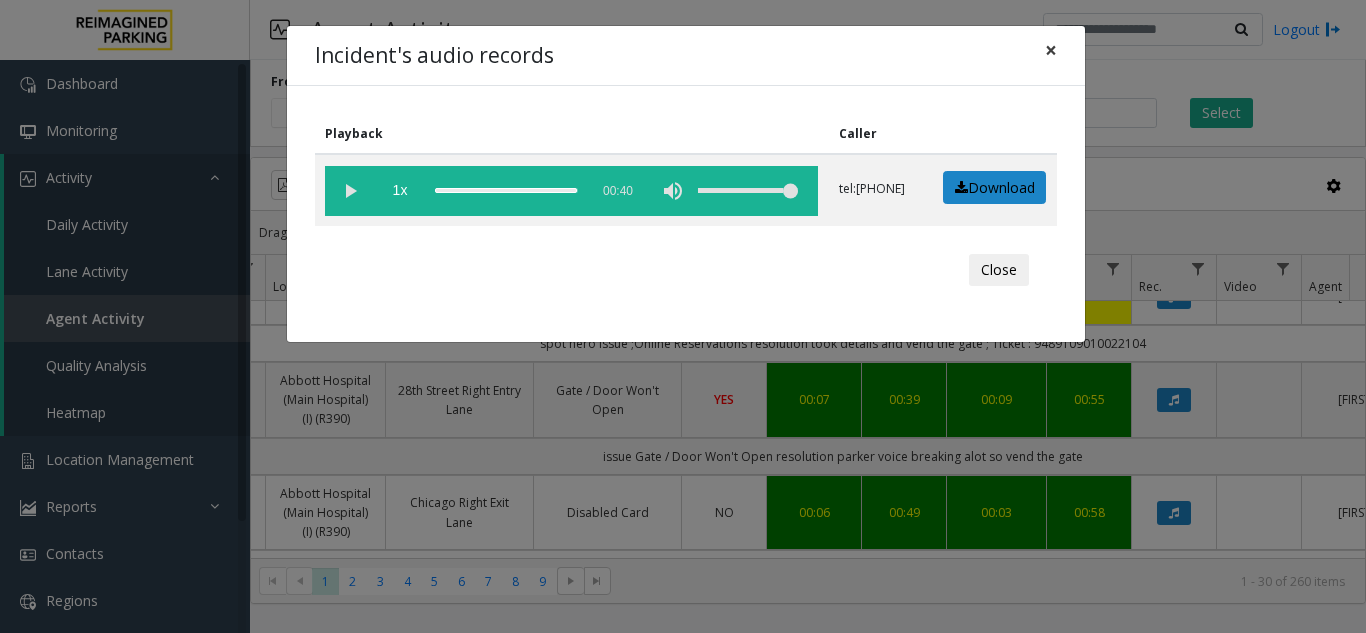 click on "×" 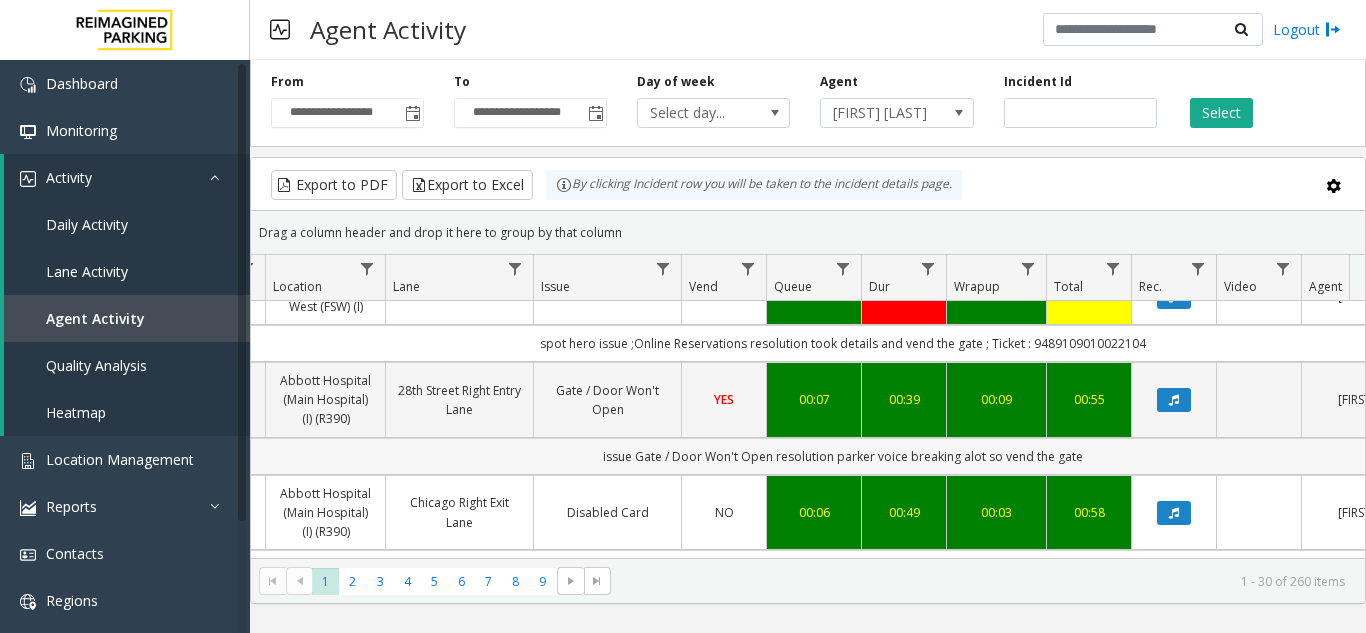 scroll, scrollTop: 900, scrollLeft: 342, axis: both 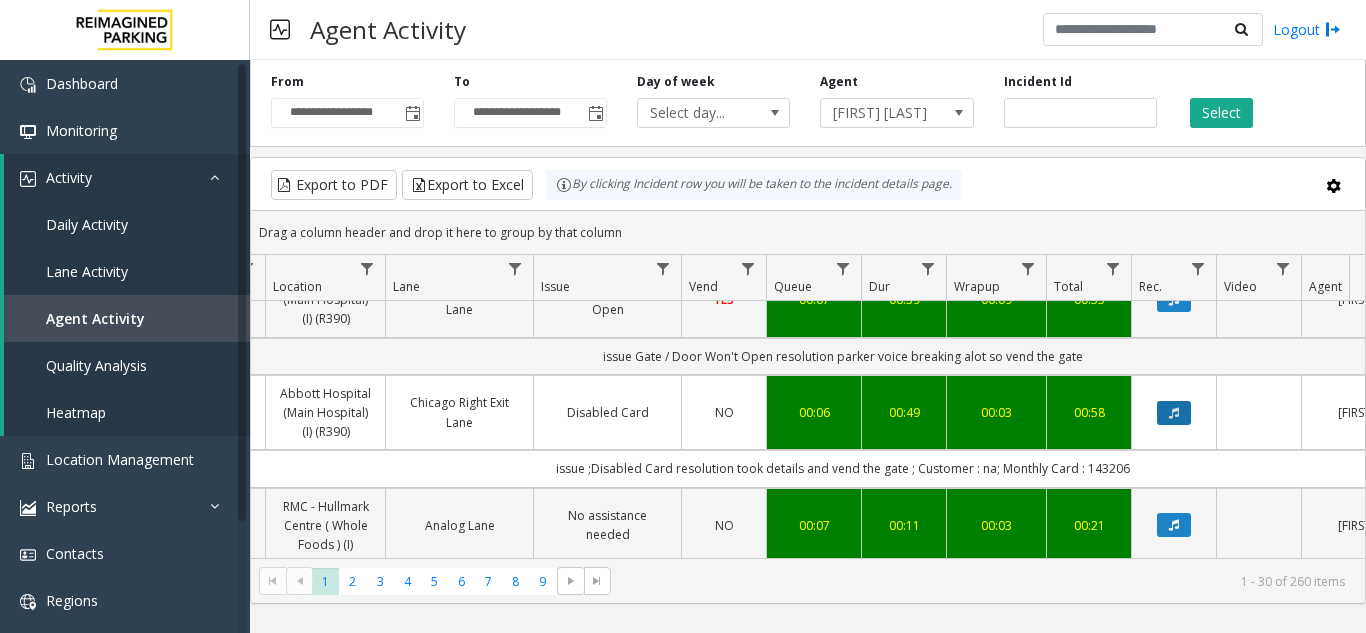 click 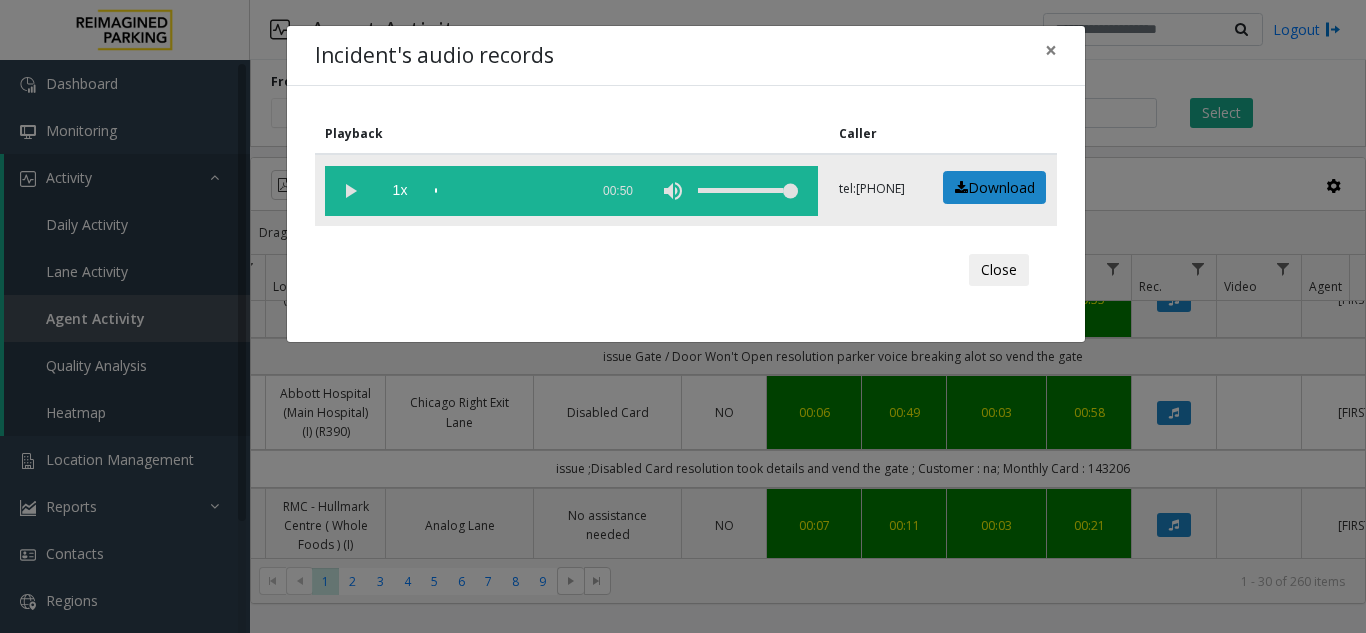 click 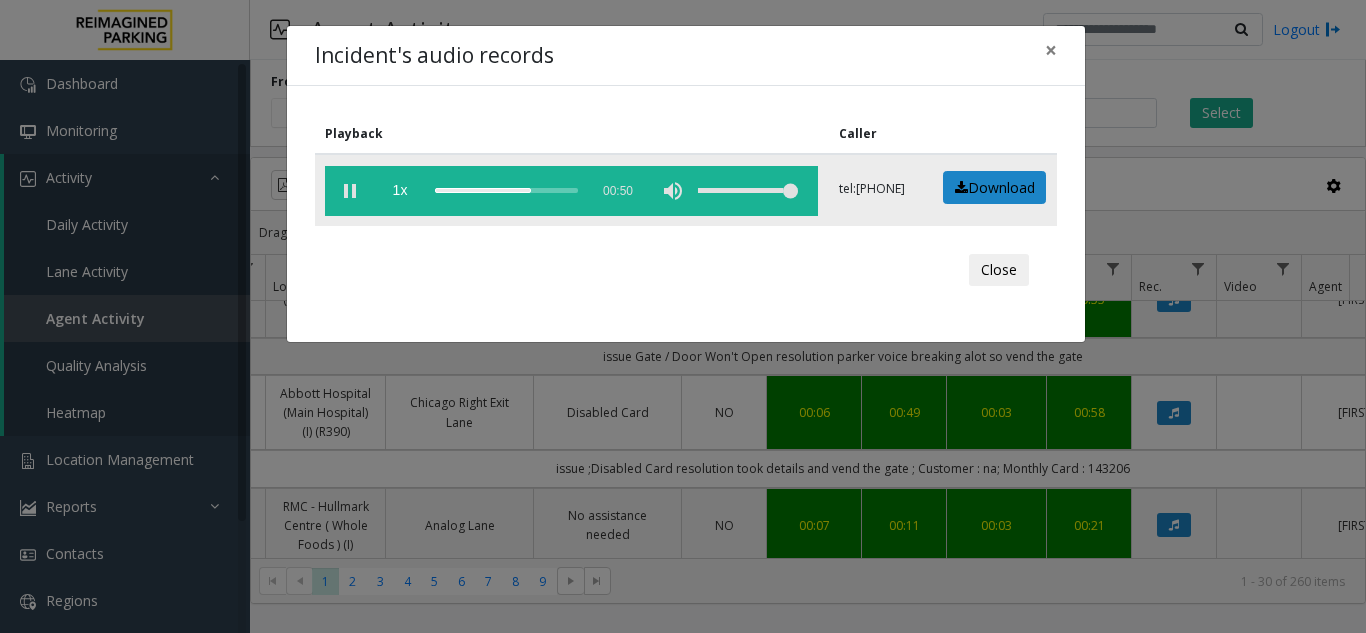 click 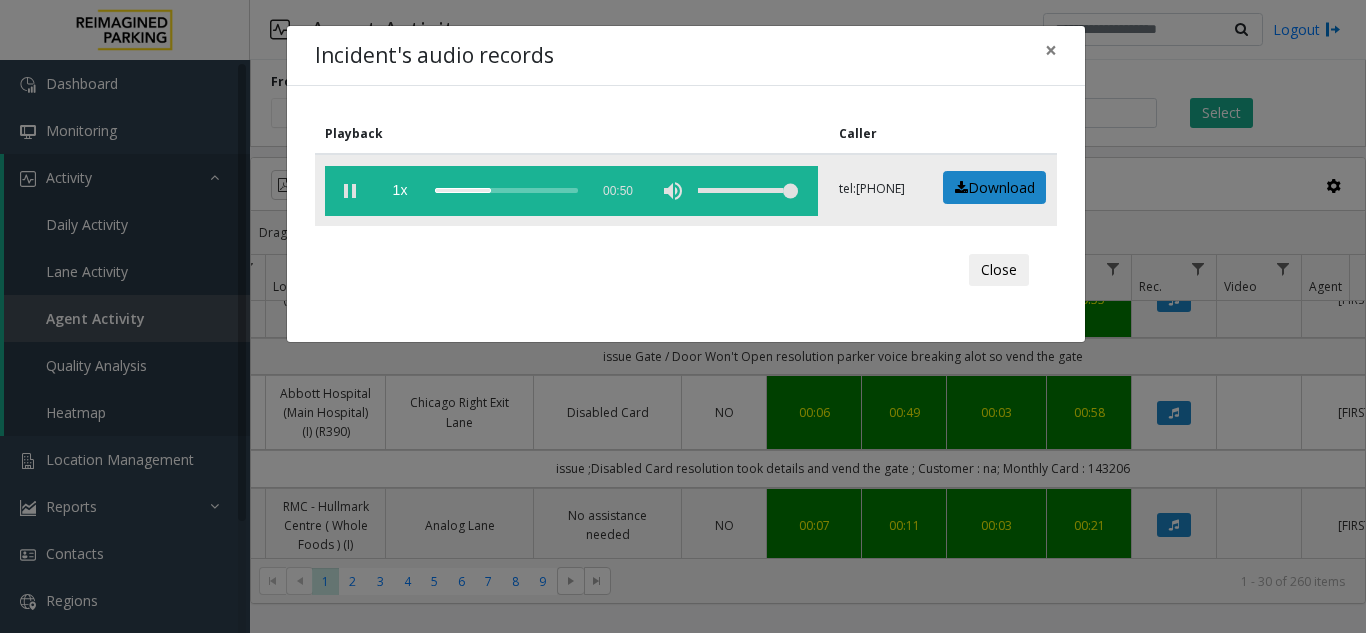 click 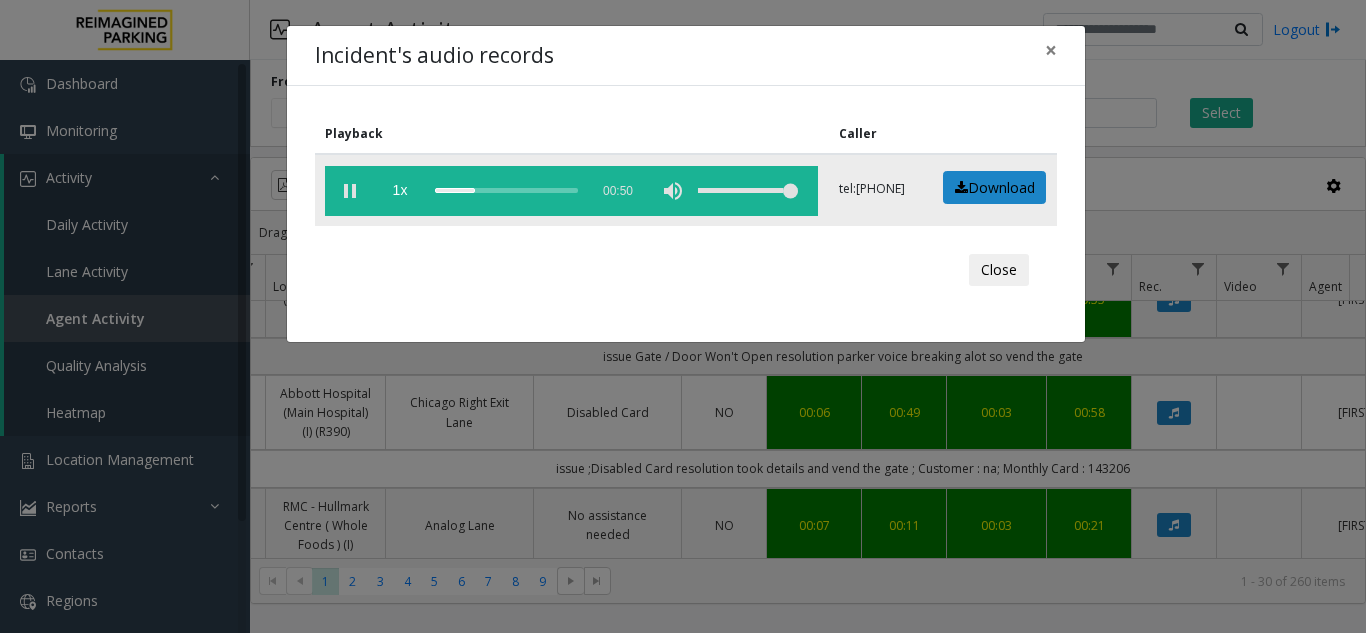 click 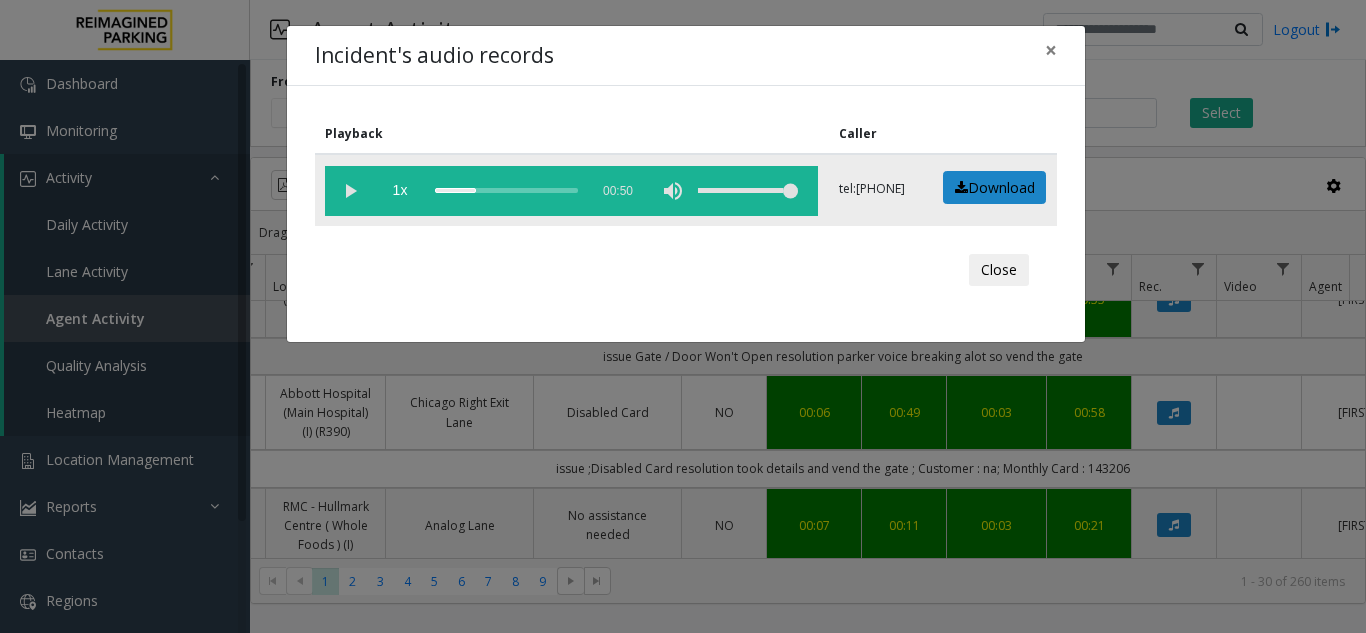 click 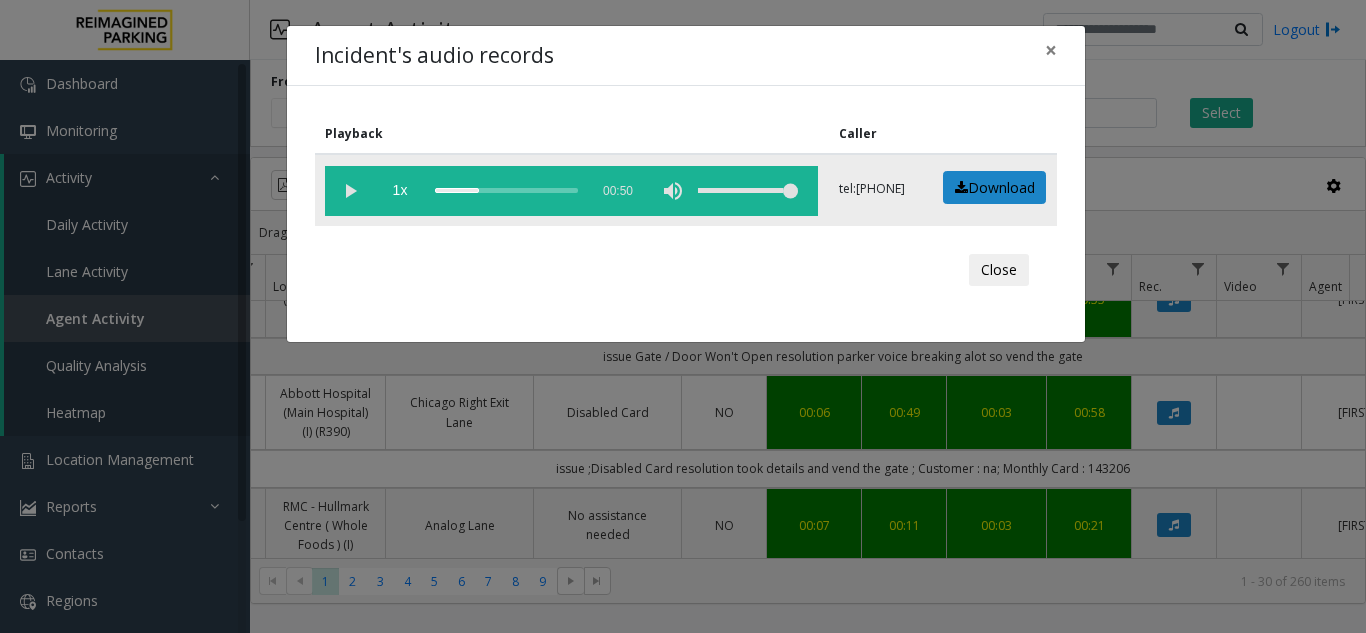 click 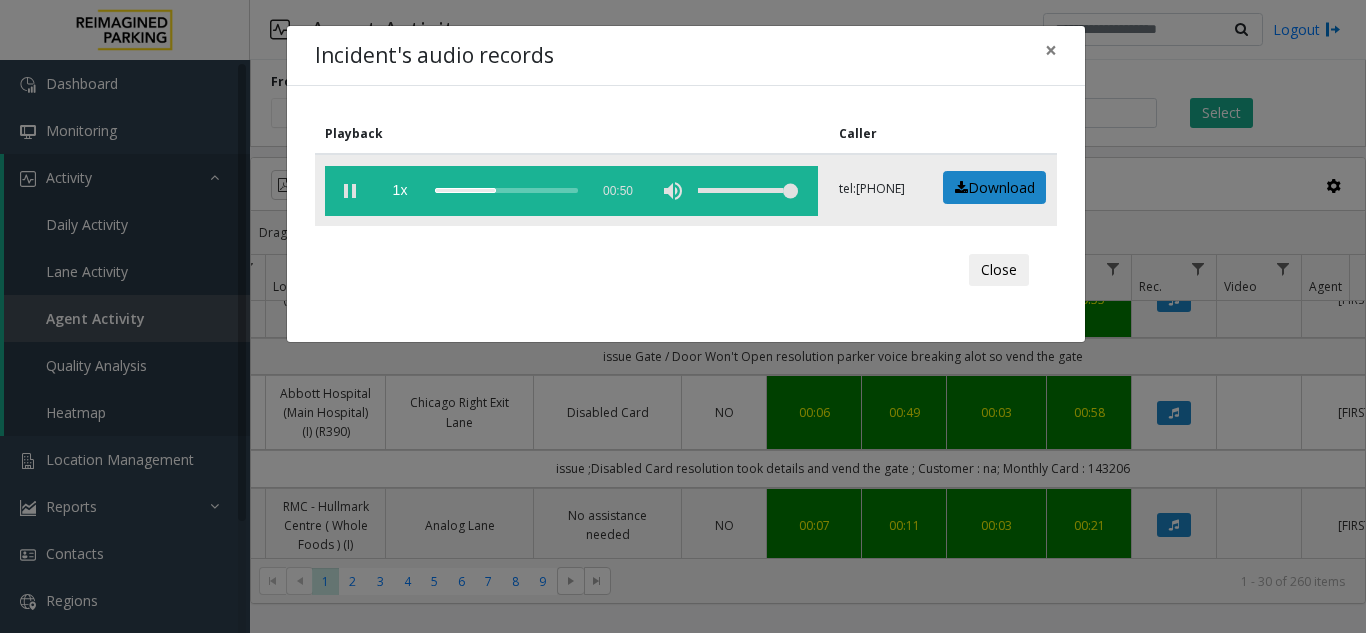 click 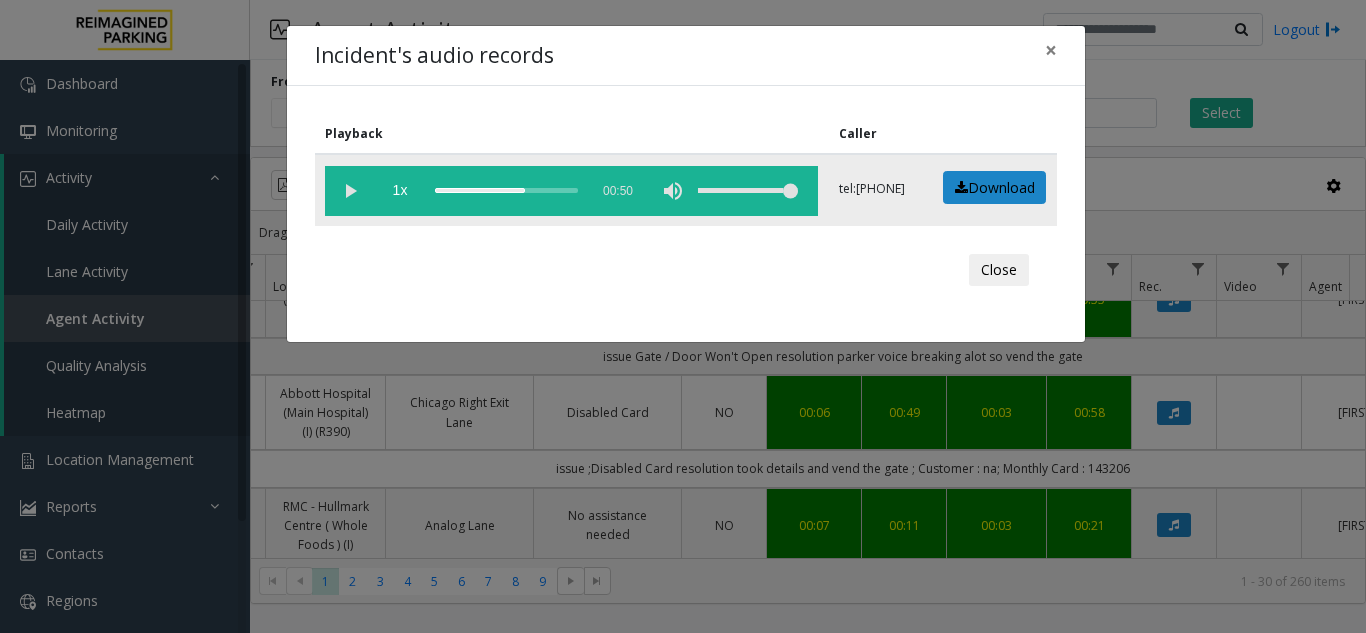 click 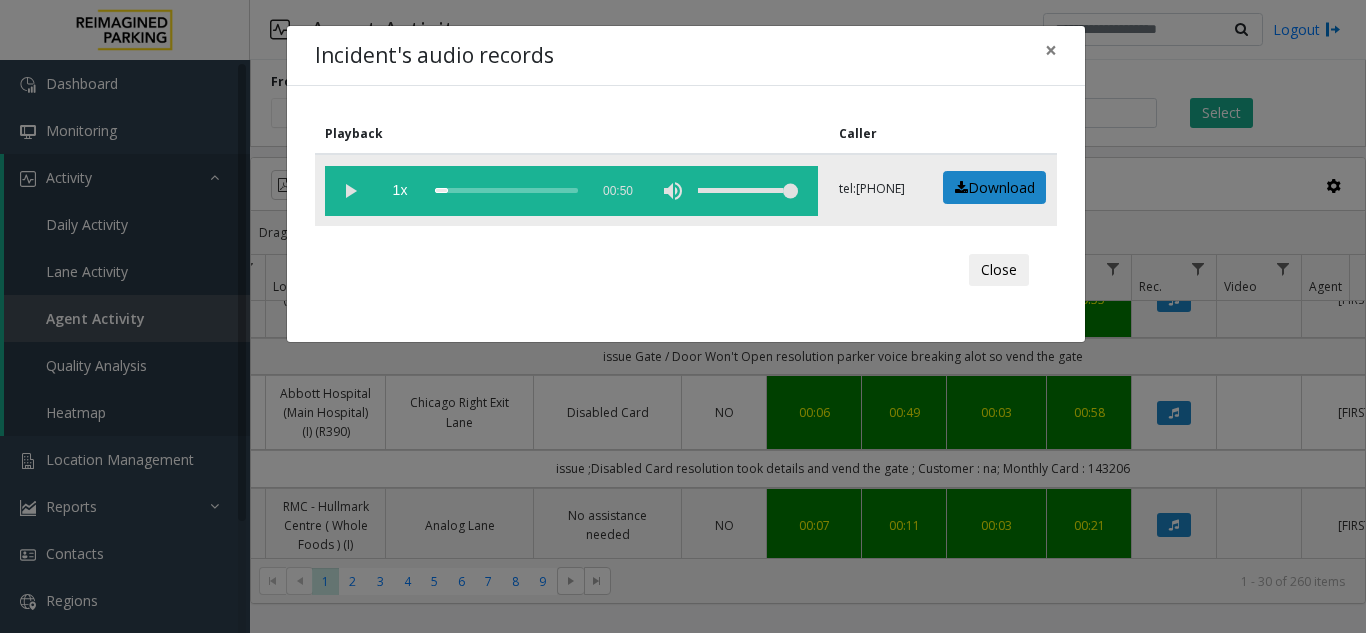 click 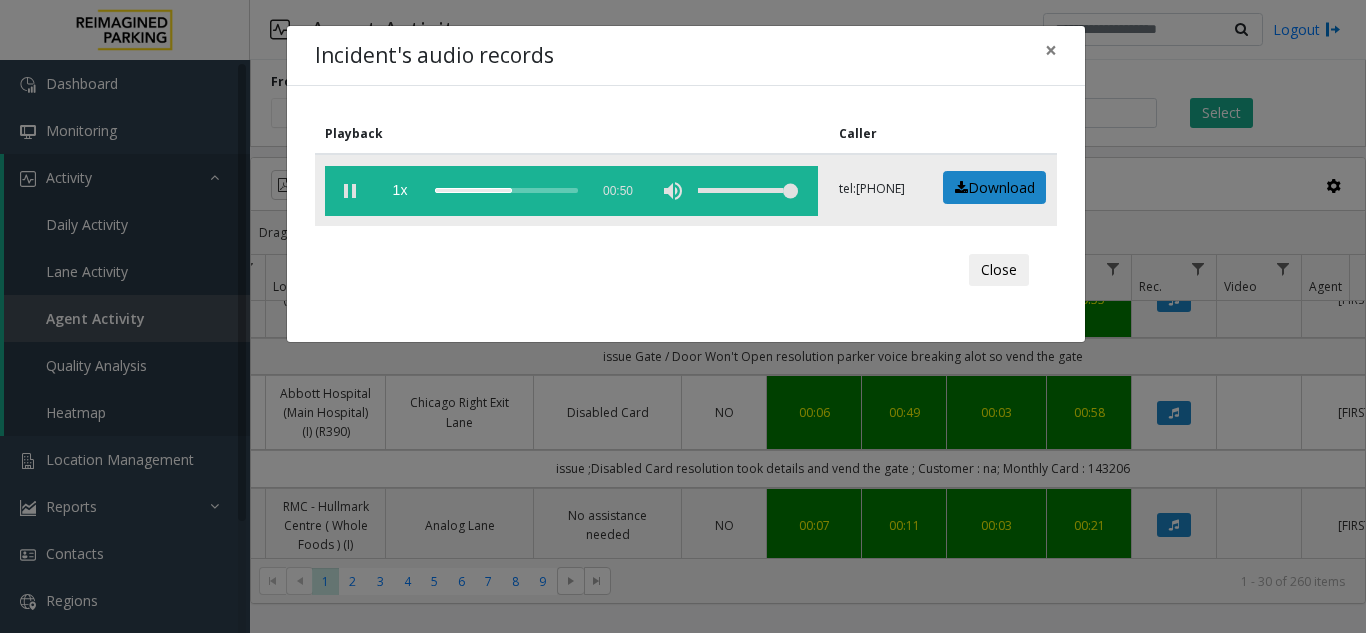 click 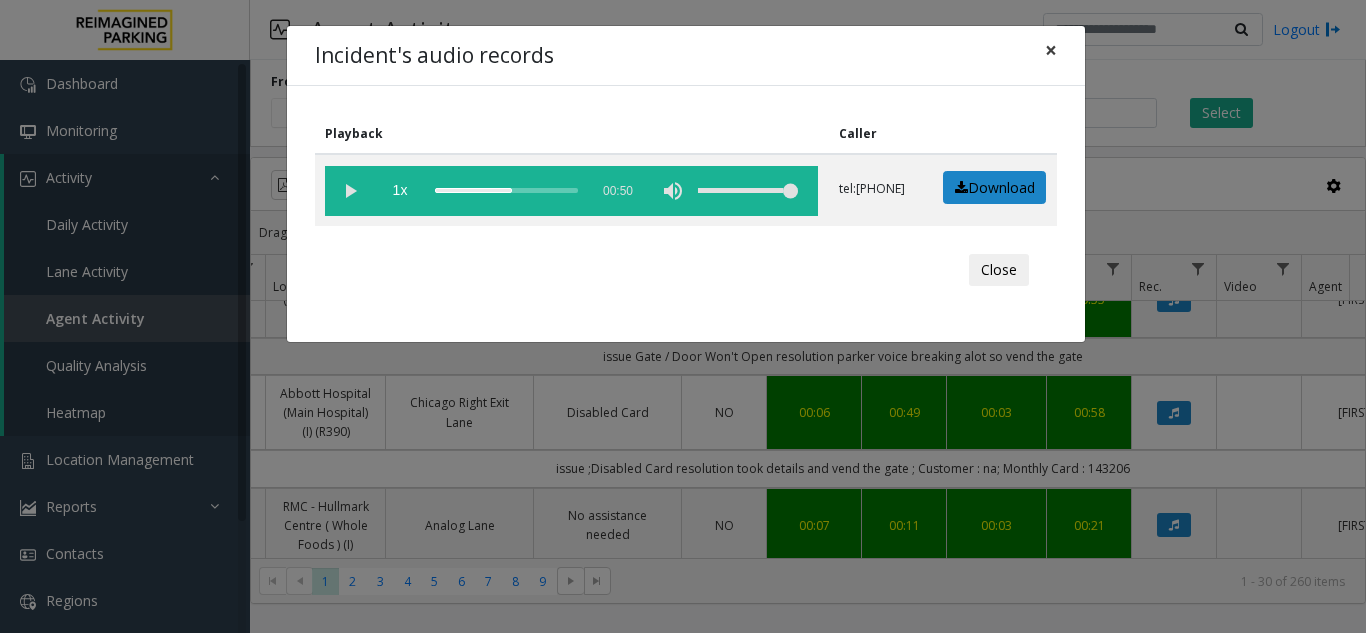 click on "×" 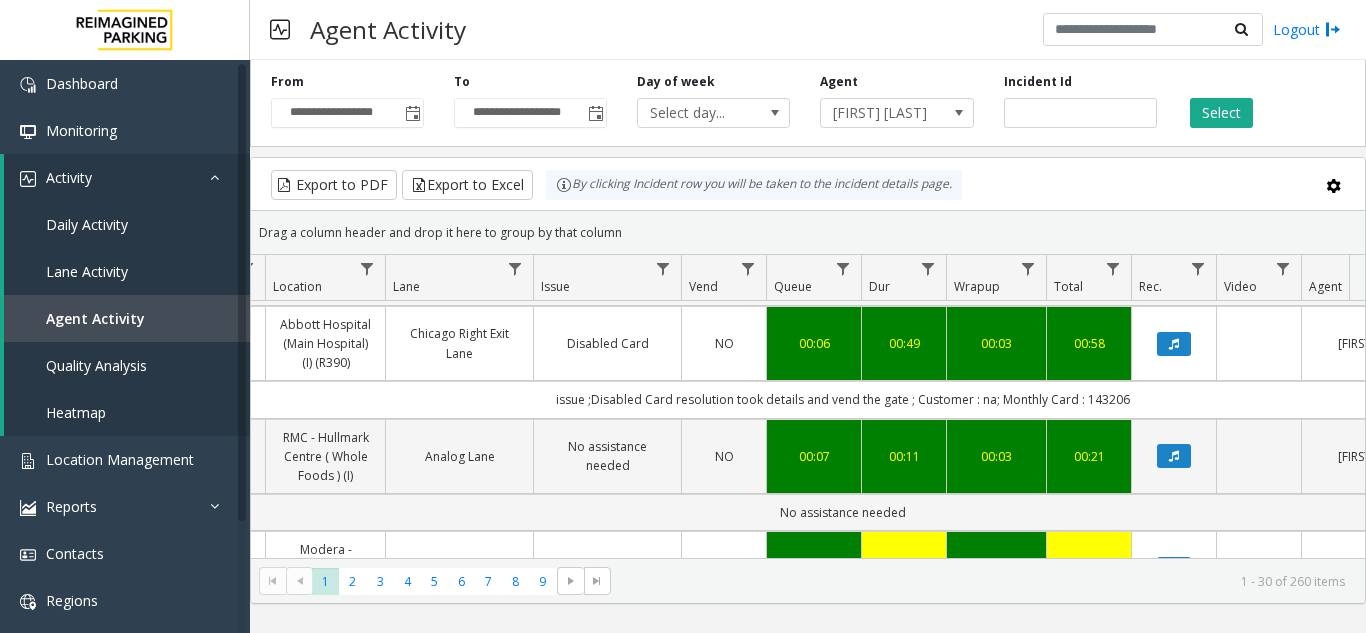 scroll, scrollTop: 1000, scrollLeft: 342, axis: both 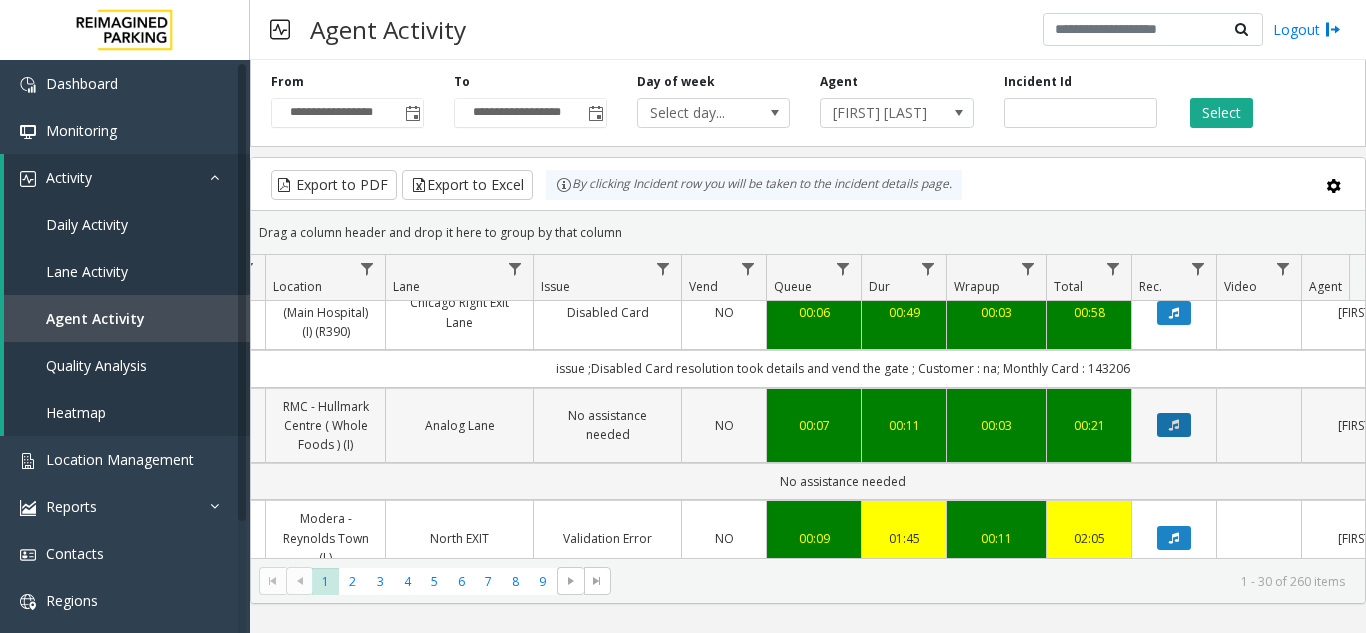 click 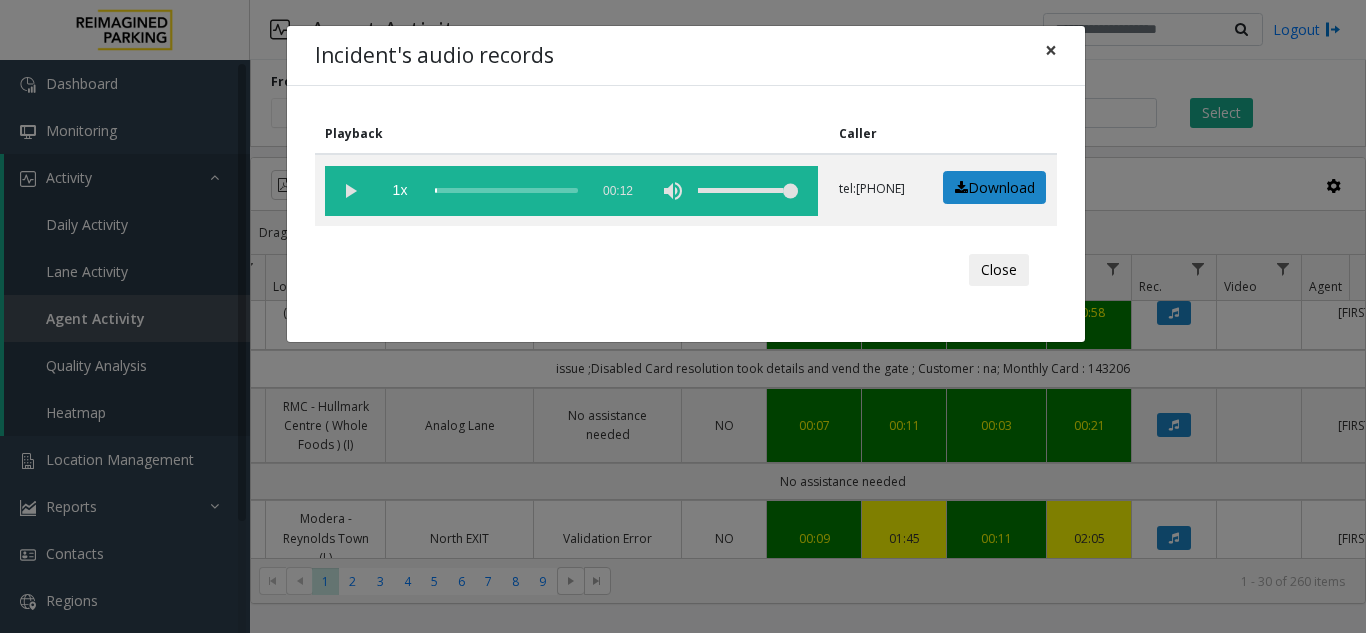 click on "×" 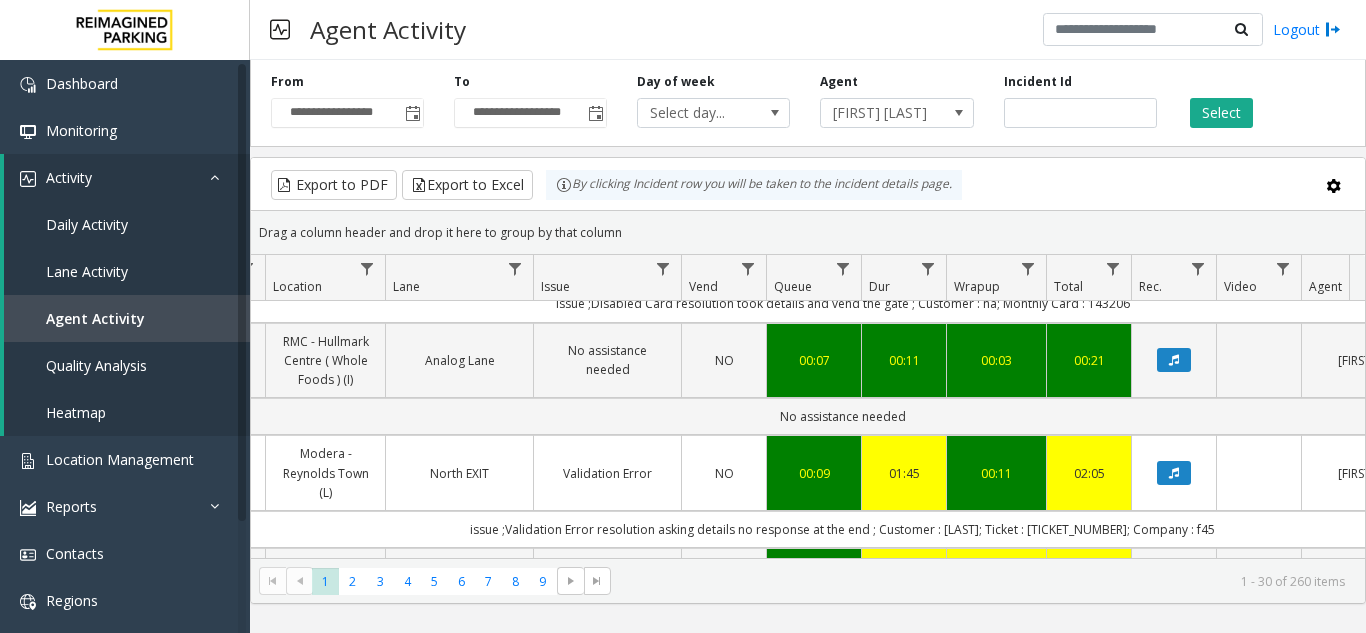 scroll, scrollTop: 1100, scrollLeft: 342, axis: both 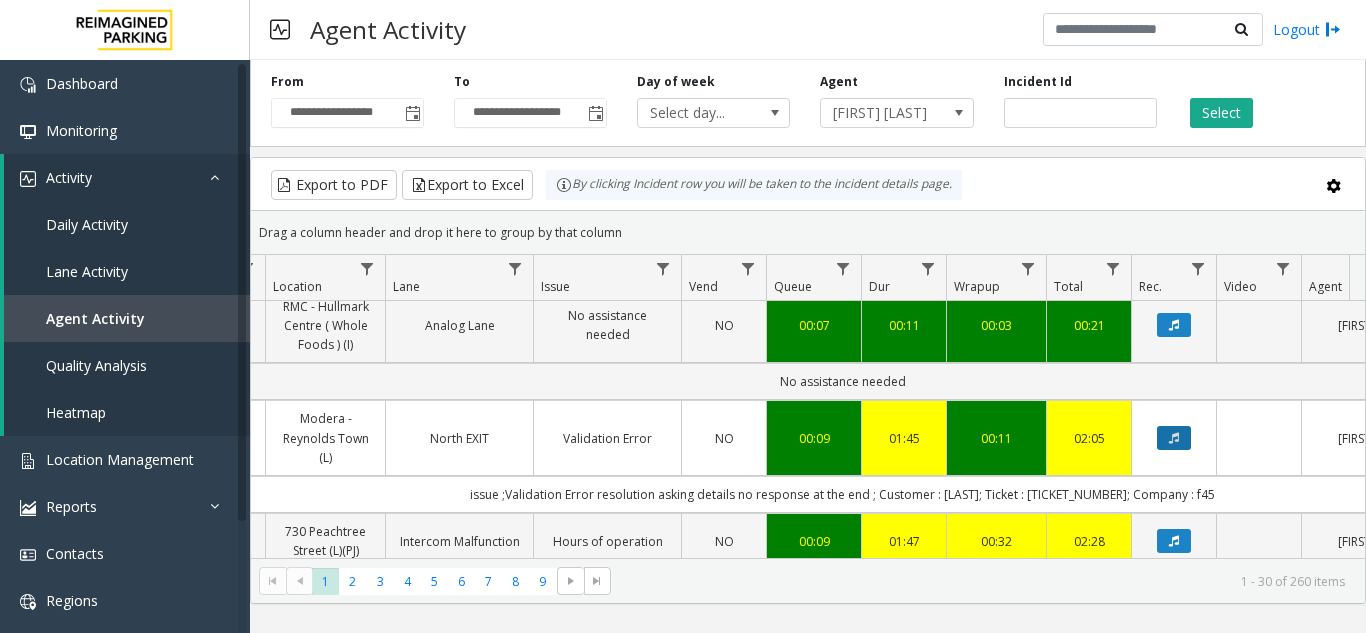 click 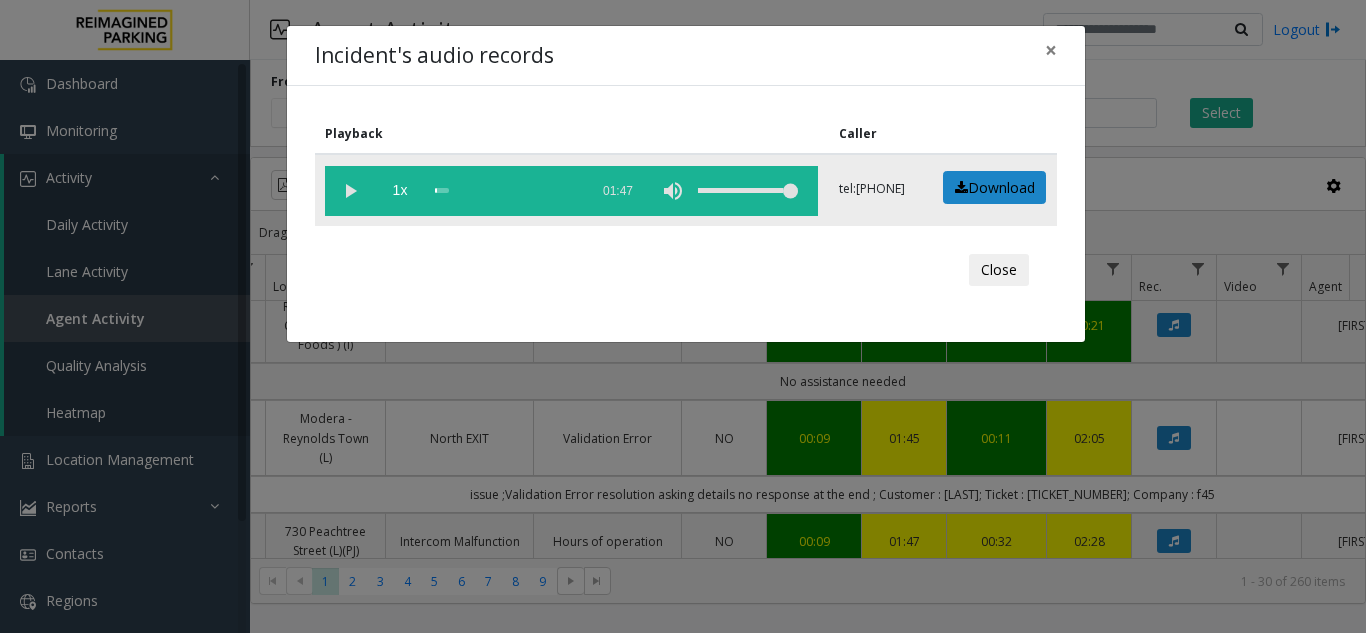 click 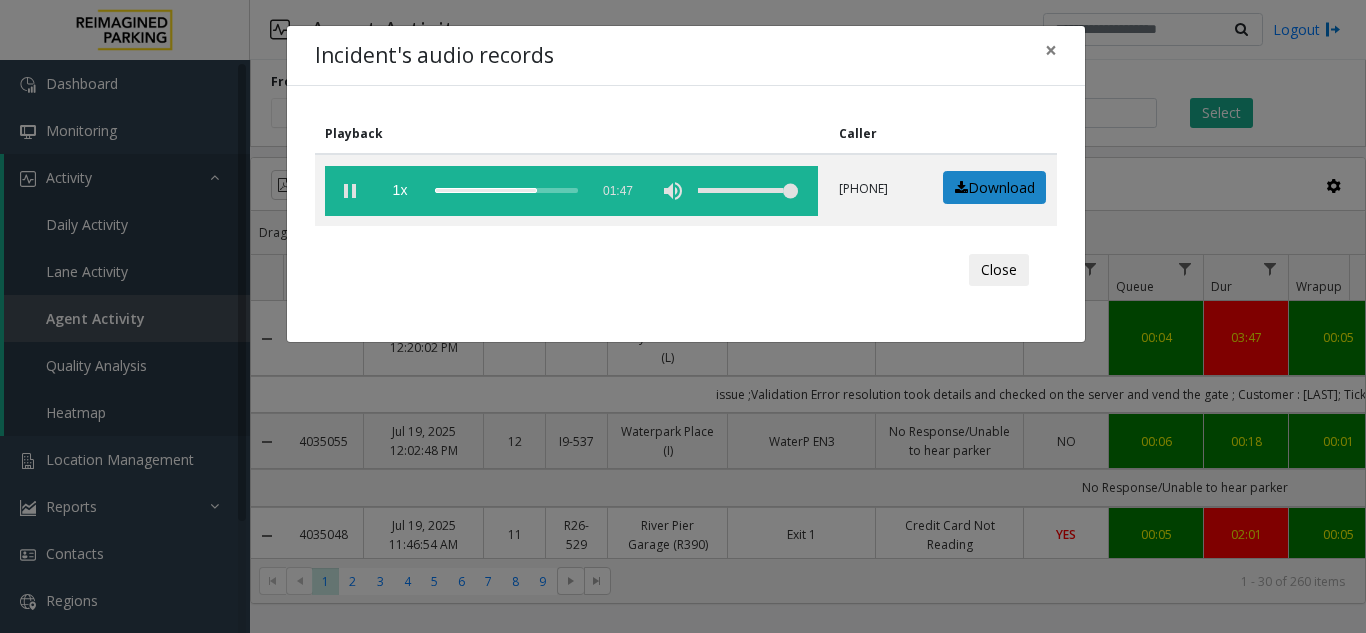 scroll, scrollTop: 0, scrollLeft: 0, axis: both 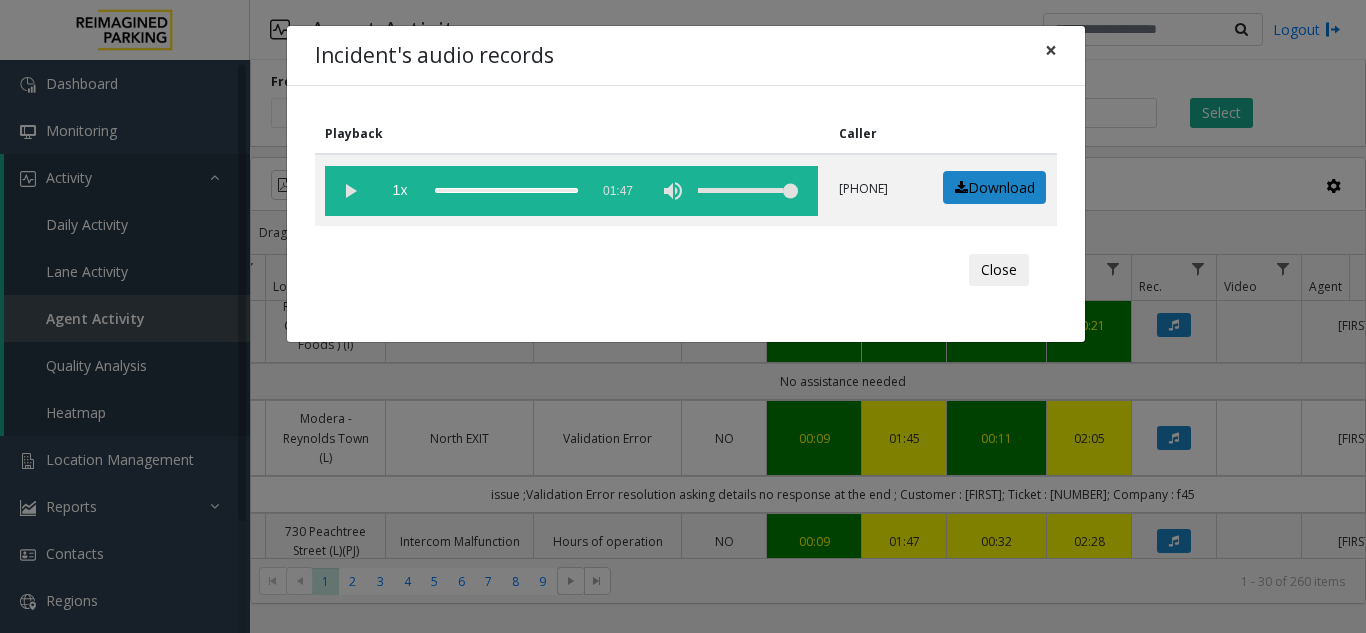 click on "×" 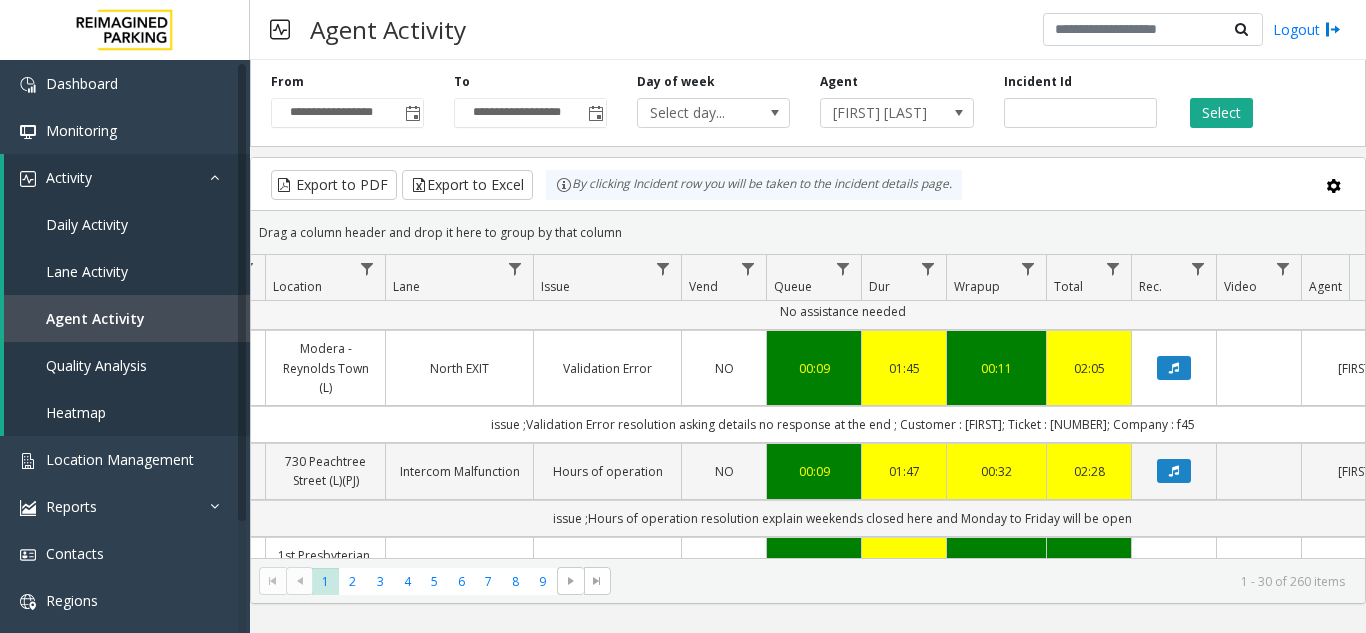 scroll, scrollTop: 1200, scrollLeft: 342, axis: both 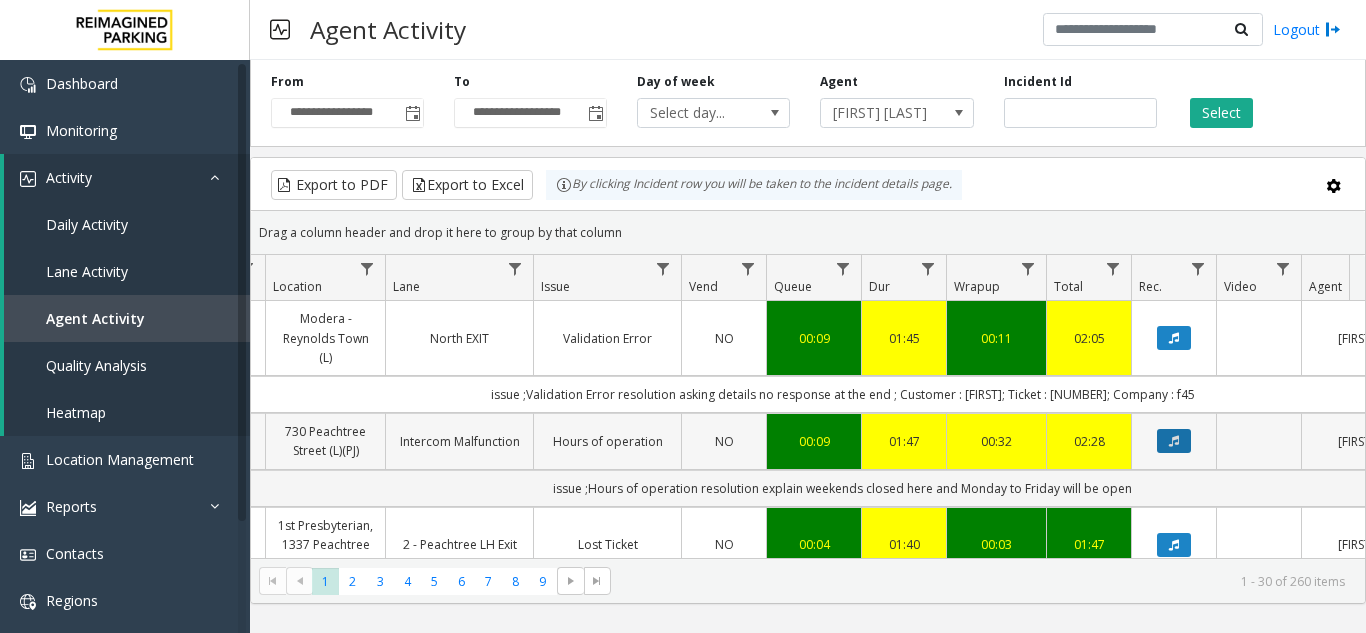click 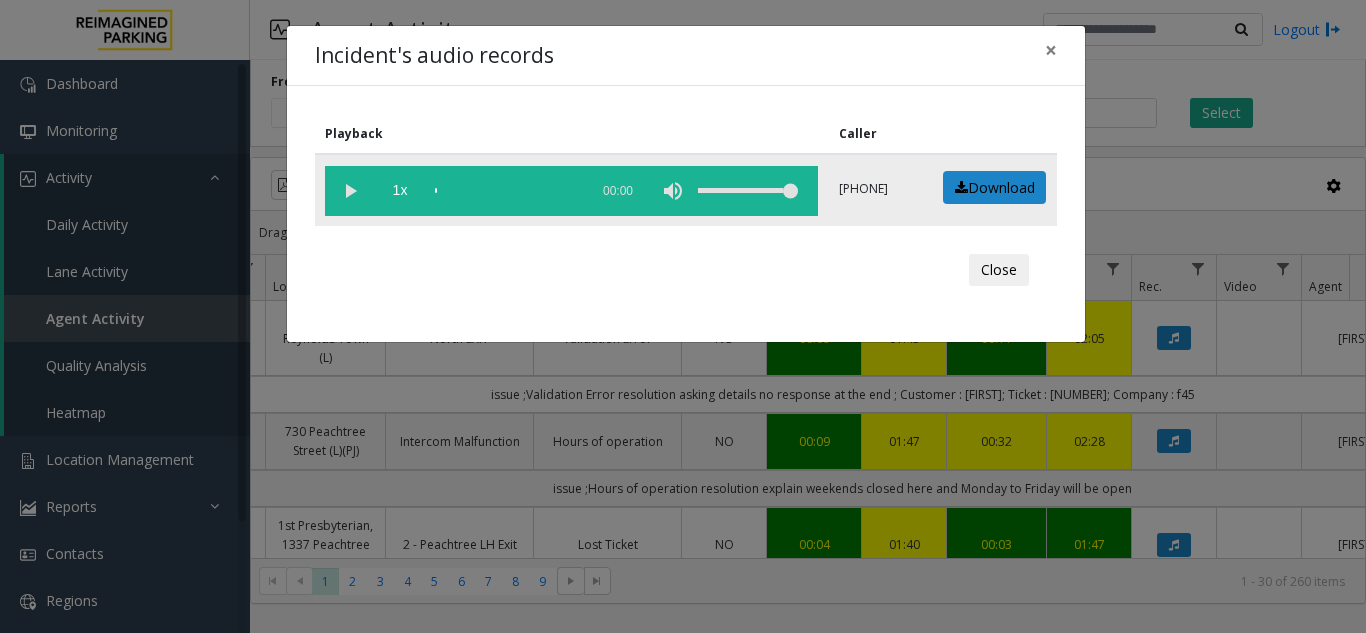 click 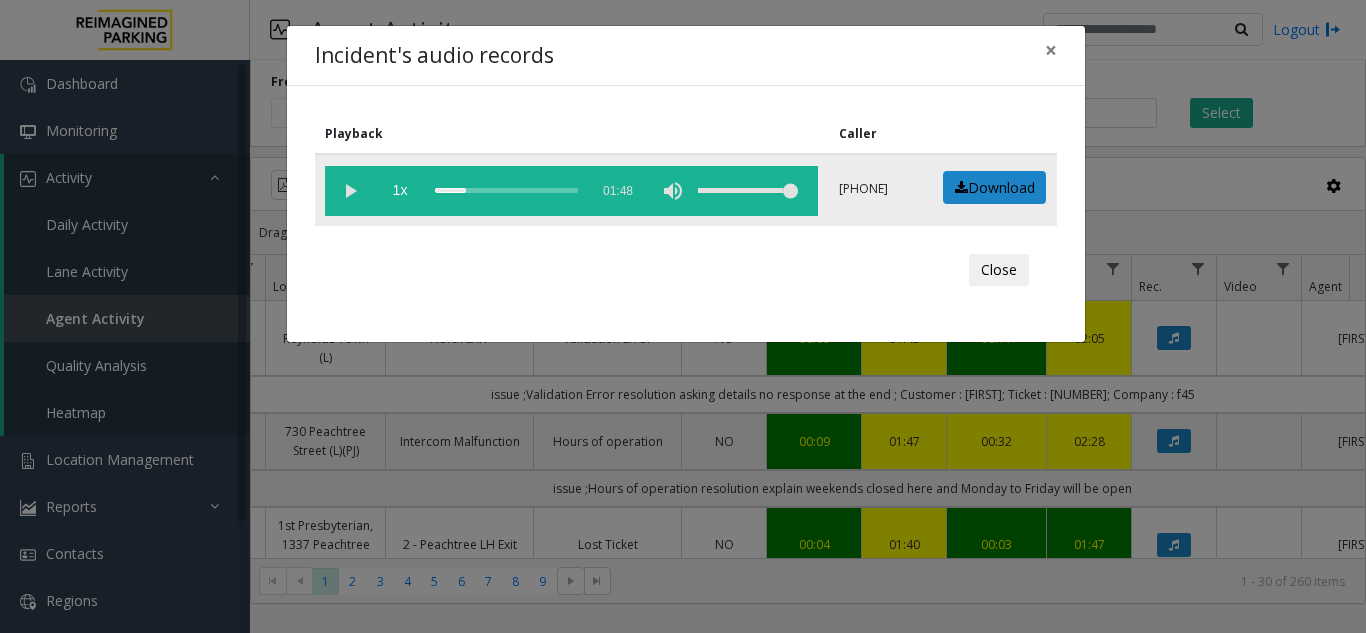 click 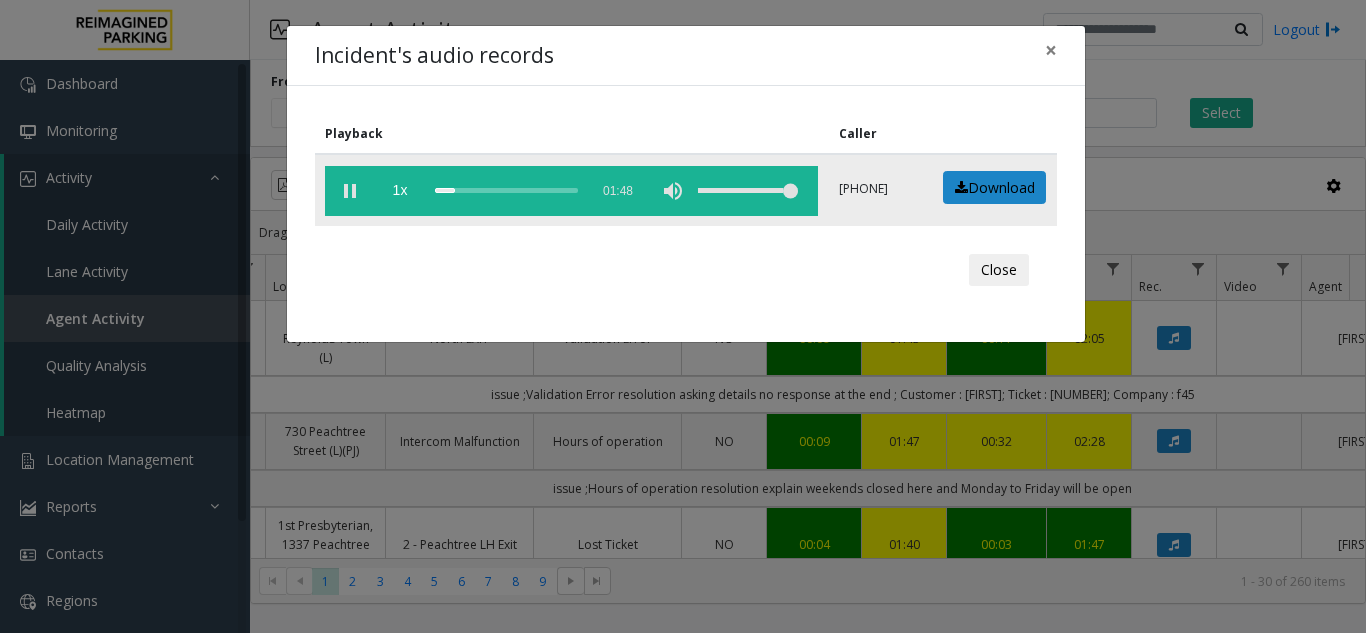 click 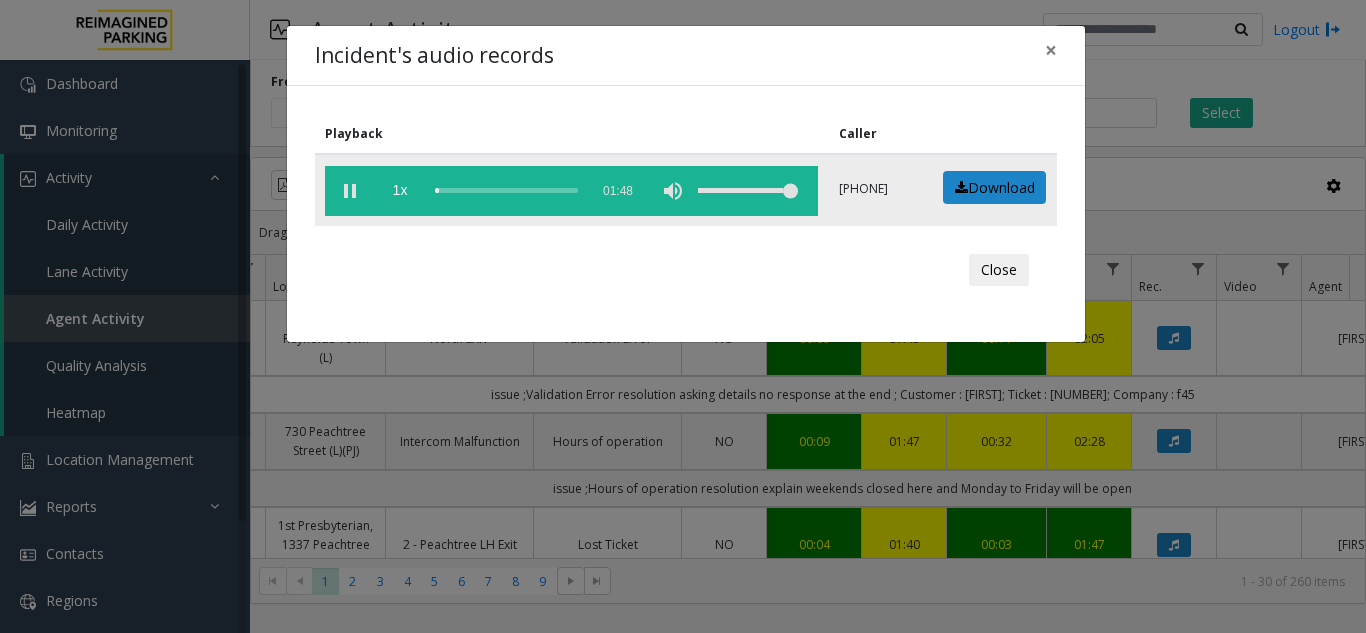 click 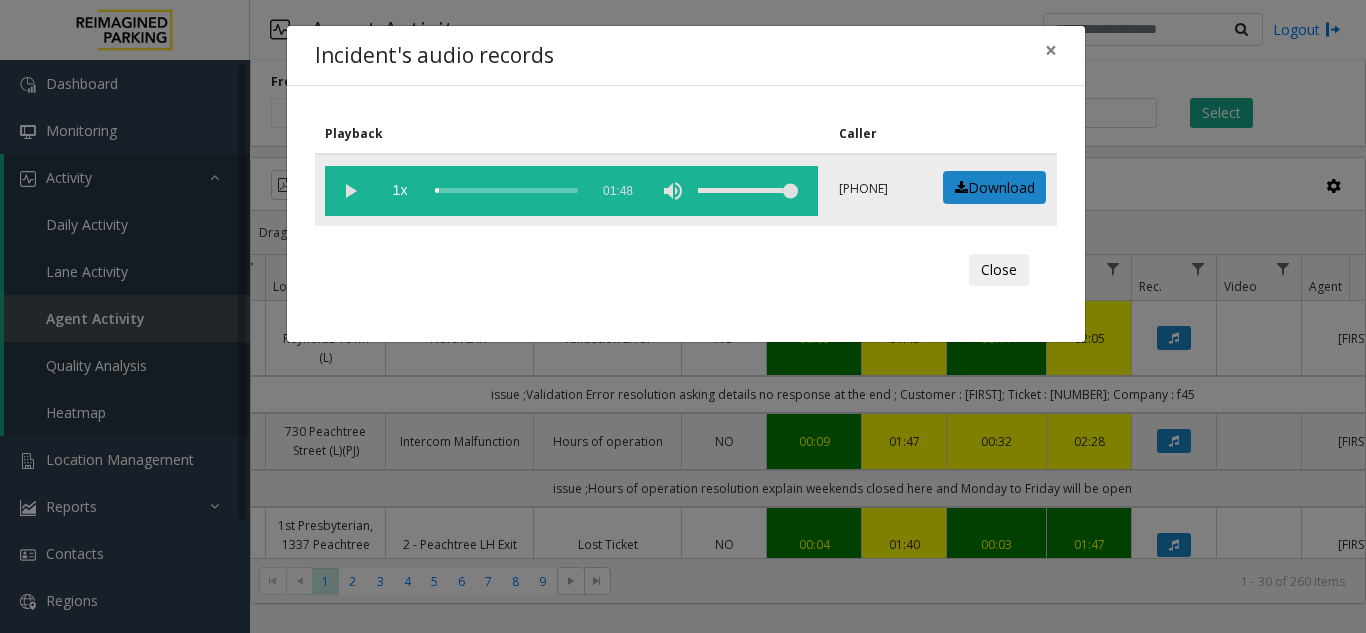 click 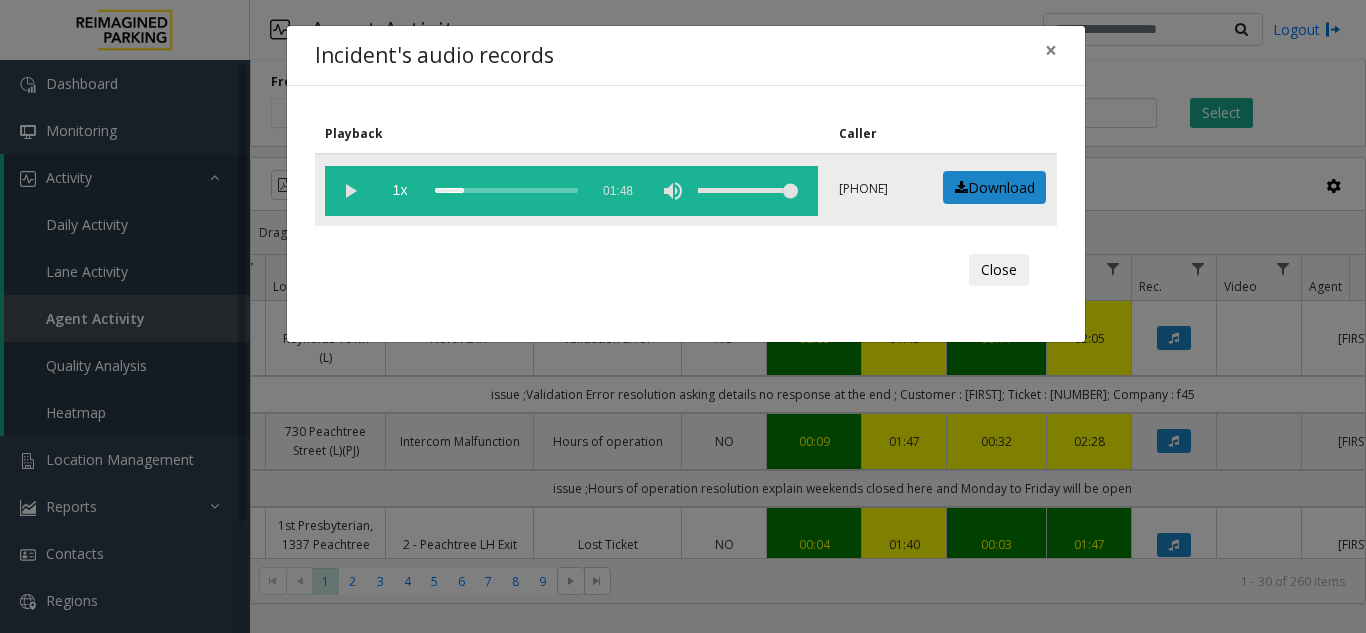 click 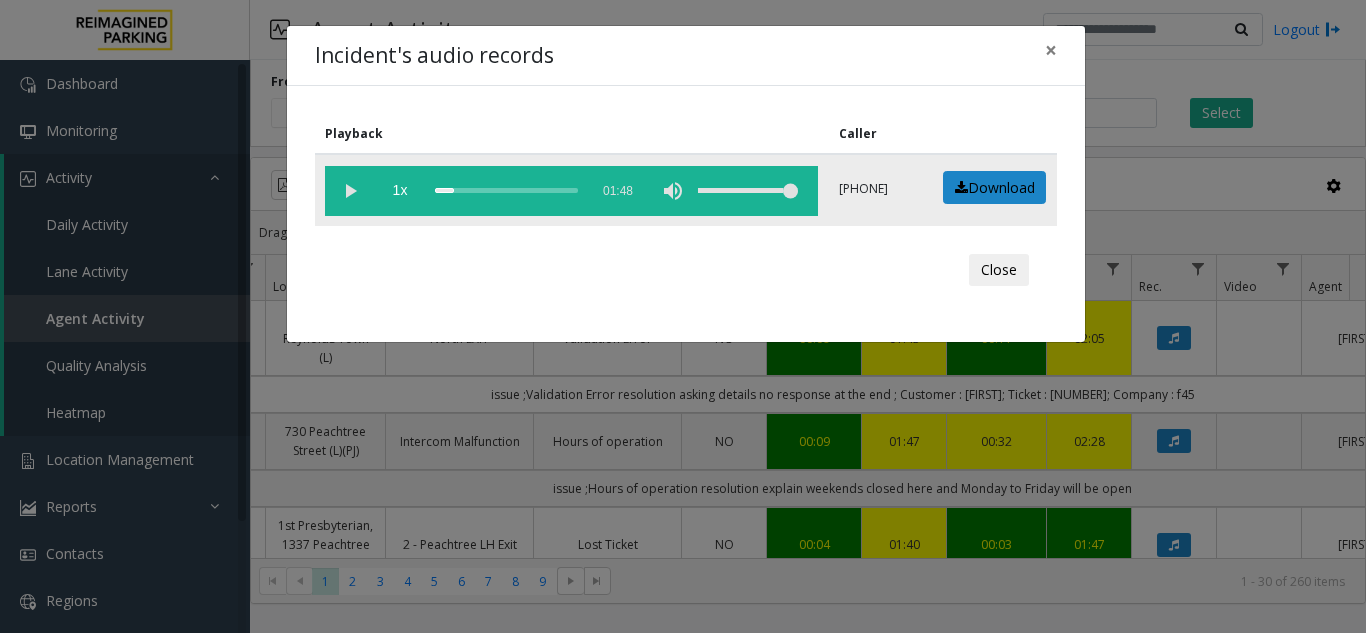 click 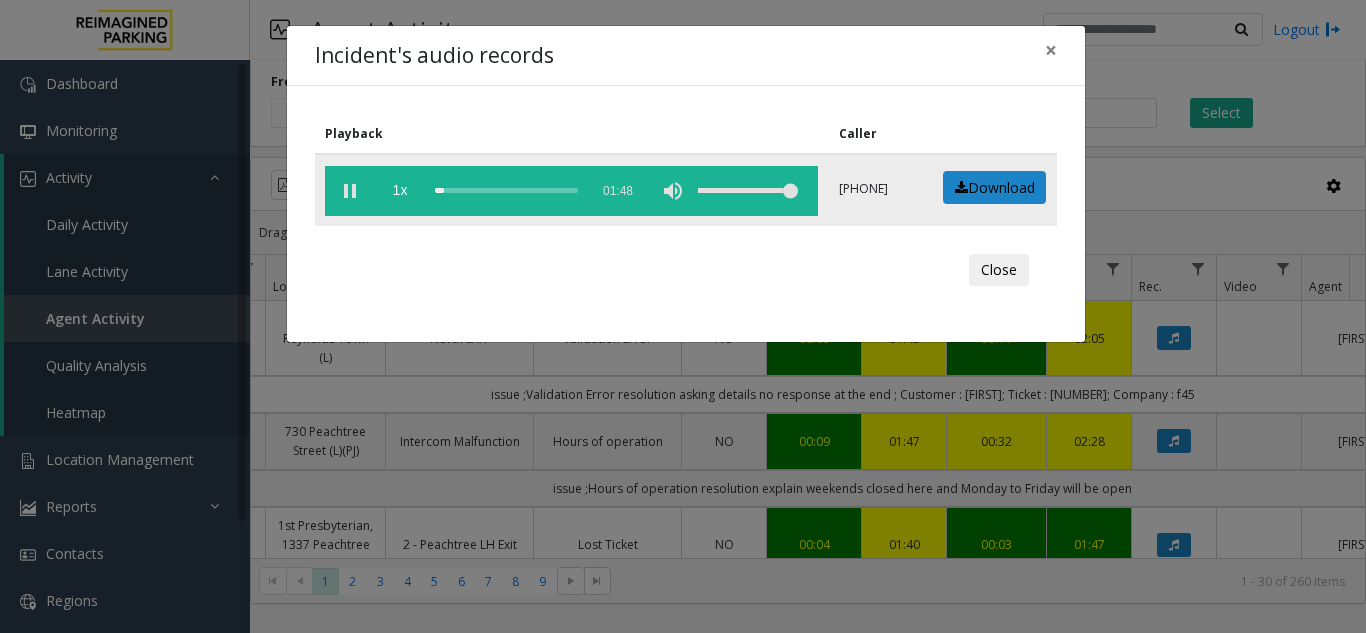 click 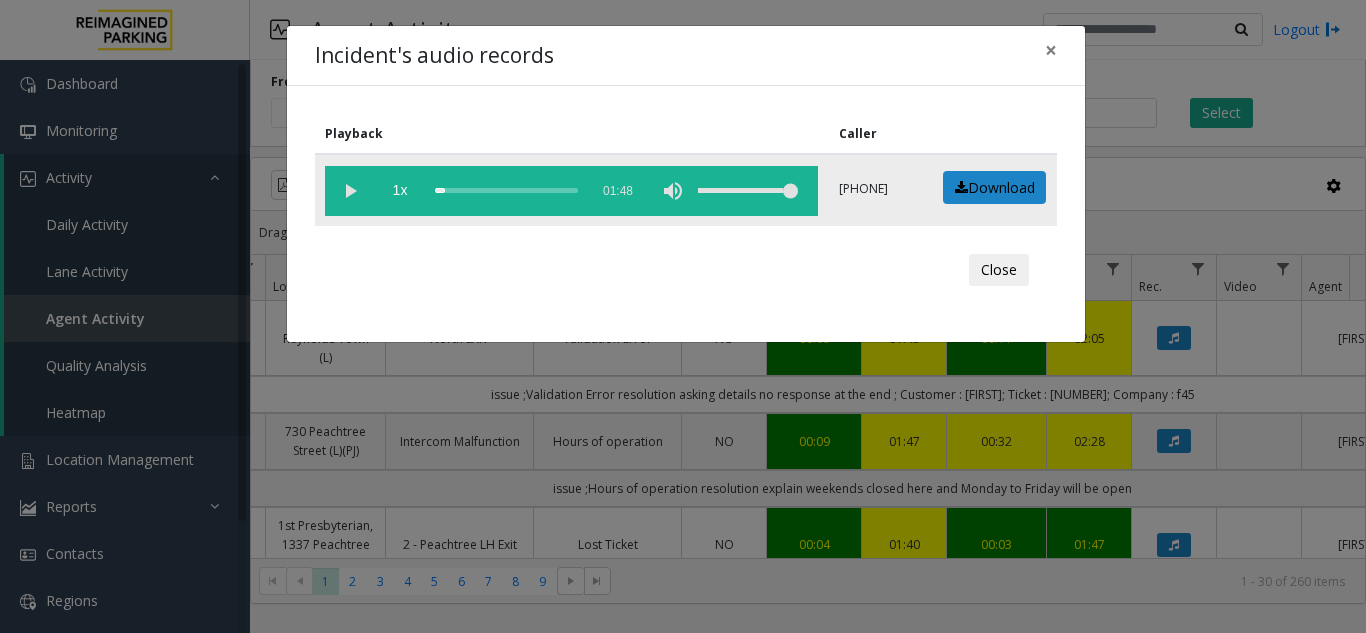 click on "1x  01:48" 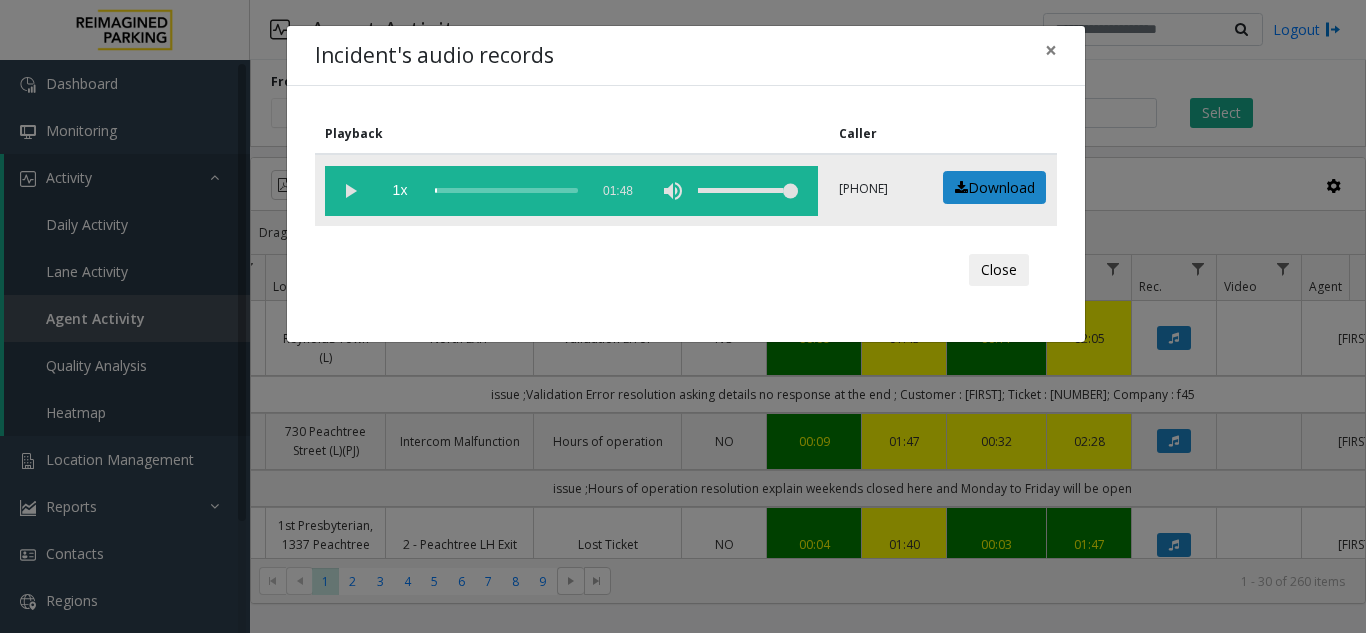 click 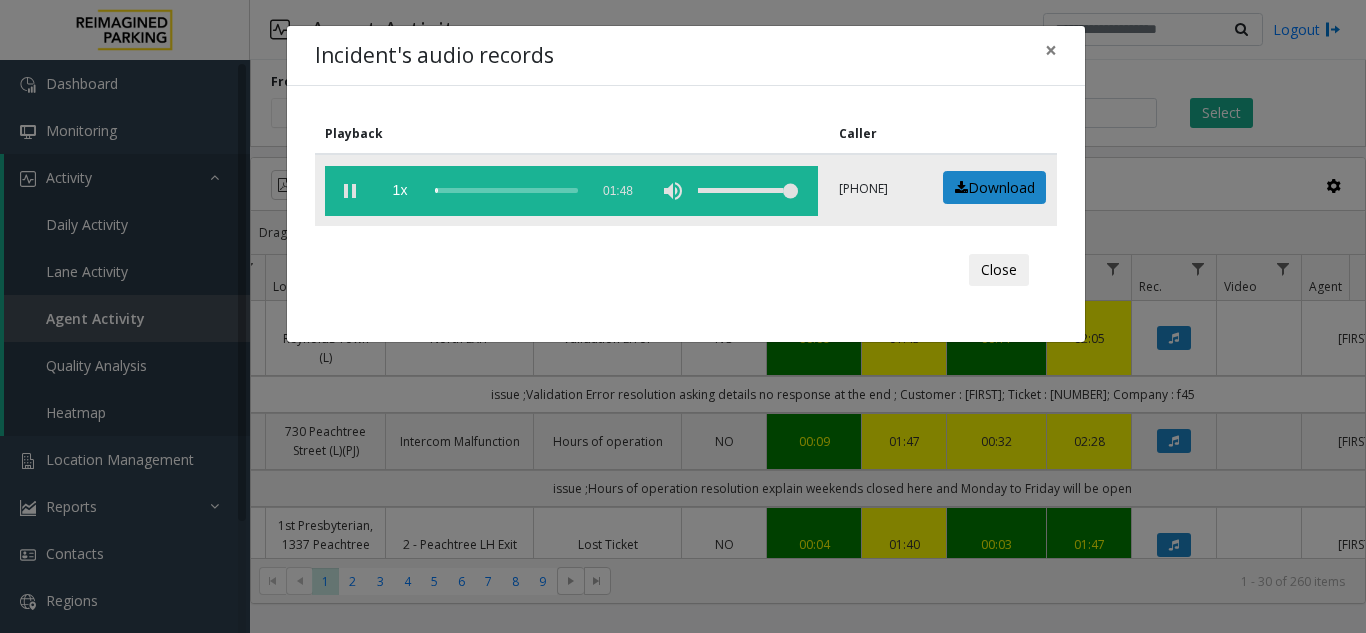 click 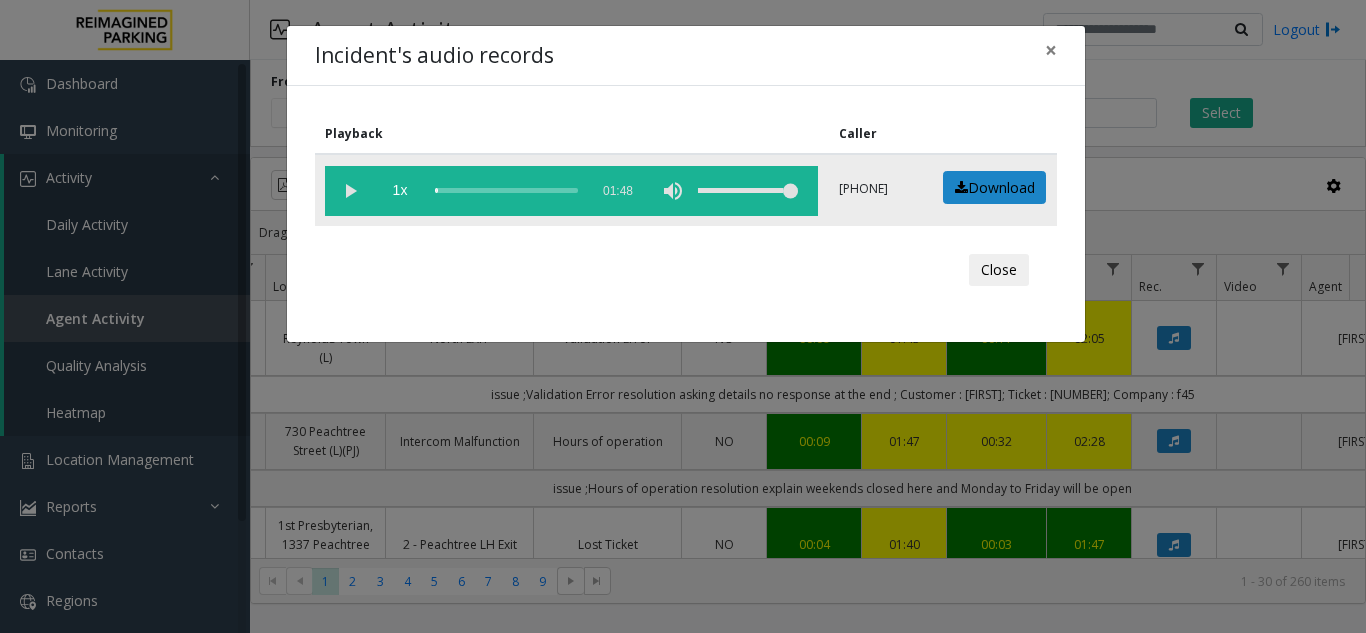 click 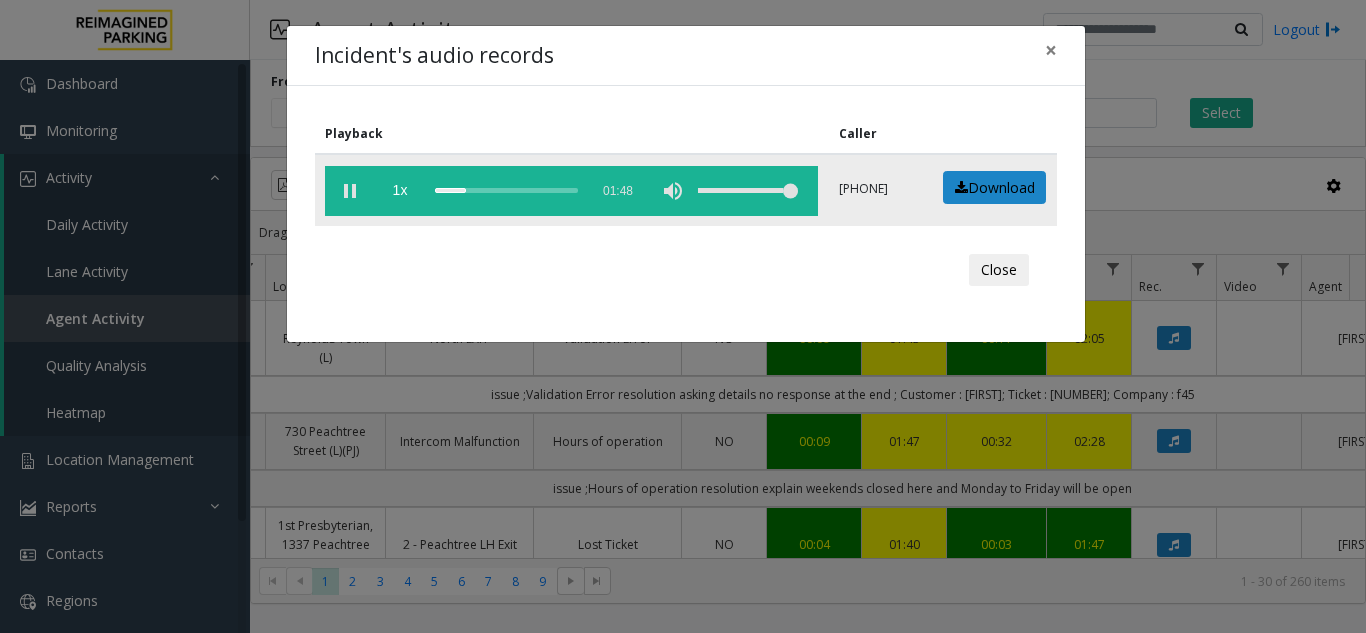 click 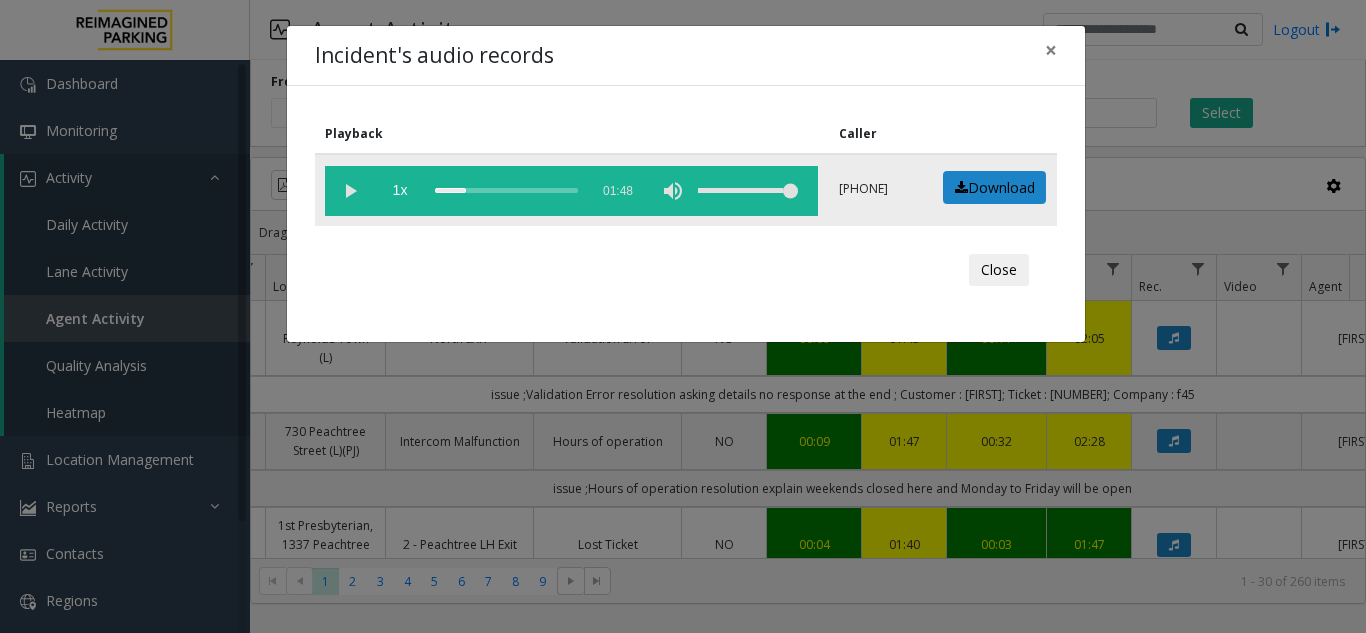 click 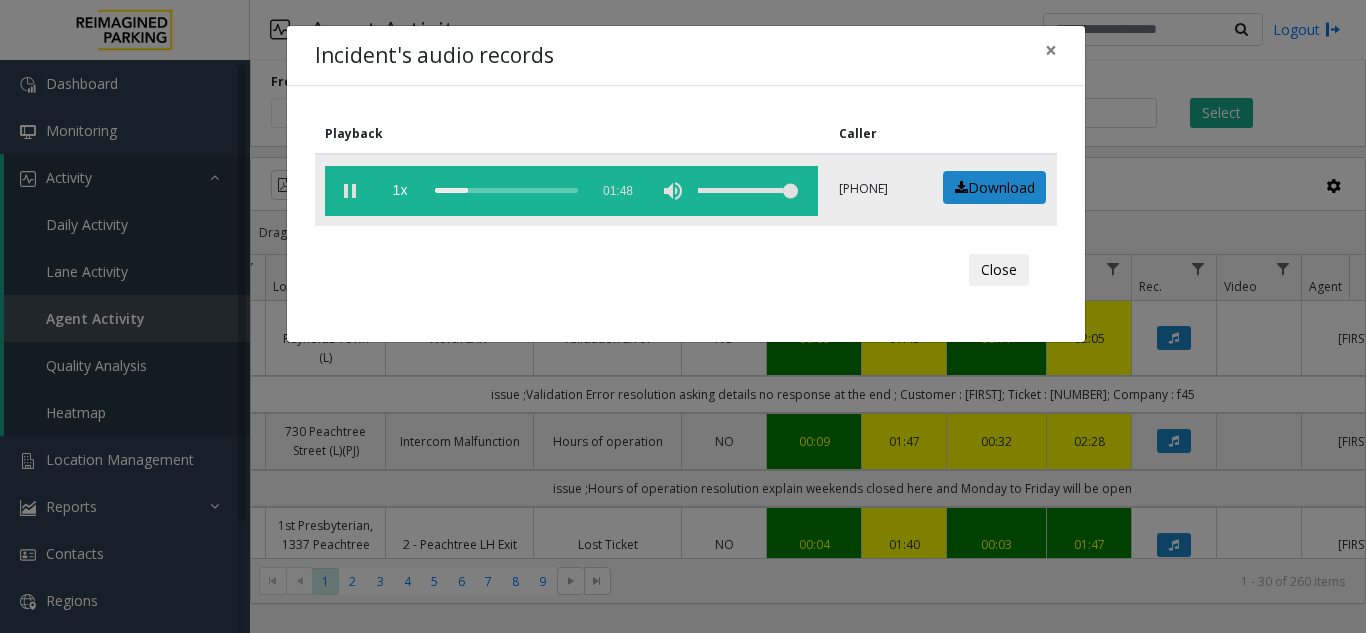 click 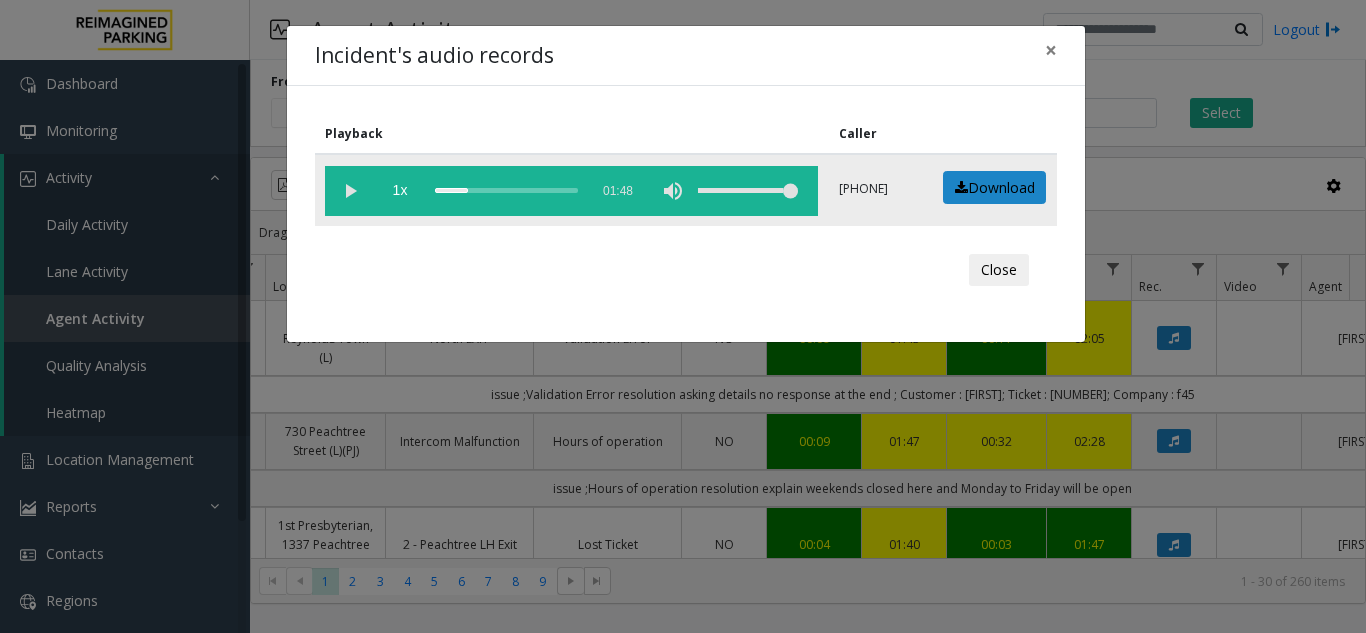 click 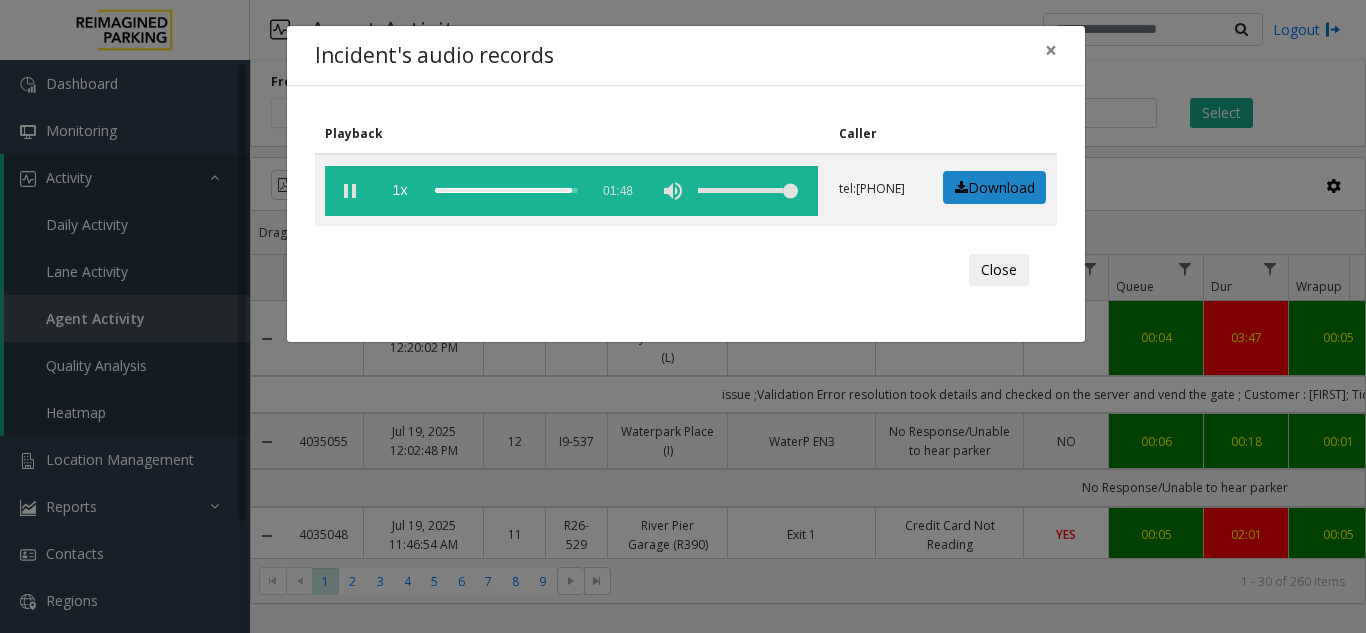 scroll, scrollTop: 0, scrollLeft: 0, axis: both 